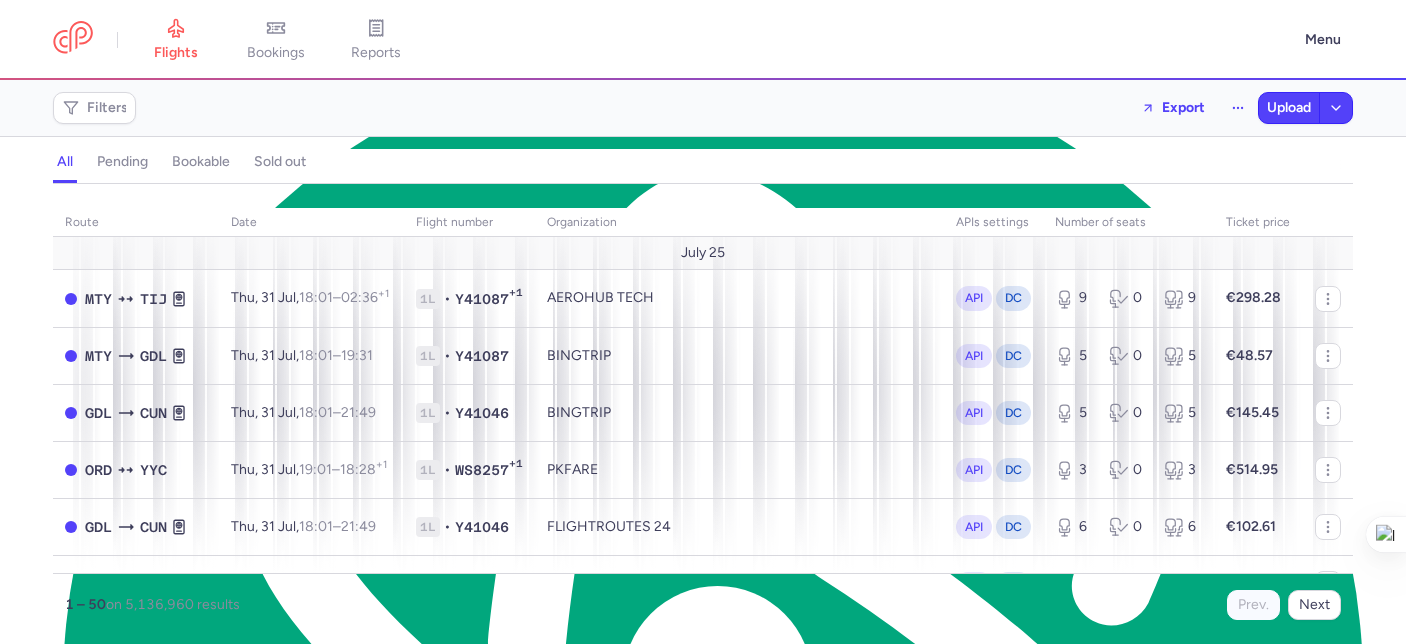 scroll, scrollTop: 0, scrollLeft: 0, axis: both 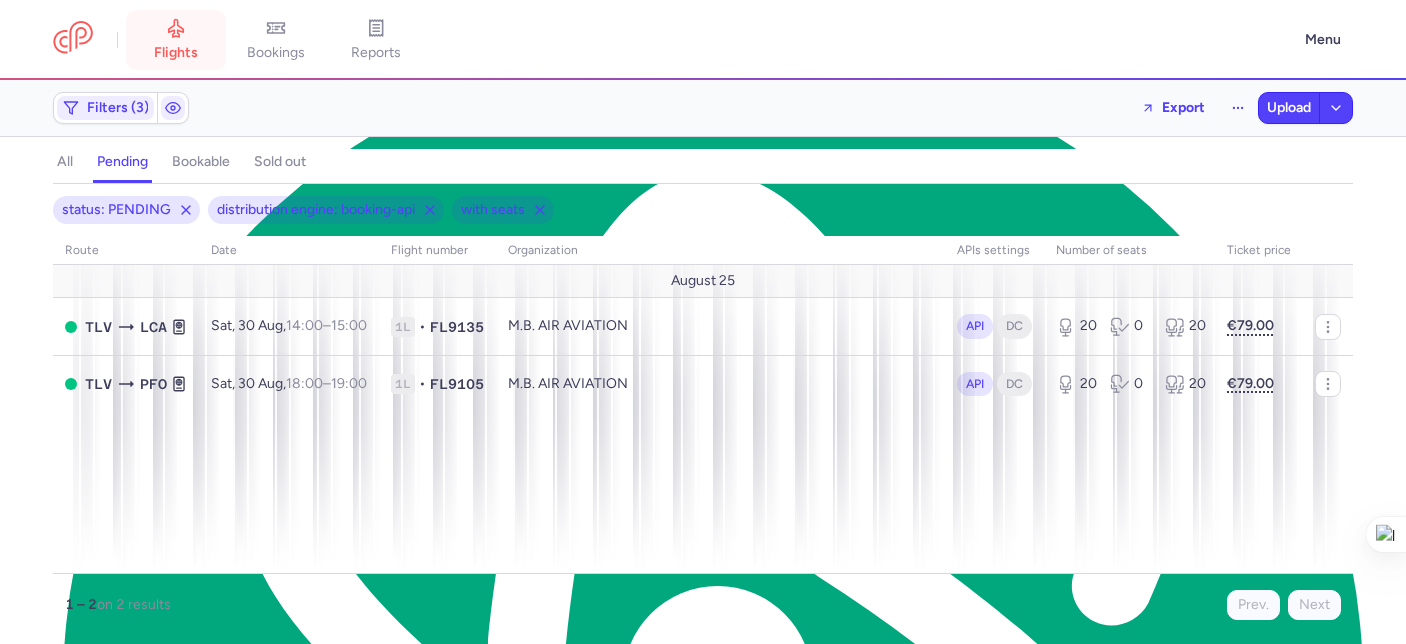 click on "flights" at bounding box center (176, 40) 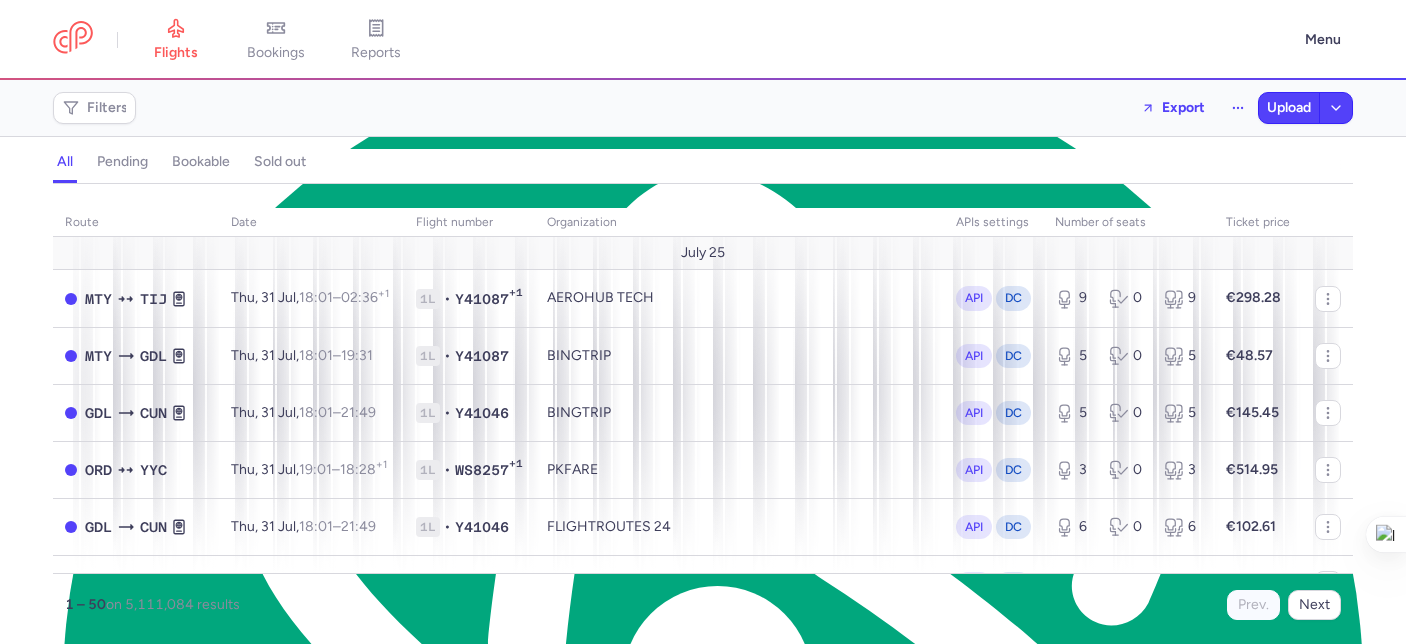 click on "pending" at bounding box center (122, 162) 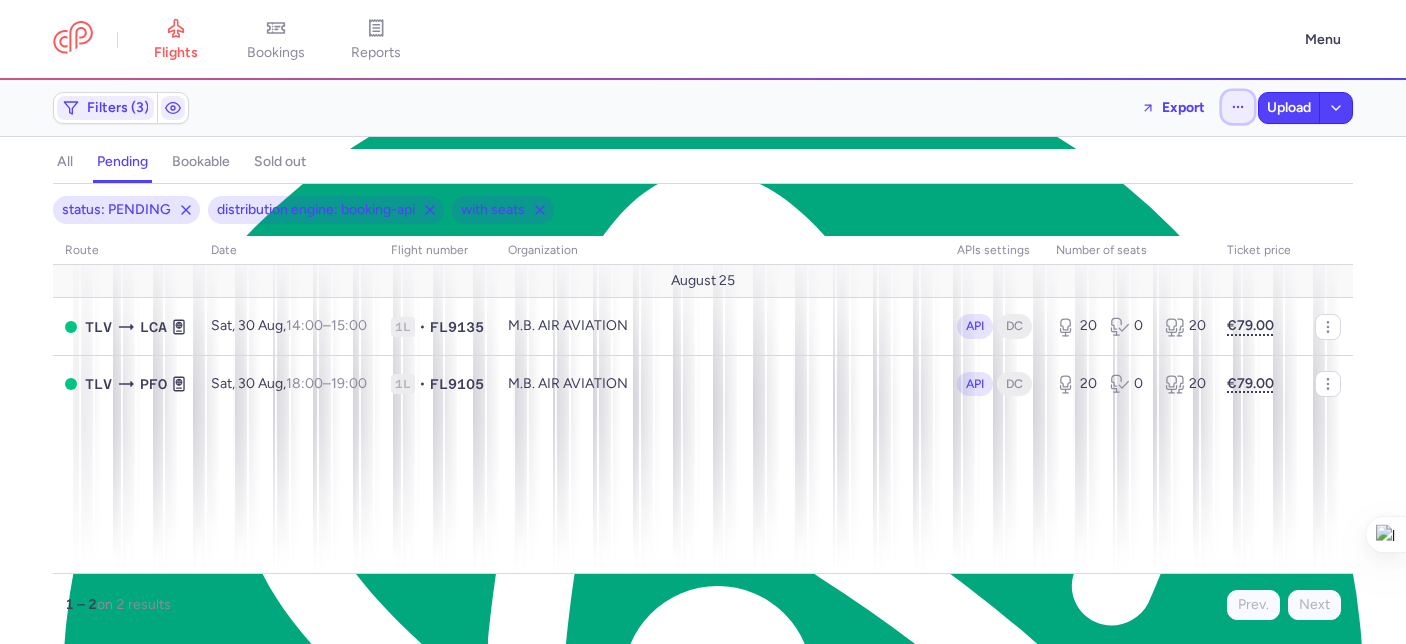 click 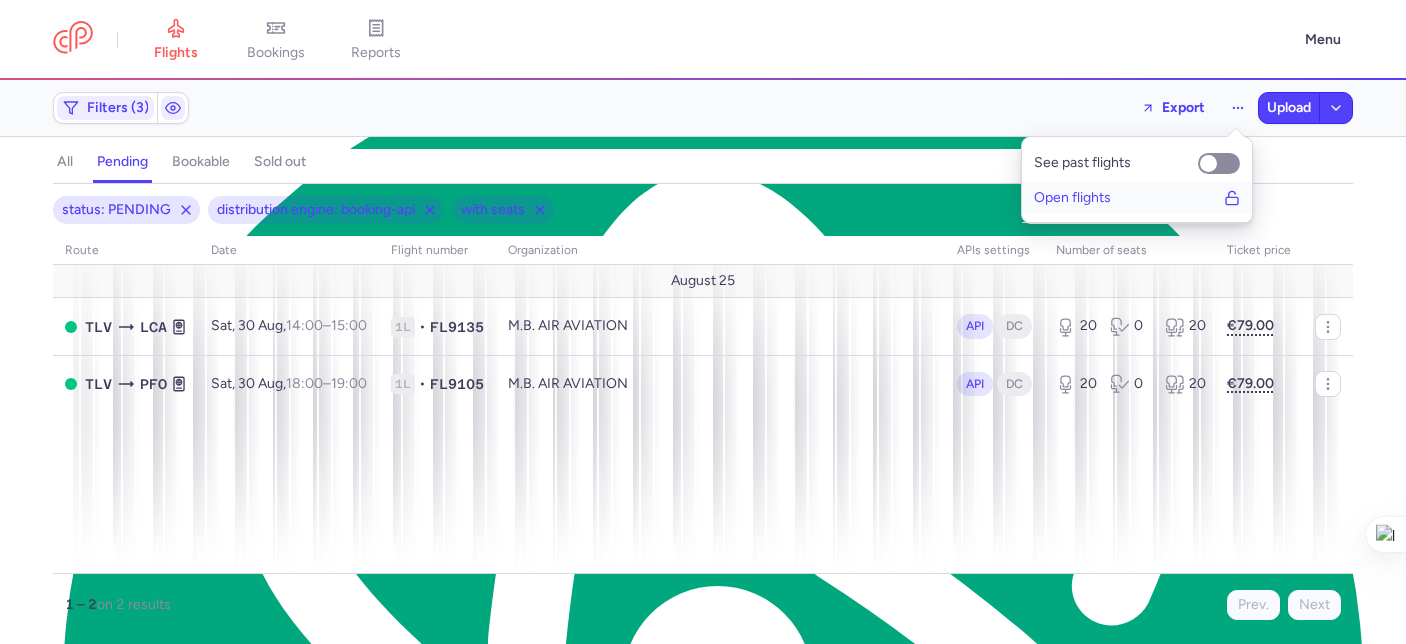 click on "Open flights" at bounding box center (1072, 198) 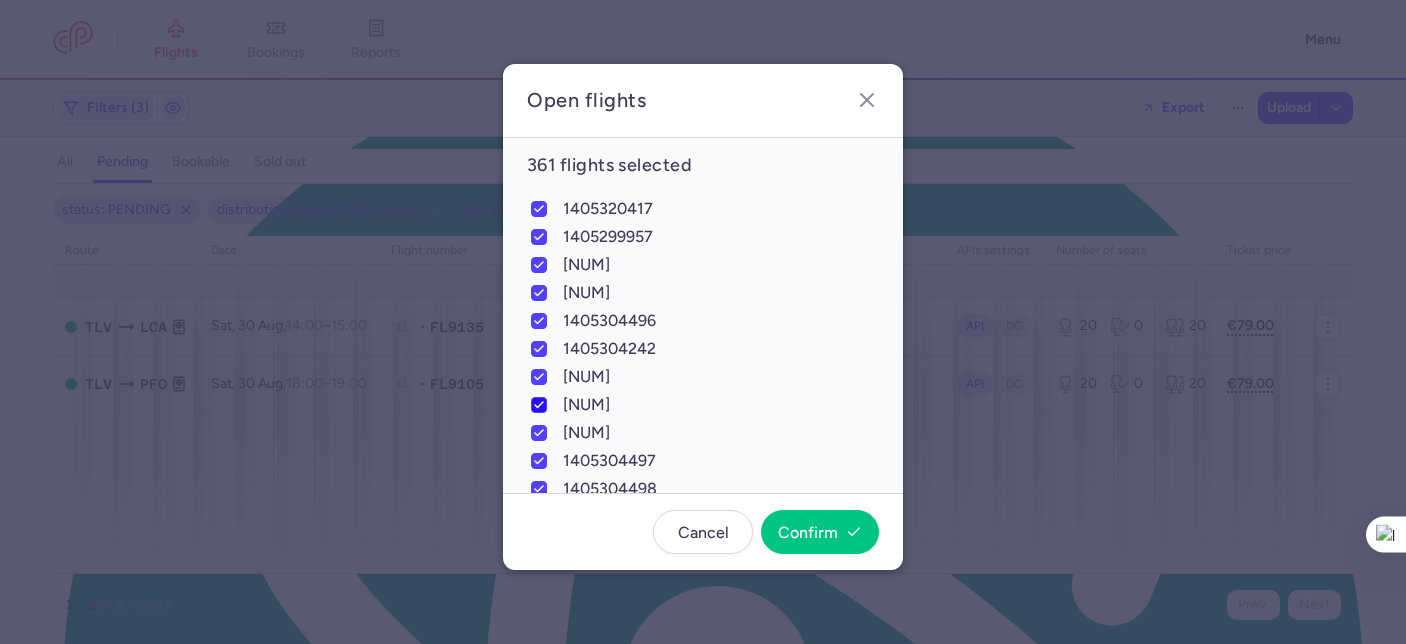 checkbox on "true" 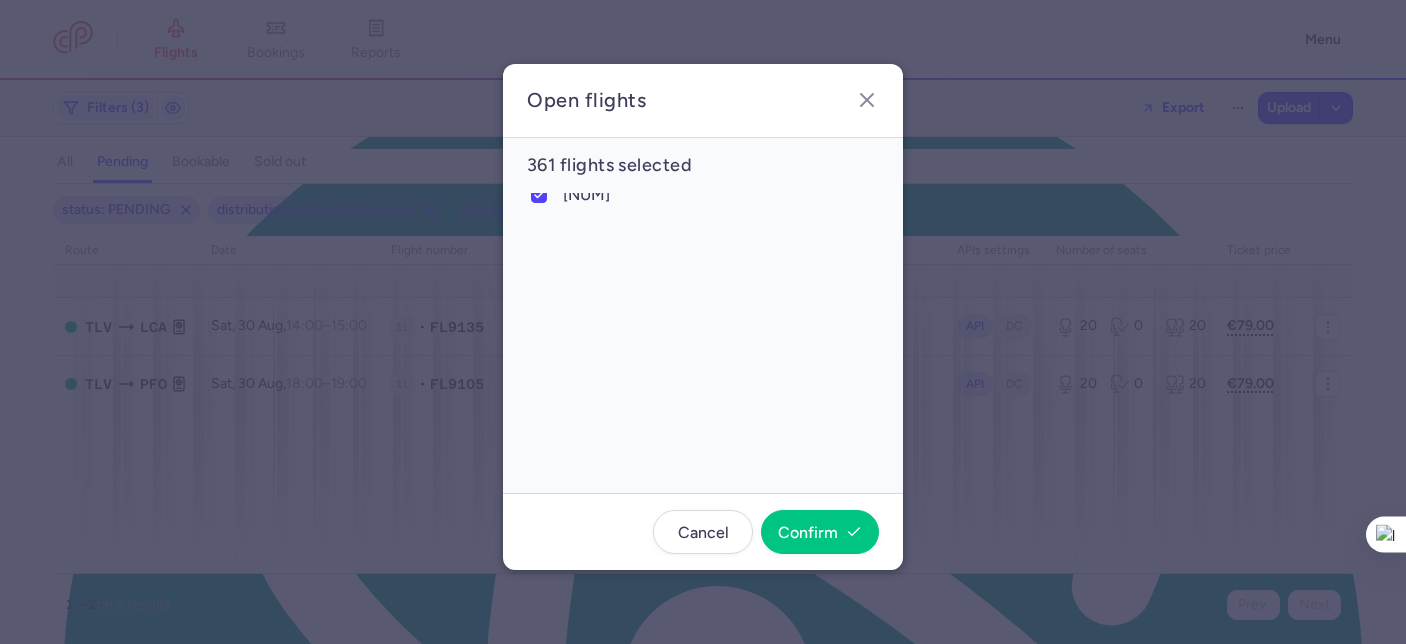 checkbox on "true" 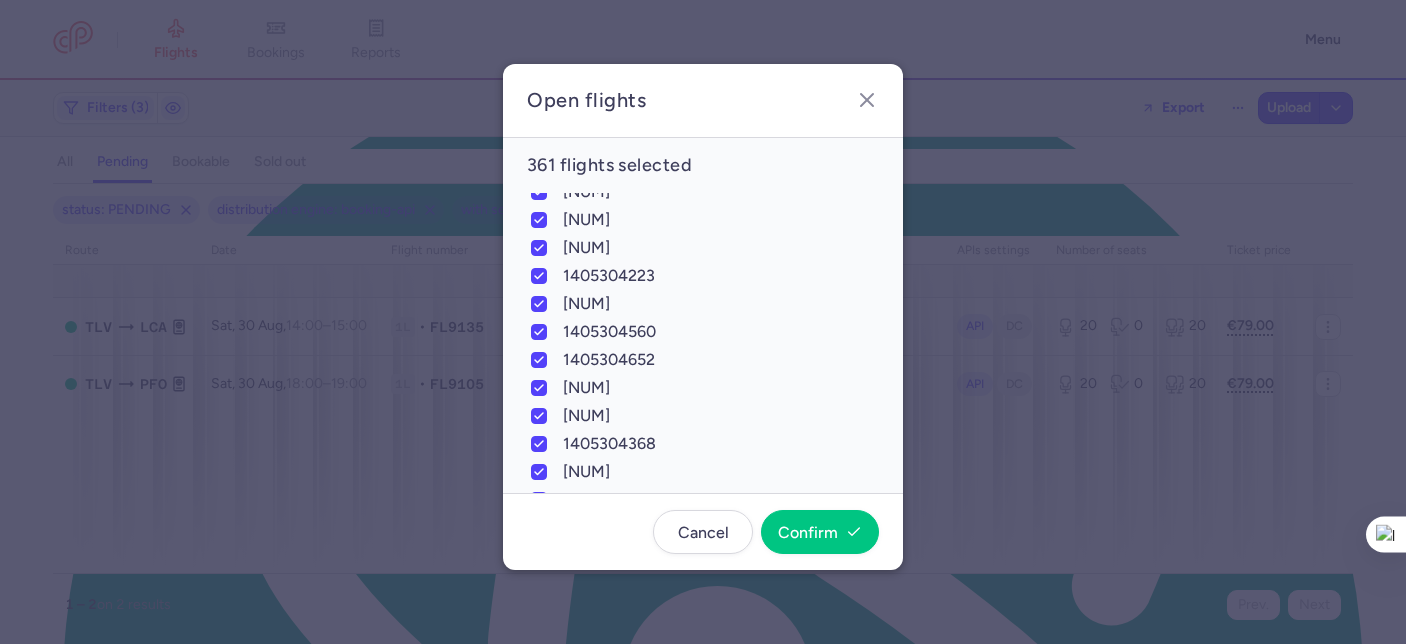 checkbox on "true" 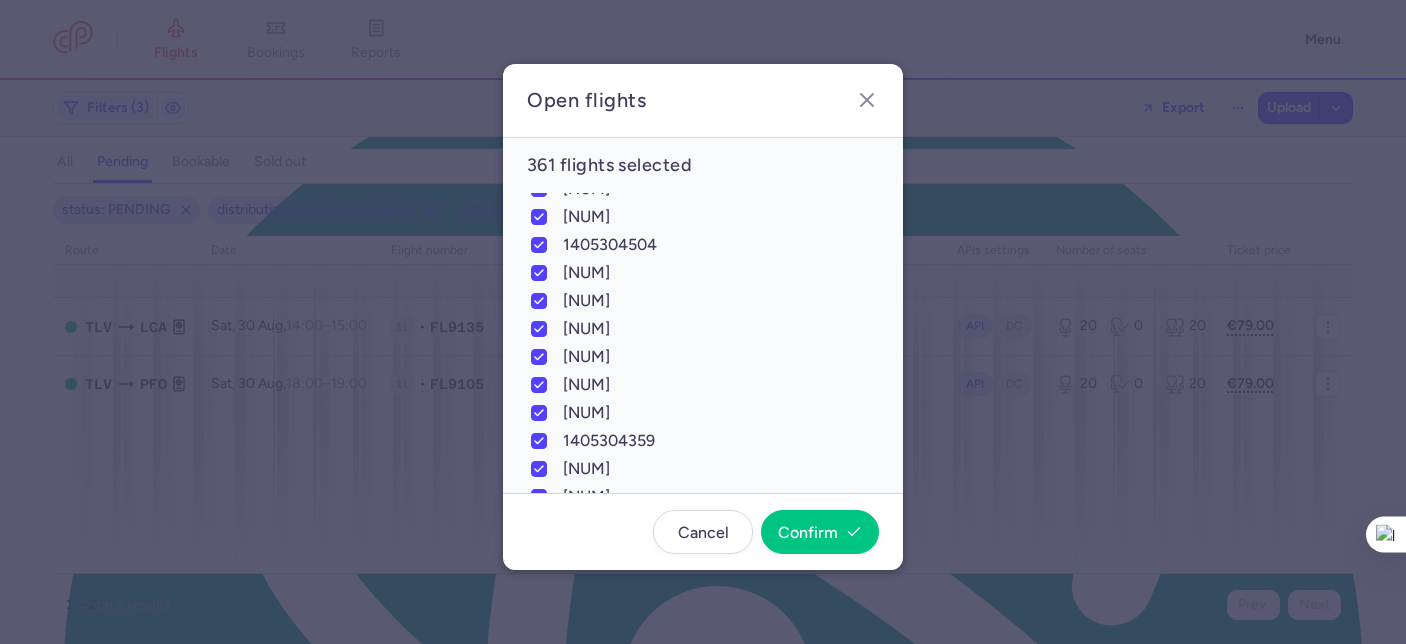 checkbox on "true" 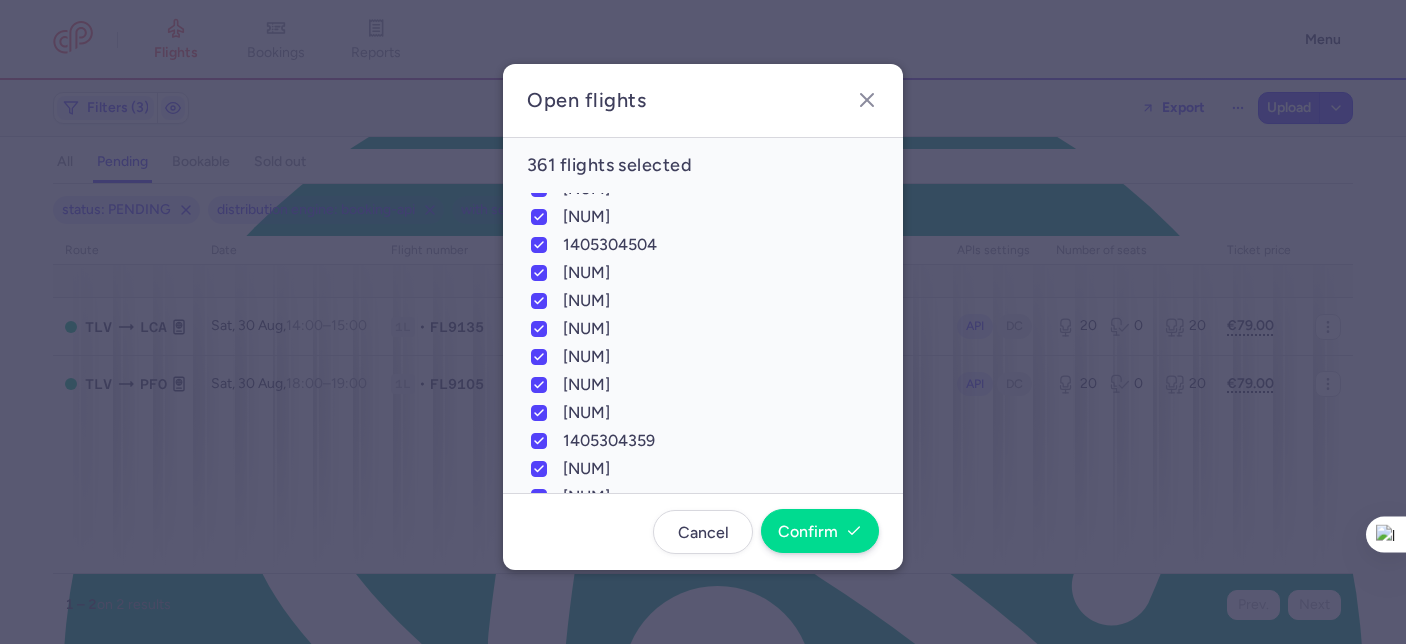 checkbox on "true" 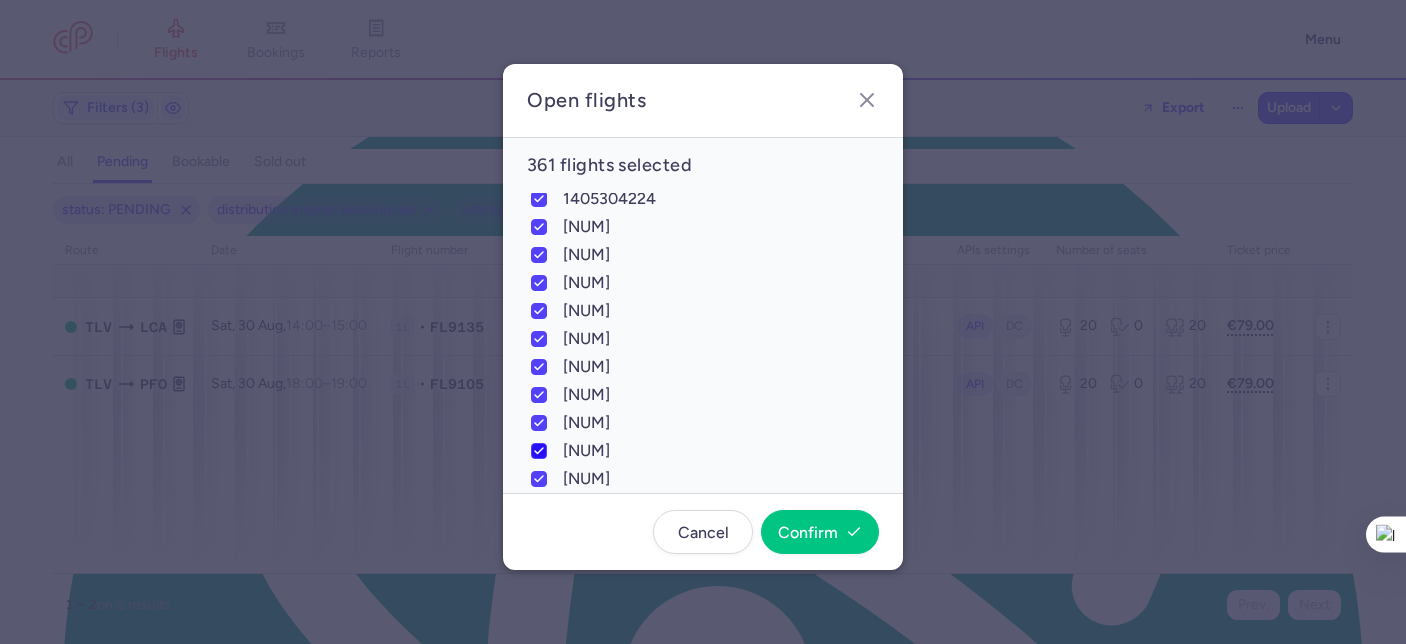 checkbox on "true" 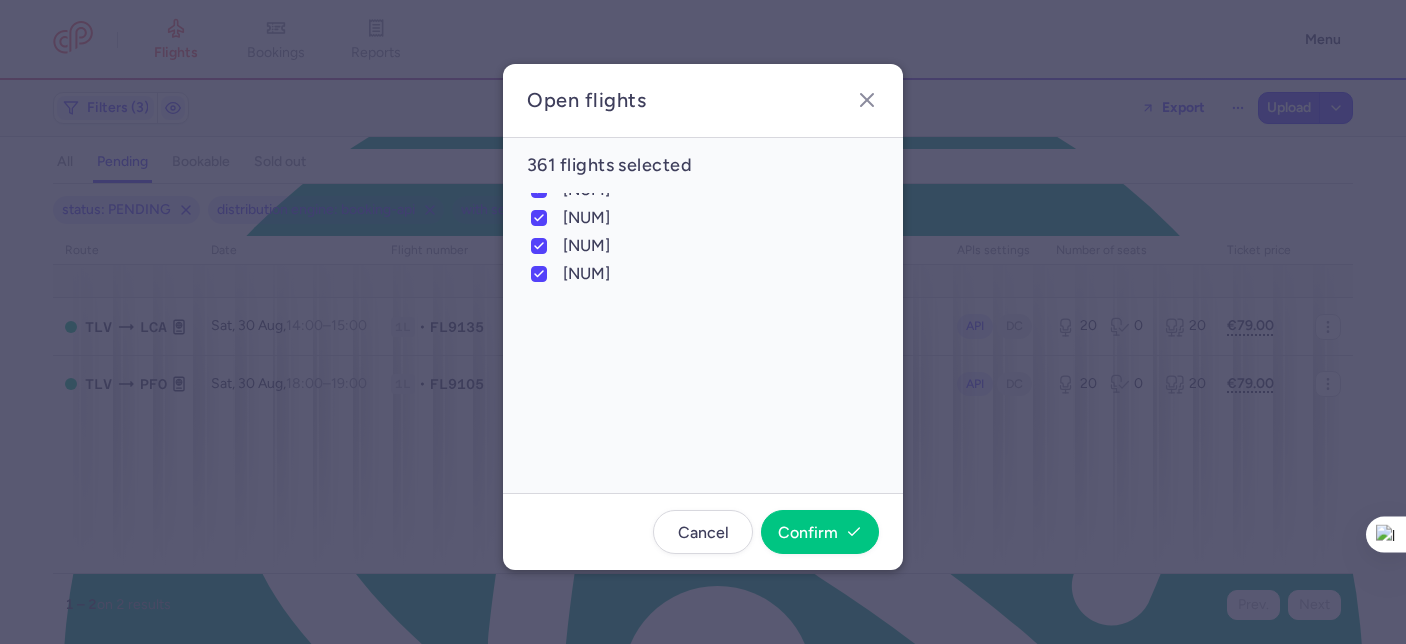 checkbox on "true" 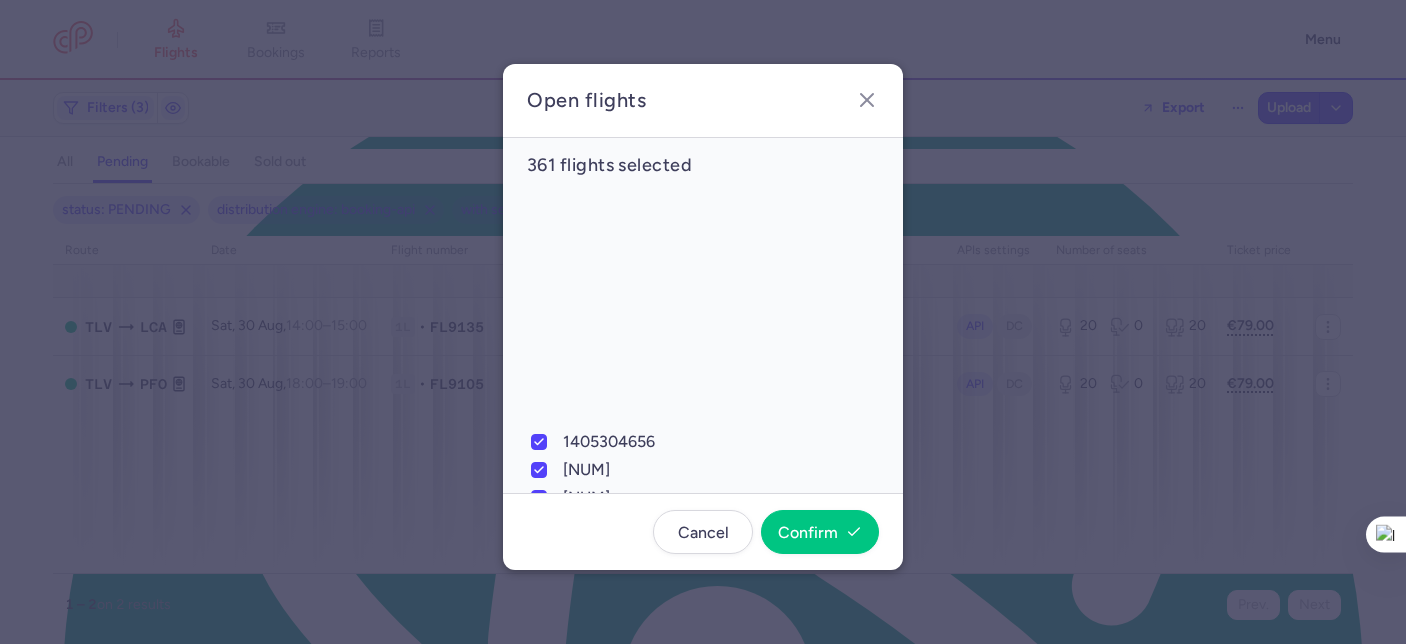 checkbox on "true" 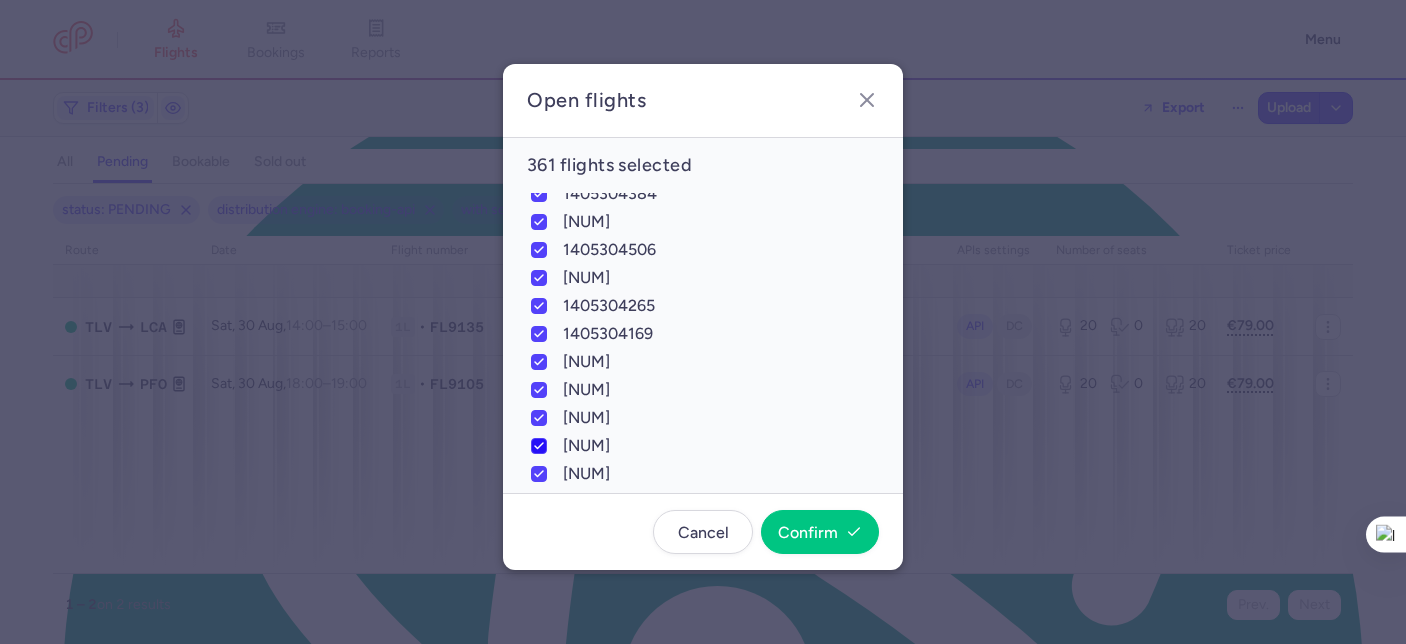 checkbox on "true" 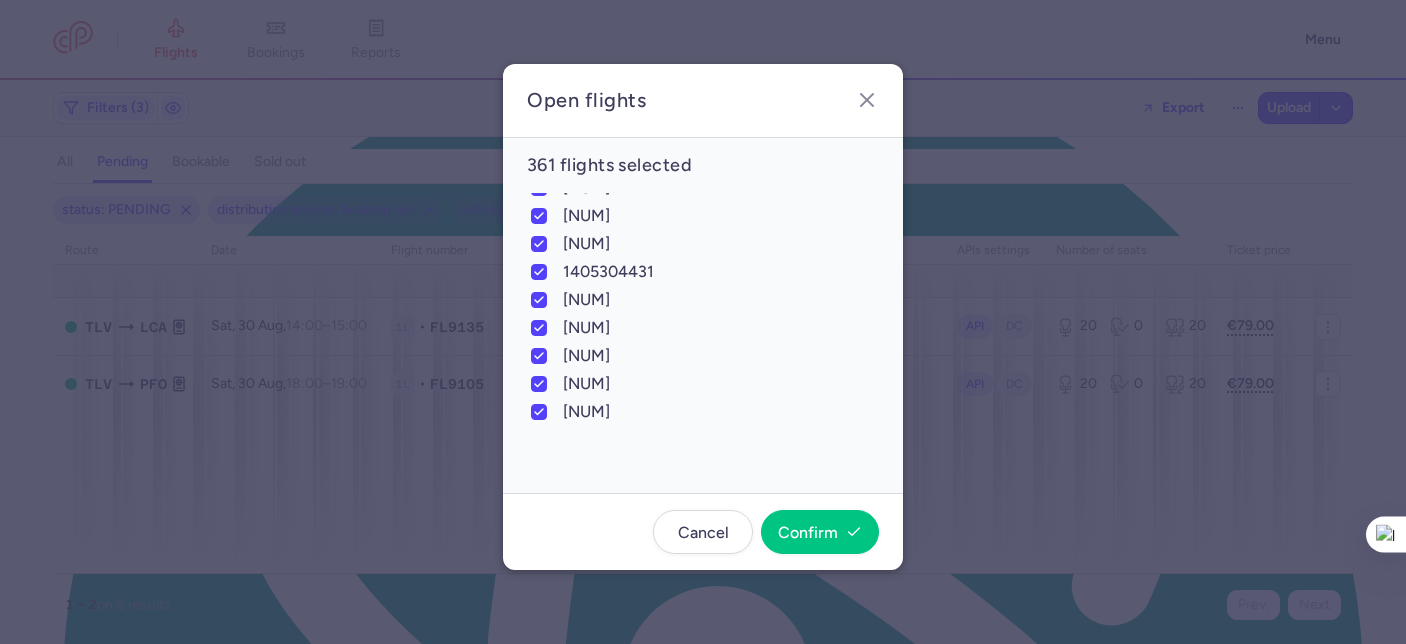 checkbox on "true" 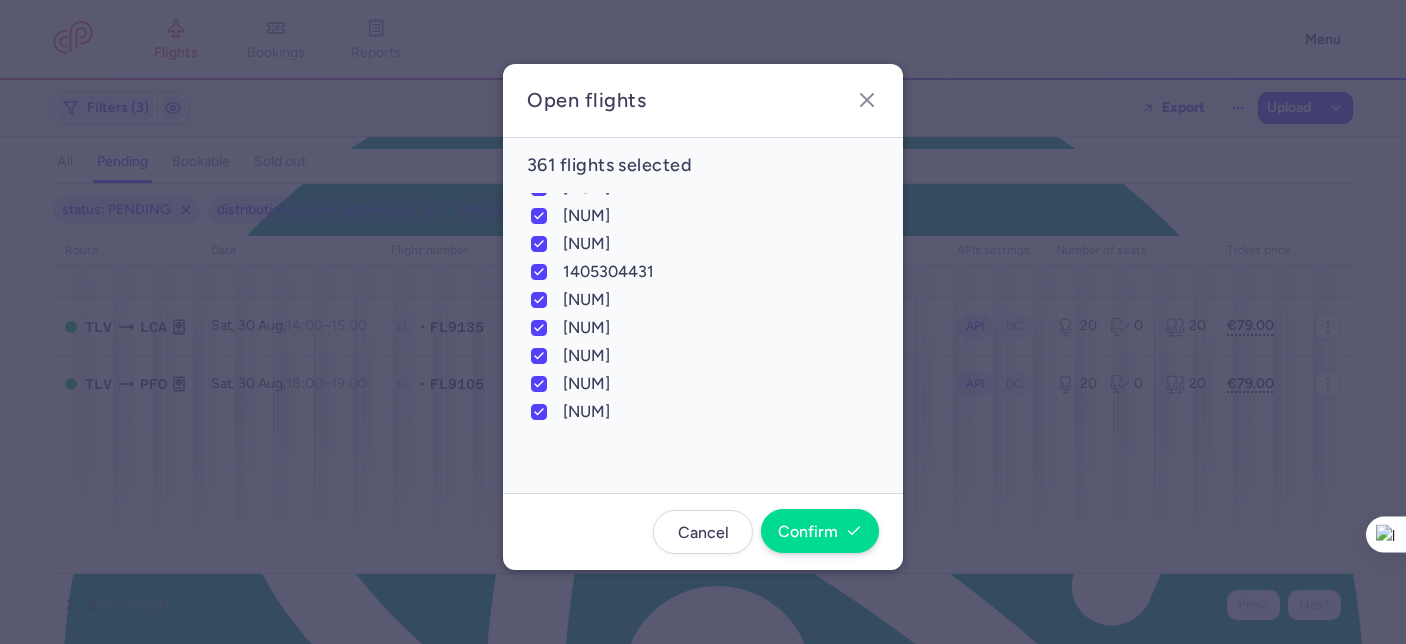 checkbox on "true" 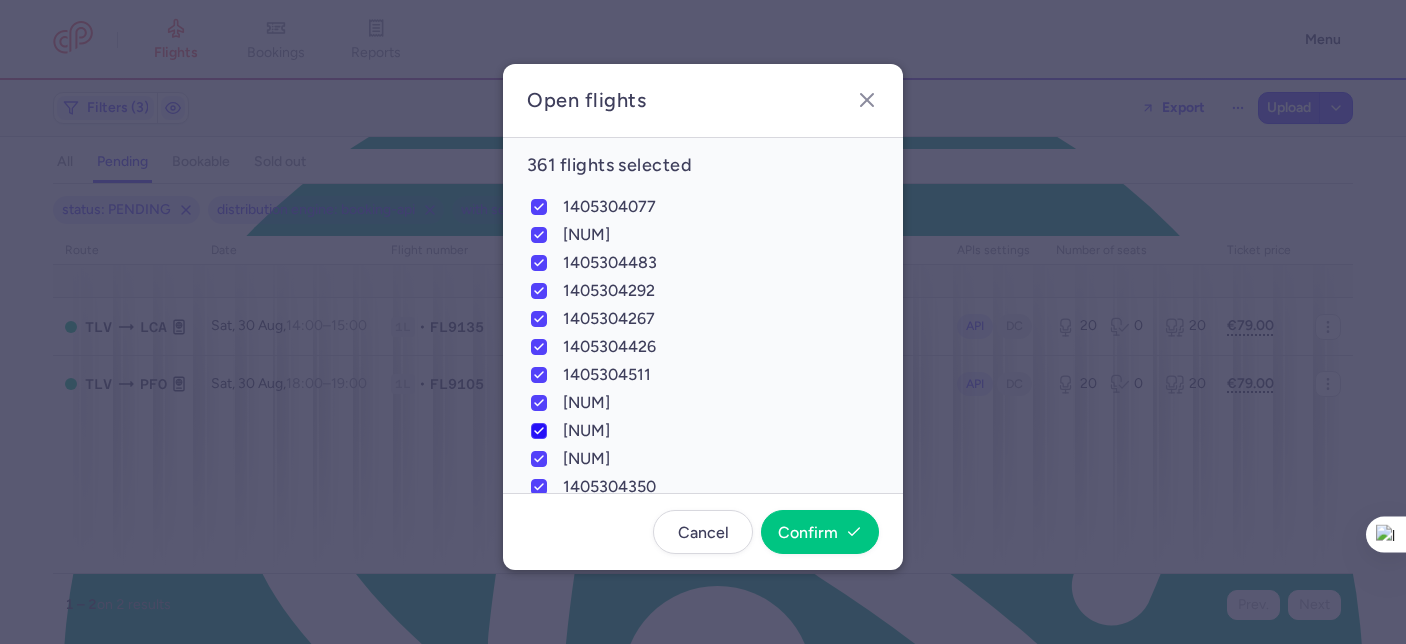 checkbox on "true" 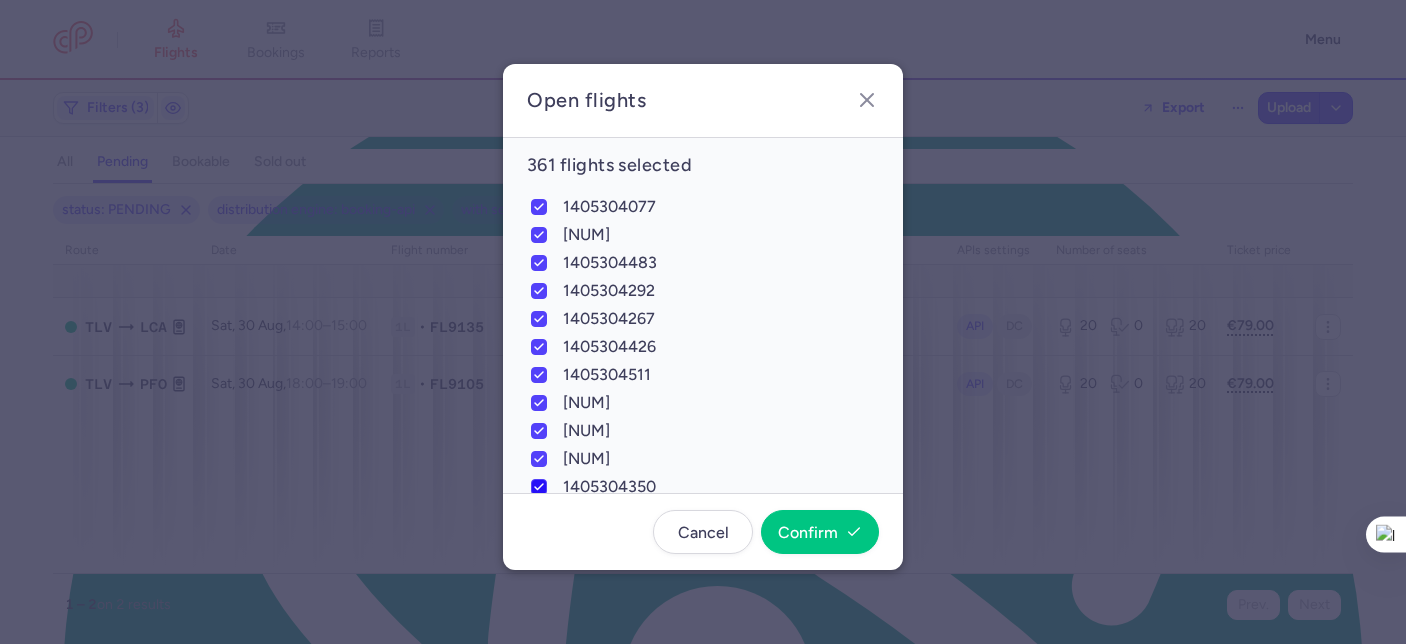 checkbox on "true" 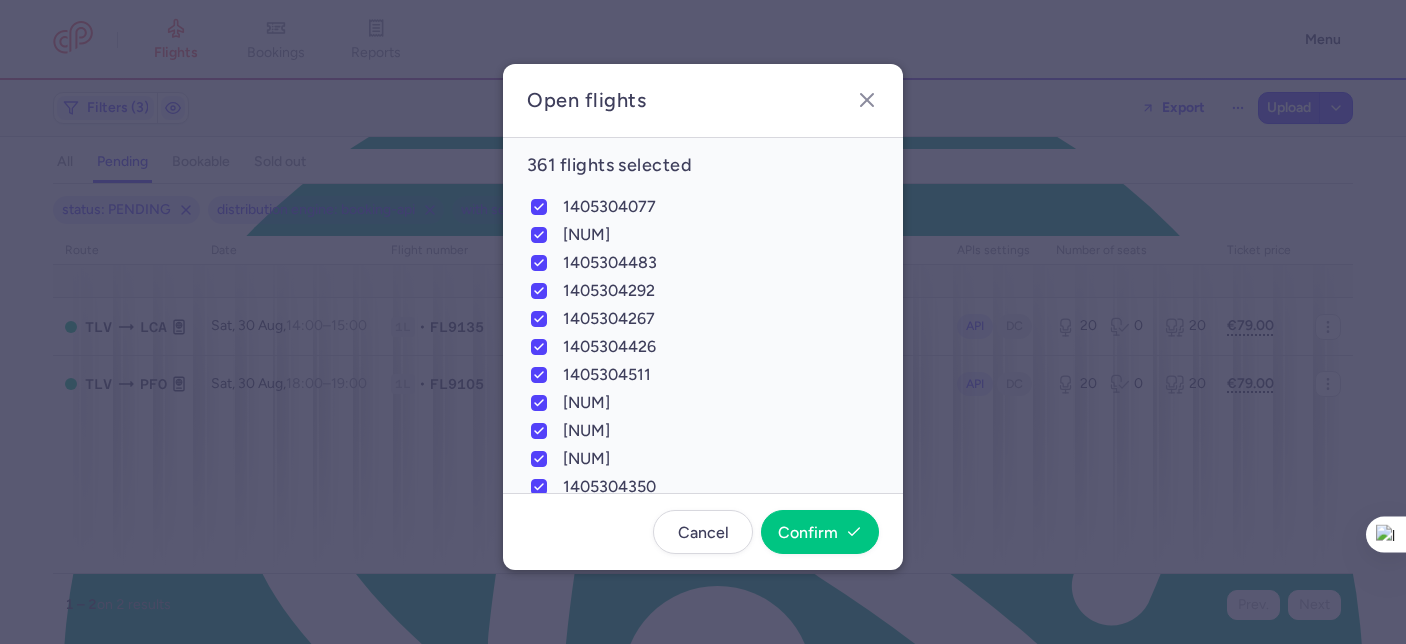 checkbox on "true" 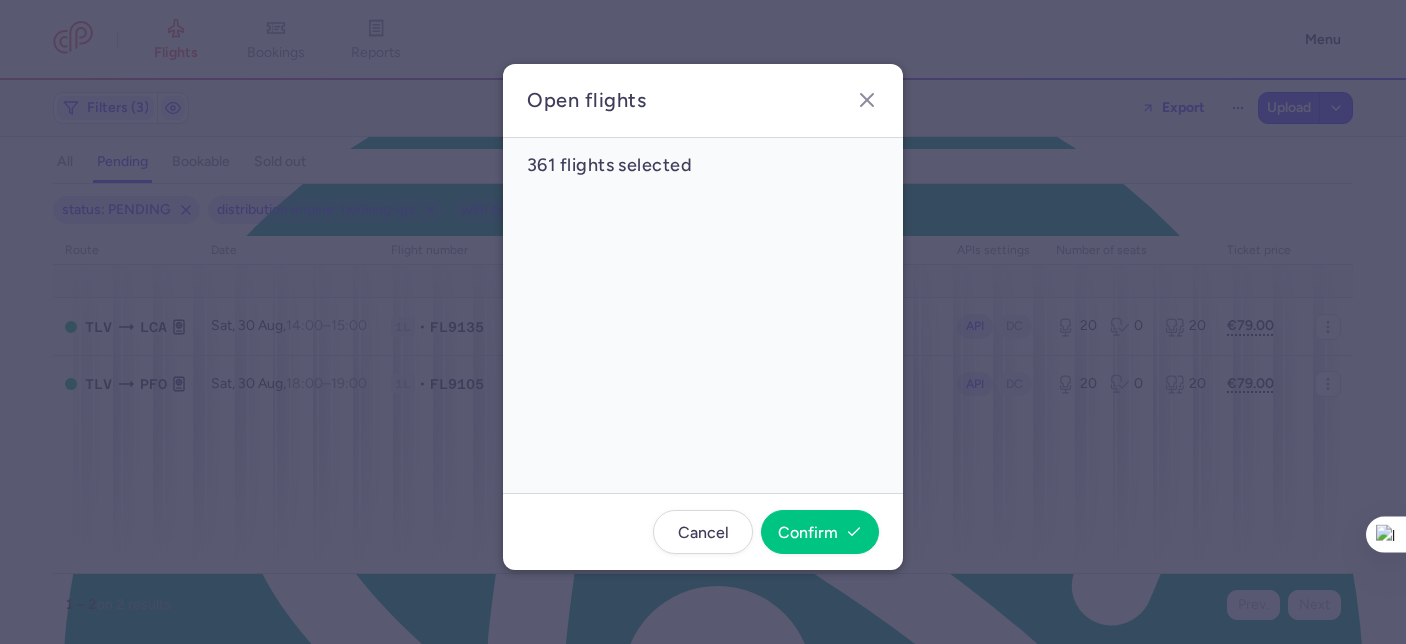 checkbox on "true" 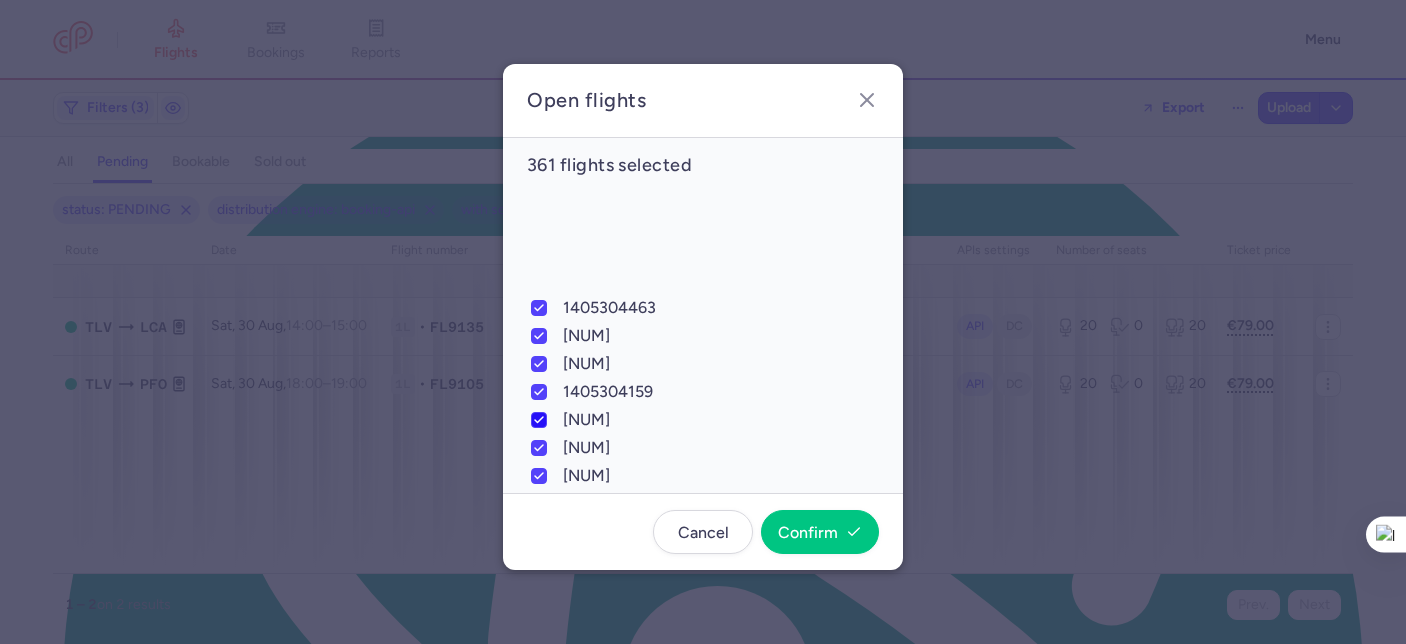 scroll, scrollTop: 9832, scrollLeft: 0, axis: vertical 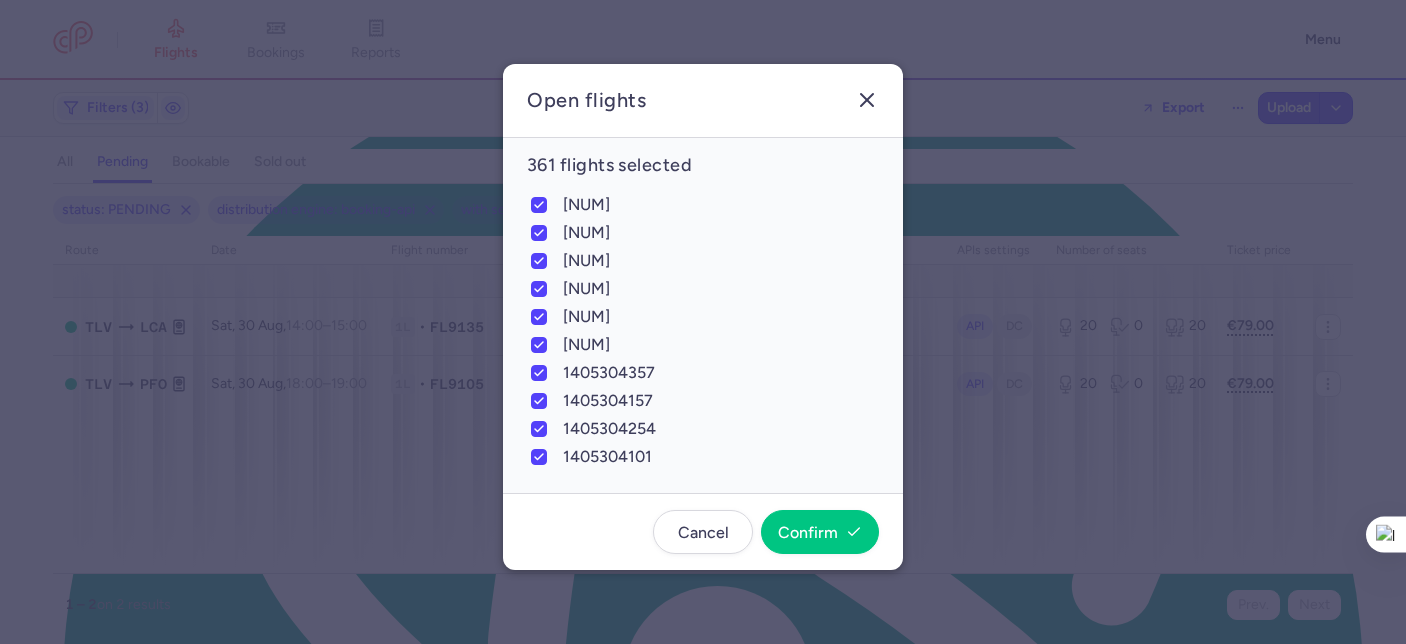 click 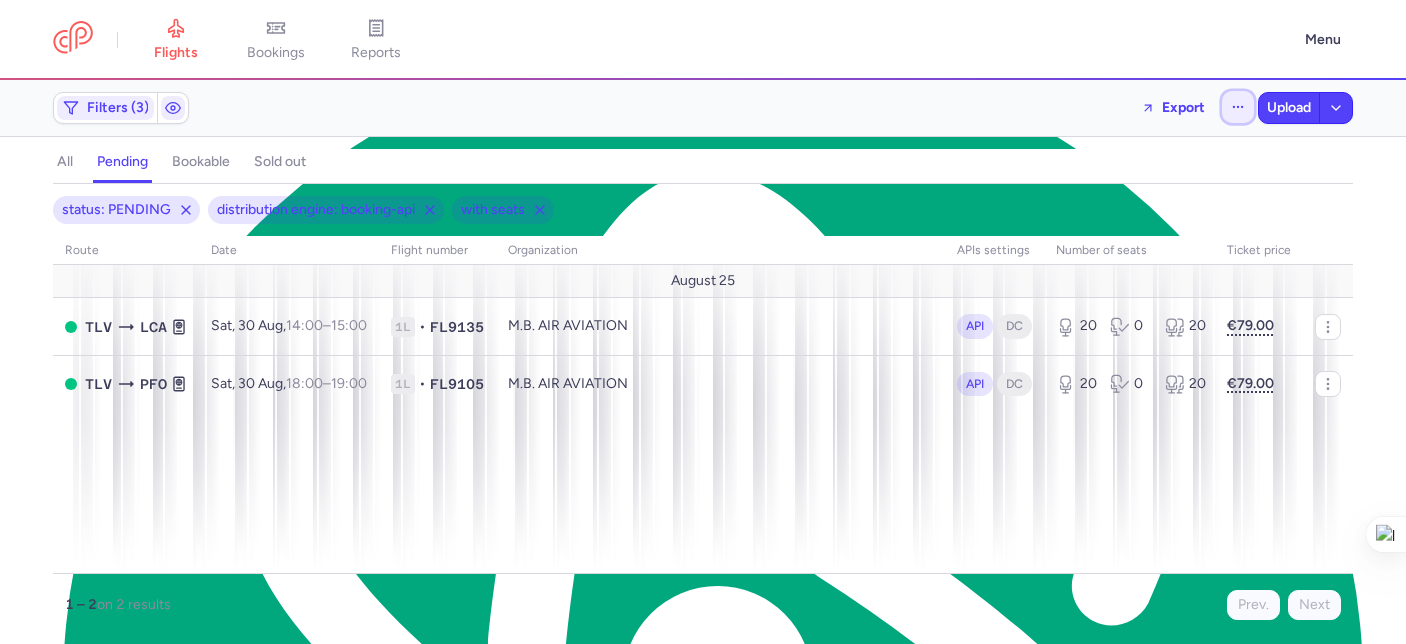 click 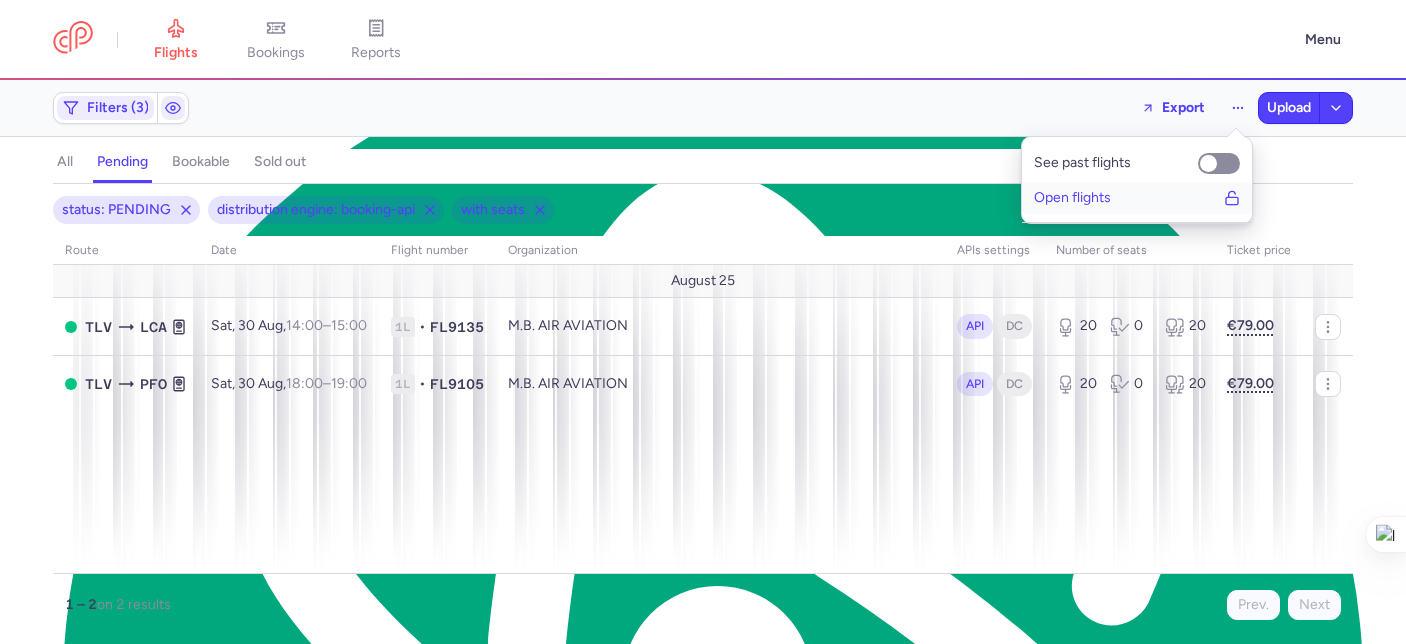 click on "Open flights" at bounding box center (1137, 198) 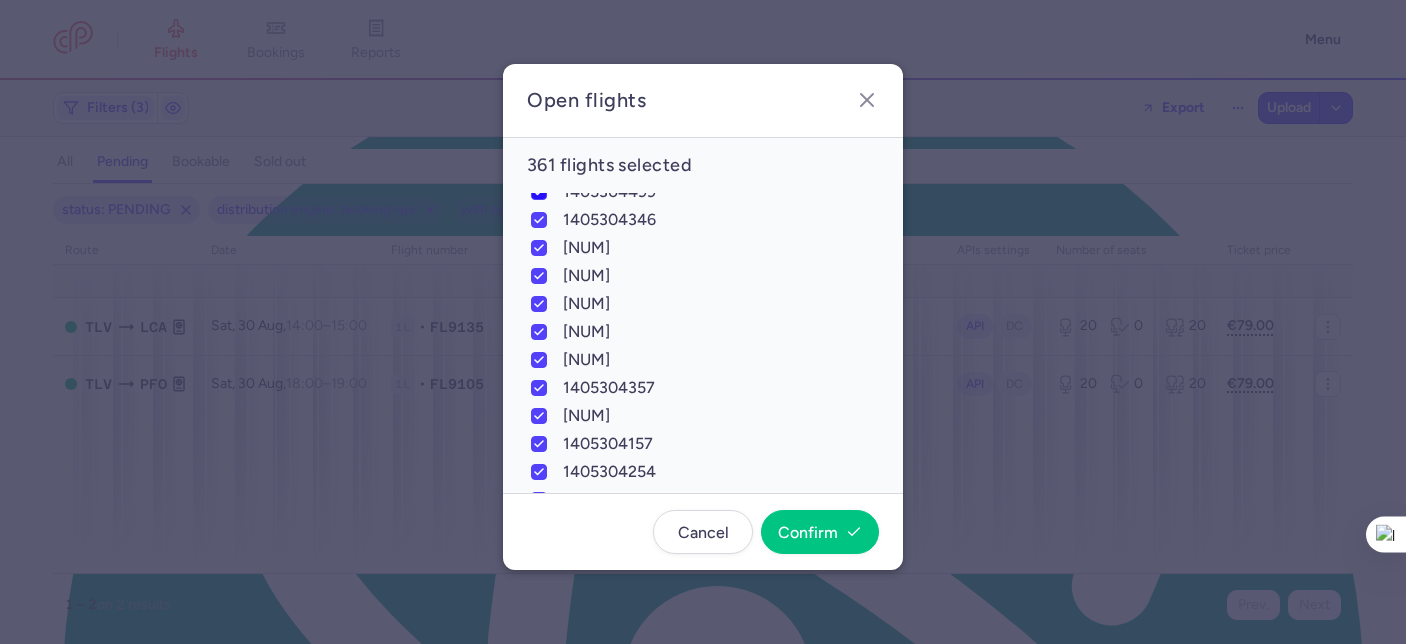 scroll, scrollTop: 9832, scrollLeft: 0, axis: vertical 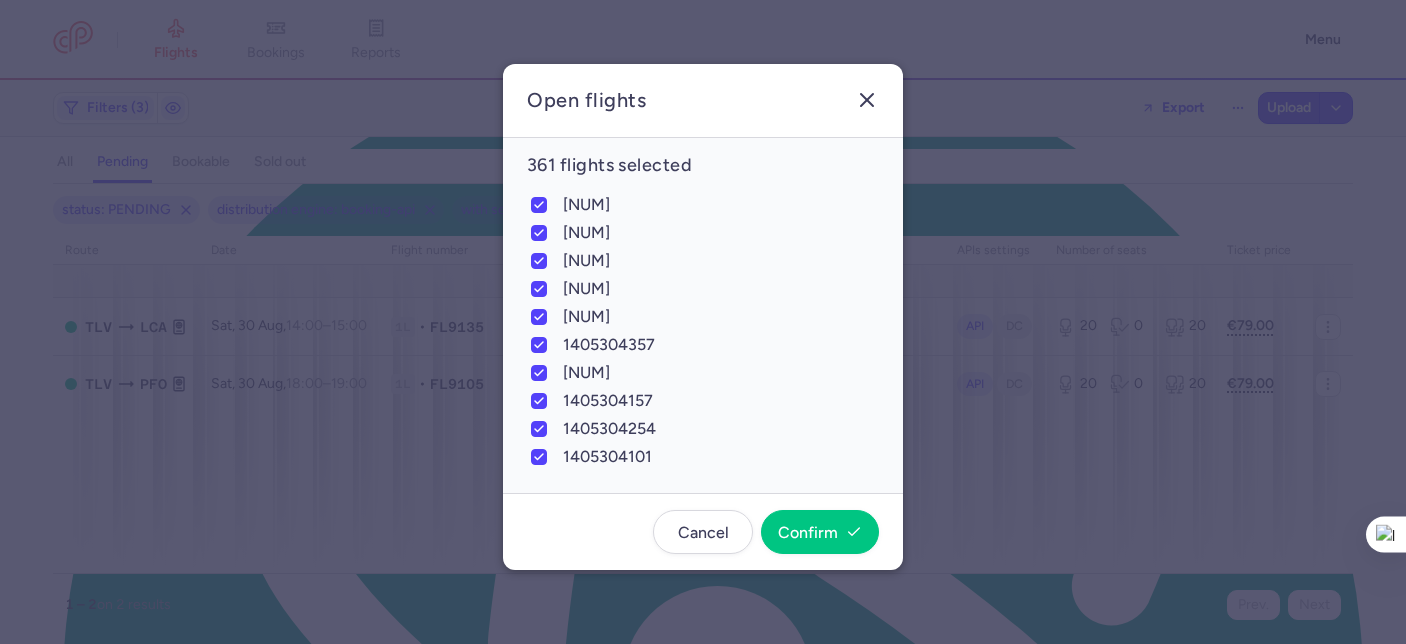 click 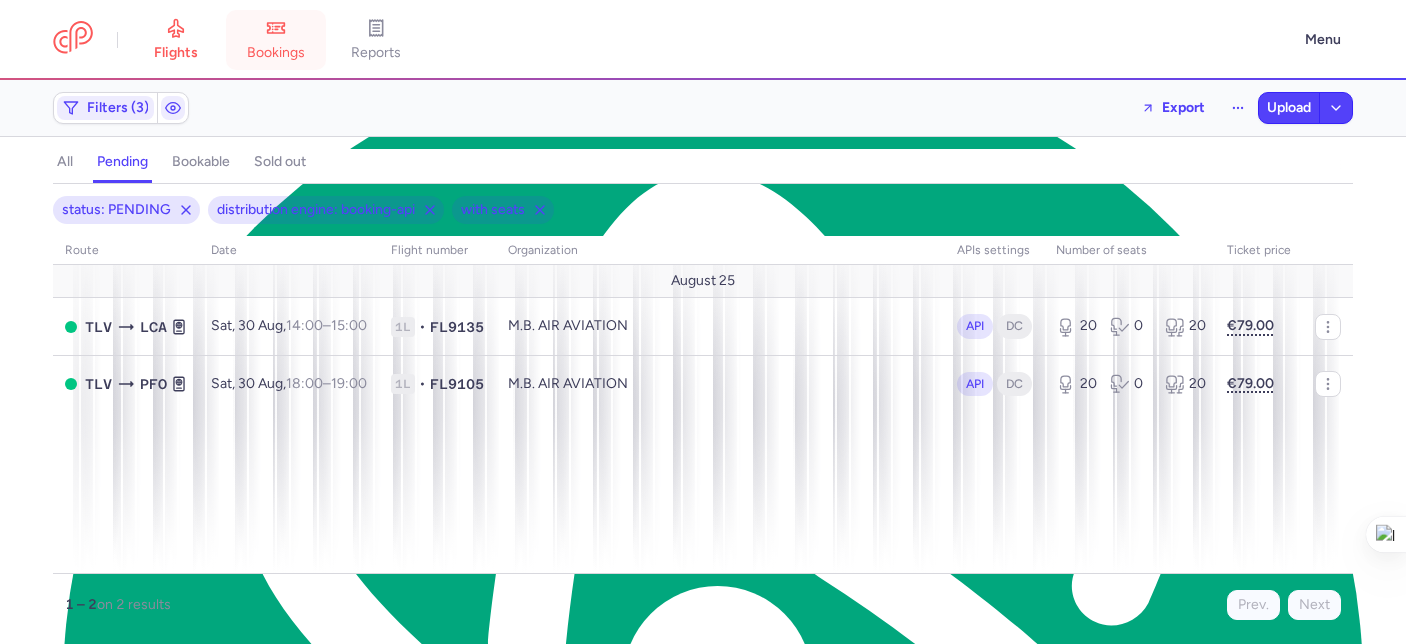 click on "bookings" at bounding box center (276, 40) 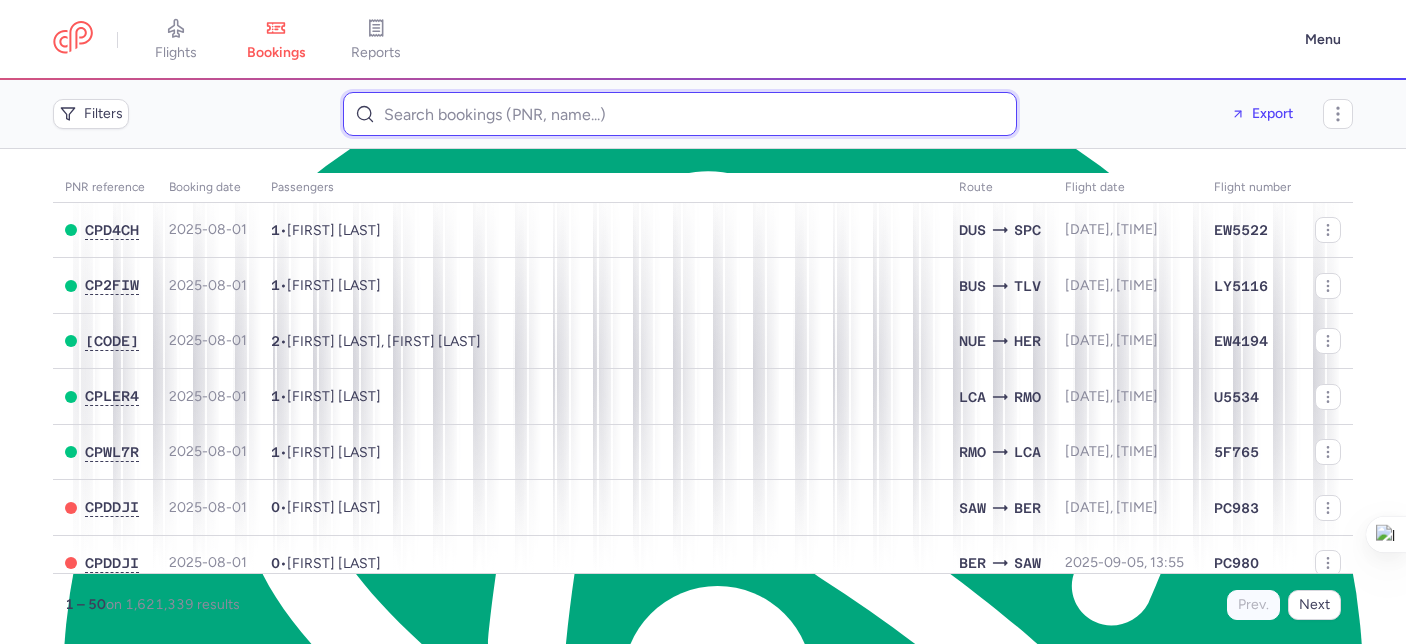 click at bounding box center (680, 114) 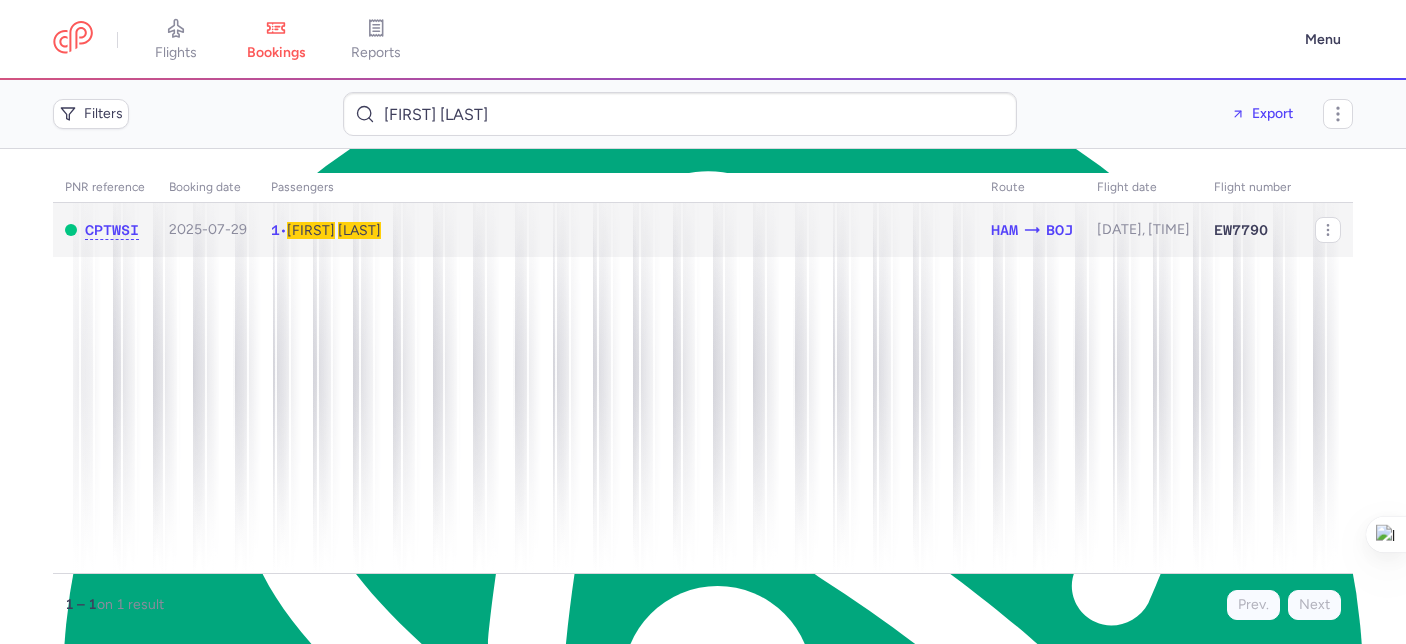 click on "1  •  Kostiantyn   STEPANIUK" 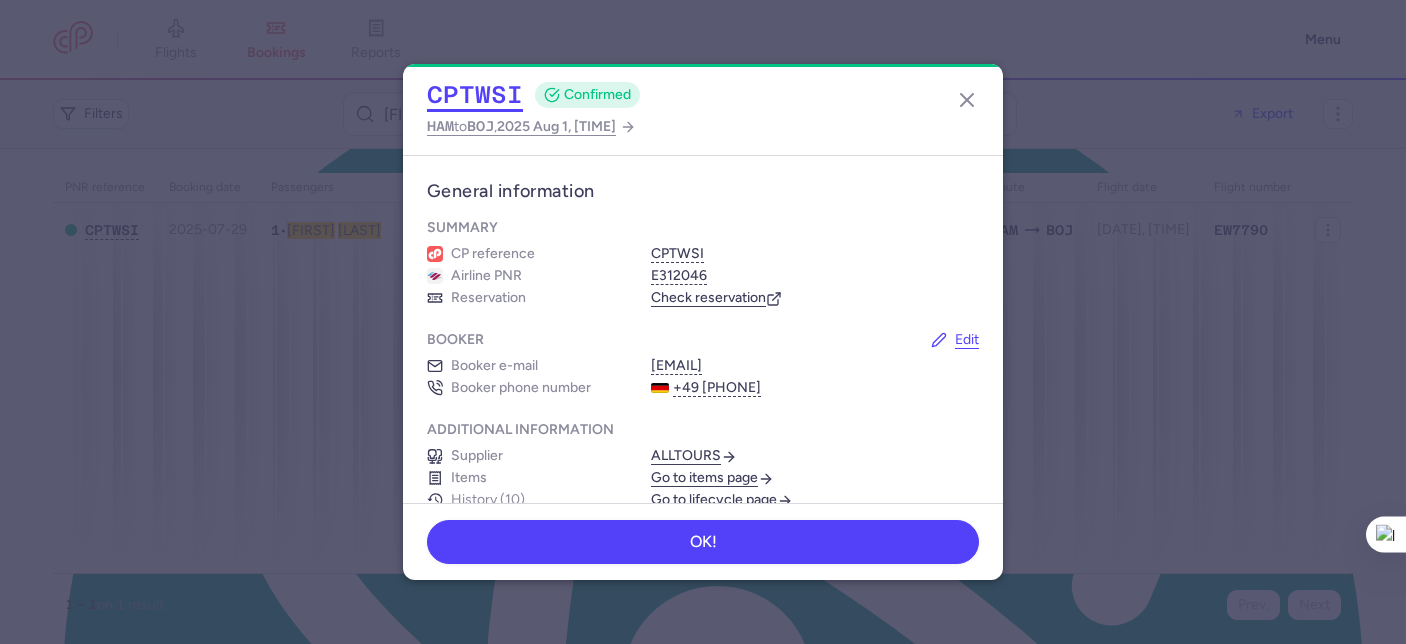 click on "CPTWSI" 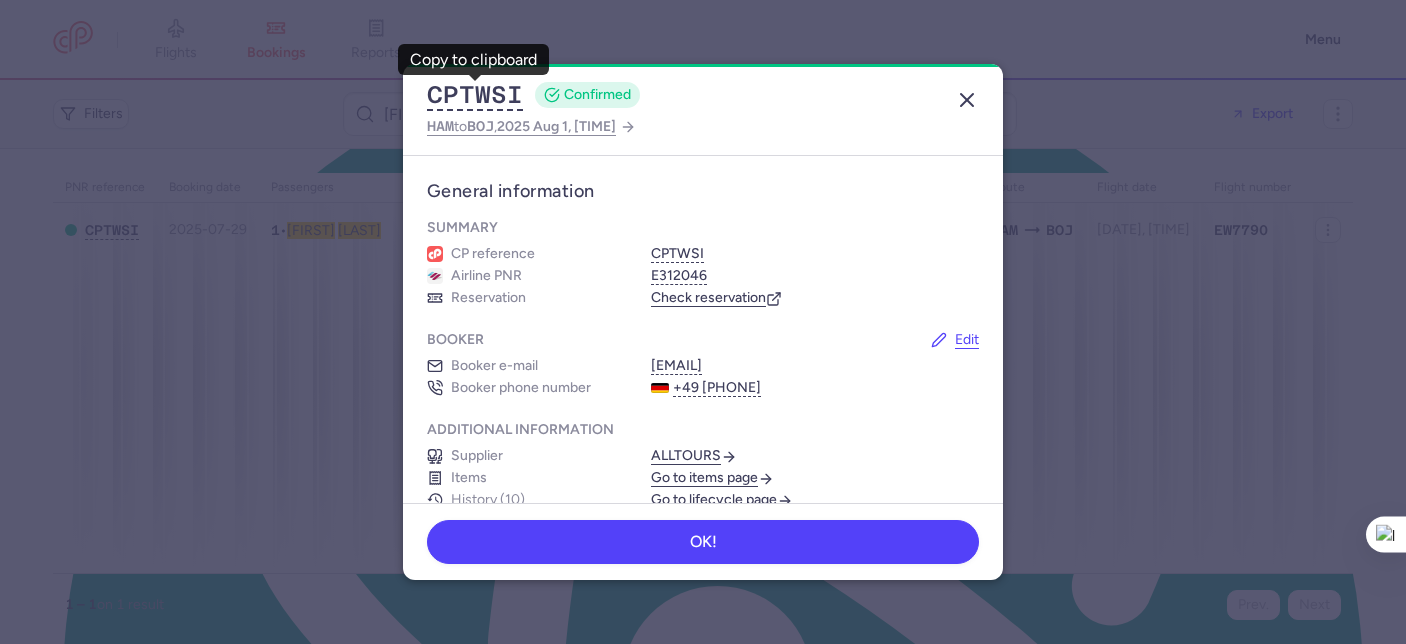 click 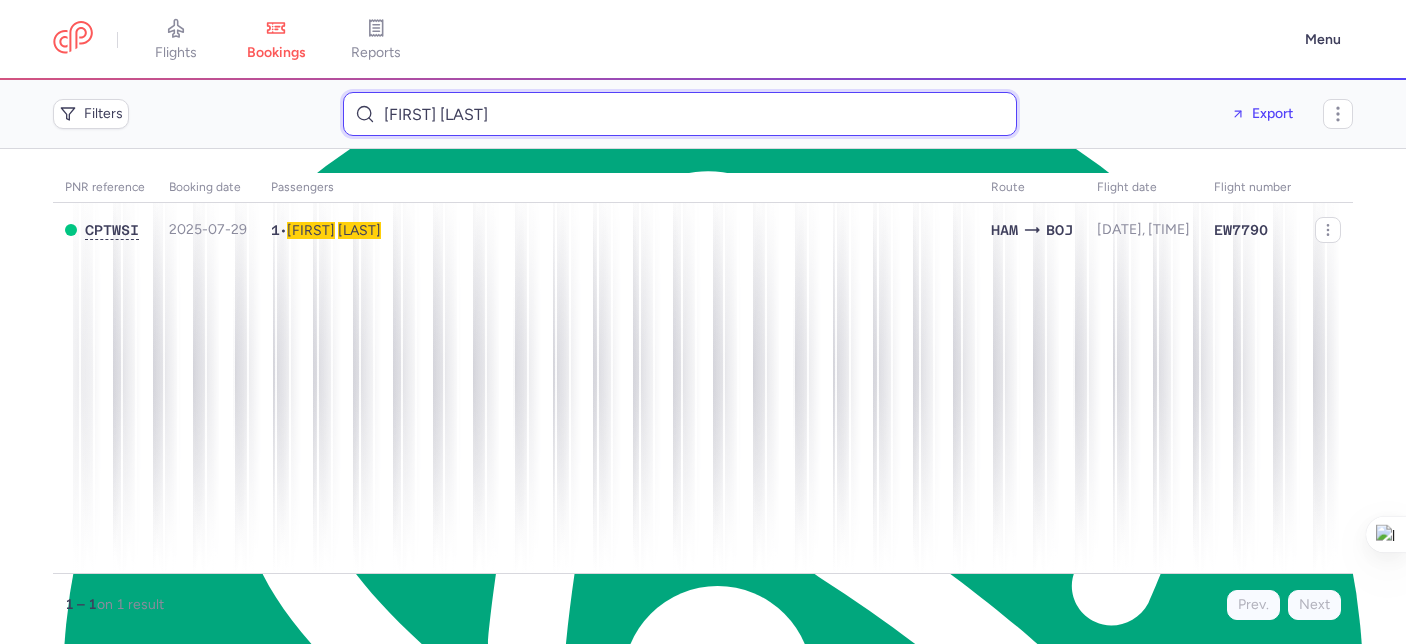 drag, startPoint x: 544, startPoint y: 96, endPoint x: 360, endPoint y: 89, distance: 184.1331 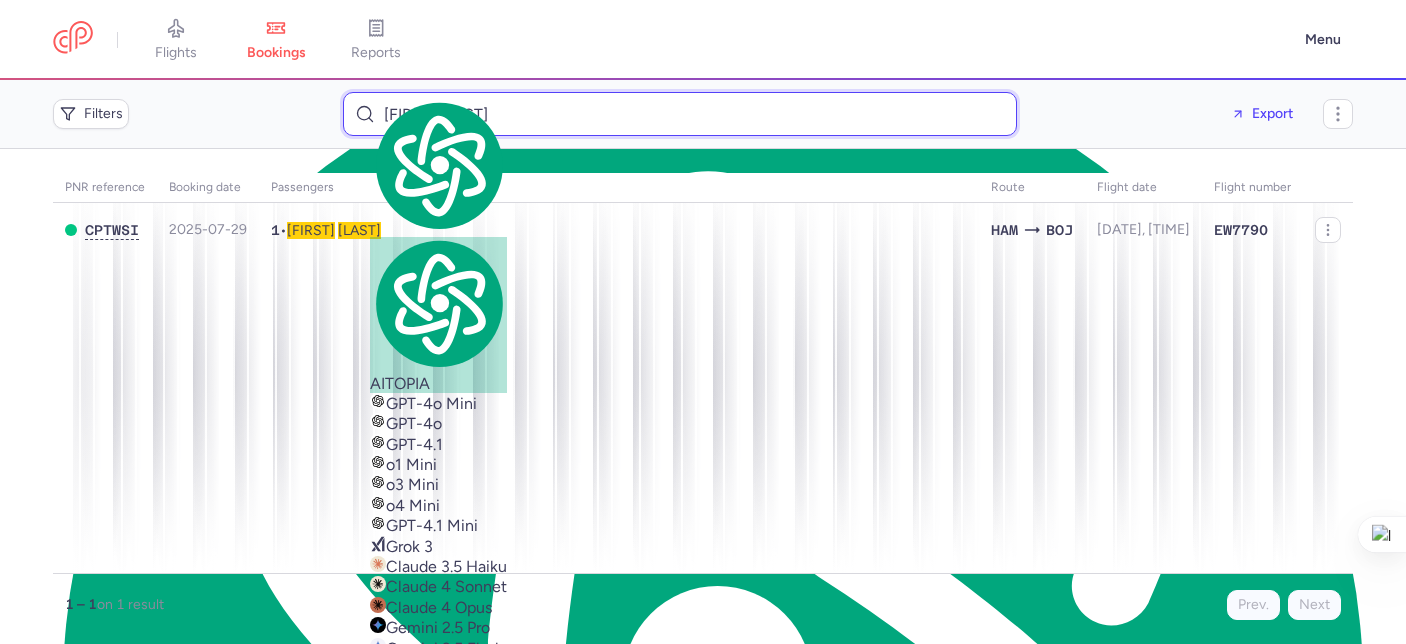 paste on "Caroline Owide" 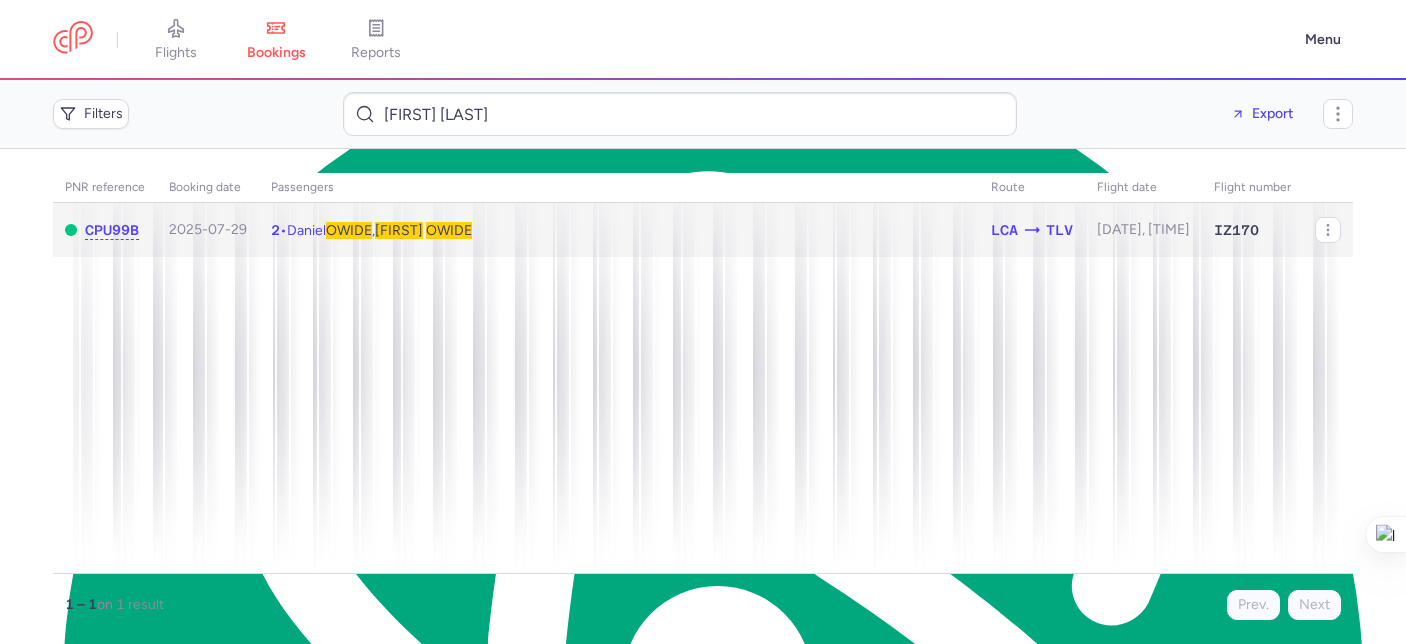 click on "2  •  Daniel  OWIDE ,  Caroline   OWIDE" 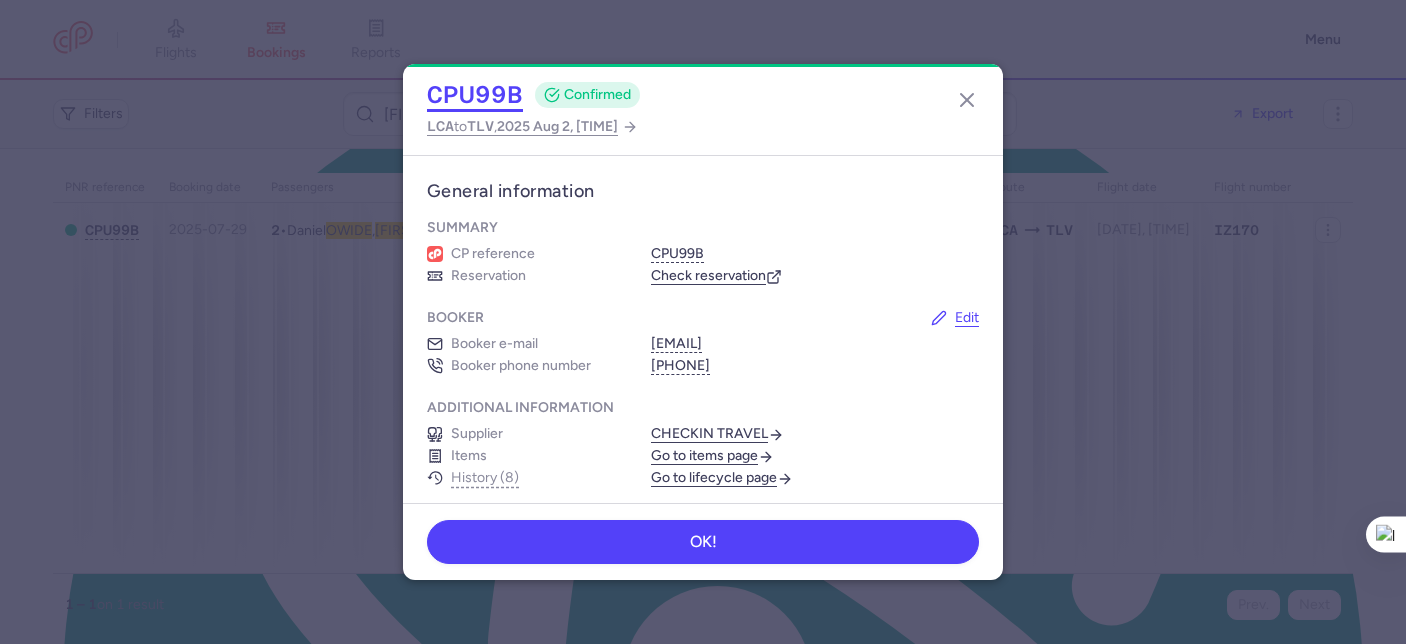 click on "CPU99B" 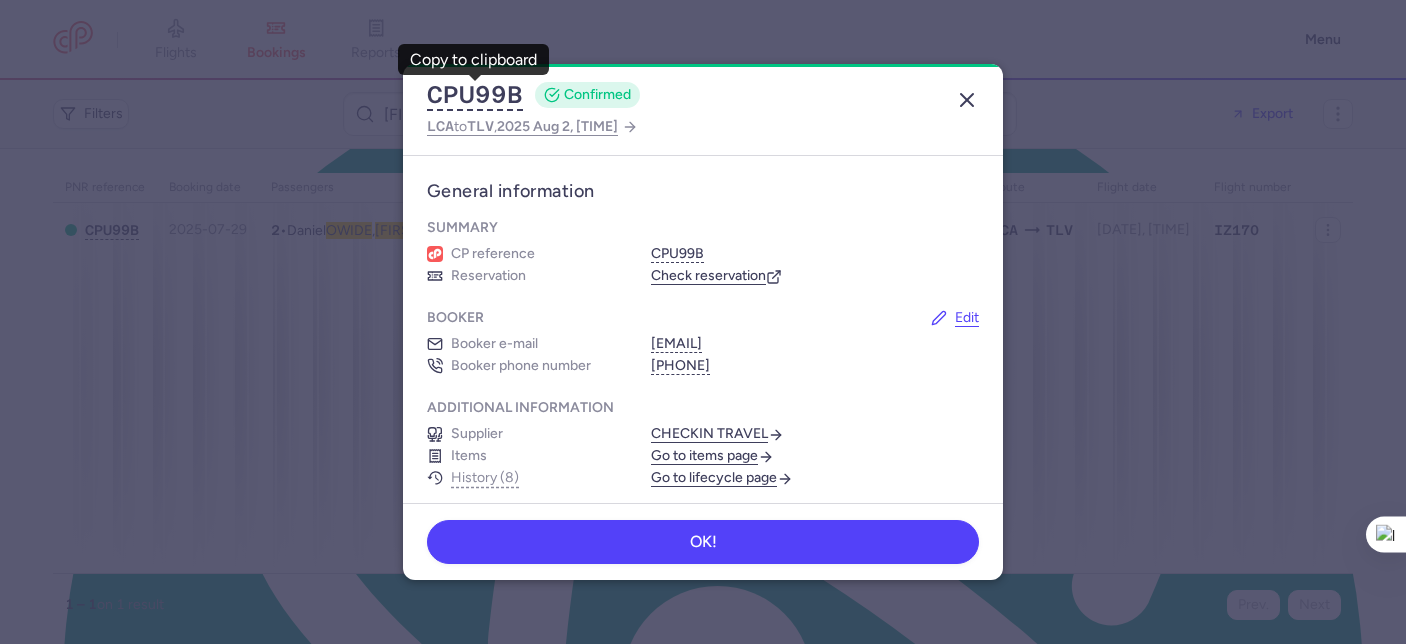 click 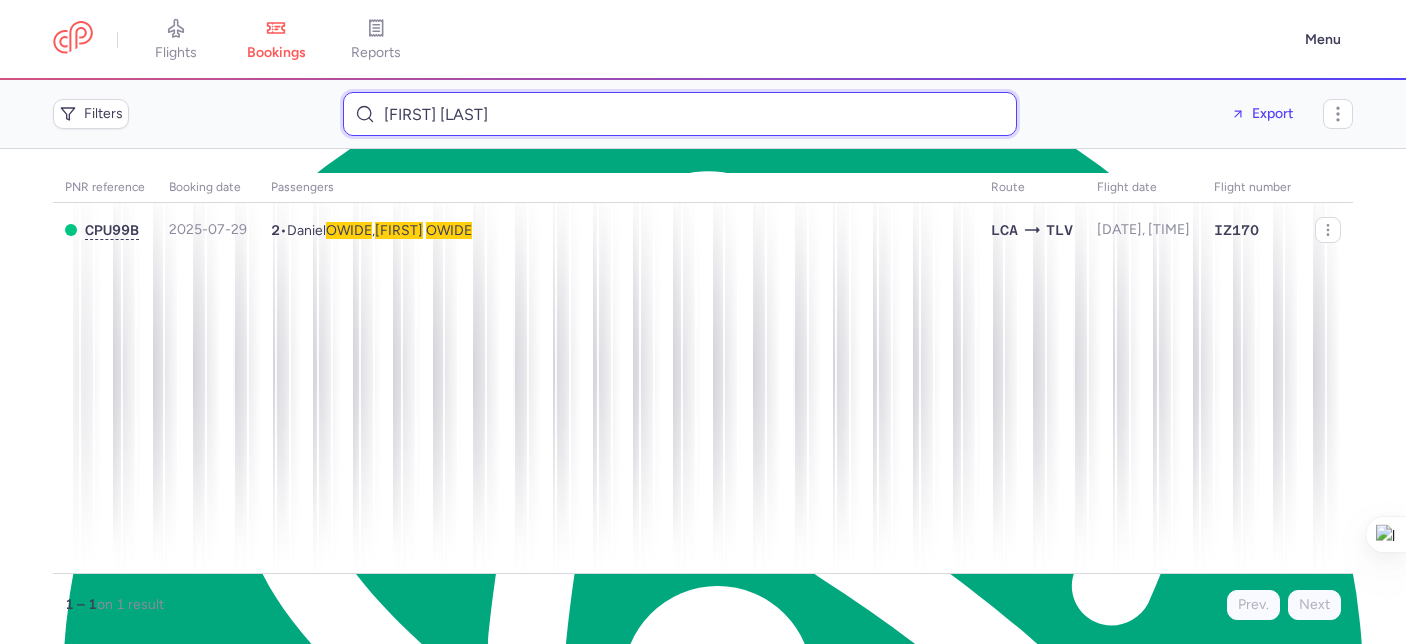 drag, startPoint x: 555, startPoint y: 123, endPoint x: 278, endPoint y: 103, distance: 277.72107 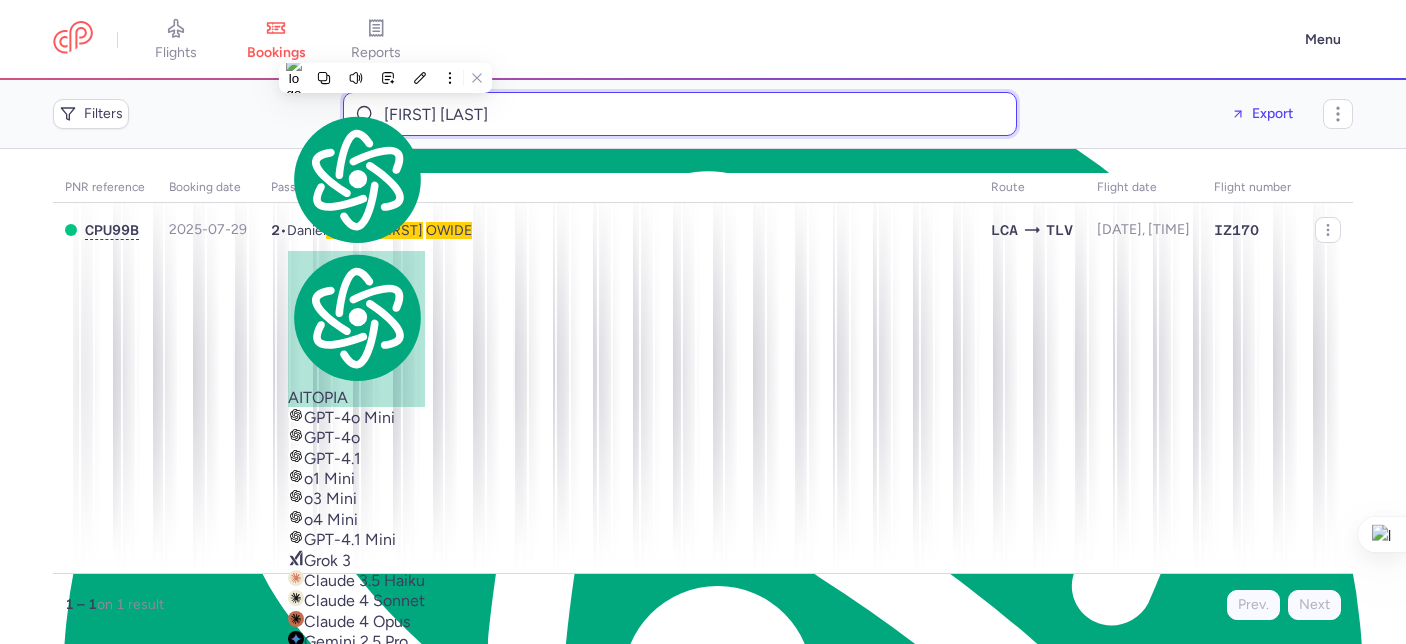 paste on "adelchouk015@gmail.com" 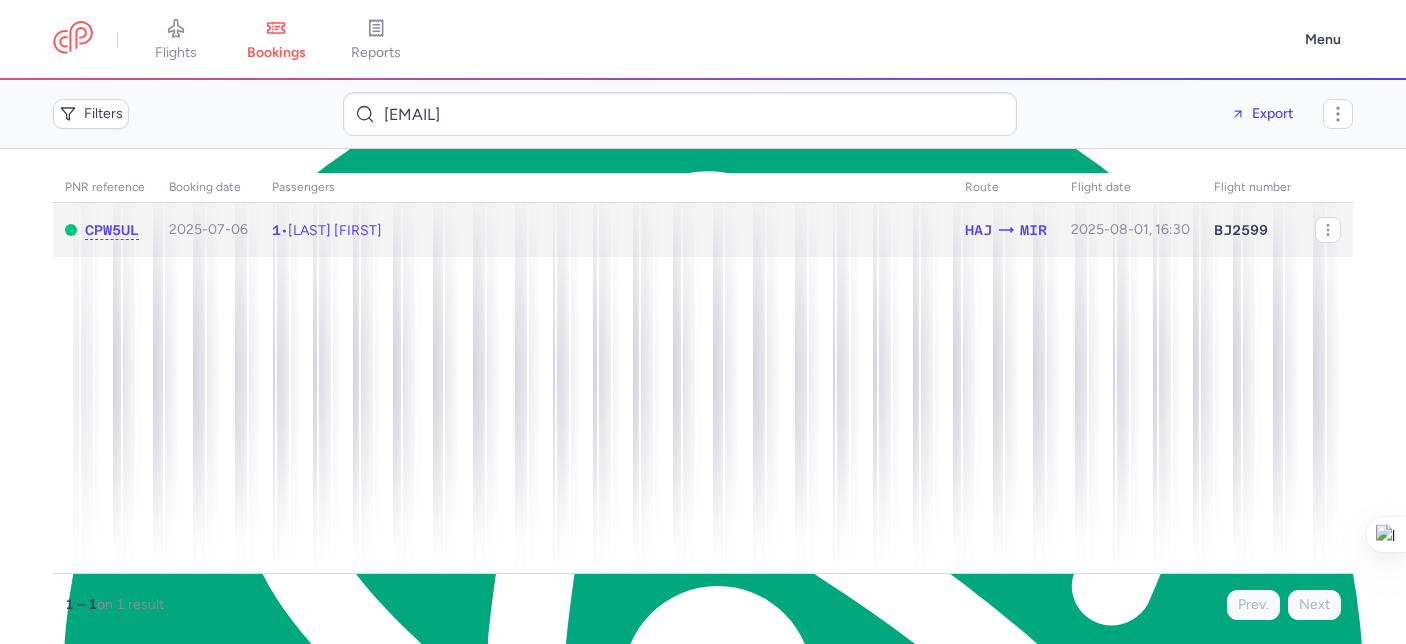 click on "1  •  Chouk ADEL" 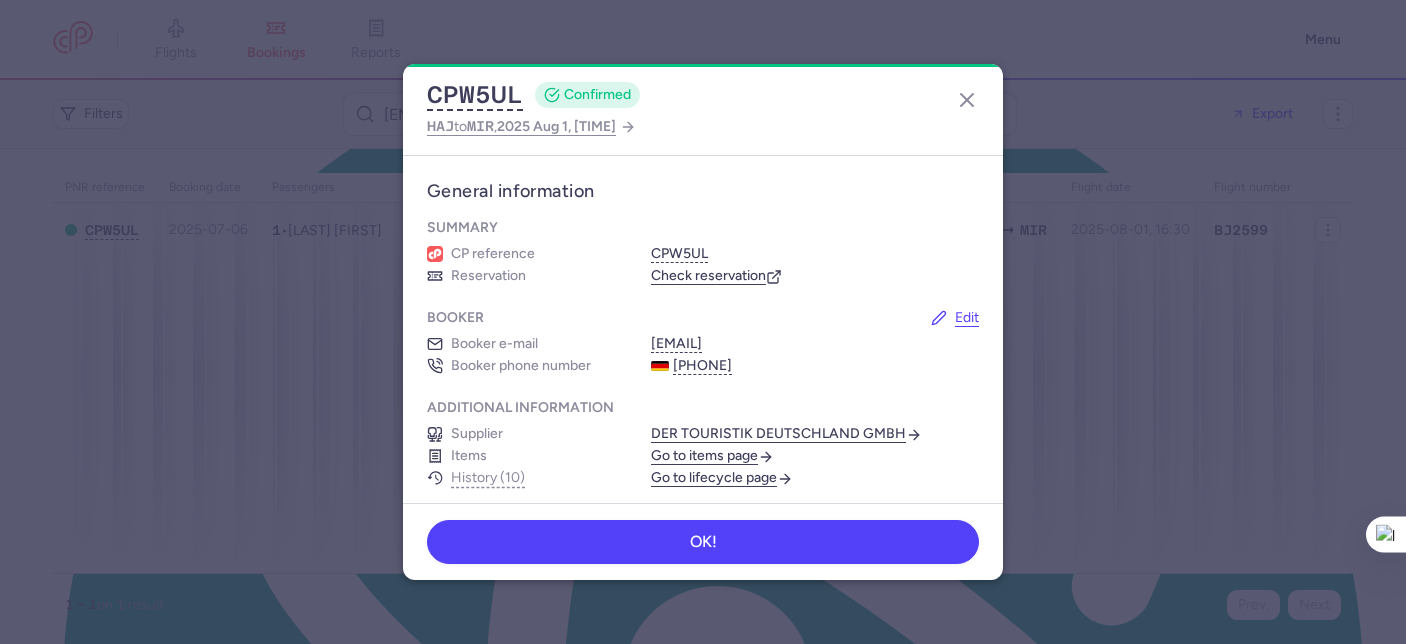 click on "CPW5UL  CONFIRMED HAJ  to  MIR ,  2025 Aug 1, 16:30" 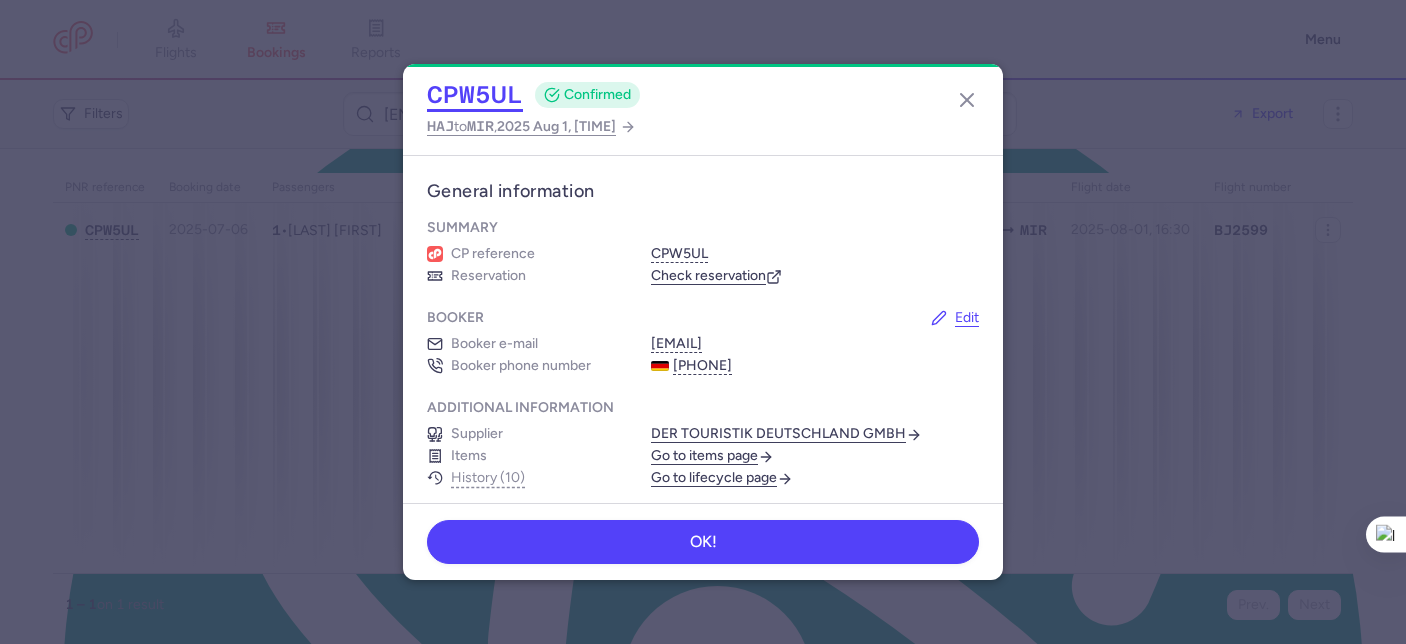 click on "CPW5UL" 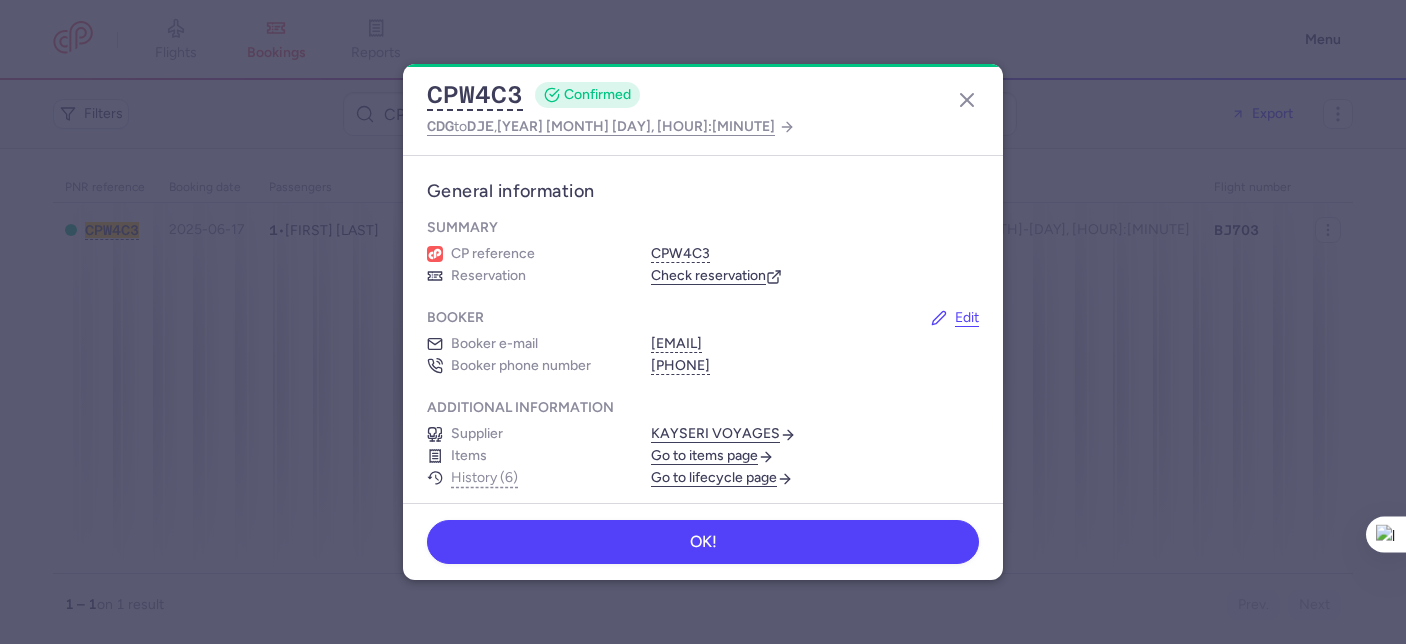 scroll, scrollTop: 0, scrollLeft: 0, axis: both 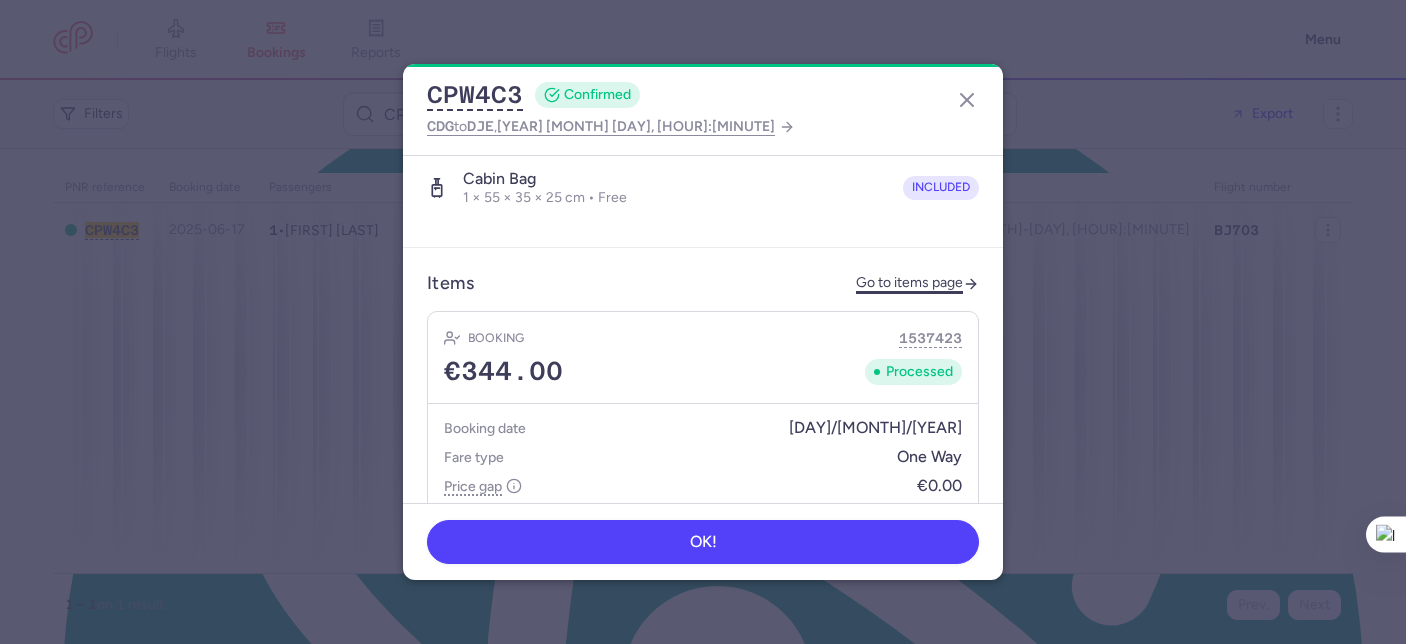 click on "Go to items page" 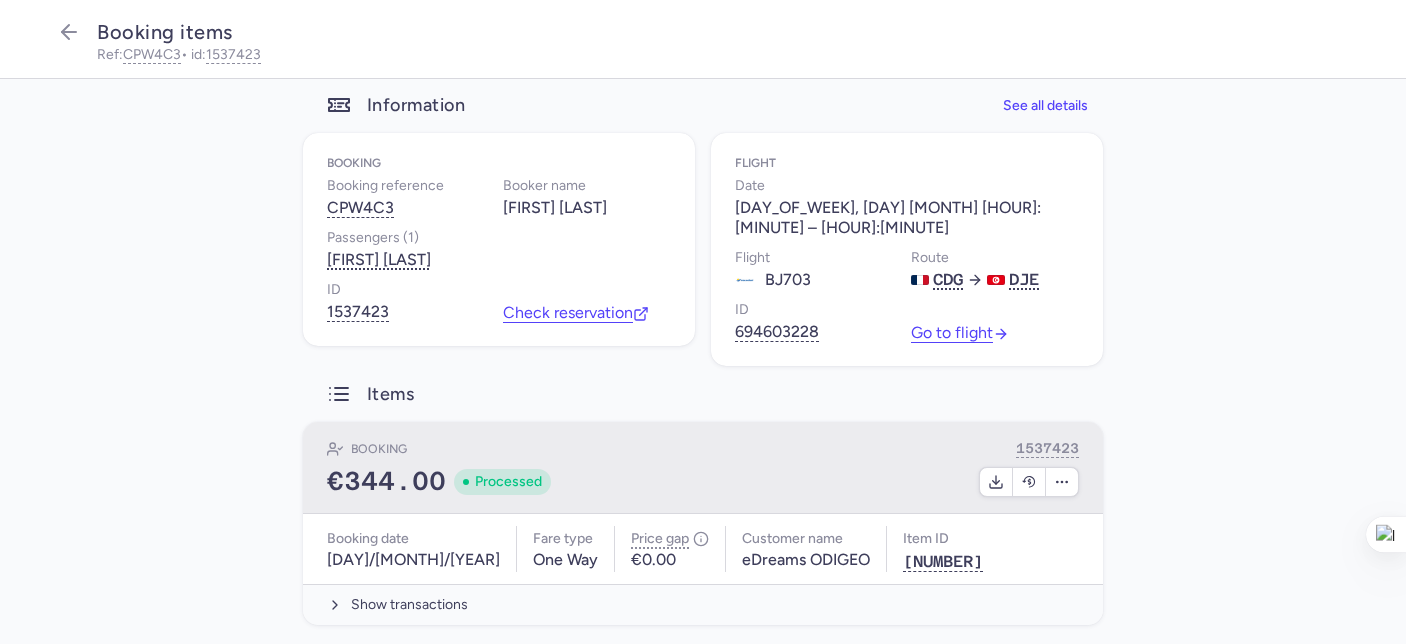 scroll, scrollTop: 26, scrollLeft: 0, axis: vertical 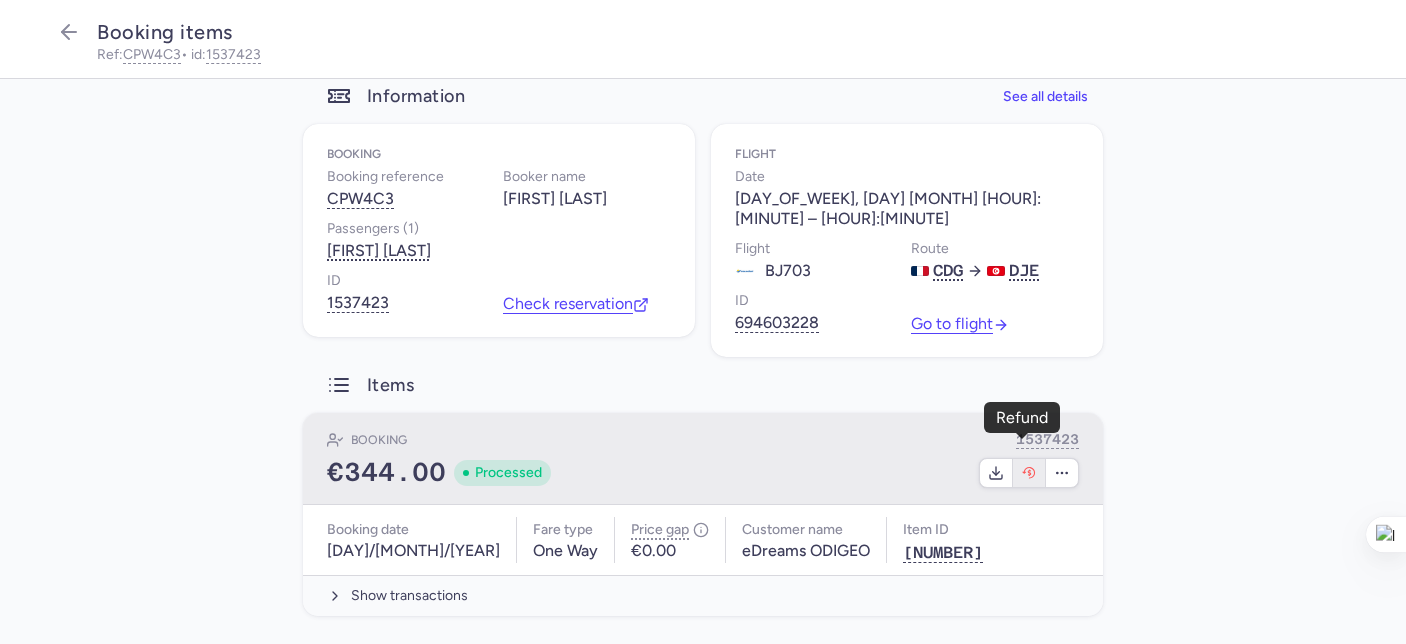 click 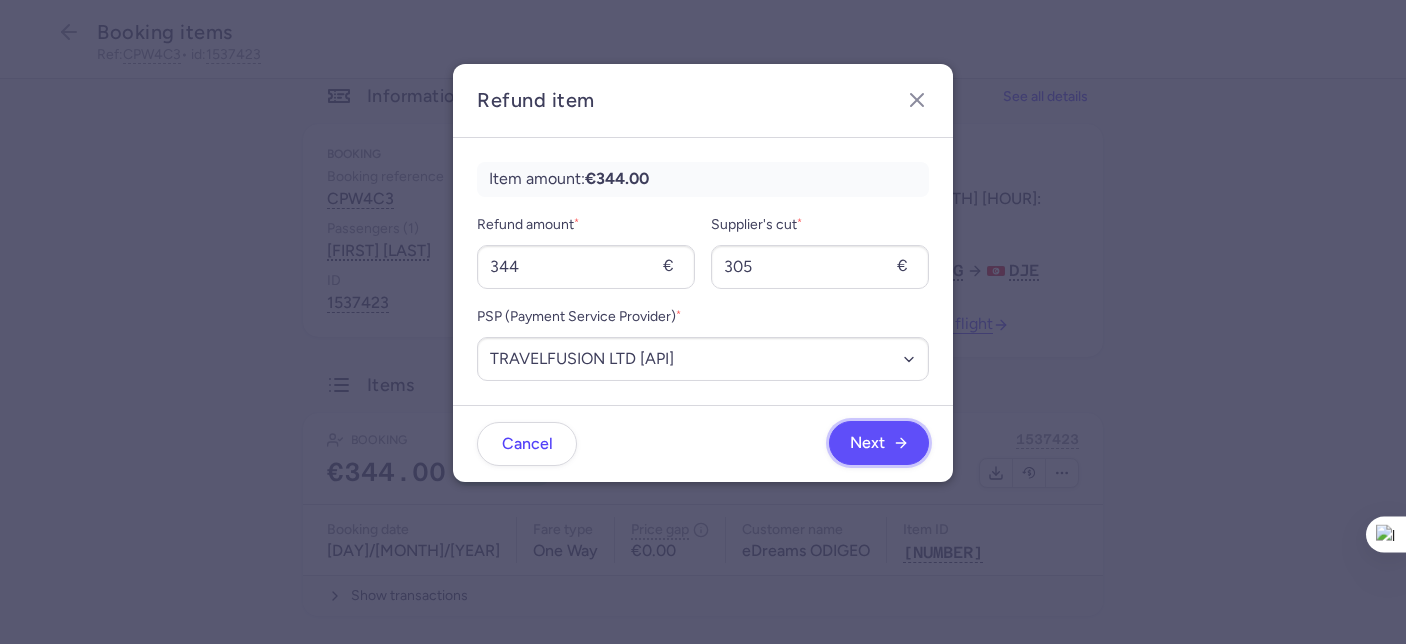 click on "Next" at bounding box center [867, 443] 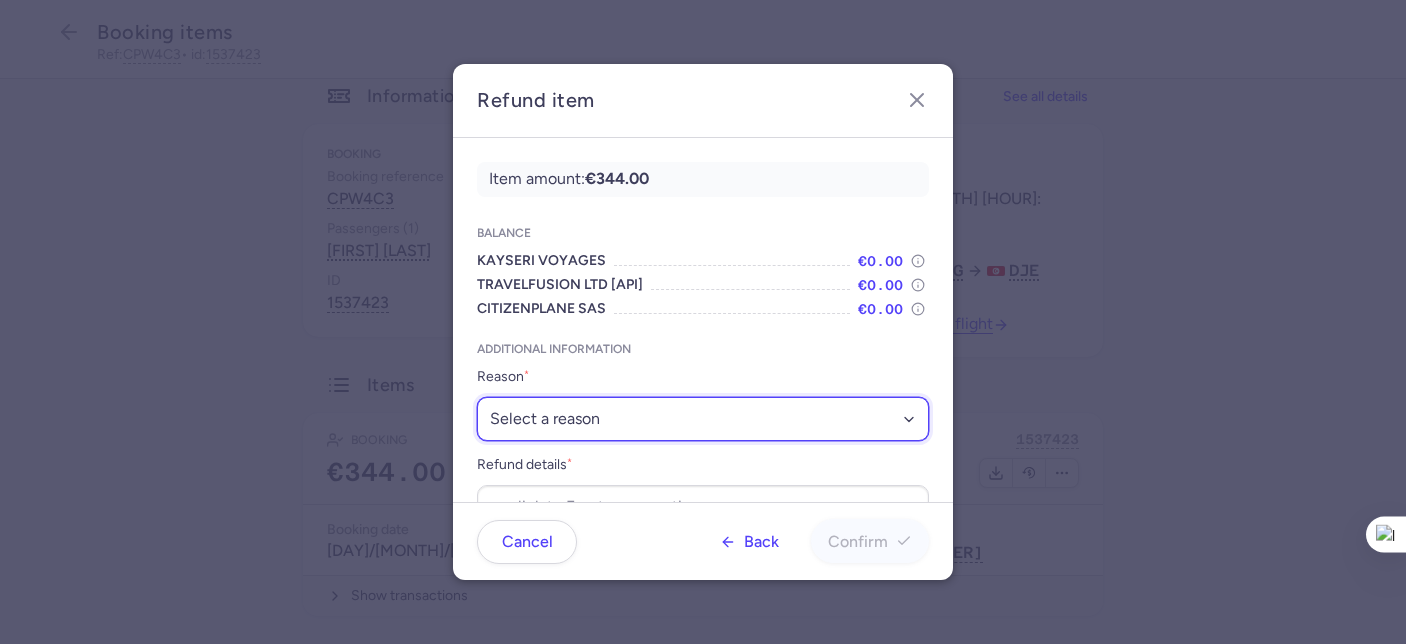 click on "Select a reason ✈️ Airline ceasing ops 💼 Ancillary issue 📄 APIS missing ⚙️ CitizenPlane error ⛔️ Denied boarding 🔁 Duplicate ❌ Flight canceled 🕵🏼‍♂️ Fraud 🎁 Goodwill 🎫 Goodwill allowance 🙃 Other 💺 Overbooking 💸 Refund with penalty 🙅 Schedule change not accepted 🤕 Supplier error 💵 Tax refund ❓ Unconfirmed booking" at bounding box center (703, 419) 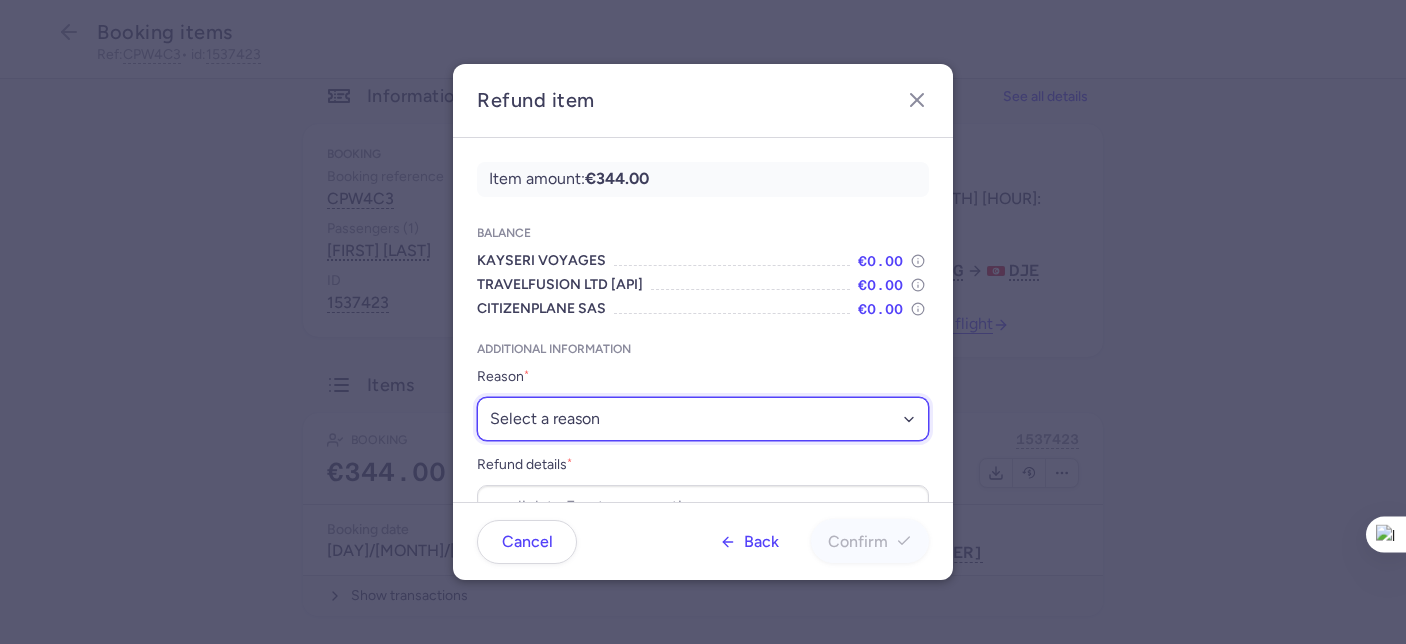 select on "DENIED_BOARDING" 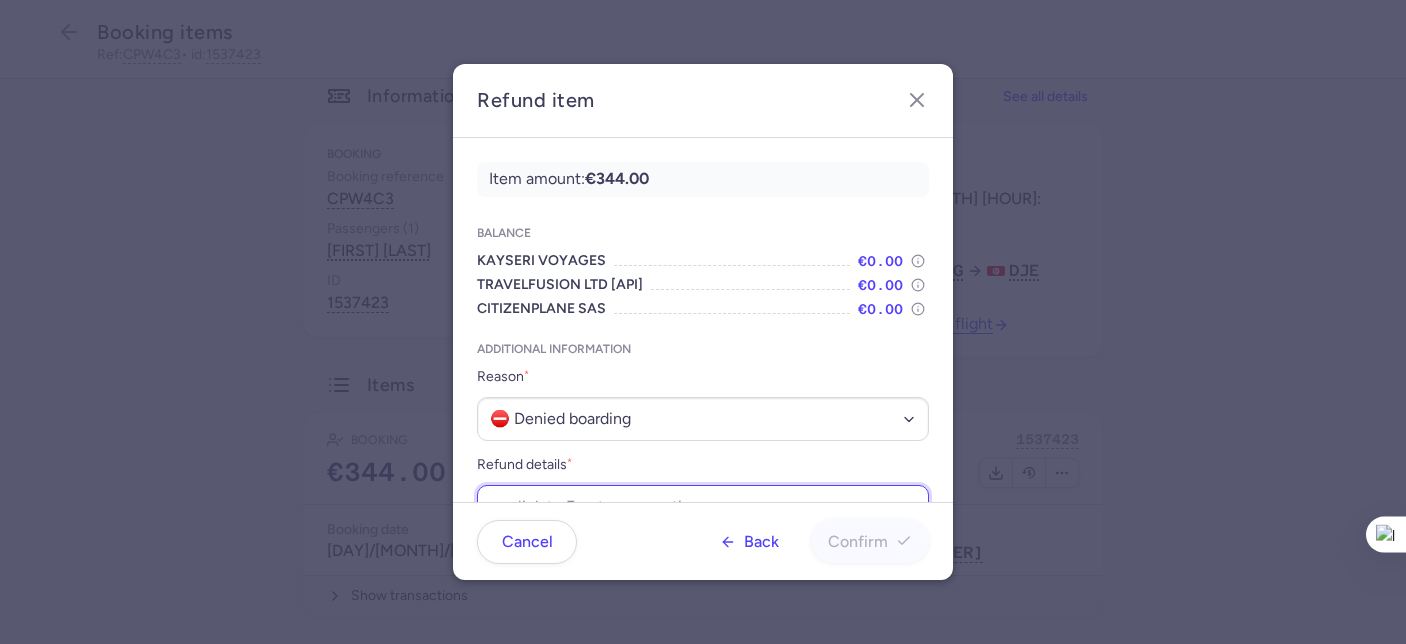 click on "Refund details  *" at bounding box center [703, 507] 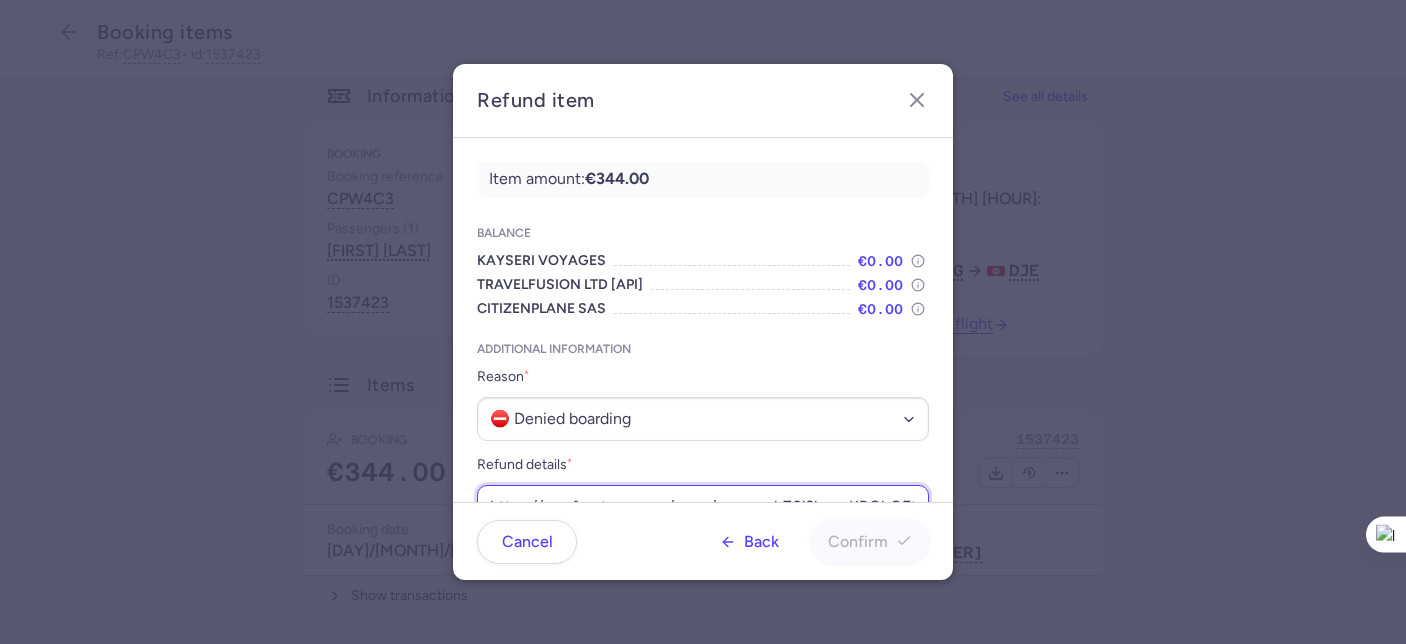 scroll, scrollTop: 0, scrollLeft: 256, axis: horizontal 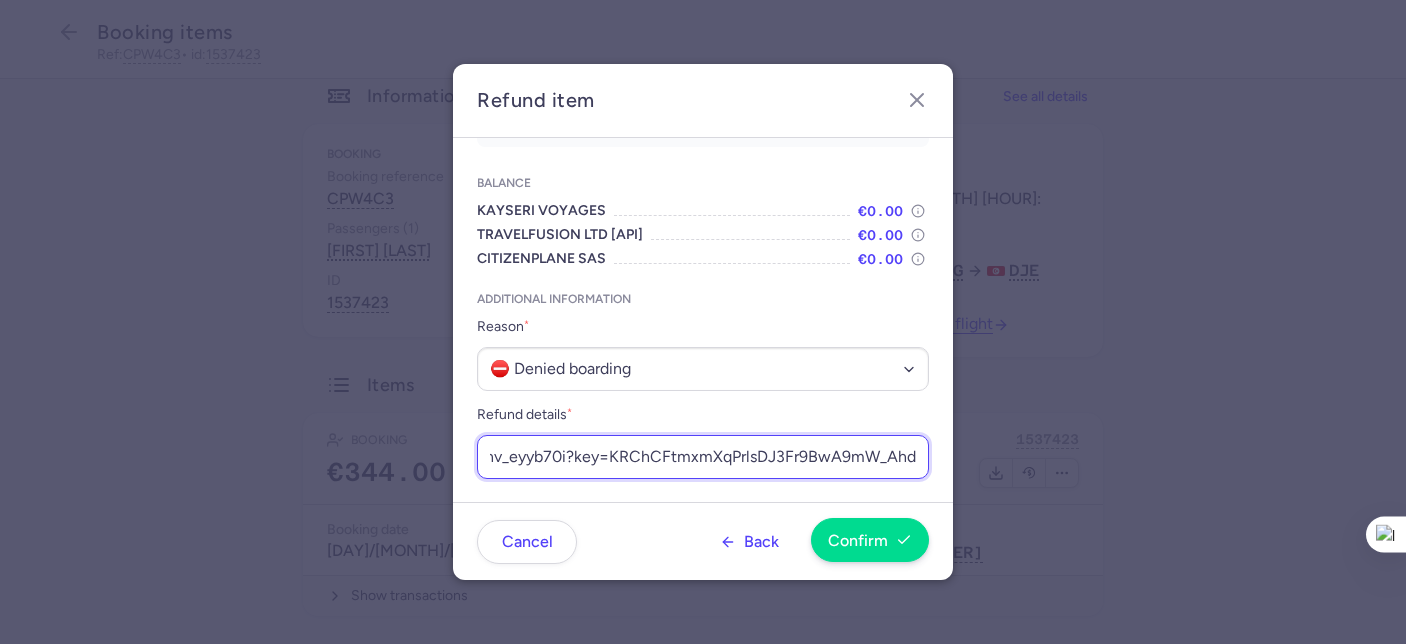 type on "https://app.frontapp.com/open/cnv_eyyb70i?key=KRChCFtmxmXqPrlsDJ3Fr9BwA9mW_Ahd" 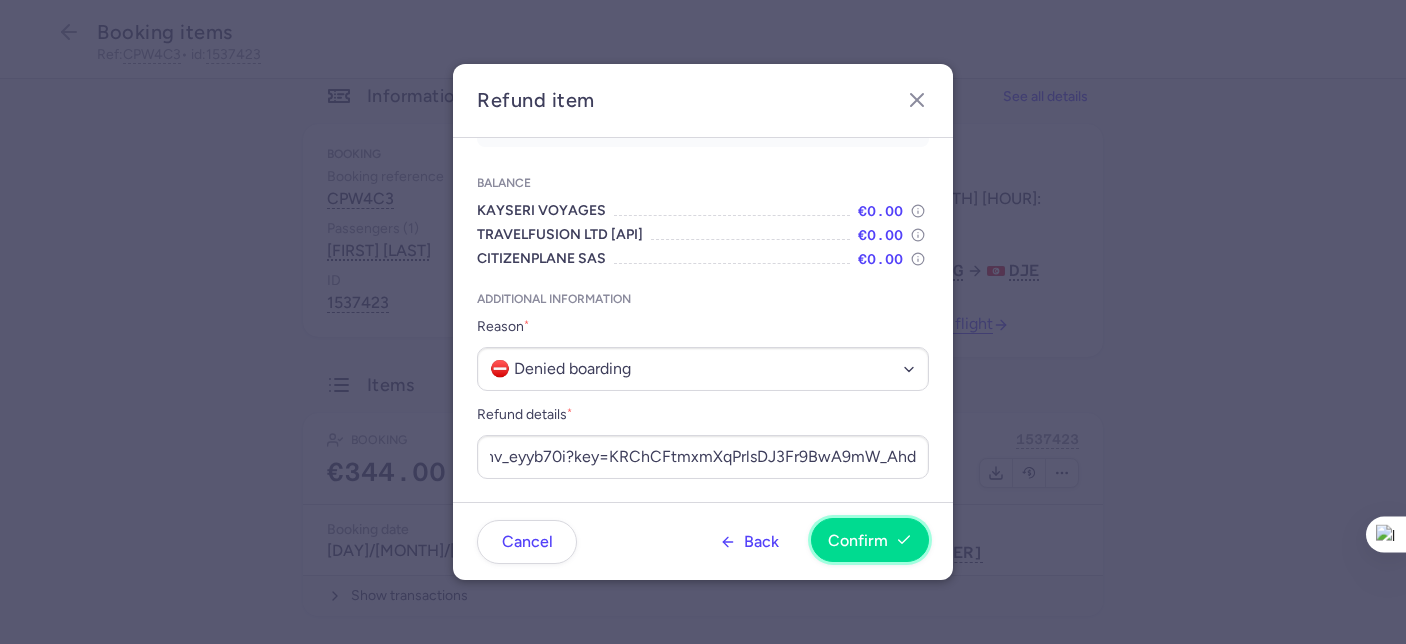 scroll, scrollTop: 0, scrollLeft: 0, axis: both 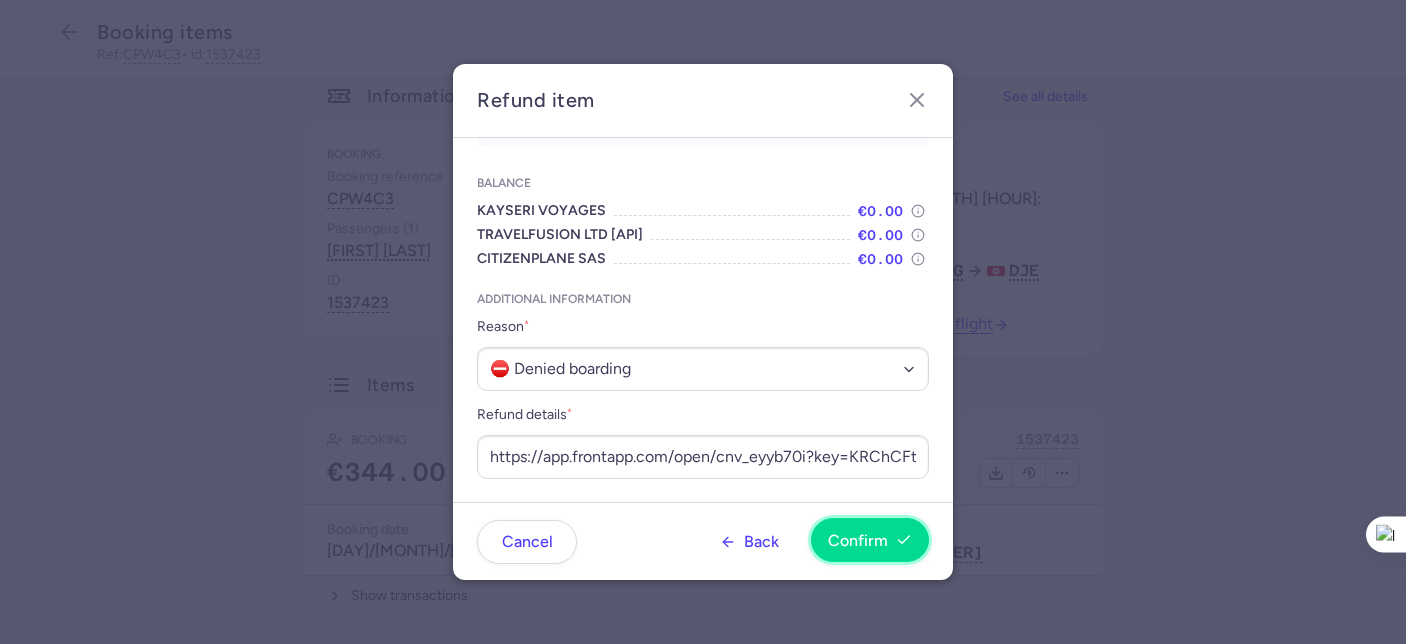 click on "Confirm" at bounding box center [870, 540] 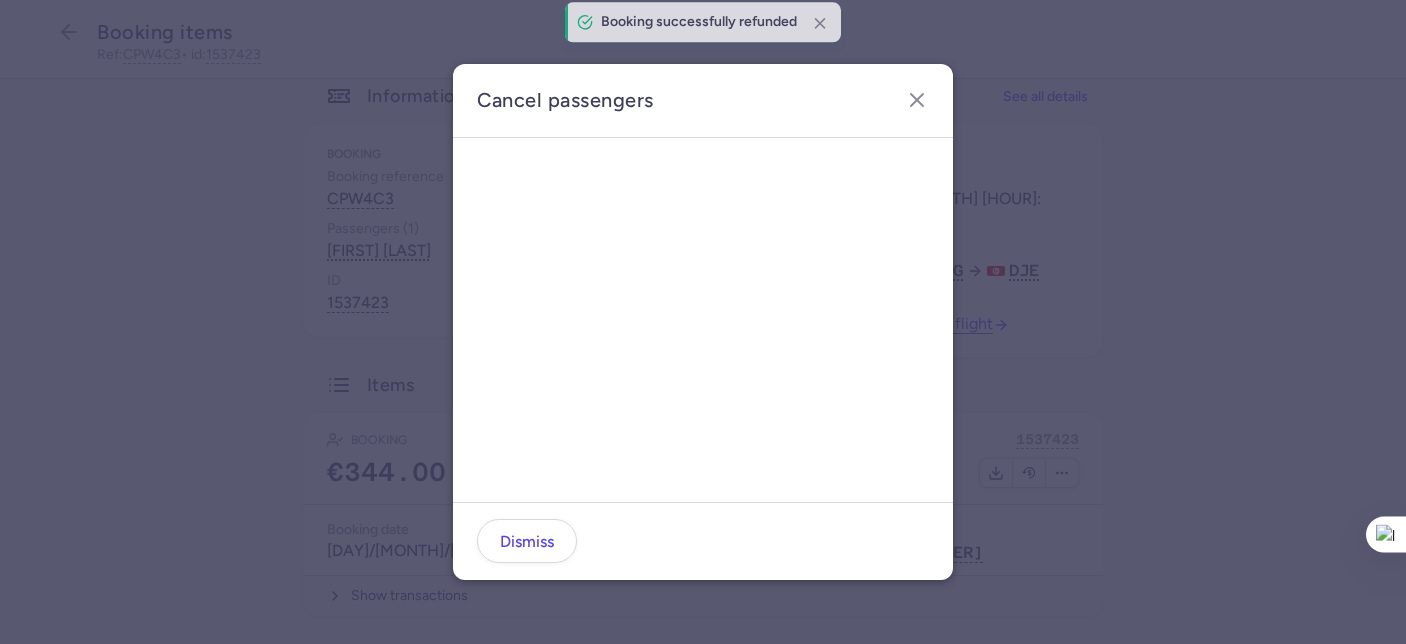 scroll, scrollTop: 0, scrollLeft: 0, axis: both 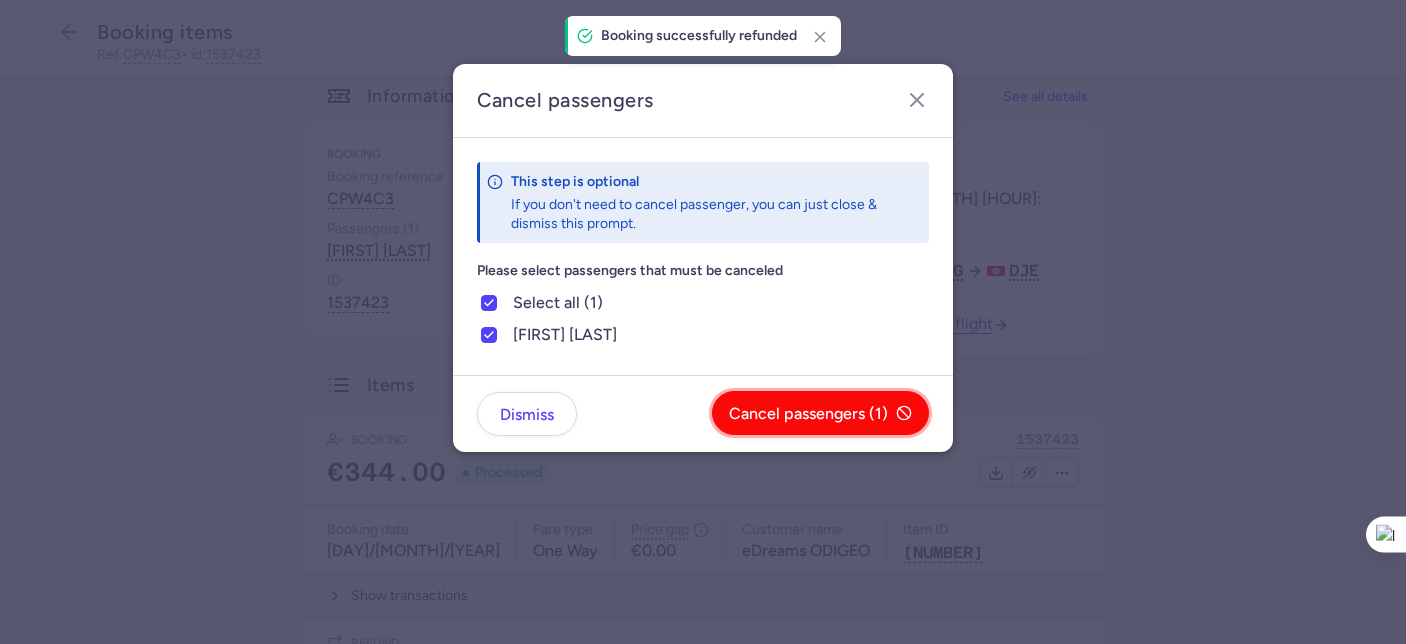 click on "Cancel passengers (1)" at bounding box center (808, 414) 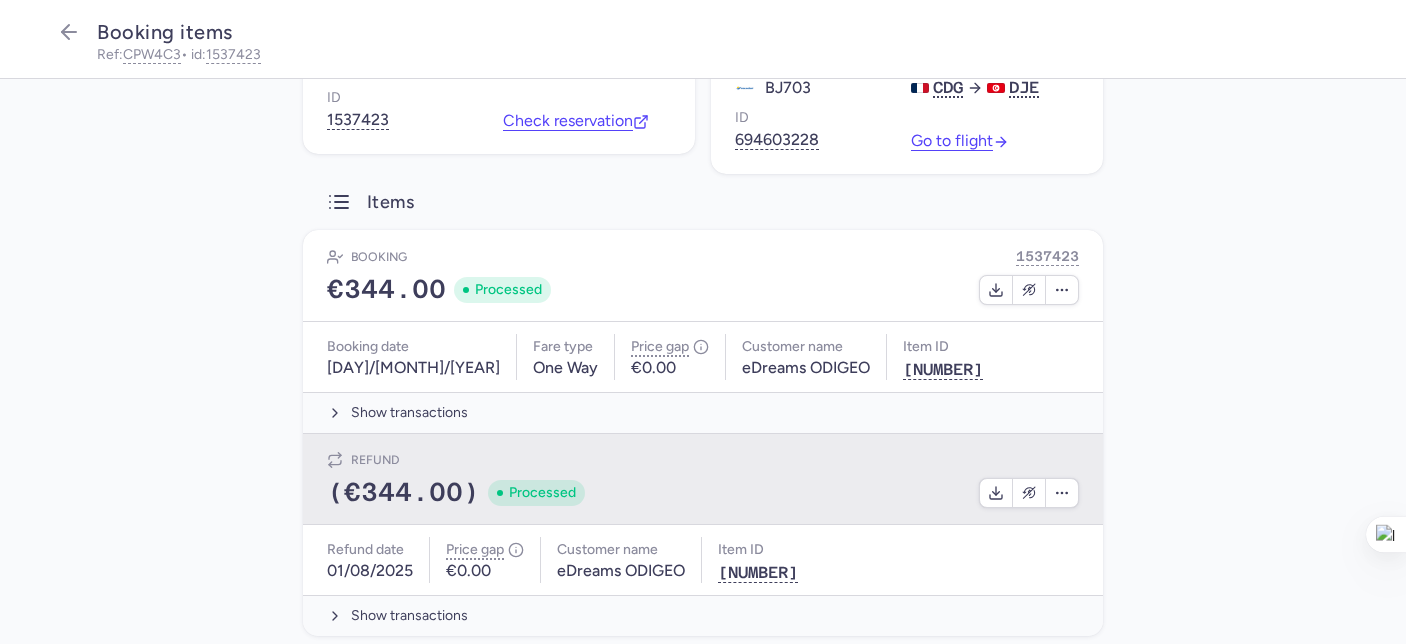 scroll, scrollTop: 229, scrollLeft: 0, axis: vertical 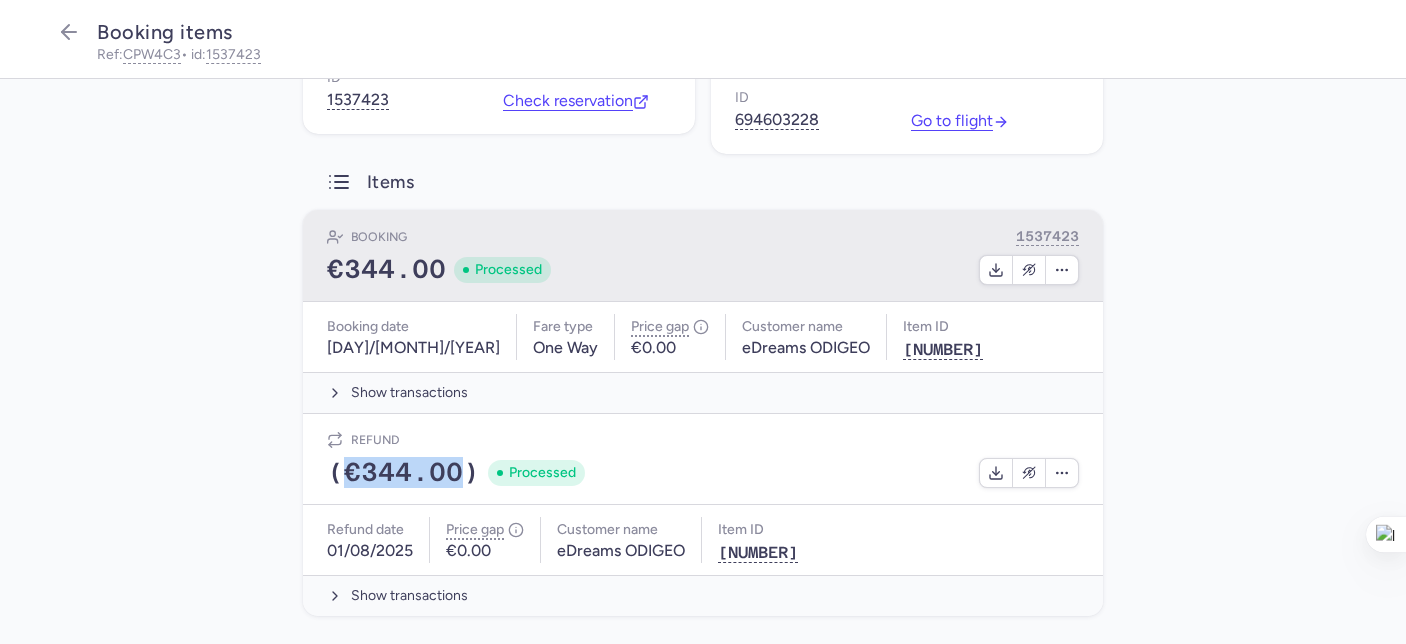 drag, startPoint x: 458, startPoint y: 441, endPoint x: 301, endPoint y: 275, distance: 228.48413 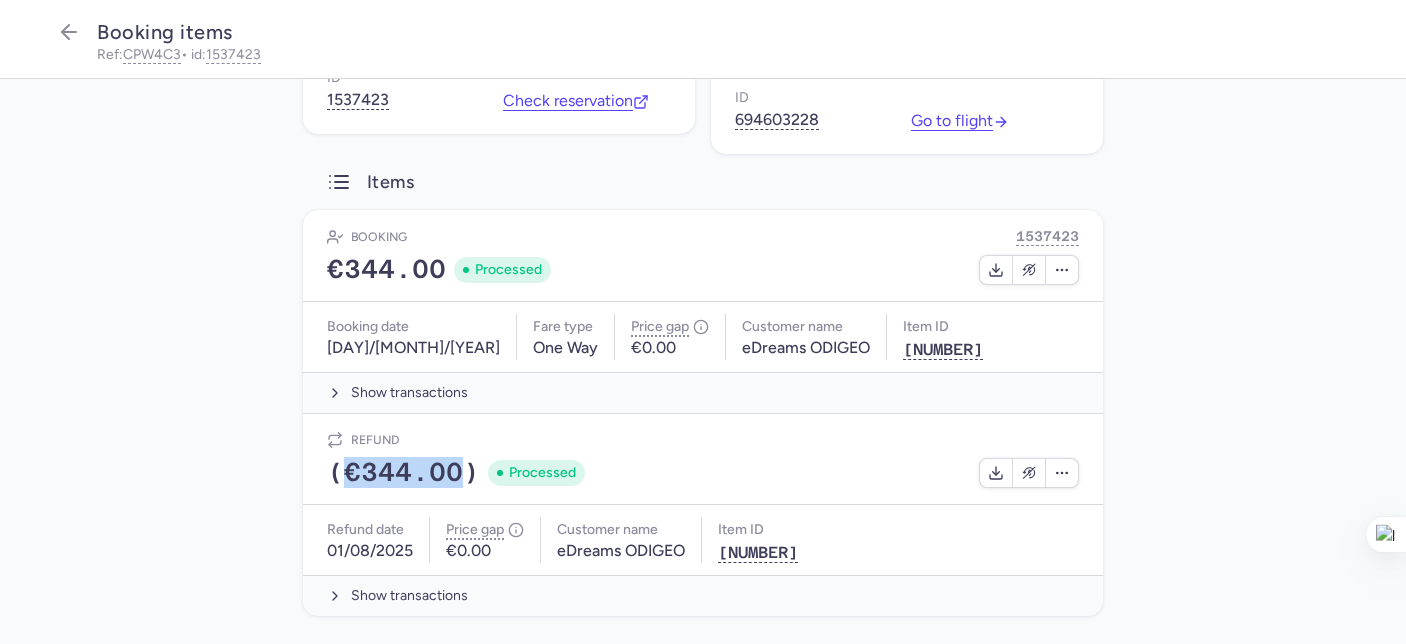 copy on "€344.00" 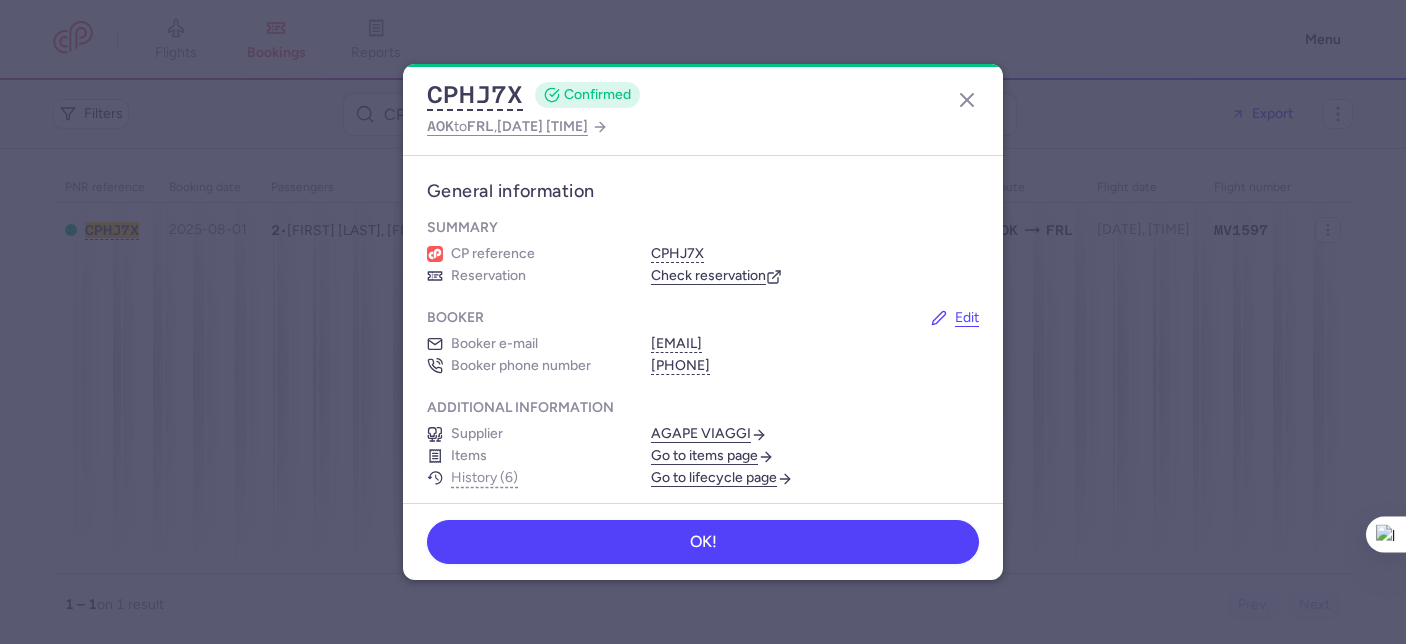 scroll, scrollTop: 0, scrollLeft: 0, axis: both 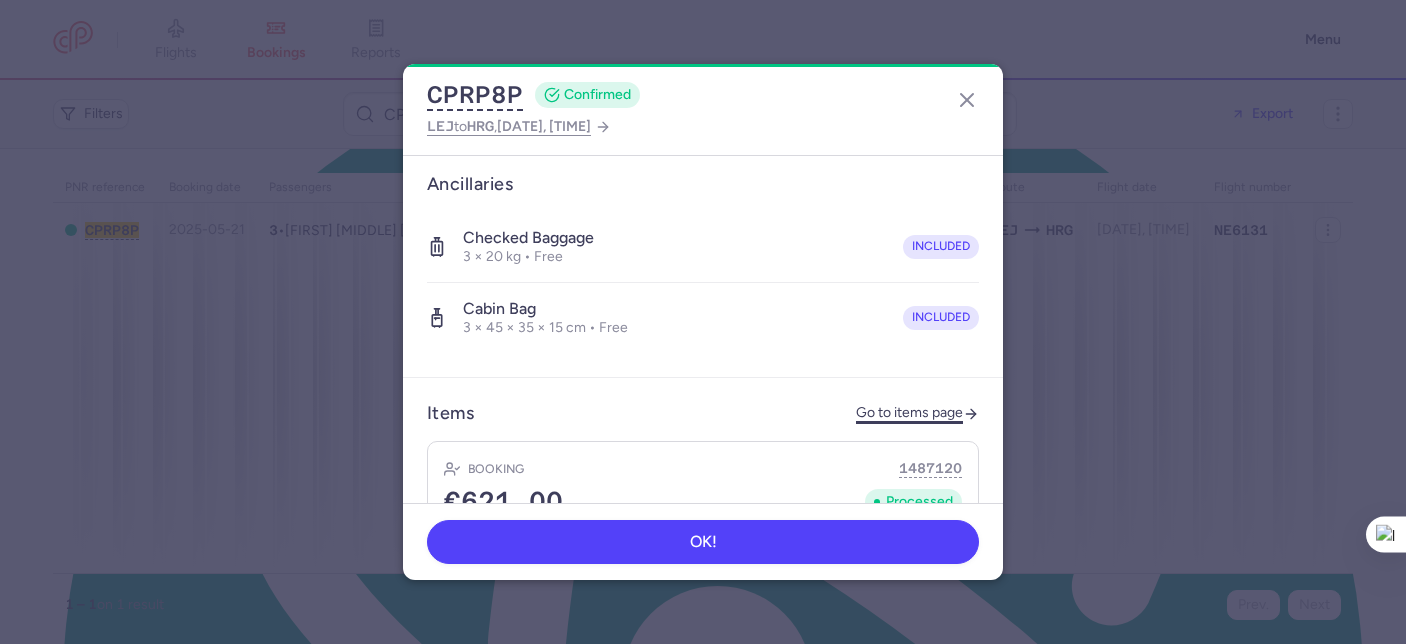 click on "Go to items page" 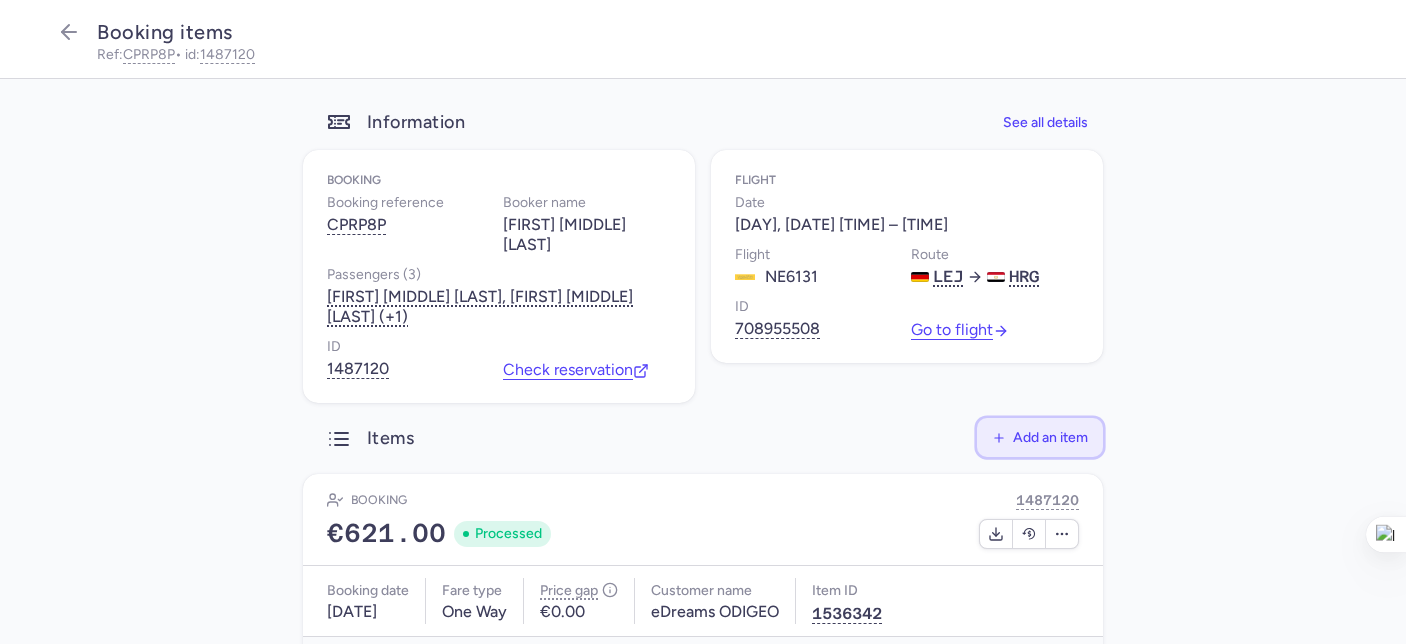click on "Add an item" at bounding box center (1050, 437) 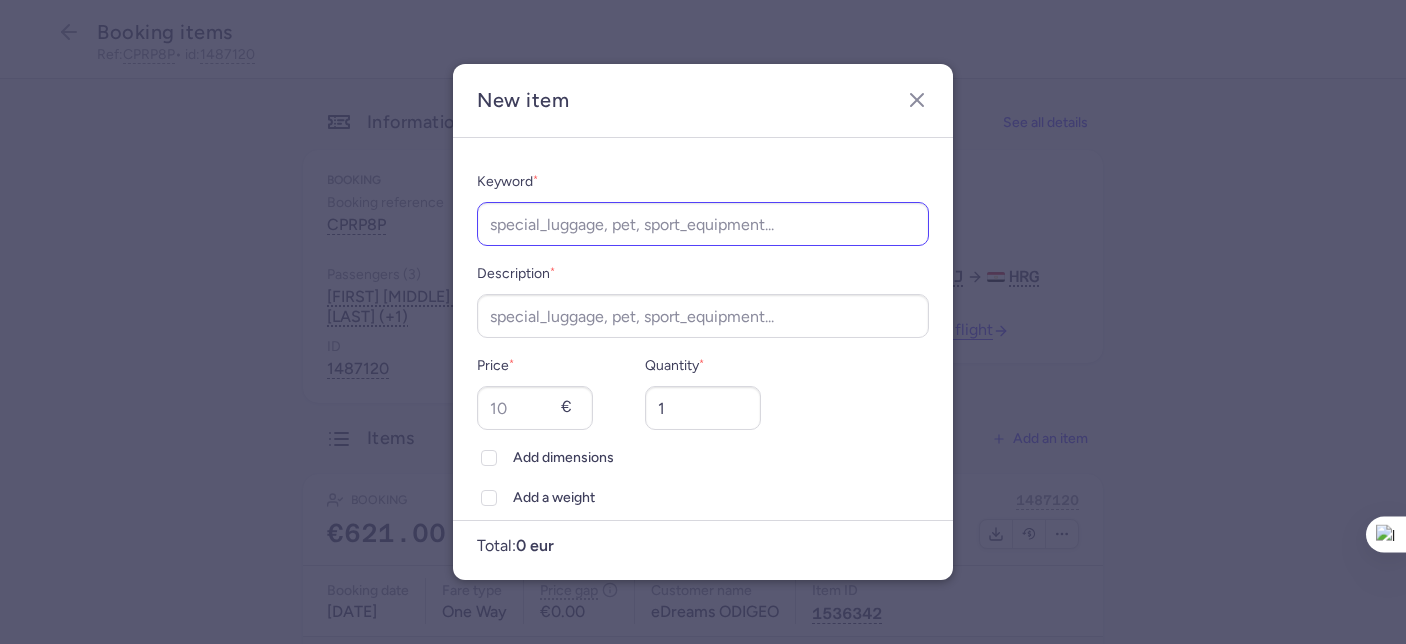 type 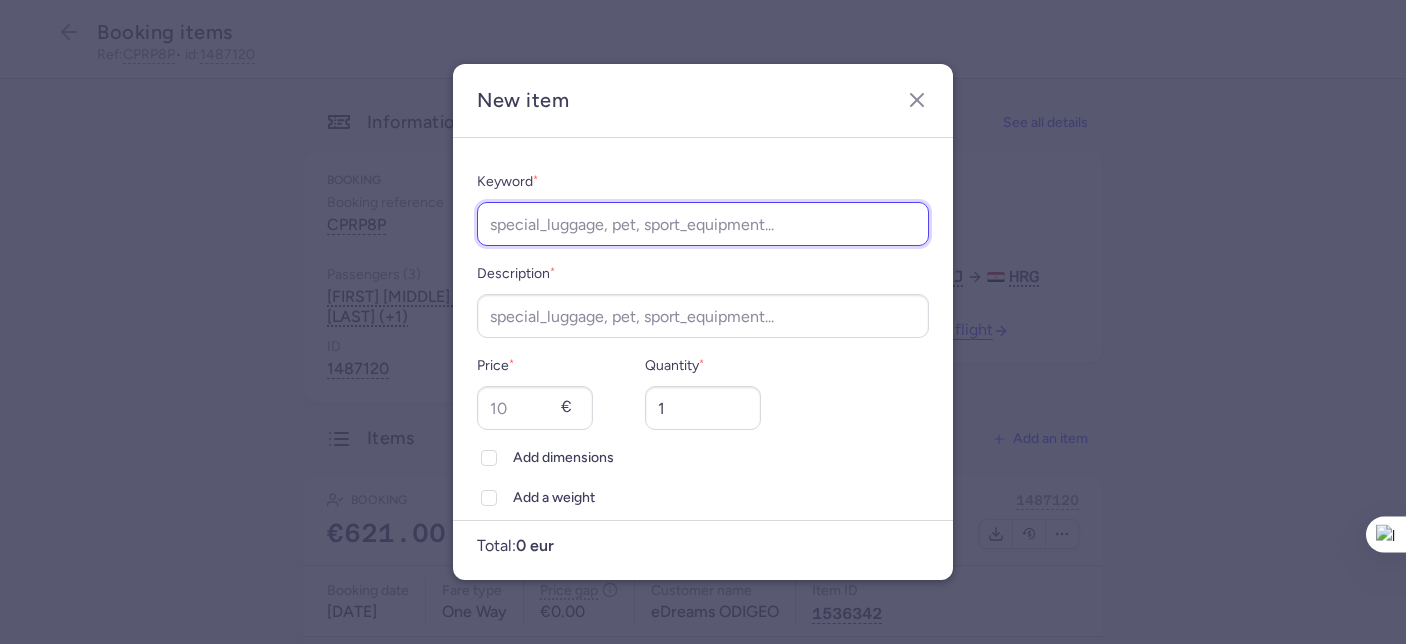 click on "Keyword  *" at bounding box center (703, 224) 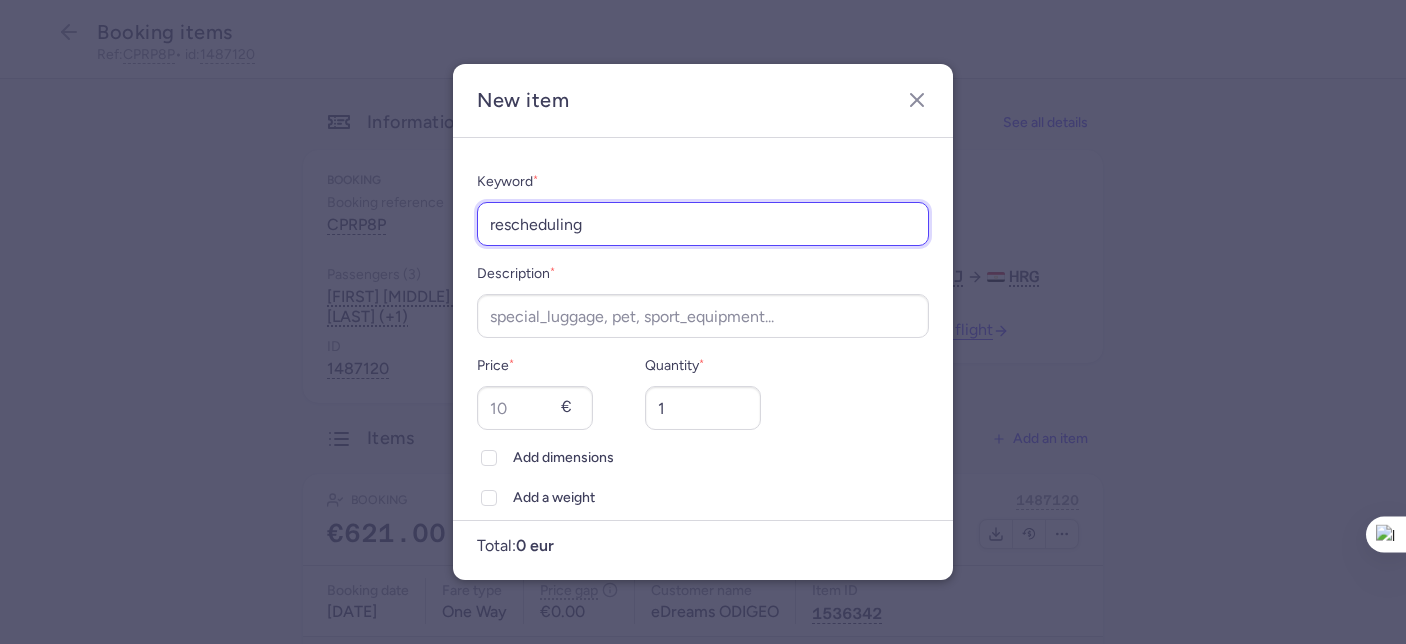 click on "rescheduling" at bounding box center [703, 224] 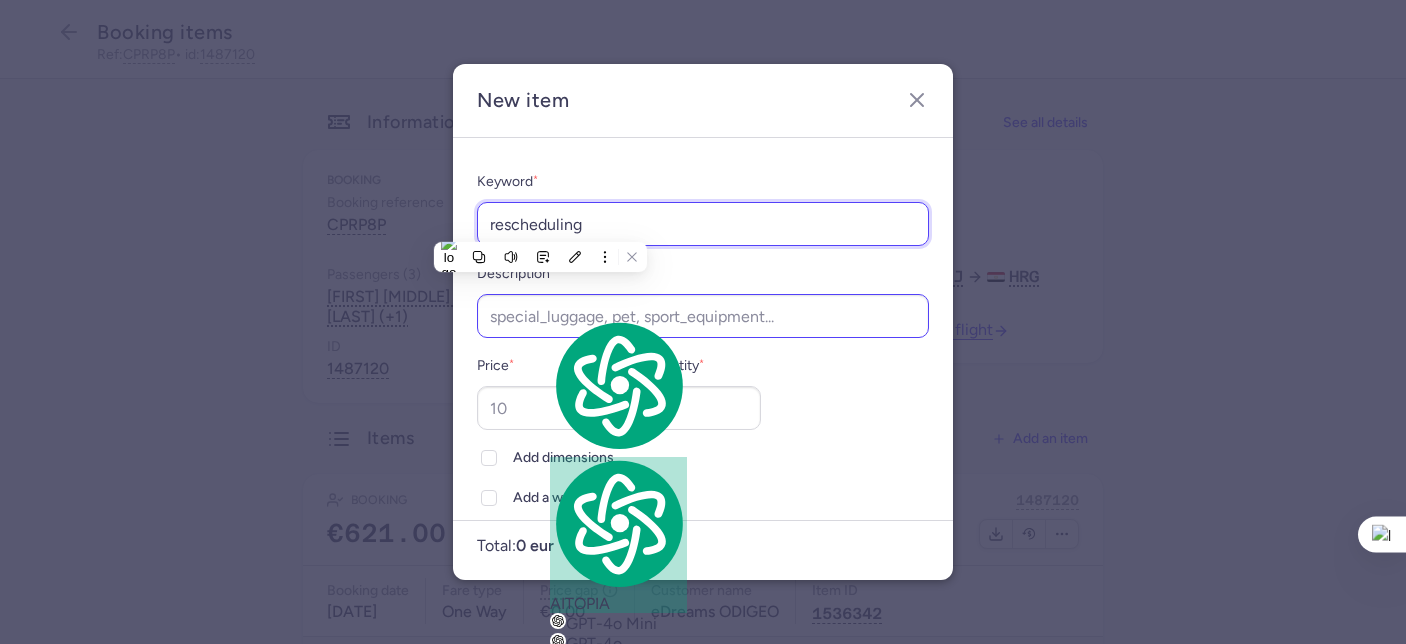 type on "rescheduling" 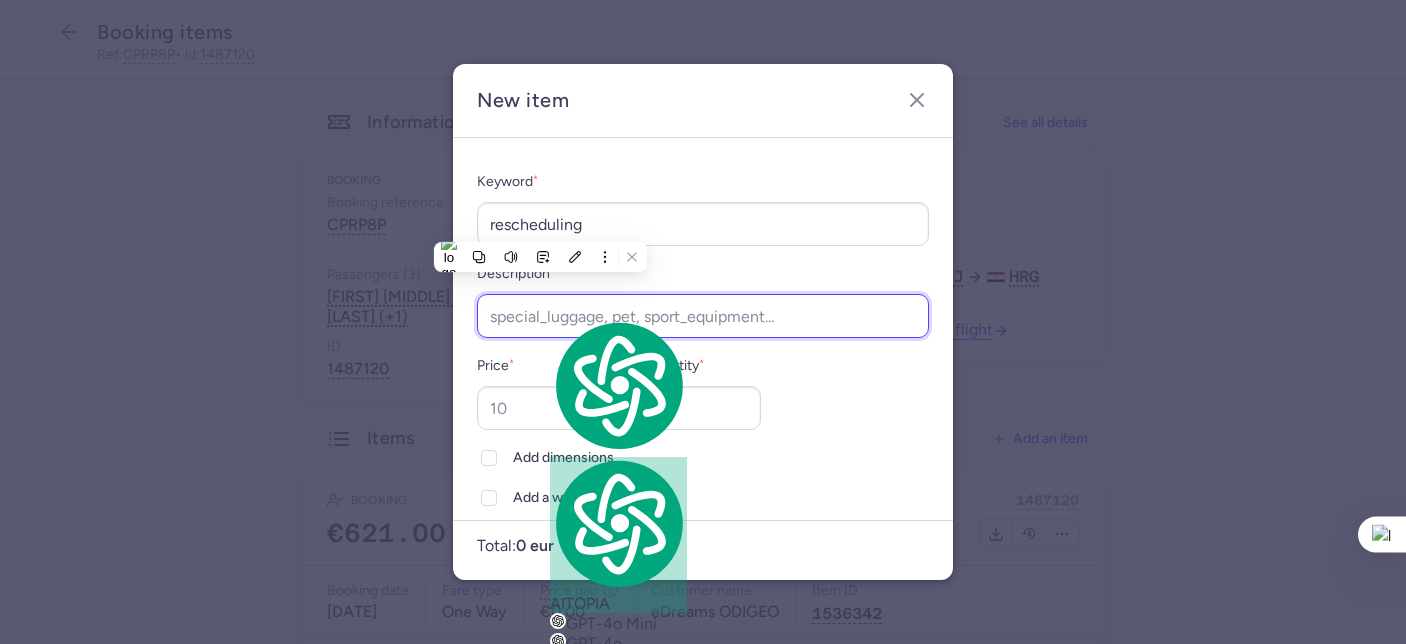 click on "Description  *" at bounding box center (703, 316) 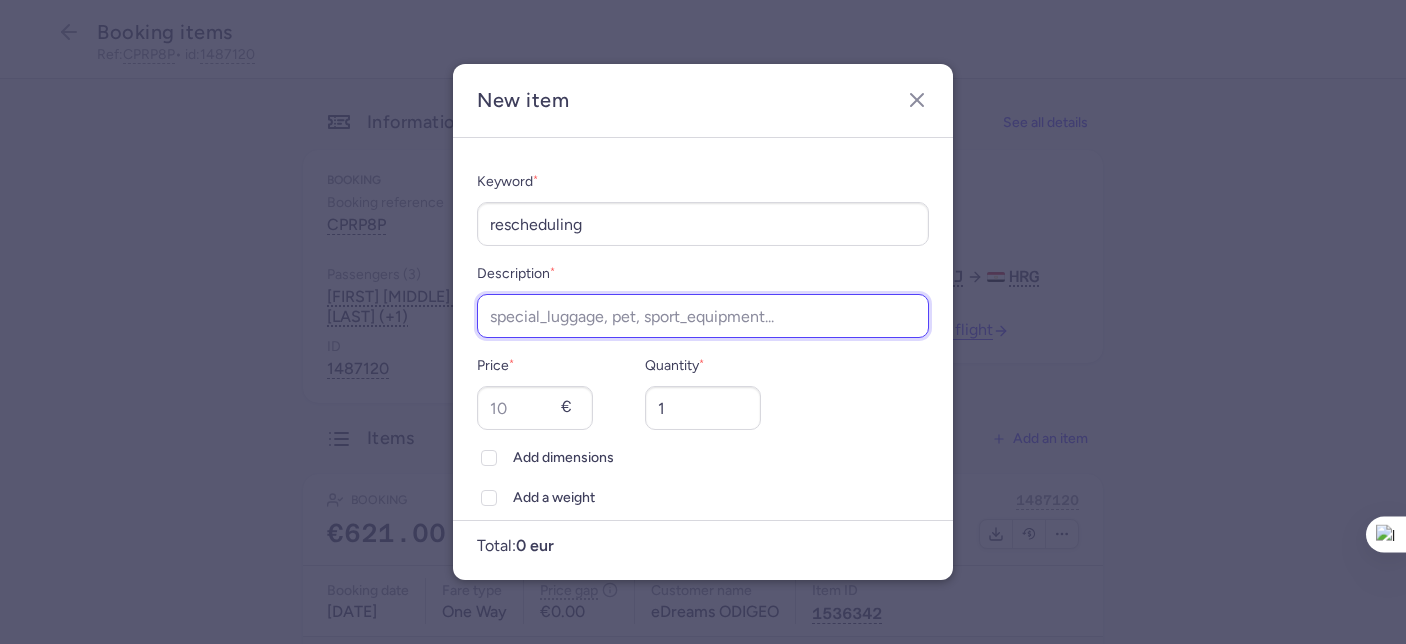paste on "rescheduling" 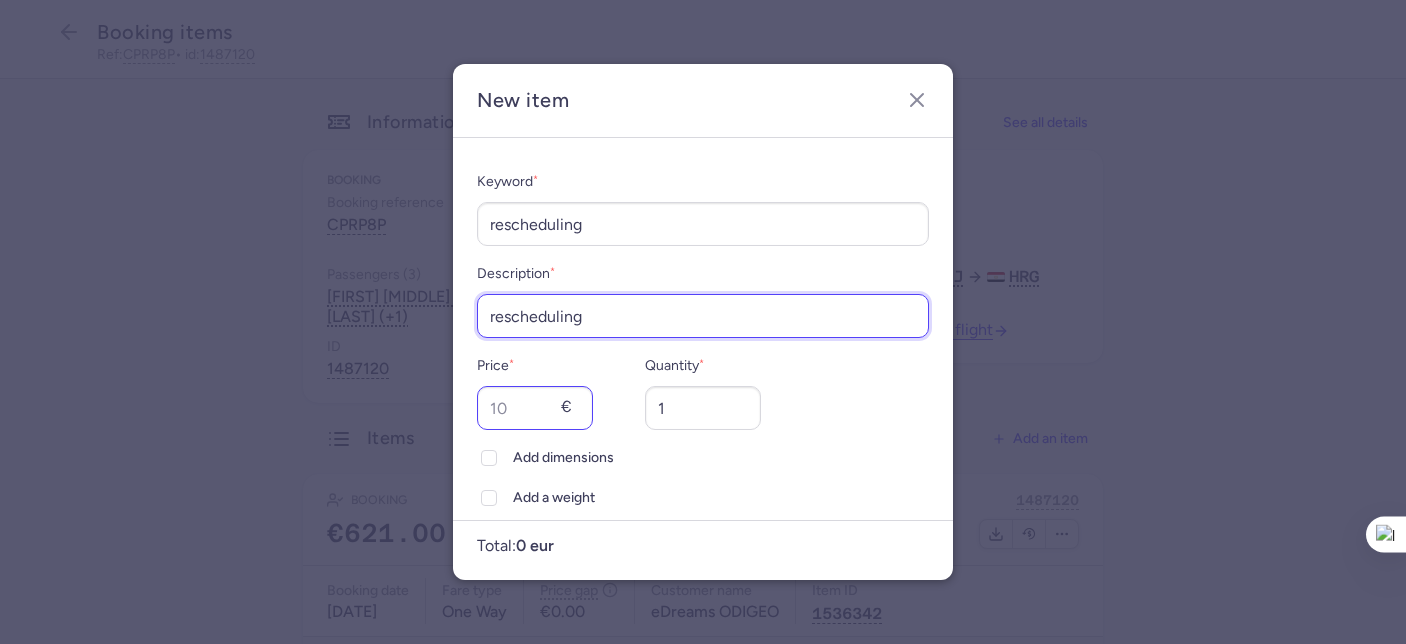 type on "rescheduling" 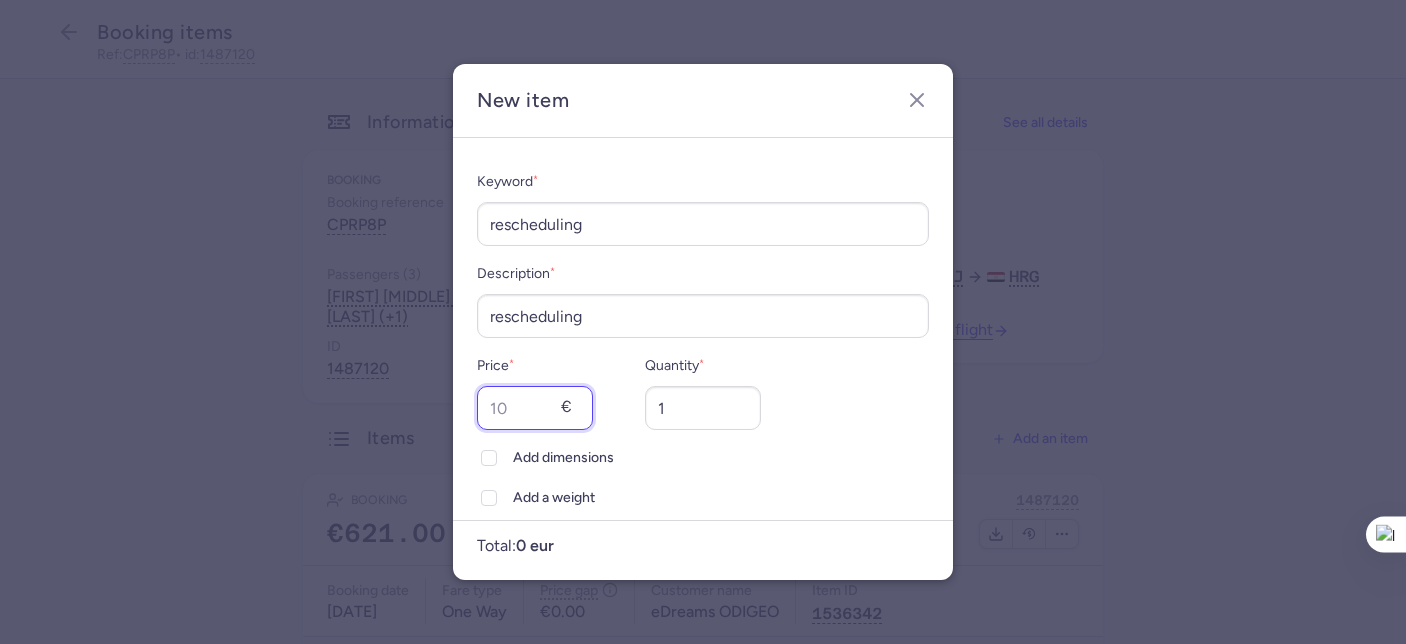 click on "Price  *" at bounding box center [535, 408] 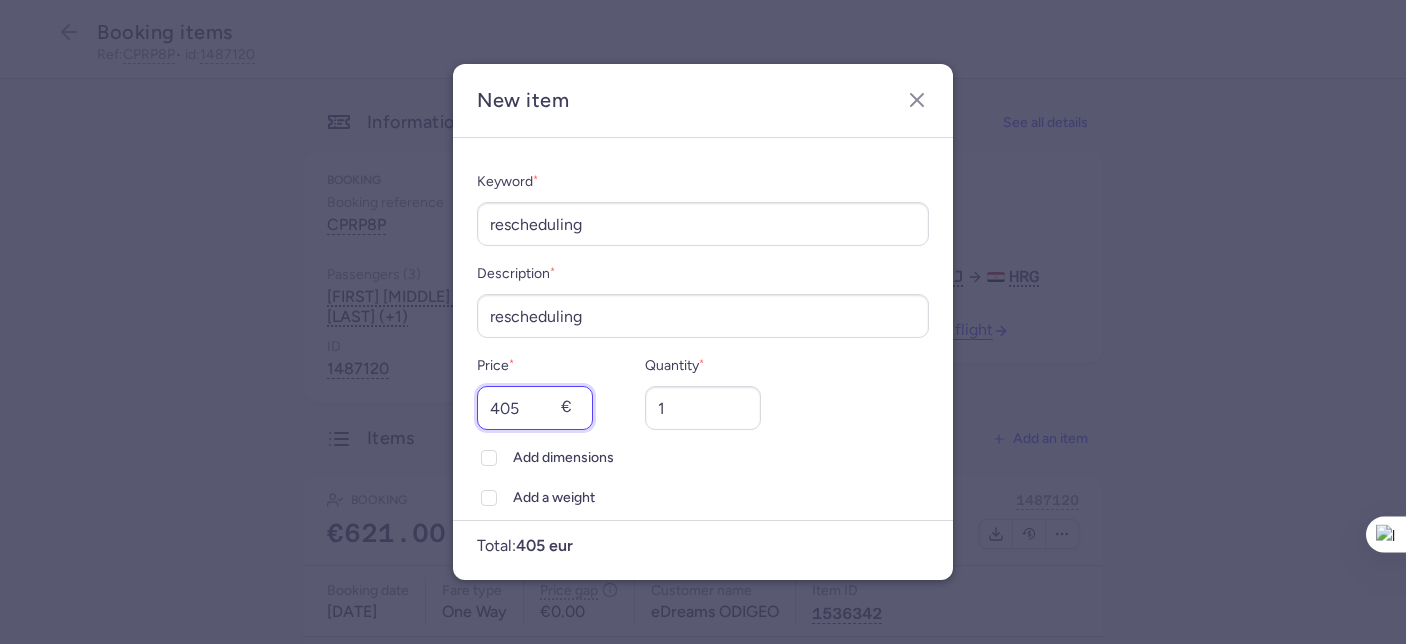 type on "405" 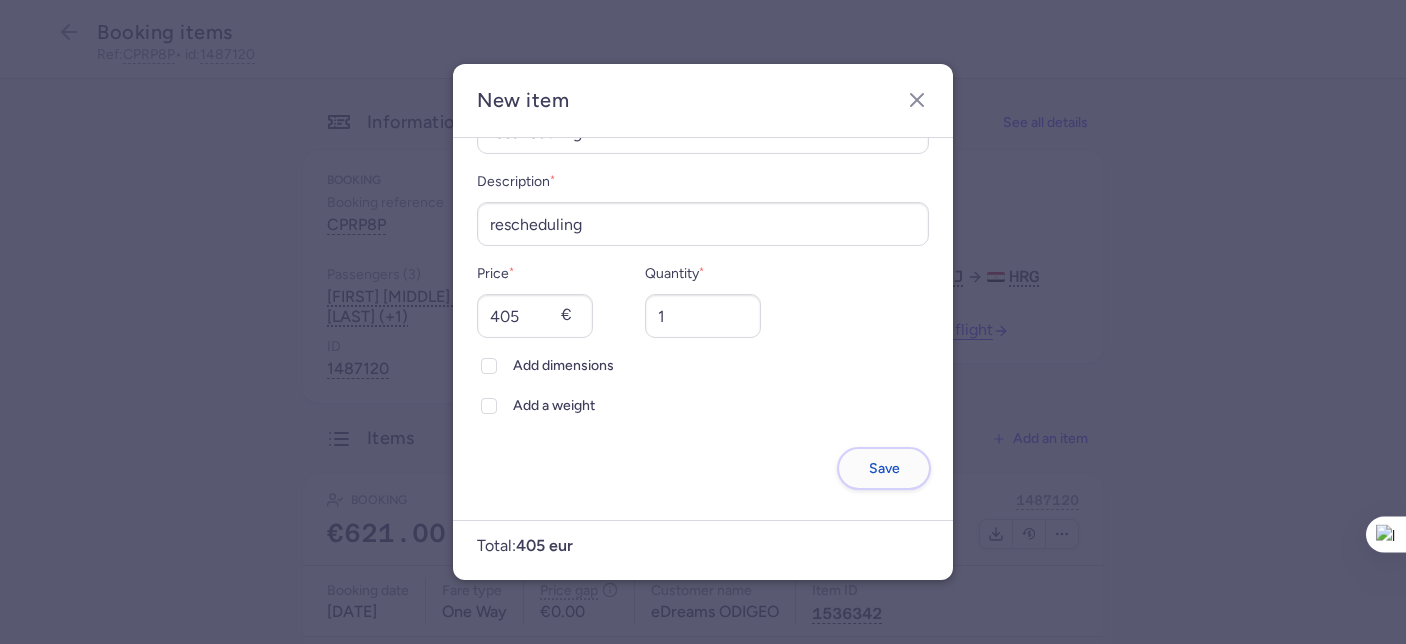 click on "Save" at bounding box center (884, 468) 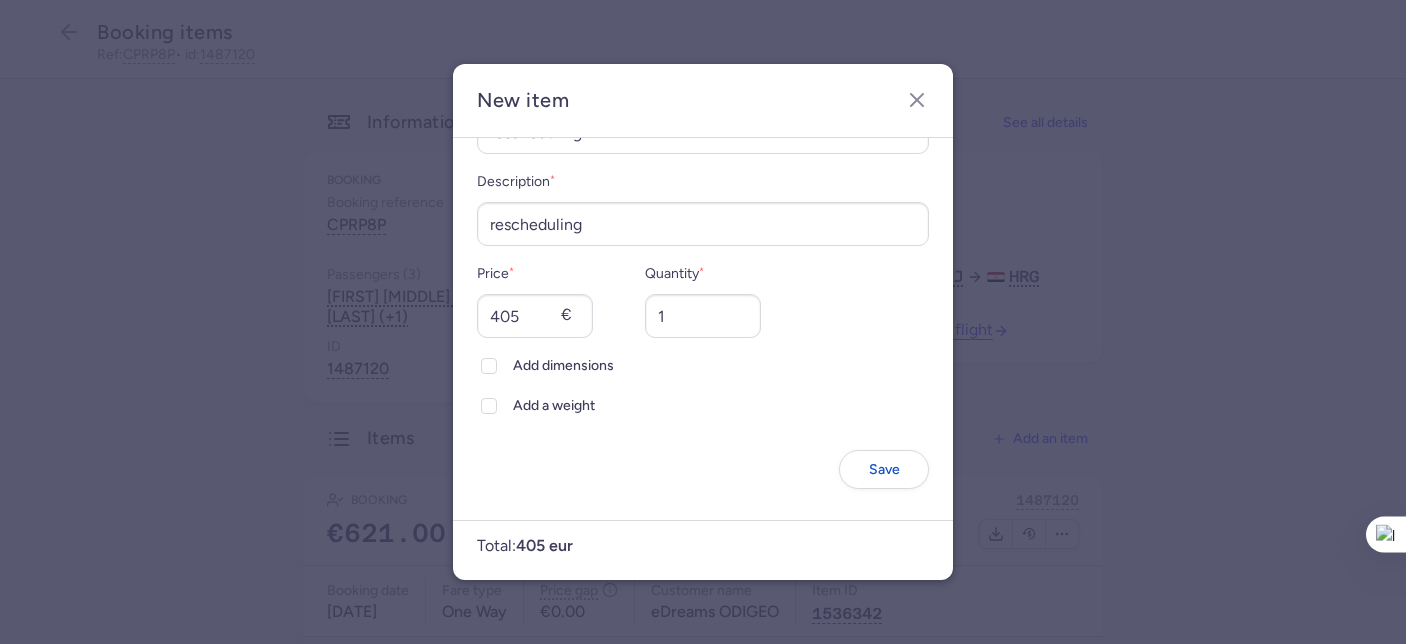 scroll, scrollTop: 0, scrollLeft: 0, axis: both 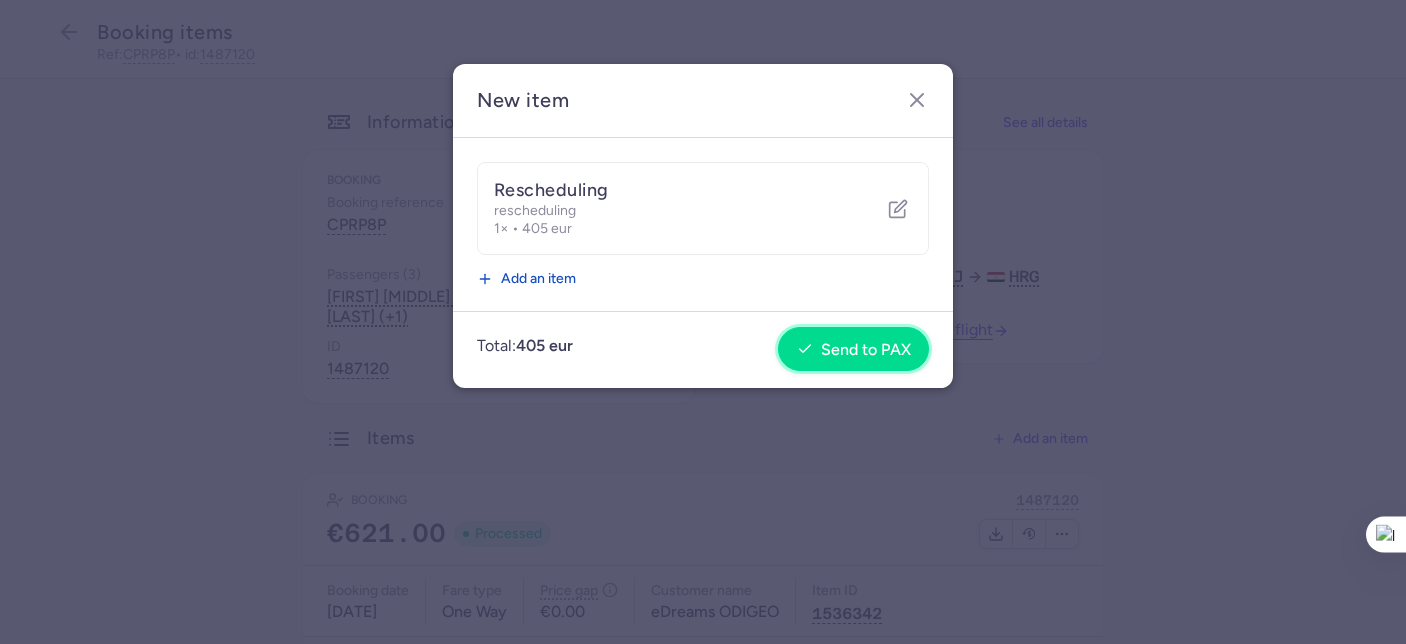 click on "Send to PAX" at bounding box center [866, 350] 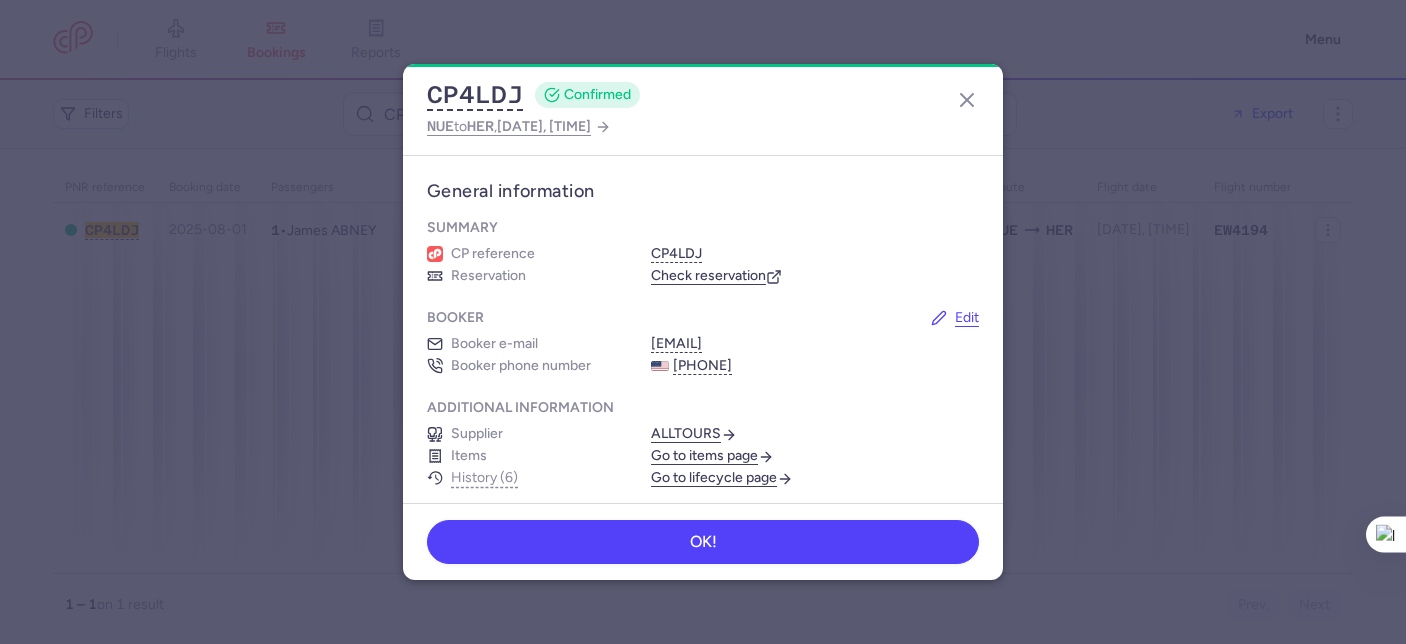 scroll, scrollTop: 0, scrollLeft: 0, axis: both 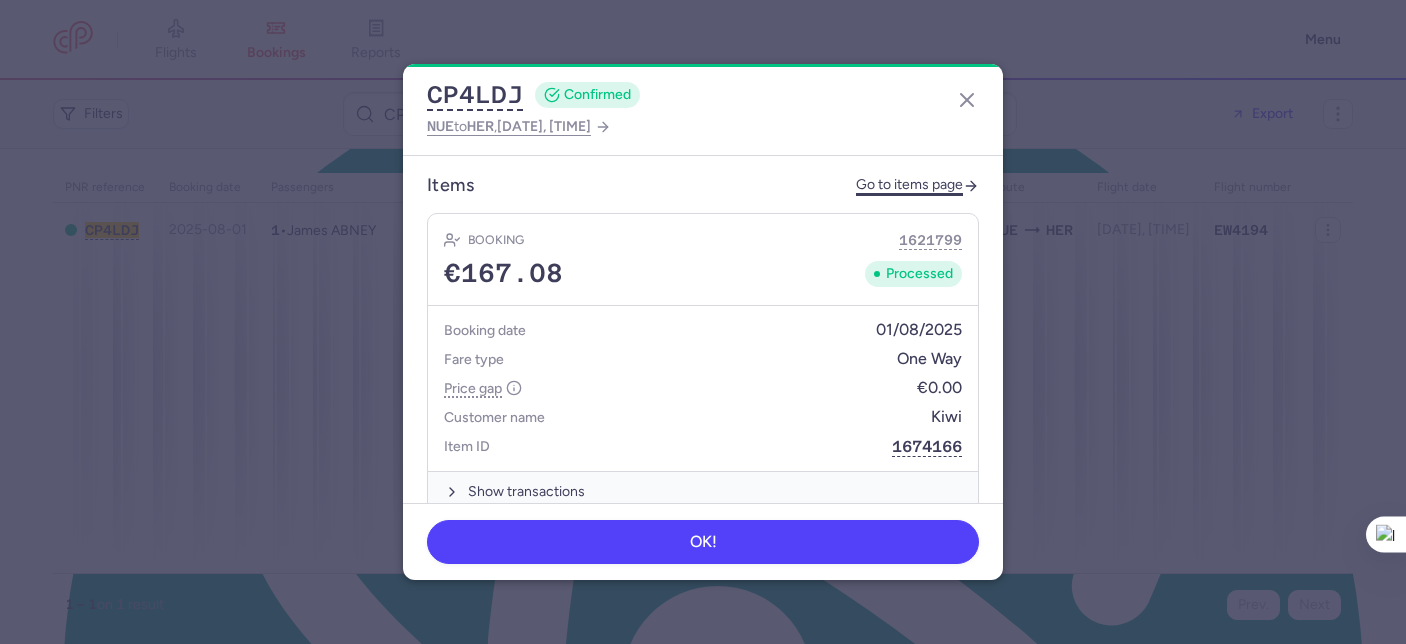 click on "Go to items page" 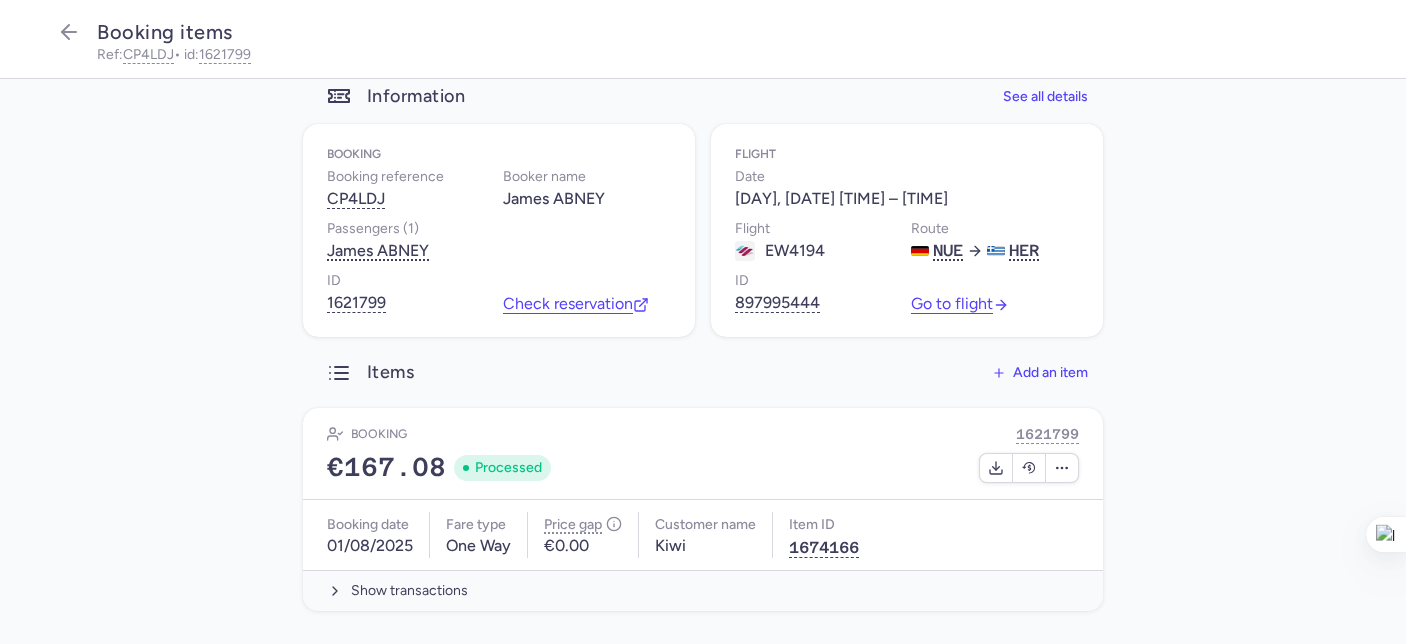 scroll, scrollTop: 41, scrollLeft: 0, axis: vertical 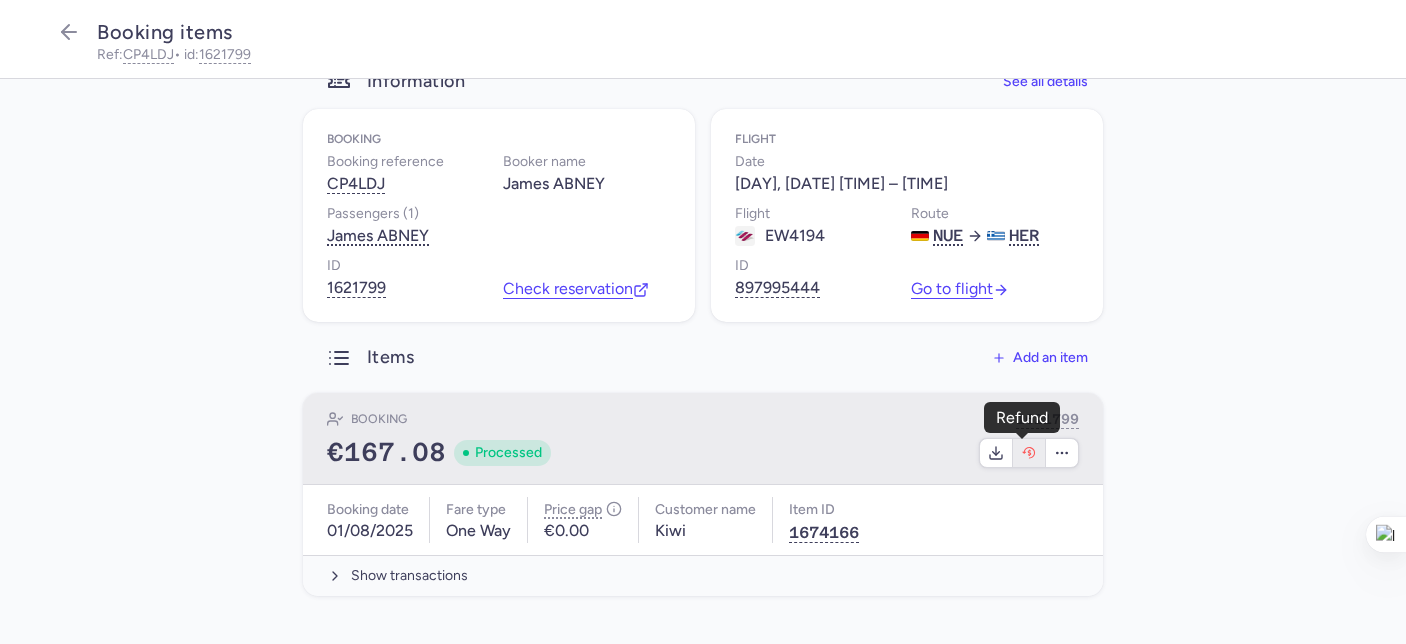 click 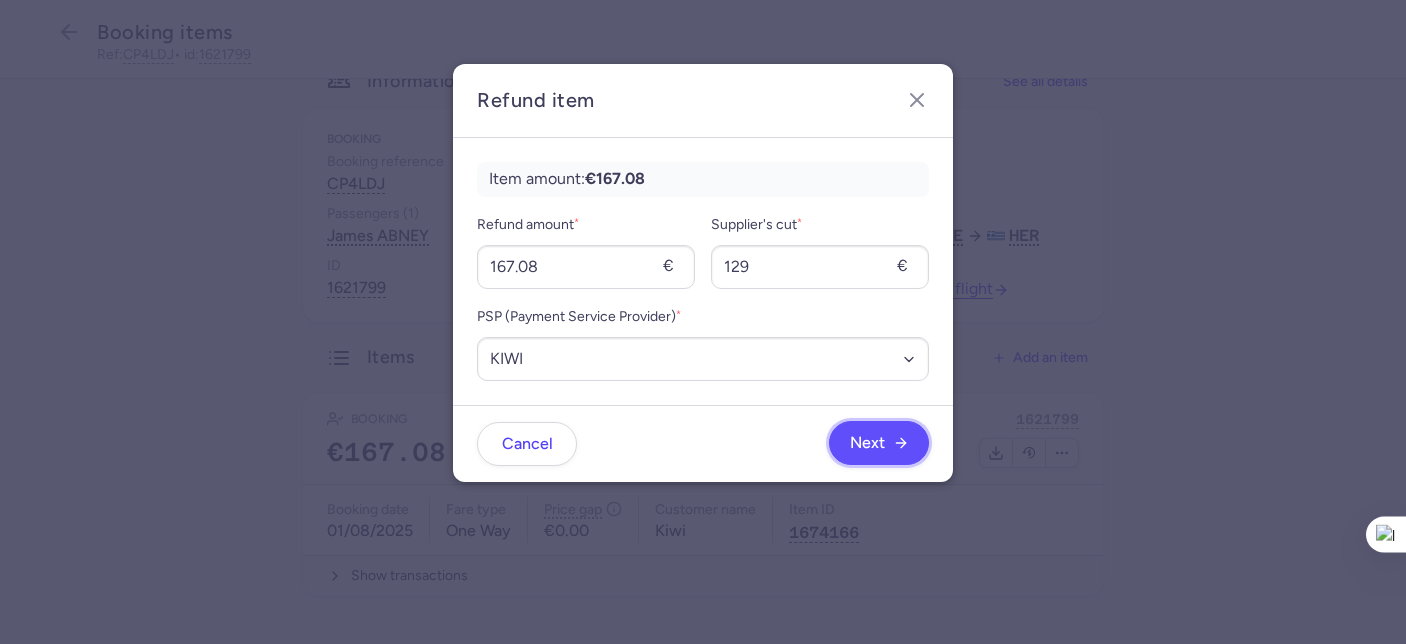 click on "Next" at bounding box center [879, 443] 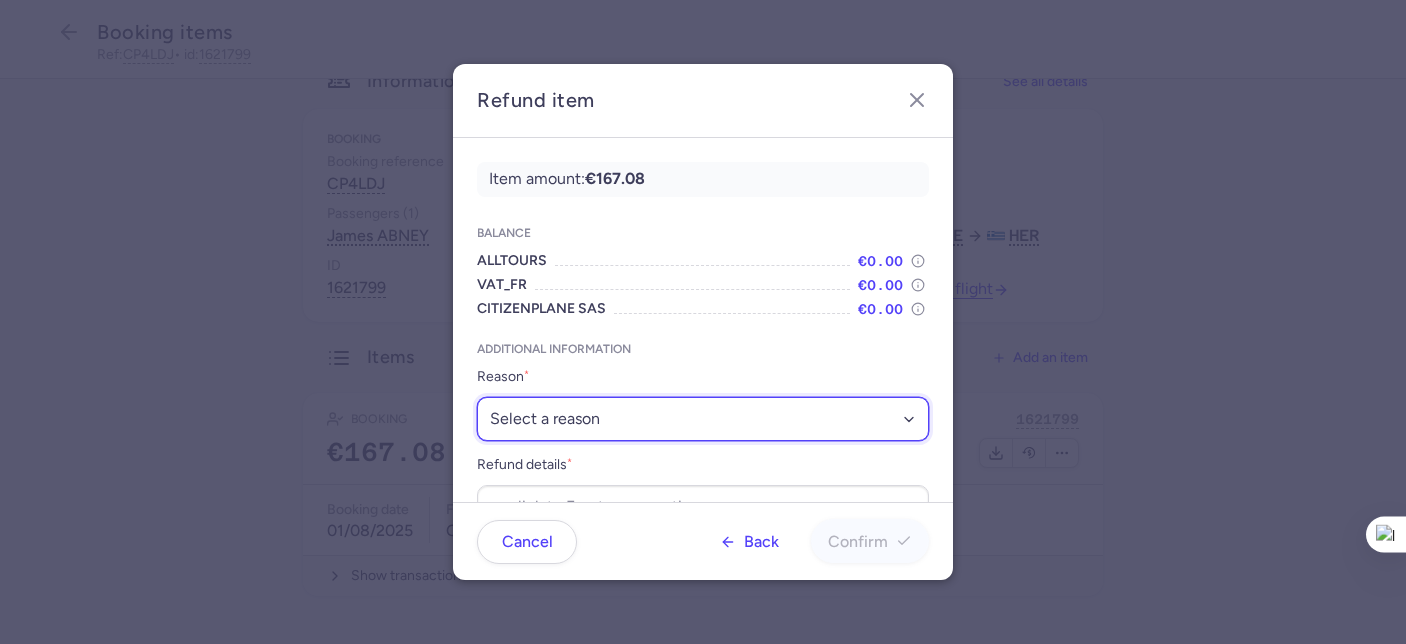 click on "Select a reason ✈️ Airline ceasing ops 💼 Ancillary issue 📄 APIS missing ⚙️ CitizenPlane error ⛔️ Denied boarding 🔁 Duplicate ❌ Flight canceled 🕵🏼‍♂️ Fraud 🎁 Goodwill 🎫 Goodwill allowance 🙃 Other 💺 Overbooking 💸 Refund with penalty 🙅 Schedule change not accepted 🤕 Supplier error 💵 Tax refund ❓ Unconfirmed booking" at bounding box center [703, 419] 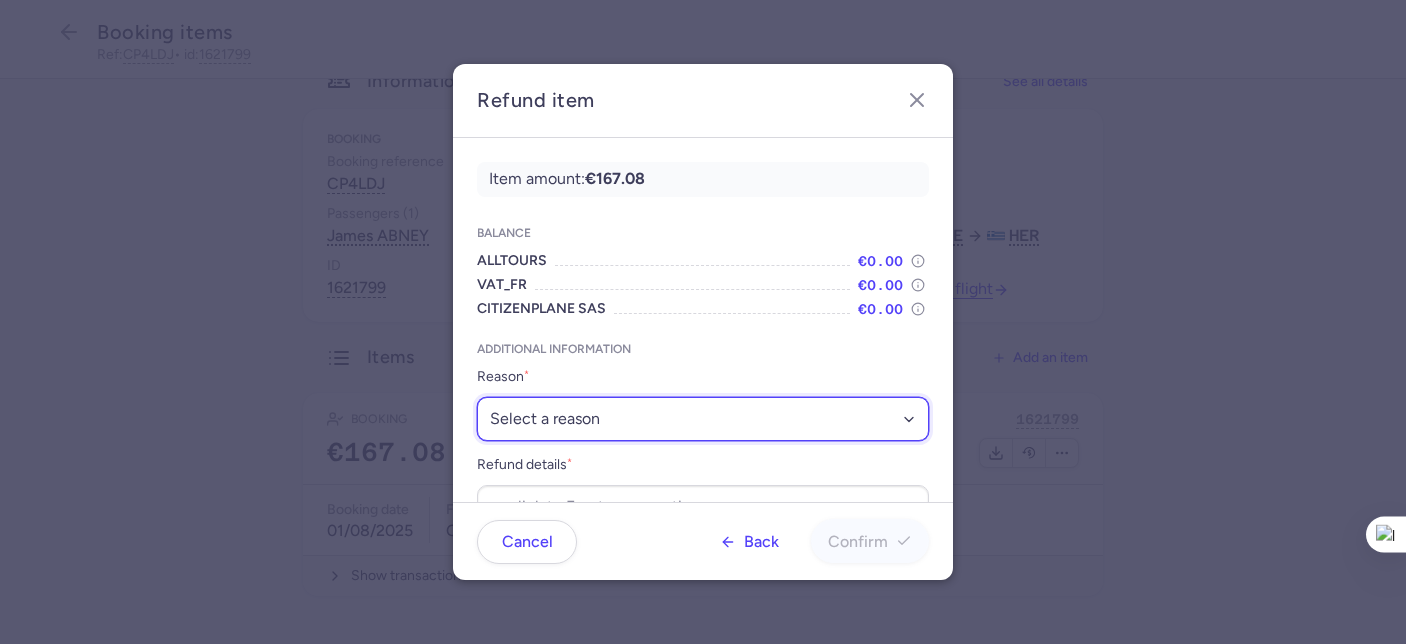 select on "GOODWILL" 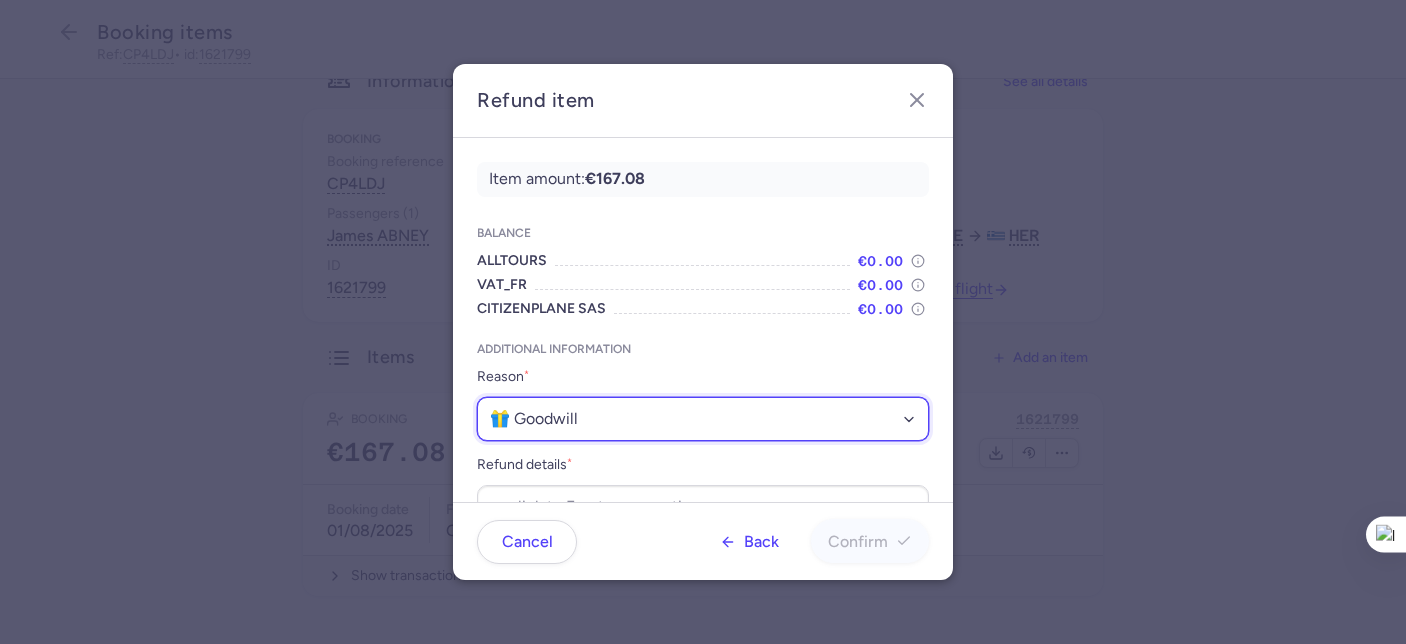 click on "Select a reason ✈️ Airline ceasing ops 💼 Ancillary issue 📄 APIS missing ⚙️ CitizenPlane error ⛔️ Denied boarding 🔁 Duplicate ❌ Flight canceled 🕵🏼‍♂️ Fraud 🎁 Goodwill 🎫 Goodwill allowance 🙃 Other 💺 Overbooking 💸 Refund with penalty 🙅 Schedule change not accepted 🤕 Supplier error 💵 Tax refund ❓ Unconfirmed booking" at bounding box center [703, 419] 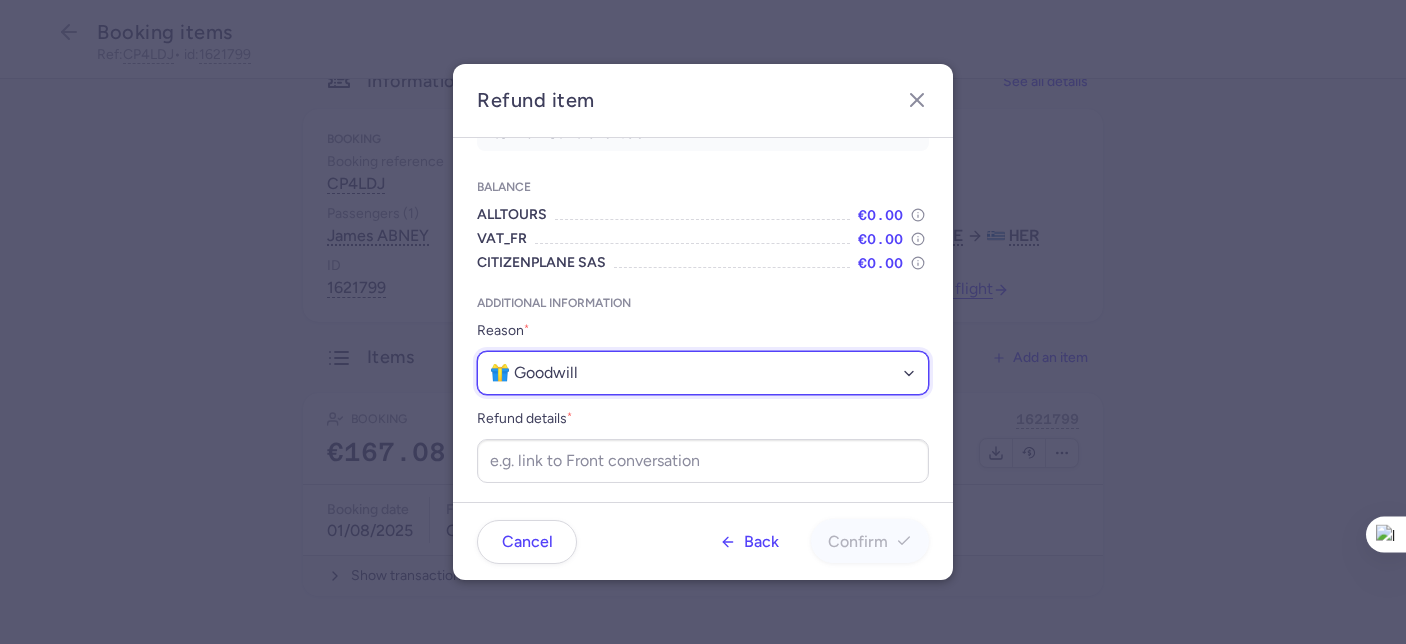 scroll, scrollTop: 50, scrollLeft: 0, axis: vertical 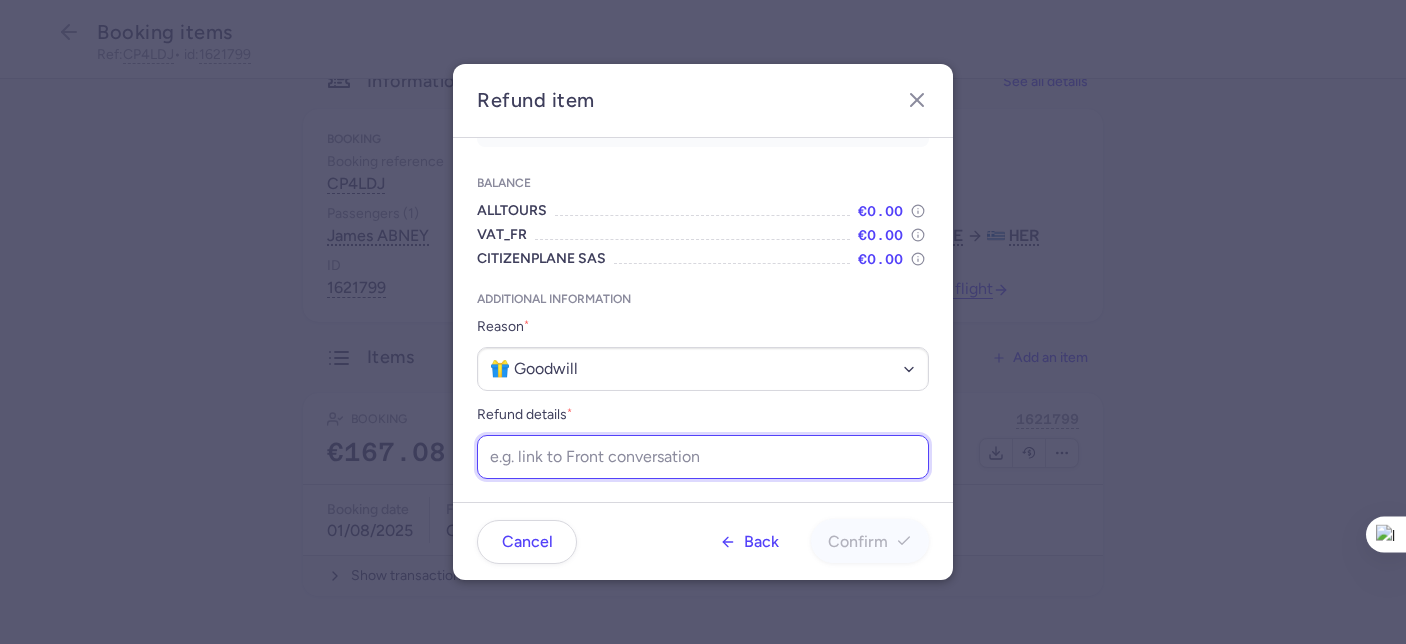 click on "Refund details  *" at bounding box center (703, 457) 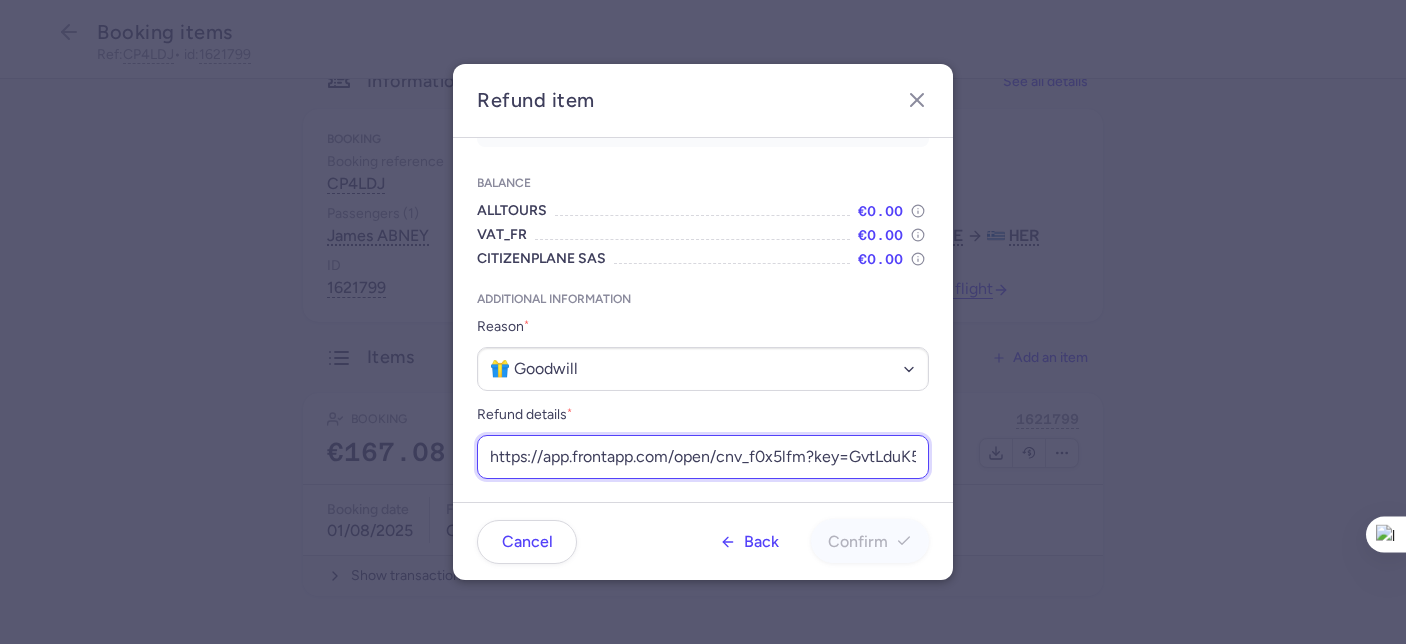 scroll, scrollTop: 0, scrollLeft: 241, axis: horizontal 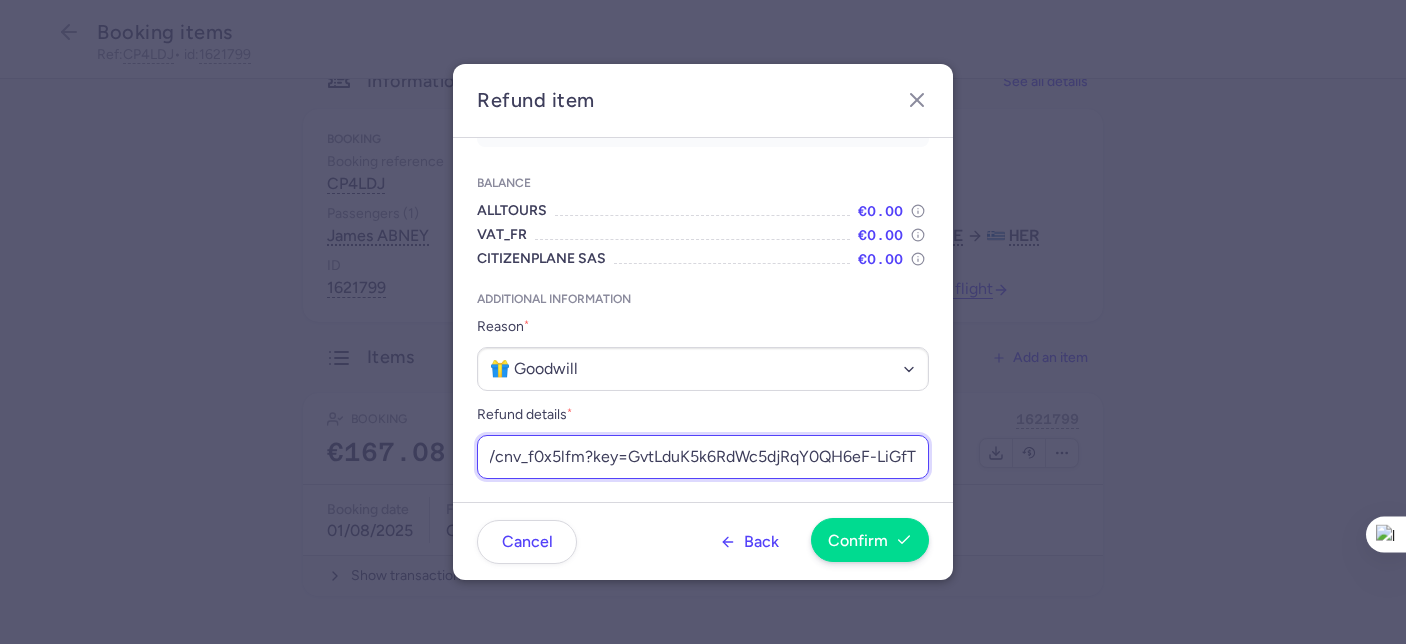 type on "https://app.frontapp.com/open/cnv_f0x5lfm?key=GvtLduK5k6RdWc5djRqY0QH6eF-LiGfT" 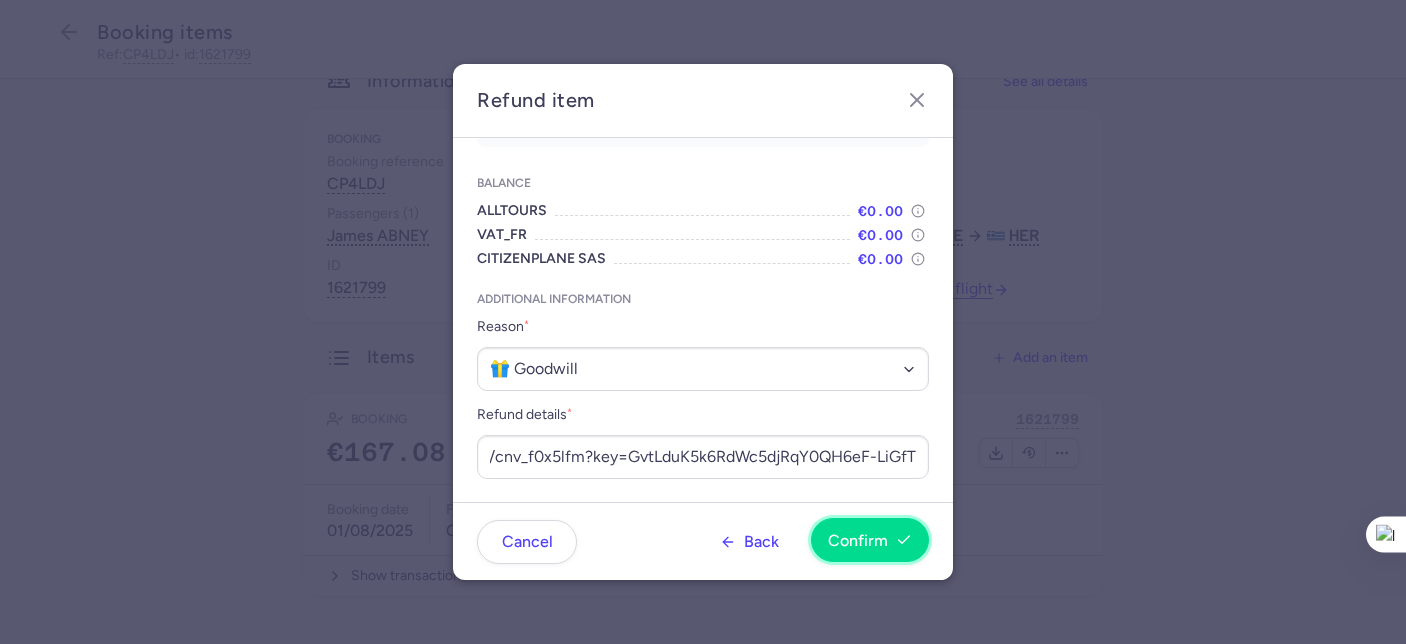 click on "Confirm" at bounding box center [870, 540] 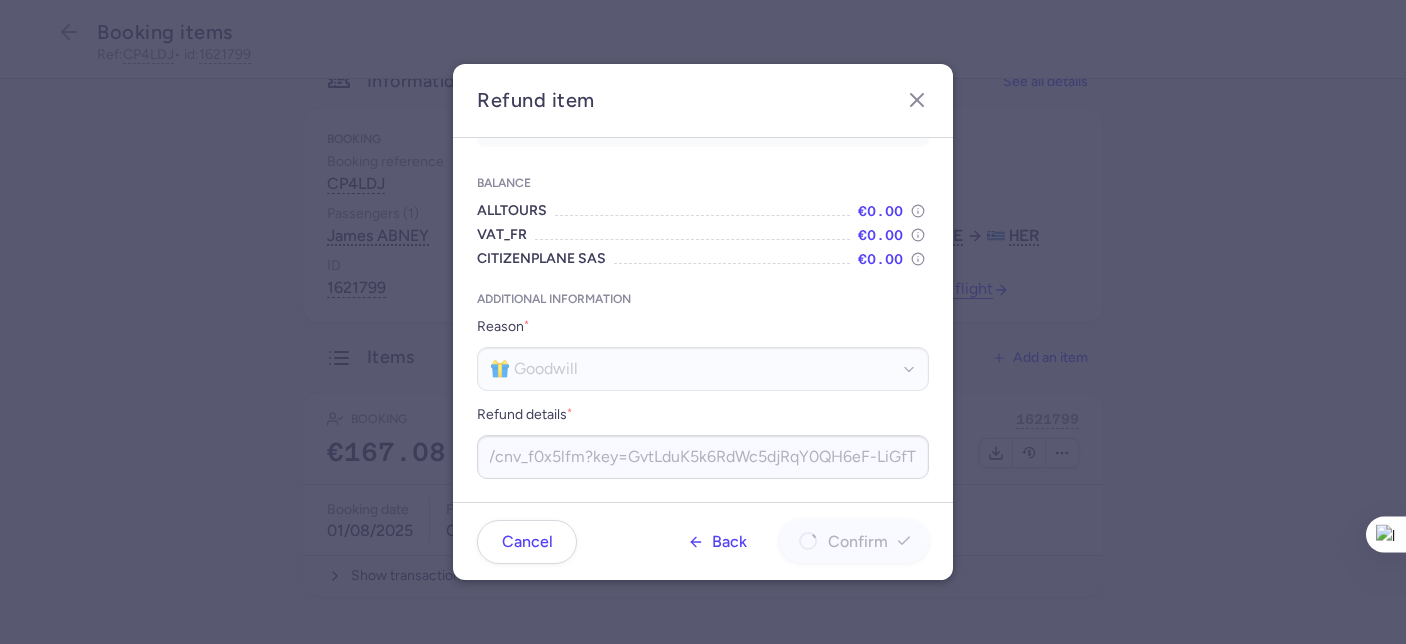 scroll, scrollTop: 0, scrollLeft: 0, axis: both 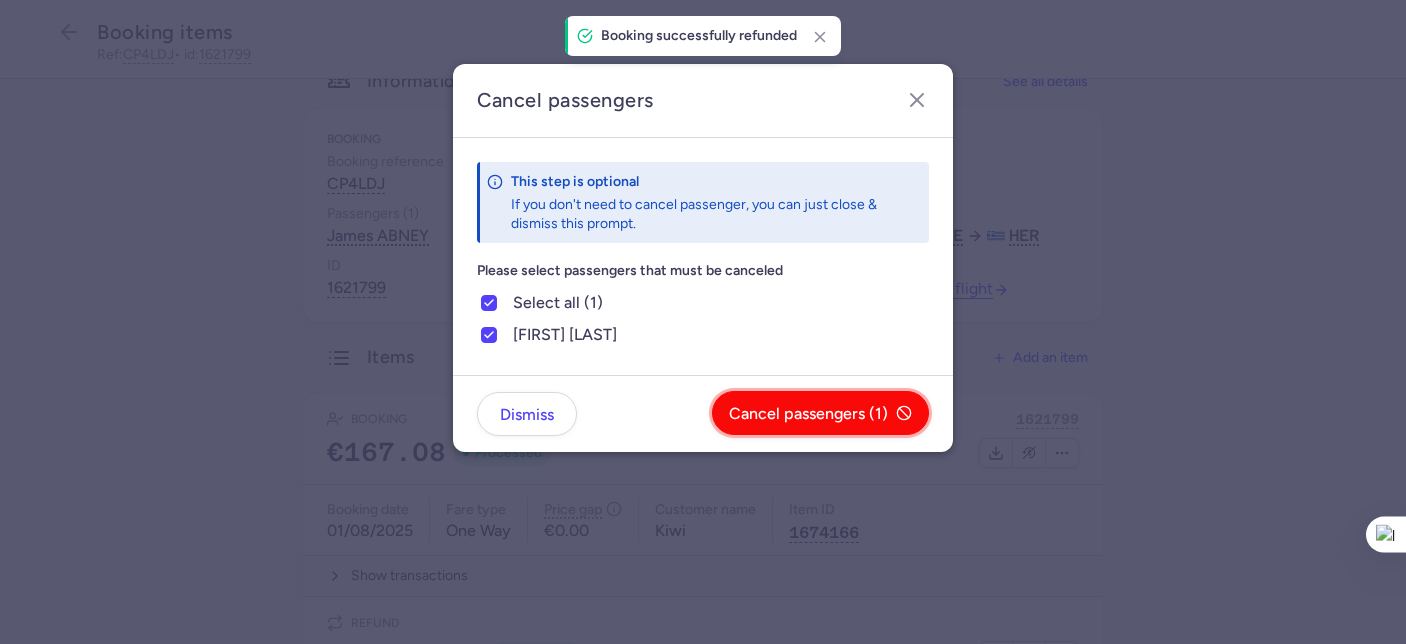 click on "Cancel passengers (1)" at bounding box center (808, 414) 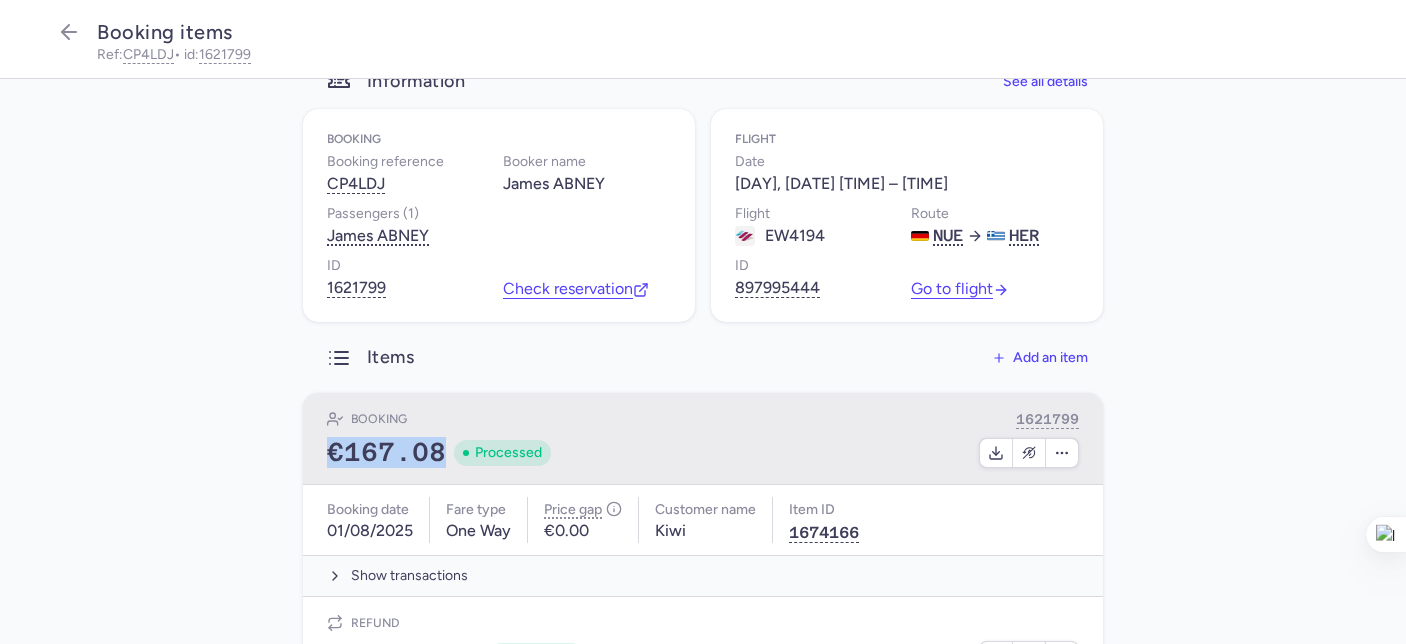 drag, startPoint x: 396, startPoint y: 452, endPoint x: 309, endPoint y: 458, distance: 87.20665 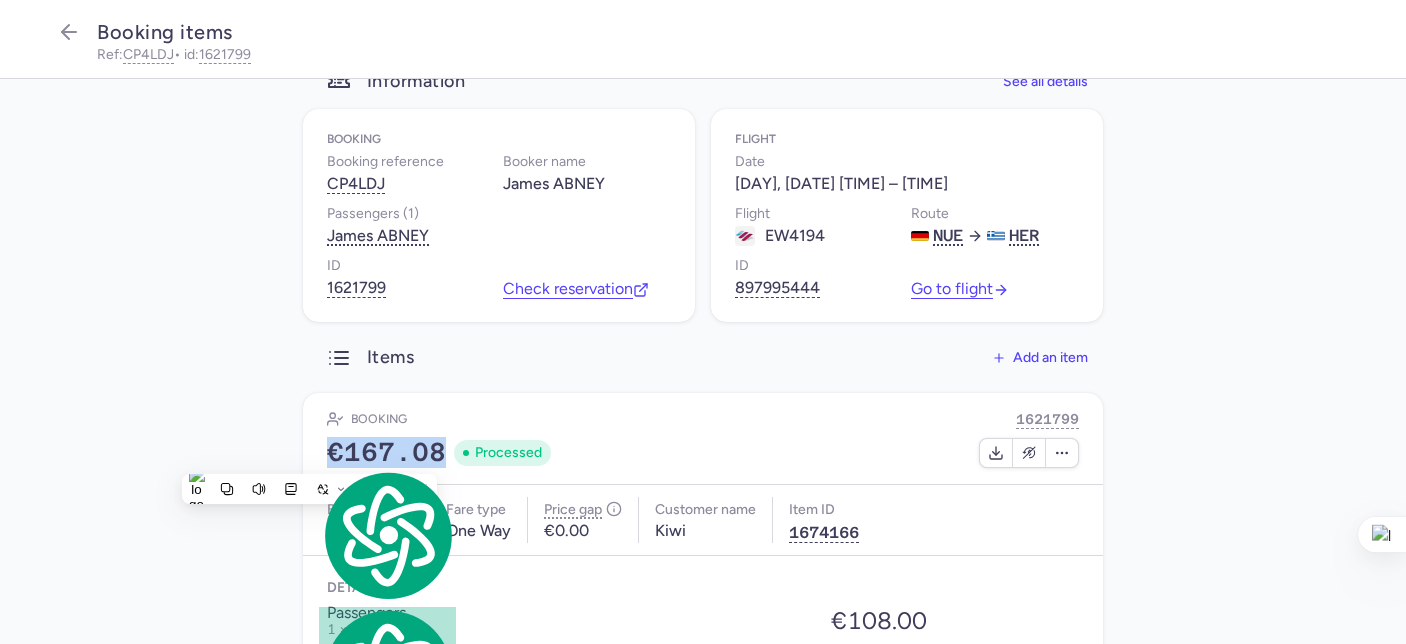 copy on "€167.08" 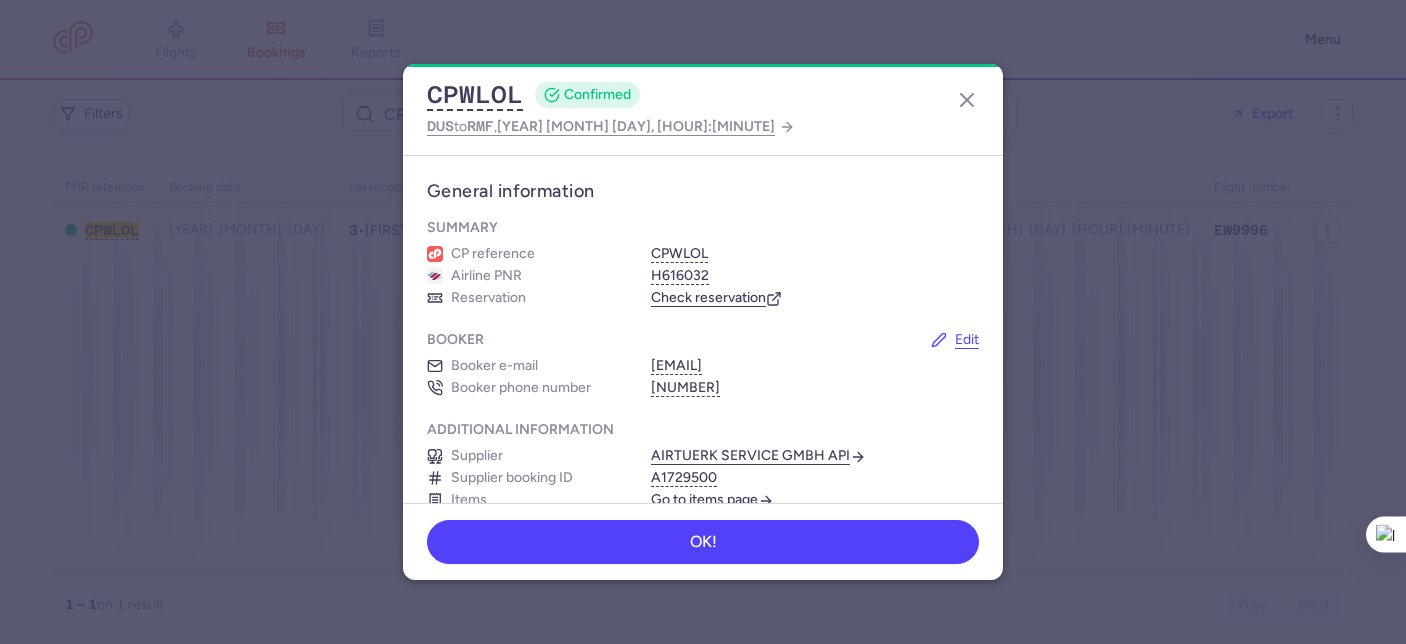 scroll, scrollTop: 0, scrollLeft: 0, axis: both 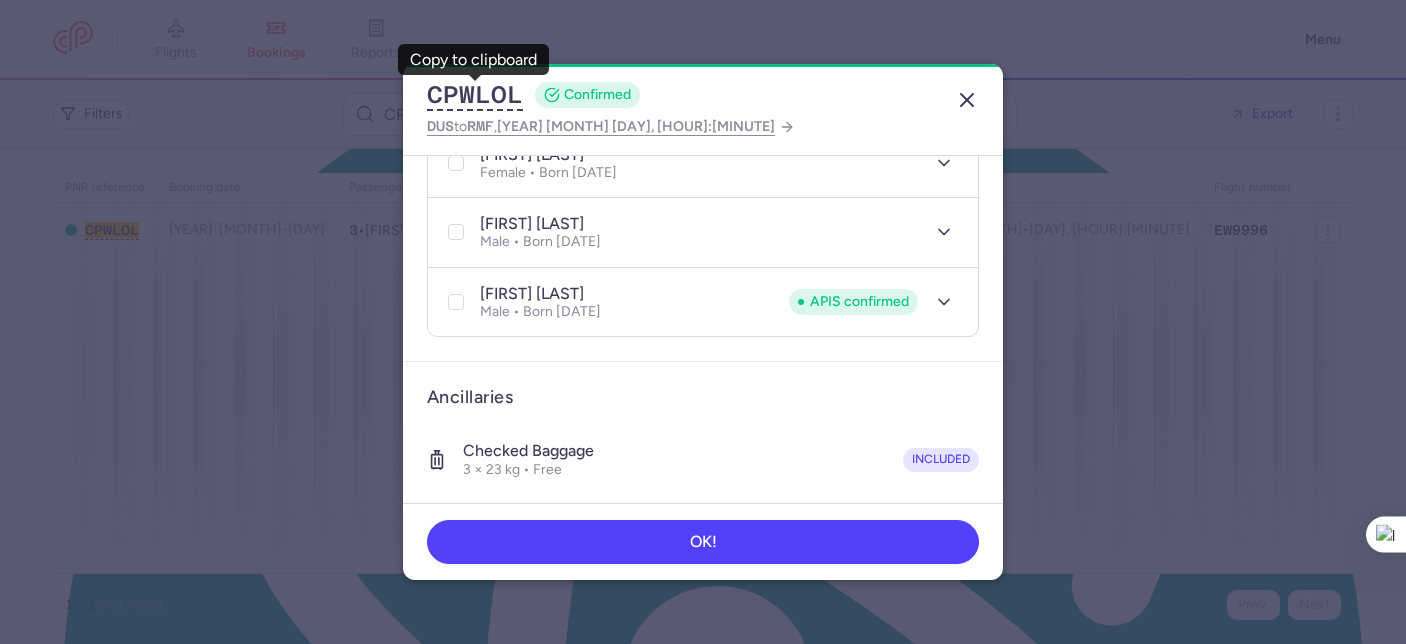 click 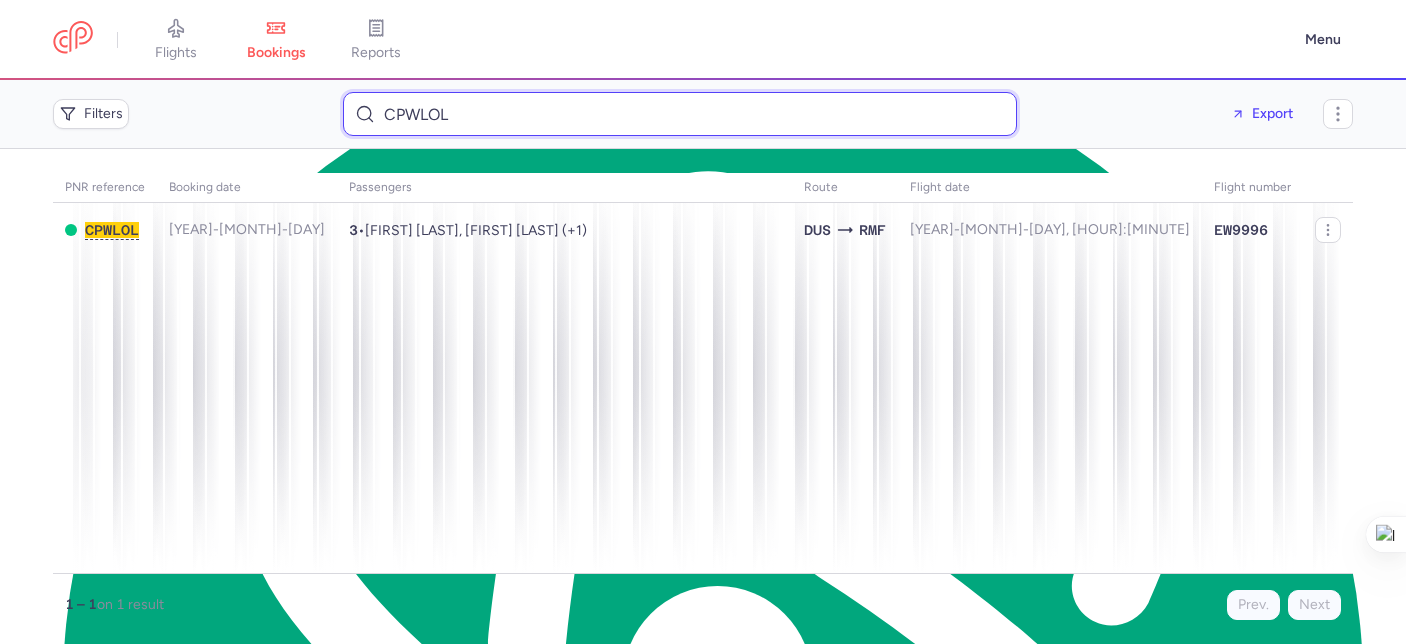 drag, startPoint x: 464, startPoint y: 115, endPoint x: 363, endPoint y: 104, distance: 101.597244 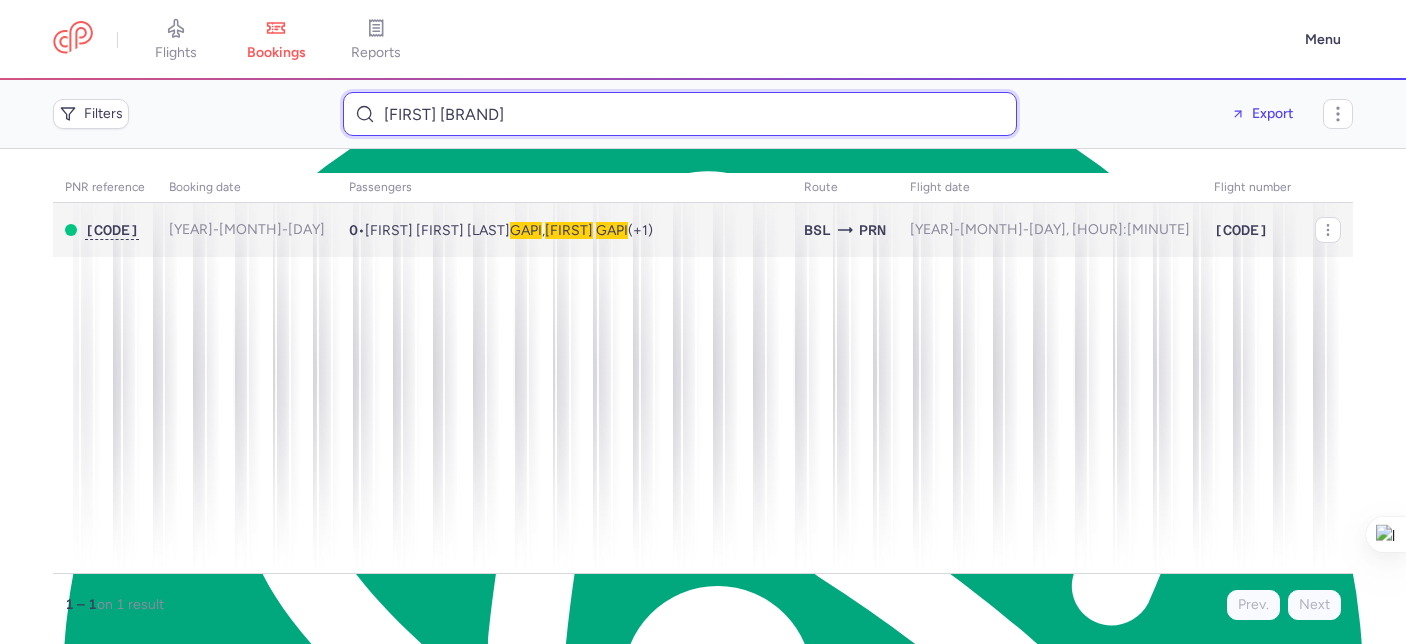 type on "Arbenita Gapi" 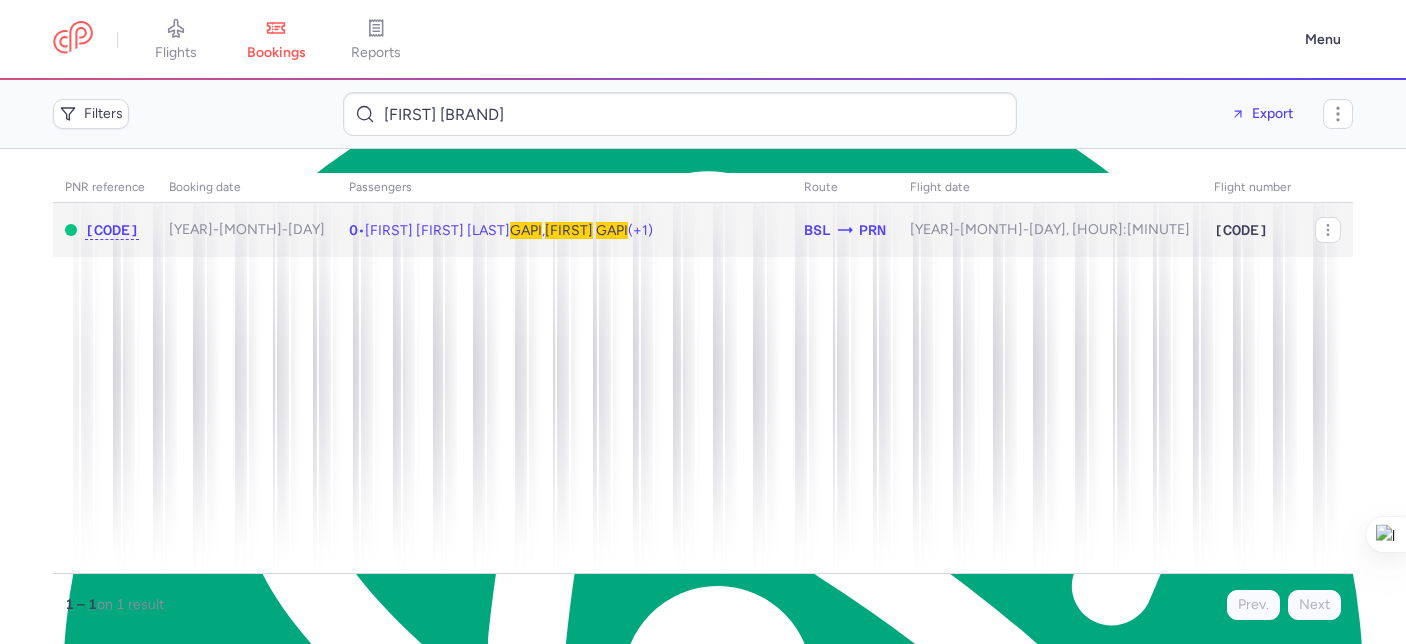click on "0  •  Jana Marianka Rosa  GAPI ,  Arbenita   GAPI  (+1)" at bounding box center [564, 230] 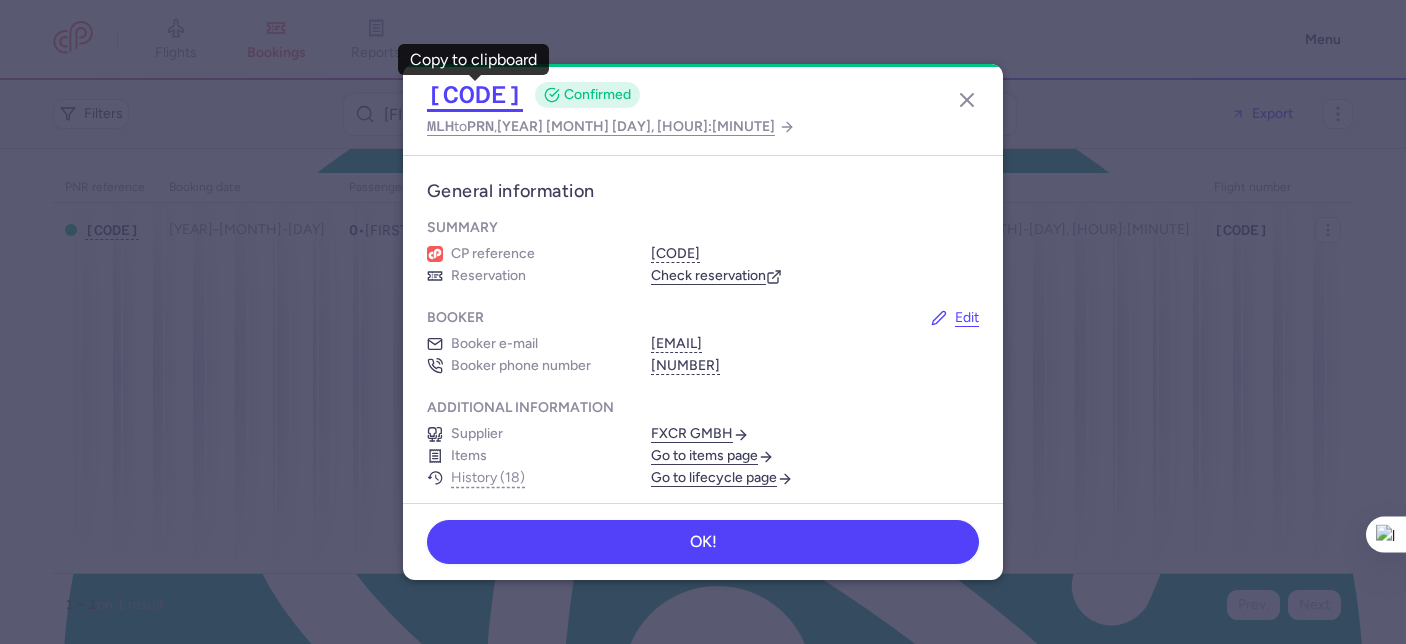click on "CP6RYK" 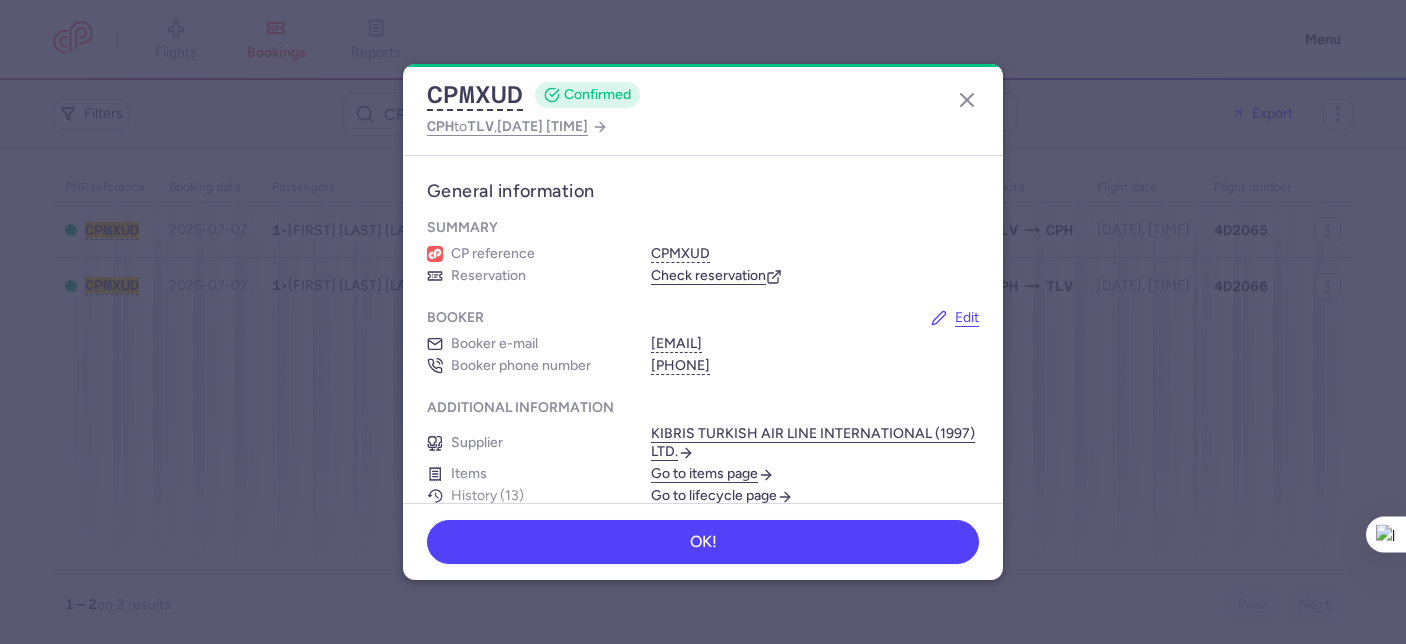 scroll, scrollTop: 0, scrollLeft: 0, axis: both 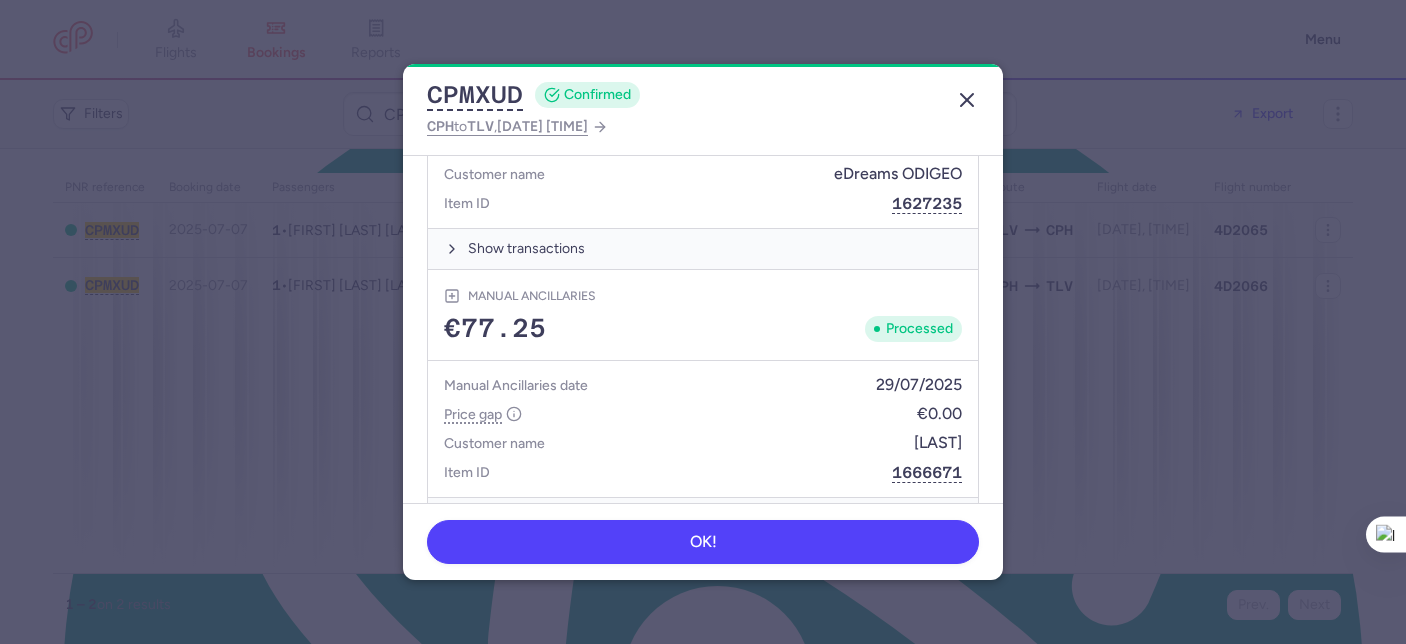 click 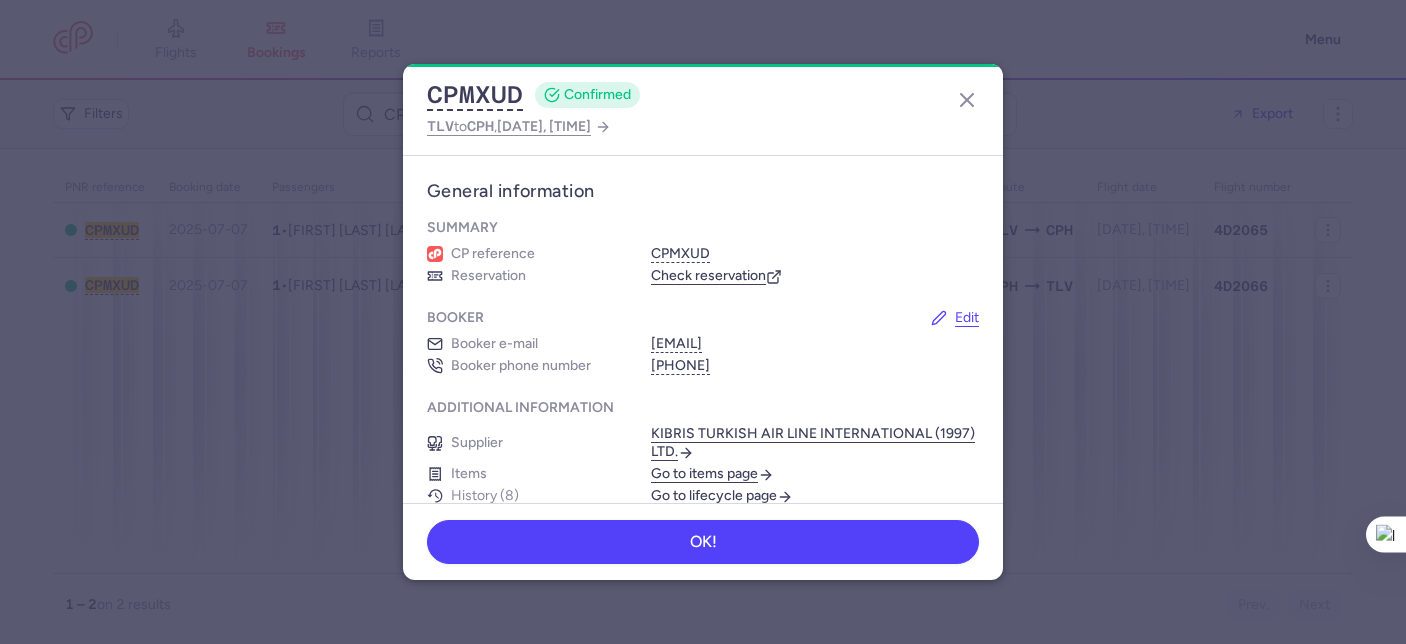 scroll, scrollTop: 0, scrollLeft: 0, axis: both 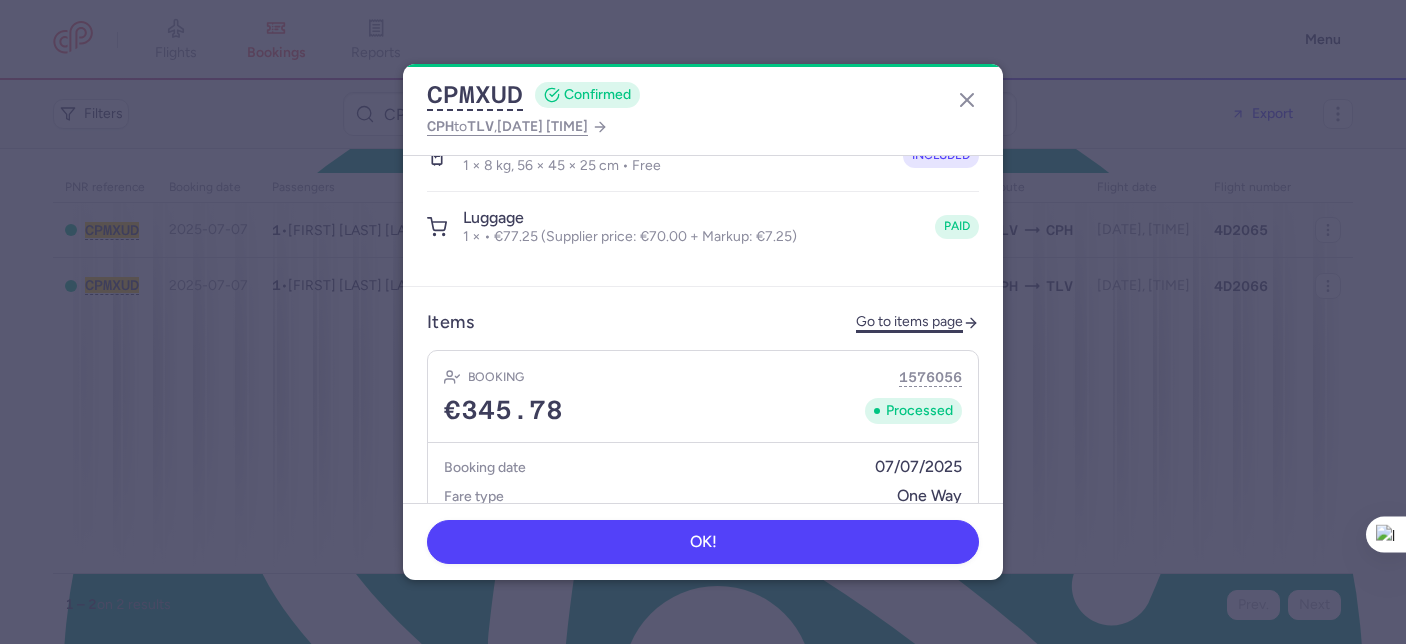 click on "Go to items page" 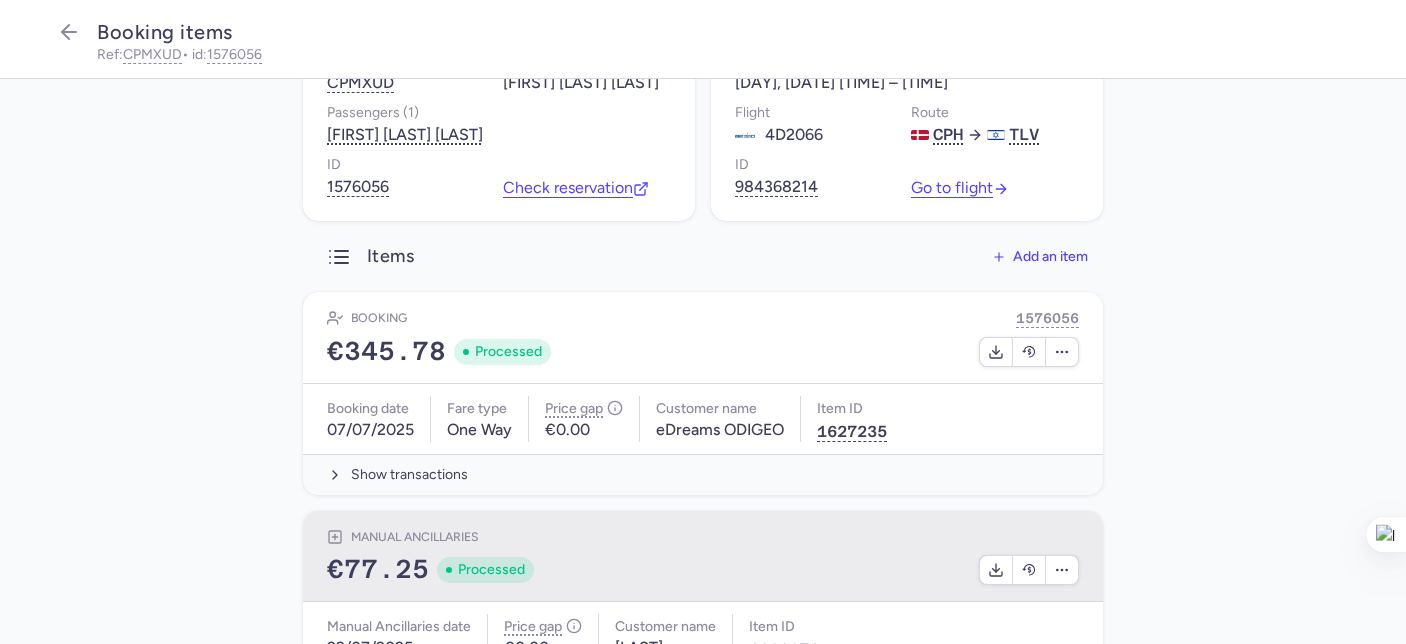 scroll, scrollTop: 259, scrollLeft: 0, axis: vertical 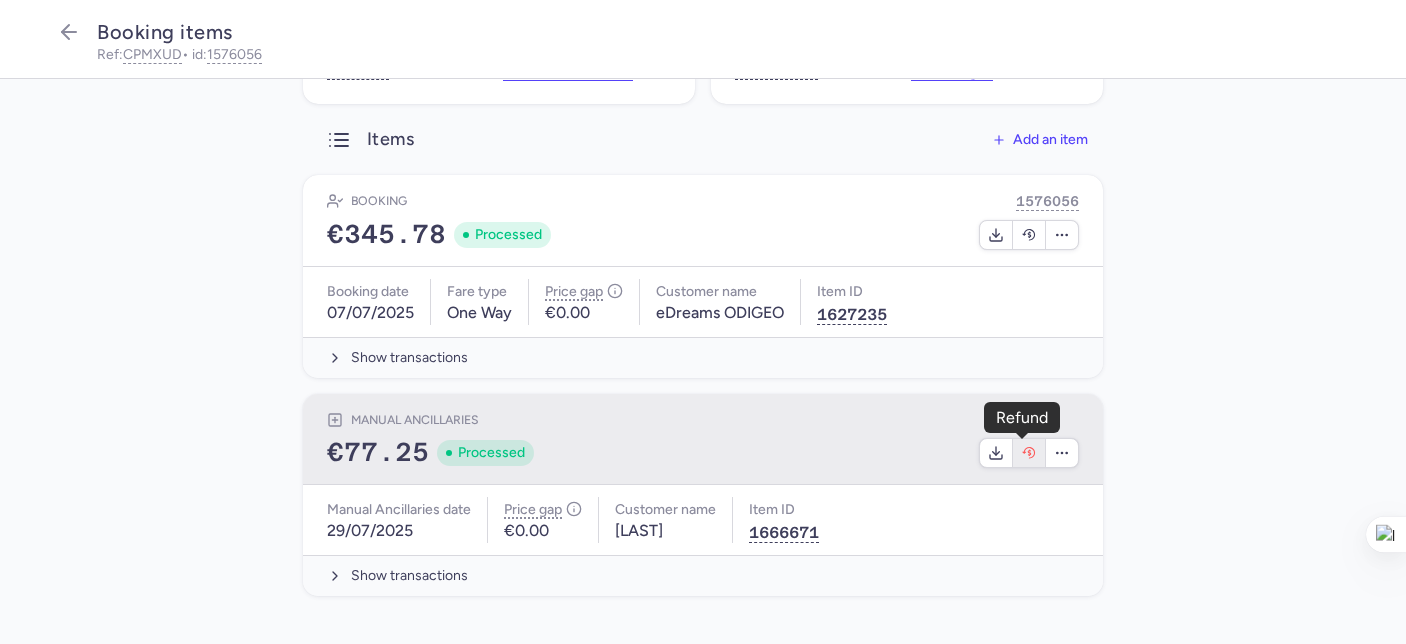 click 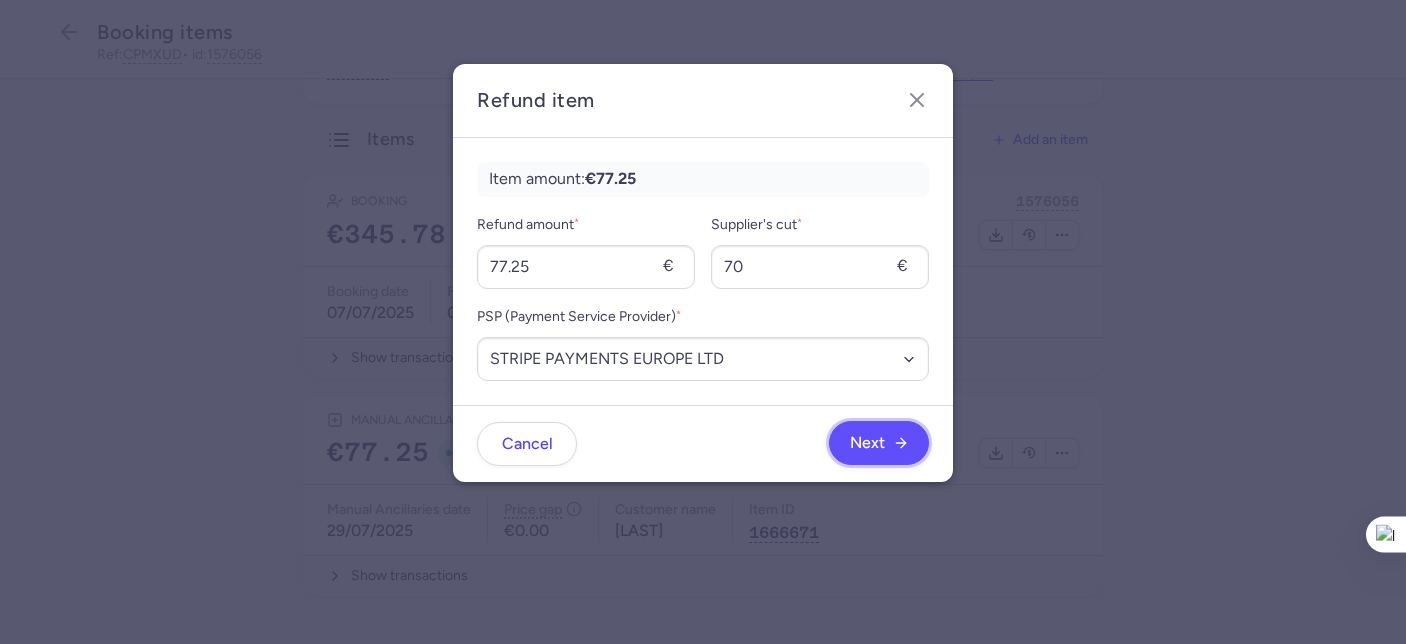 click on "Next" at bounding box center [867, 443] 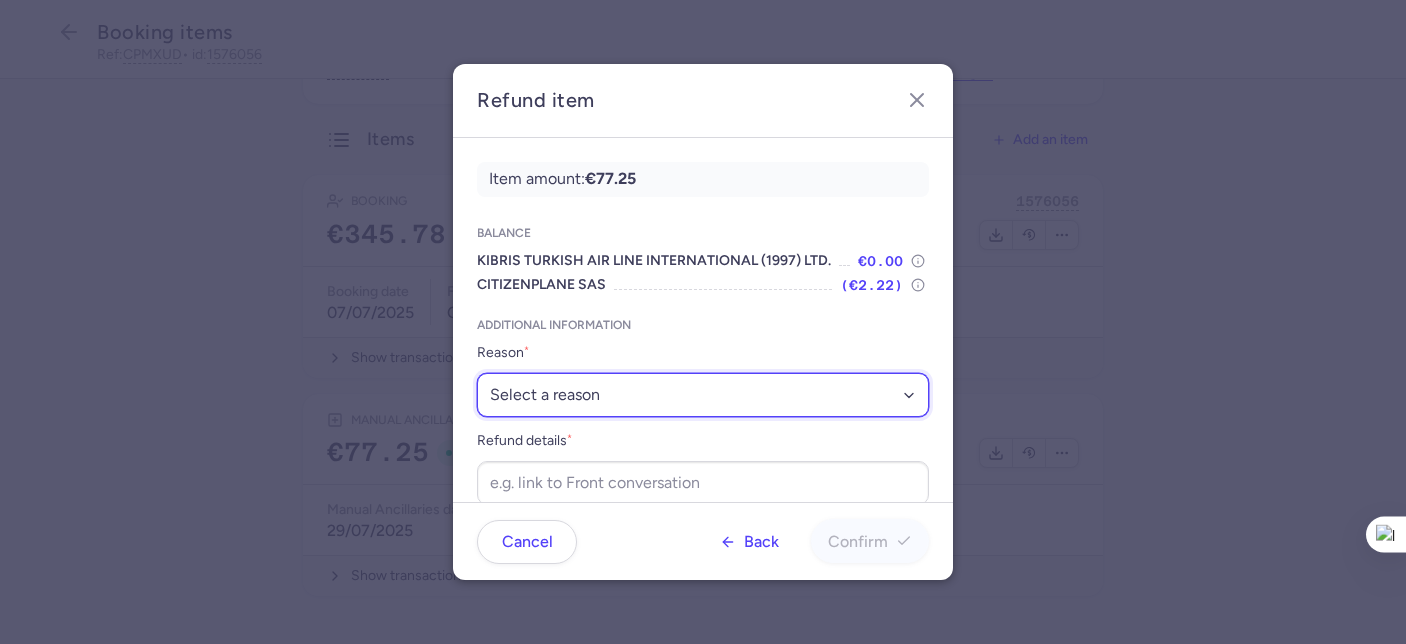 click on "Select a reason ✈️ Airline ceasing ops 💼 Ancillary issue 📄 APIS missing ⚙️ CitizenPlane error ⛔️ Denied boarding 🔁 Duplicate ❌ Flight canceled 🕵🏼‍♂️ Fraud 🎁 Goodwill 🎫 Goodwill allowance 🙃 Other 💺 Overbooking 💸 Refund with penalty 🙅 Schedule change not accepted 🤕 Supplier error 💵 Tax refund ❓ Unconfirmed booking" at bounding box center (703, 395) 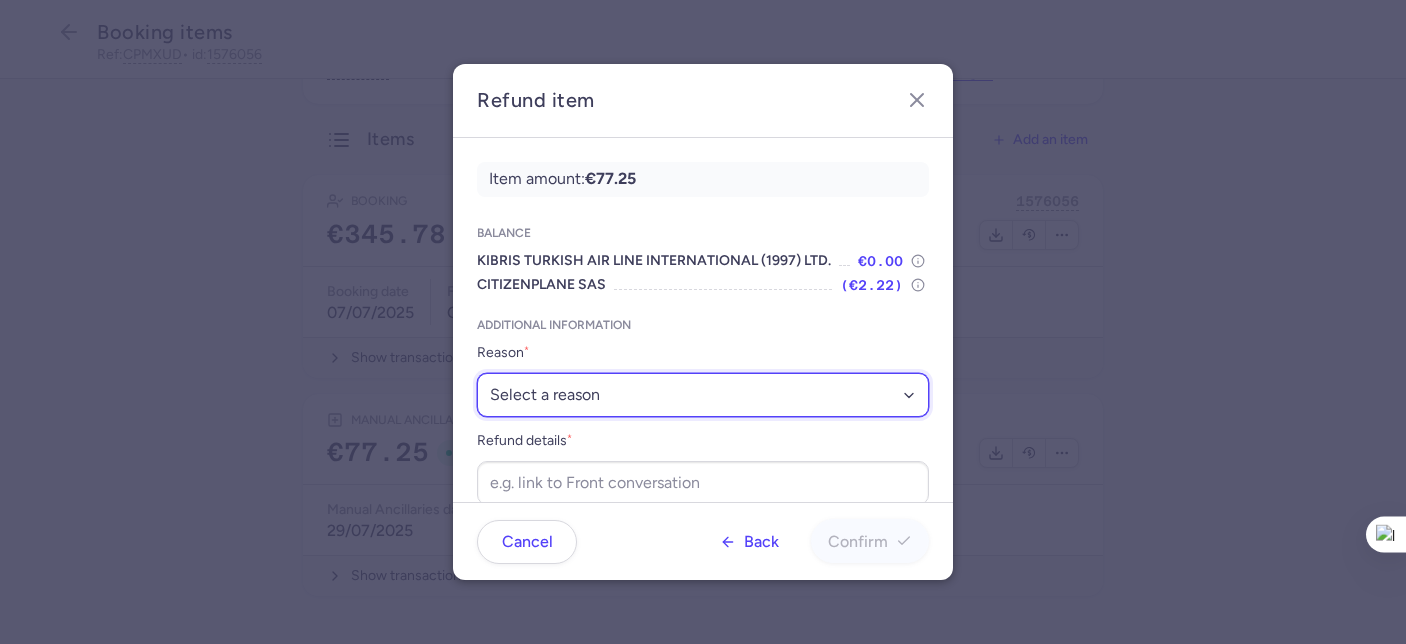 select on "OTHER" 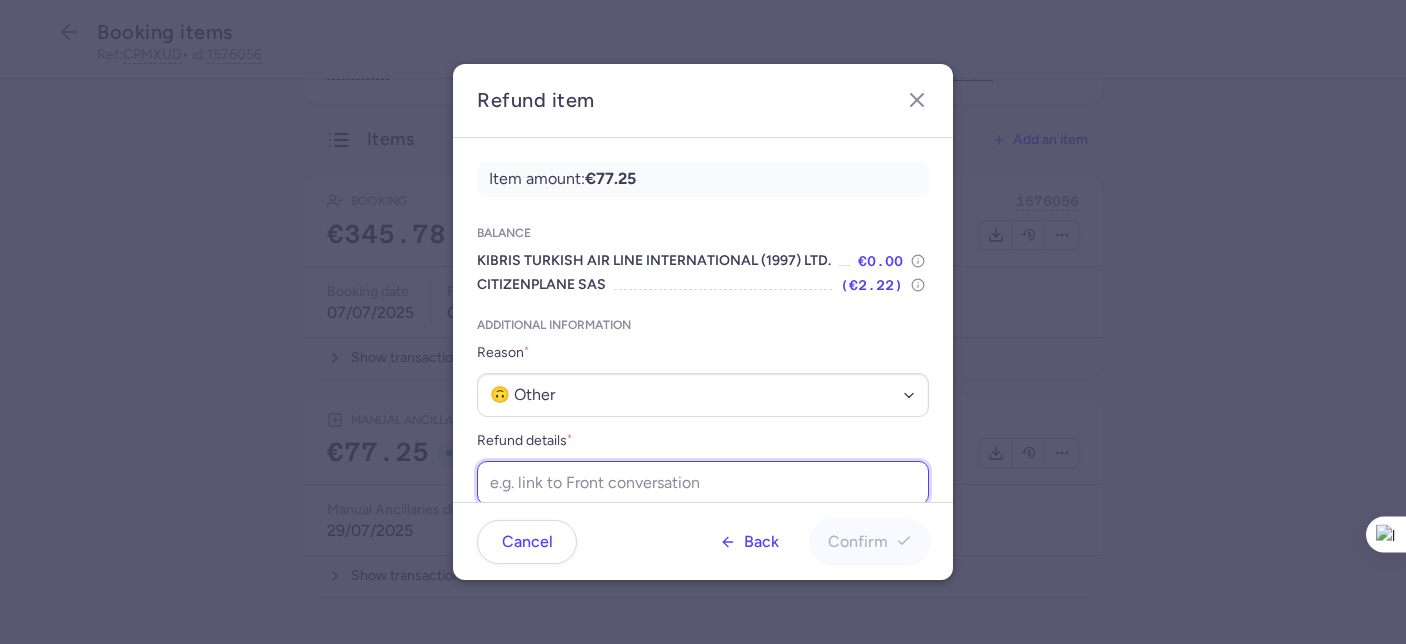 click on "Refund details  *" at bounding box center [703, 483] 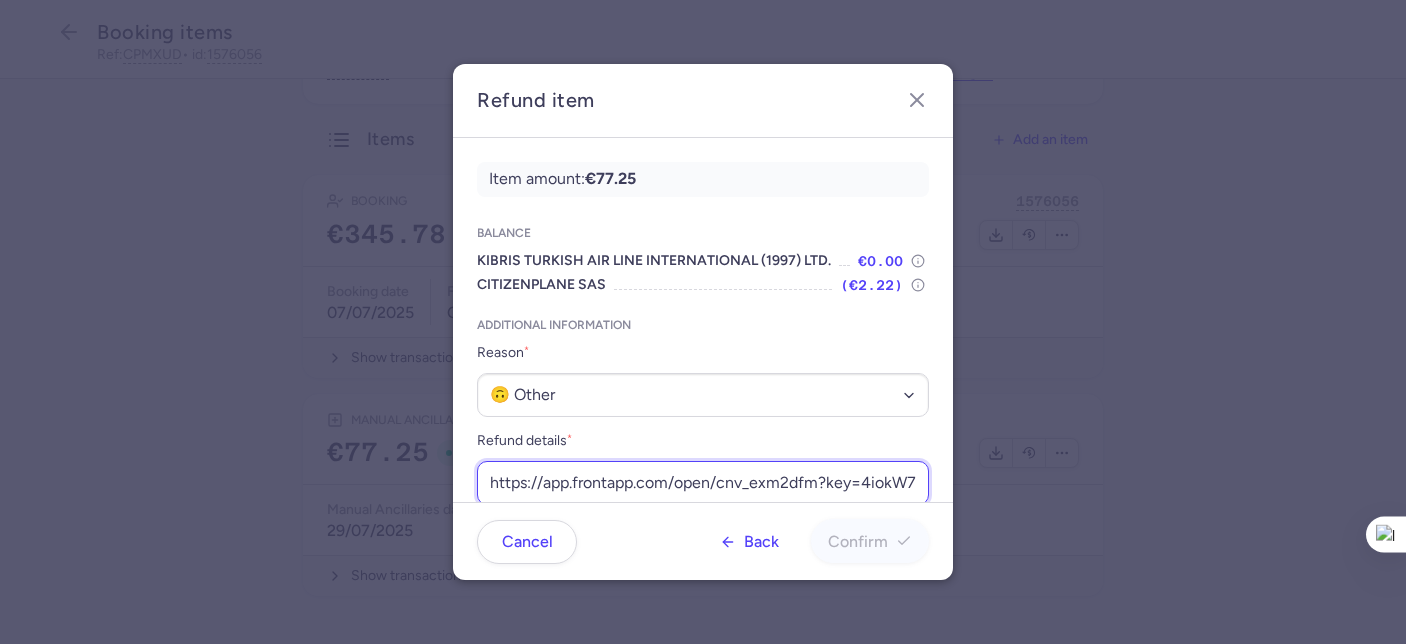 scroll, scrollTop: 0, scrollLeft: 240, axis: horizontal 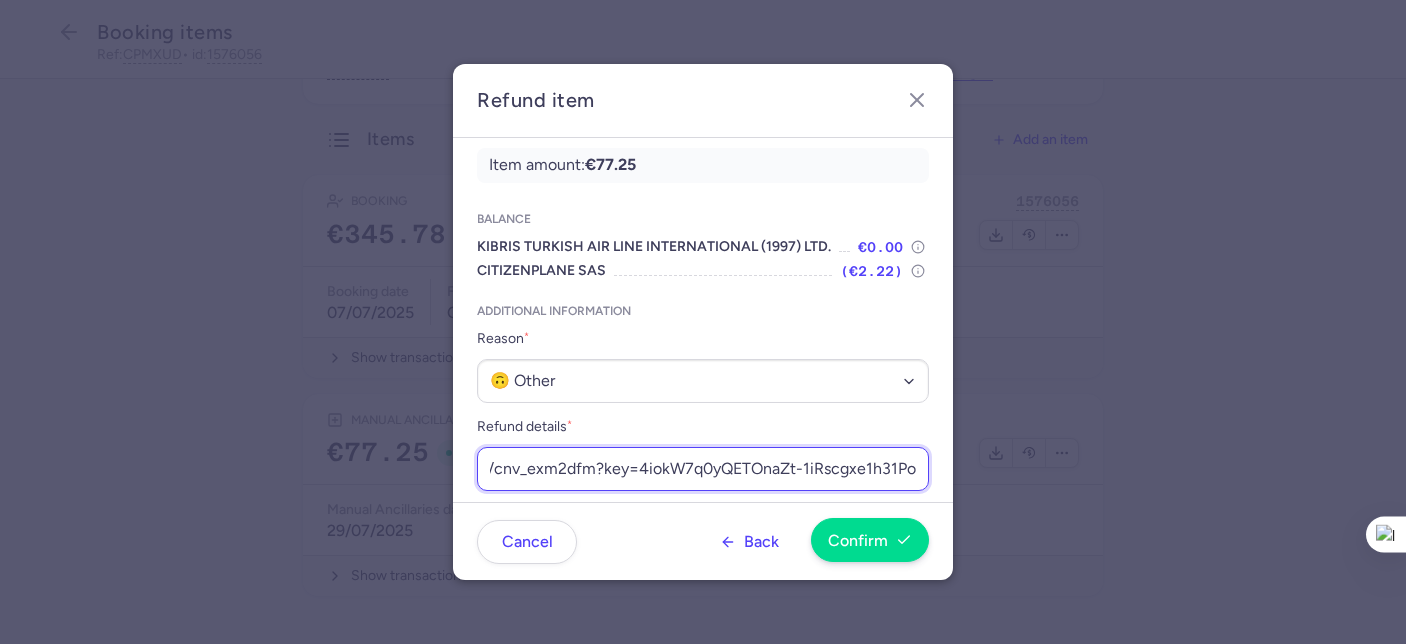 type on "https://app.frontapp.com/open/cnv_exm2dfm?key=4iokW7q0yQETOnaZt-1iRscgxe1h31Po" 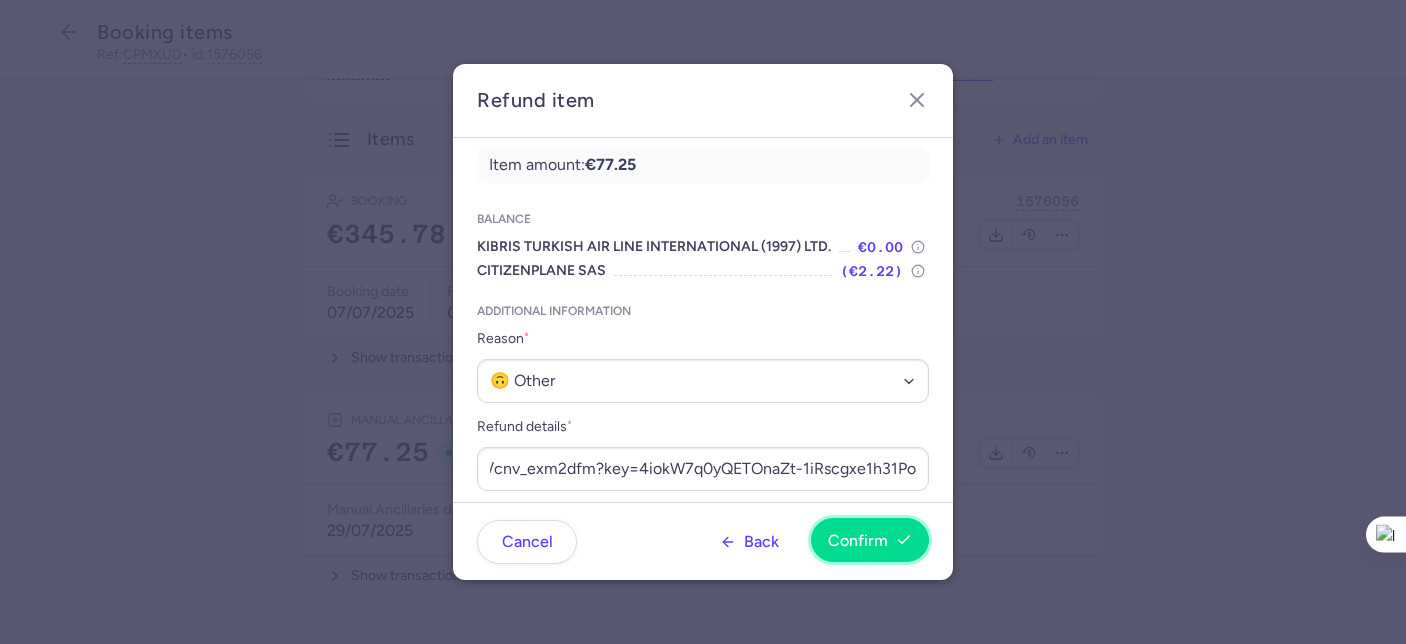 scroll, scrollTop: 0, scrollLeft: 0, axis: both 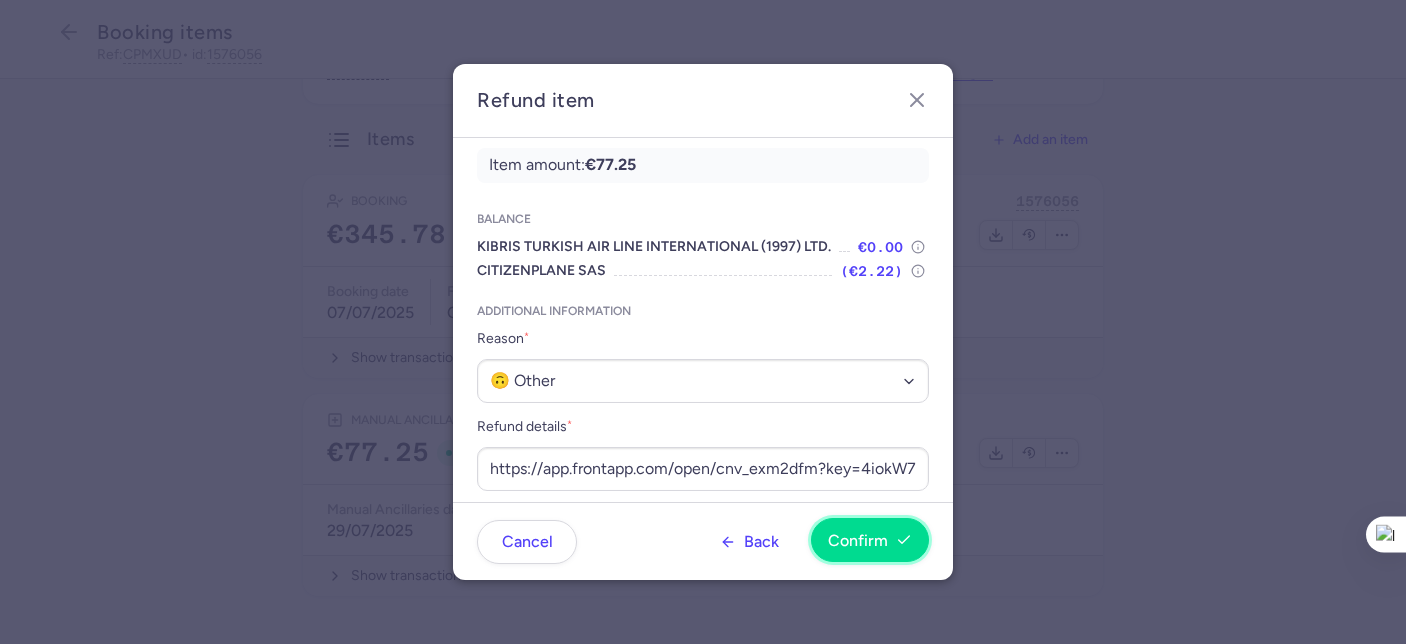 click on "Confirm" at bounding box center [858, 541] 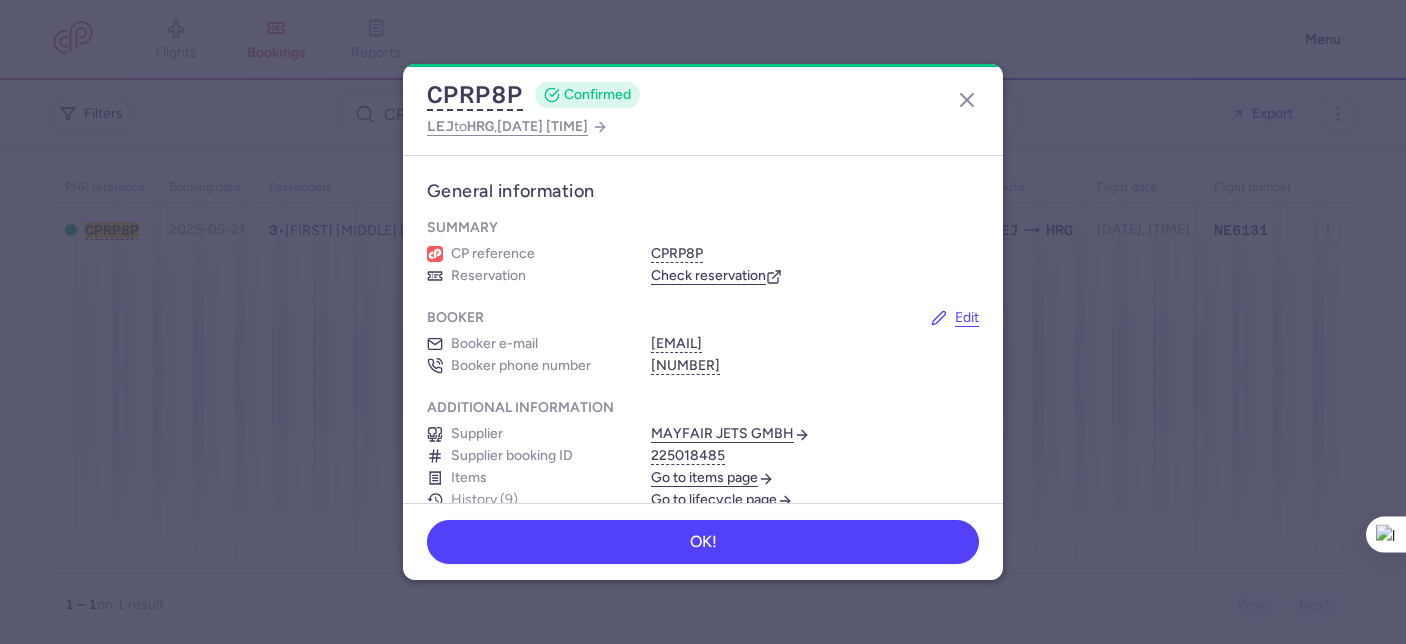 scroll, scrollTop: 0, scrollLeft: 0, axis: both 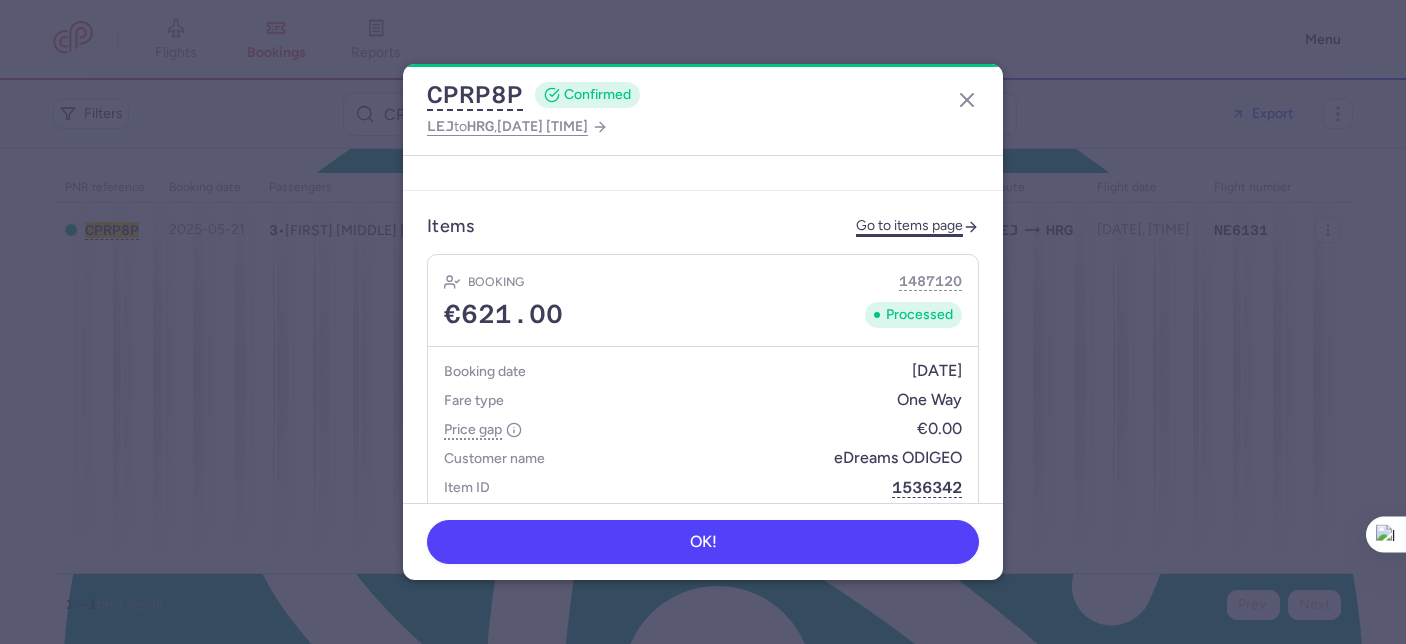 click on "Go to items page" 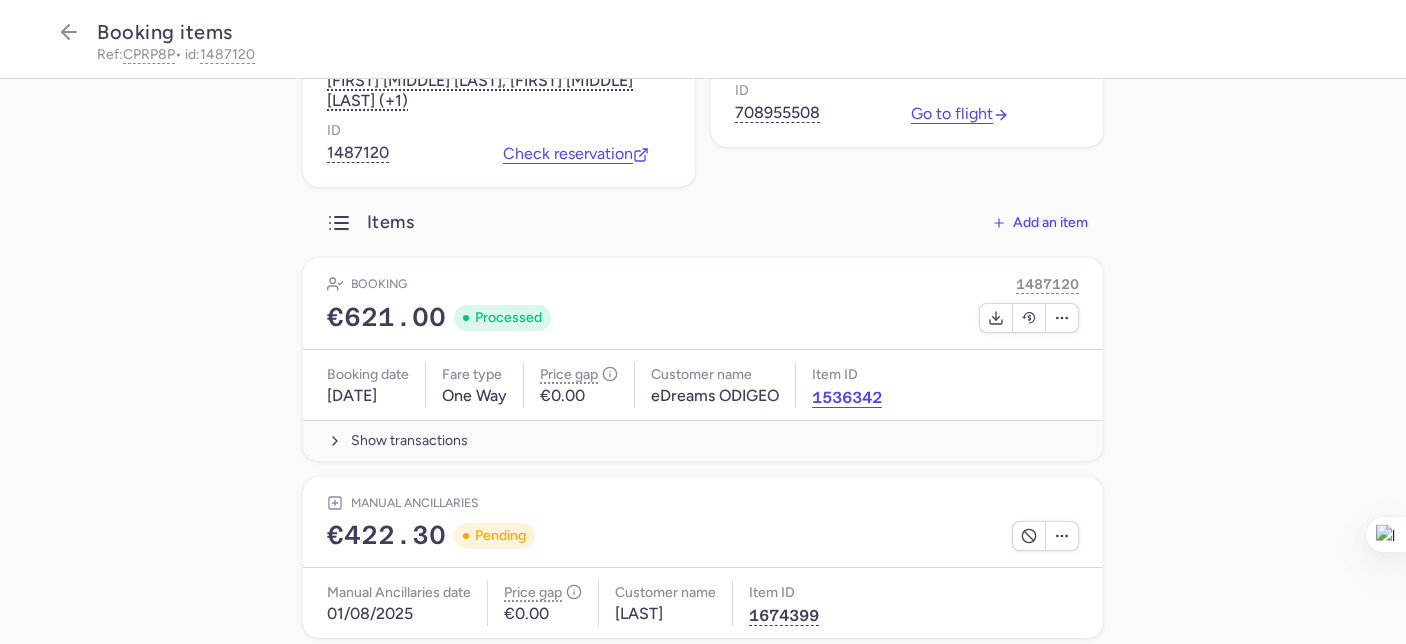 scroll, scrollTop: 258, scrollLeft: 0, axis: vertical 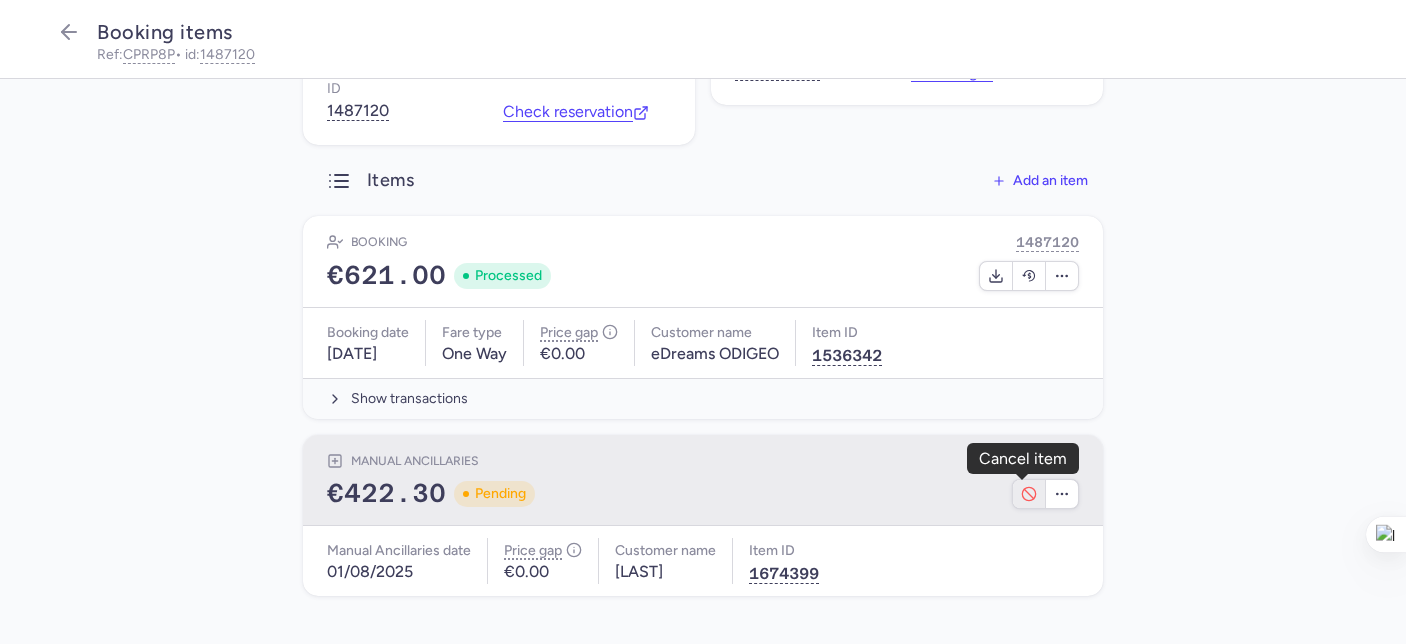 click 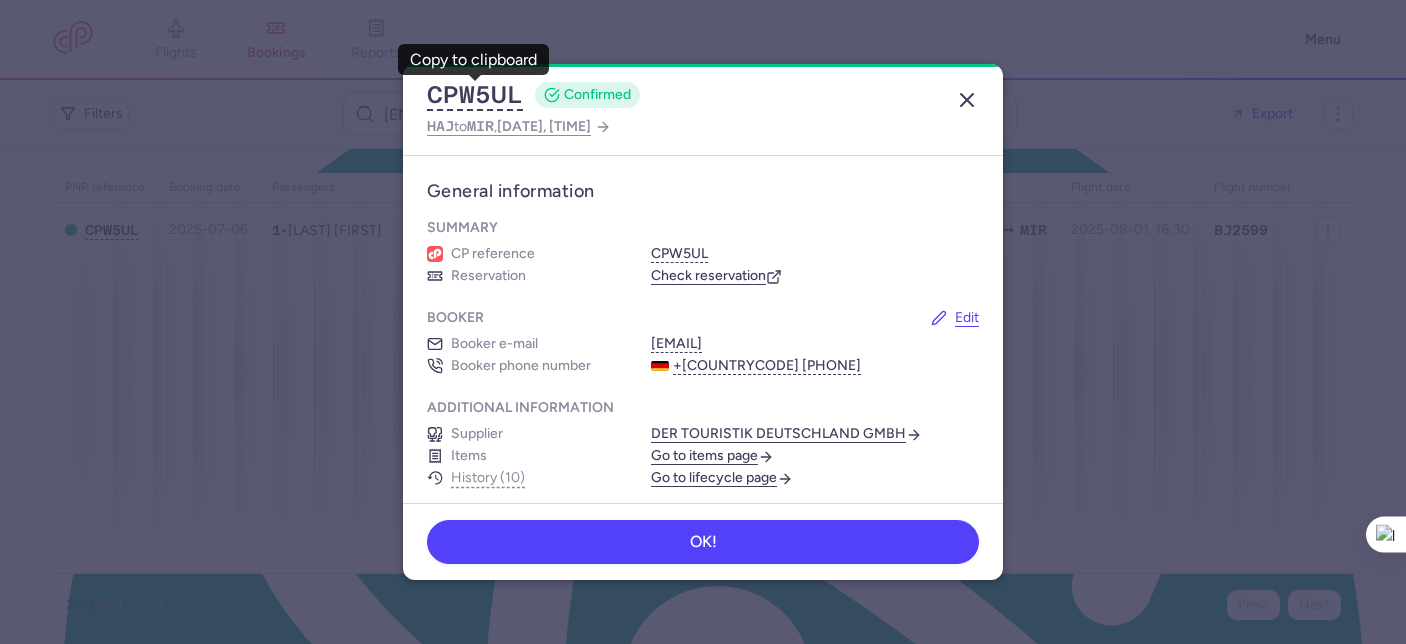 scroll, scrollTop: 0, scrollLeft: 0, axis: both 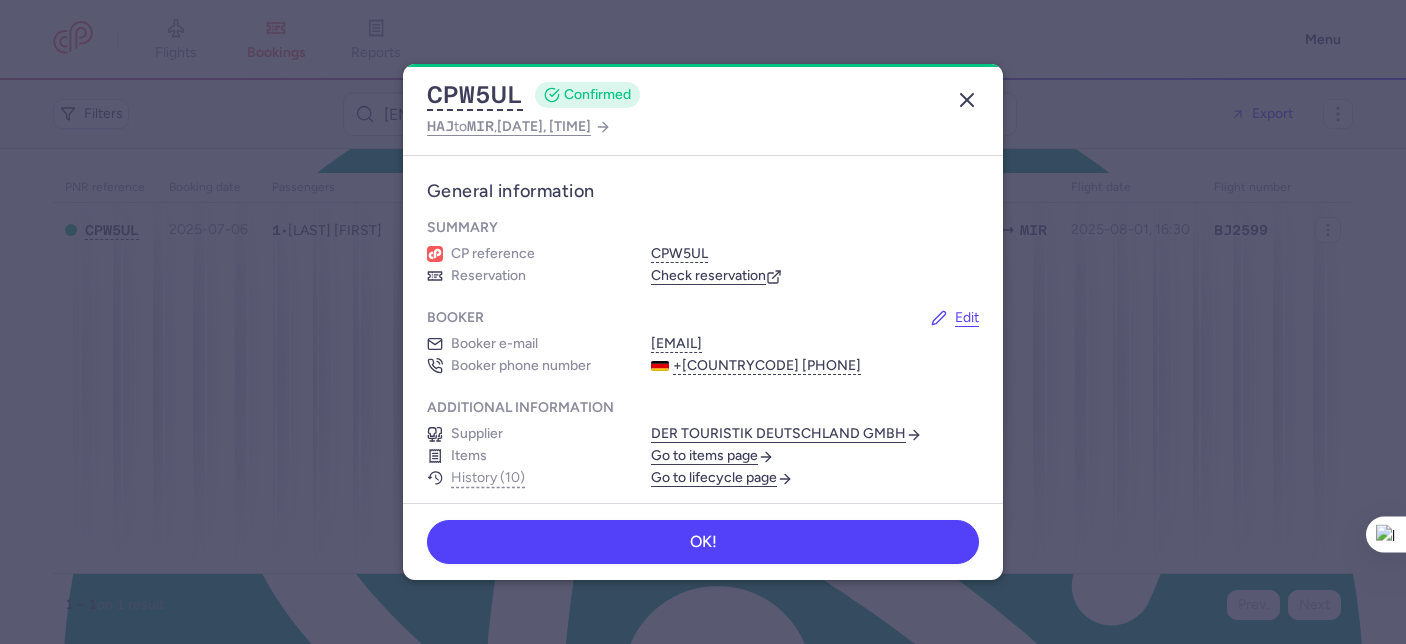 click 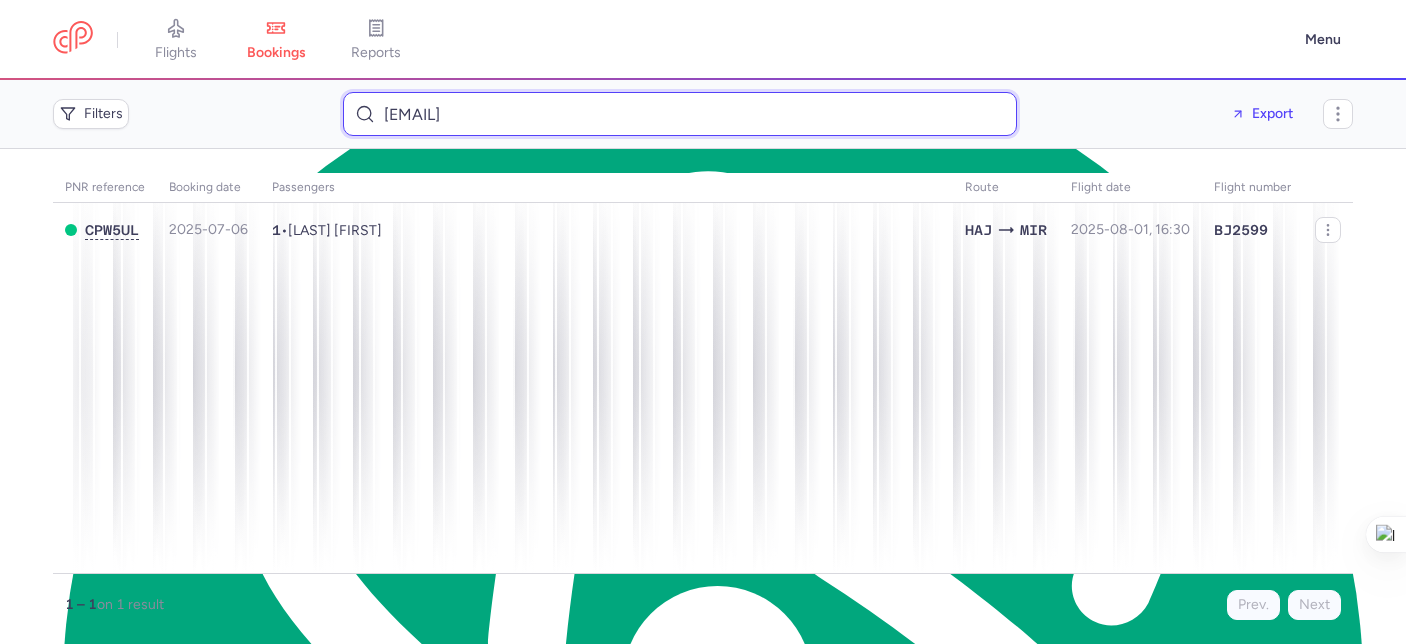 drag, startPoint x: 613, startPoint y: 112, endPoint x: 337, endPoint y: 107, distance: 276.0453 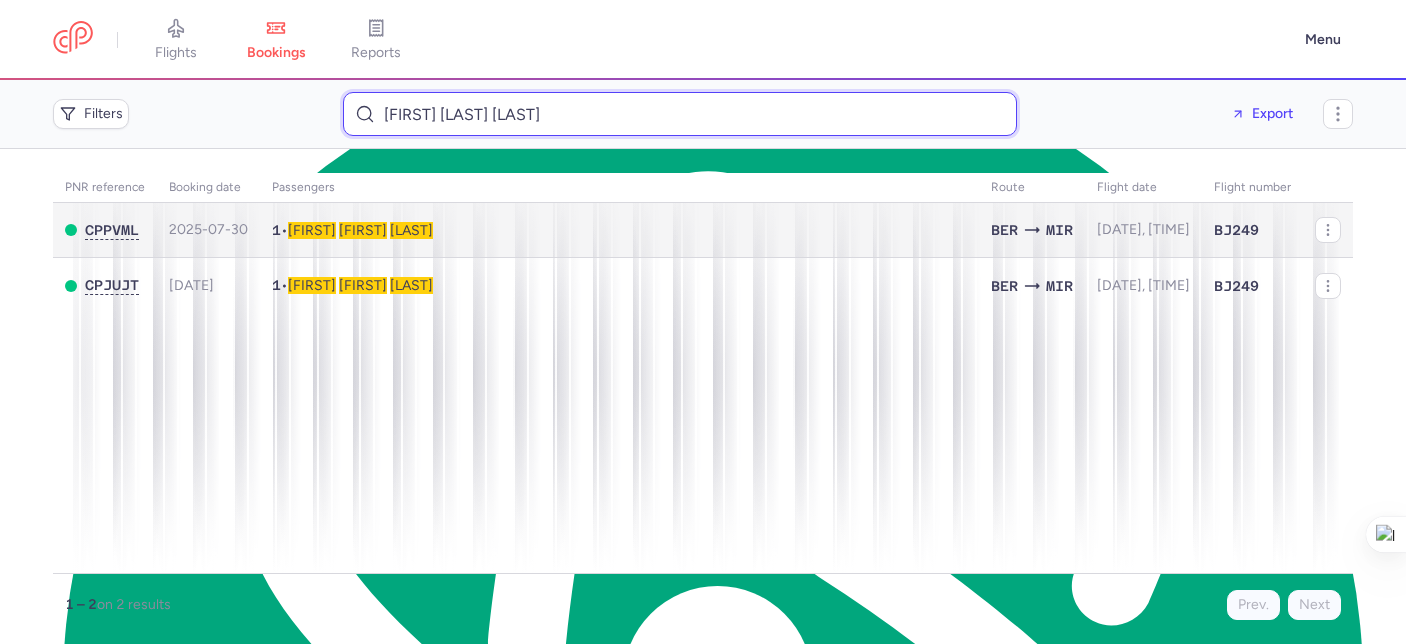 type on "Mohamed Houcine Chamkhi" 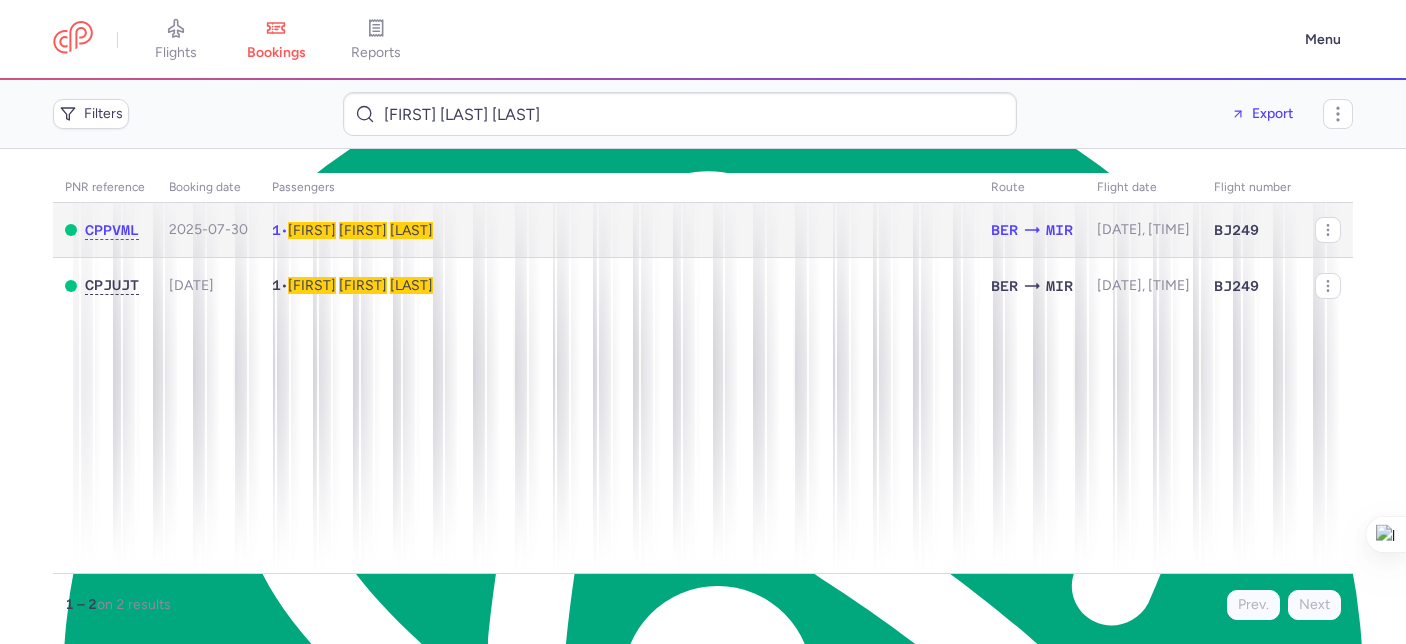 click on "Houcine" at bounding box center [363, 230] 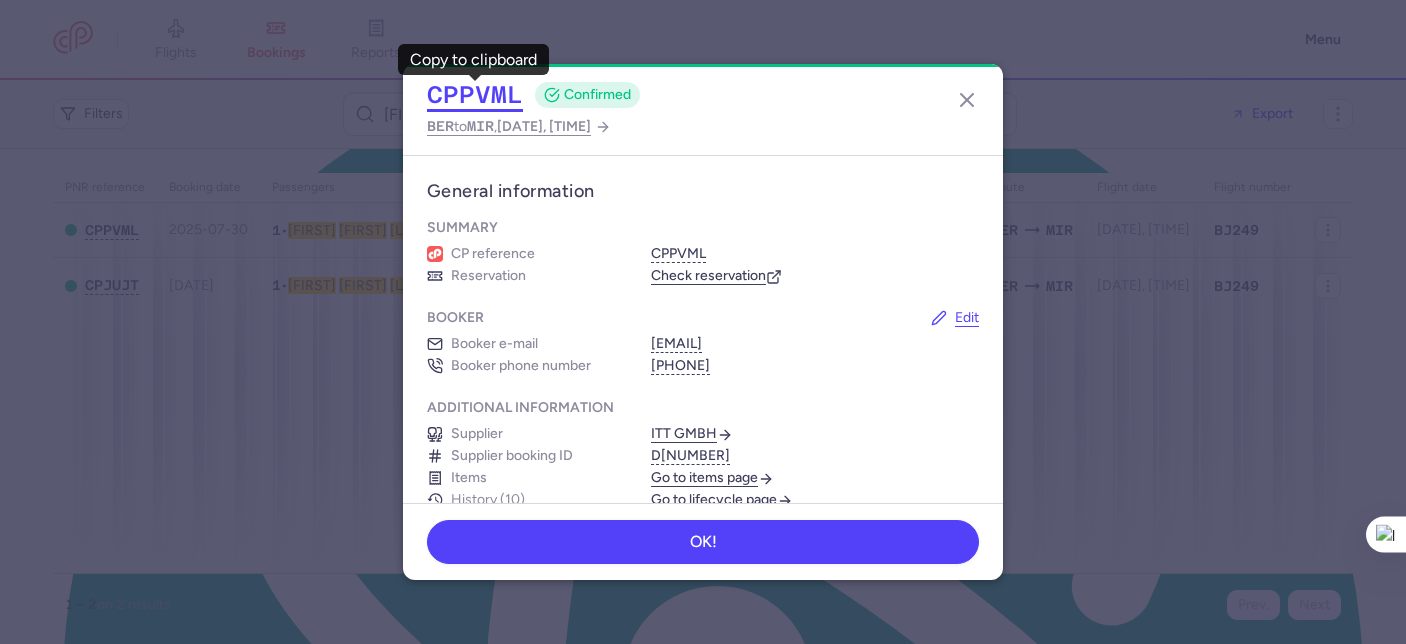 click on "CPPVML" 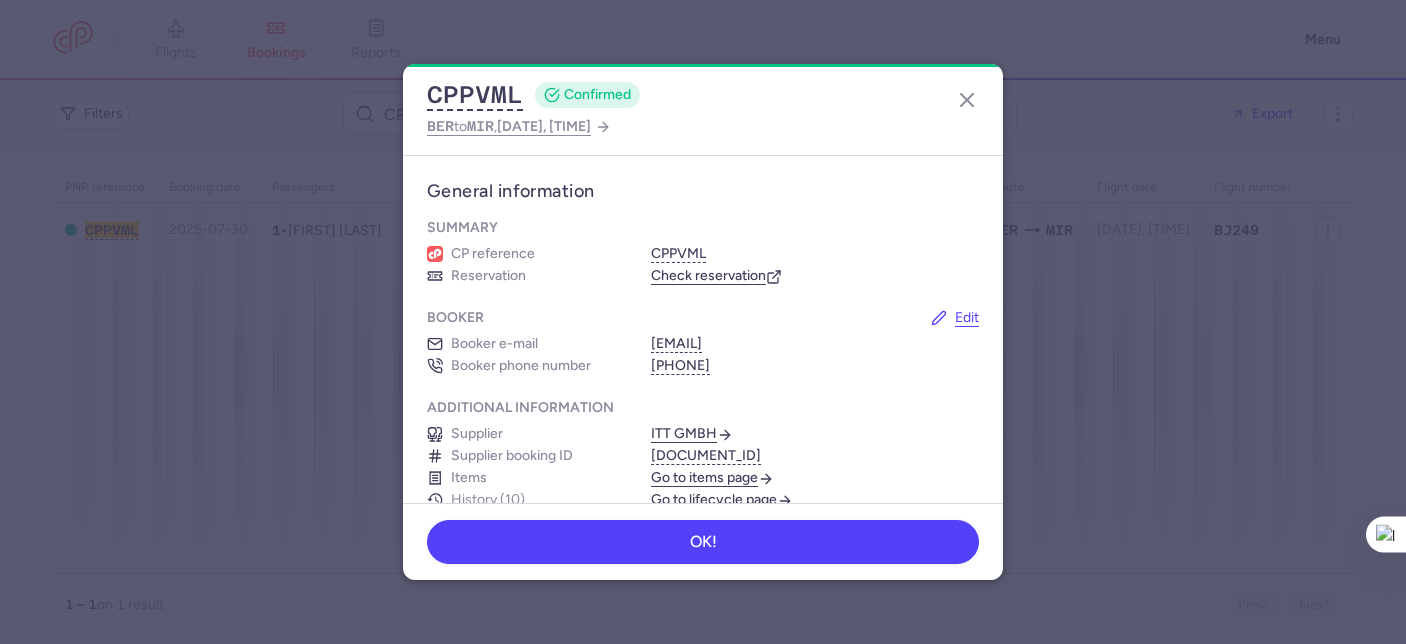 scroll, scrollTop: 0, scrollLeft: 0, axis: both 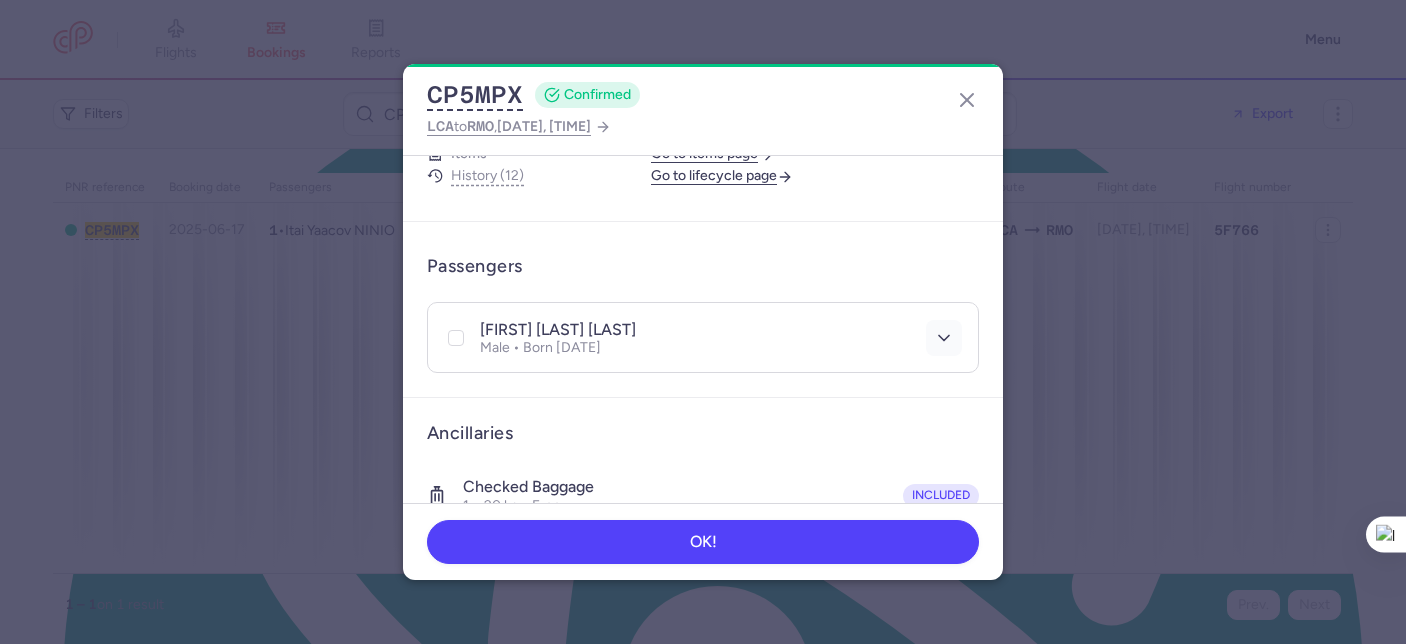 click 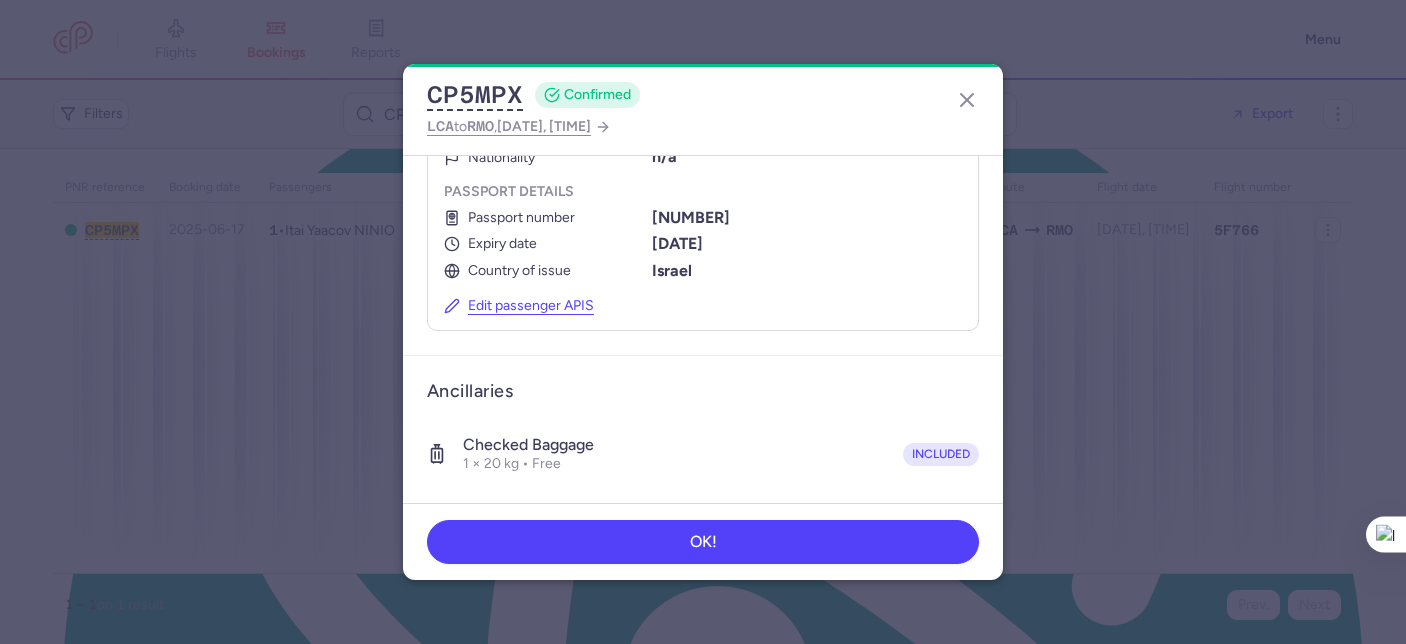 scroll, scrollTop: 930, scrollLeft: 0, axis: vertical 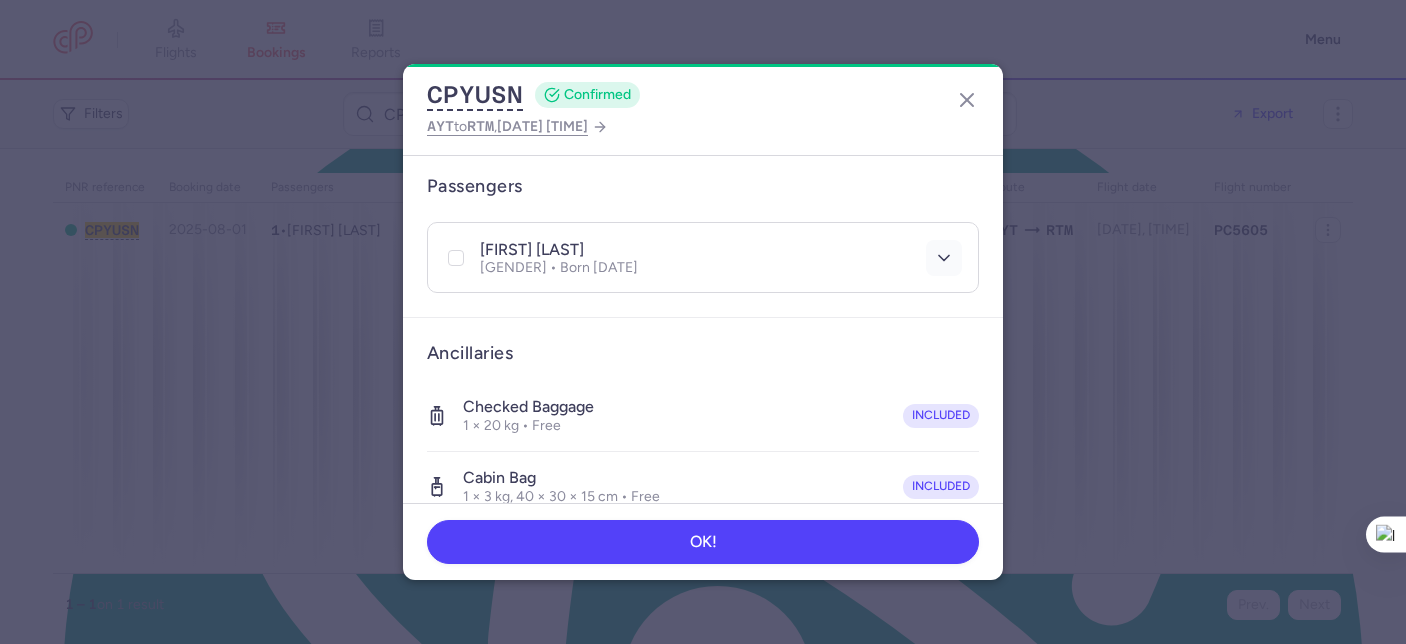 click 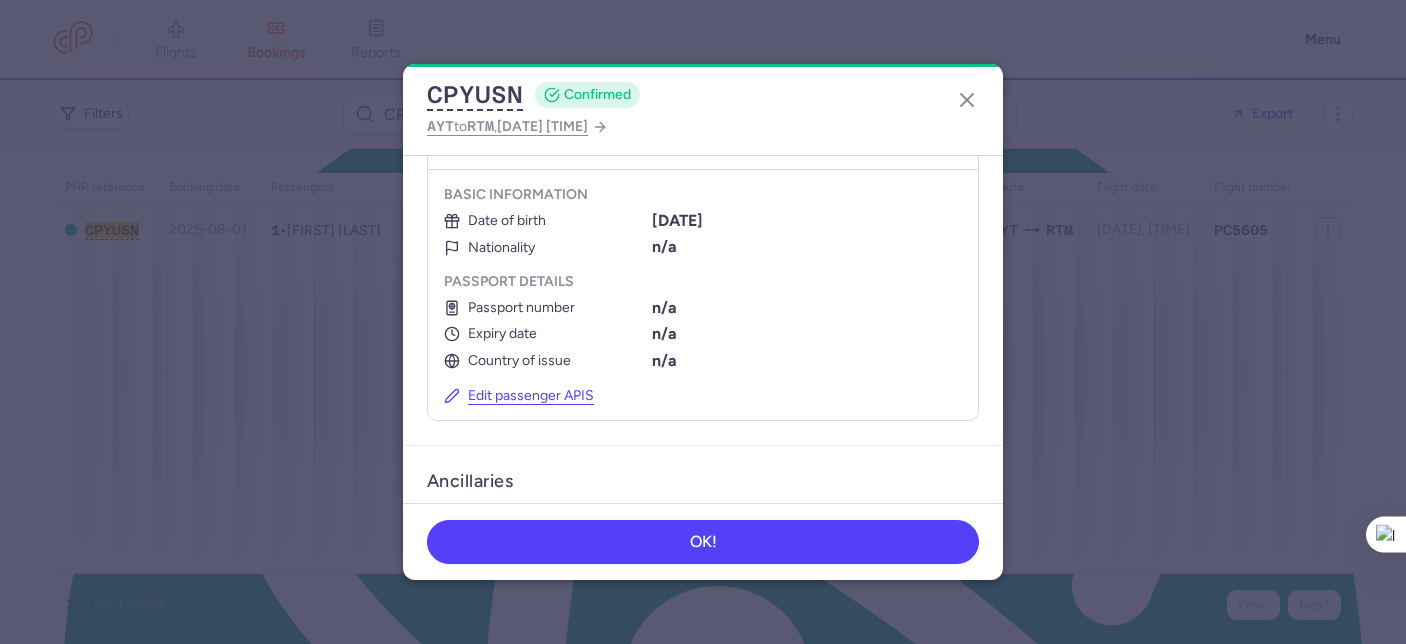 scroll, scrollTop: 529, scrollLeft: 0, axis: vertical 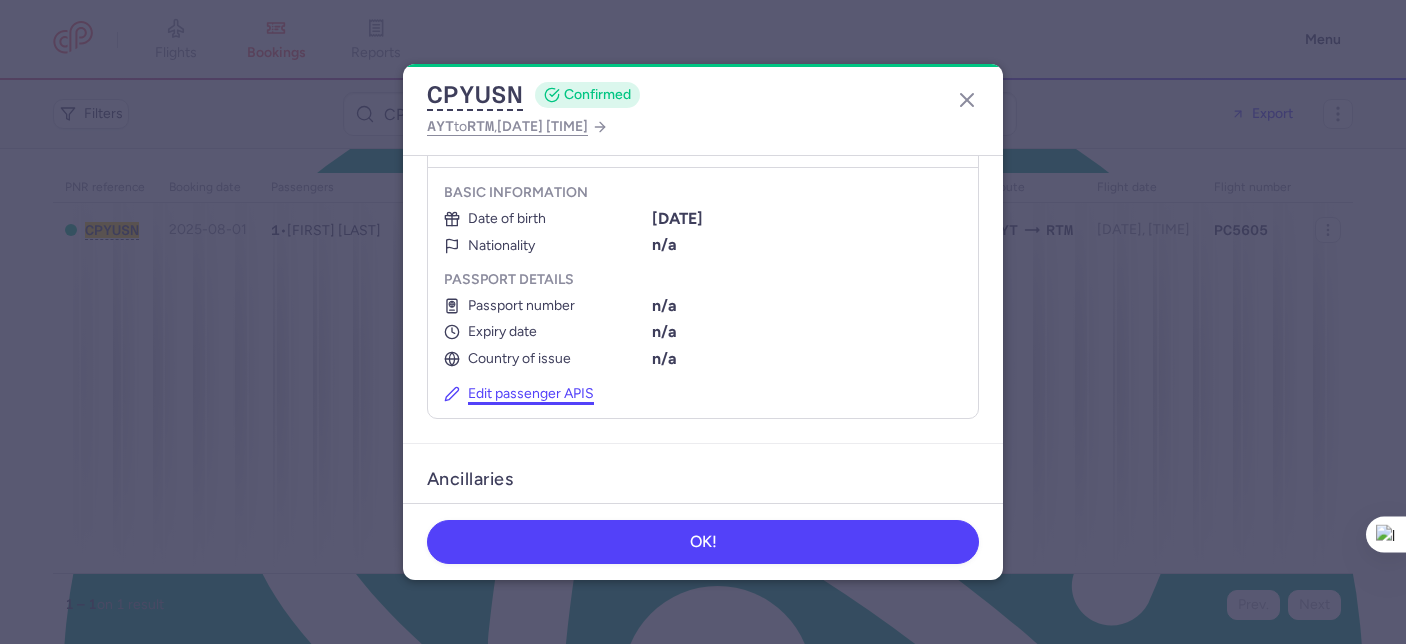 click on "Edit passenger APIS" at bounding box center (519, 394) 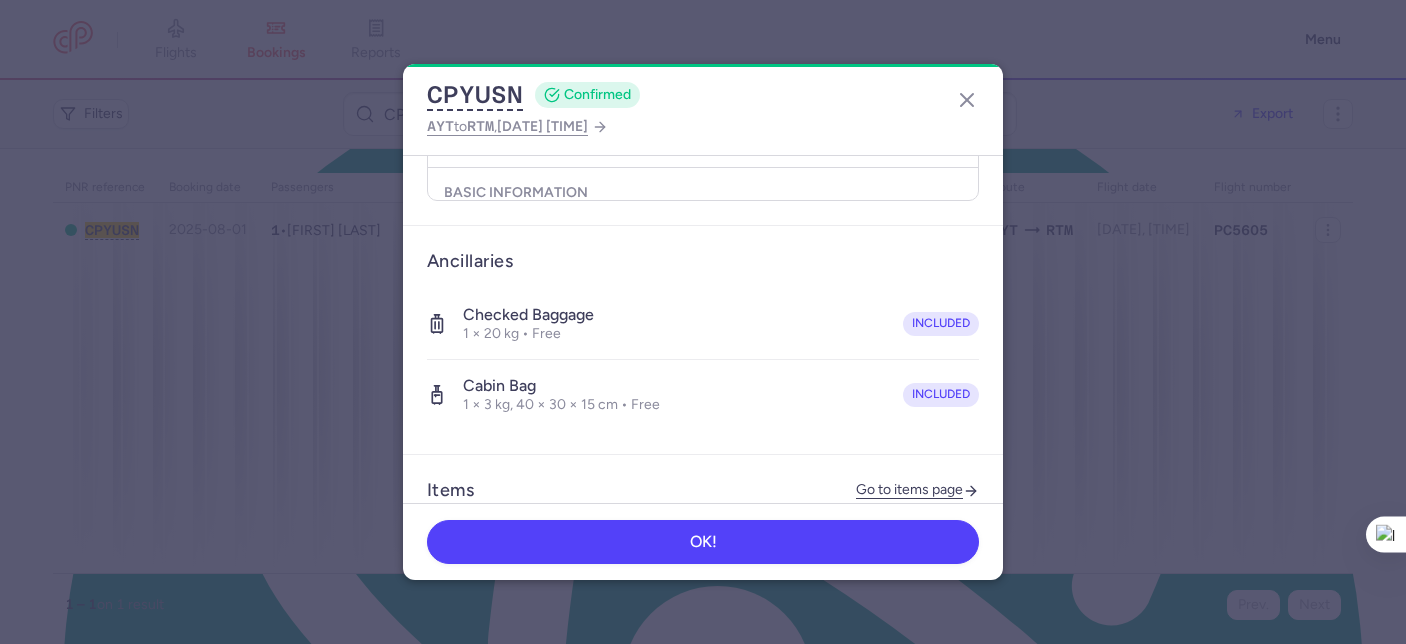 select on "8" 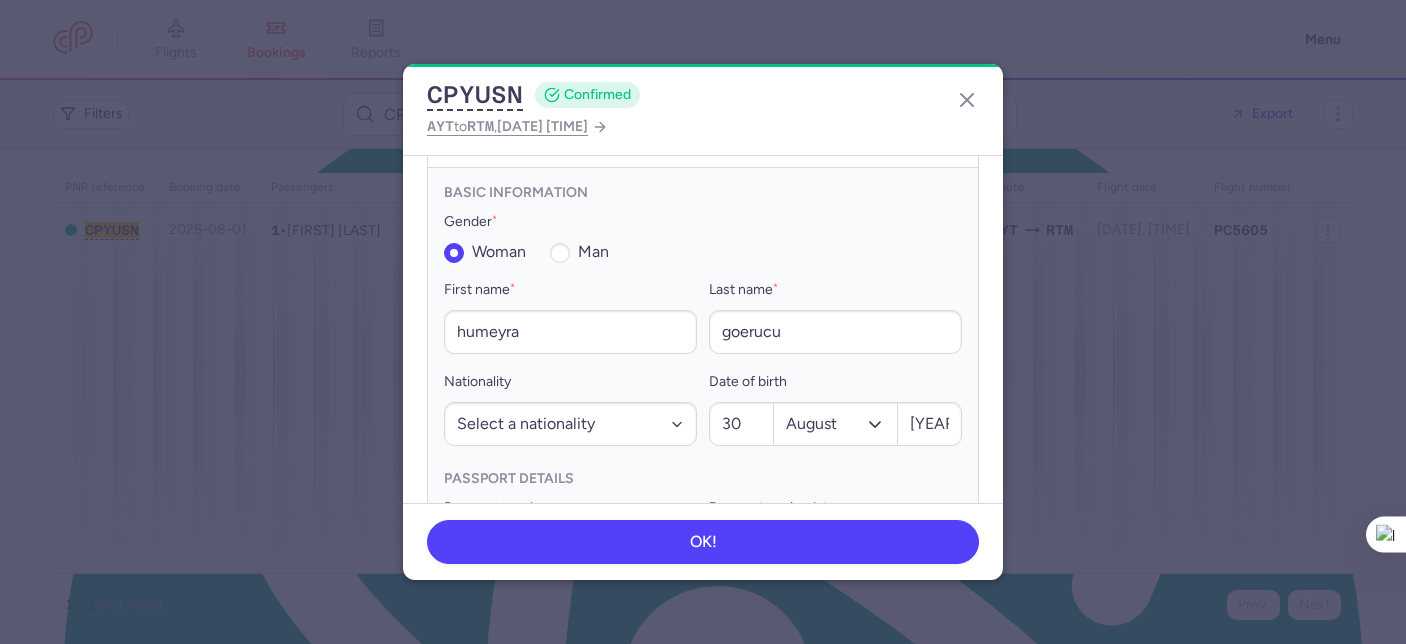 scroll, scrollTop: 542, scrollLeft: 0, axis: vertical 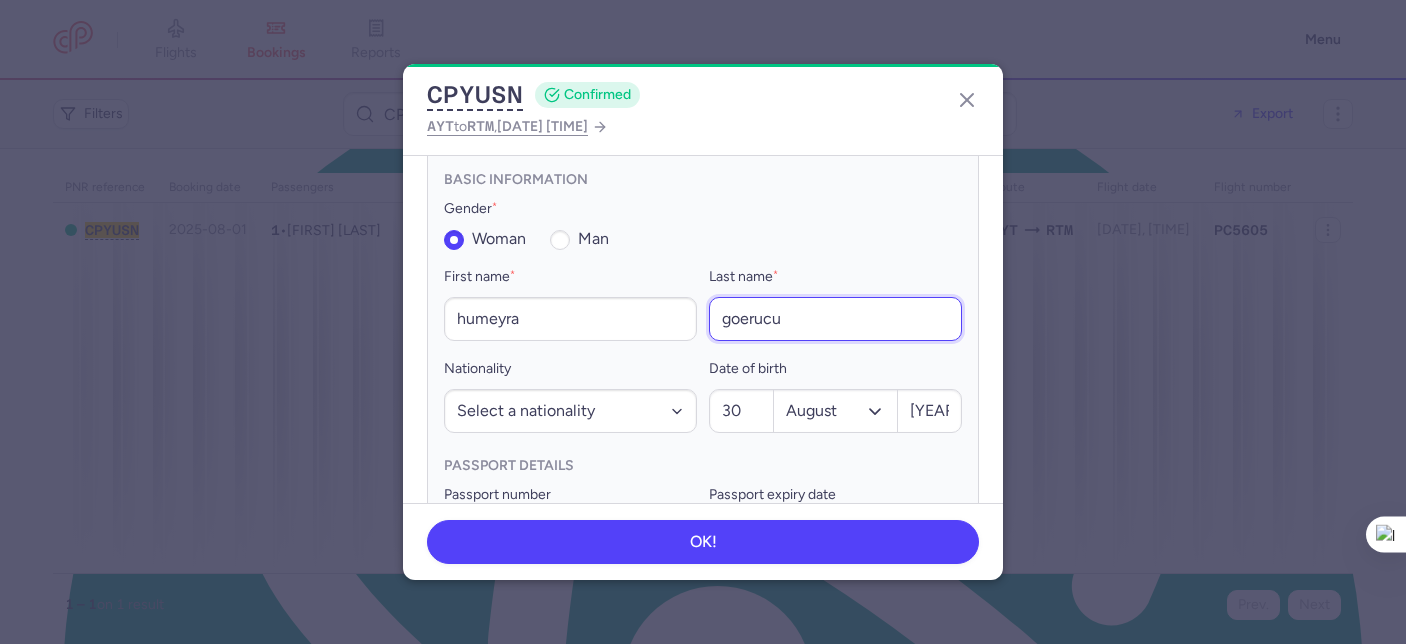 drag, startPoint x: 779, startPoint y: 310, endPoint x: 728, endPoint y: 306, distance: 51.156624 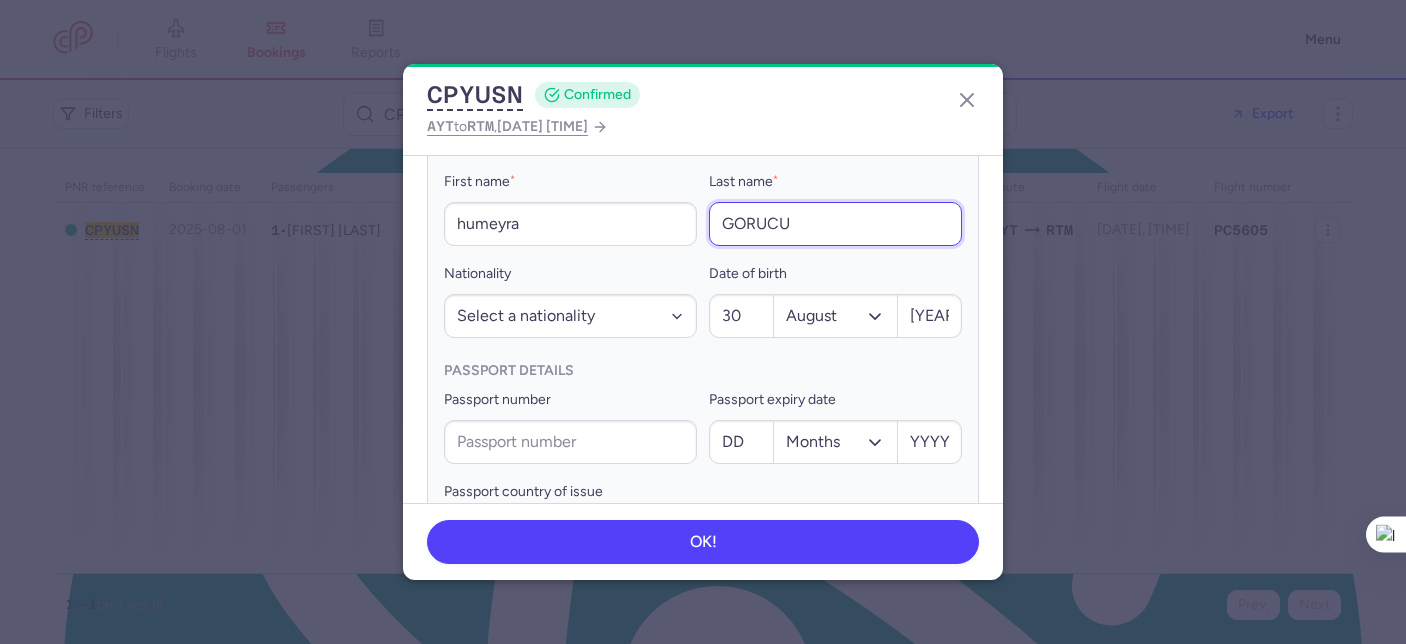 scroll, scrollTop: 923, scrollLeft: 0, axis: vertical 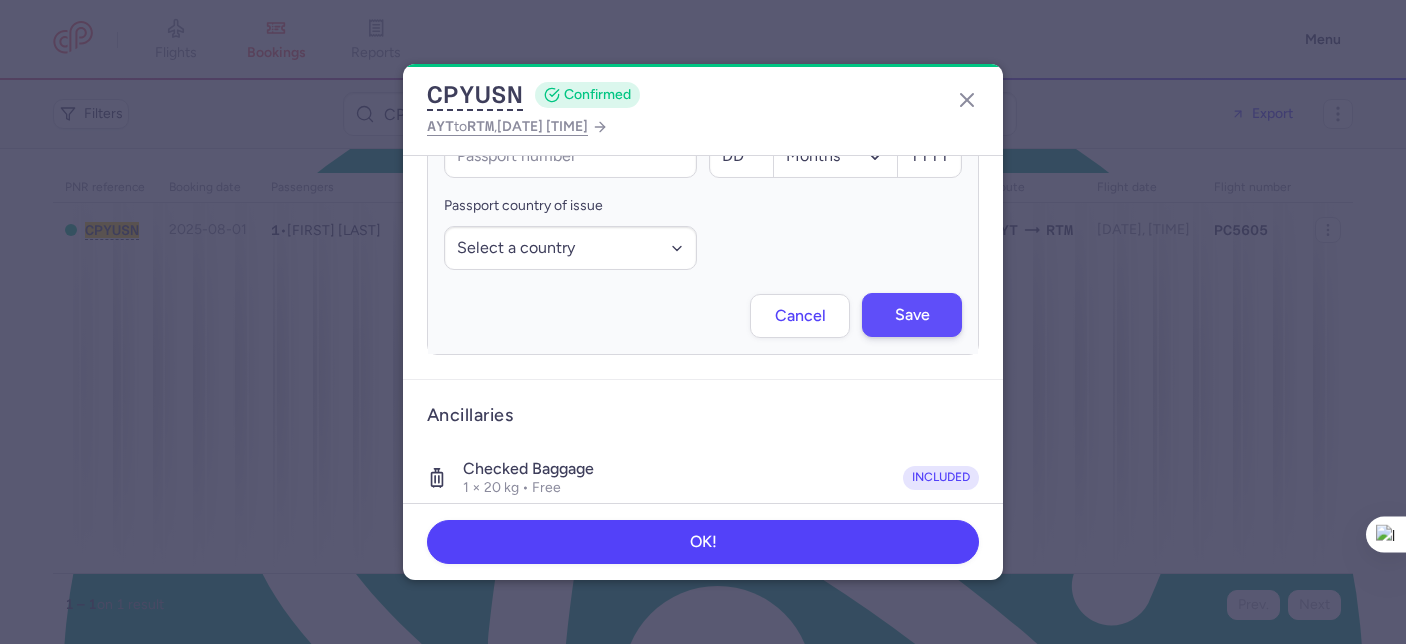 type on "GORUCU" 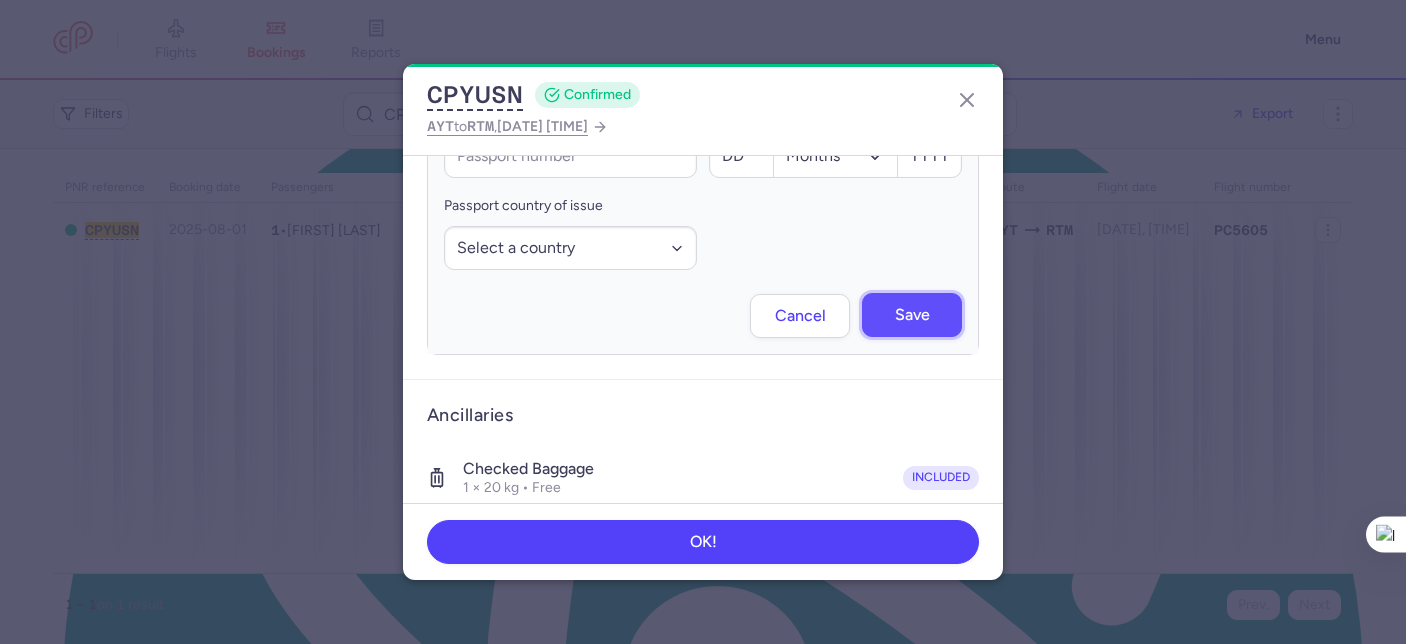 click on "Save" at bounding box center [912, 315] 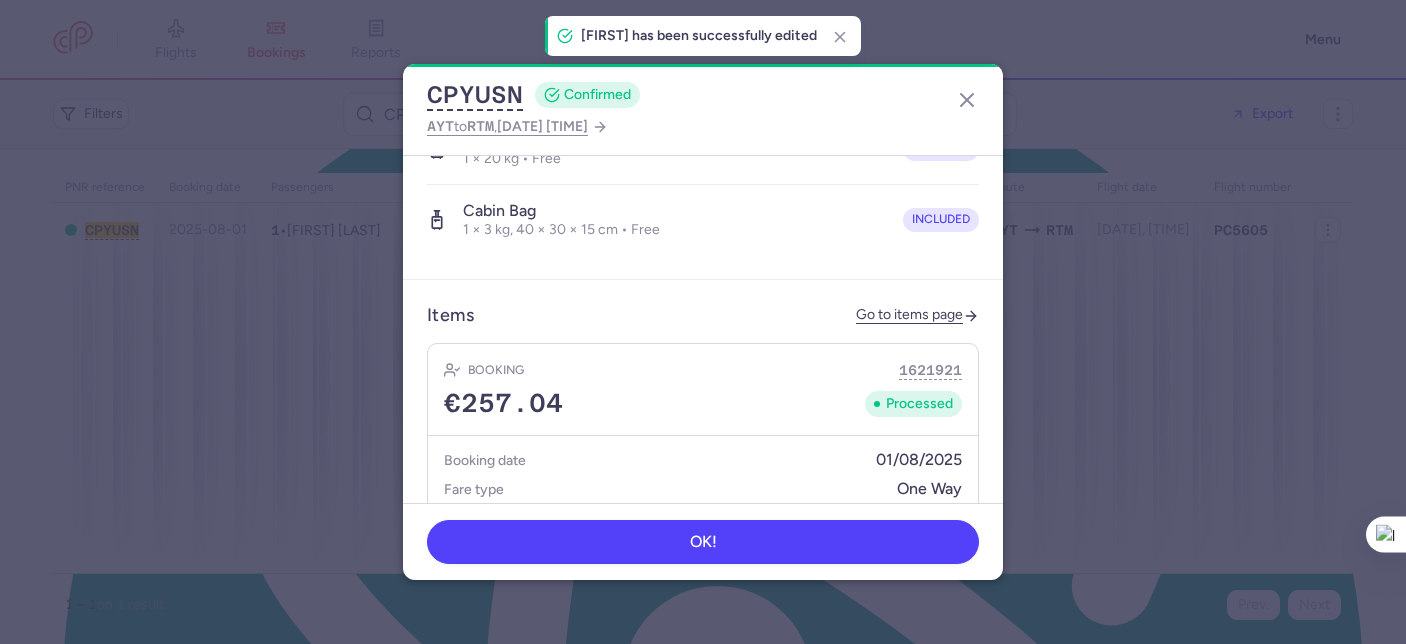 scroll, scrollTop: 1142, scrollLeft: 0, axis: vertical 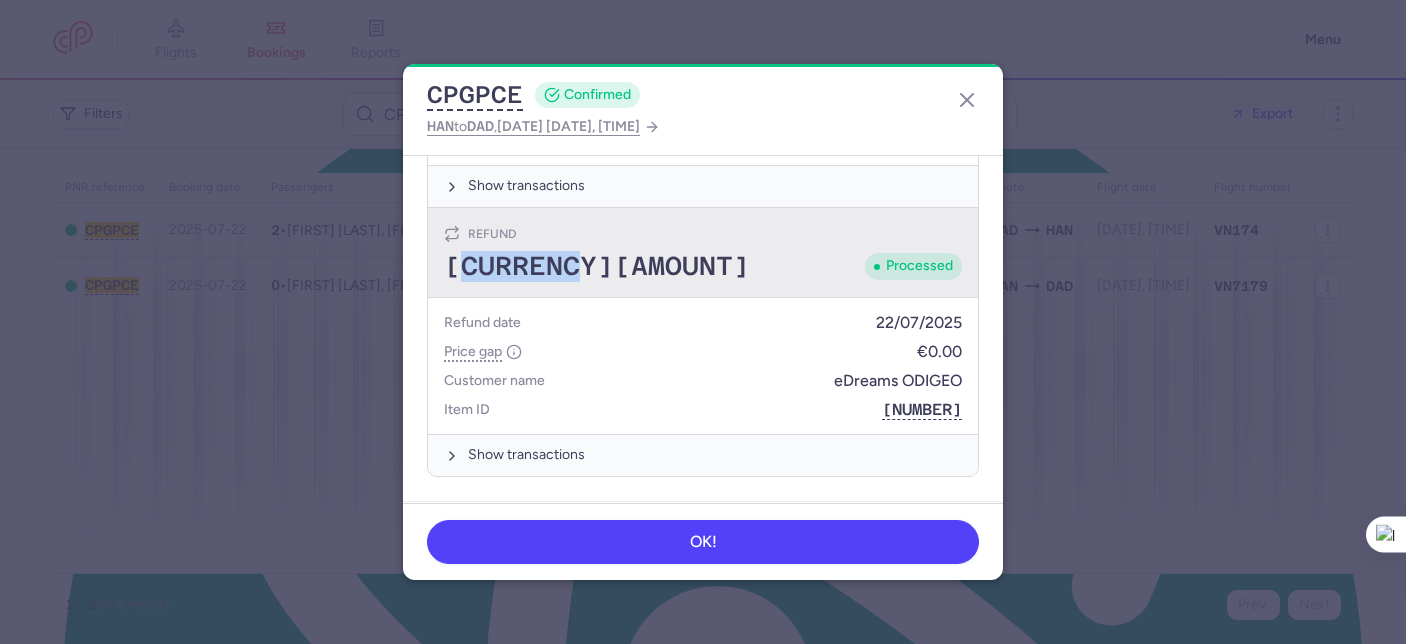 drag, startPoint x: 456, startPoint y: 258, endPoint x: 580, endPoint y: 262, distance: 124.0645 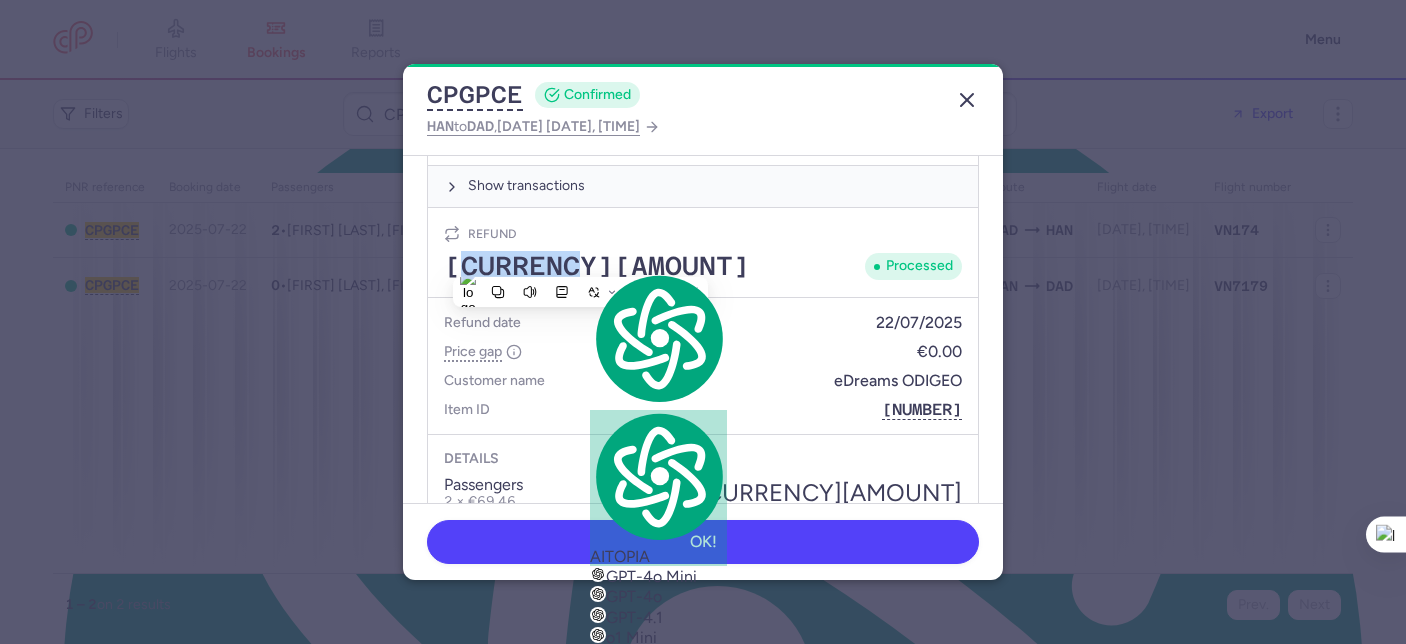 click 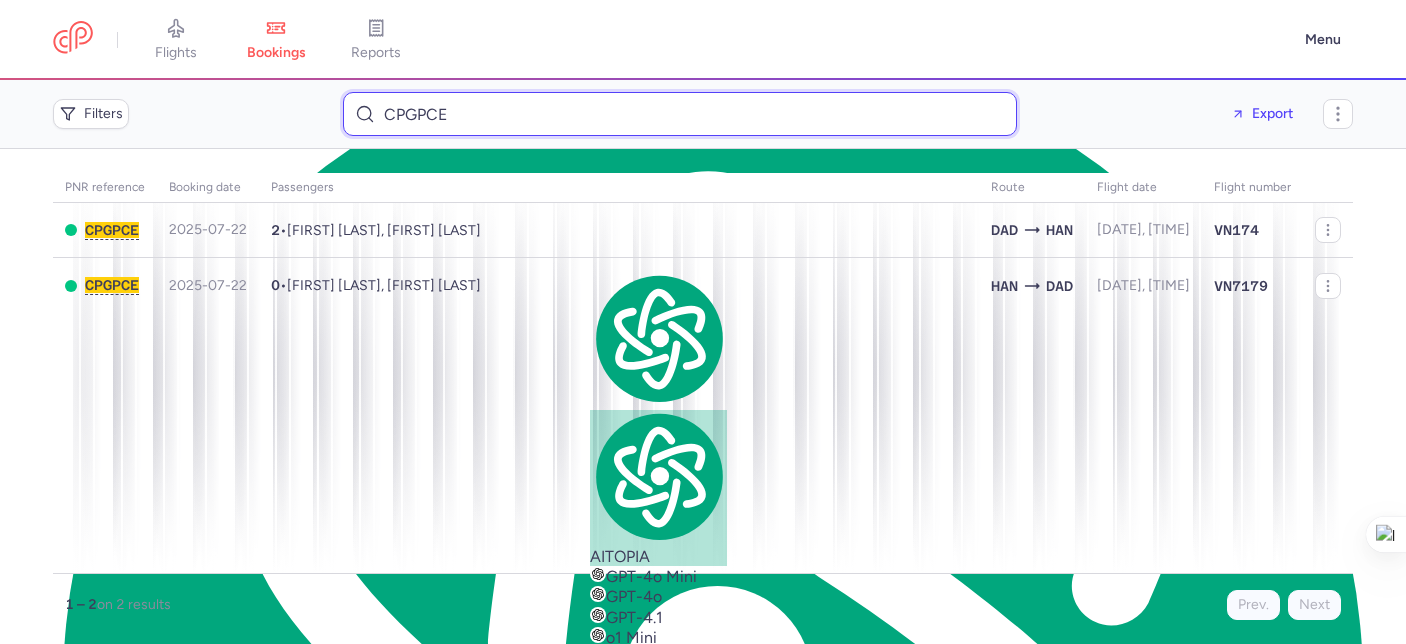 drag, startPoint x: 494, startPoint y: 111, endPoint x: 367, endPoint y: 91, distance: 128.56516 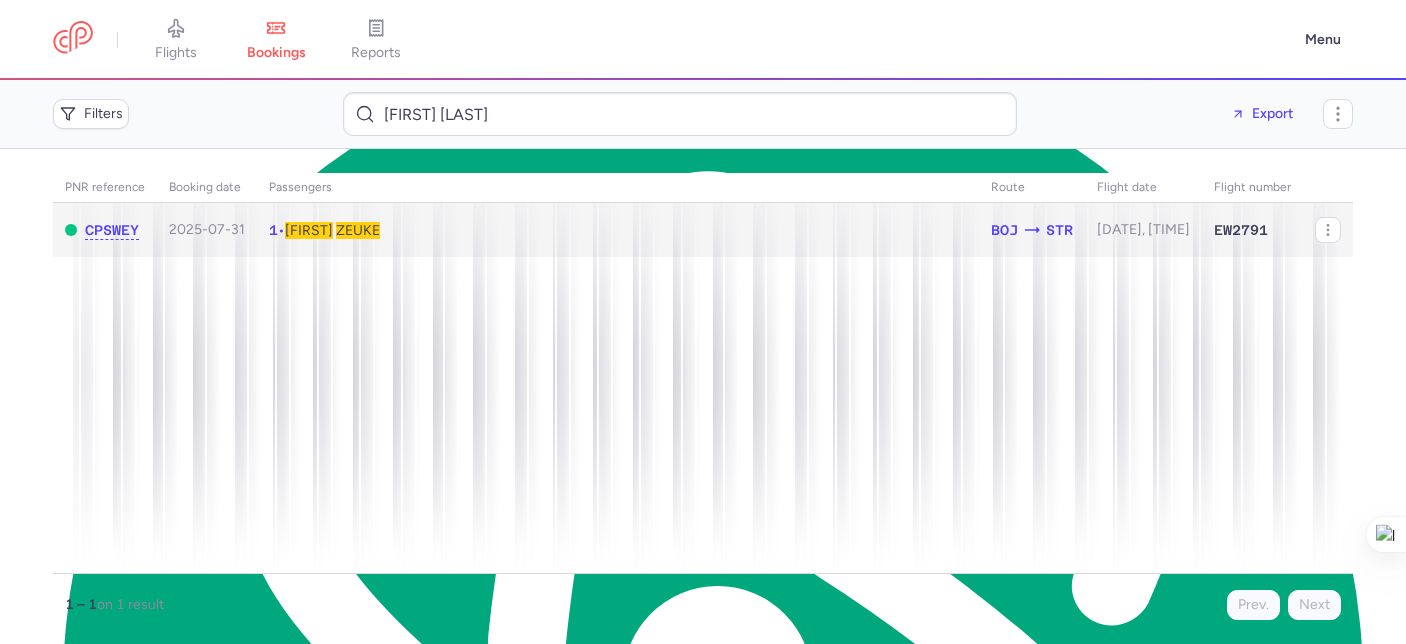 click on "1  •  Konstantin   ZEUKE" at bounding box center [618, 230] 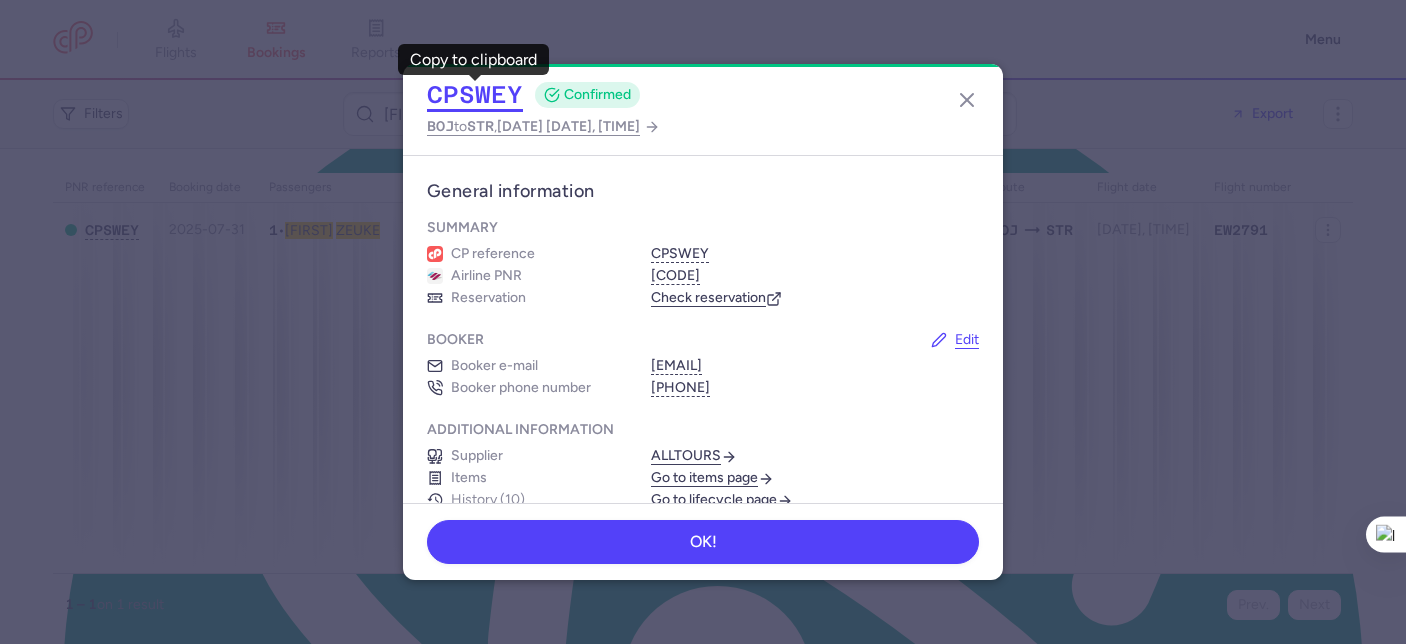 click on "CPSWEY" 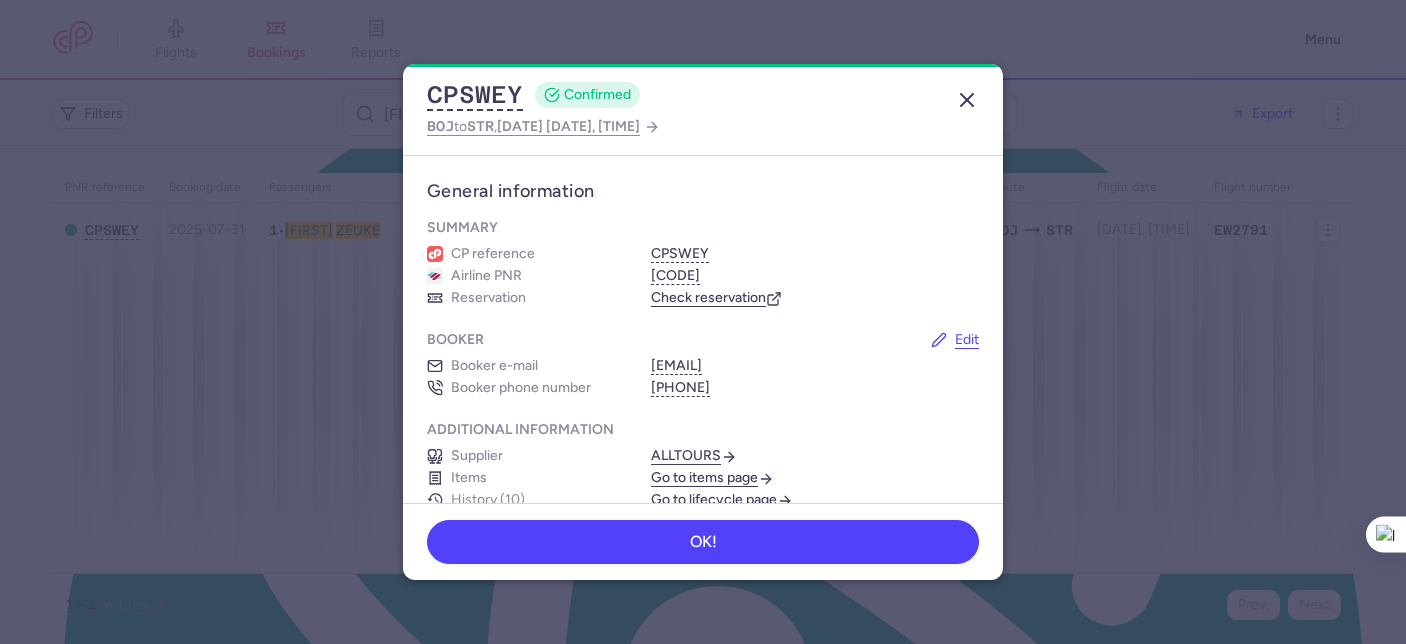click 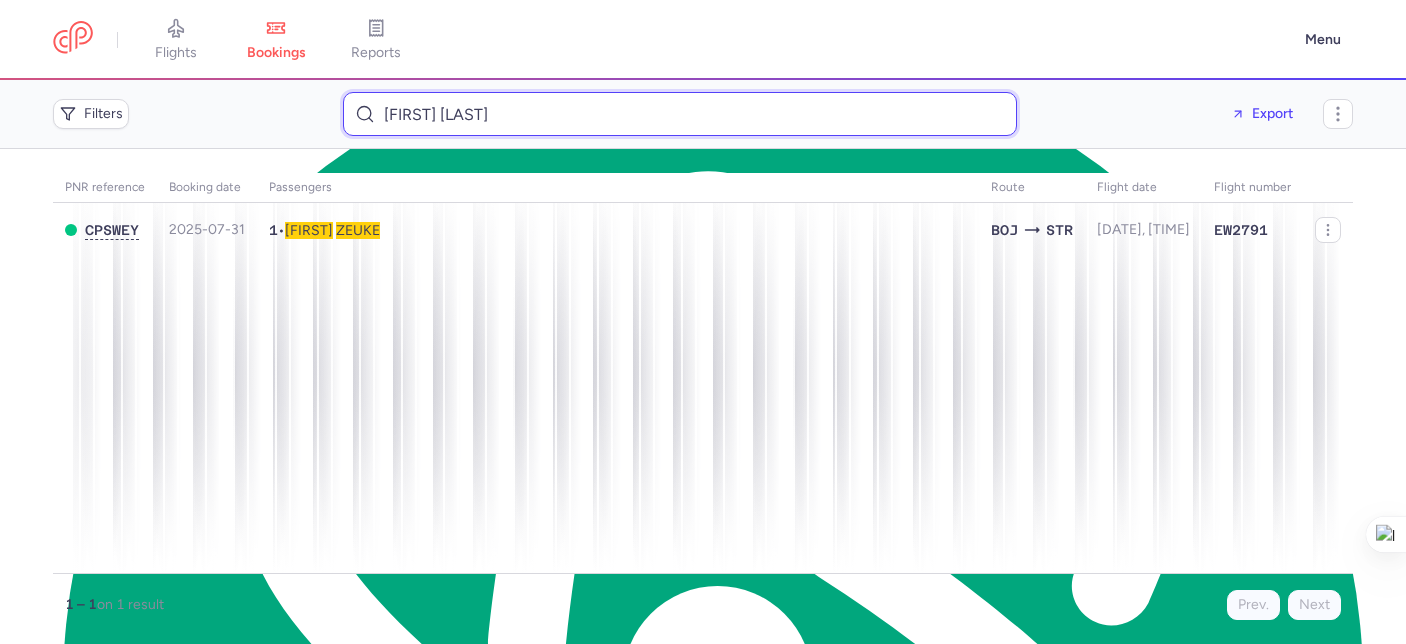 drag, startPoint x: 539, startPoint y: 116, endPoint x: 352, endPoint y: 100, distance: 187.68324 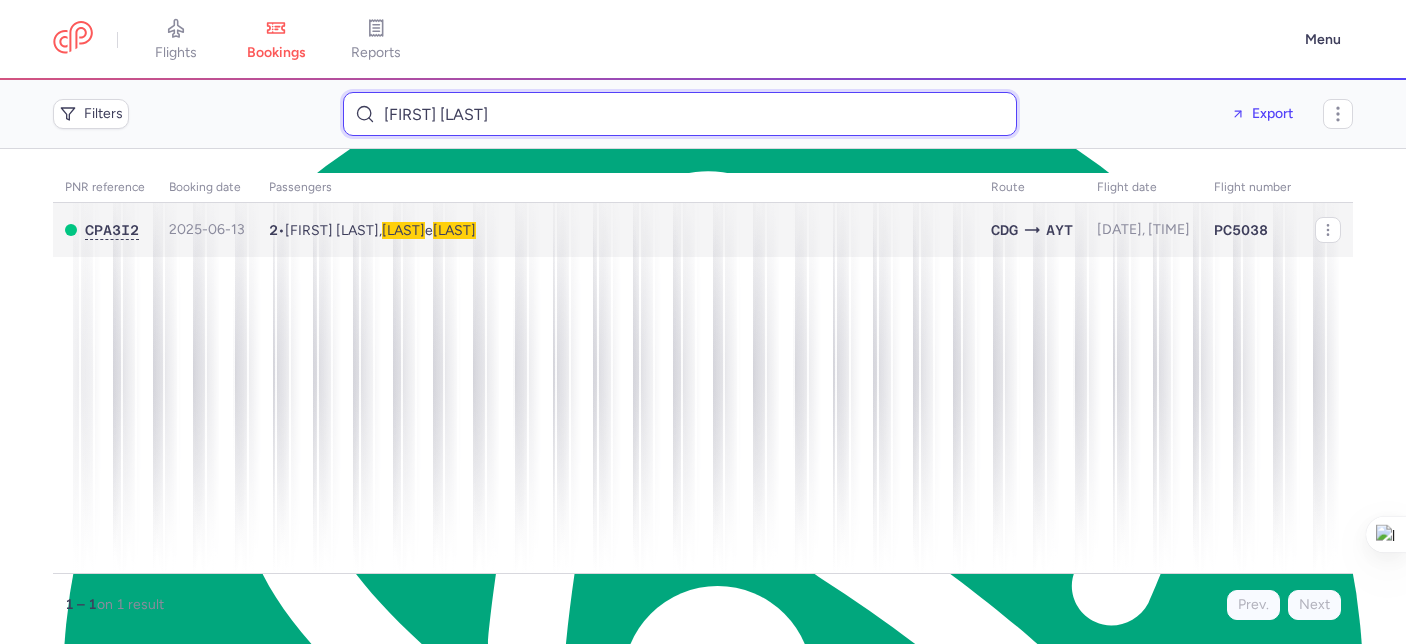 type on "Modesto Daphne" 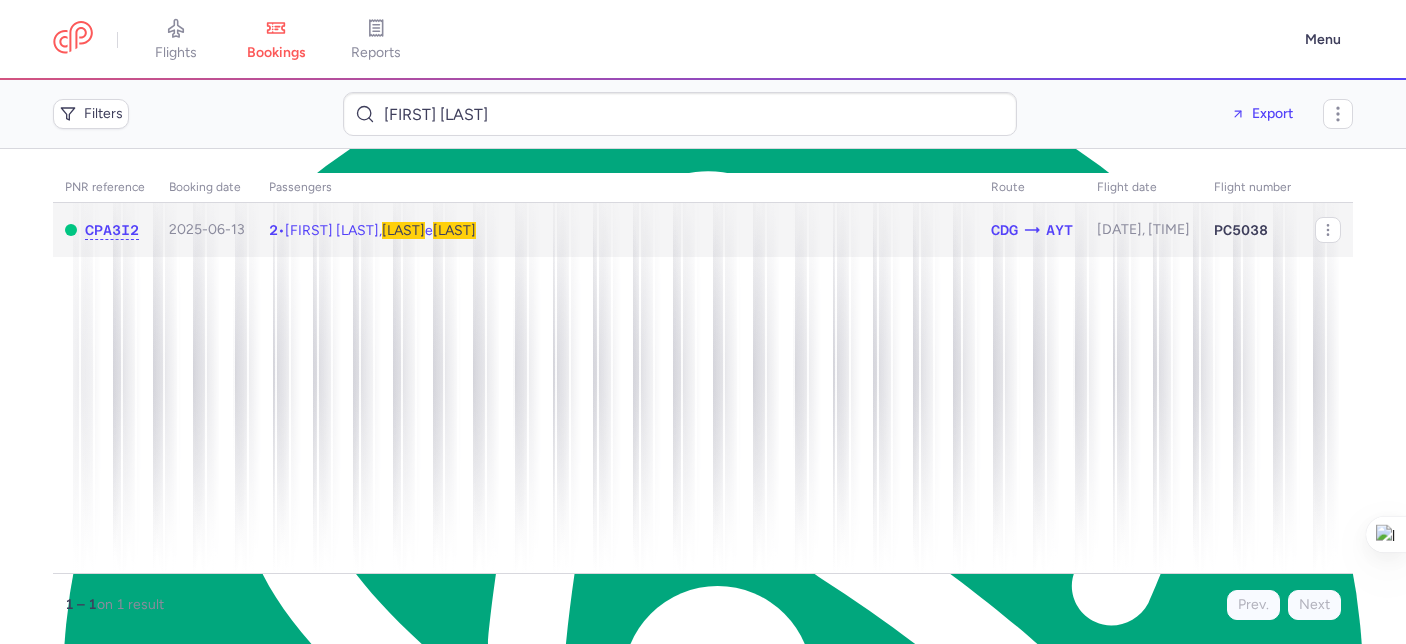 click on "2  •  Audrey MOLINE,  Daphne e  MODESTO" 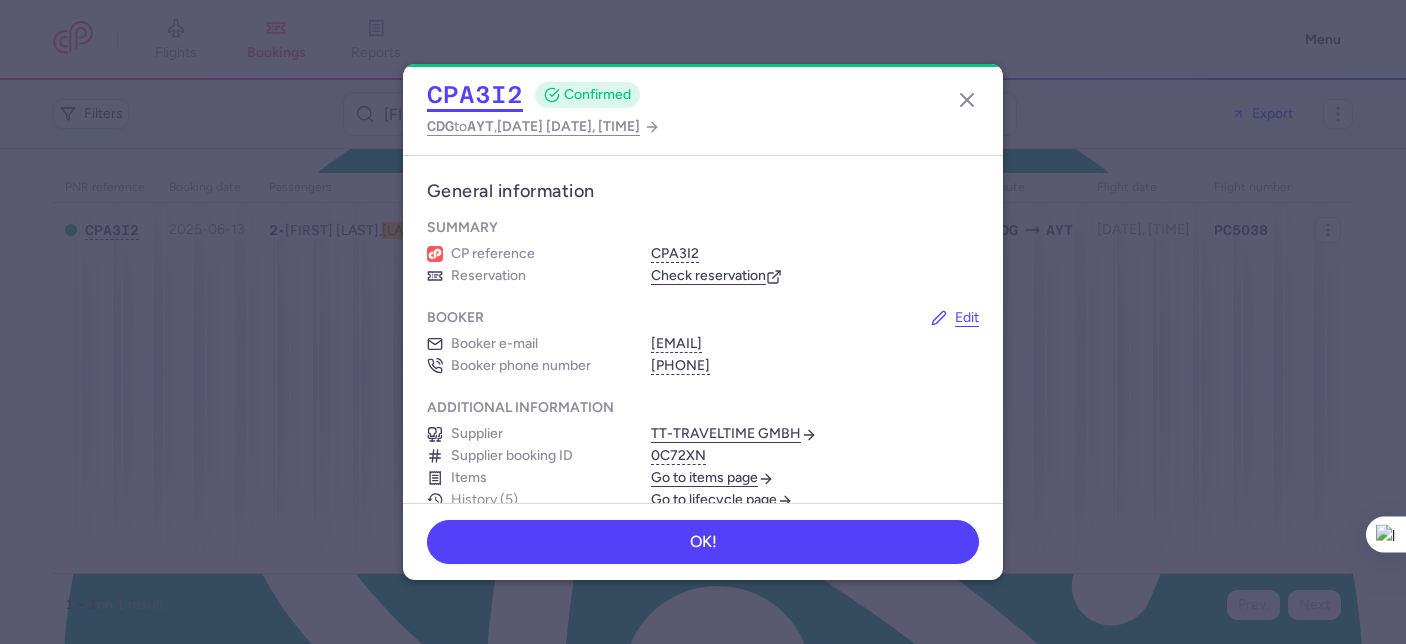 click on "CPA3I2" 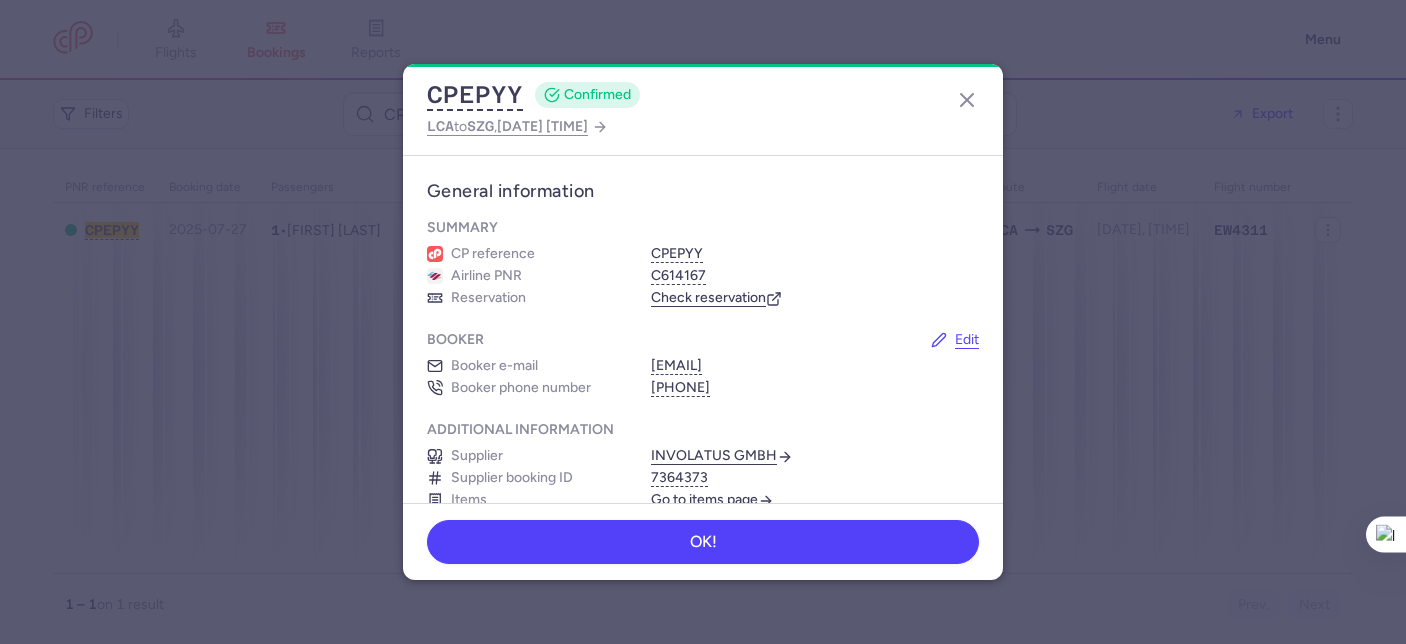 scroll, scrollTop: 0, scrollLeft: 0, axis: both 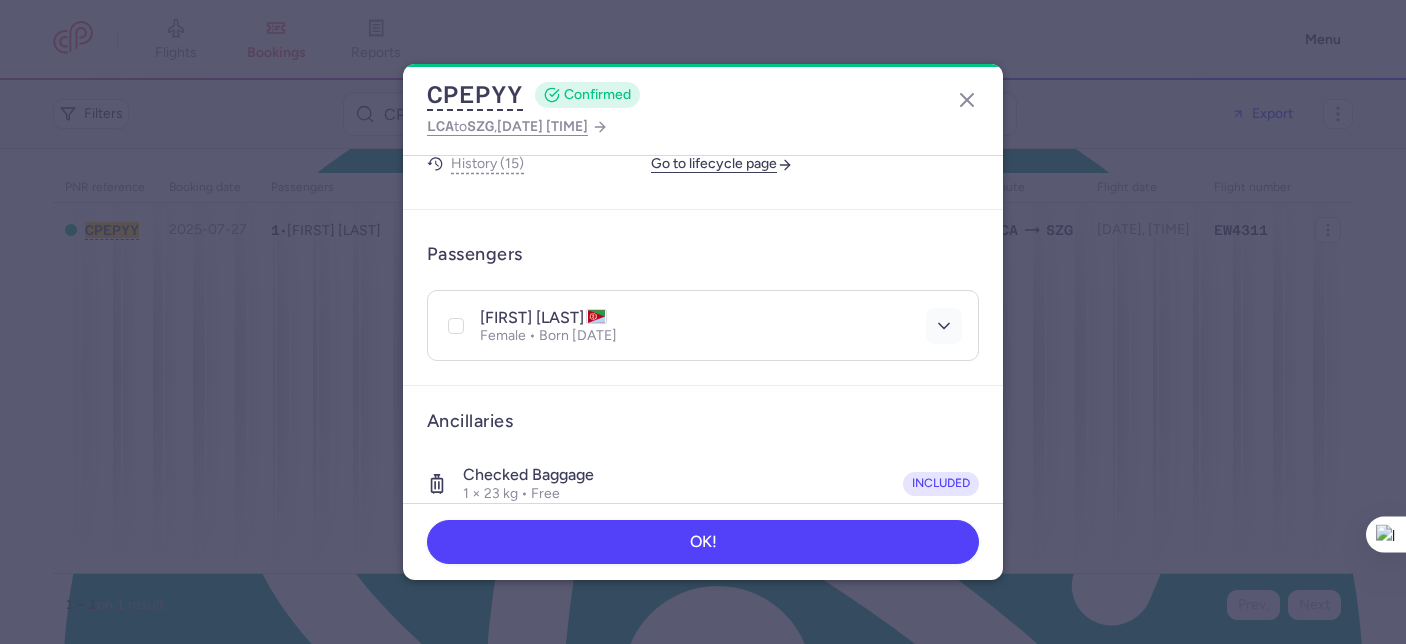 click 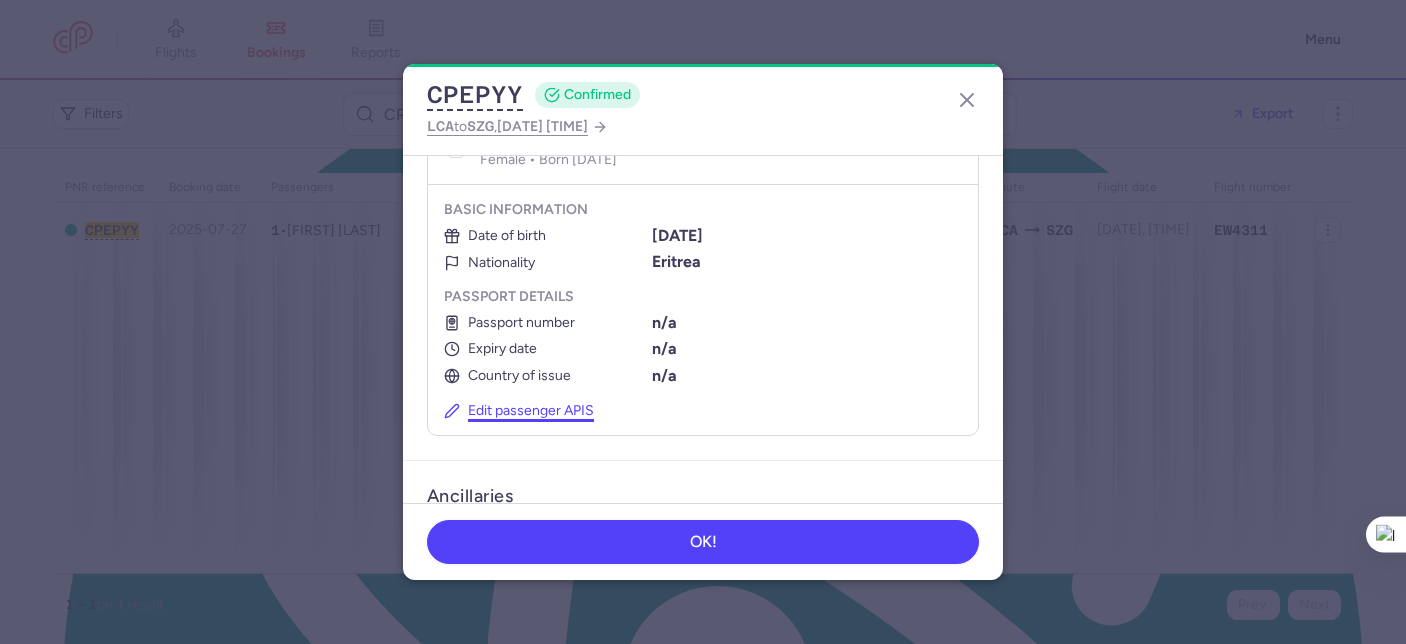 click on "Edit passenger APIS" at bounding box center [519, 411] 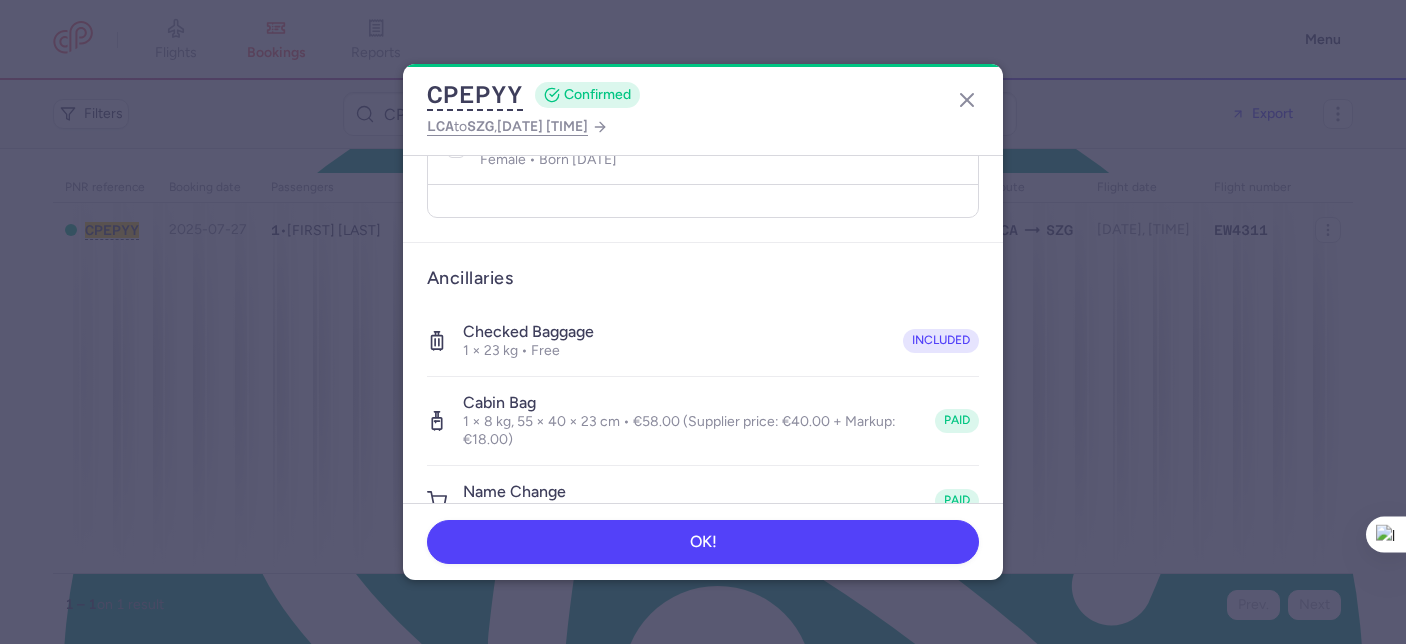 select on "er" 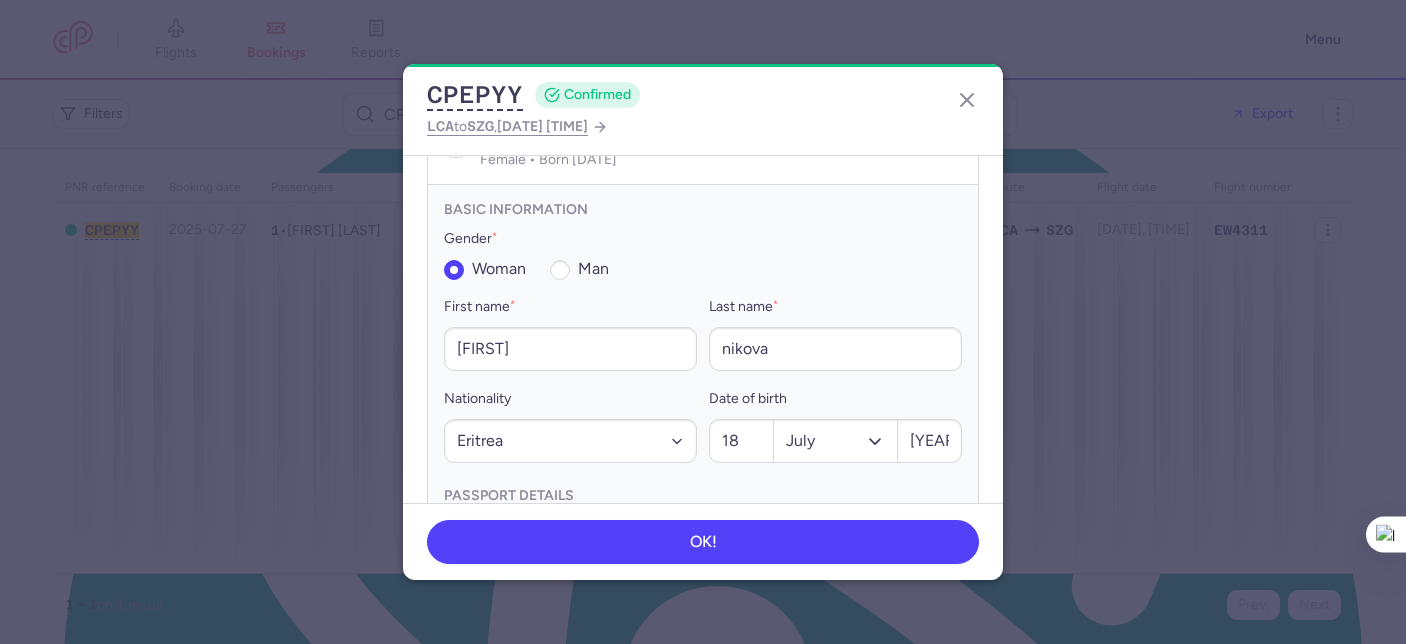 scroll, scrollTop: 564, scrollLeft: 0, axis: vertical 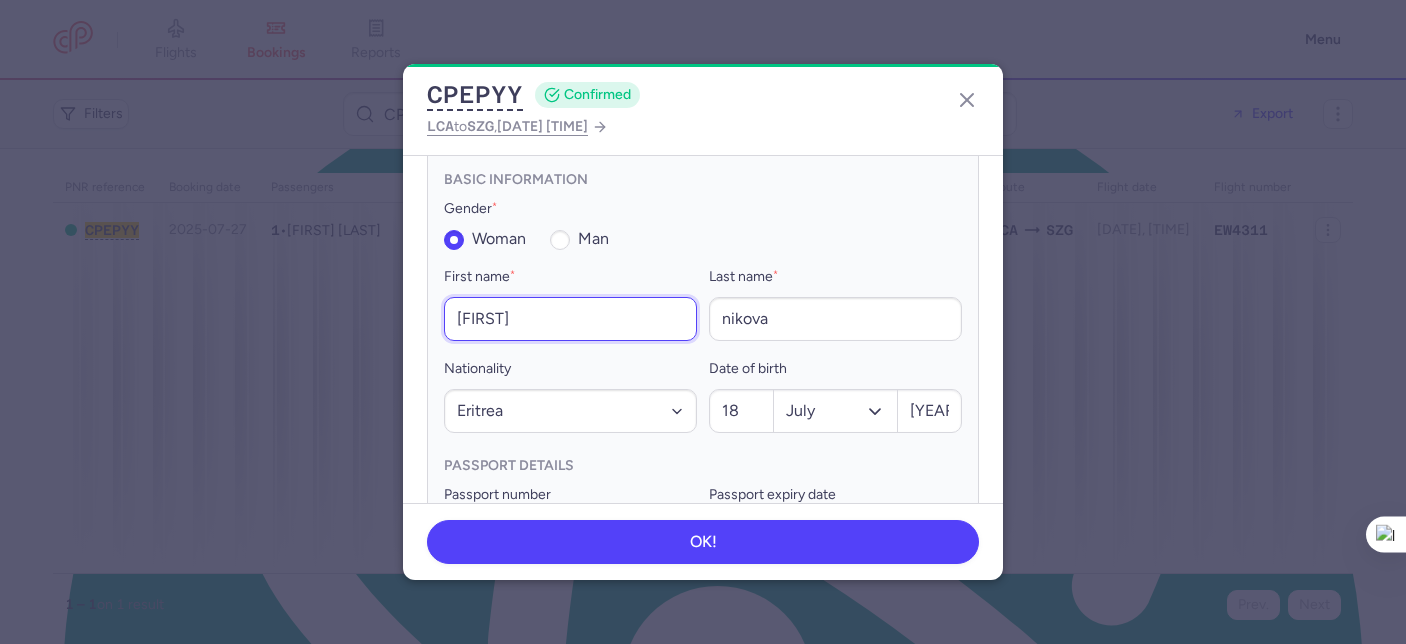 drag, startPoint x: 534, startPoint y: 323, endPoint x: 408, endPoint y: 306, distance: 127.141655 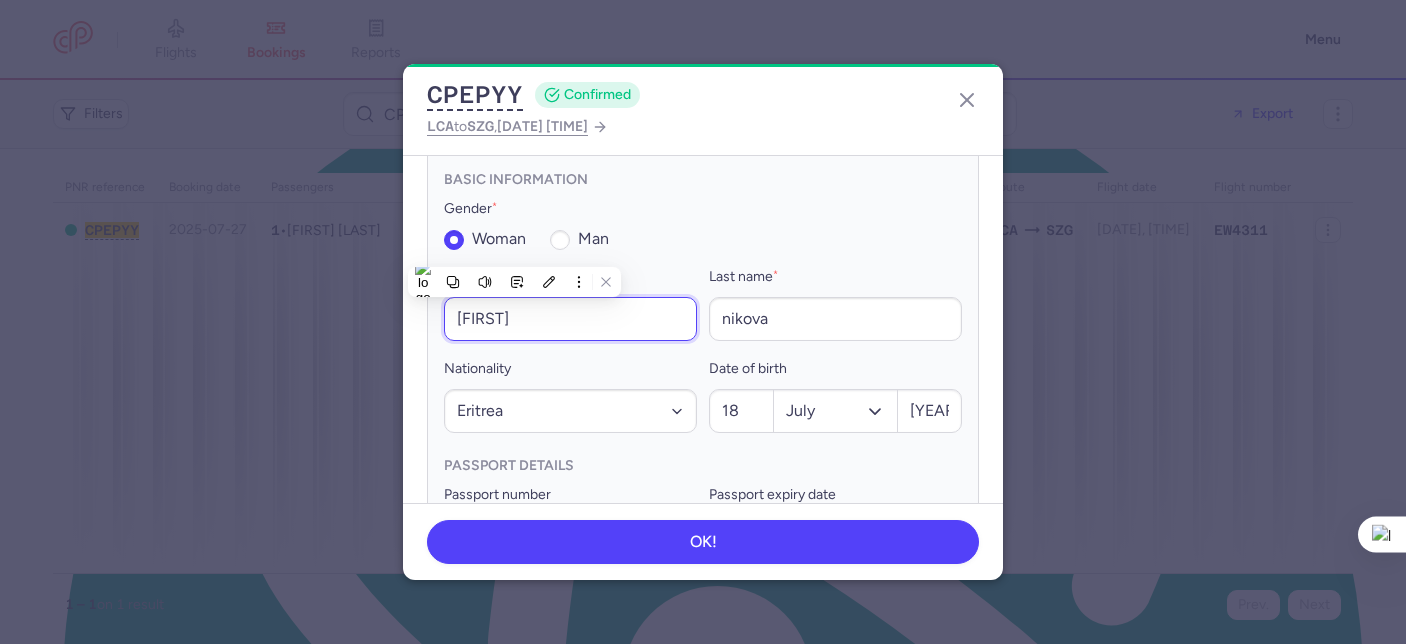 paste on "Guls" 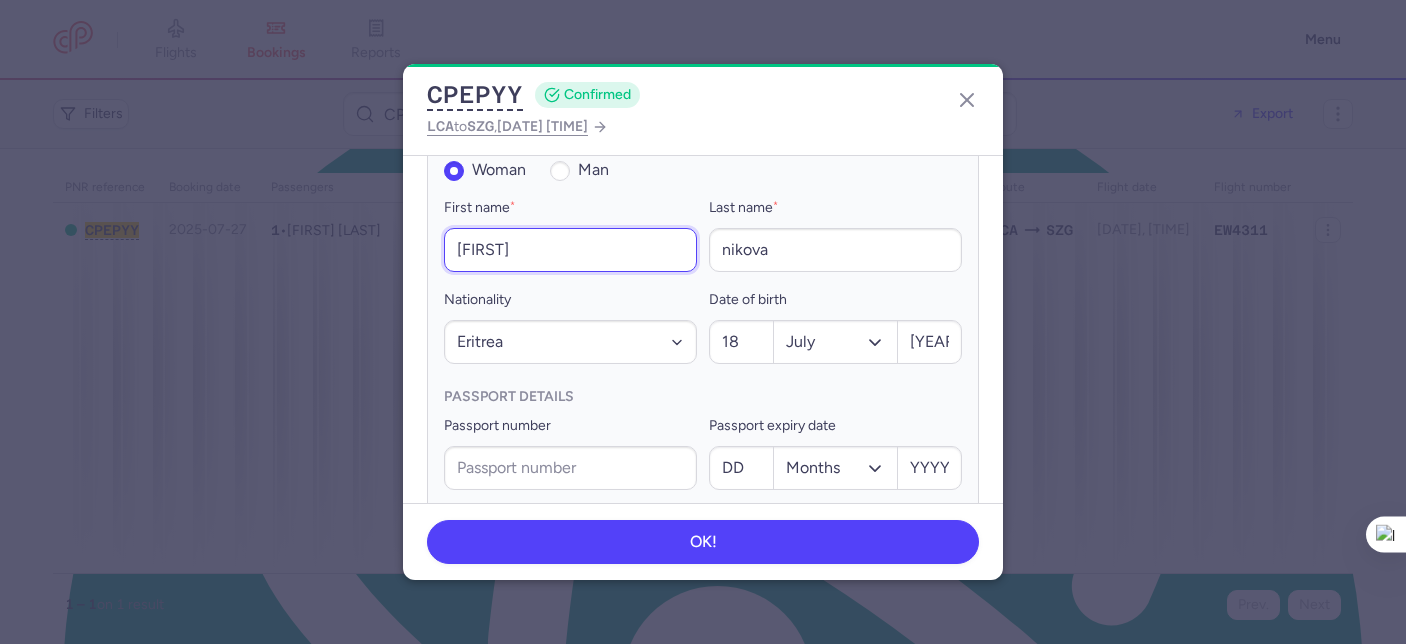 scroll, scrollTop: 926, scrollLeft: 0, axis: vertical 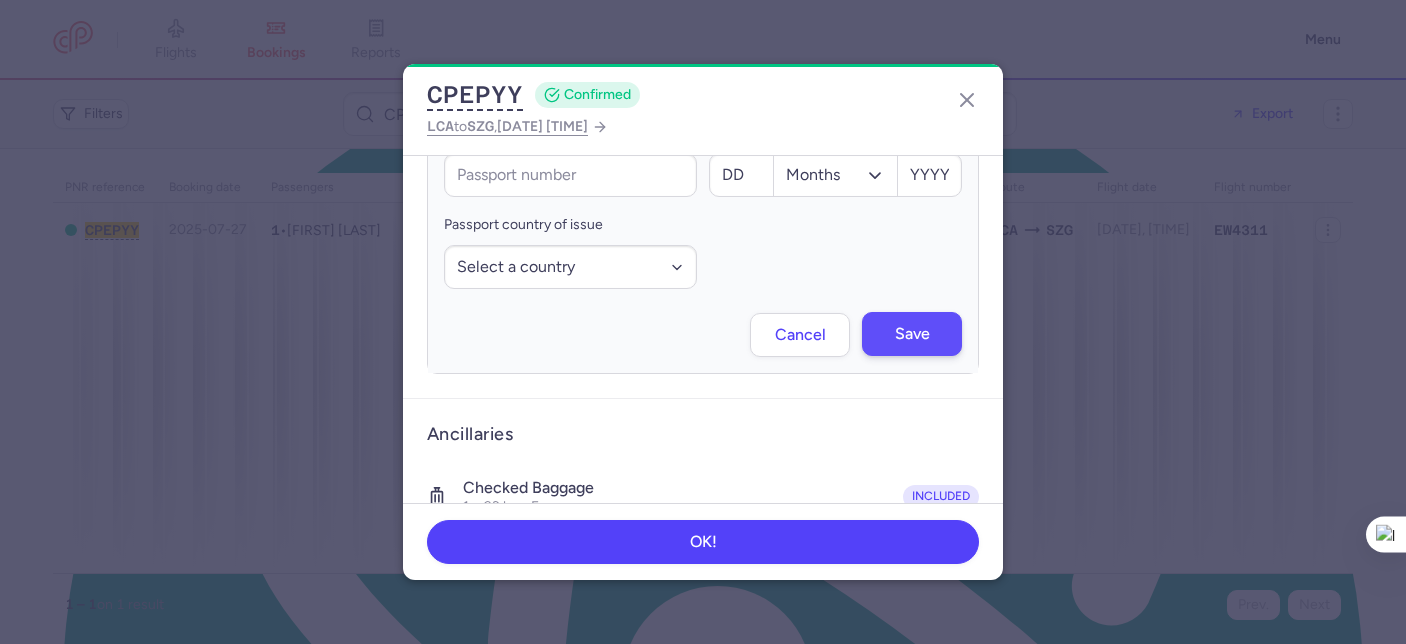 type on "Gulshat" 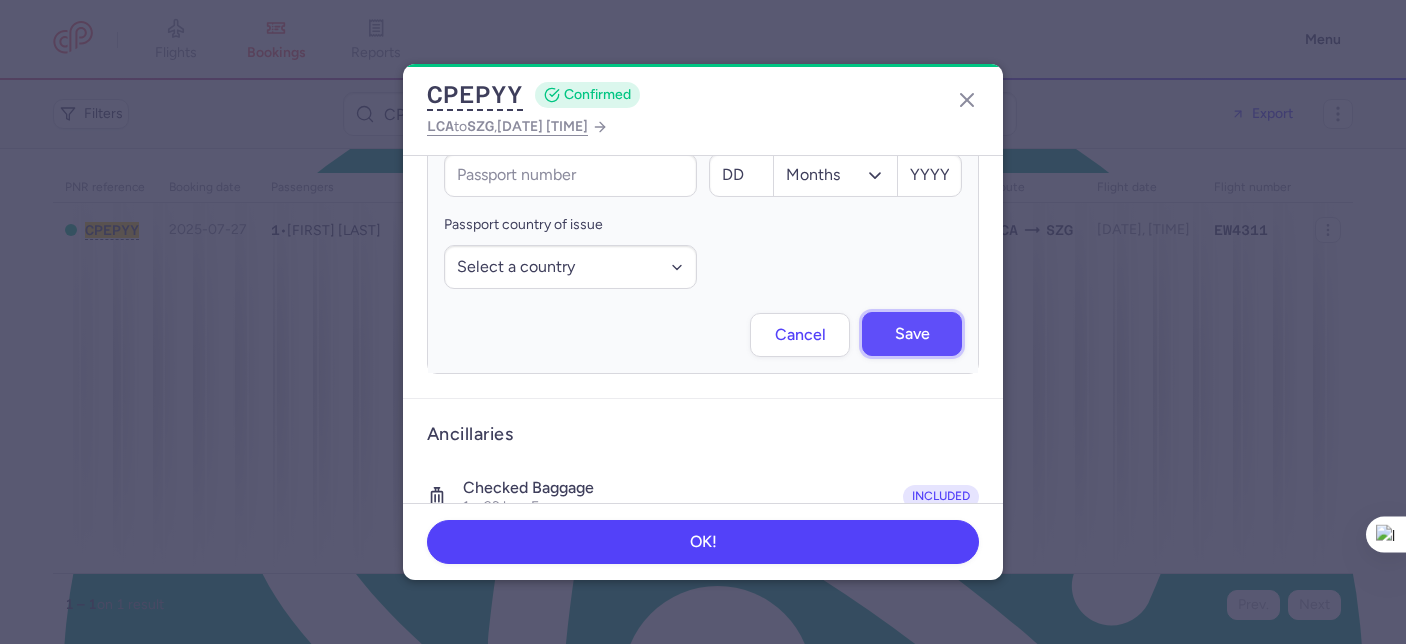 click on "Save" at bounding box center (912, 334) 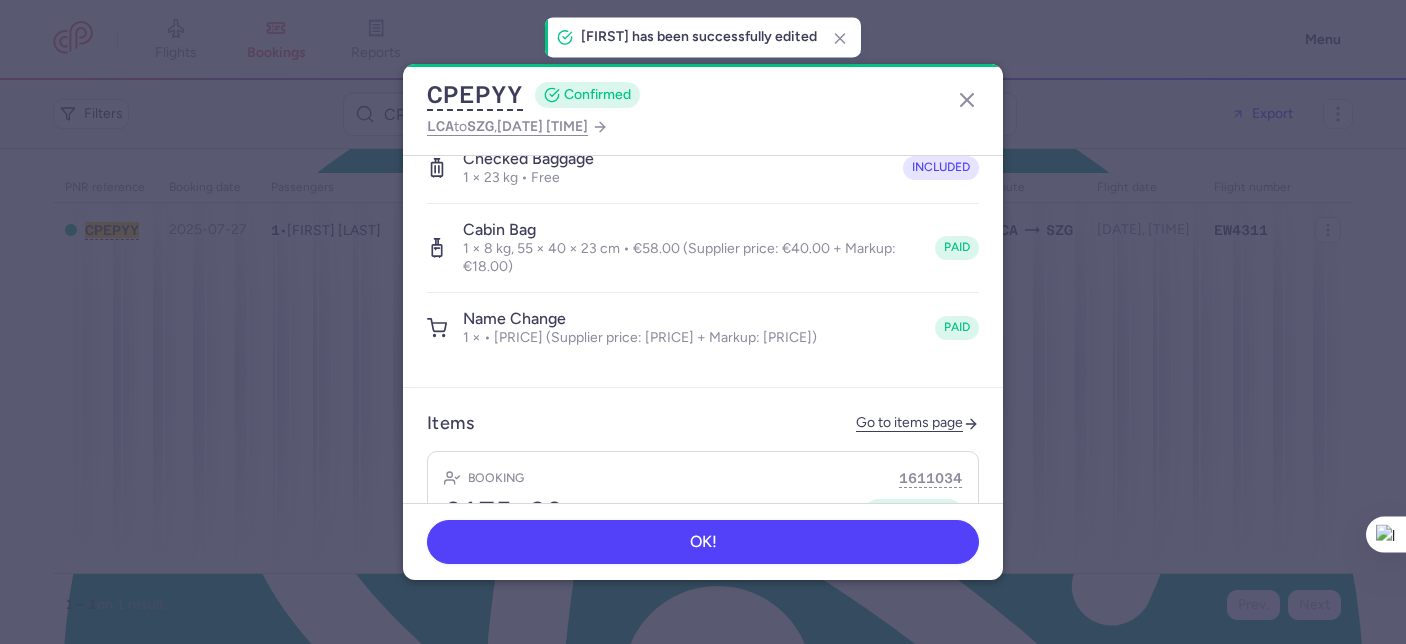scroll, scrollTop: 1145, scrollLeft: 0, axis: vertical 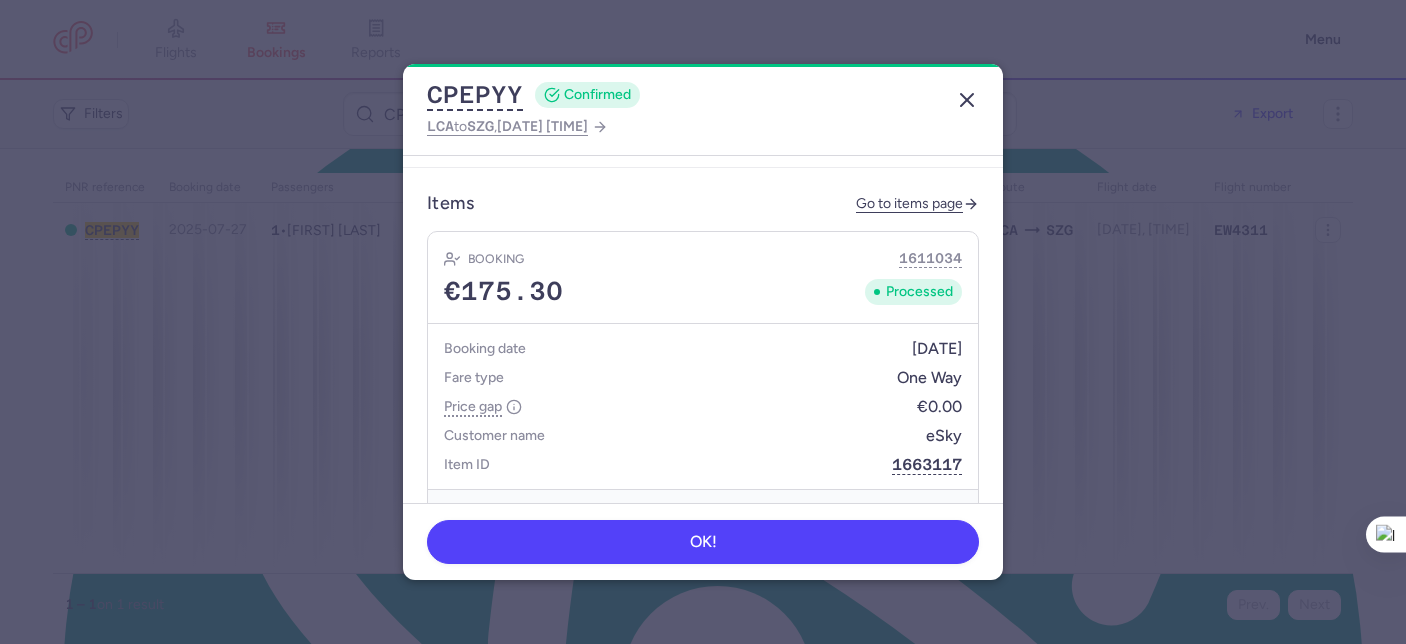 click 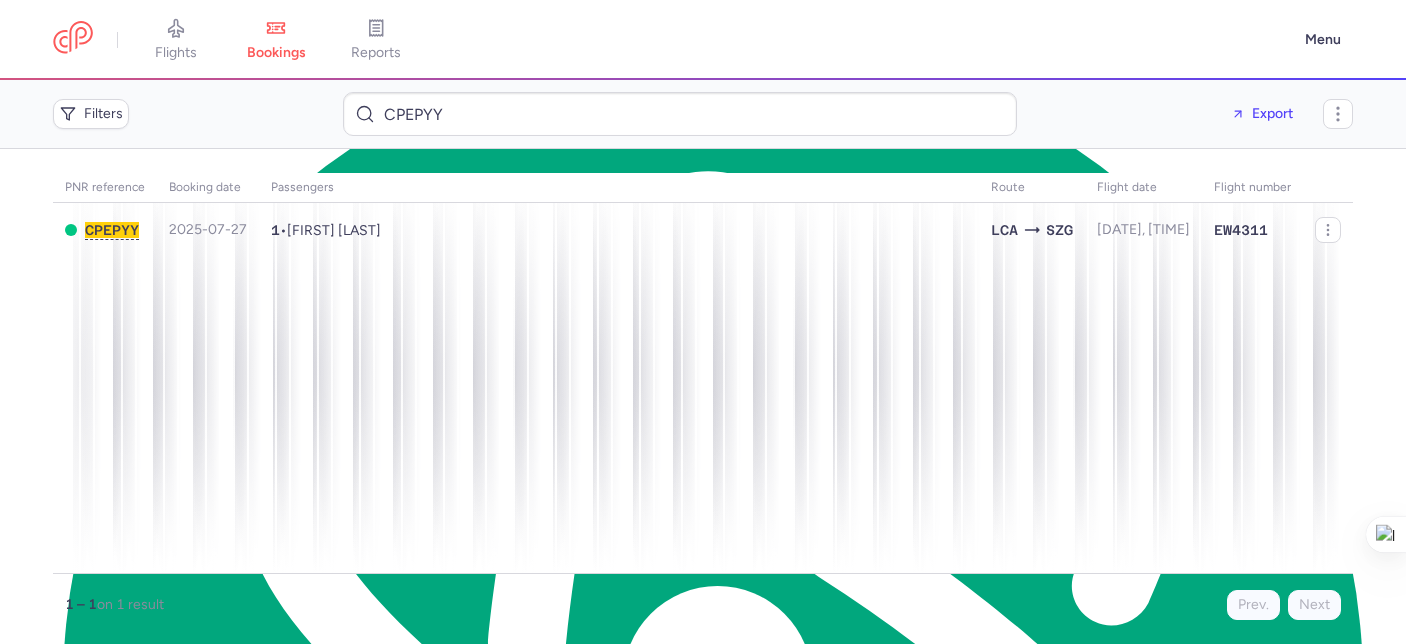 click on "flights" at bounding box center (176, 40) 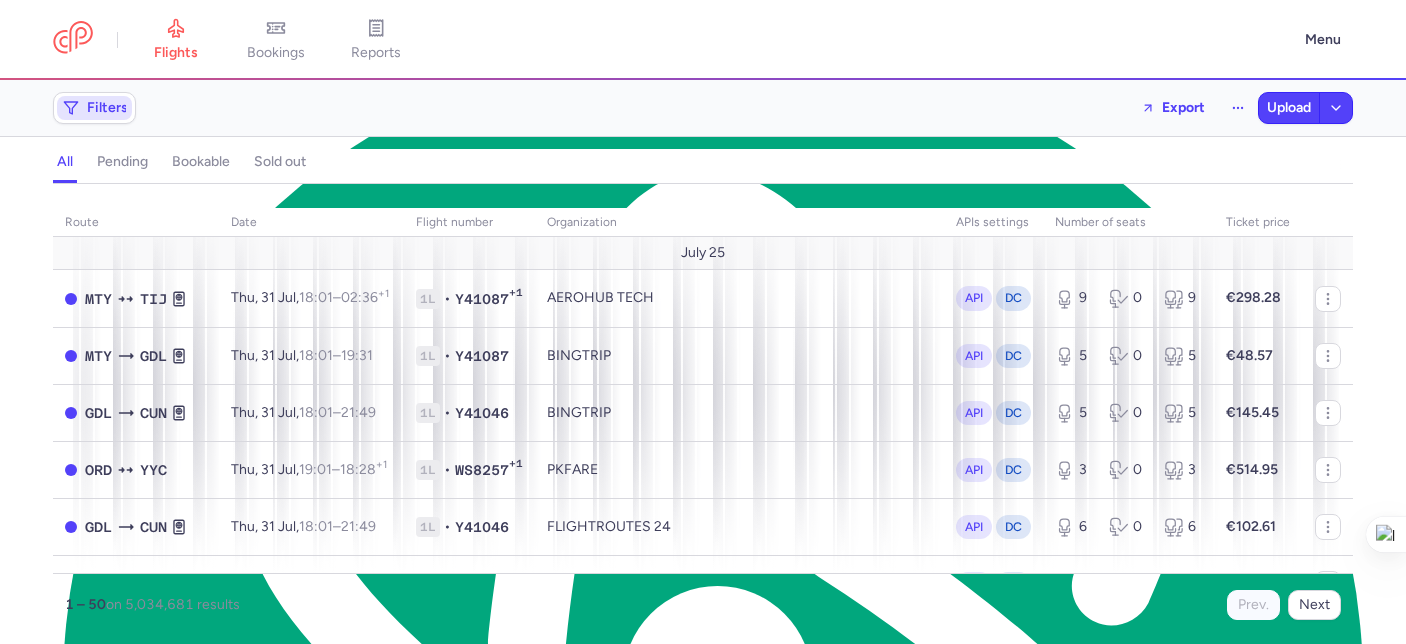 click on "Filters" at bounding box center [94, 108] 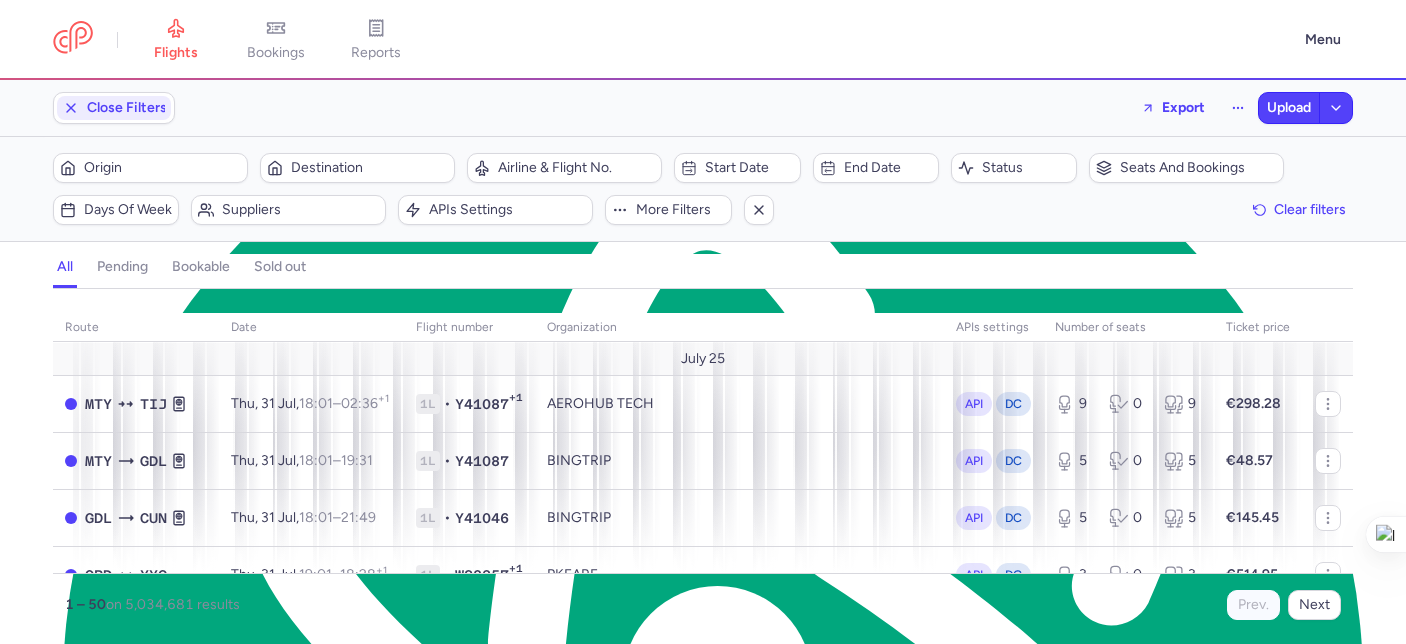 scroll, scrollTop: 0, scrollLeft: 0, axis: both 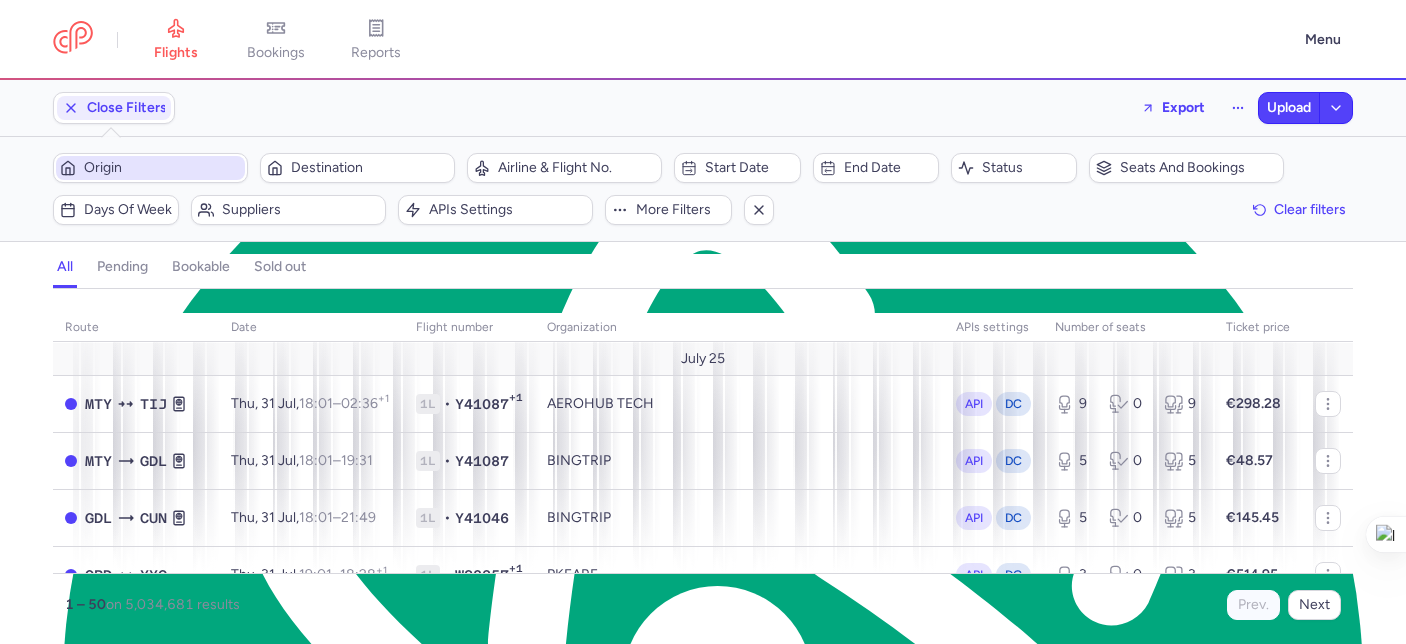 click on "Origin" at bounding box center (150, 168) 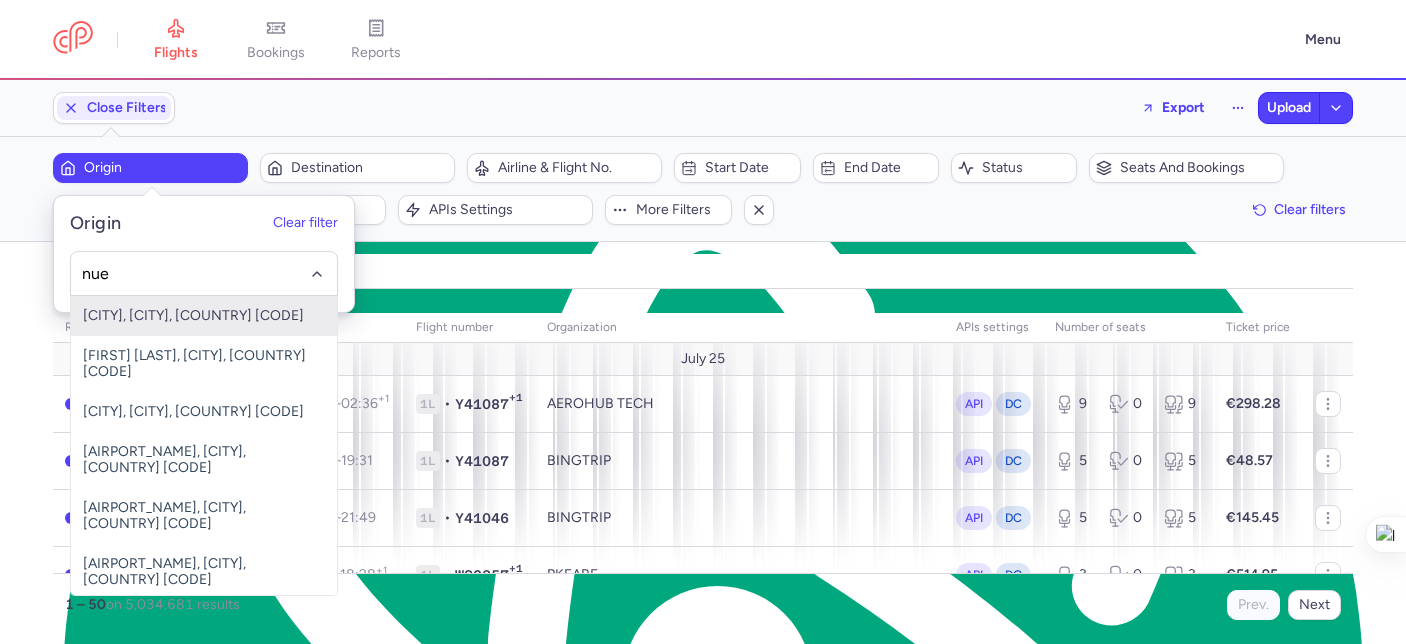 click on "Nürnberg, Nürnberg, Germany NUE" at bounding box center (204, 316) 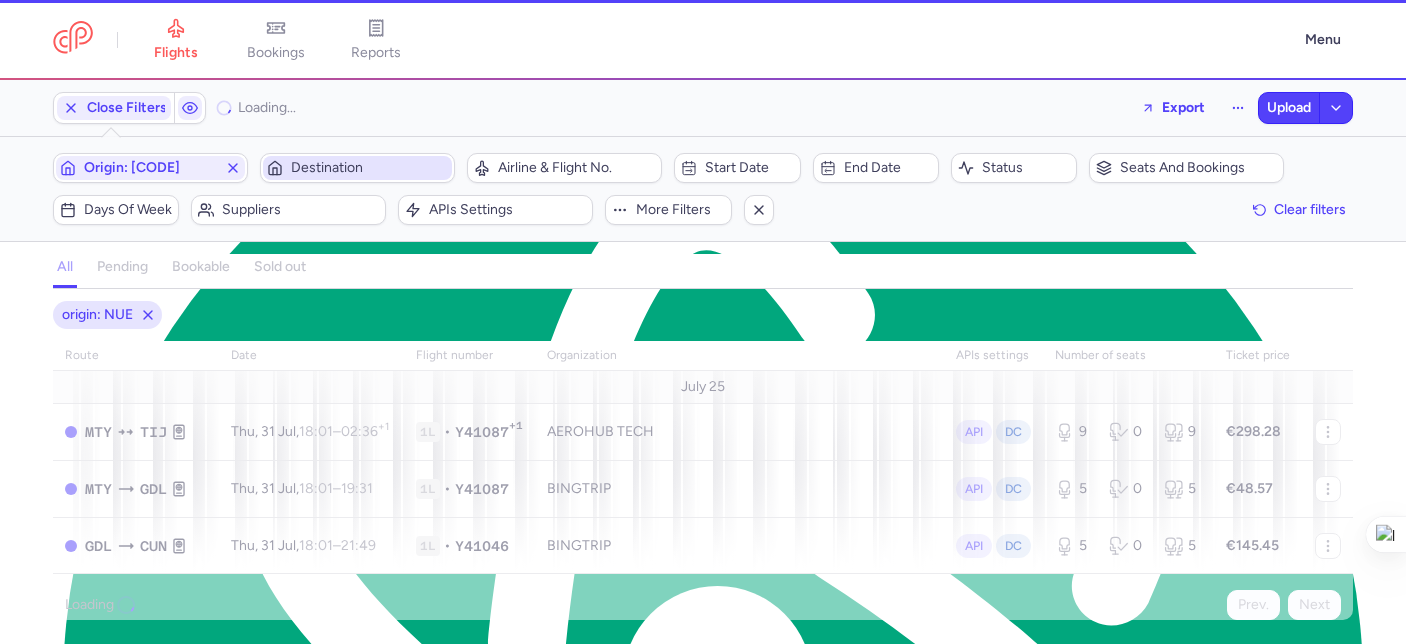 click on "Destination" at bounding box center (357, 168) 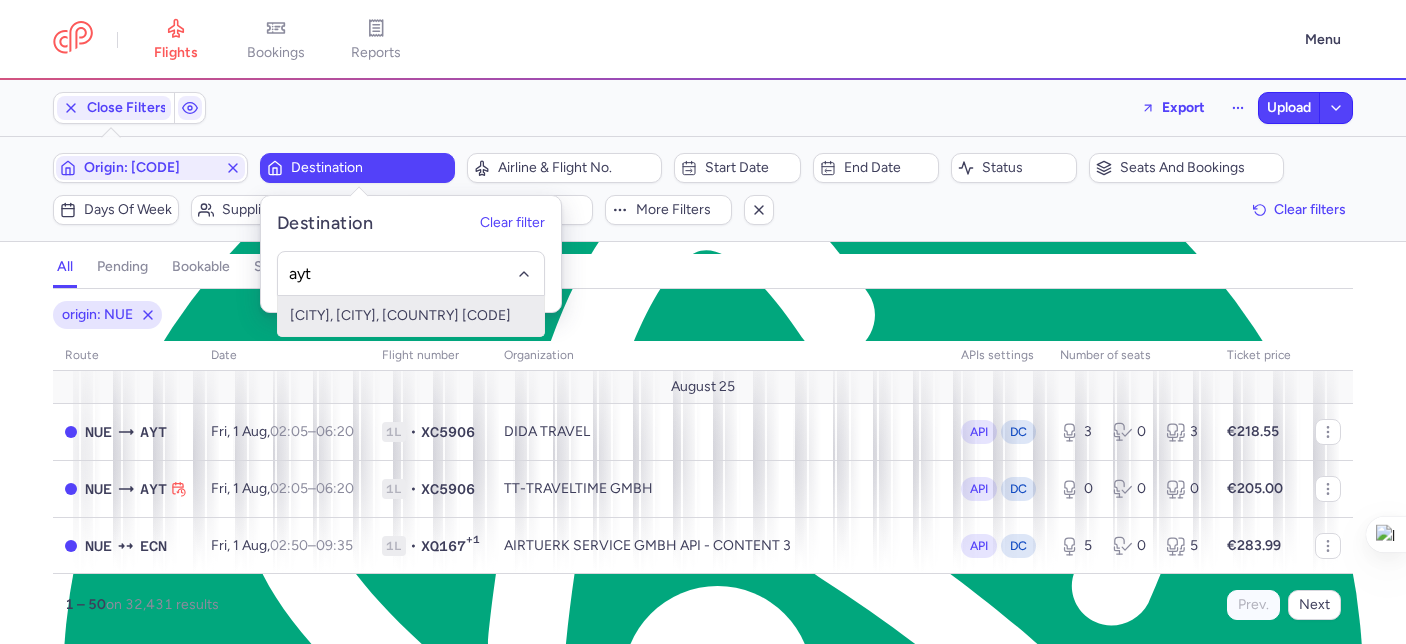 click on "Antalya, Antalya, Turkey AYT" at bounding box center [411, 316] 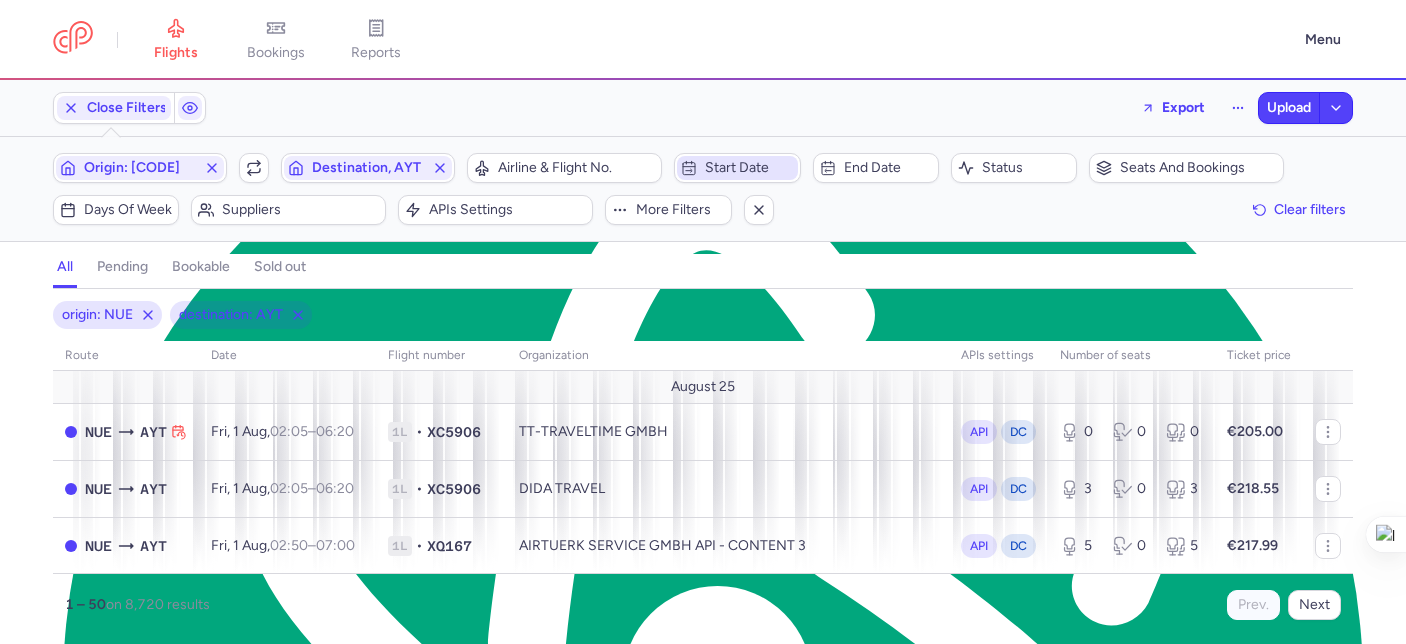 click on "Start date" at bounding box center [749, 168] 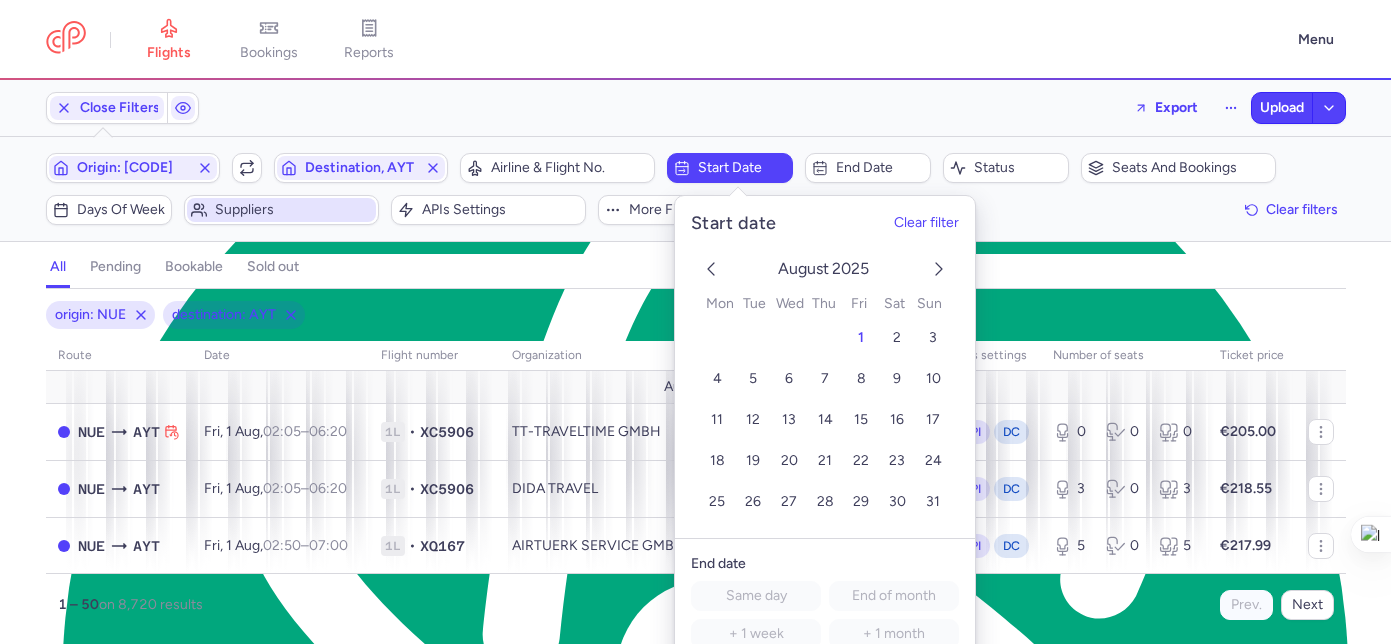 click on "Suppliers" at bounding box center (293, 210) 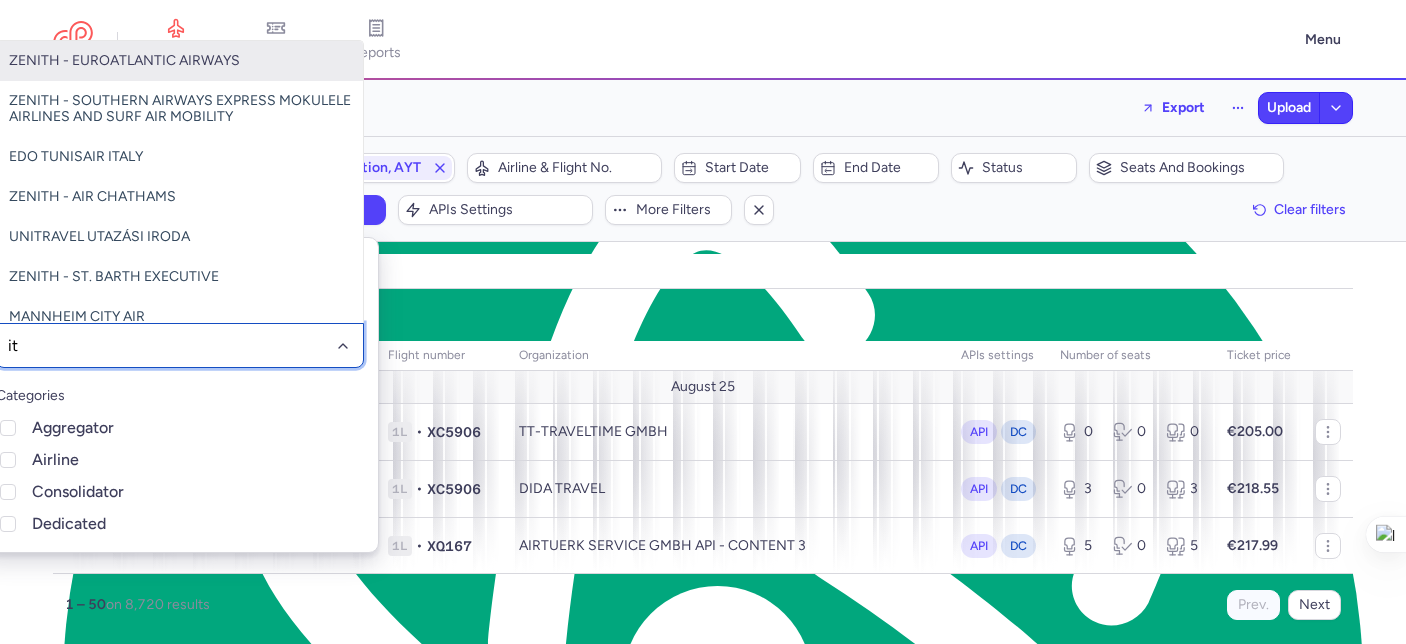 type on "itt" 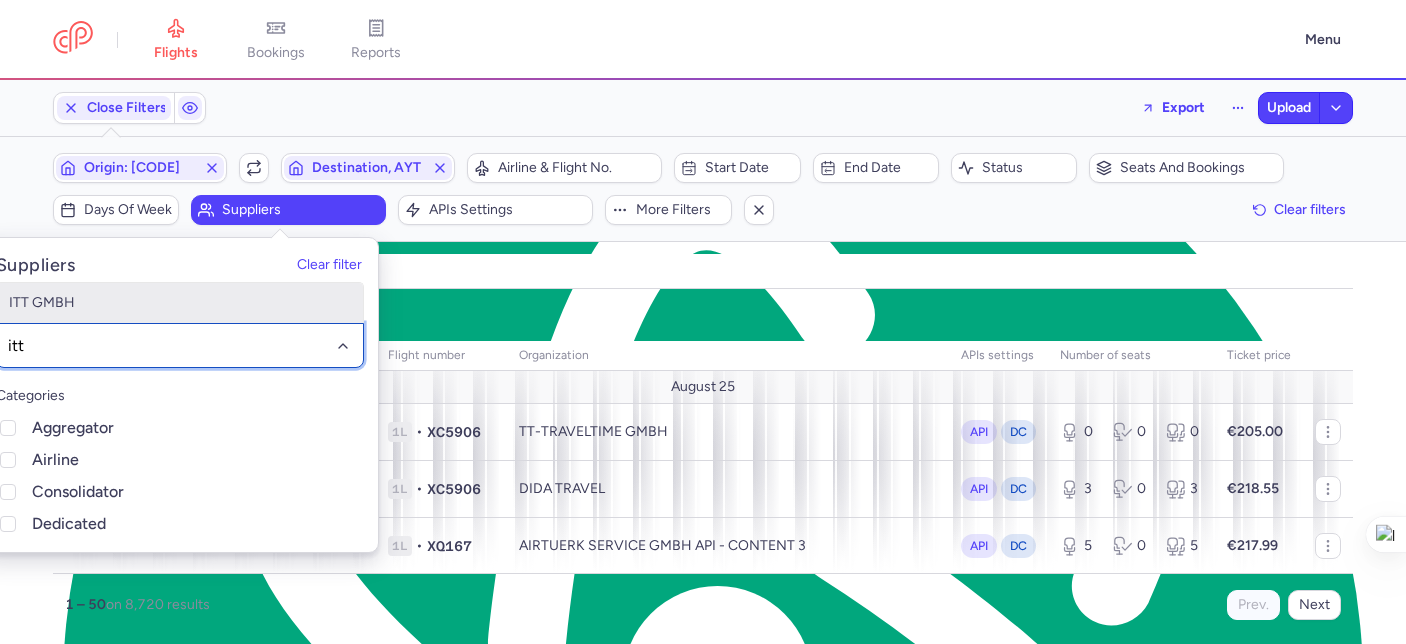 click on "ITT GMBH" at bounding box center (180, 303) 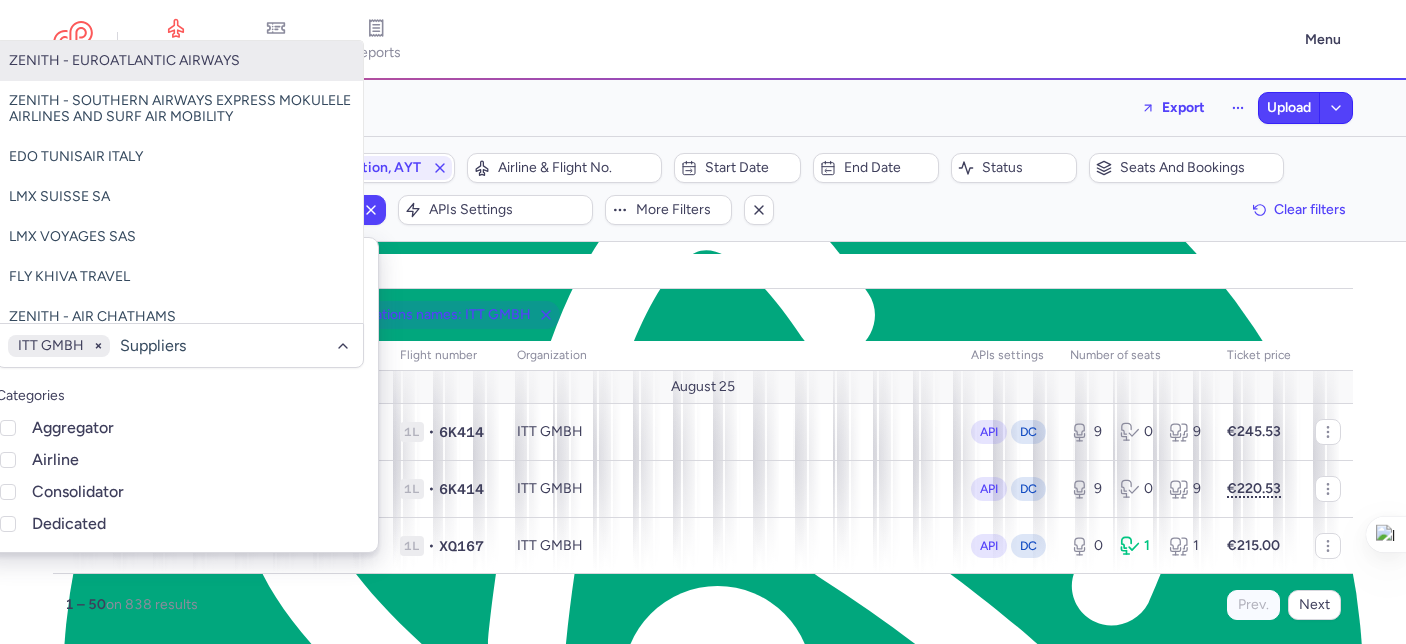 click on "origin: NUE destination: AYT organizations names: ITT GMBH" at bounding box center (703, 315) 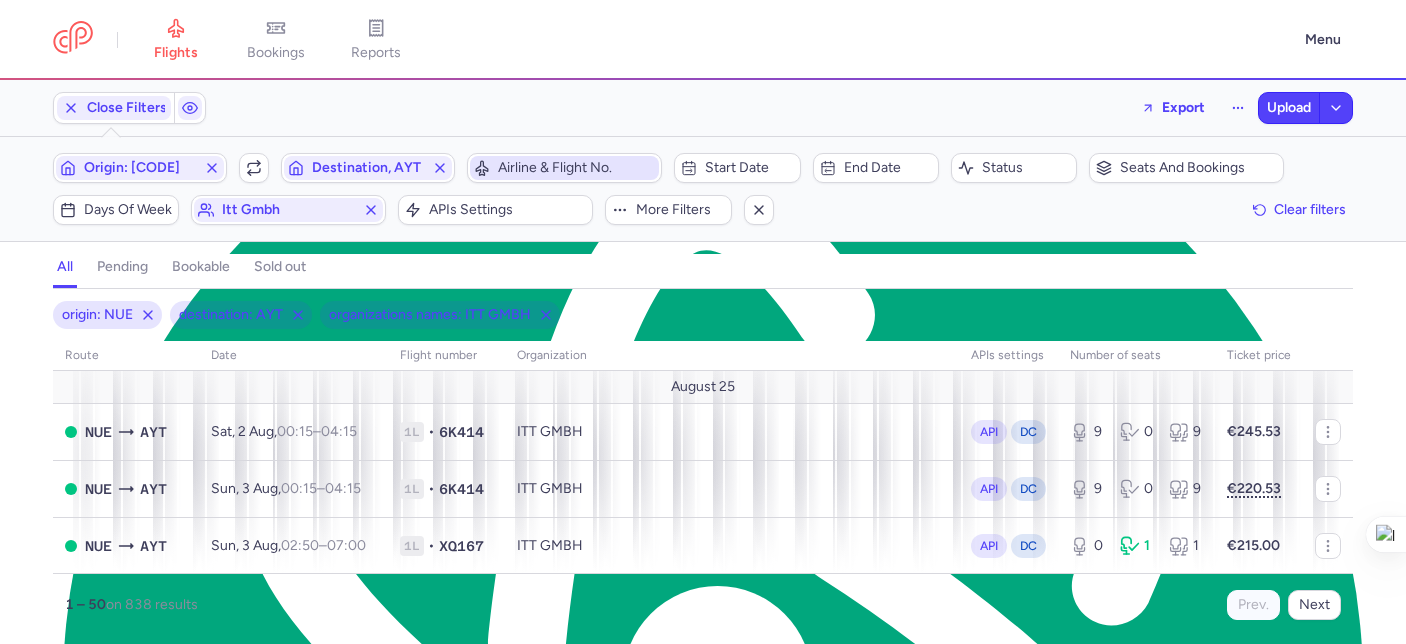 click on "Airline & Flight No." at bounding box center [576, 168] 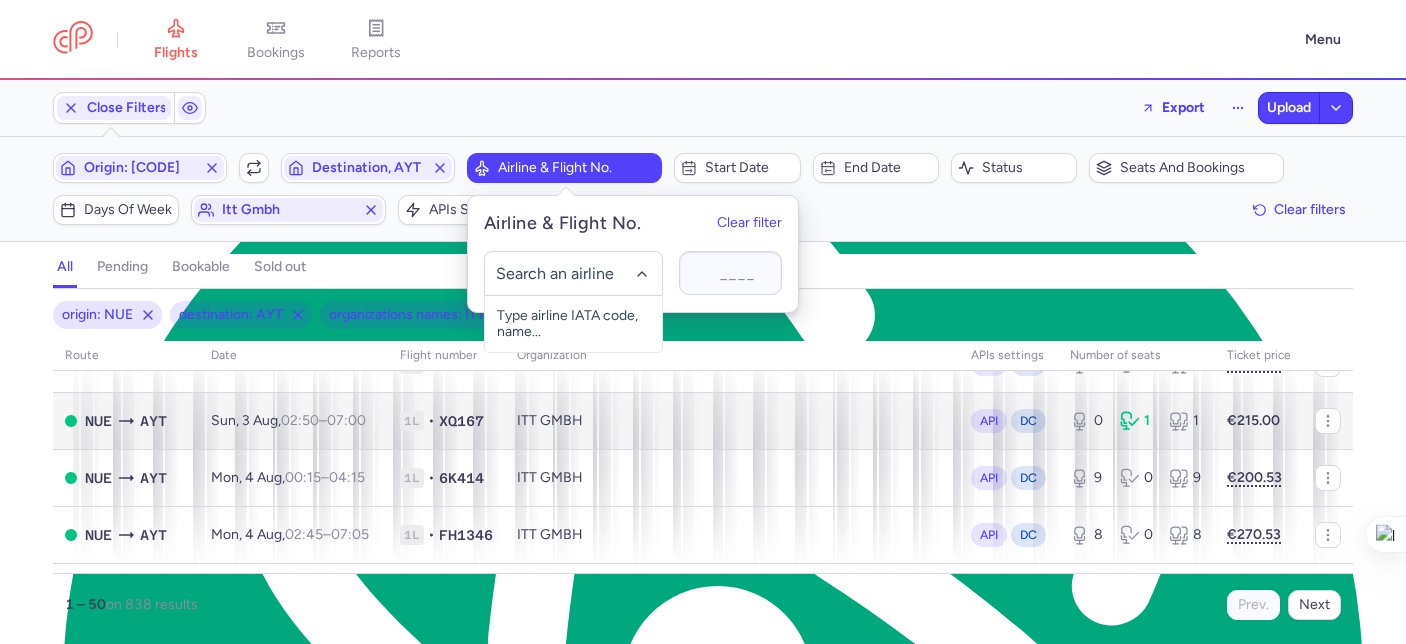scroll, scrollTop: 106, scrollLeft: 0, axis: vertical 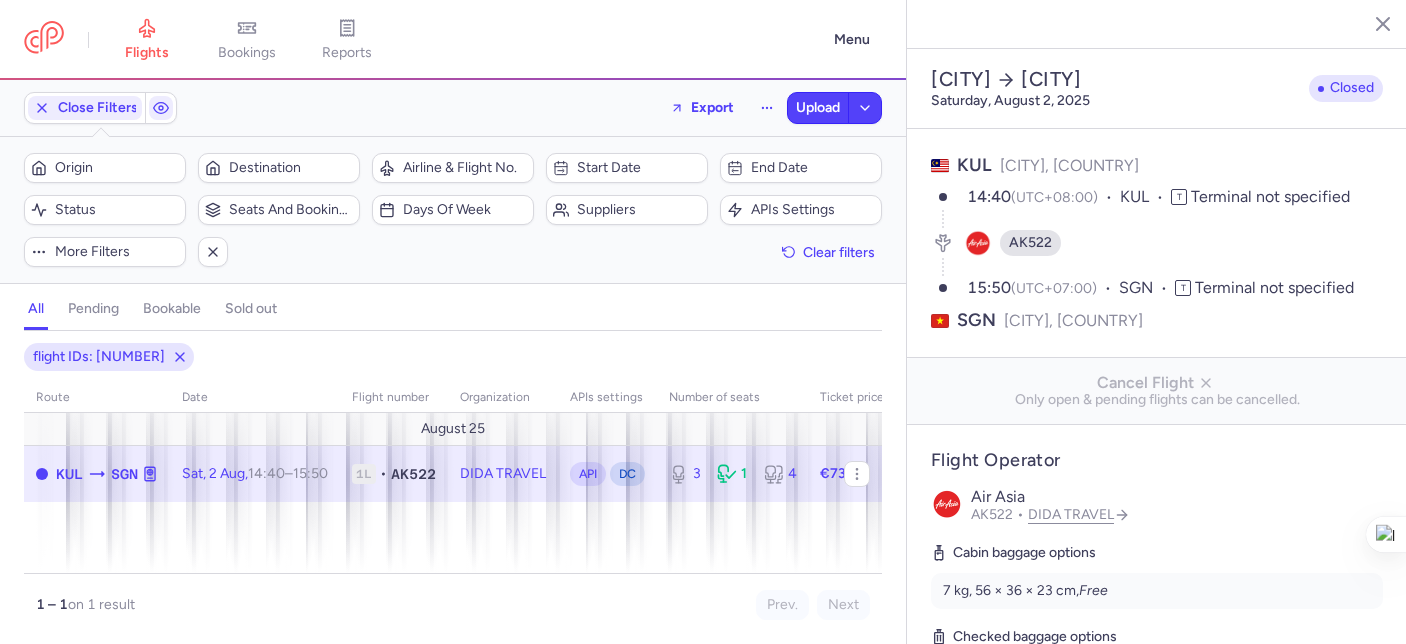 select on "days" 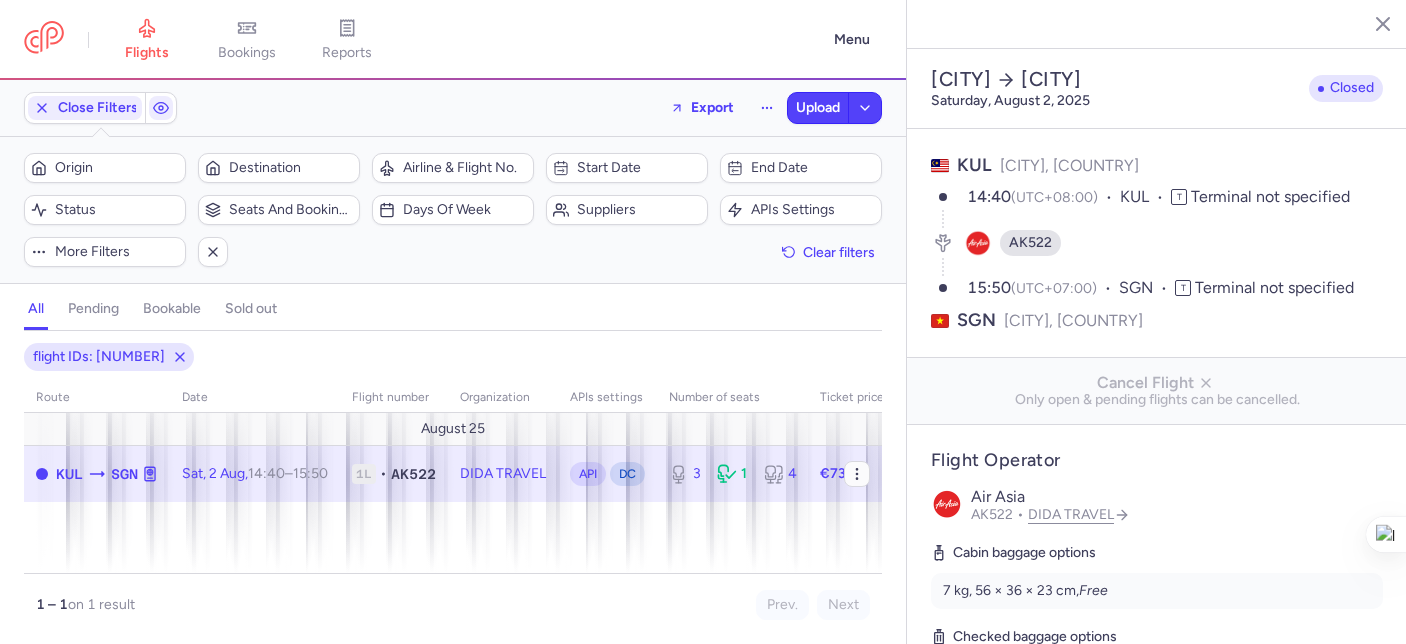 scroll, scrollTop: 0, scrollLeft: 0, axis: both 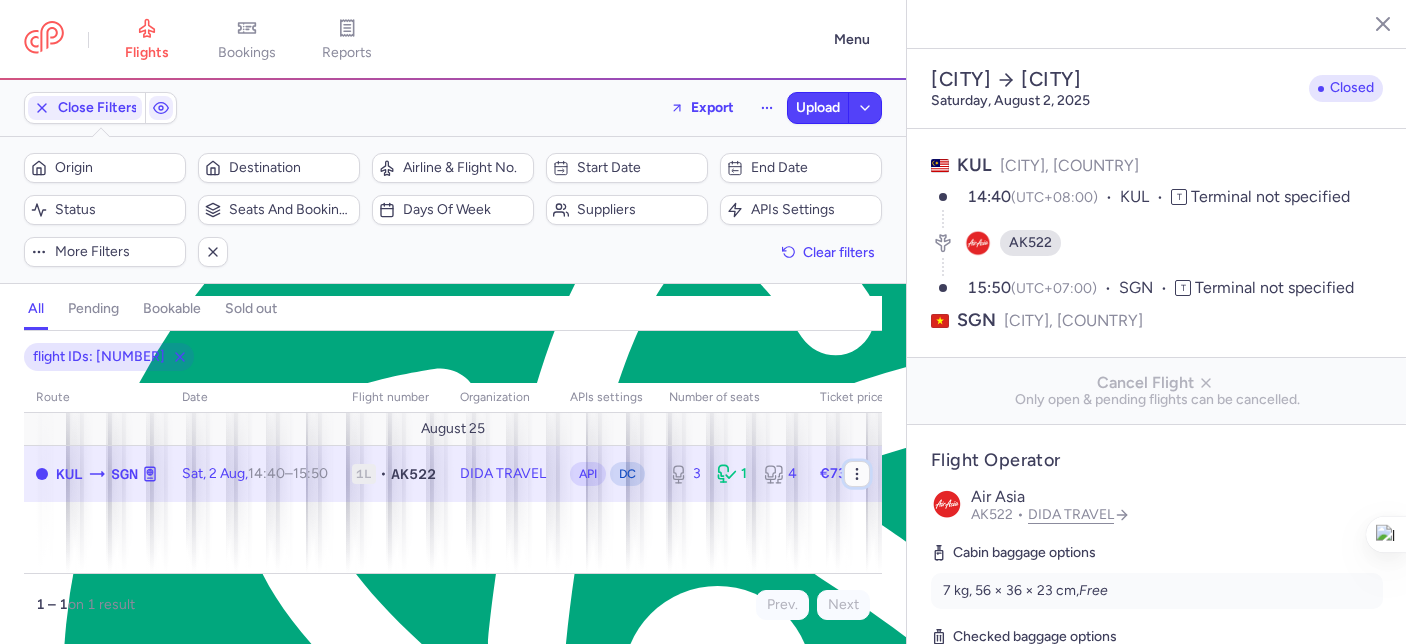click 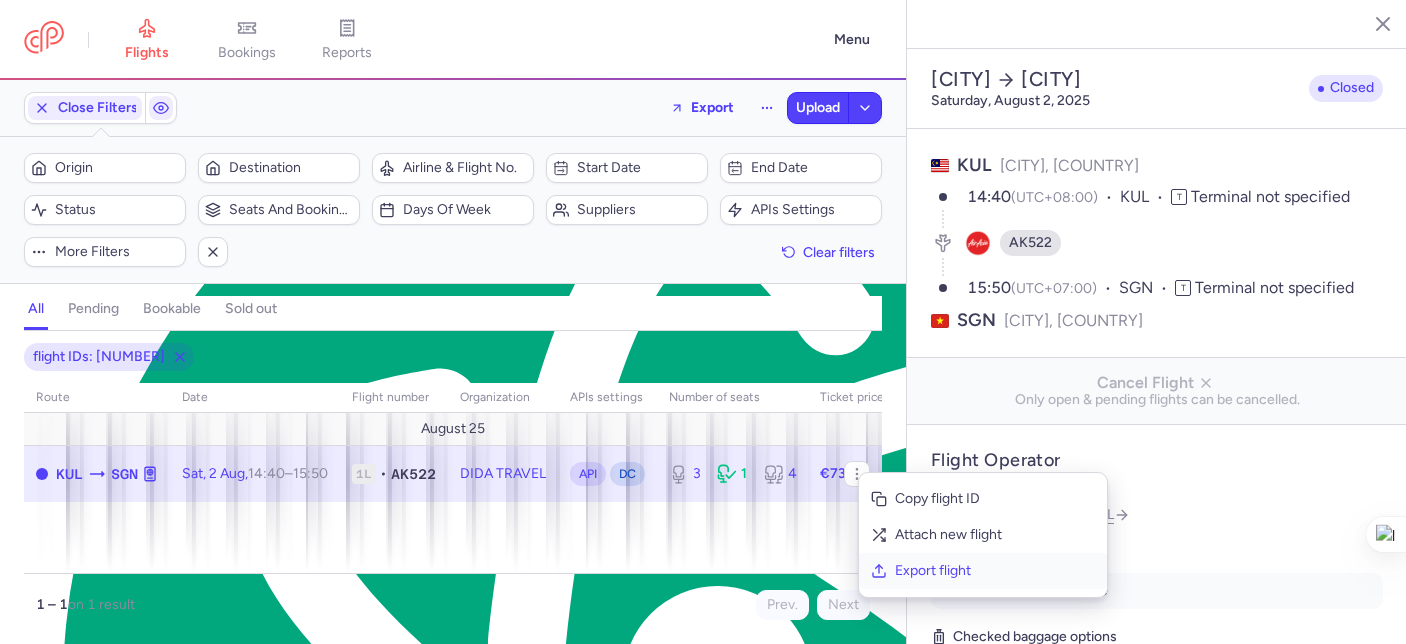 click on "Export flight" at bounding box center (995, 571) 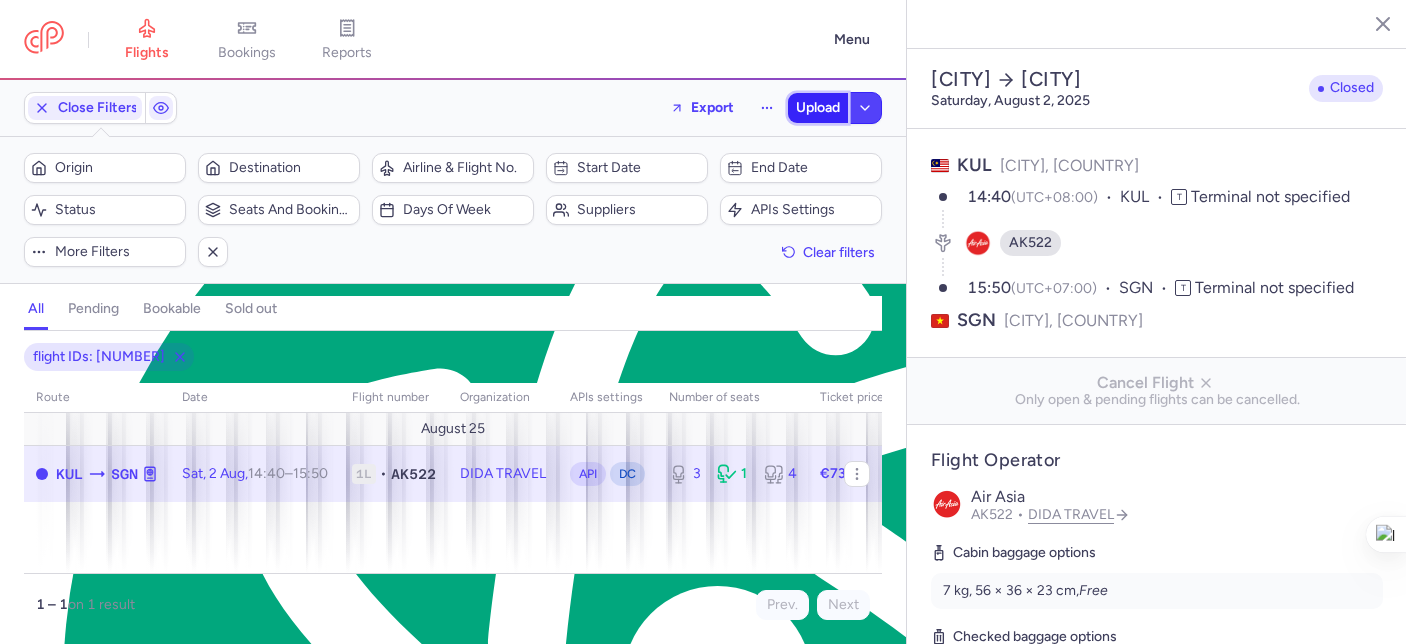 click on "Upload" at bounding box center (818, 108) 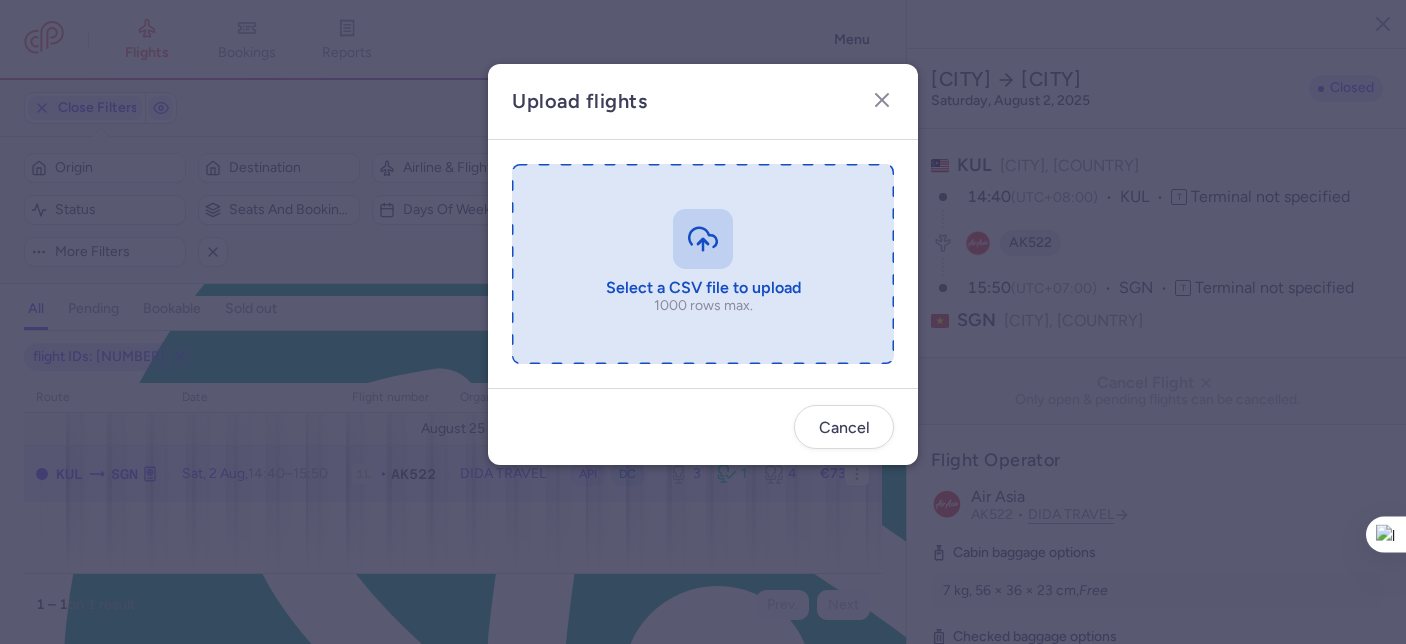 click at bounding box center [703, 264] 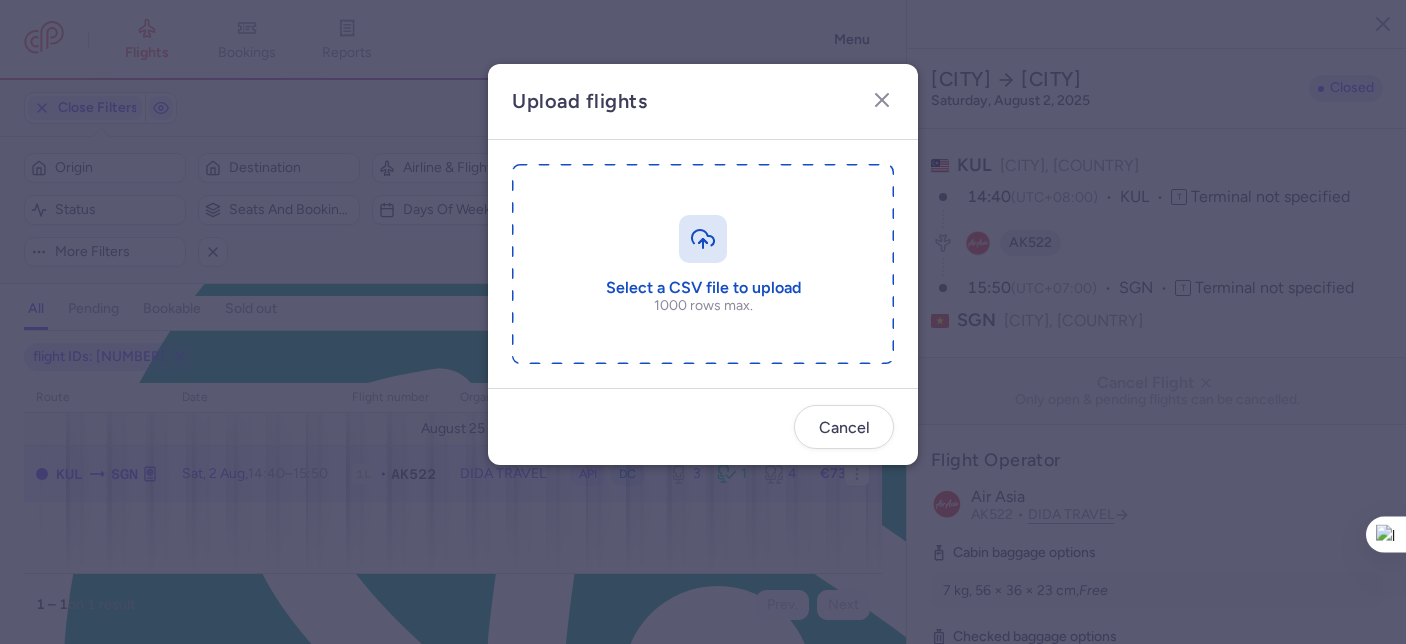 type on "C:\fakepath\export_flight_AK522_20250801,1622 2.csv" 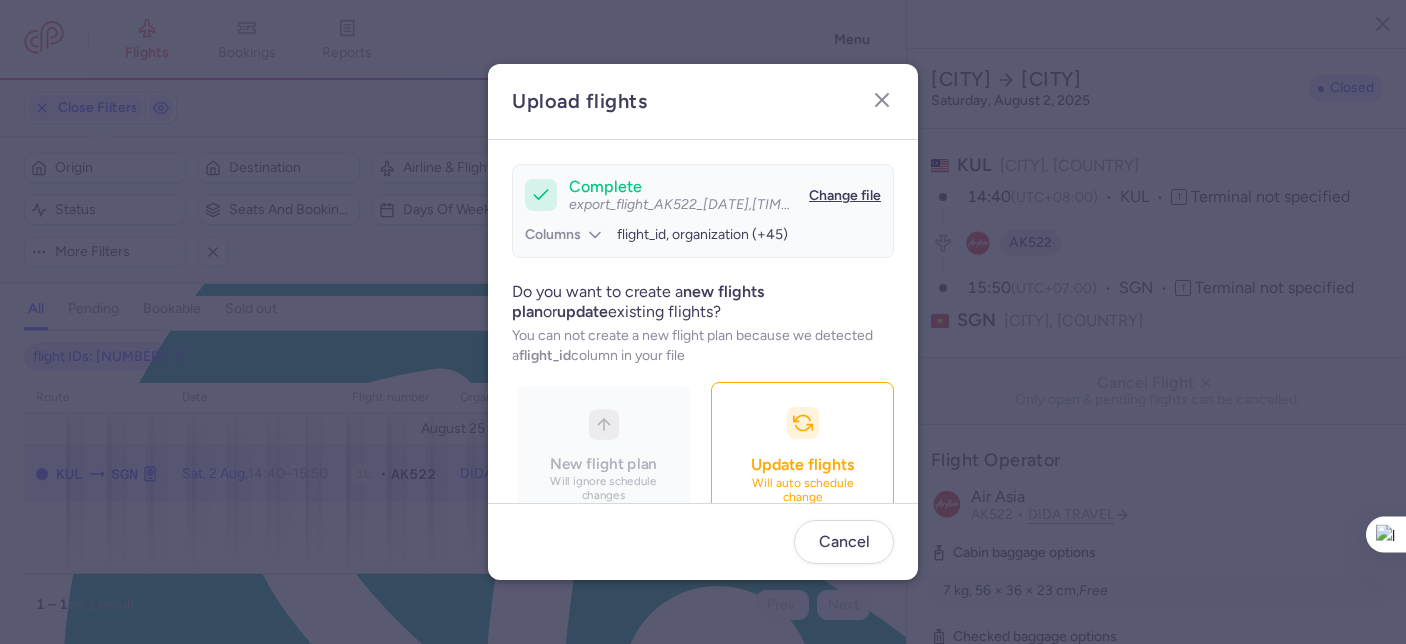scroll, scrollTop: 215, scrollLeft: 0, axis: vertical 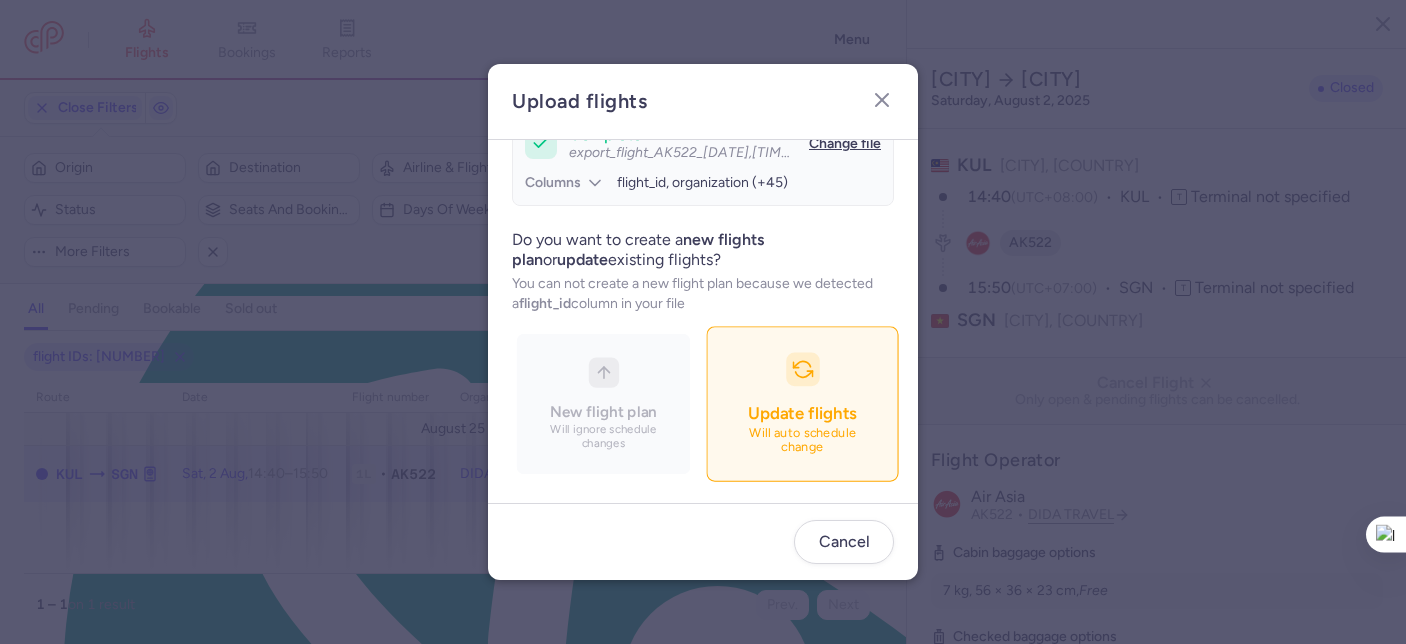 click on "Update flights Will auto schedule change" at bounding box center [802, 404] 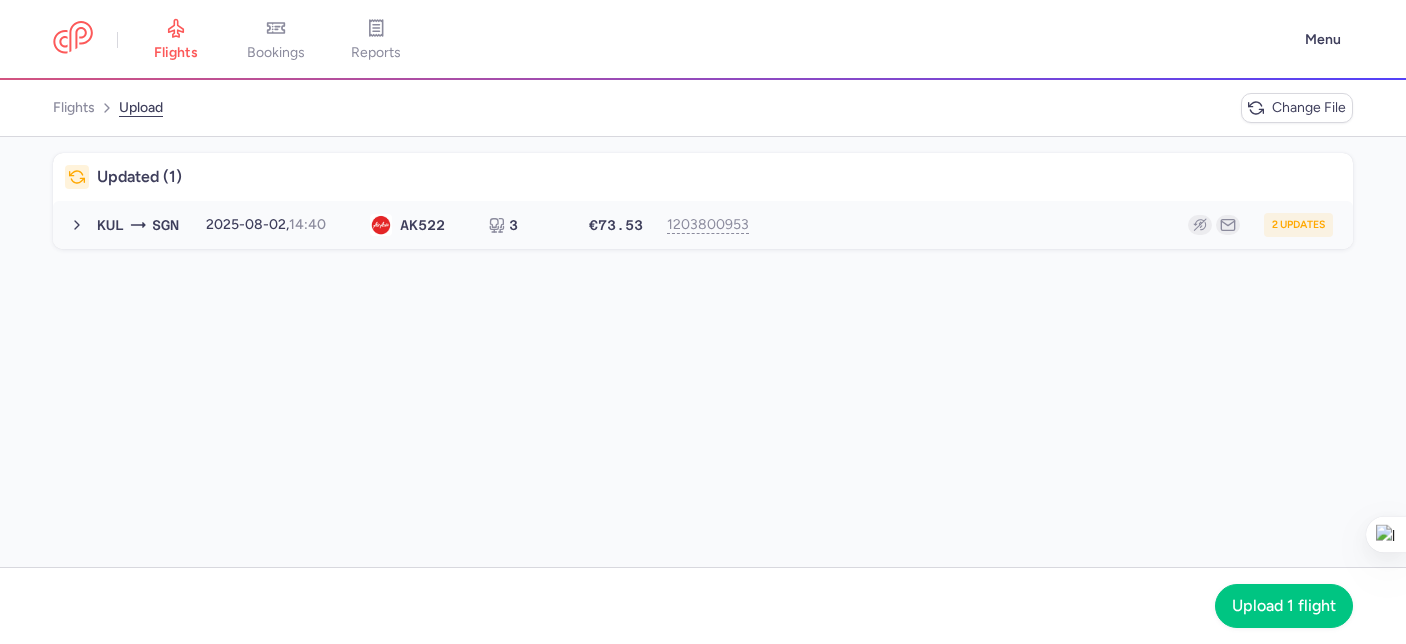 click on "2 updates" at bounding box center (1047, 225) 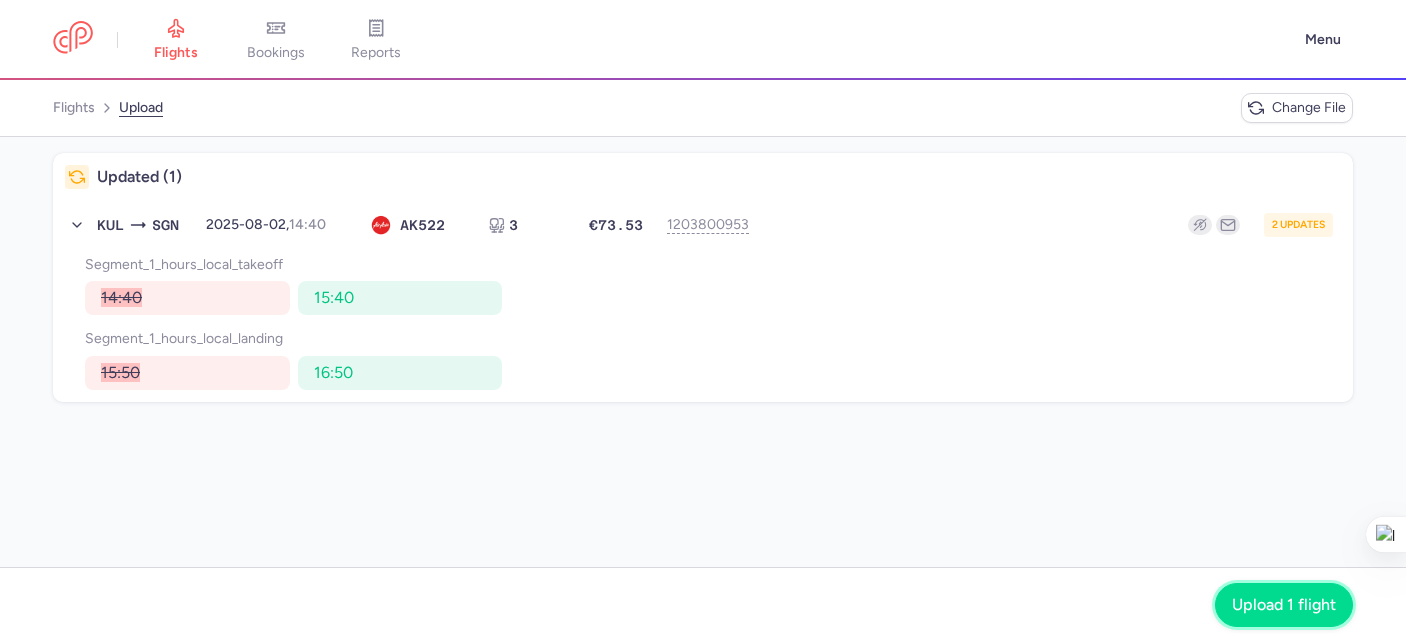 click on "Upload 1 flight" at bounding box center (1284, 605) 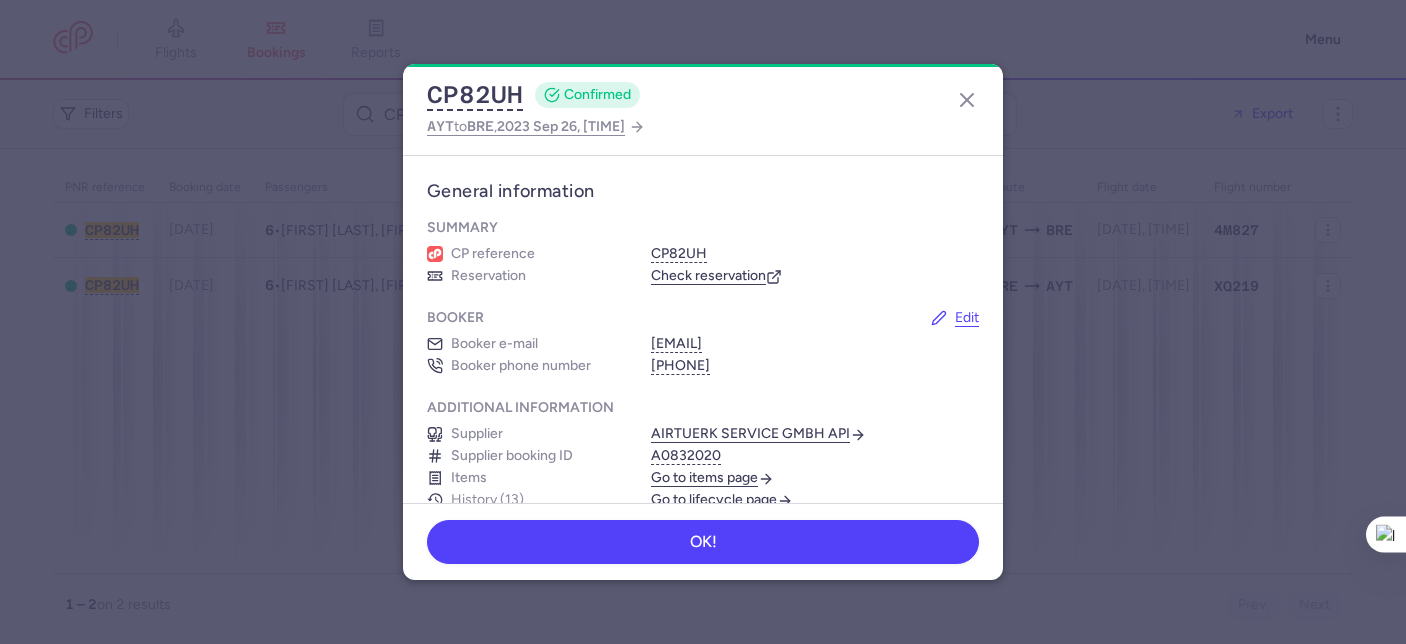 scroll, scrollTop: 0, scrollLeft: 0, axis: both 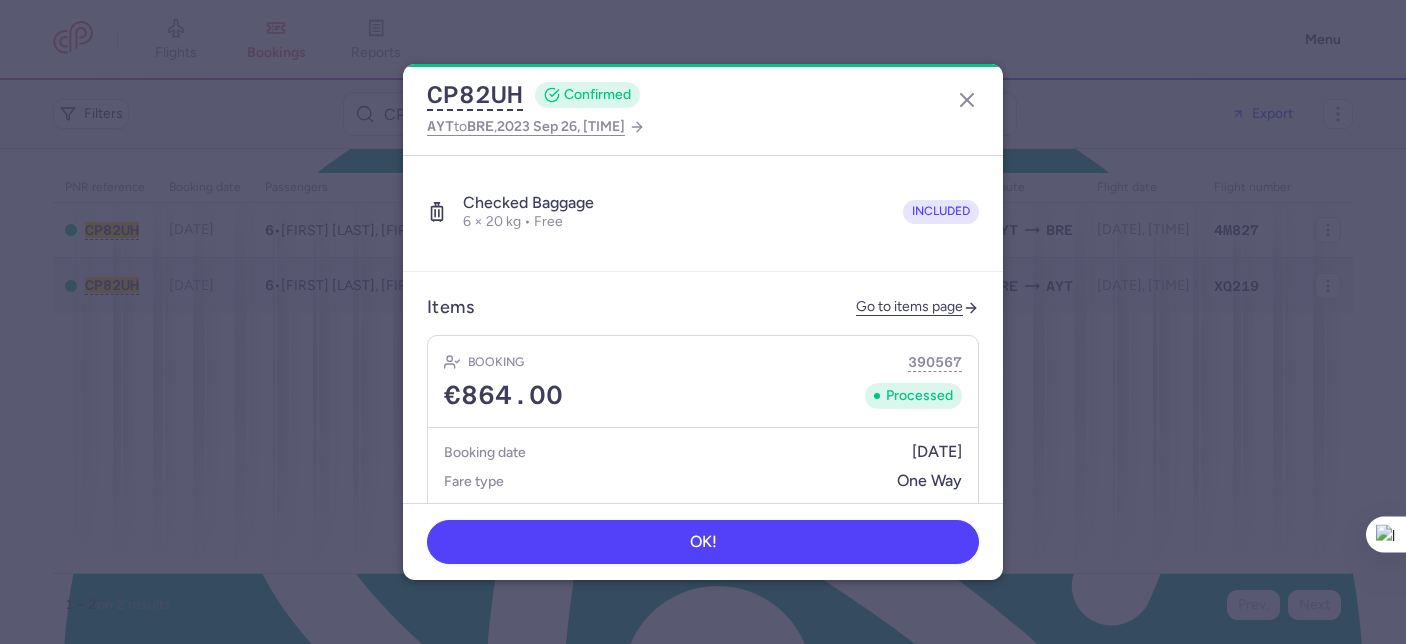 click on "Go to items page" 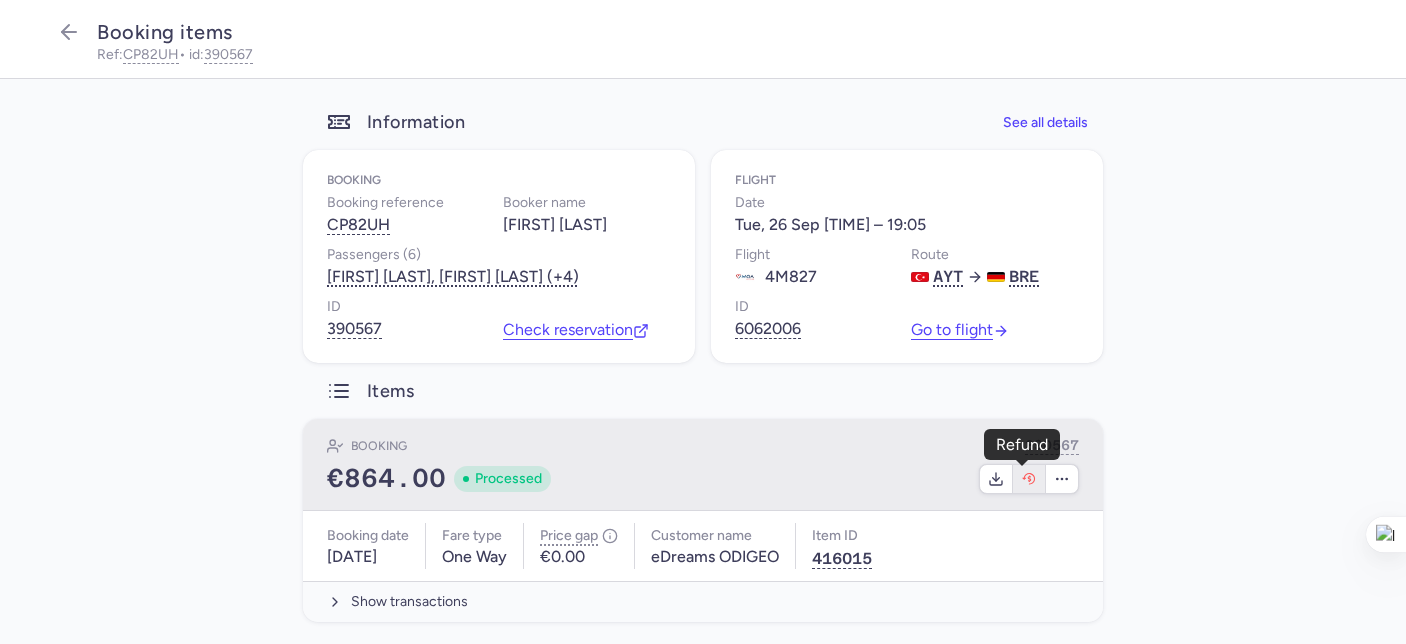 click 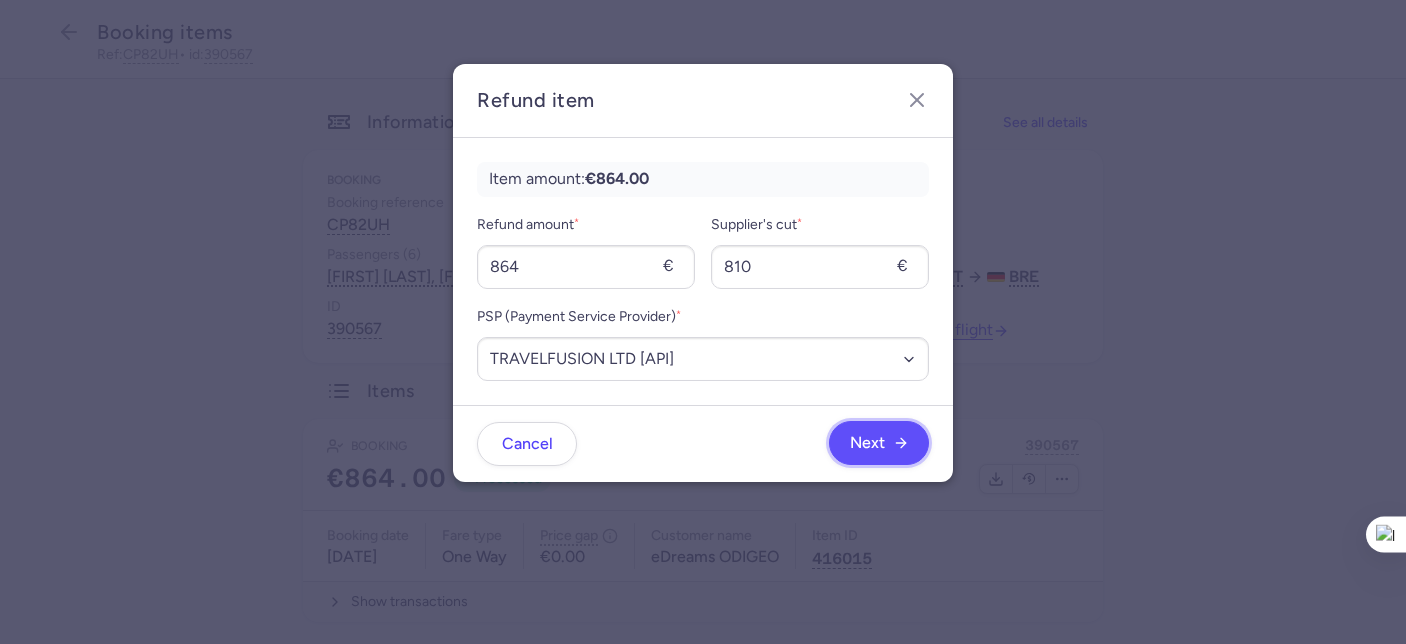 click 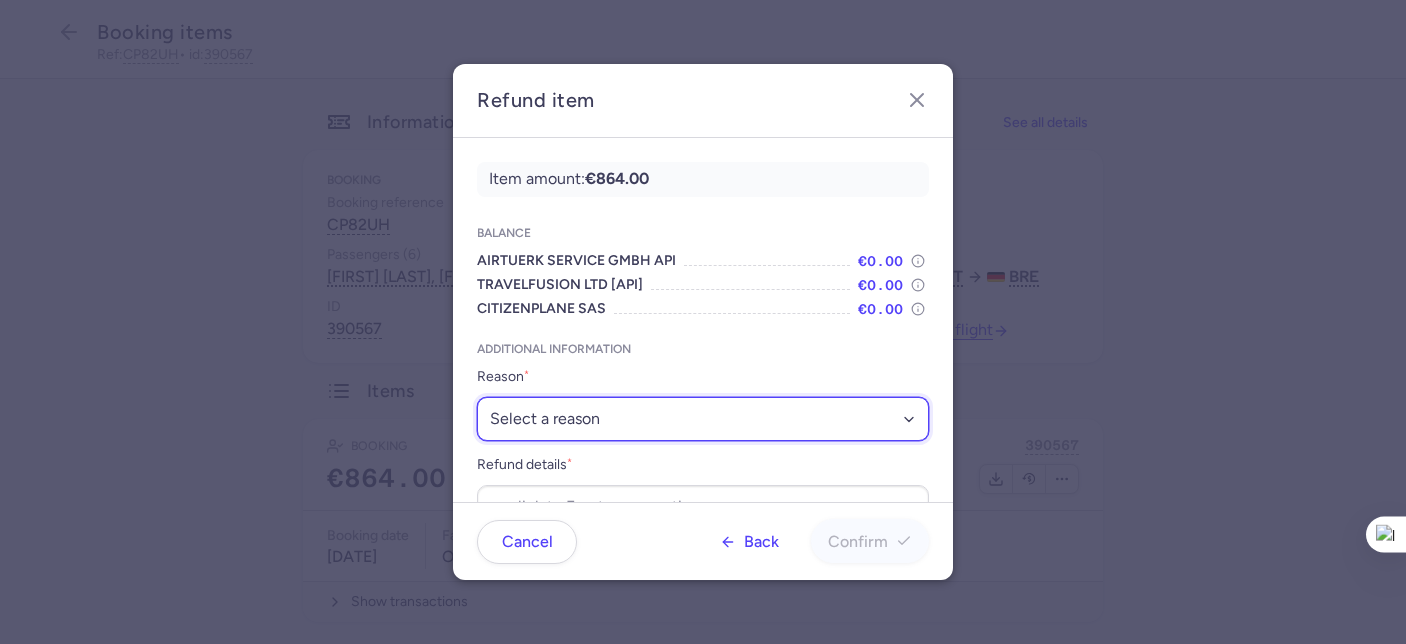 click on "Select a reason ✈️ Airline ceasing ops 💼 Ancillary issue 📄 APIS missing ⚙️ CitizenPlane error ⛔️ Denied boarding 🔁 Duplicate ❌ Flight canceled 🕵🏼‍♂️ Fraud 🎁 Goodwill 🎫 Goodwill allowance 🙃 Other 💺 Overbooking 💸 Refund with penalty 🙅 Schedule change not accepted 🤕 Supplier error 💵 Tax refund ❓ Unconfirmed booking" at bounding box center (703, 419) 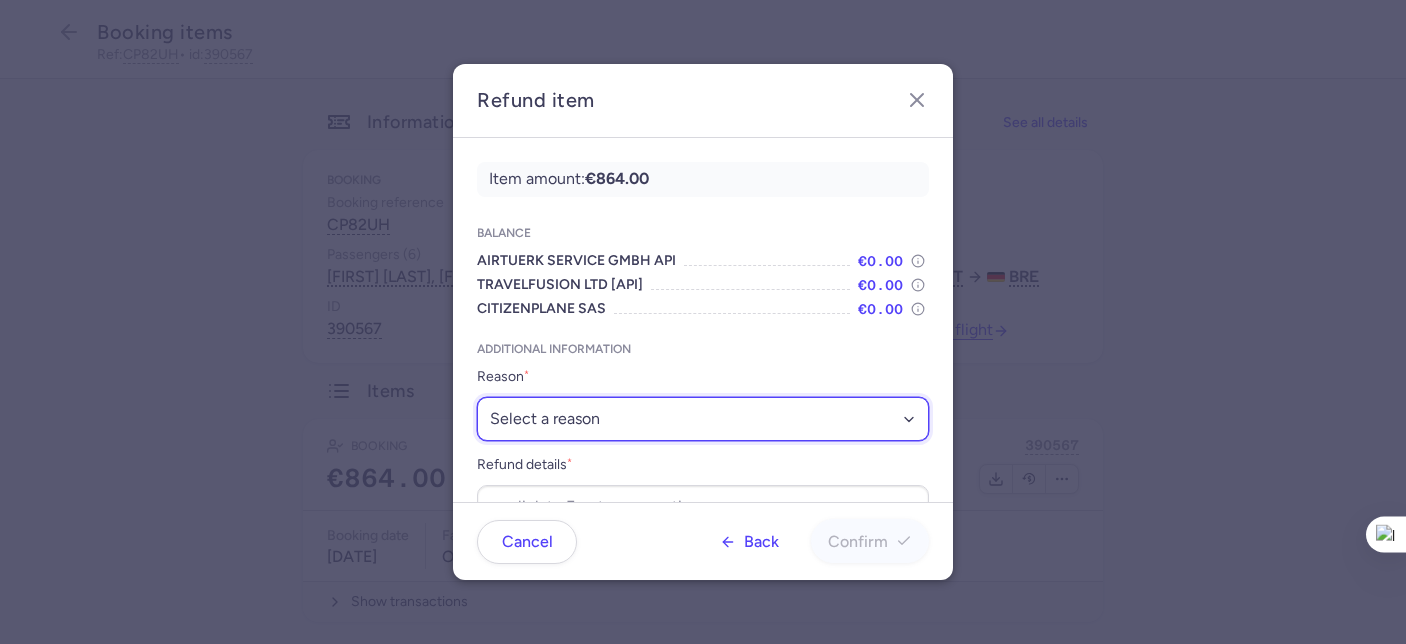 select on "FLIGHT_CANCELED" 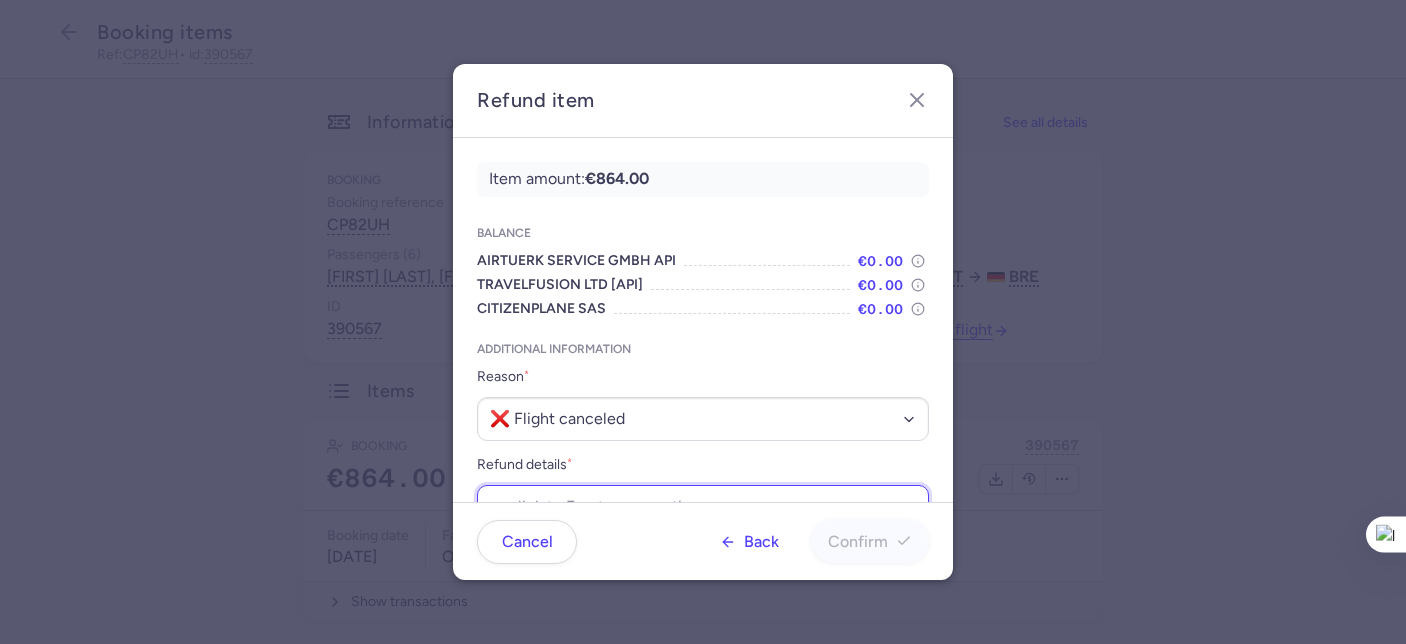 click on "Refund details  *" at bounding box center [703, 507] 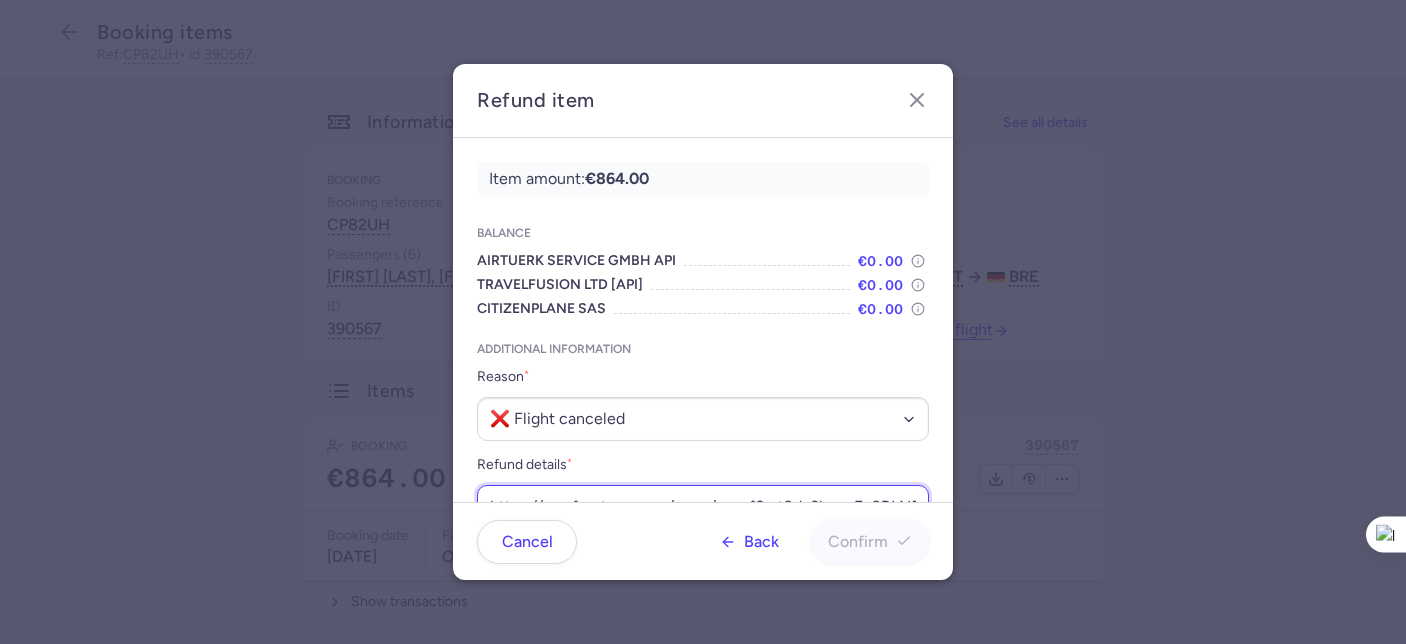 scroll, scrollTop: 0, scrollLeft: 251, axis: horizontal 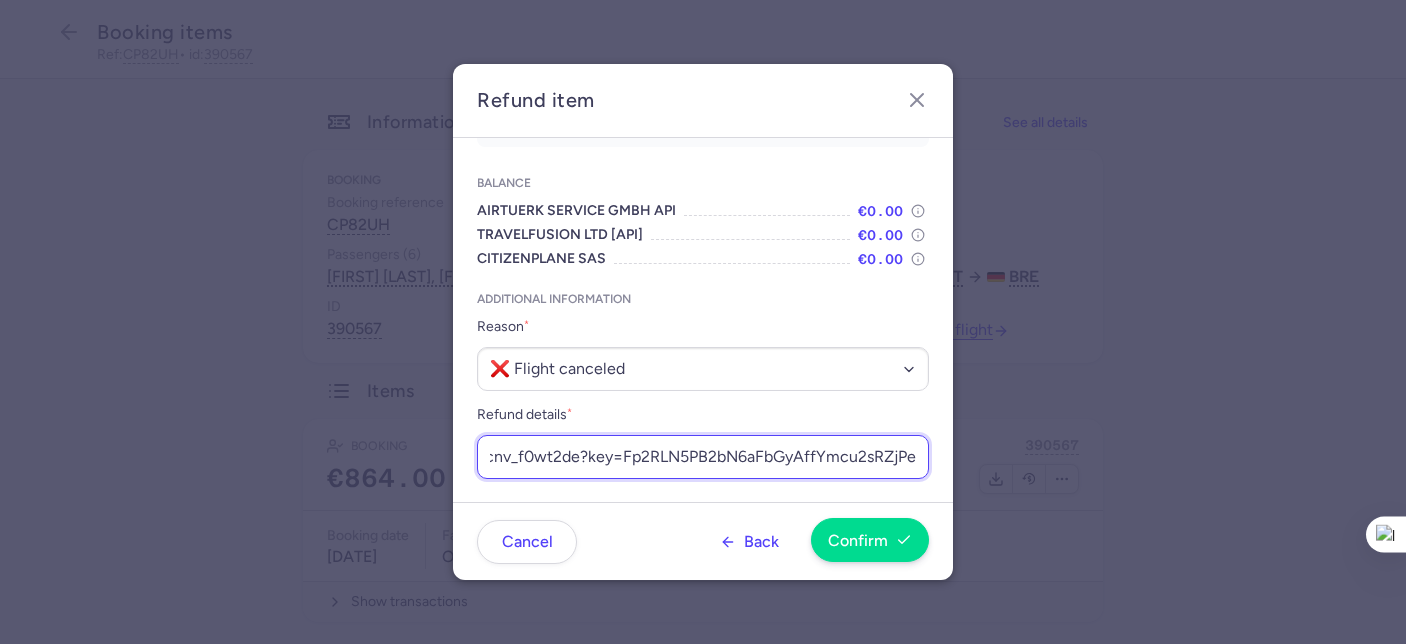 type on "https://app.frontapp.com/open/cnv_f0wt2de?key=Fp2RLN5PB2bN6aFbGyAffYmcu2sRZjPe" 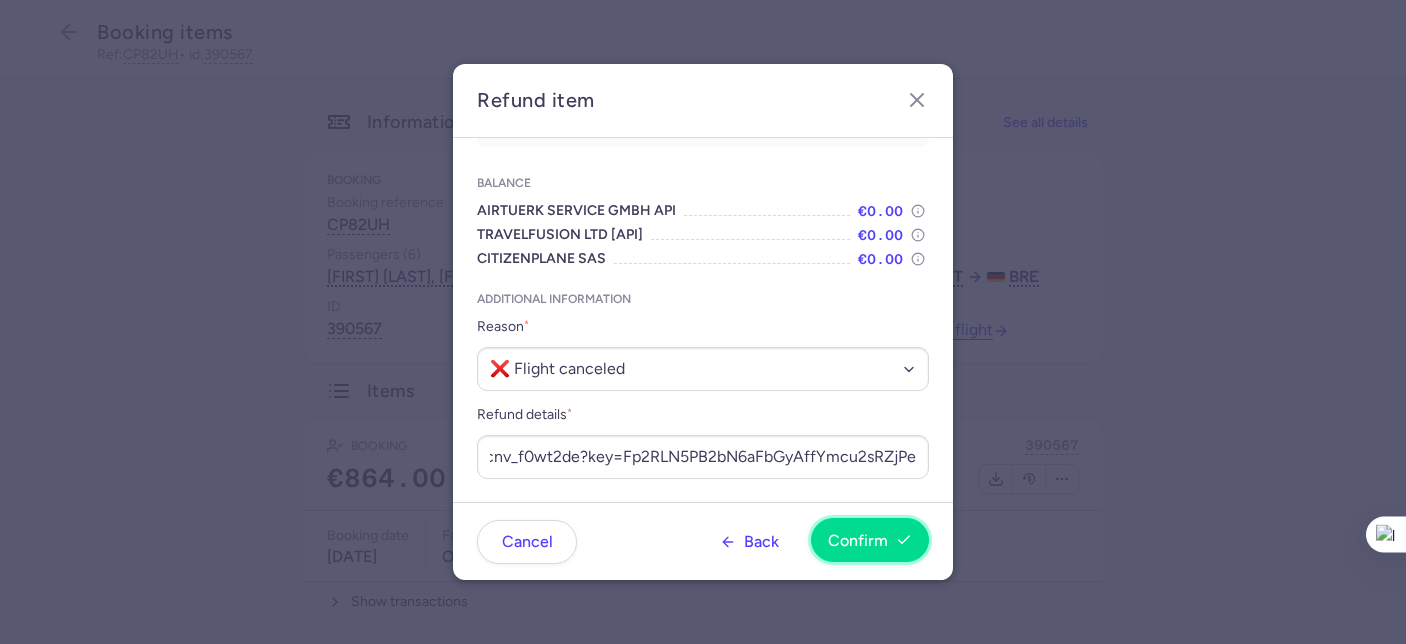 click on "Confirm" at bounding box center (858, 541) 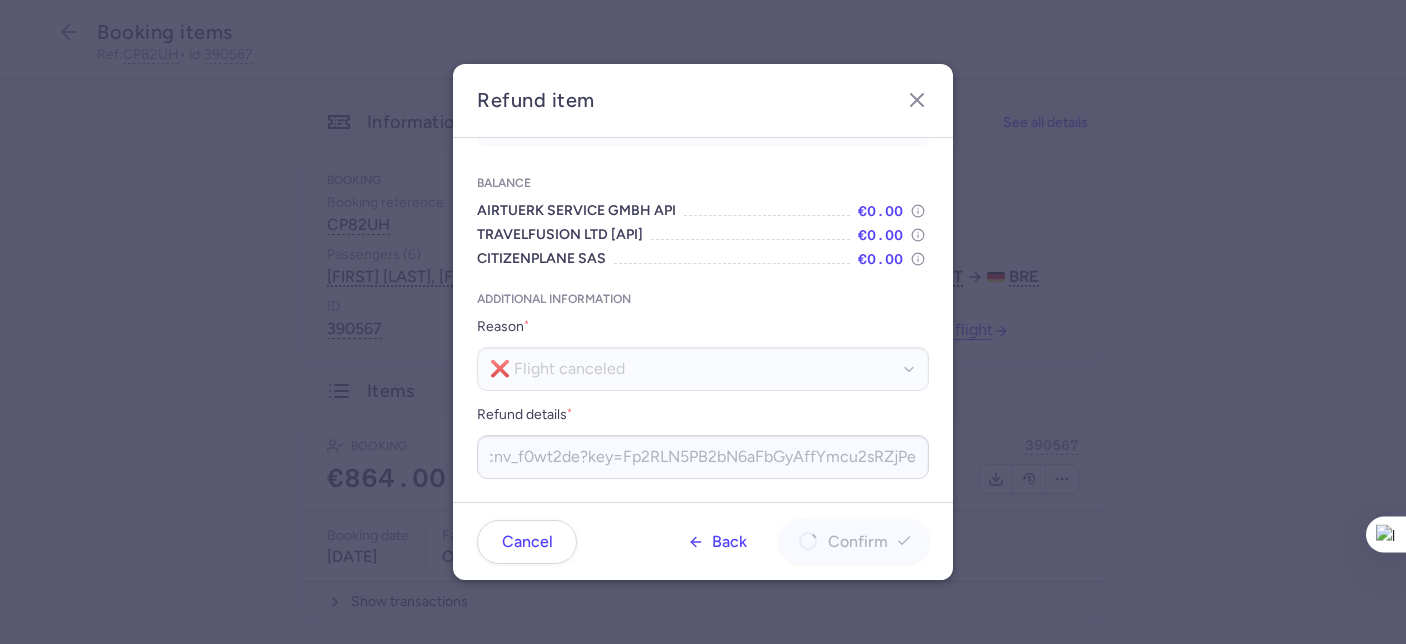 scroll, scrollTop: 0, scrollLeft: 0, axis: both 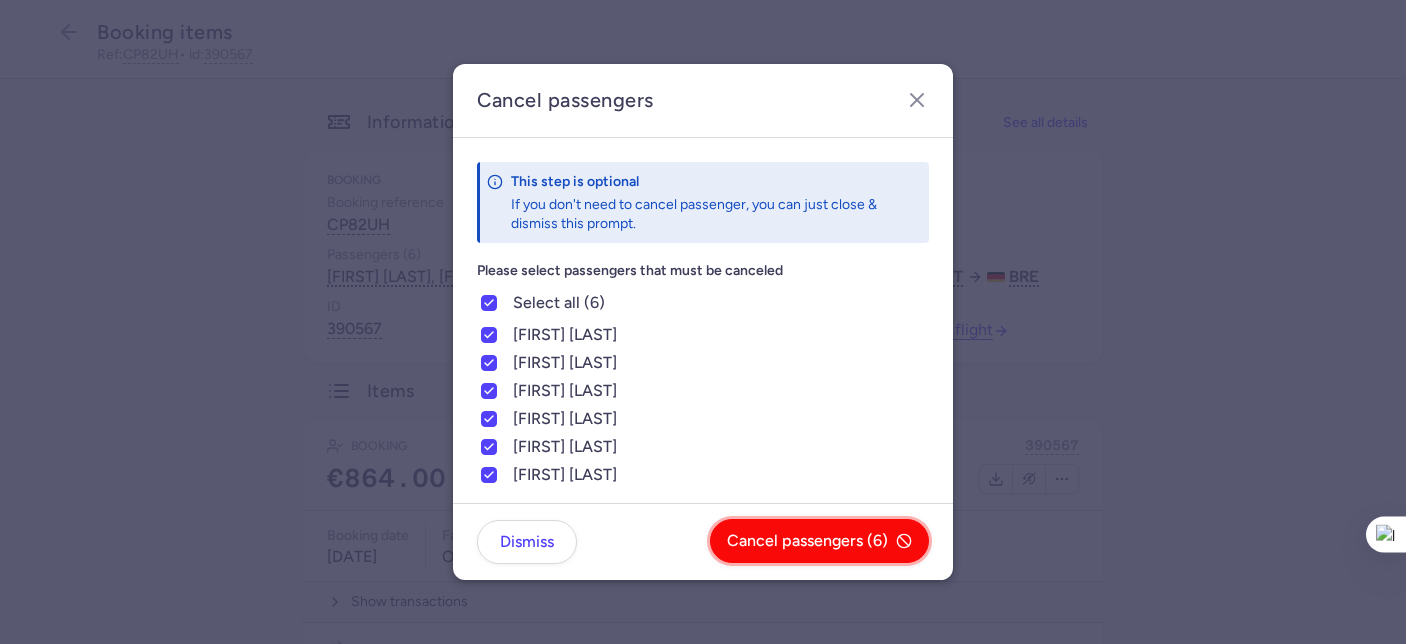 click on "Cancel passengers (6)" at bounding box center [807, 541] 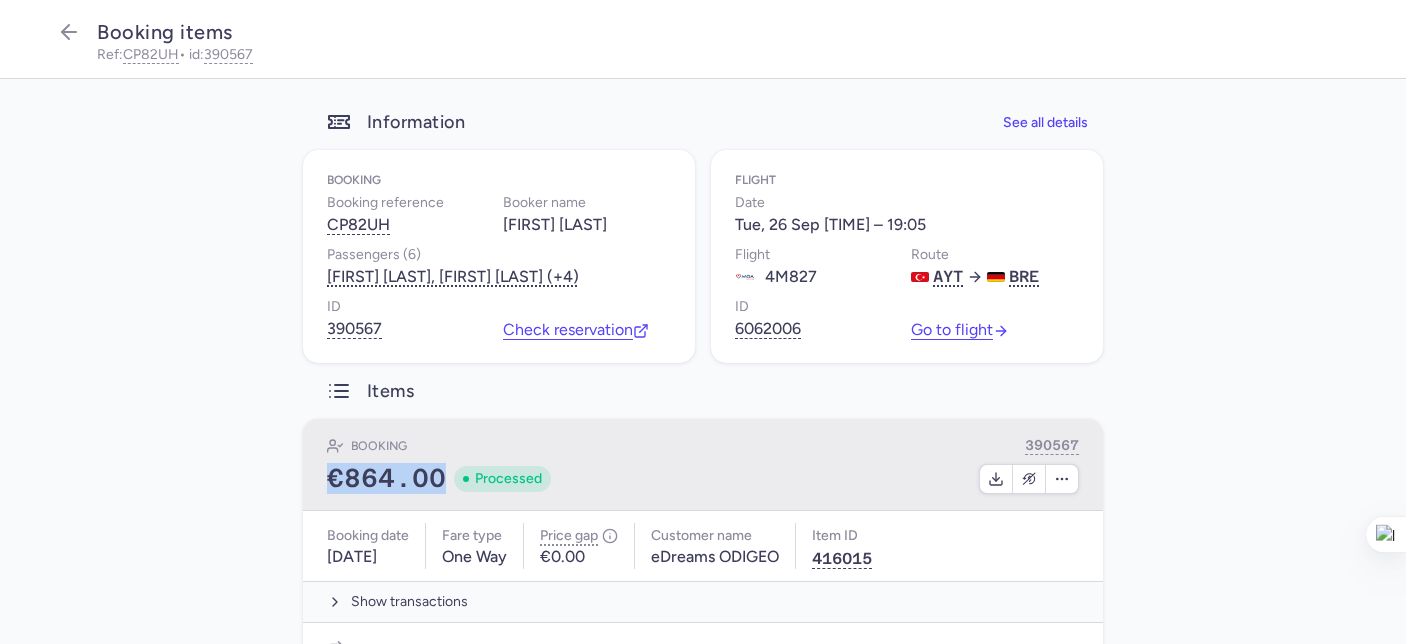 drag, startPoint x: 434, startPoint y: 474, endPoint x: 319, endPoint y: 479, distance: 115.10864 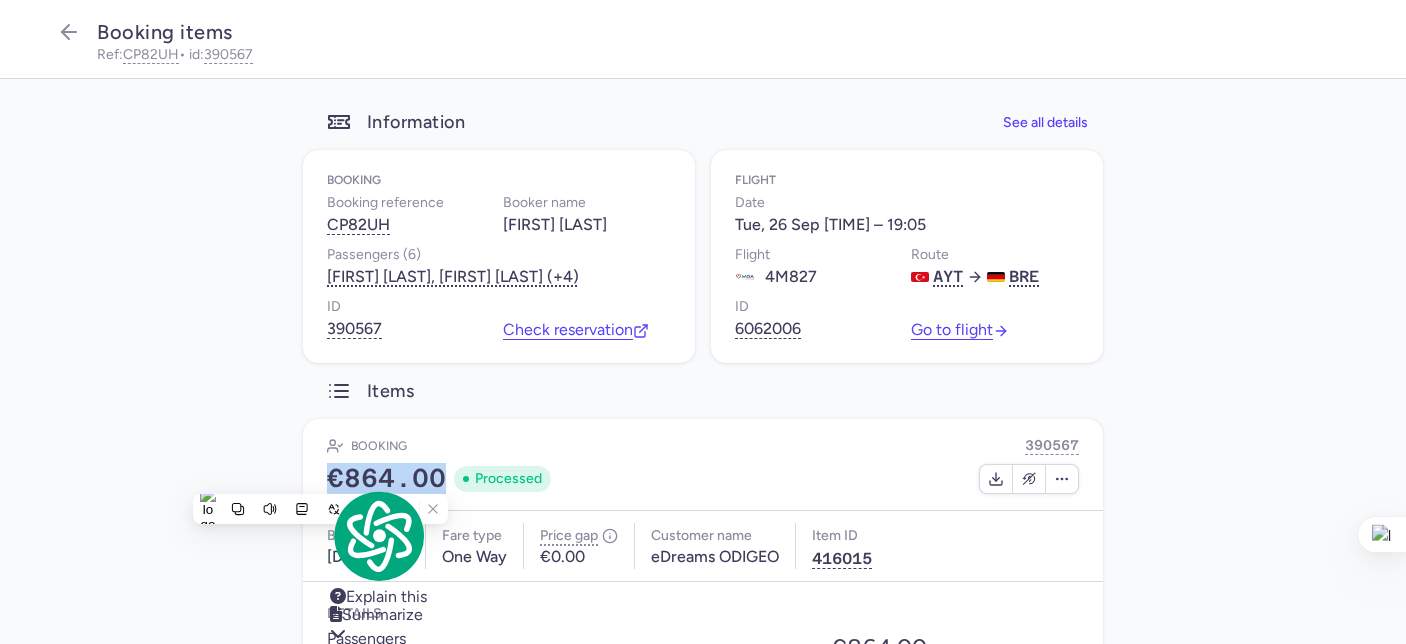 copy on "€864.00" 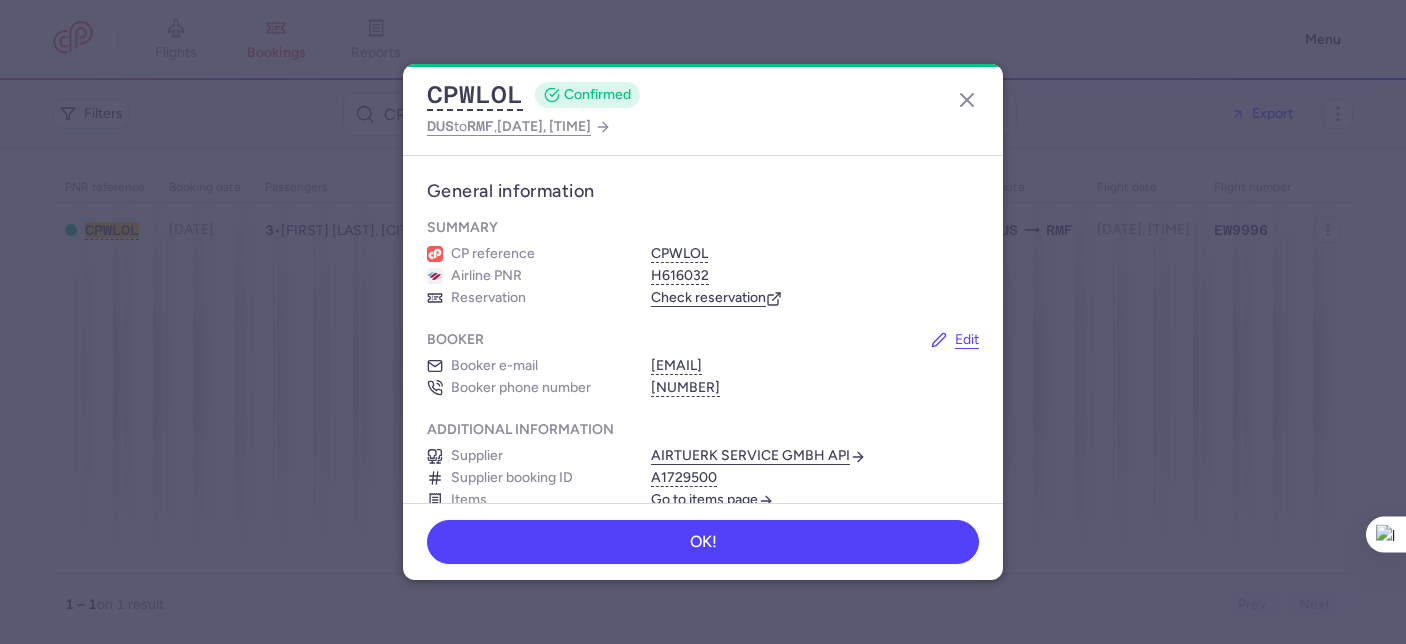 scroll, scrollTop: 0, scrollLeft: 0, axis: both 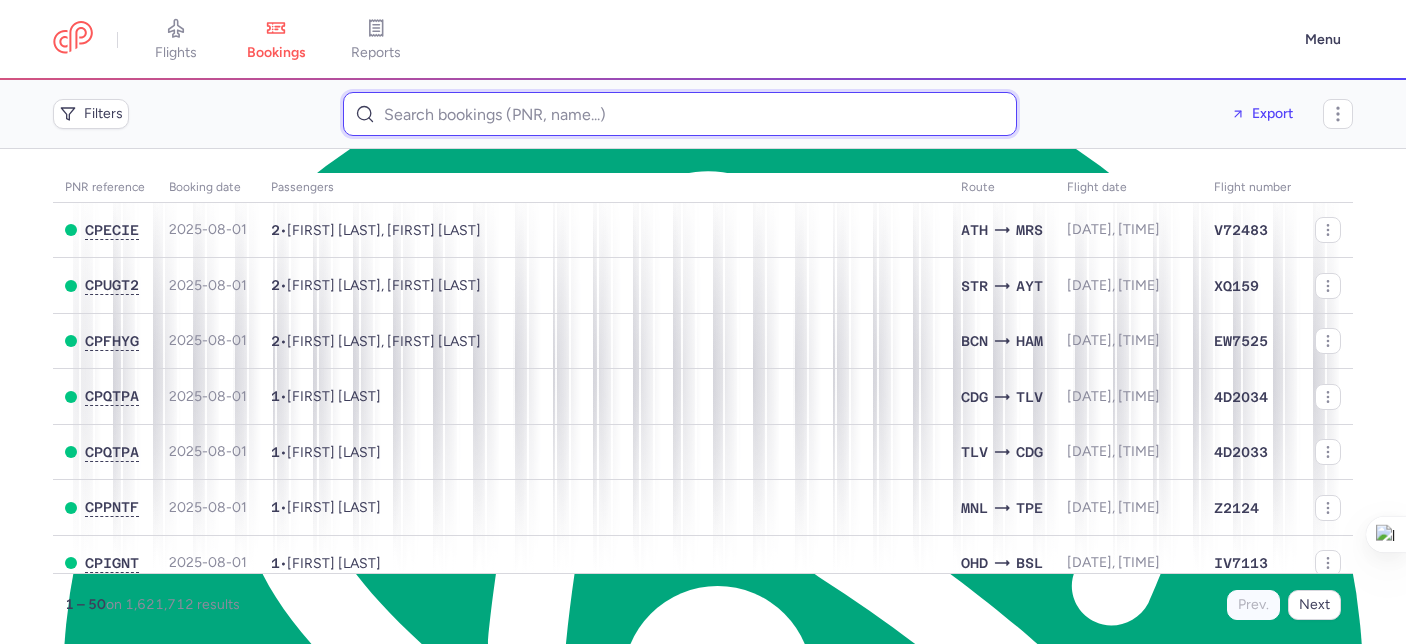 click at bounding box center (680, 114) 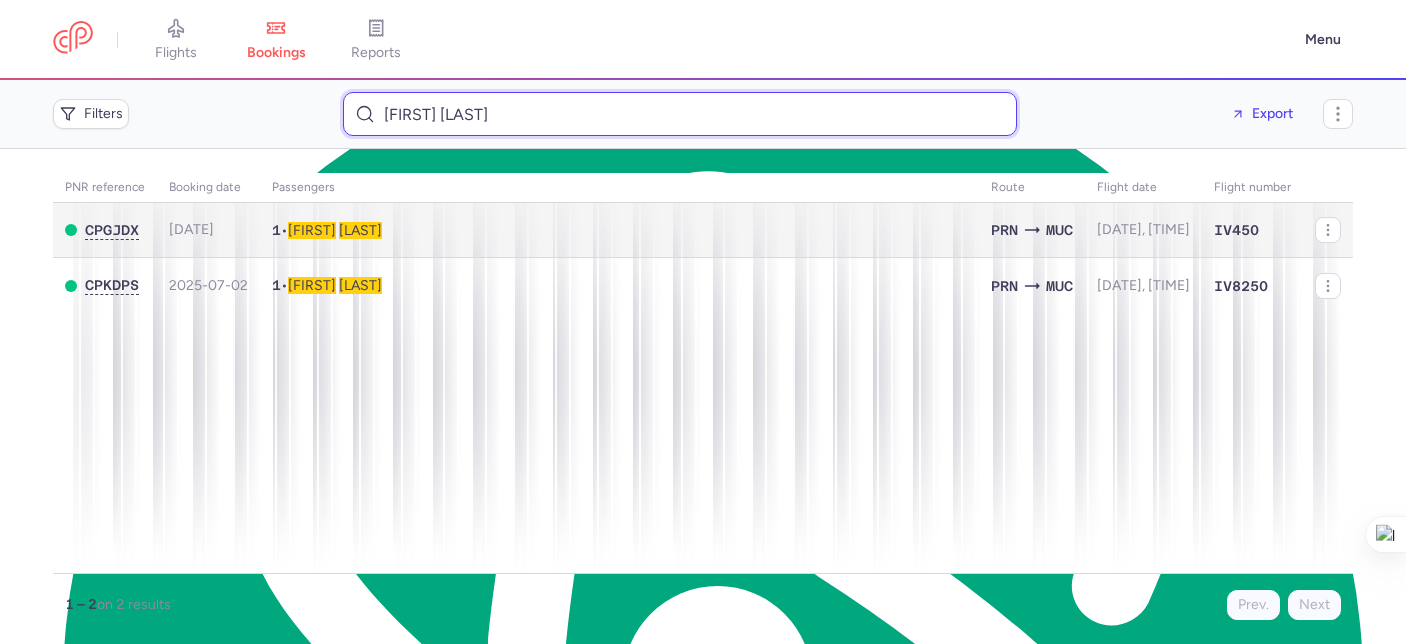type on "[FIRST] [LAST]" 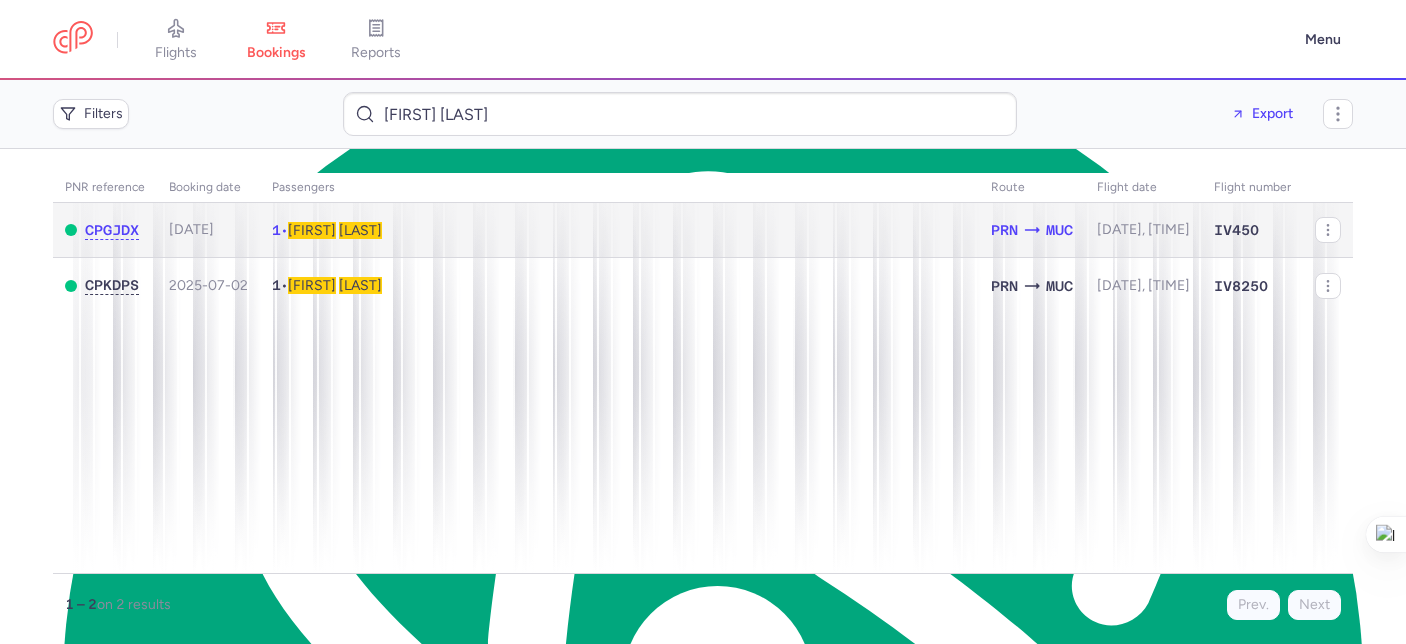 click on "1  •  [FIRST]   [LAST]" 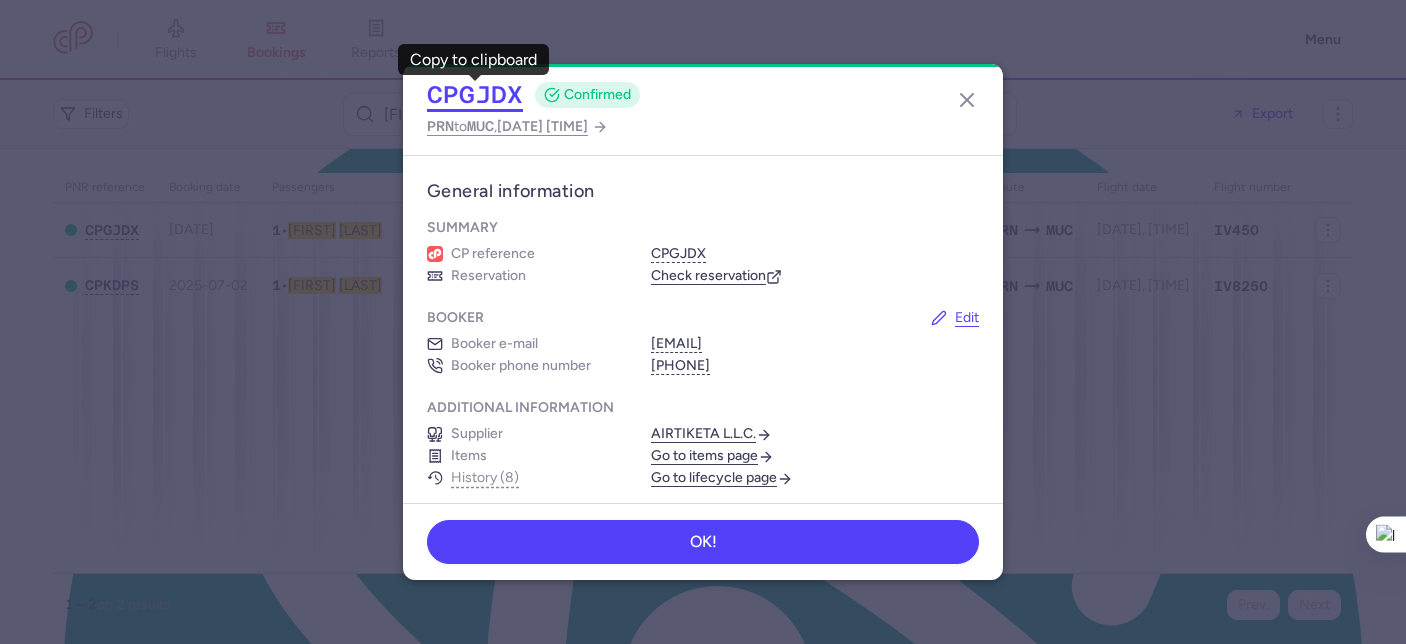 click on "CPGJDX" 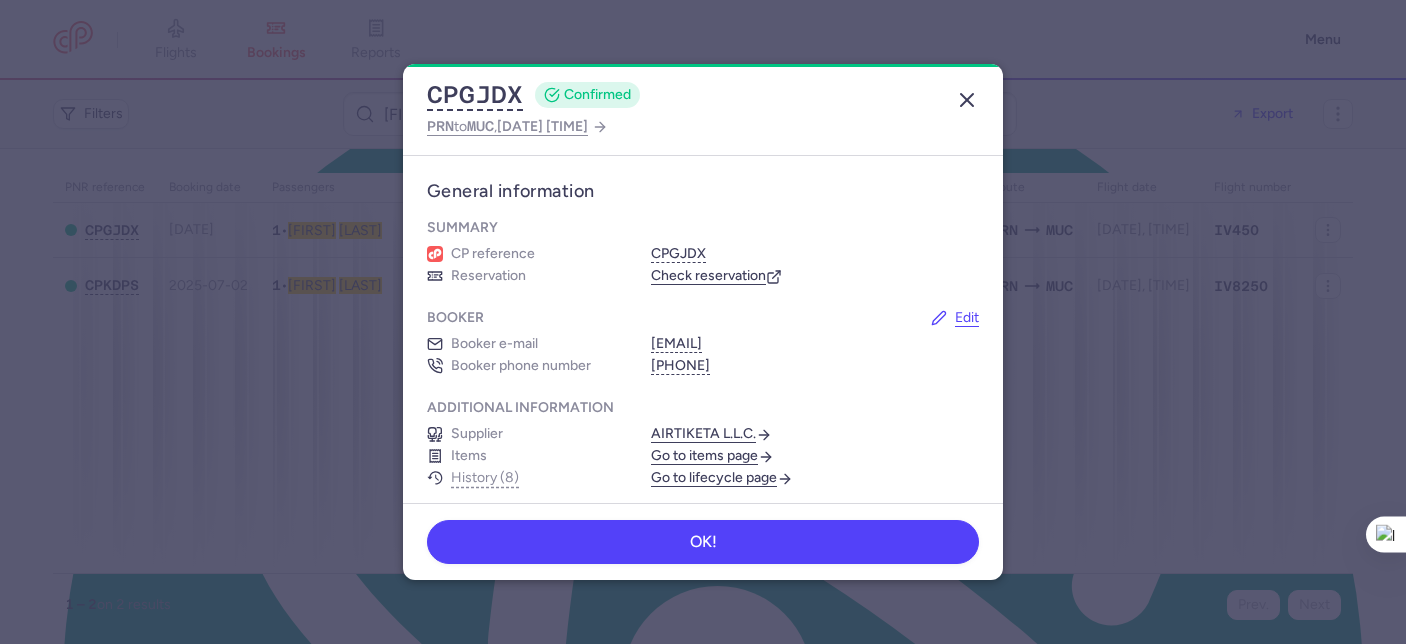 click 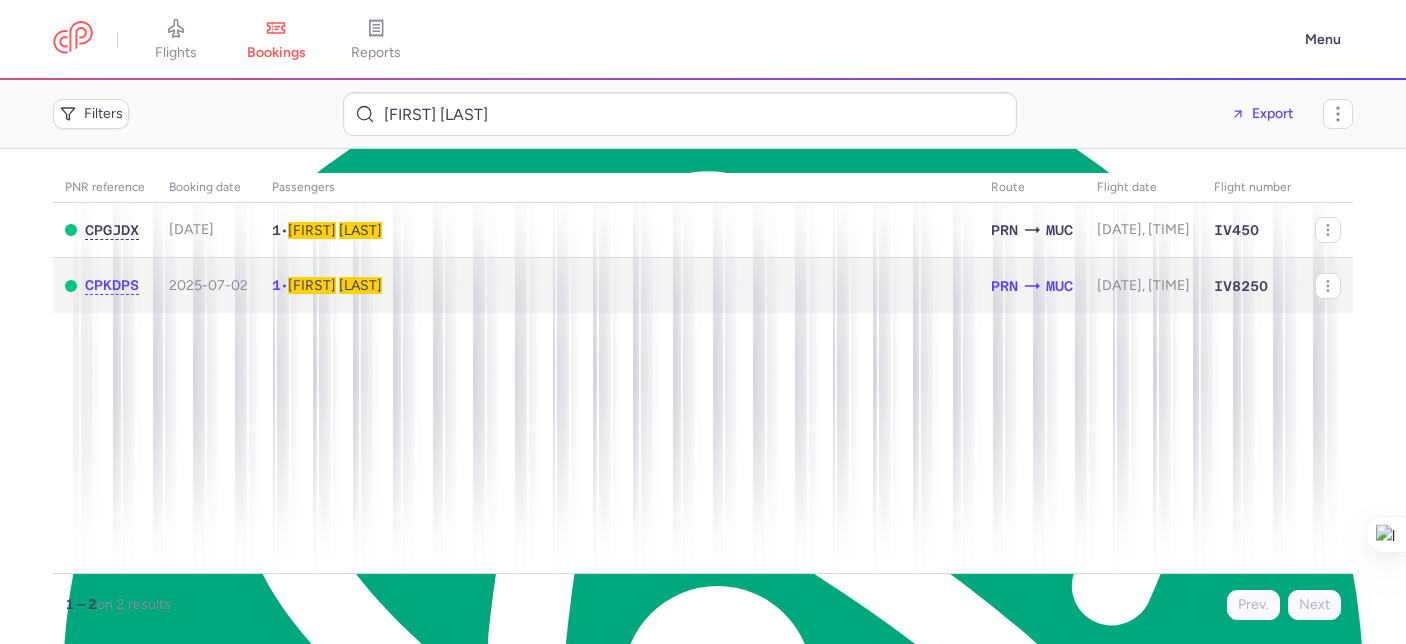 click on "1  •  [FIRST]   [LAST]" 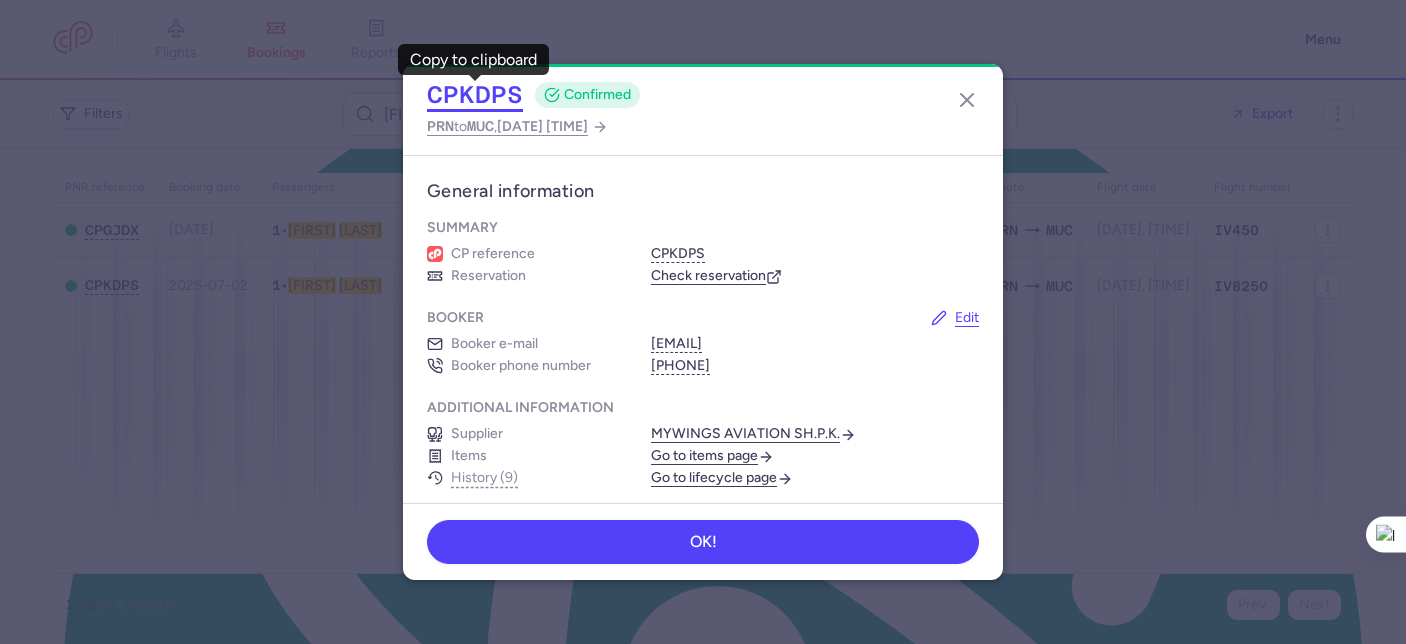 click on "CPKDPS" 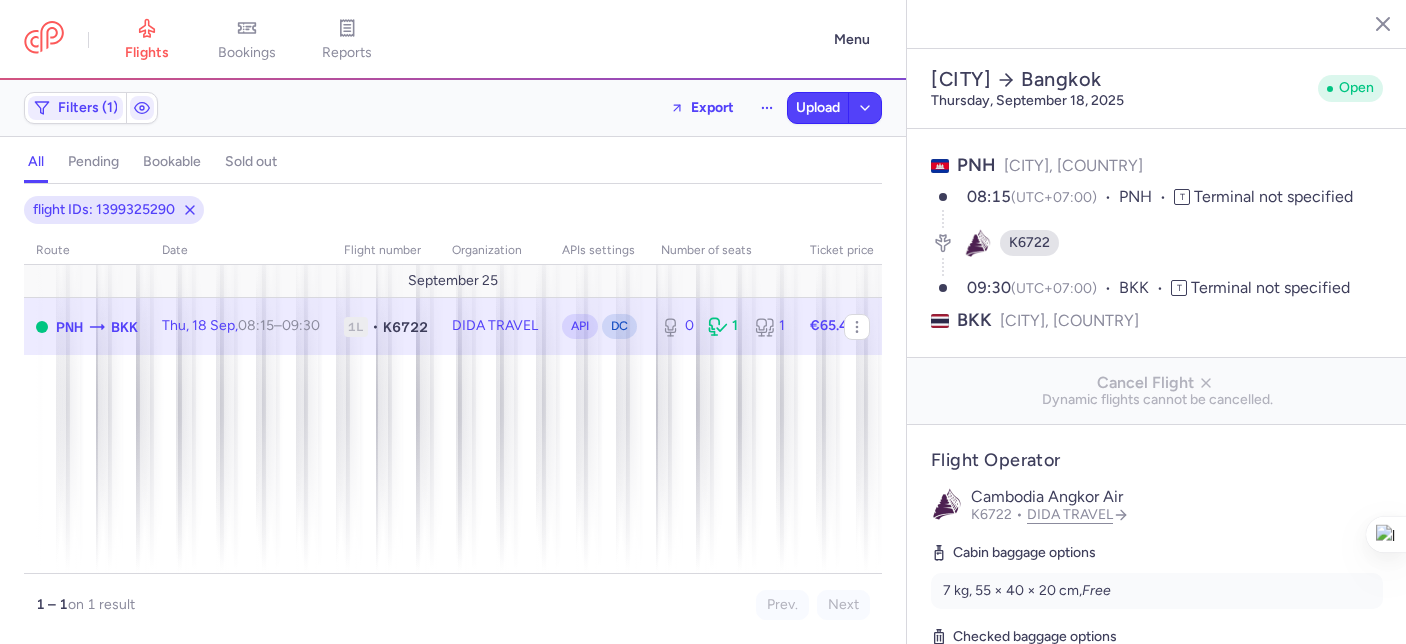 select on "days" 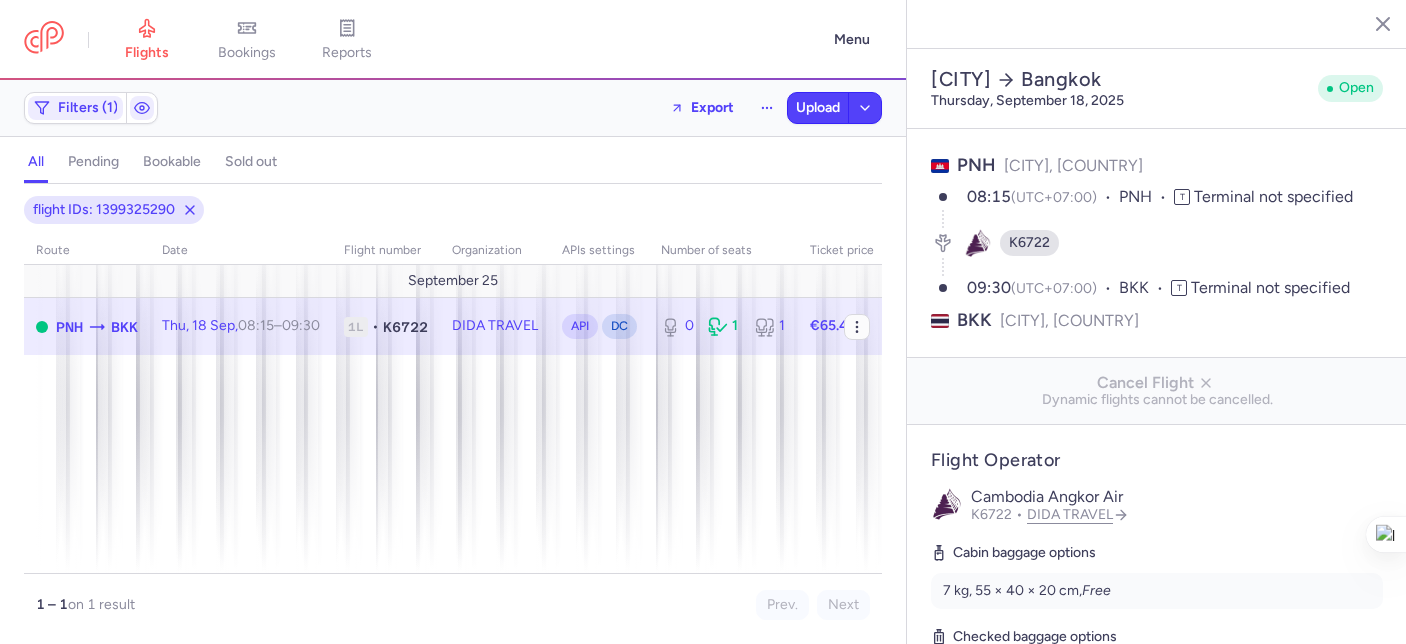 scroll, scrollTop: 0, scrollLeft: 0, axis: both 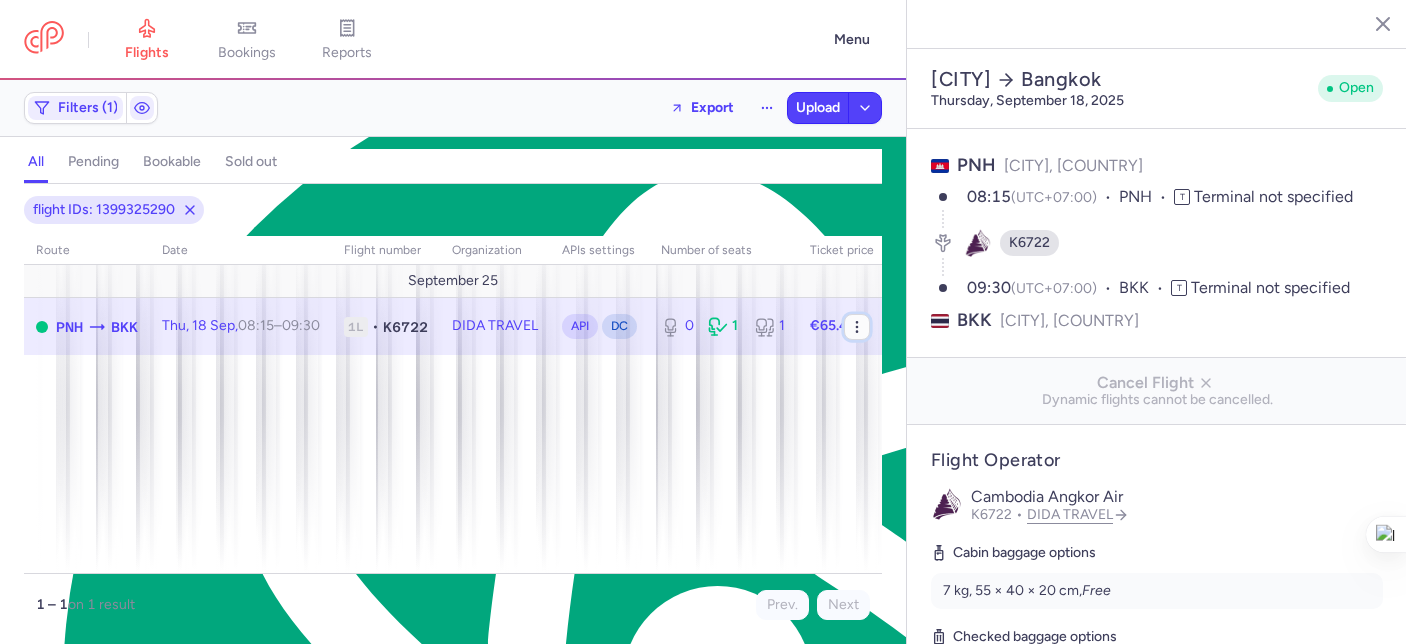 click 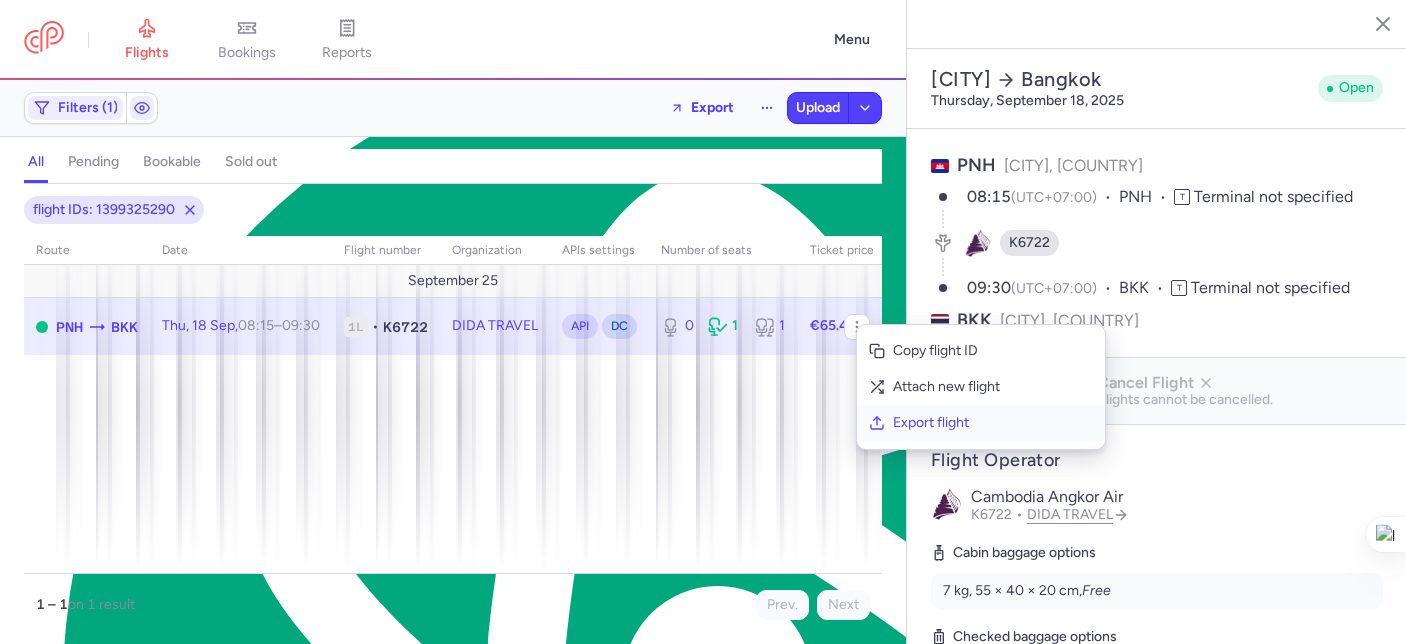 click on "Export flight" at bounding box center (993, 423) 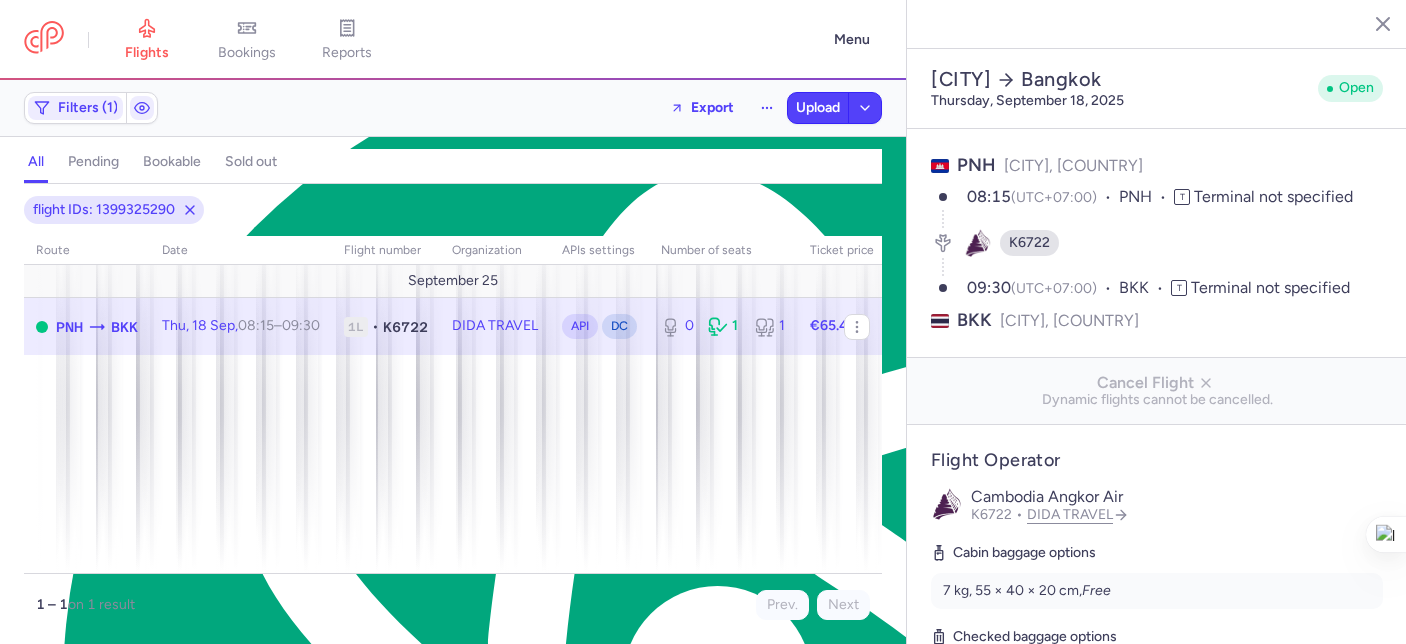 click on "Upload" at bounding box center (834, 108) 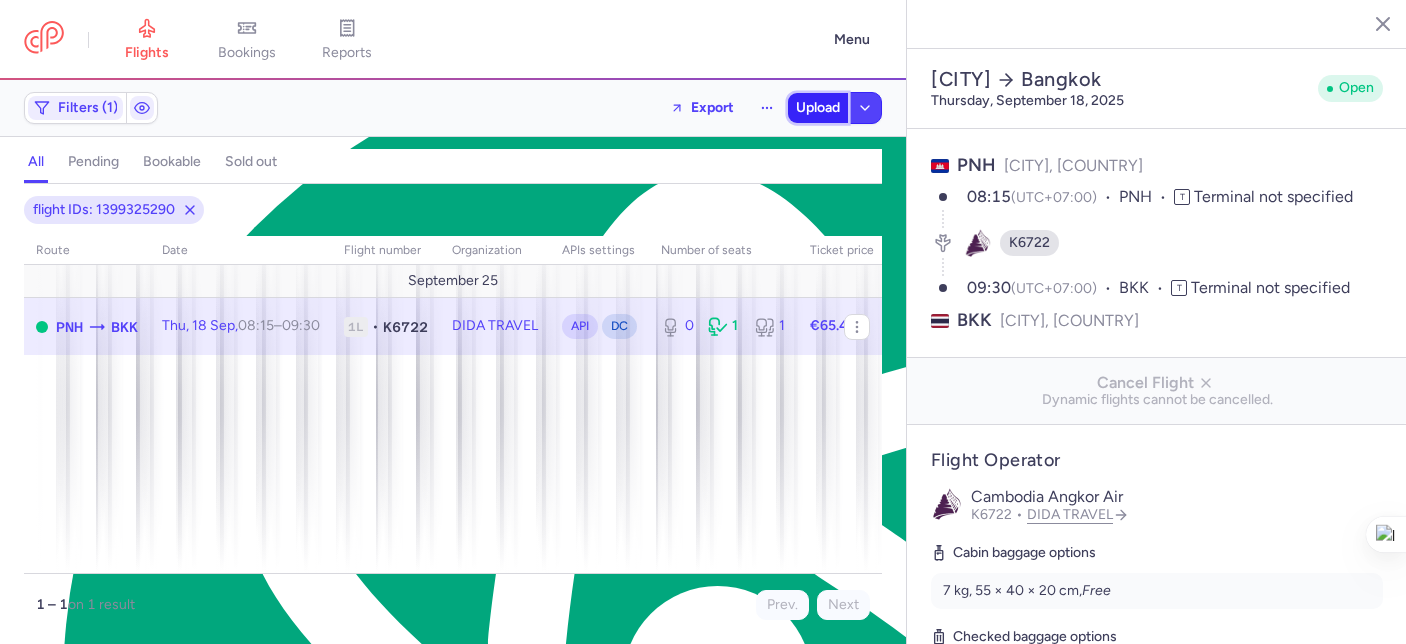 click on "Upload" at bounding box center (818, 108) 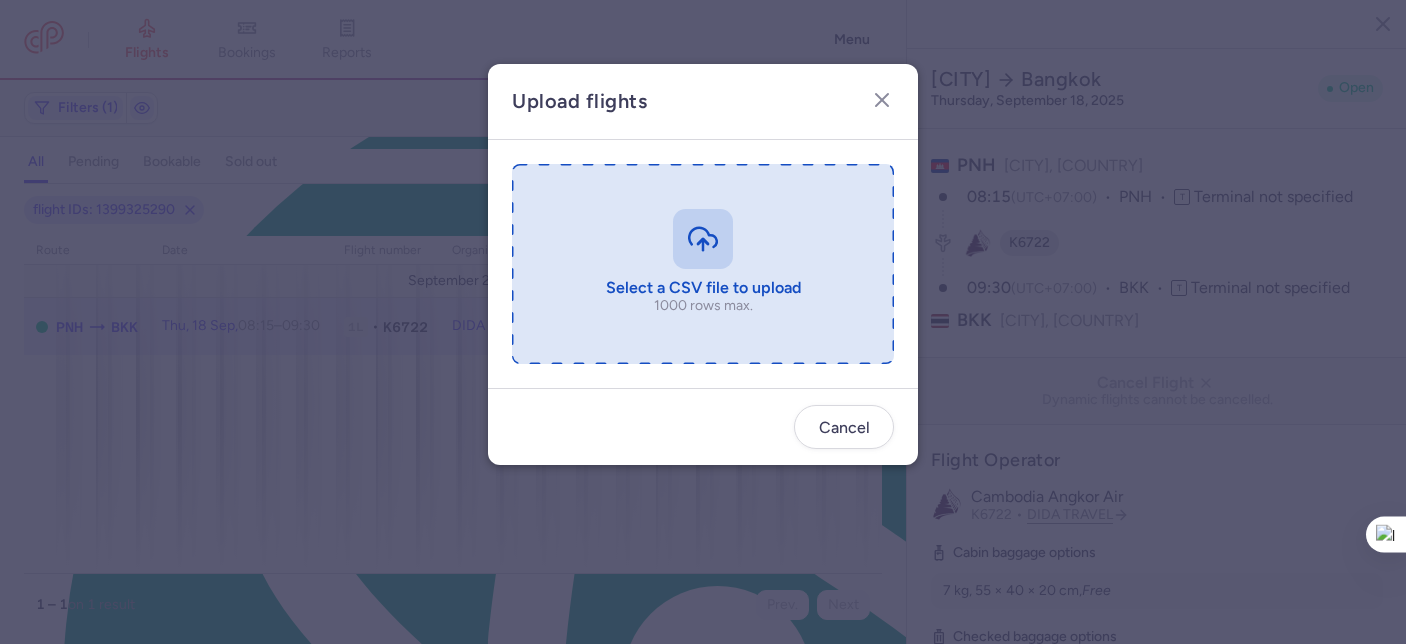 click at bounding box center (703, 264) 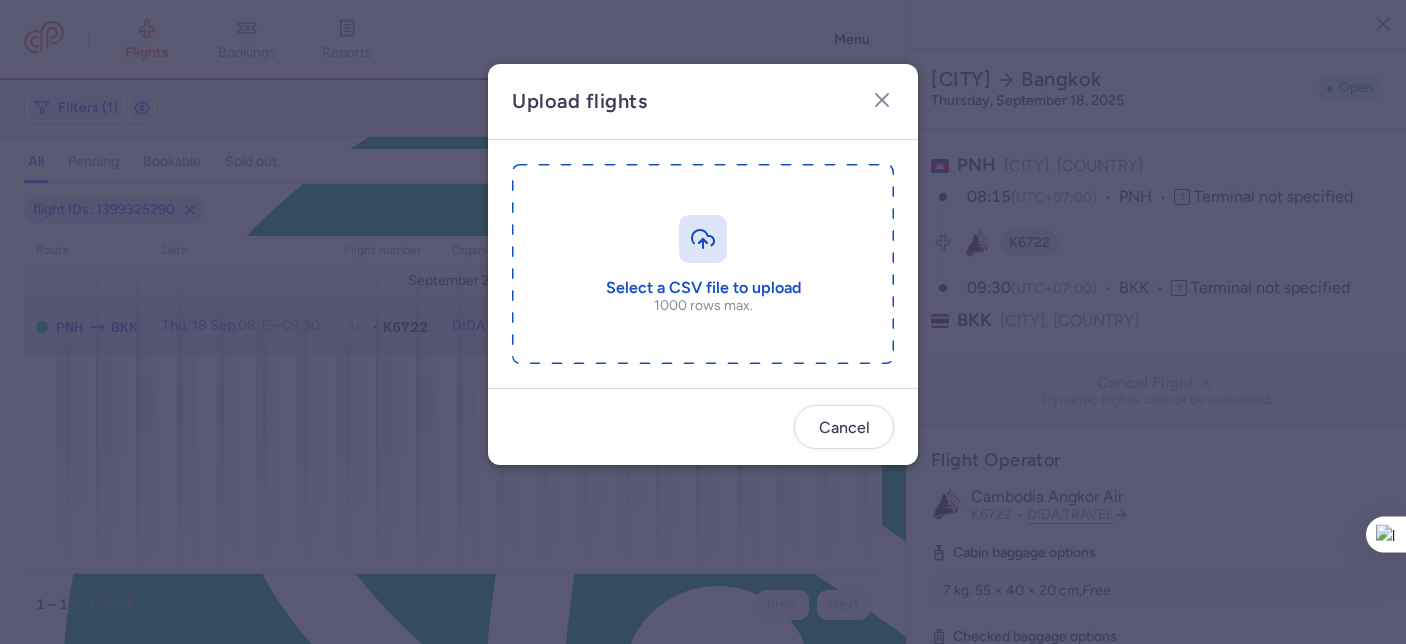 type on "C:\fakepath\export_flight_K6722_20250801,1708.csv" 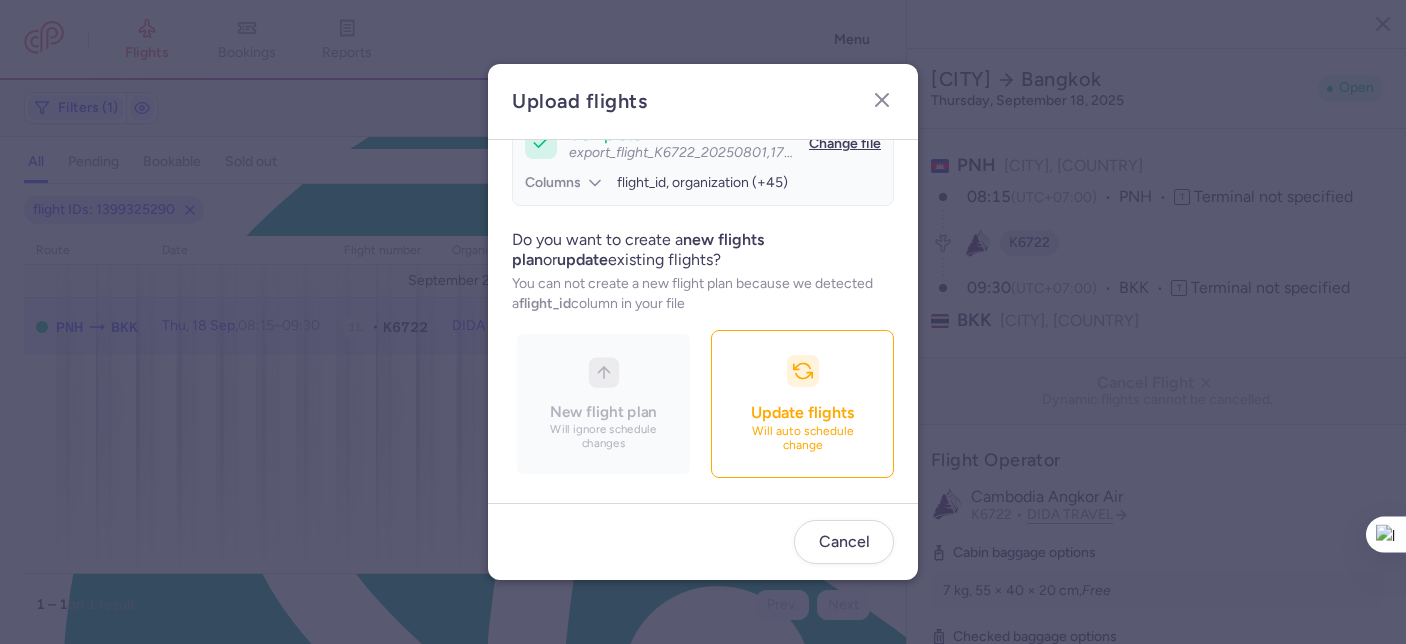 scroll, scrollTop: 215, scrollLeft: 0, axis: vertical 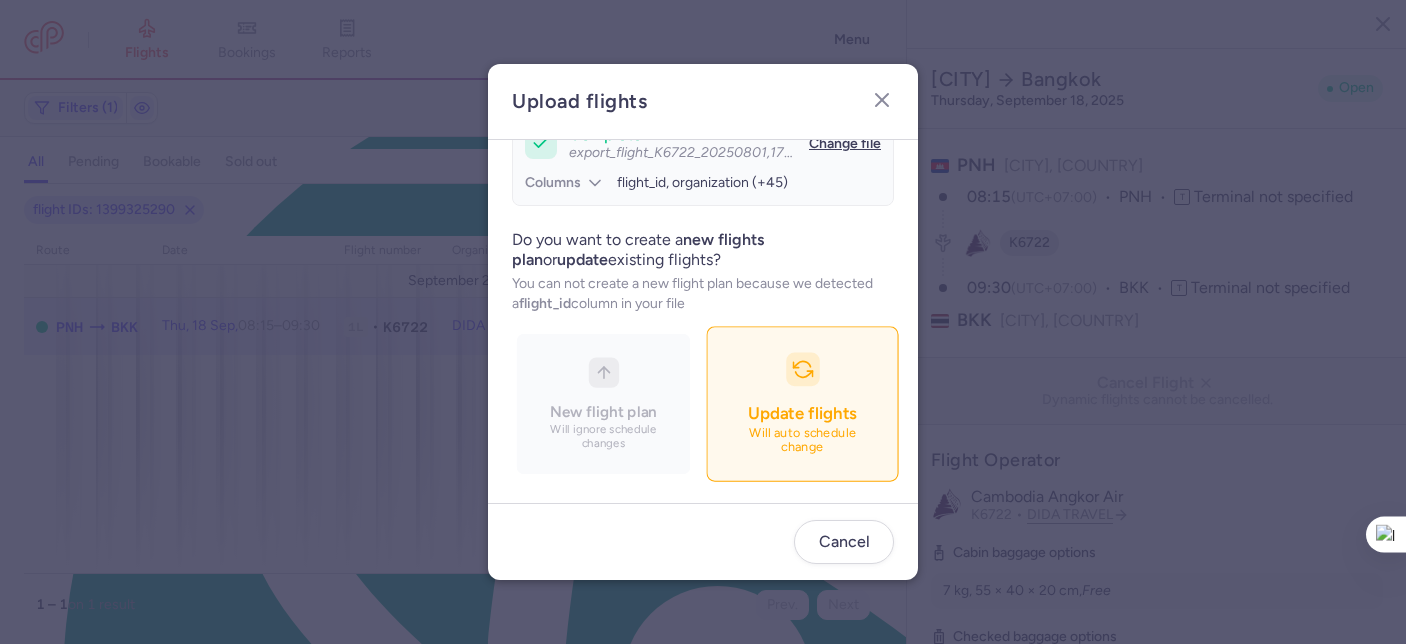 click on "Update flights Will auto schedule change" at bounding box center (802, 404) 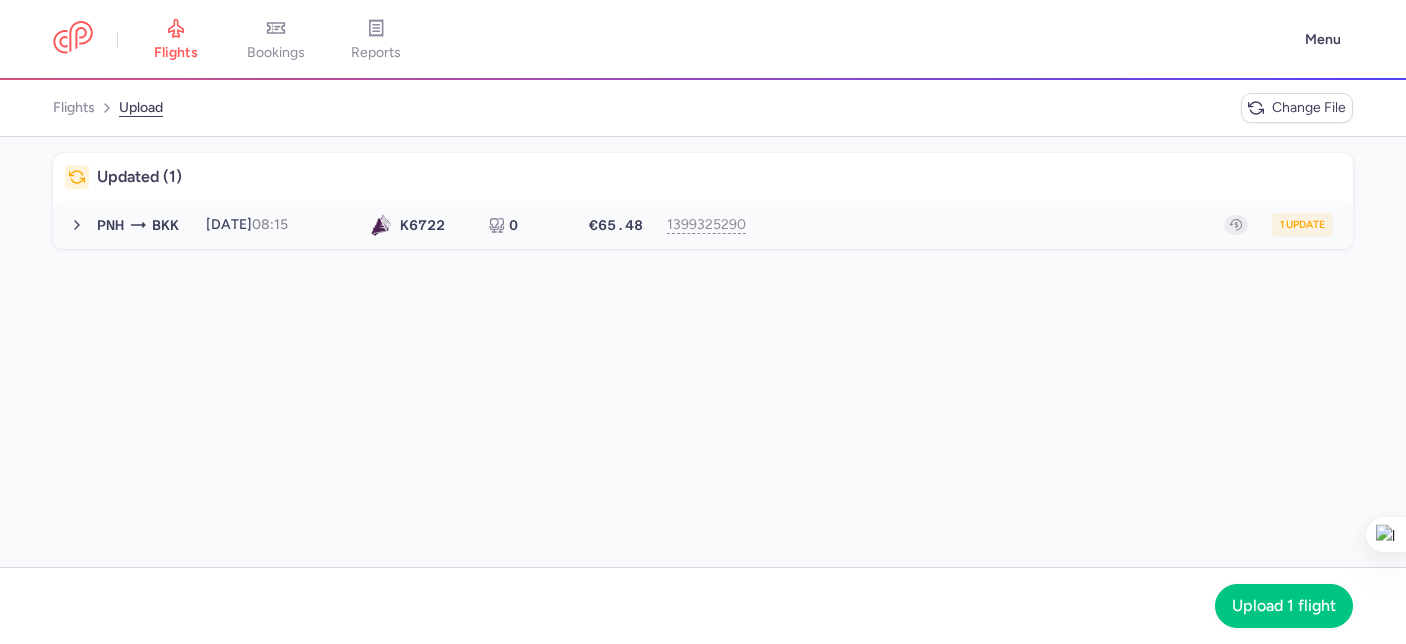 click on "1 update" at bounding box center [1047, 225] 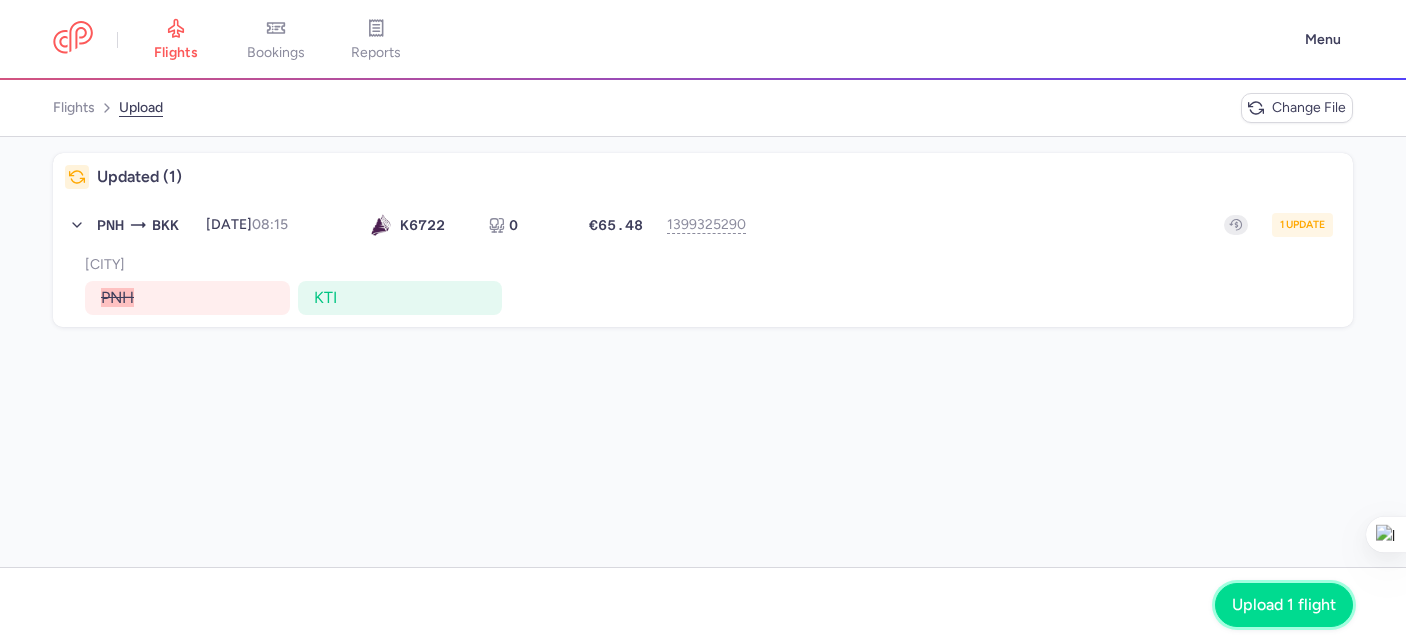 click on "Upload 1 flight" 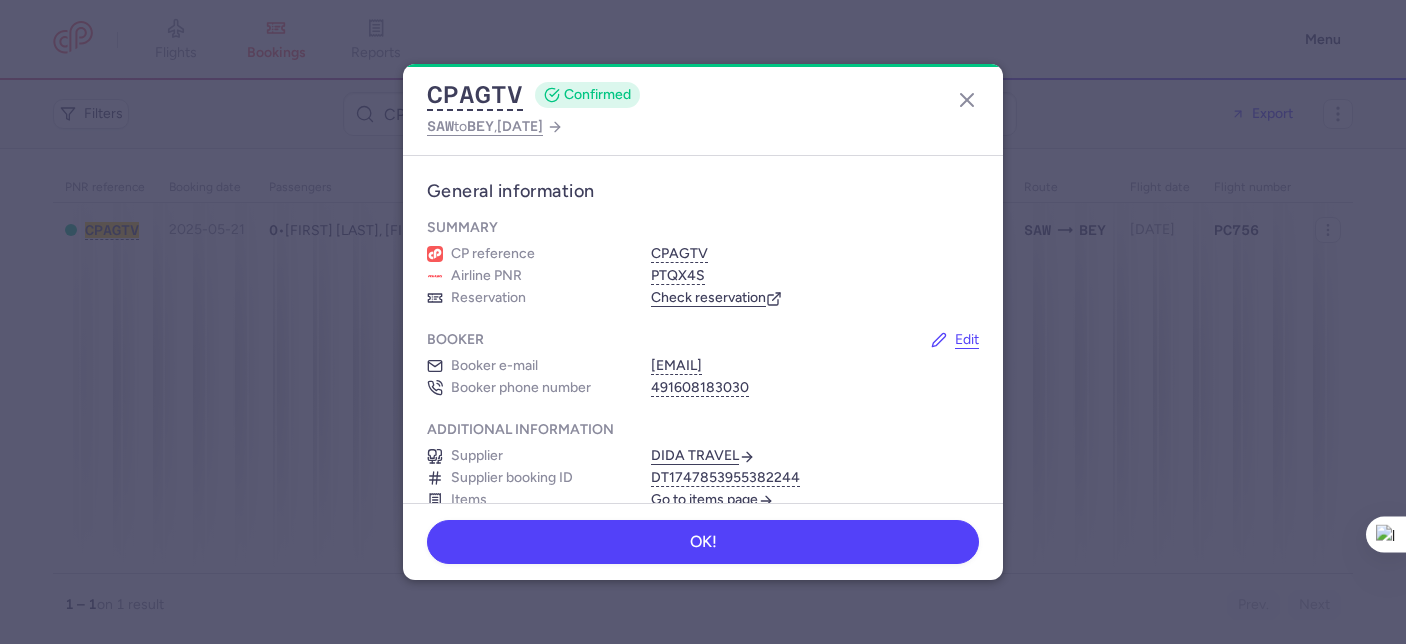 scroll, scrollTop: 0, scrollLeft: 0, axis: both 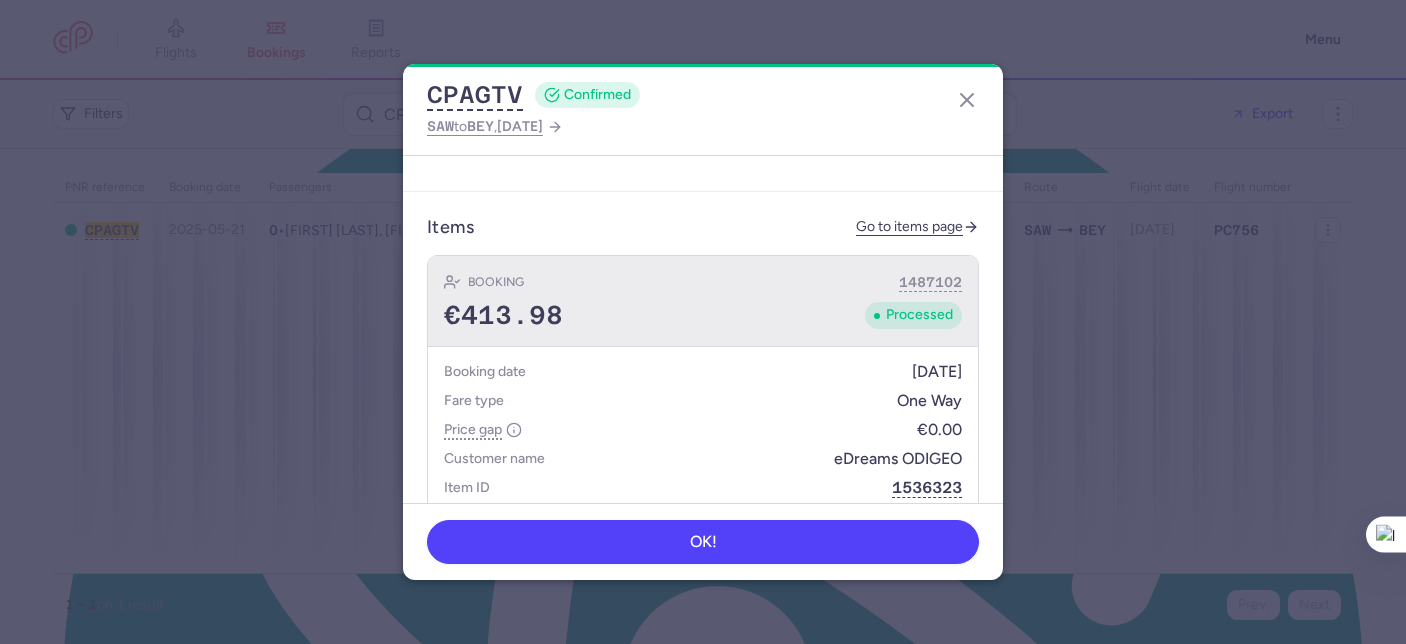 click on "Booking 1487102 €413.98 Processed" at bounding box center [703, 302] 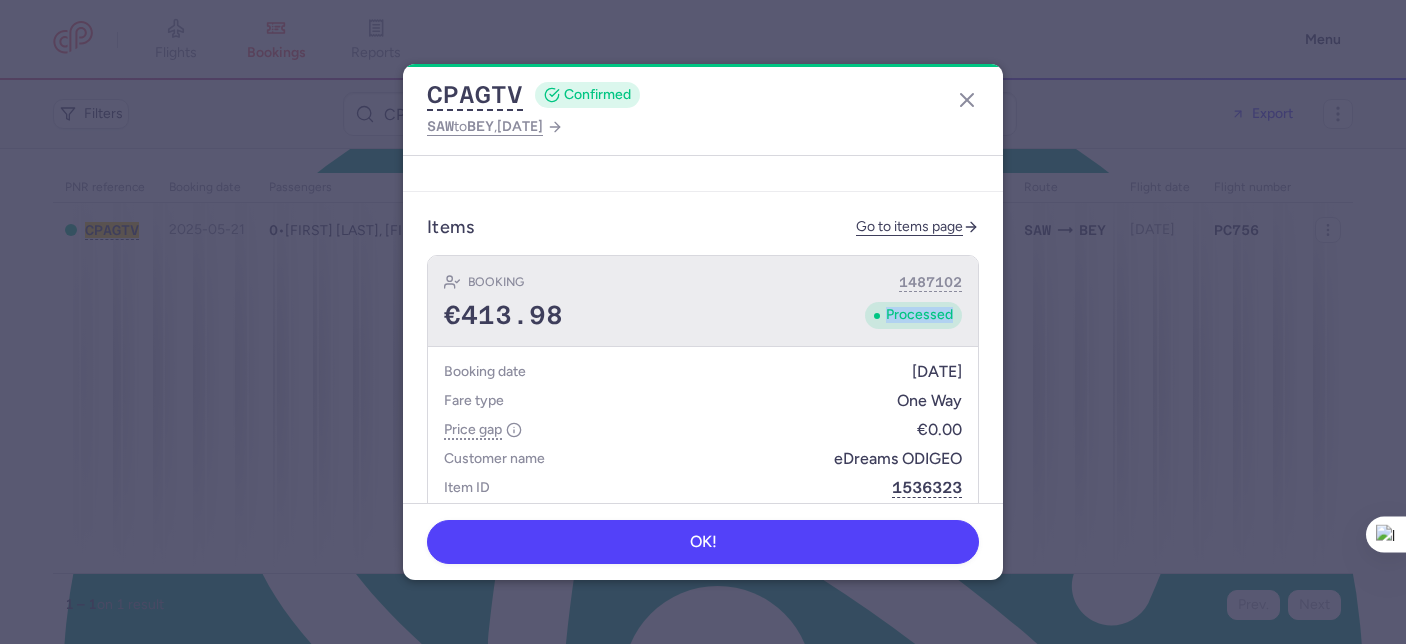 type on "Processed" 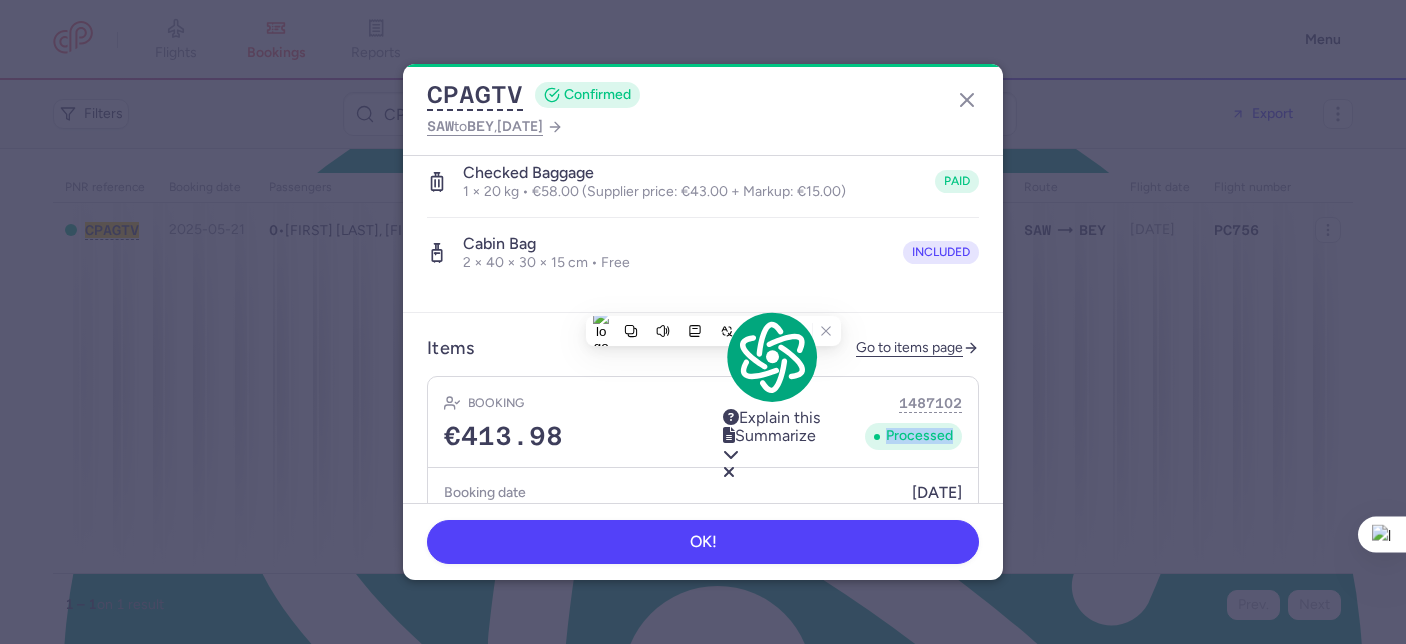 scroll, scrollTop: 726, scrollLeft: 0, axis: vertical 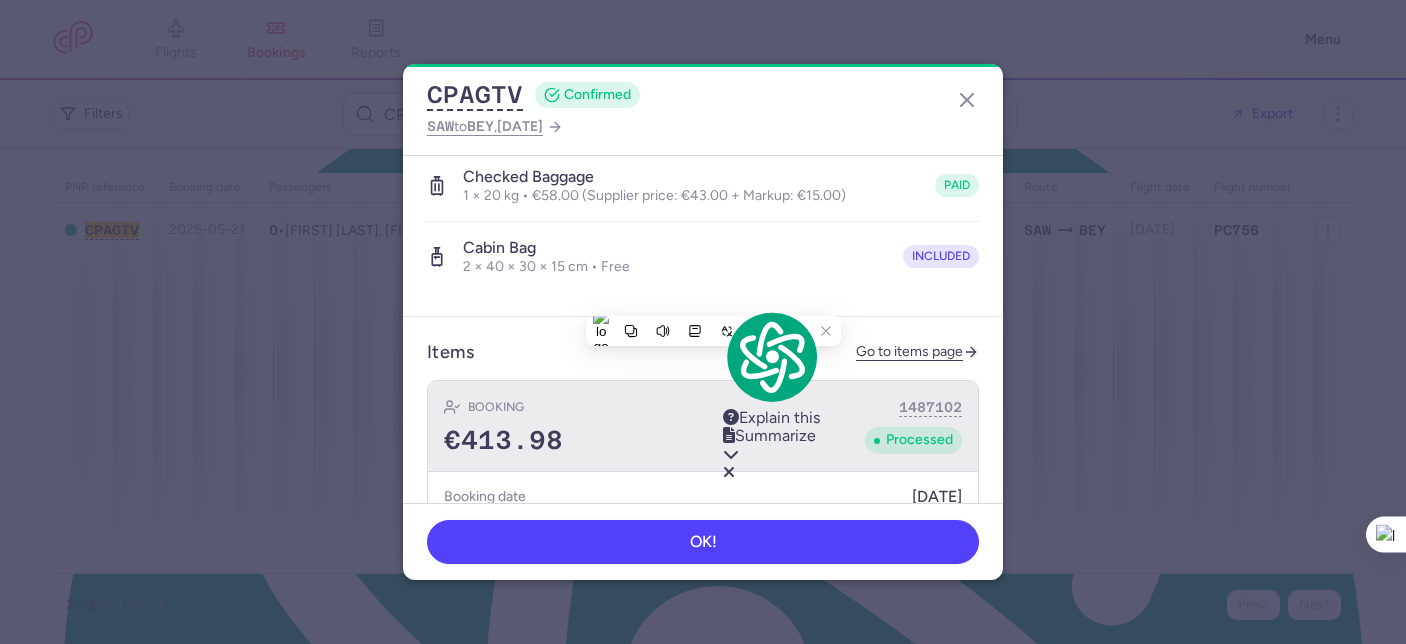 click on "Booking 1487102 €413.98 Processed" at bounding box center (703, 427) 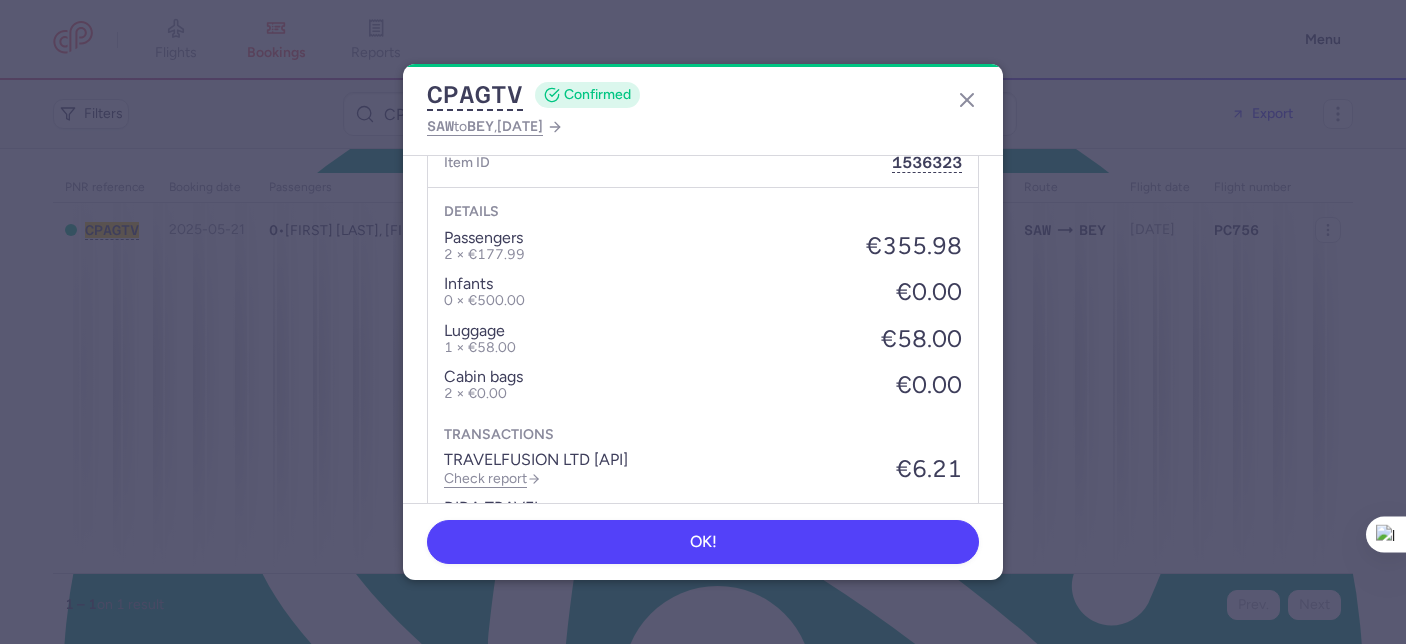 scroll, scrollTop: 1309, scrollLeft: 0, axis: vertical 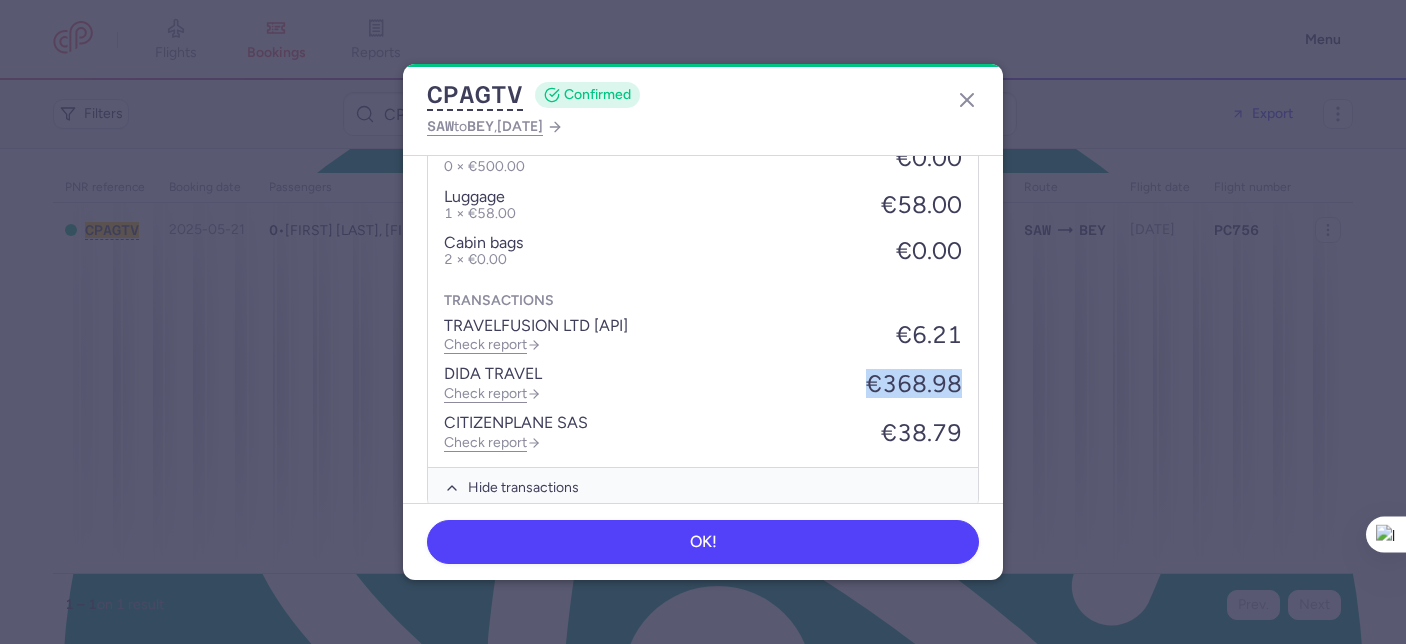 drag, startPoint x: 855, startPoint y: 382, endPoint x: 961, endPoint y: 385, distance: 106.04244 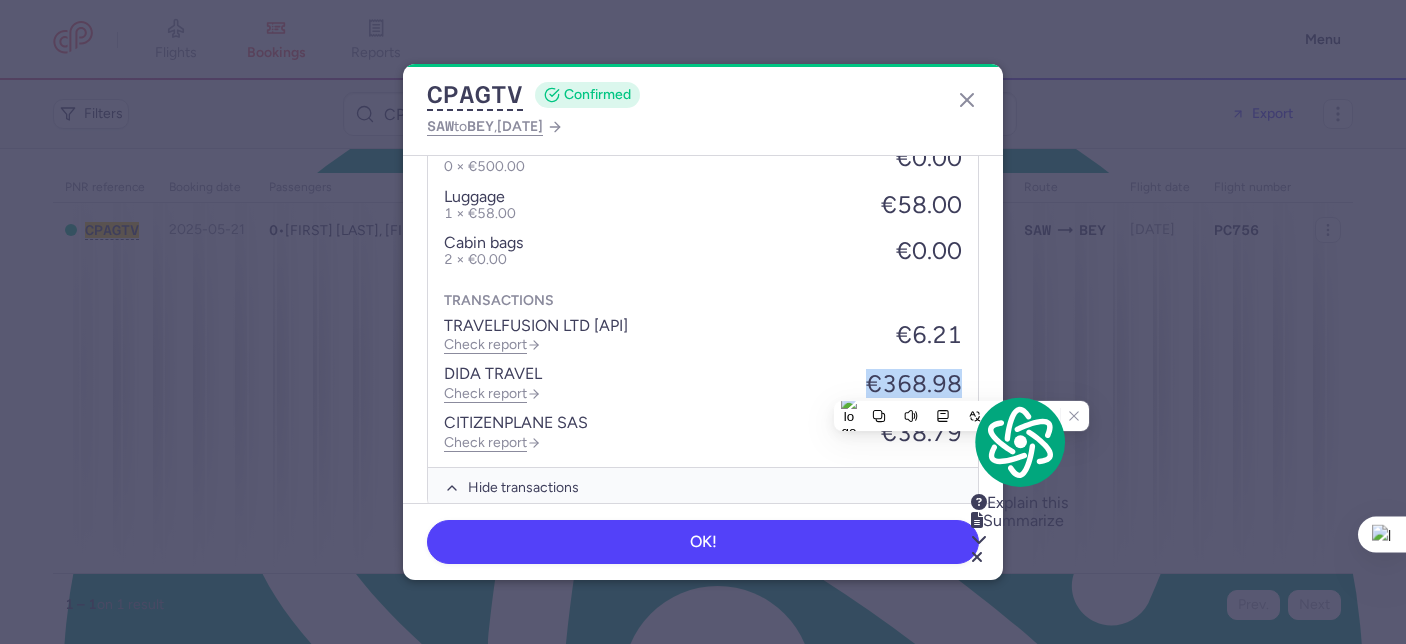 copy on "€368.98" 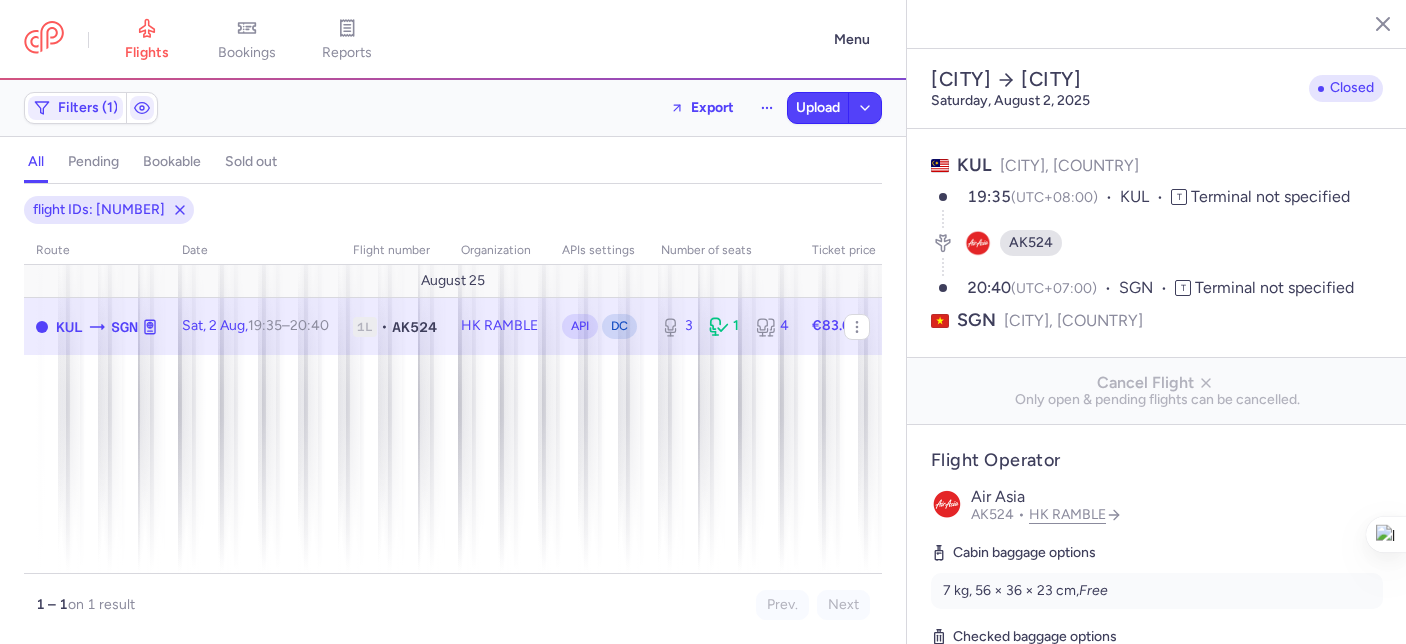 select on "days" 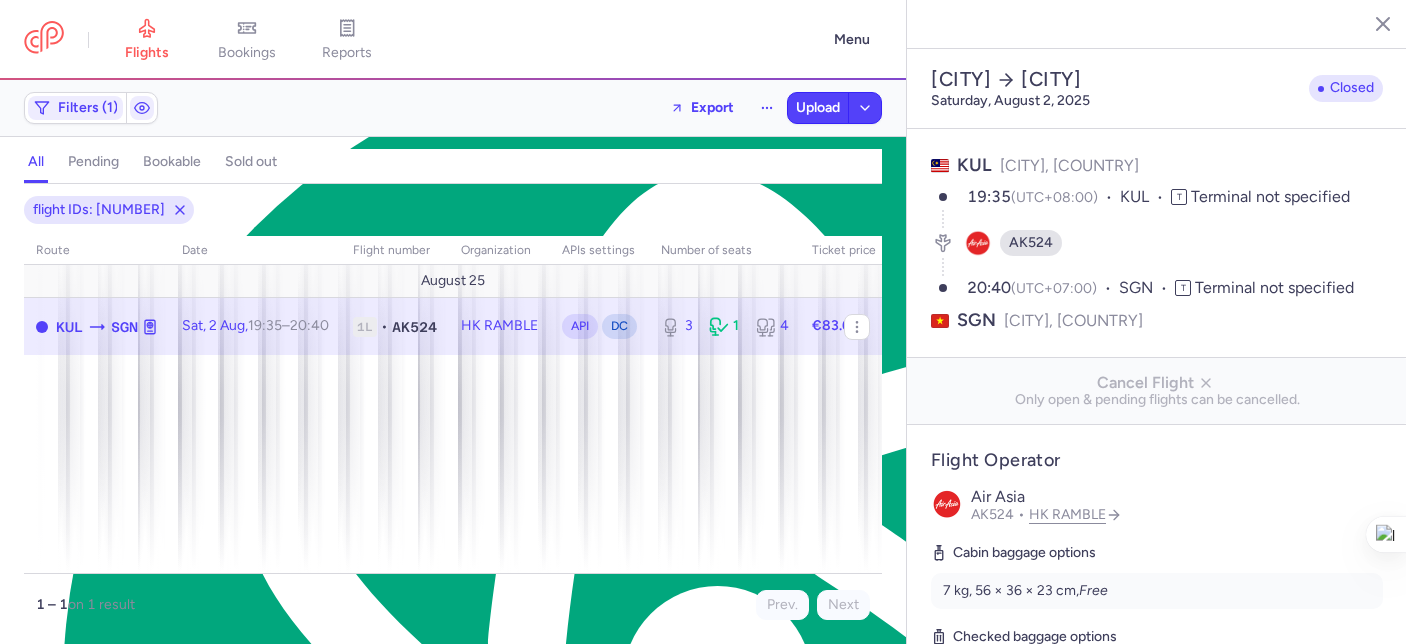 scroll, scrollTop: 0, scrollLeft: 0, axis: both 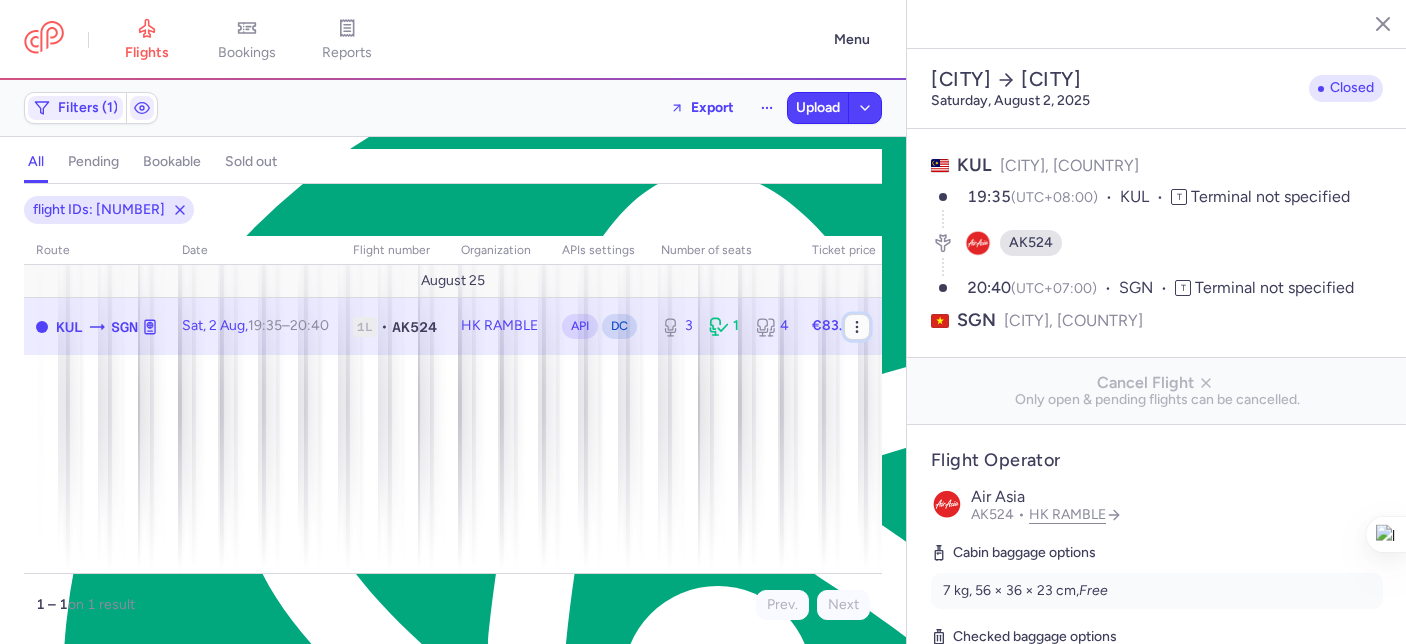click 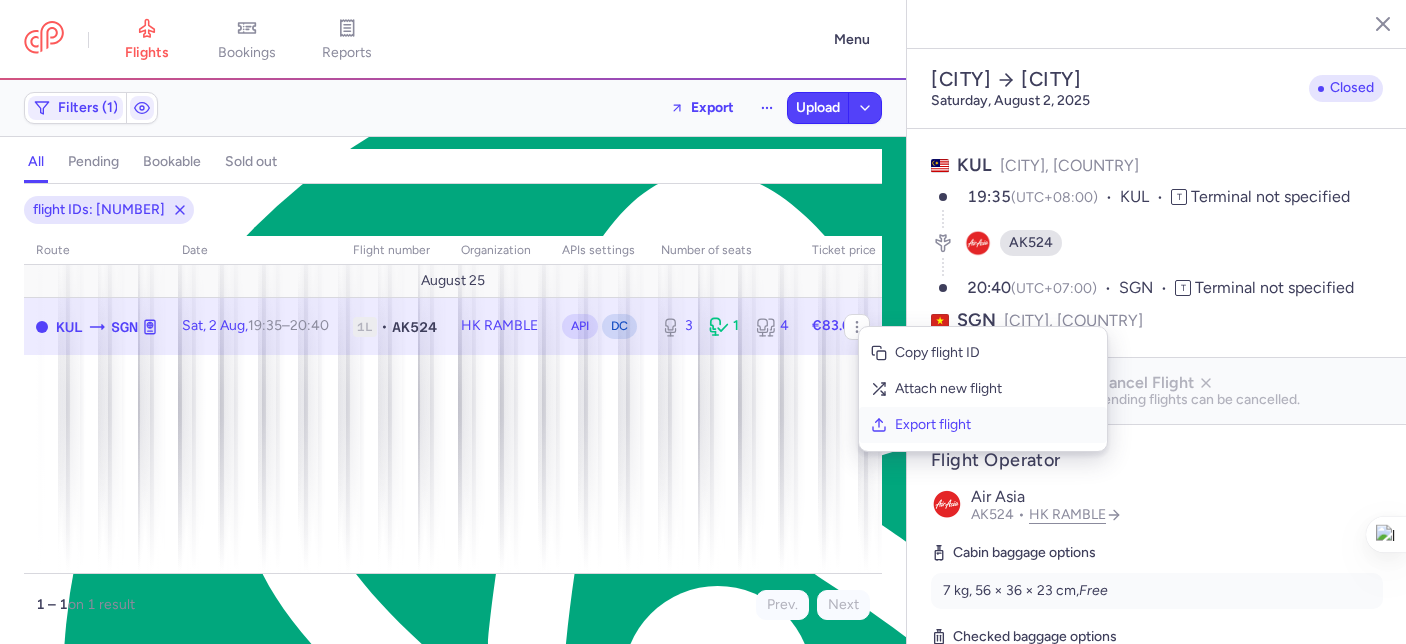 click on "Export flight" at bounding box center [995, 425] 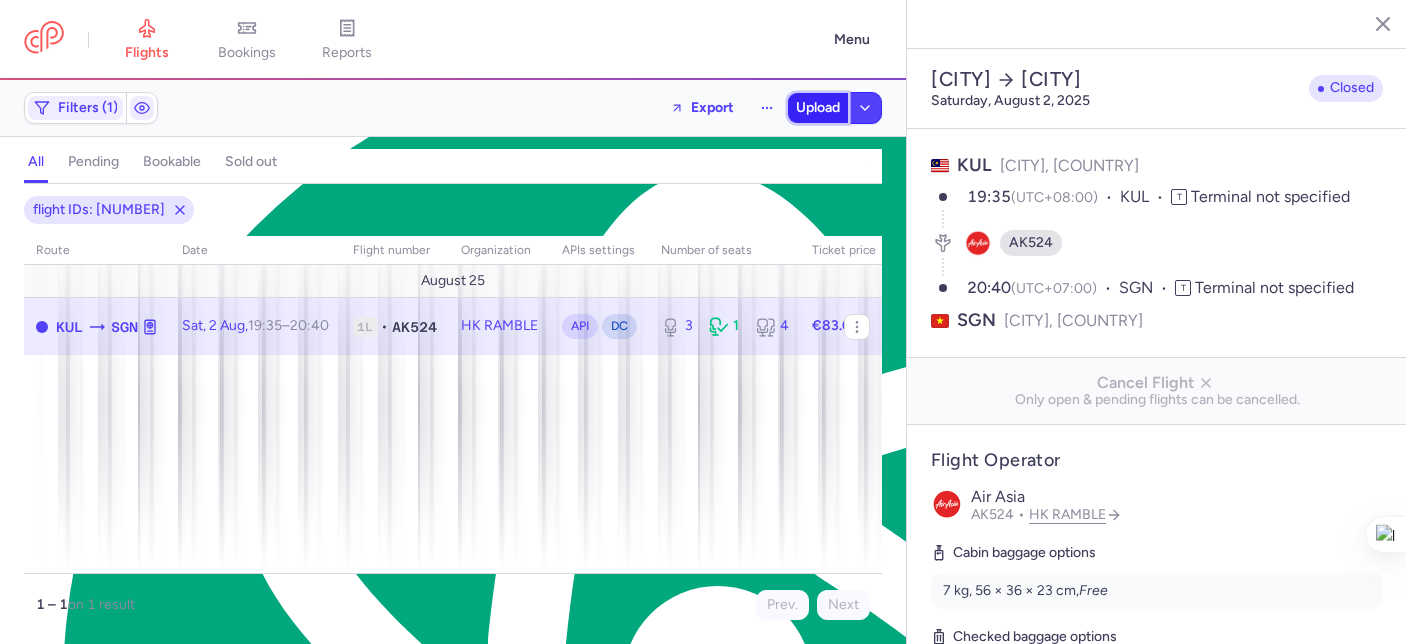 click on "Upload" at bounding box center [818, 108] 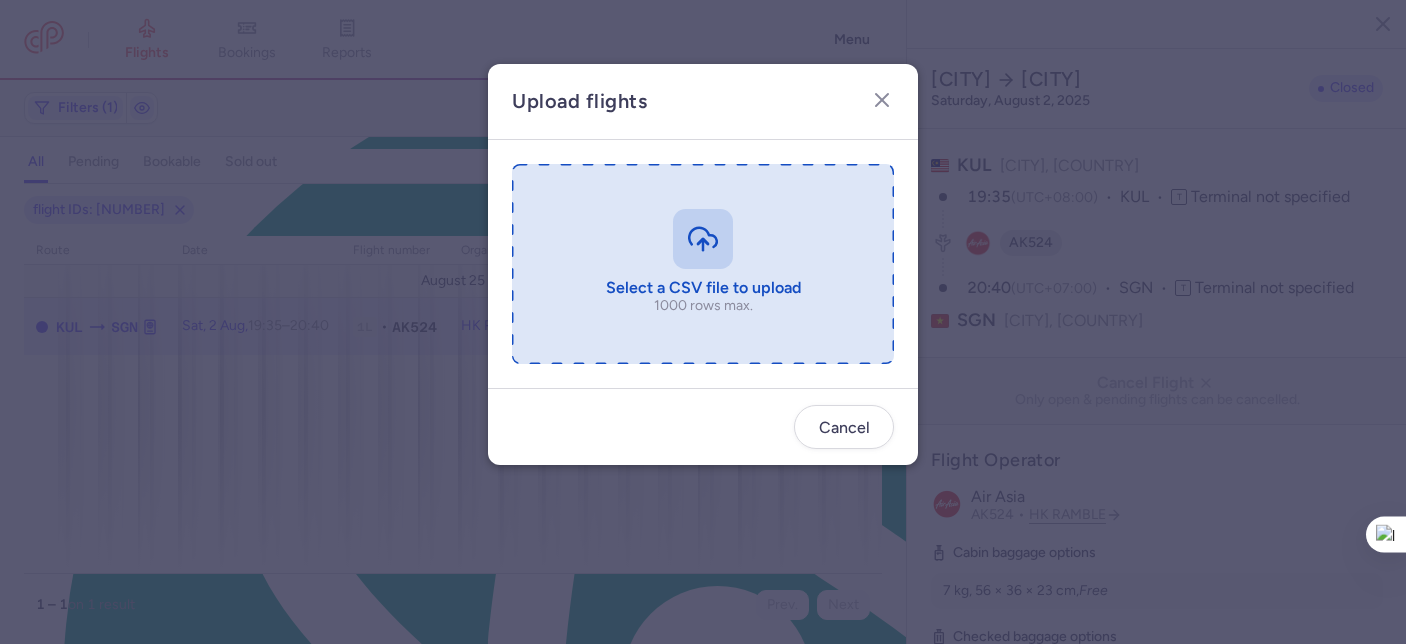 click at bounding box center (703, 264) 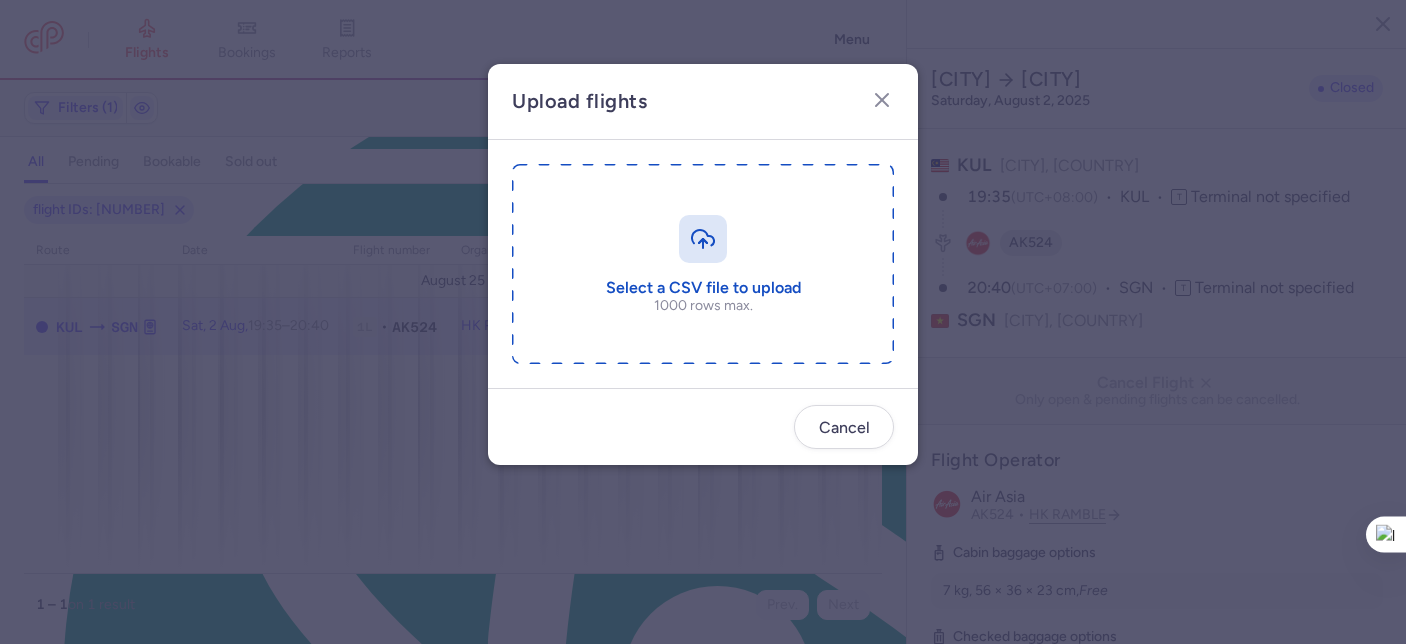 type on "C:\fakepath\export_flight_AK524_20250801,1714.csv" 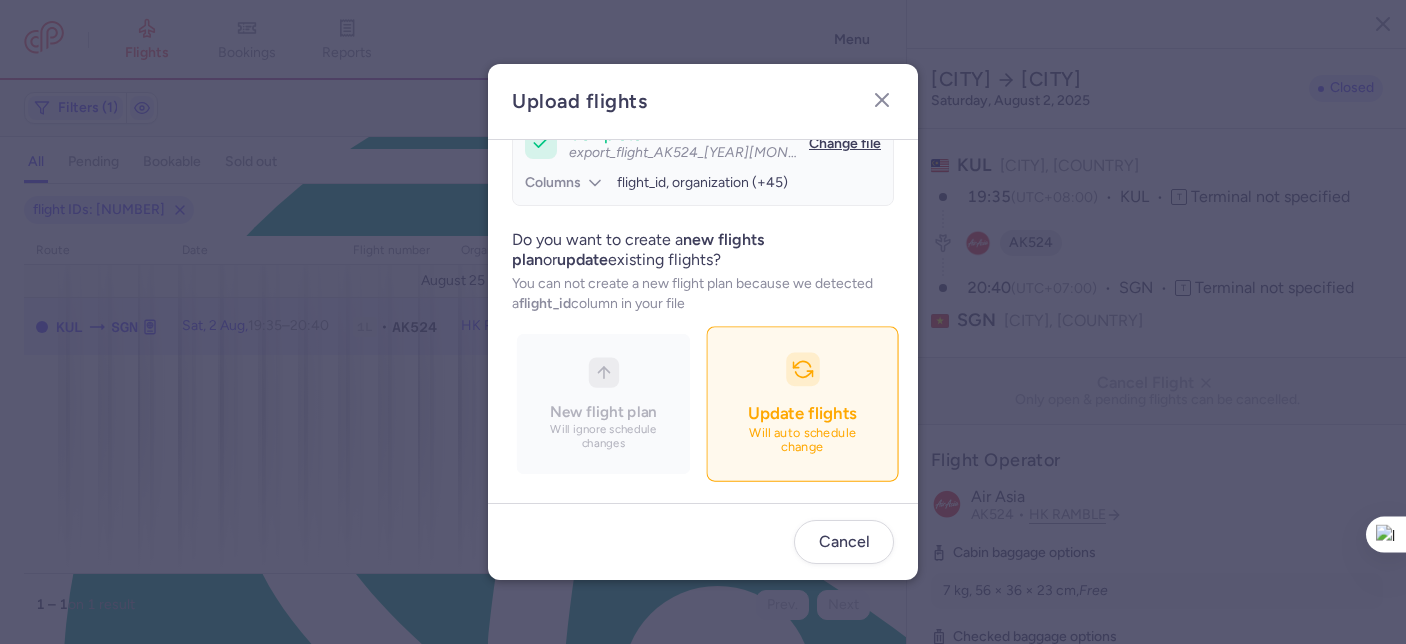 scroll, scrollTop: 215, scrollLeft: 0, axis: vertical 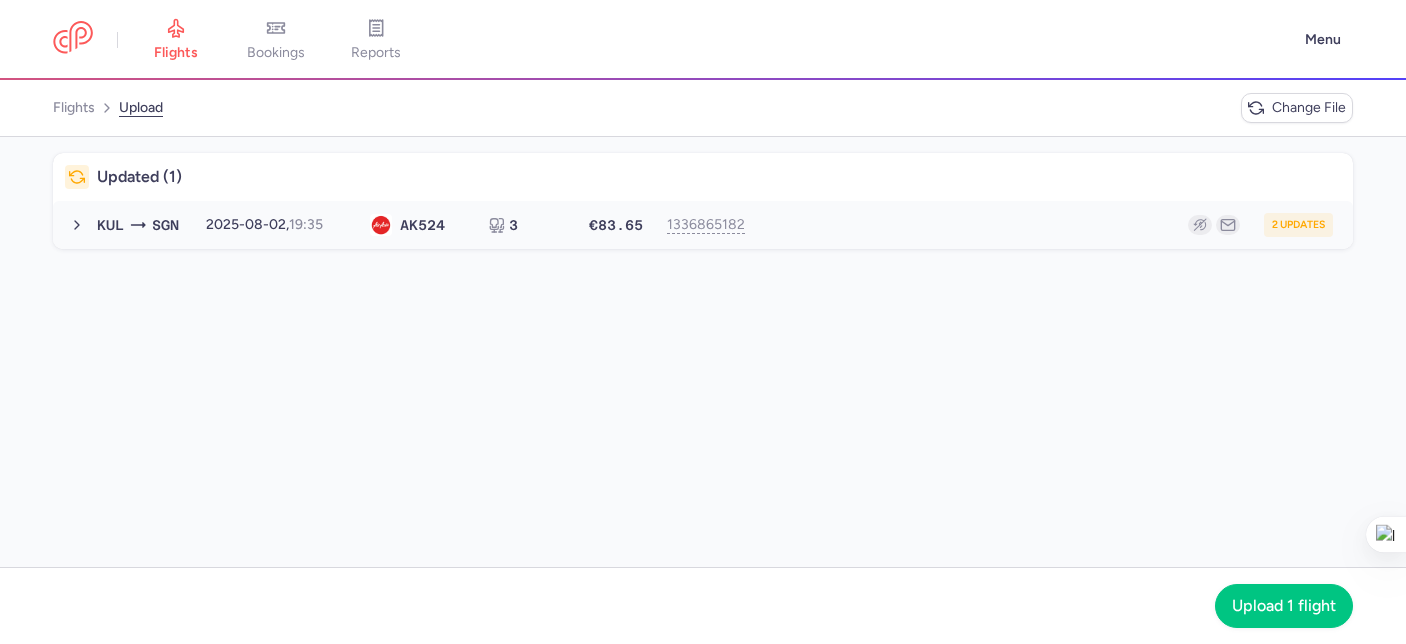 click on "2 updates" at bounding box center [1047, 225] 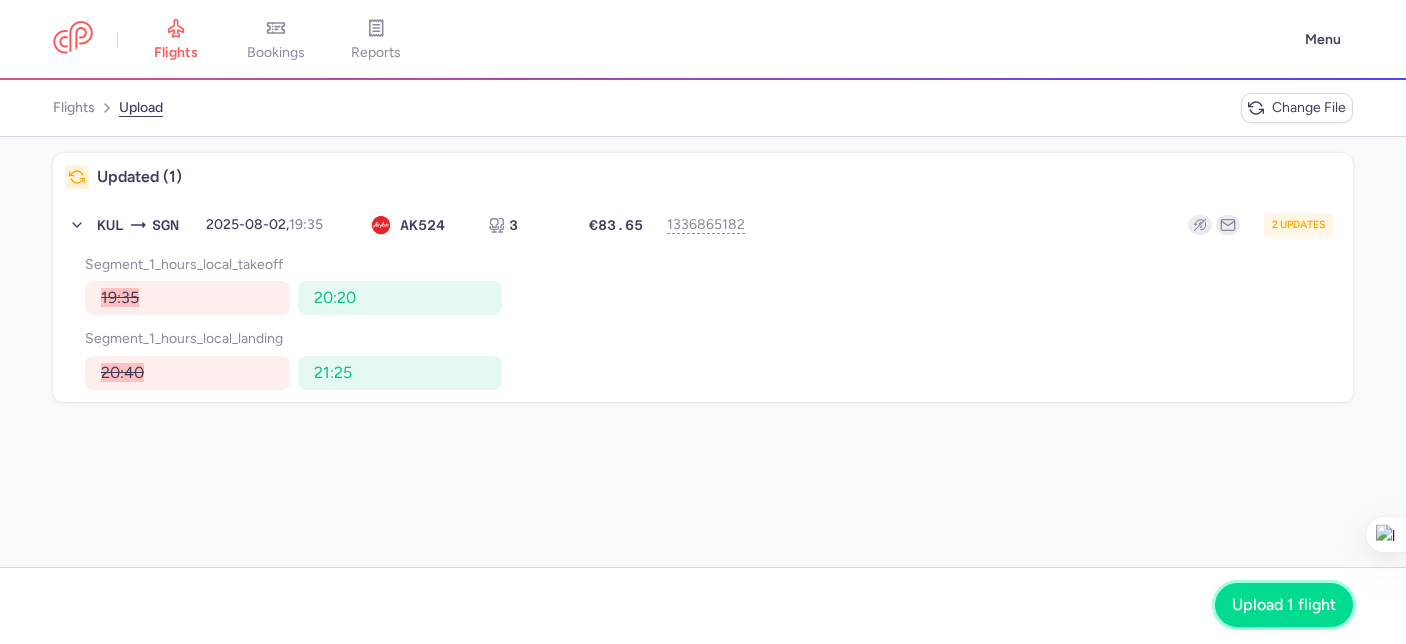 drag, startPoint x: 1293, startPoint y: 596, endPoint x: 1282, endPoint y: 584, distance: 16.27882 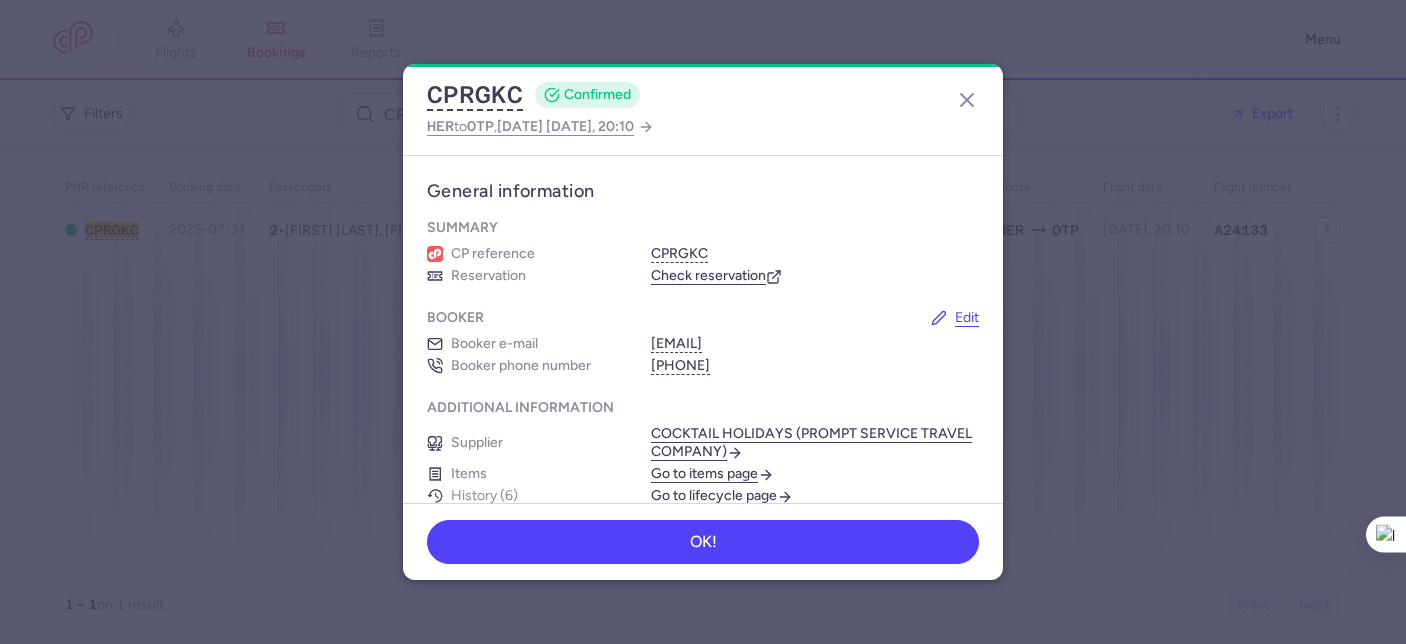 scroll, scrollTop: 0, scrollLeft: 0, axis: both 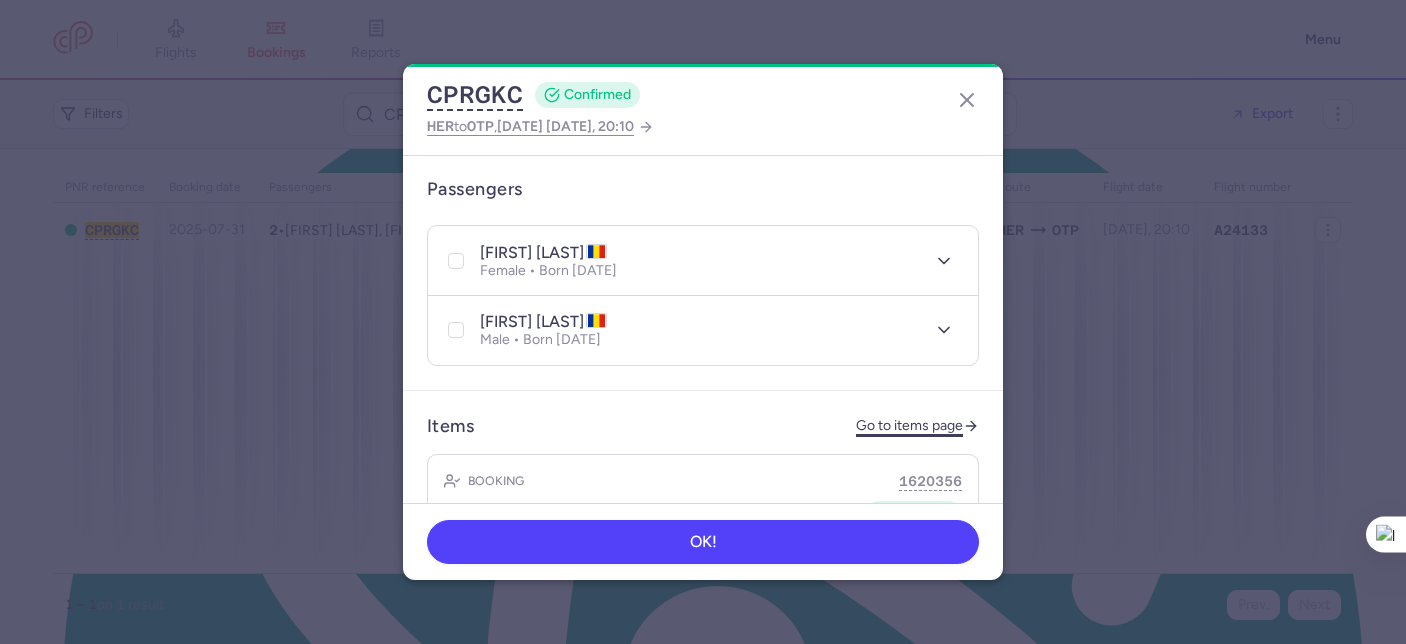 click on "Go to items page" 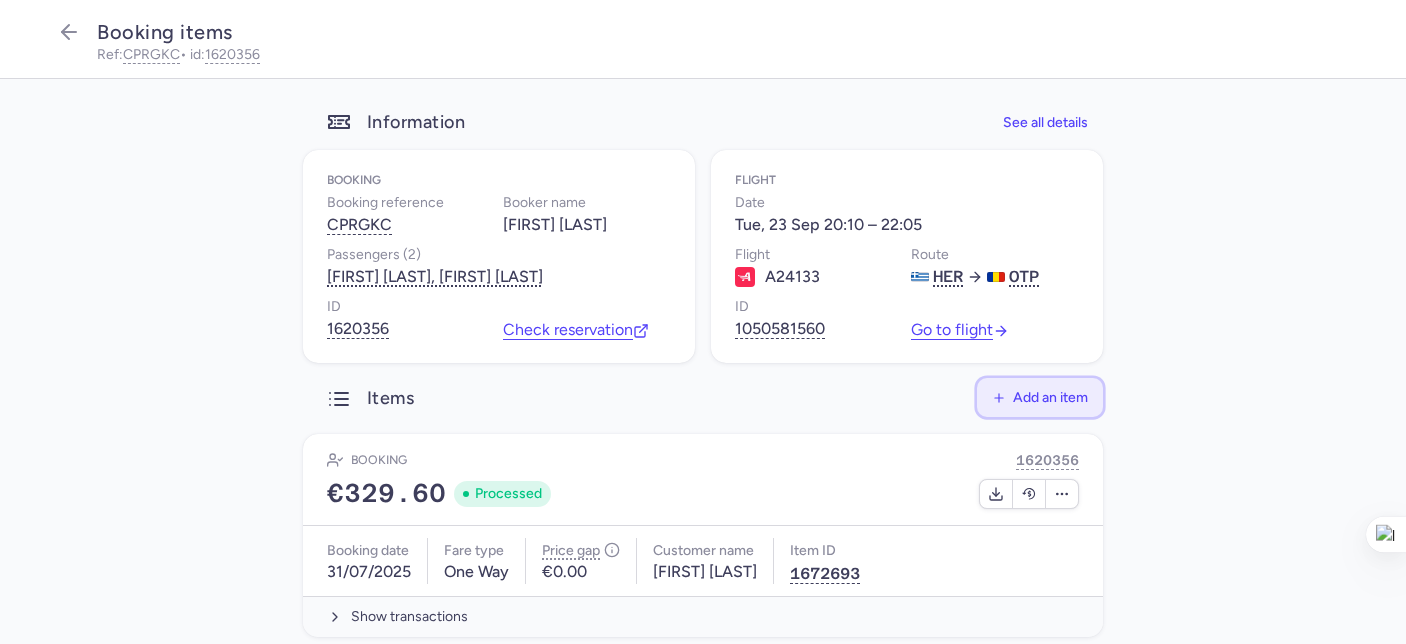 click on "Add an item" at bounding box center (1050, 397) 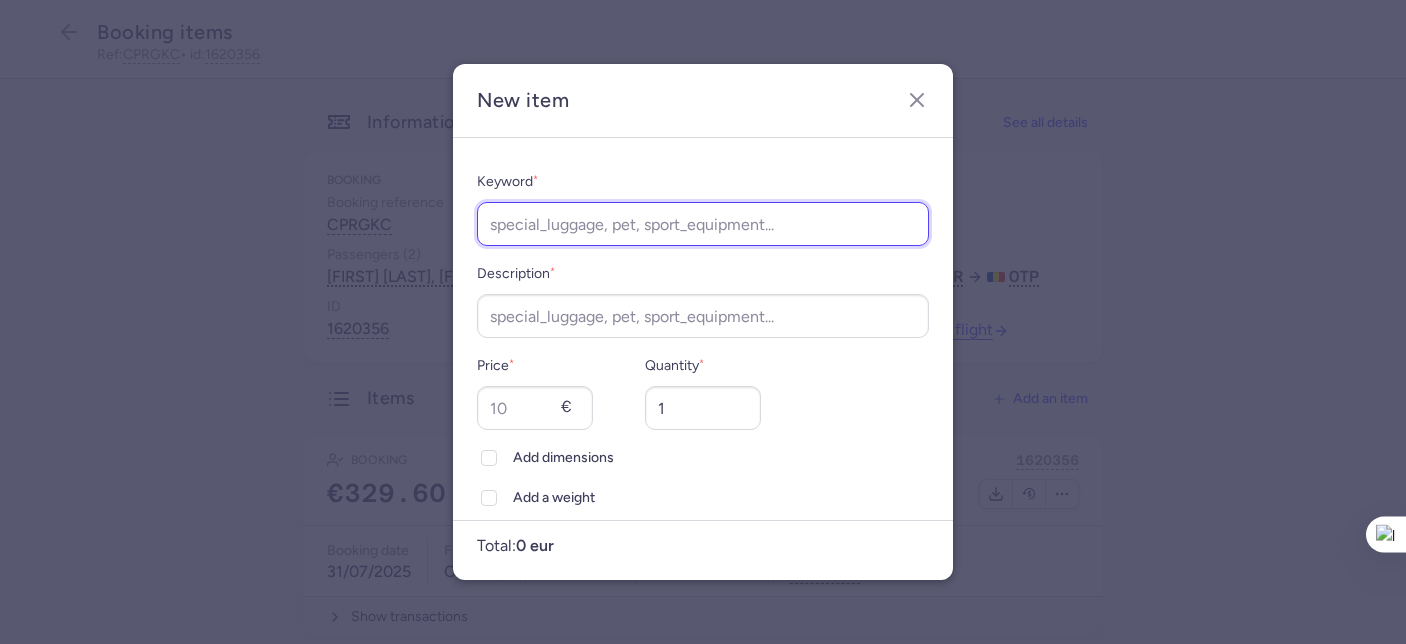 click on "Keyword  *" at bounding box center [703, 224] 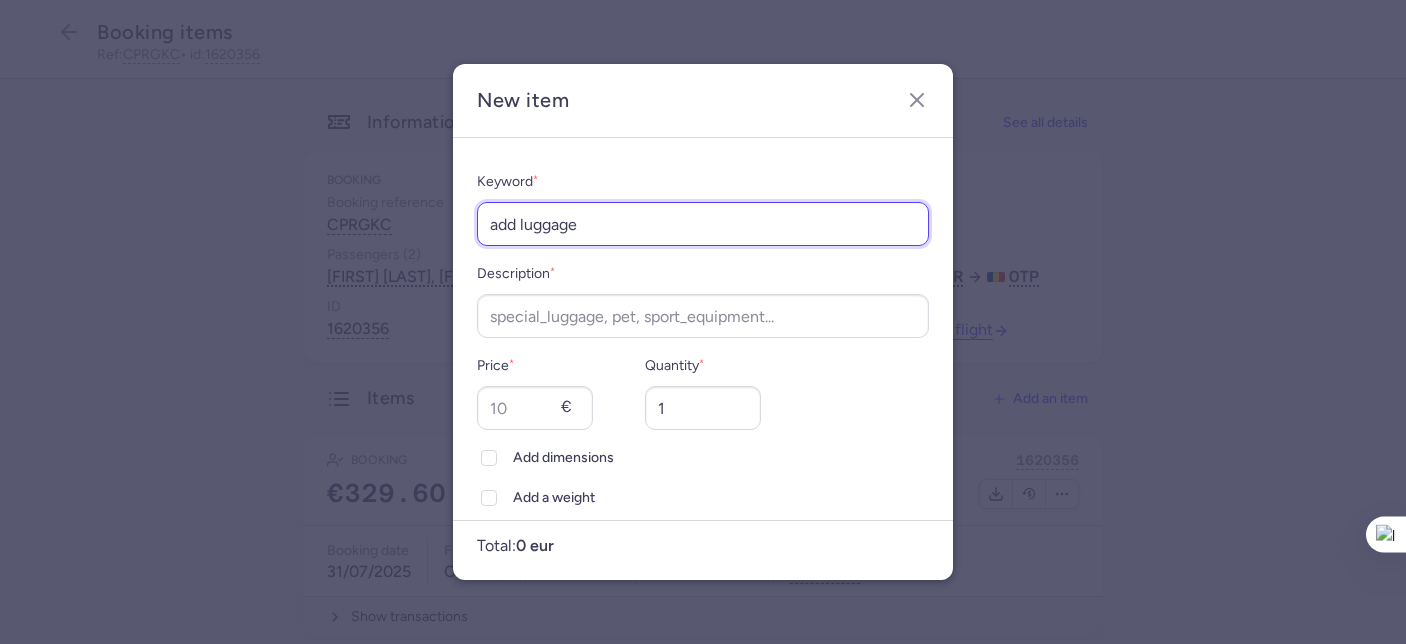 drag, startPoint x: 586, startPoint y: 227, endPoint x: 478, endPoint y: 212, distance: 109.03669 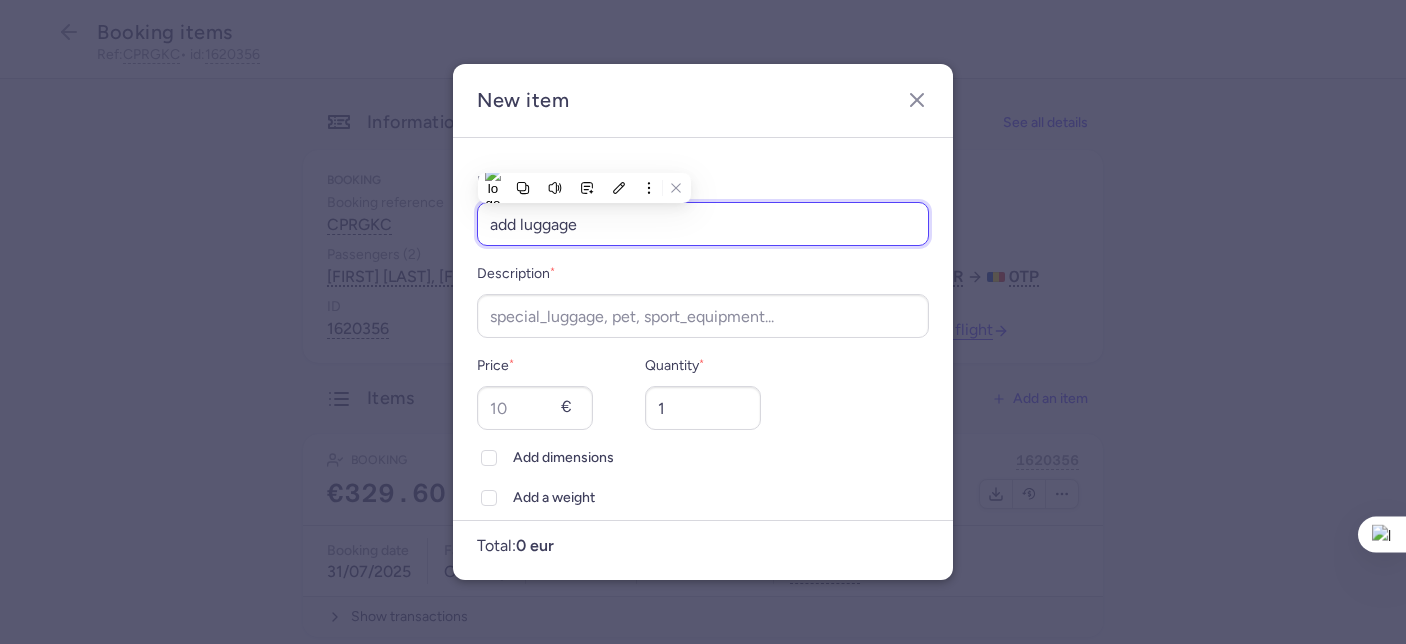 paste on "CPBCMN" 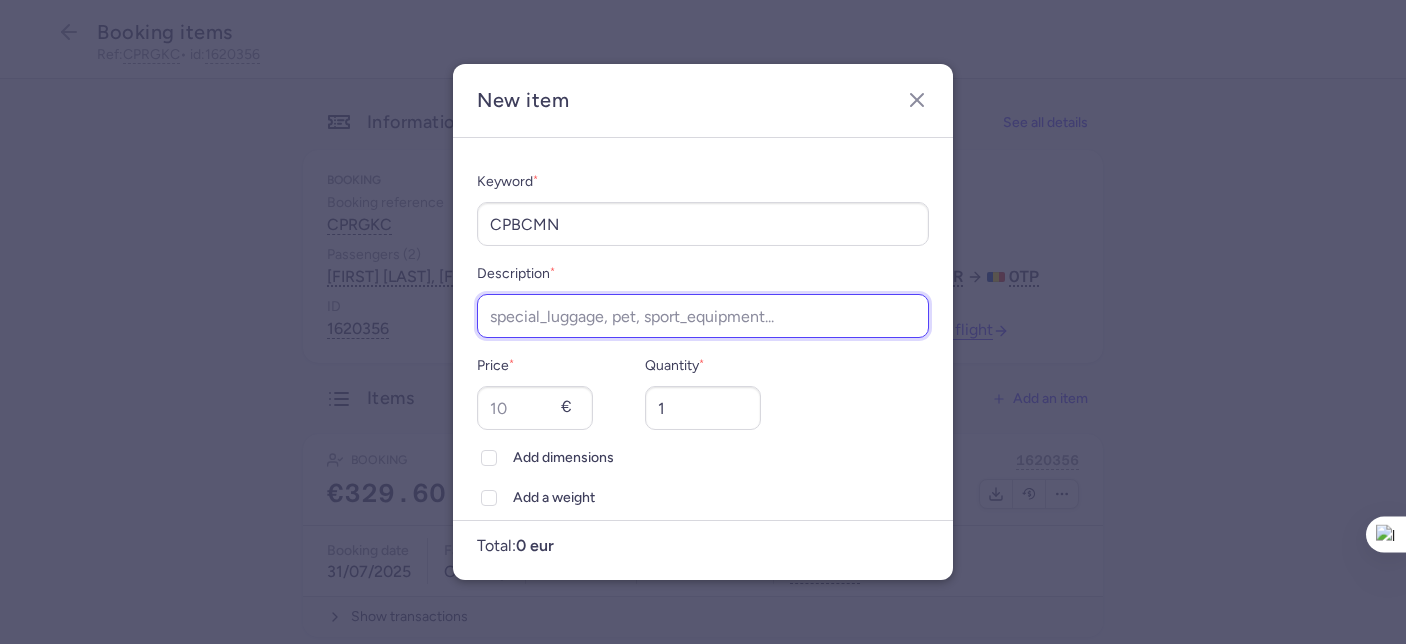 click on "Description  *" at bounding box center [703, 316] 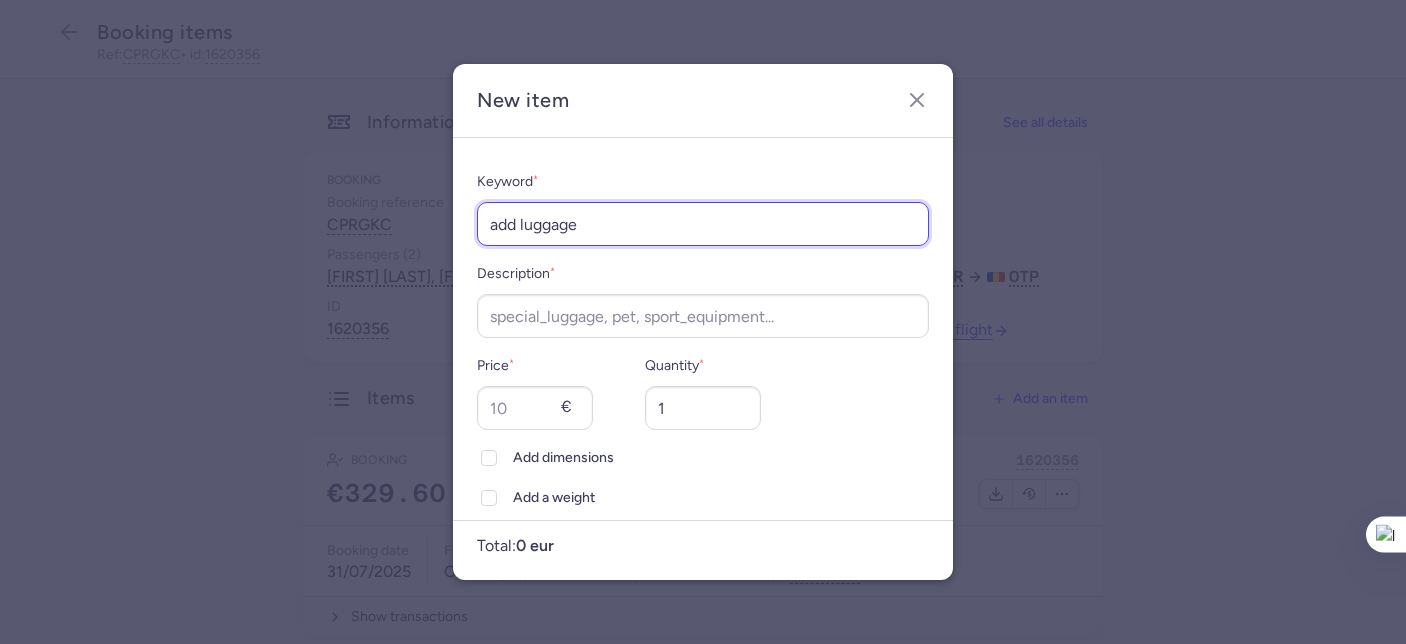 drag, startPoint x: 589, startPoint y: 229, endPoint x: 480, endPoint y: 213, distance: 110.16805 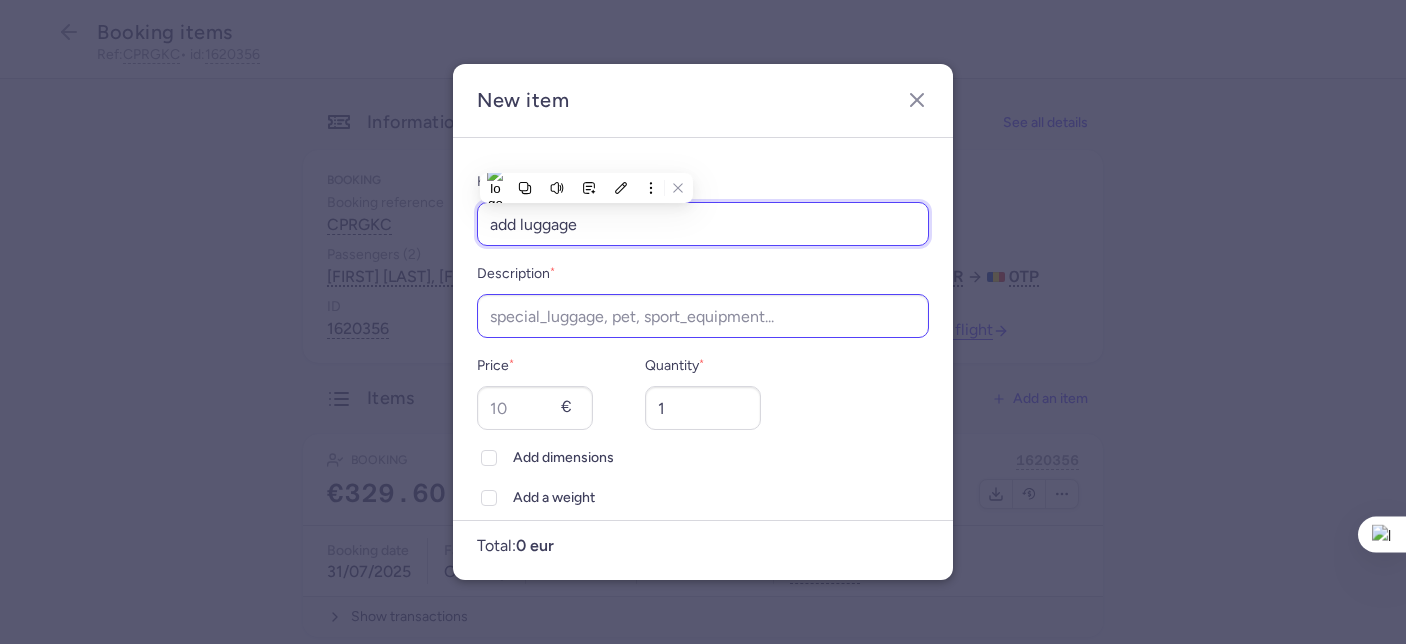 type on "add luggage" 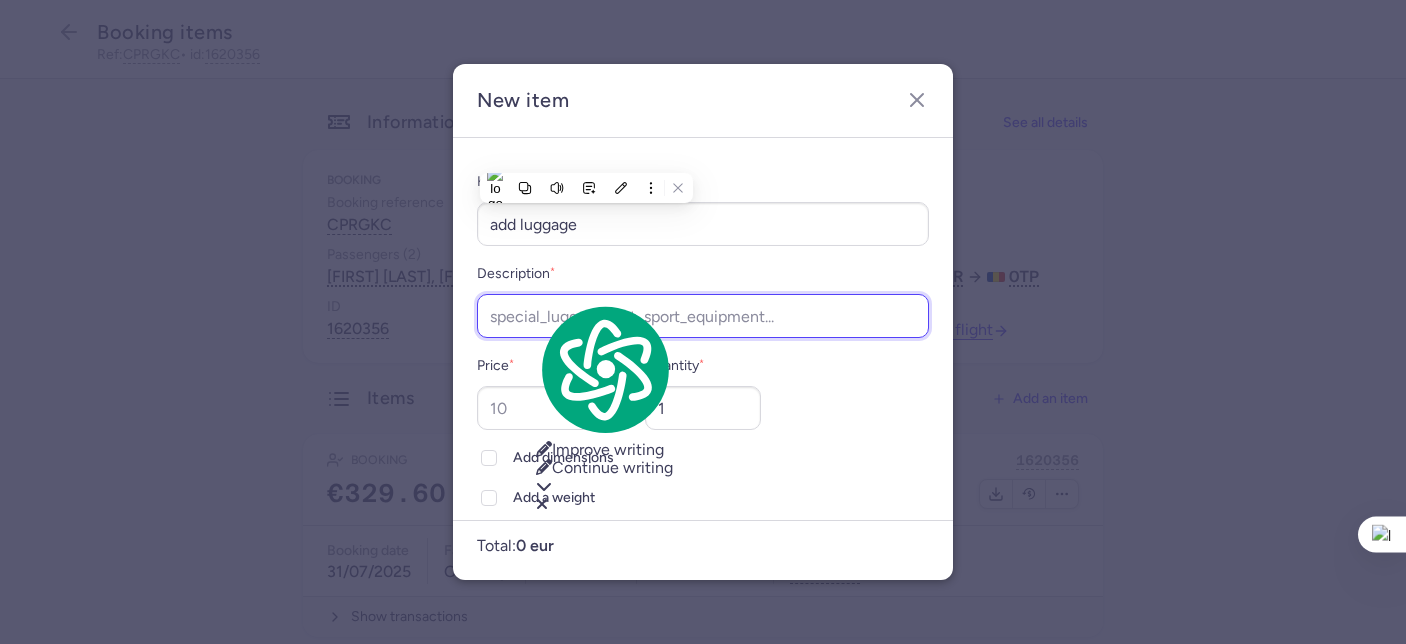 click on "Description  *" at bounding box center [703, 316] 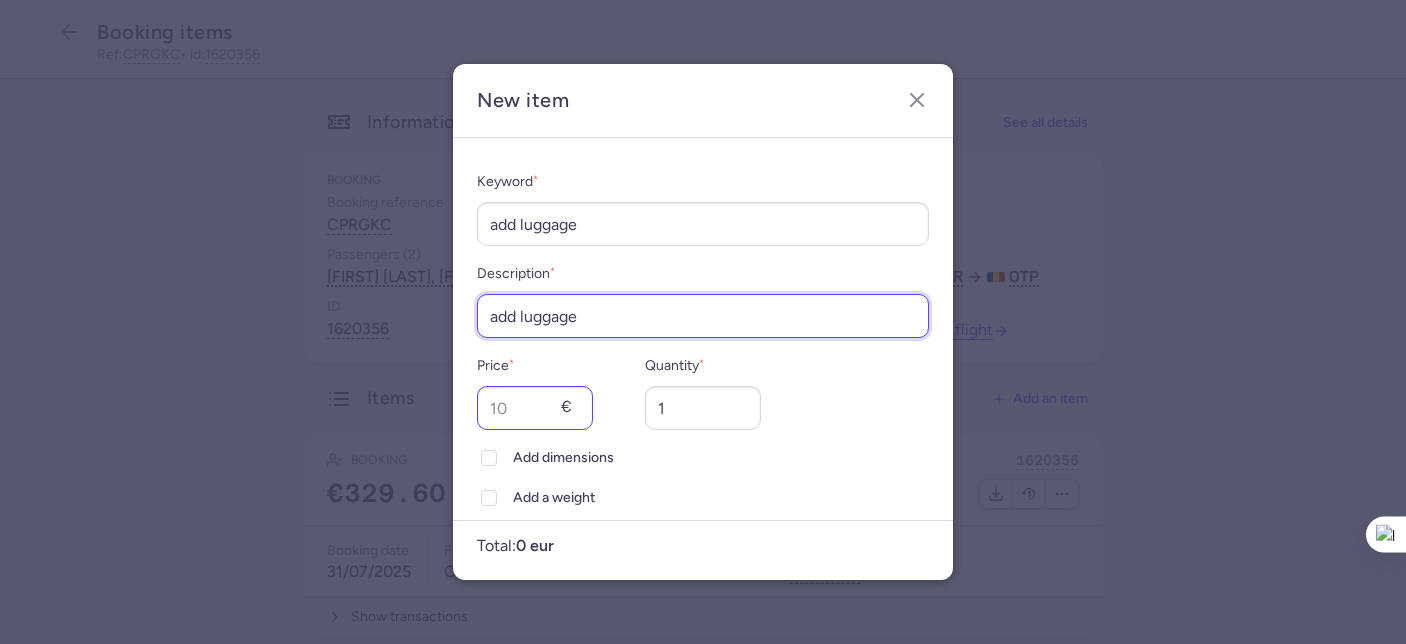 type on "add luggage" 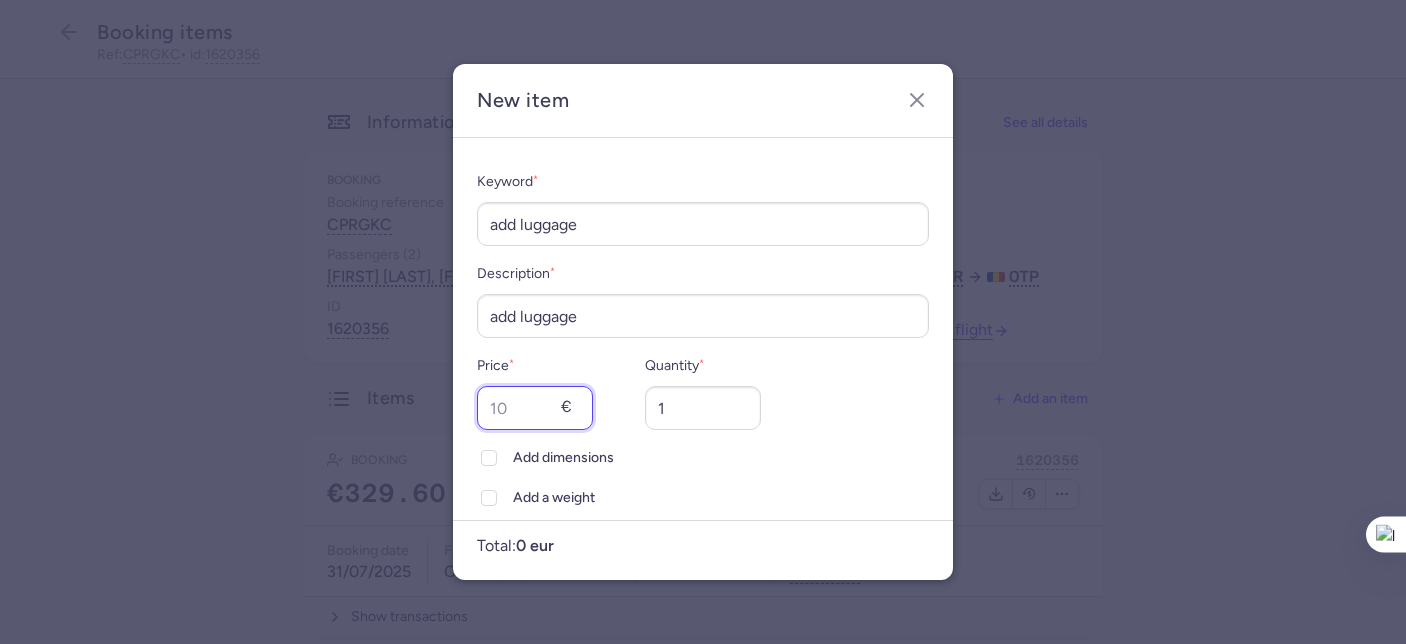 click on "Price  *" at bounding box center [535, 408] 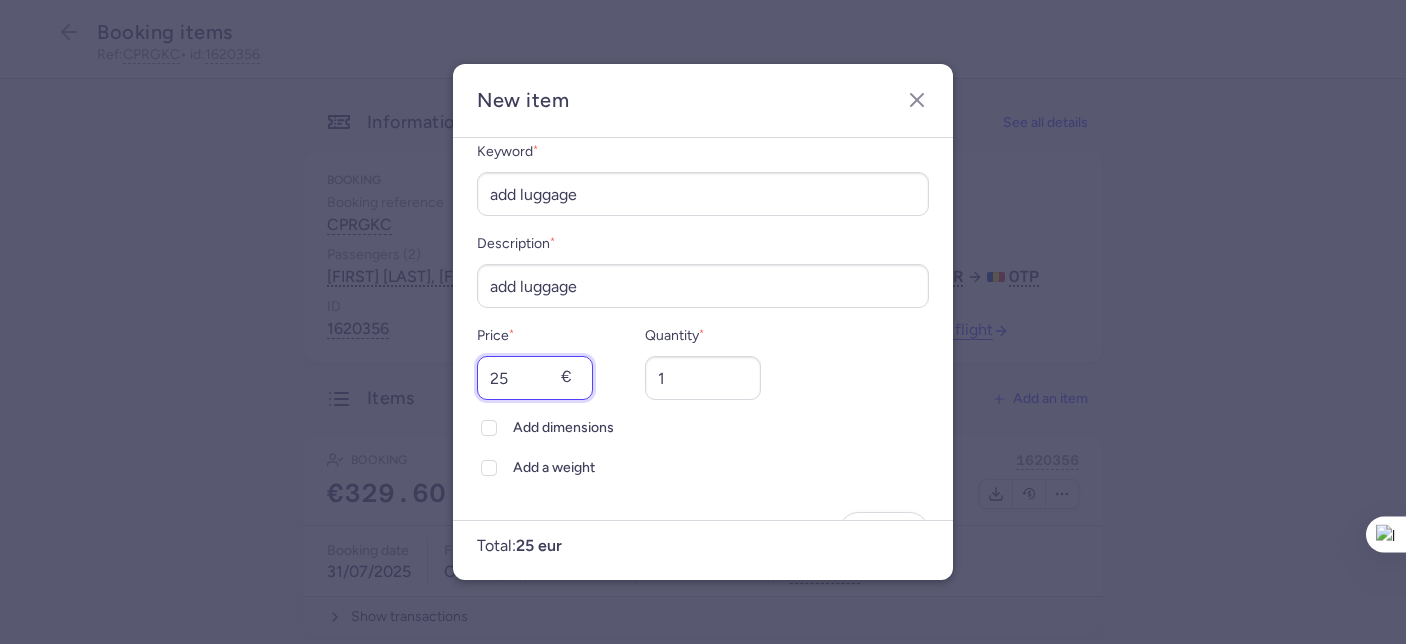 scroll, scrollTop: 92, scrollLeft: 0, axis: vertical 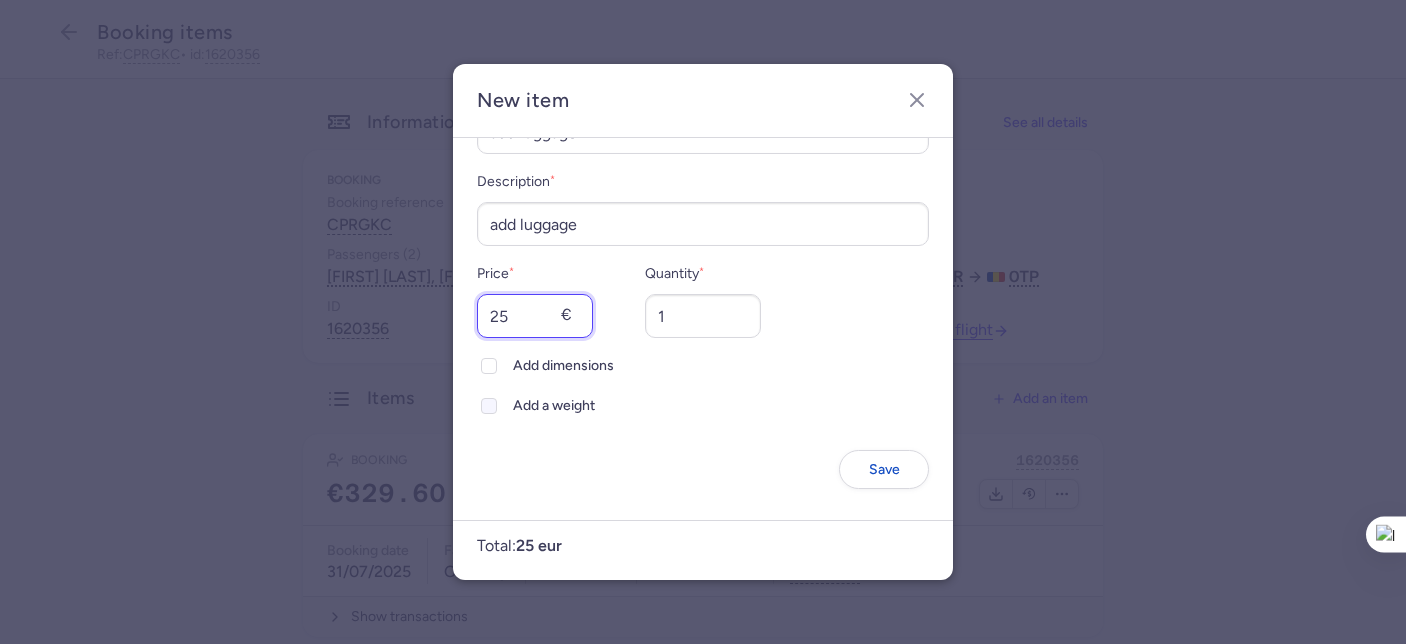 type on "25" 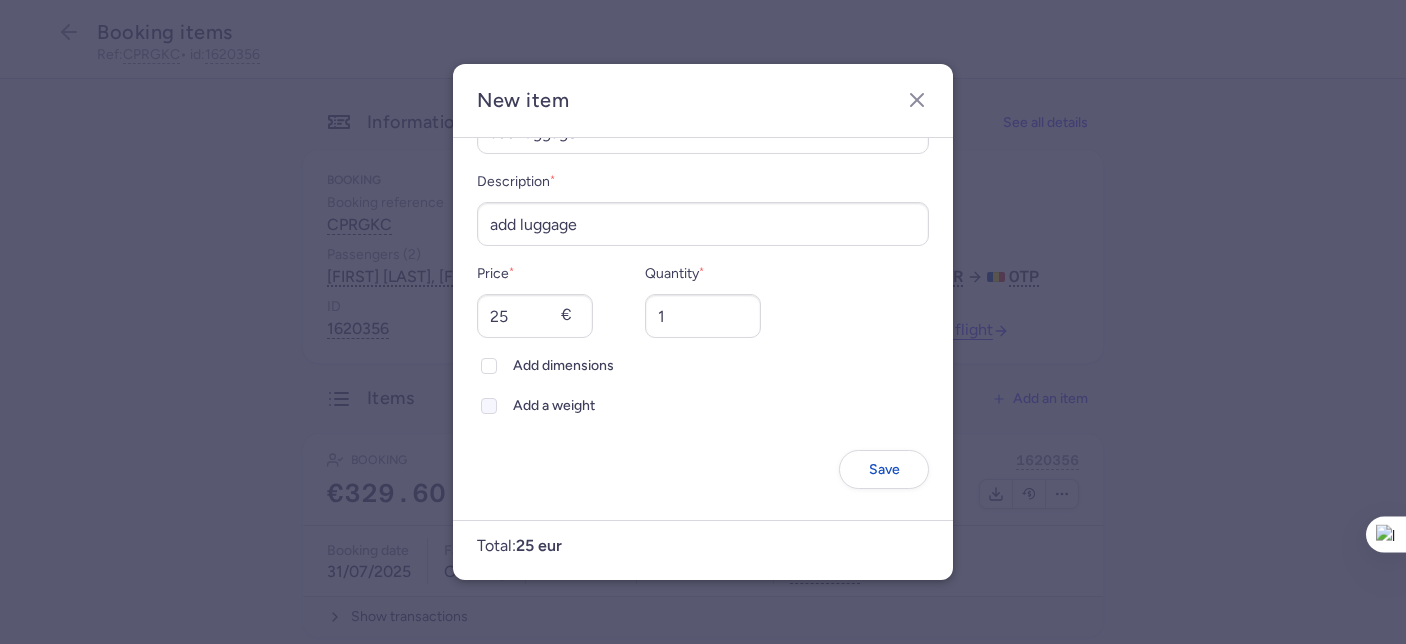 click 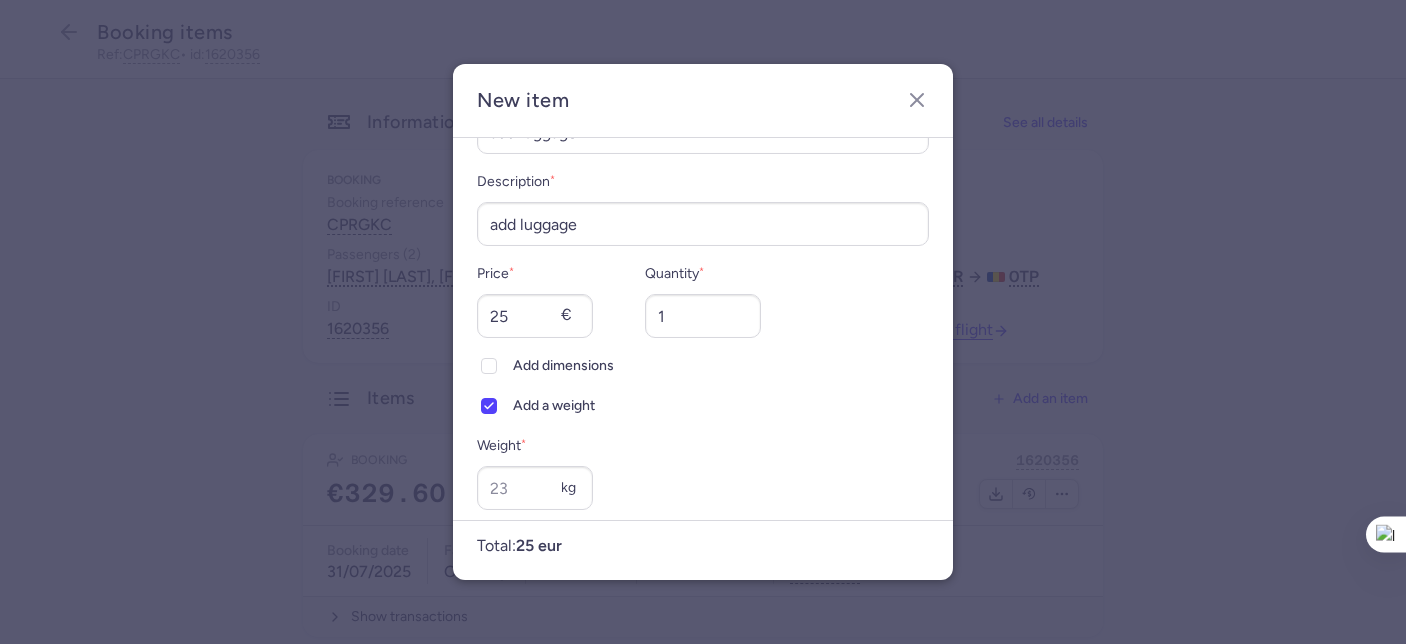 scroll, scrollTop: 0, scrollLeft: 0, axis: both 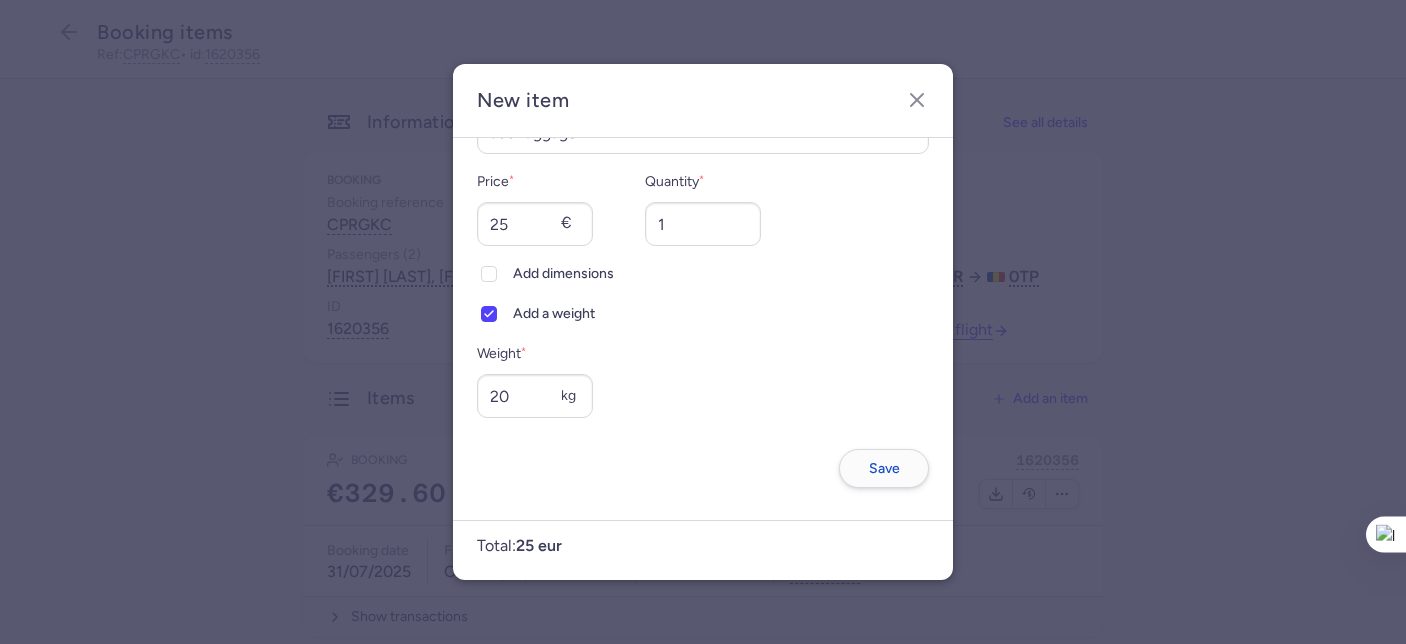 type on "20" 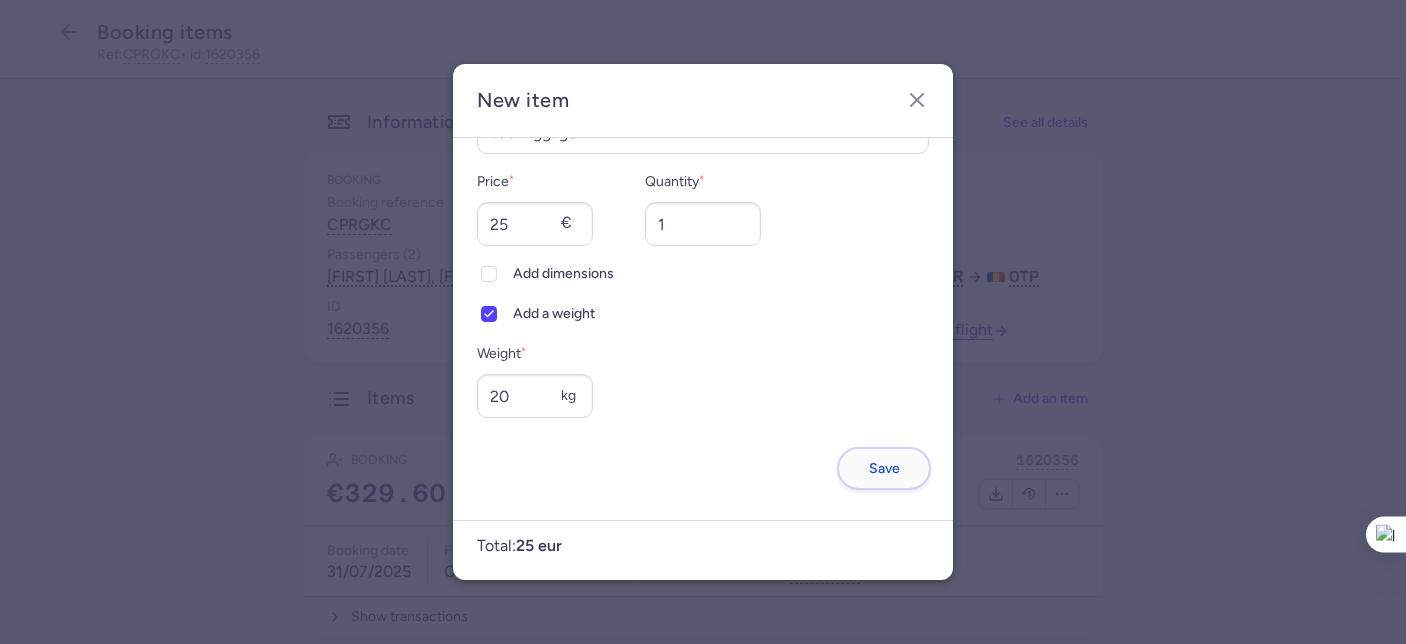 click on "Save" at bounding box center (884, 468) 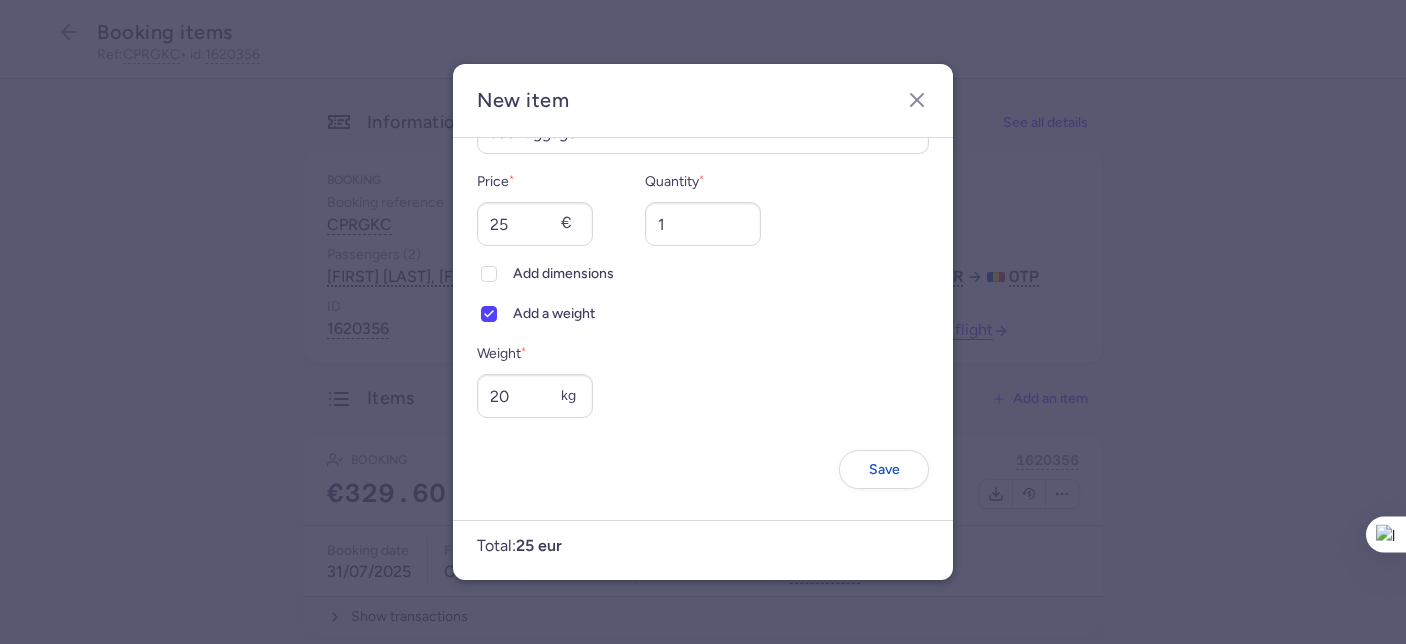 scroll, scrollTop: 0, scrollLeft: 0, axis: both 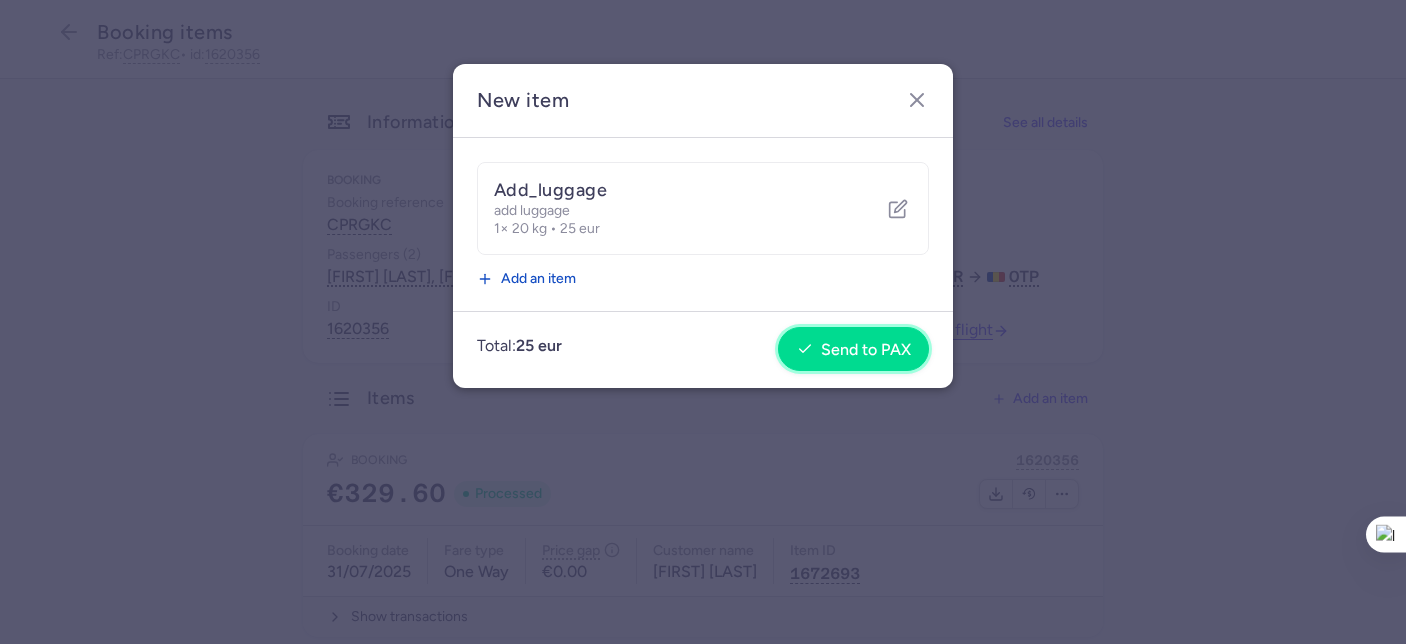click on "Send to PAX" at bounding box center (866, 350) 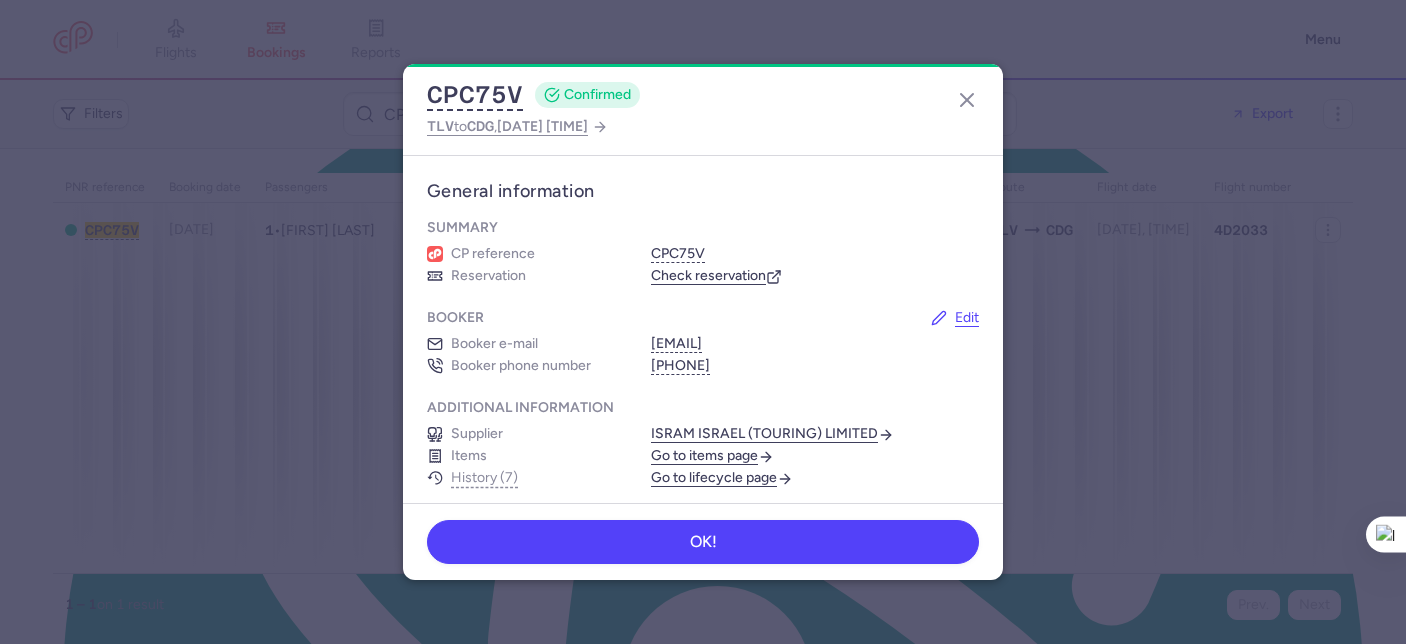scroll, scrollTop: 0, scrollLeft: 0, axis: both 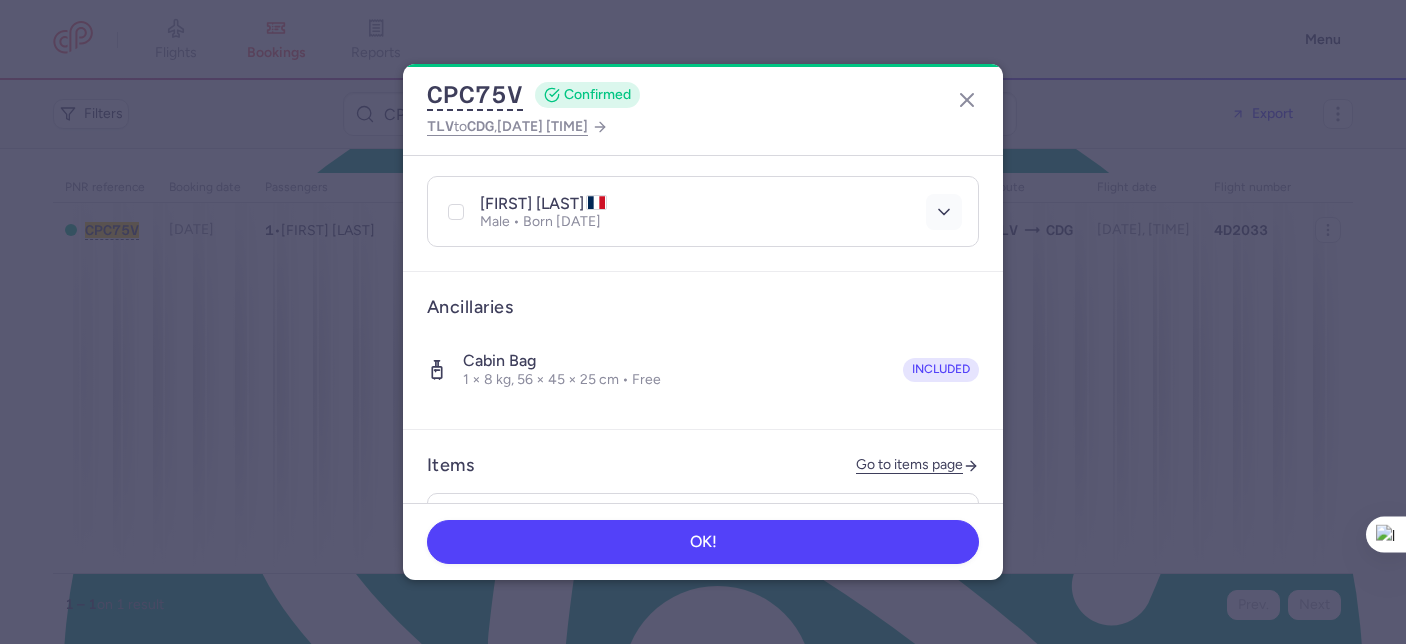 click at bounding box center (944, 212) 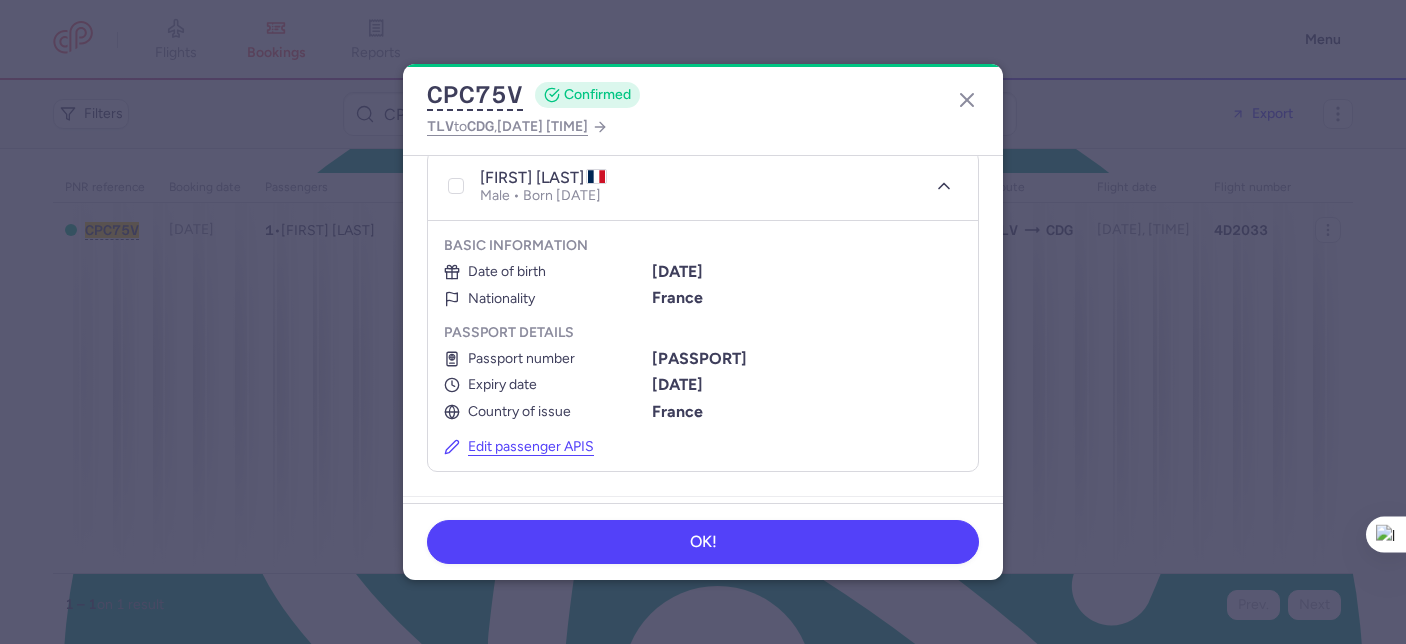 scroll, scrollTop: 455, scrollLeft: 0, axis: vertical 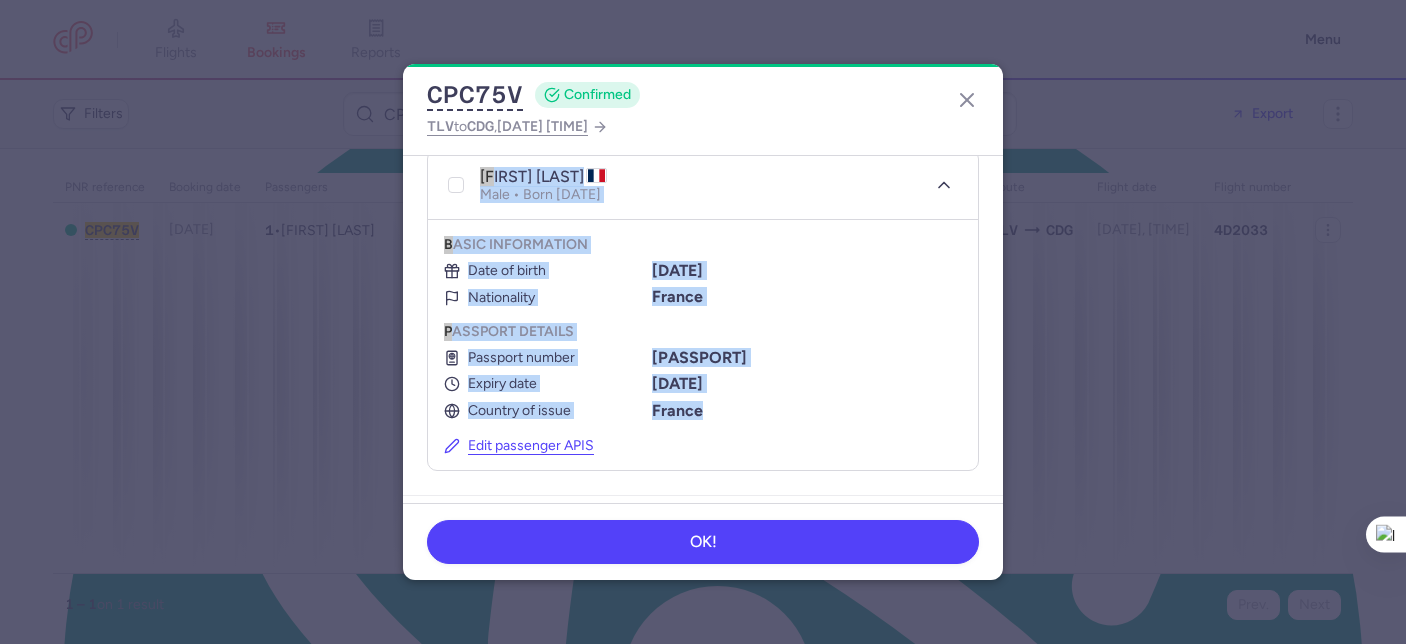drag, startPoint x: 472, startPoint y: 169, endPoint x: 747, endPoint y: 423, distance: 374.3541 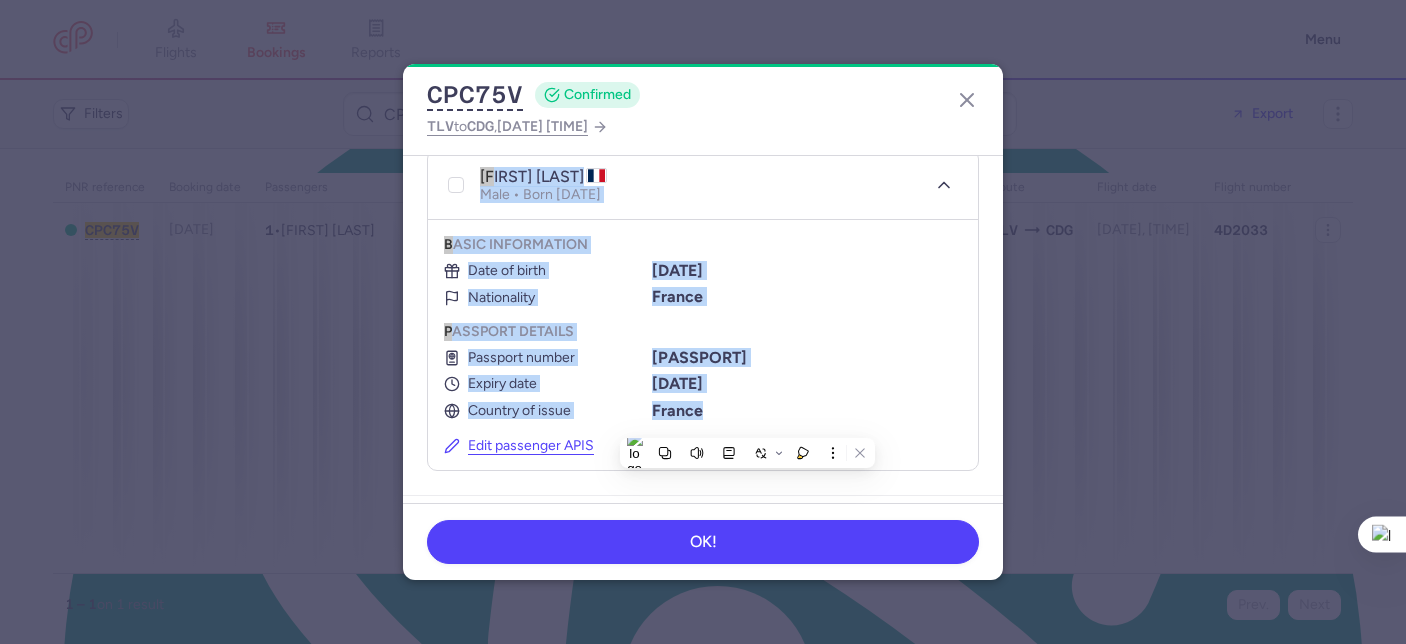 copy on "raphael israel KLEIN  Male • Born 27/06/1985  Basic information   Date of birth 27/06/1985  Nationality France  Passport details   Passport number 20de22837  Expiry date 29/07/2030  Country of issue France" 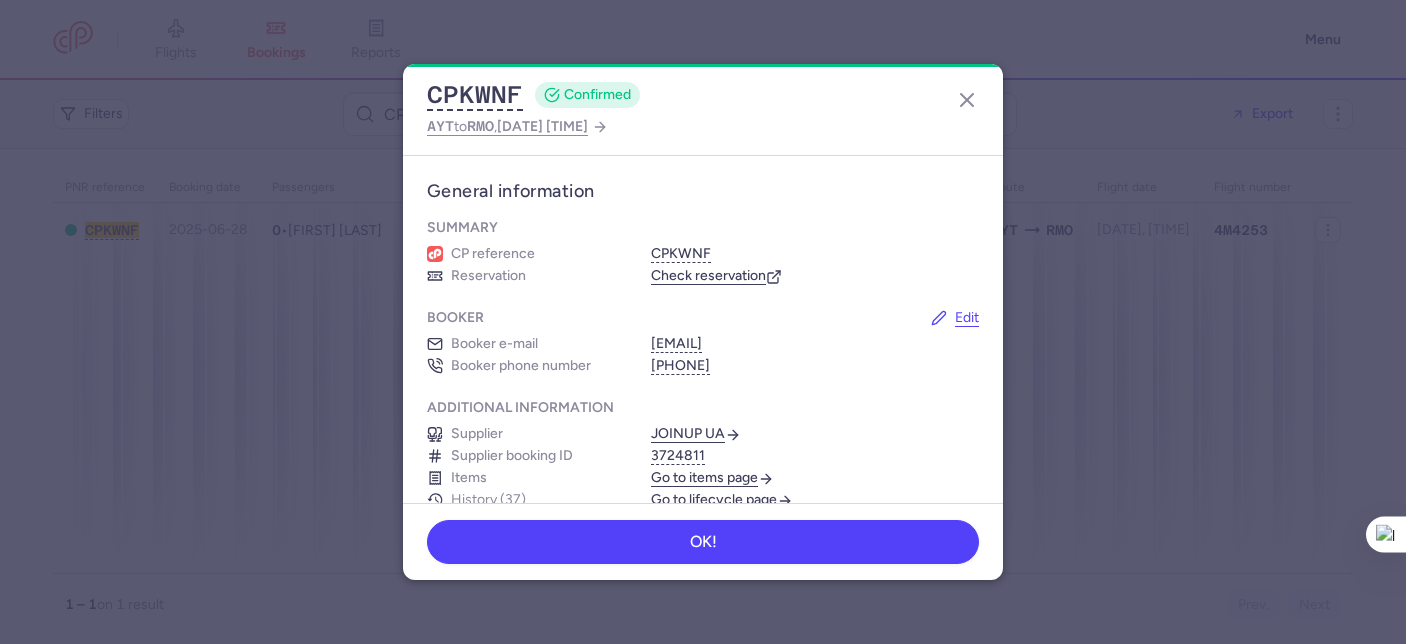 scroll, scrollTop: 0, scrollLeft: 0, axis: both 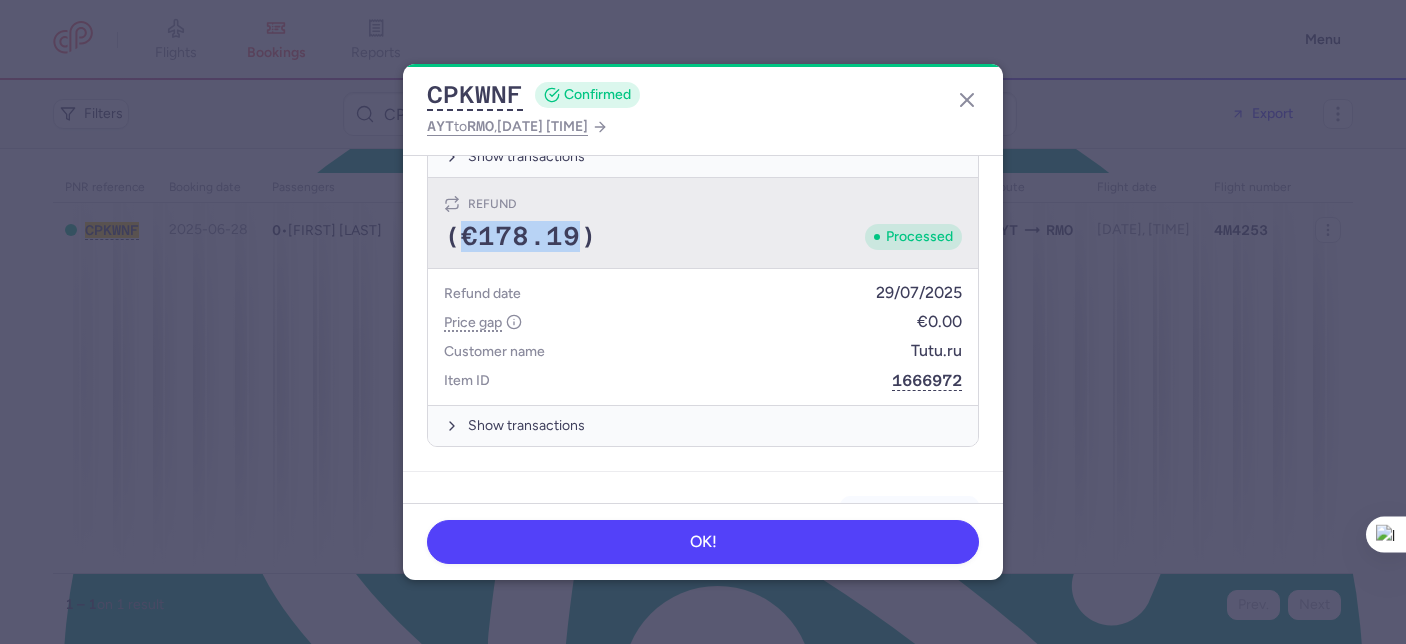 drag, startPoint x: 578, startPoint y: 160, endPoint x: 454, endPoint y: 241, distance: 148.11145 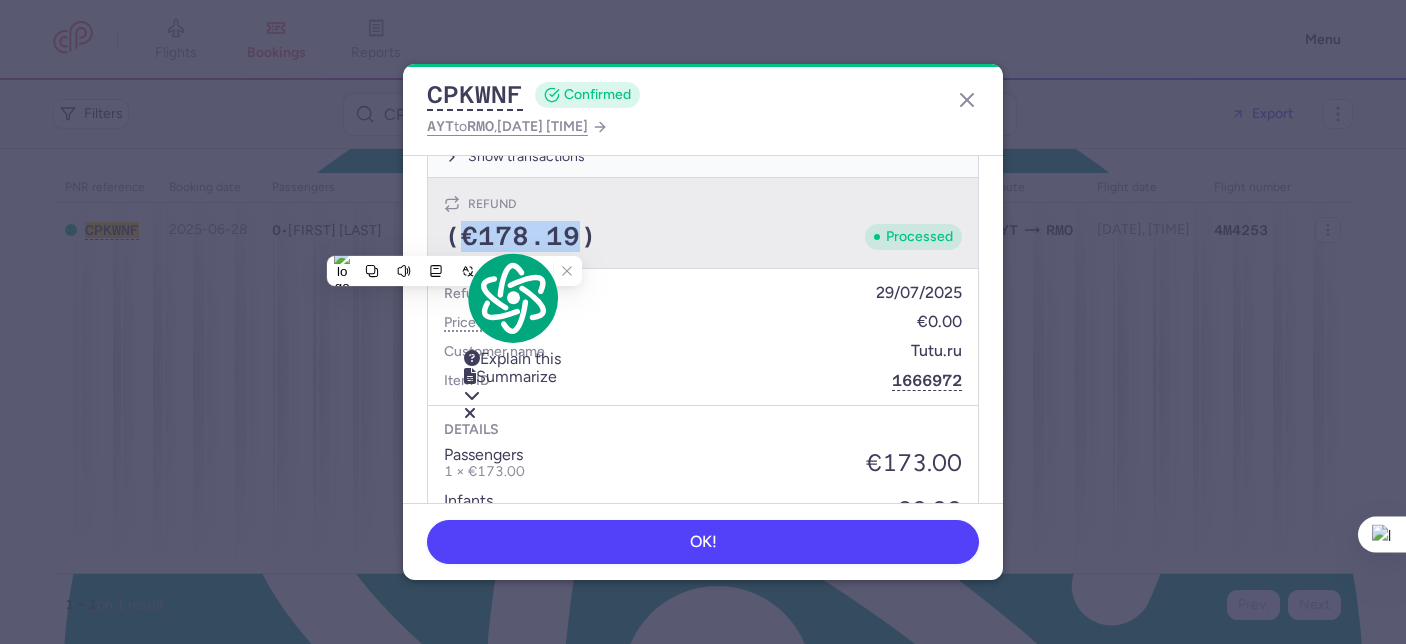 copy on "€178.19" 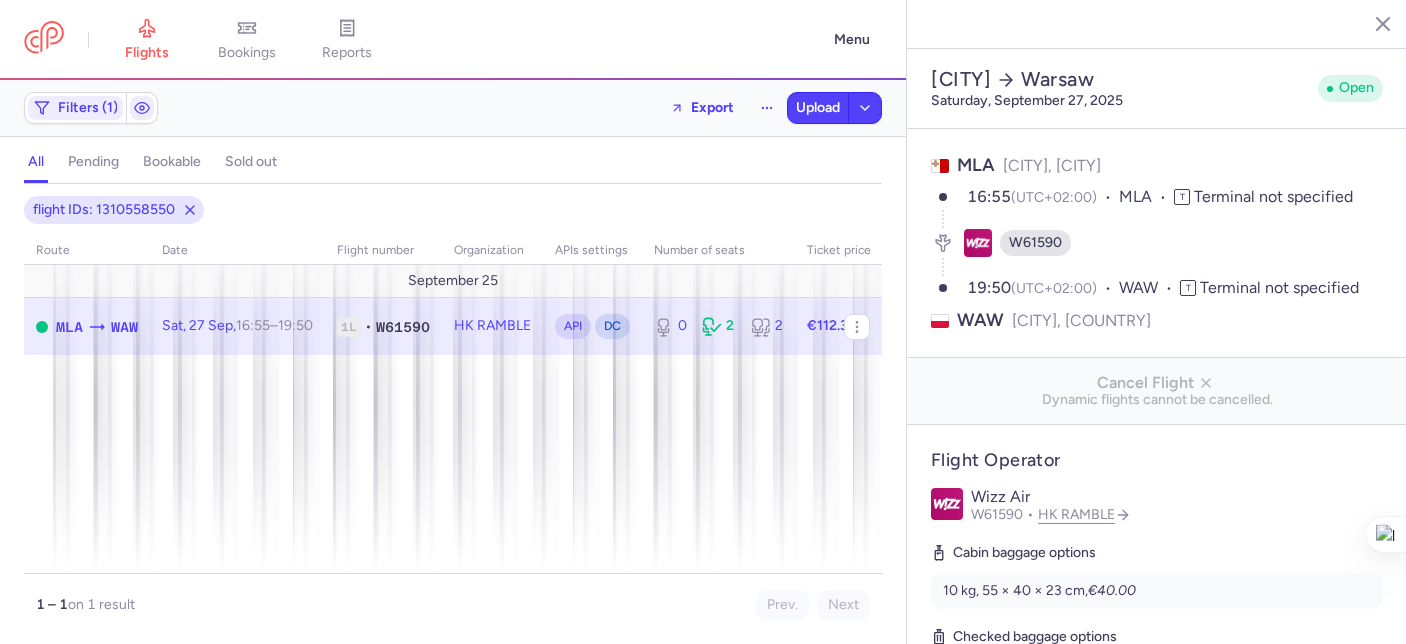 select on "days" 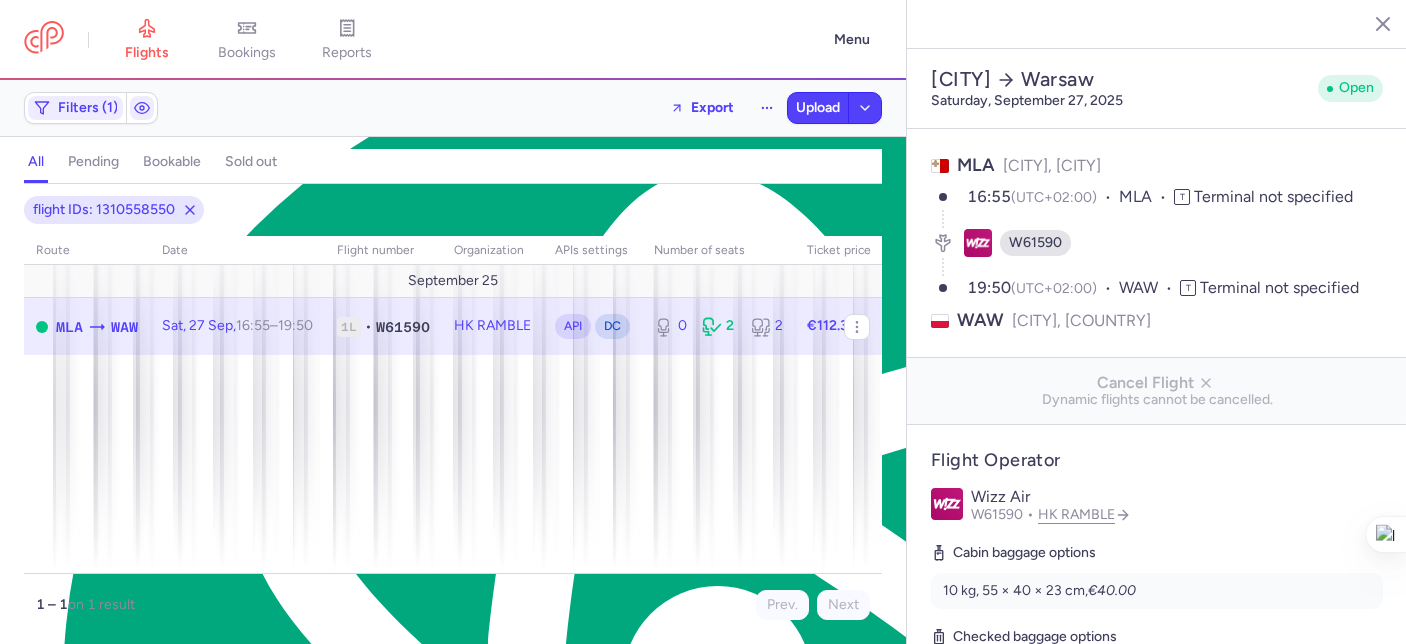 scroll, scrollTop: 0, scrollLeft: 0, axis: both 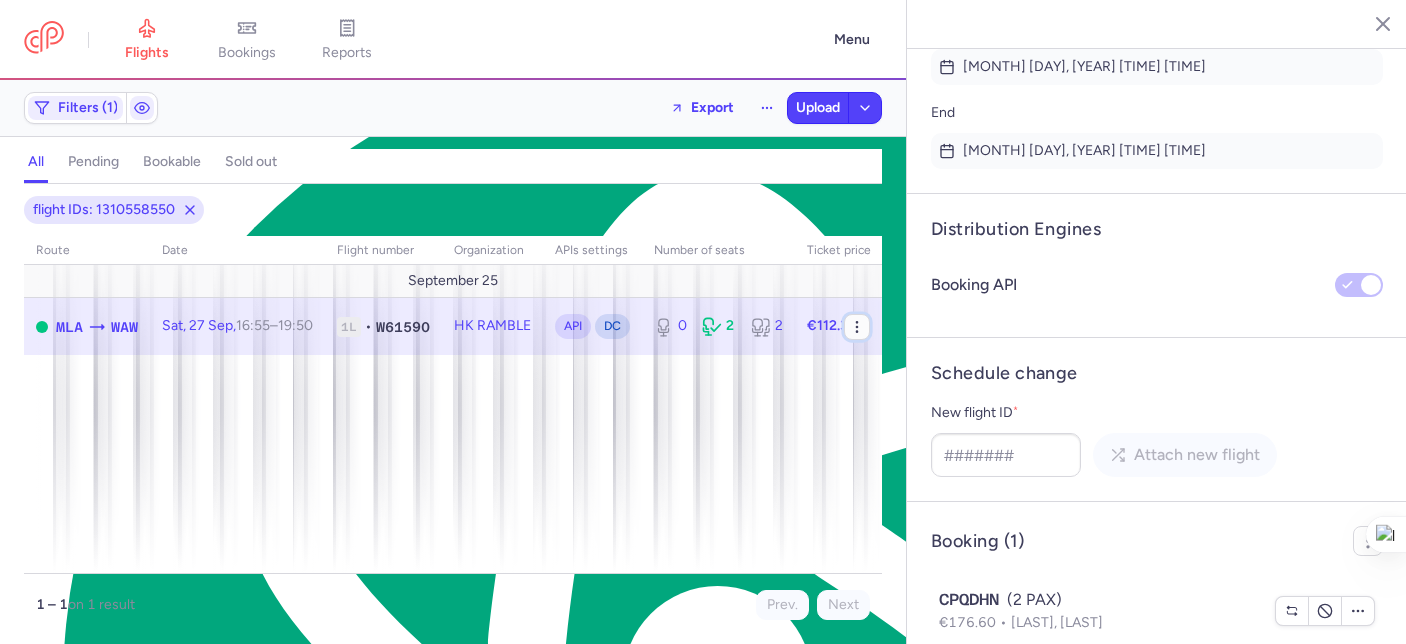 click at bounding box center (857, 327) 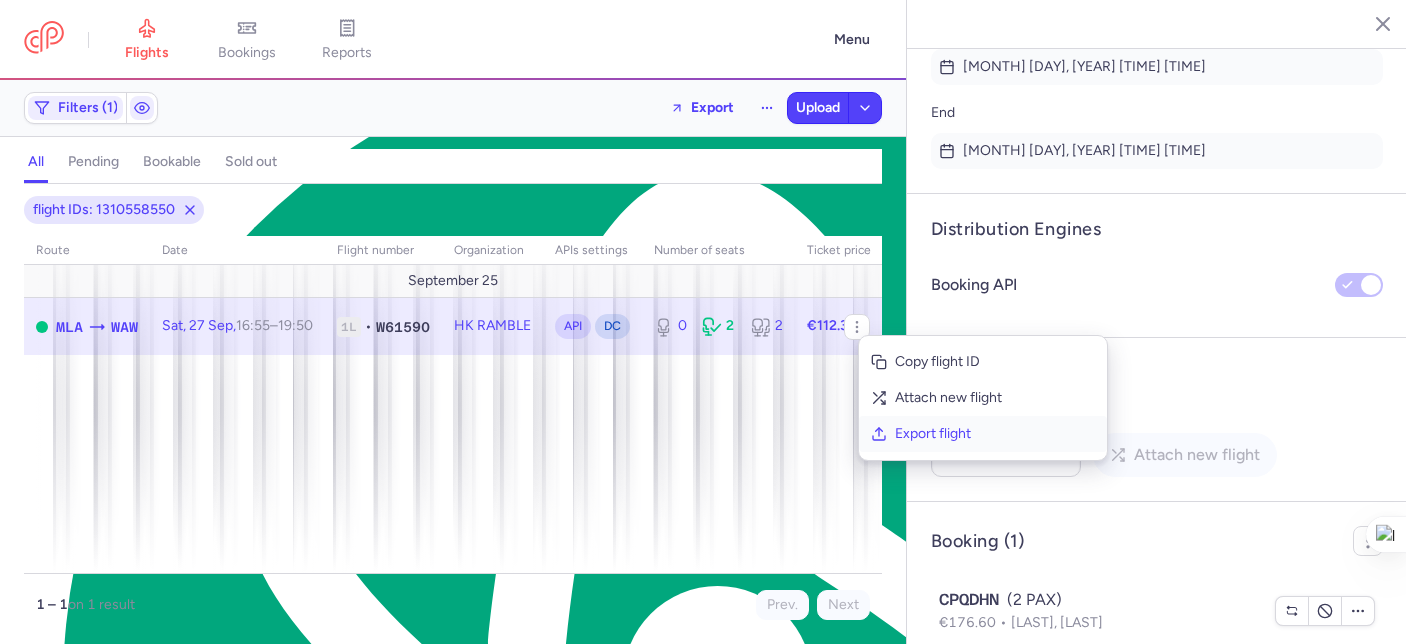 click on "Export flight" at bounding box center (995, 434) 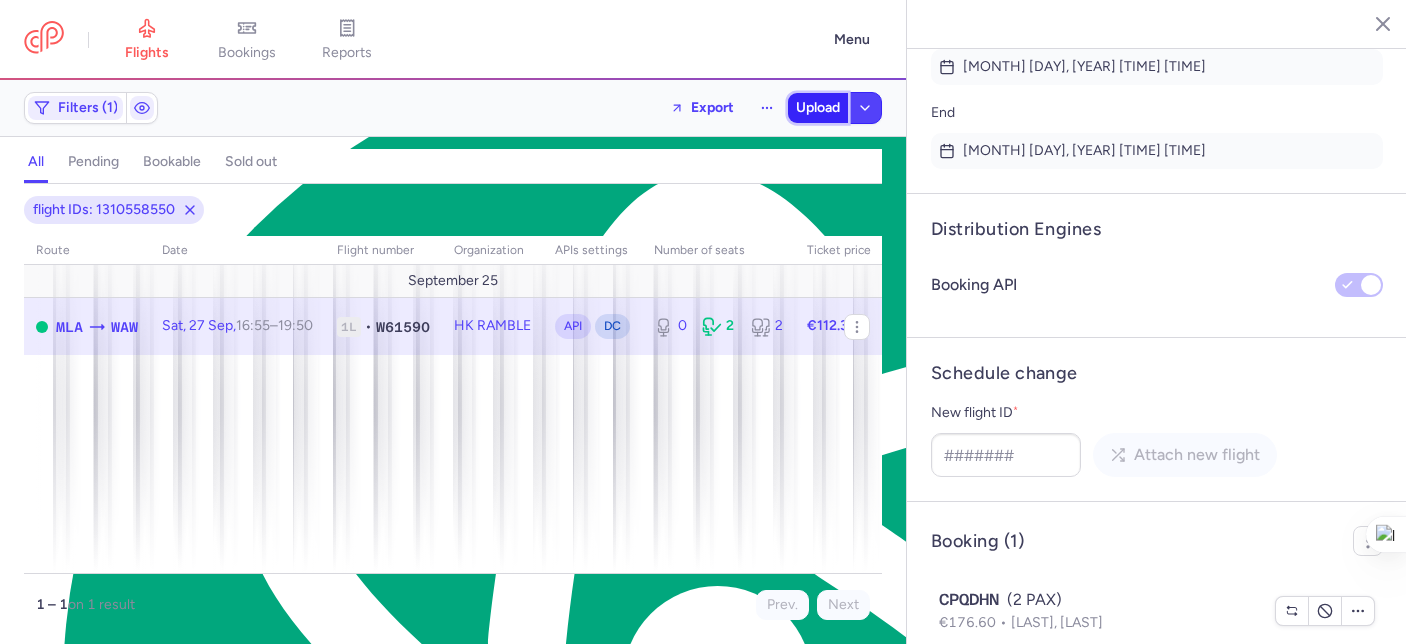 click on "Upload" at bounding box center [818, 108] 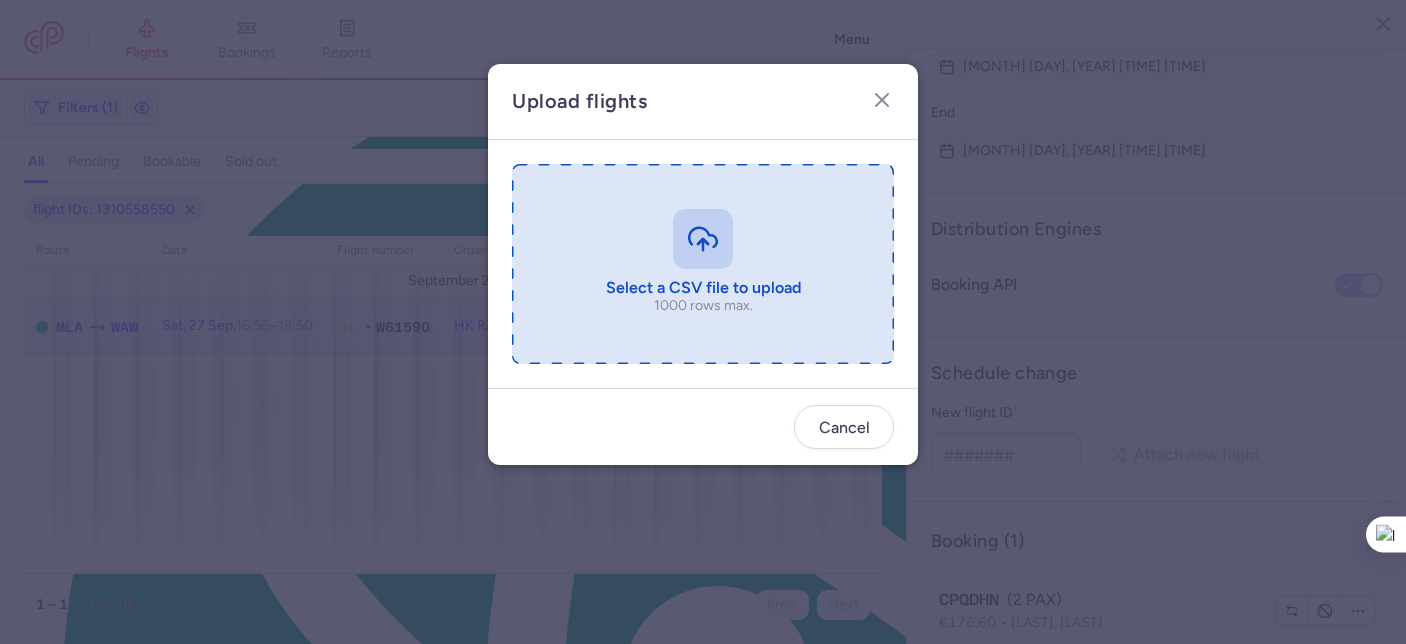 click at bounding box center (703, 264) 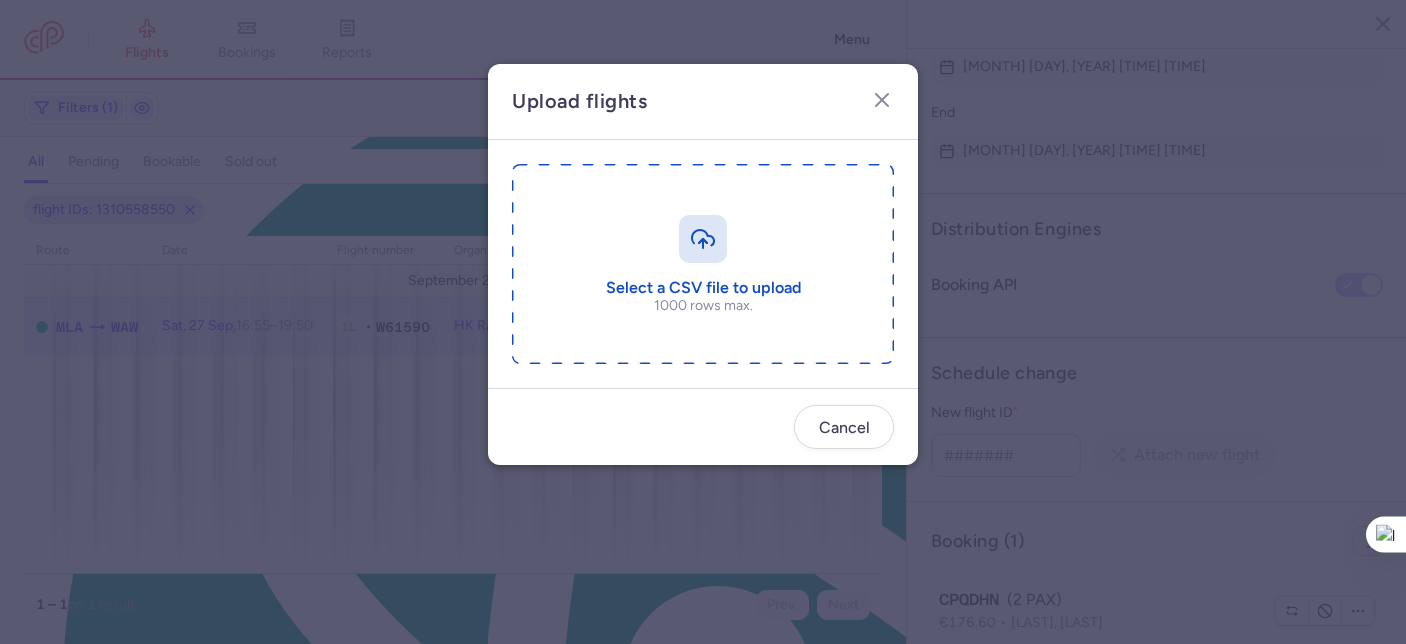 type on "C:\fakepath\export_flight_W61590_20250801,1730.csv" 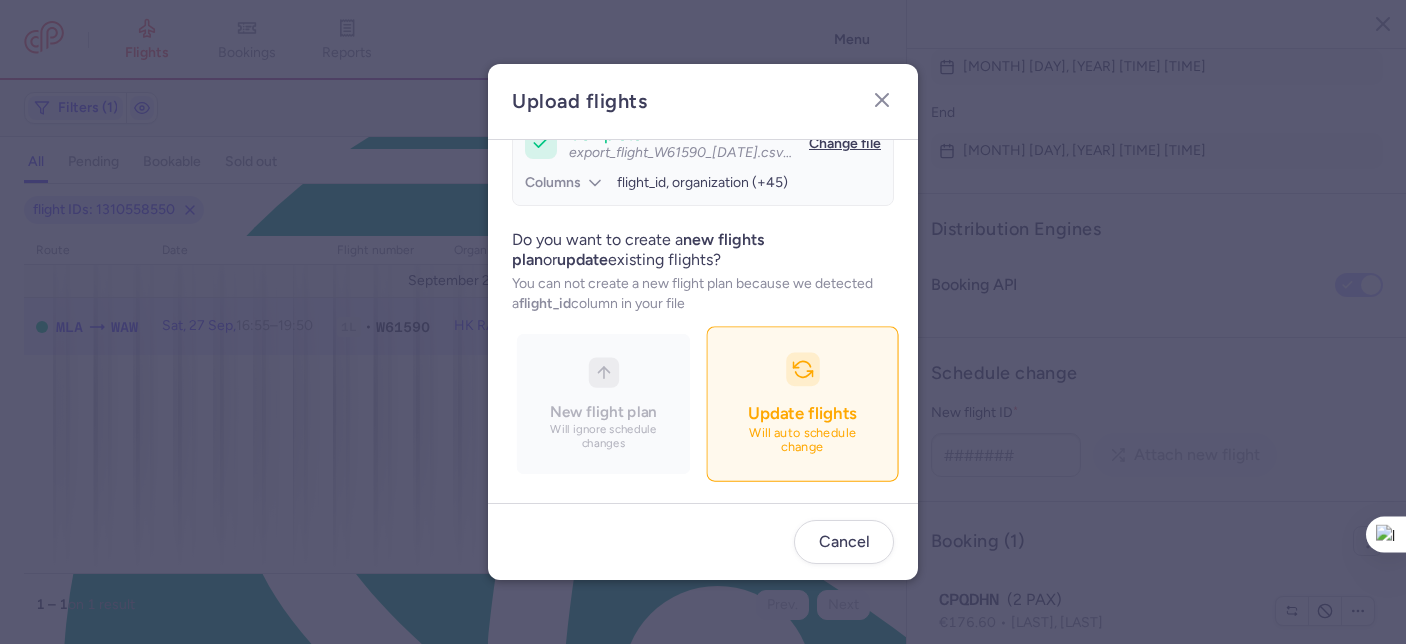 scroll, scrollTop: 215, scrollLeft: 0, axis: vertical 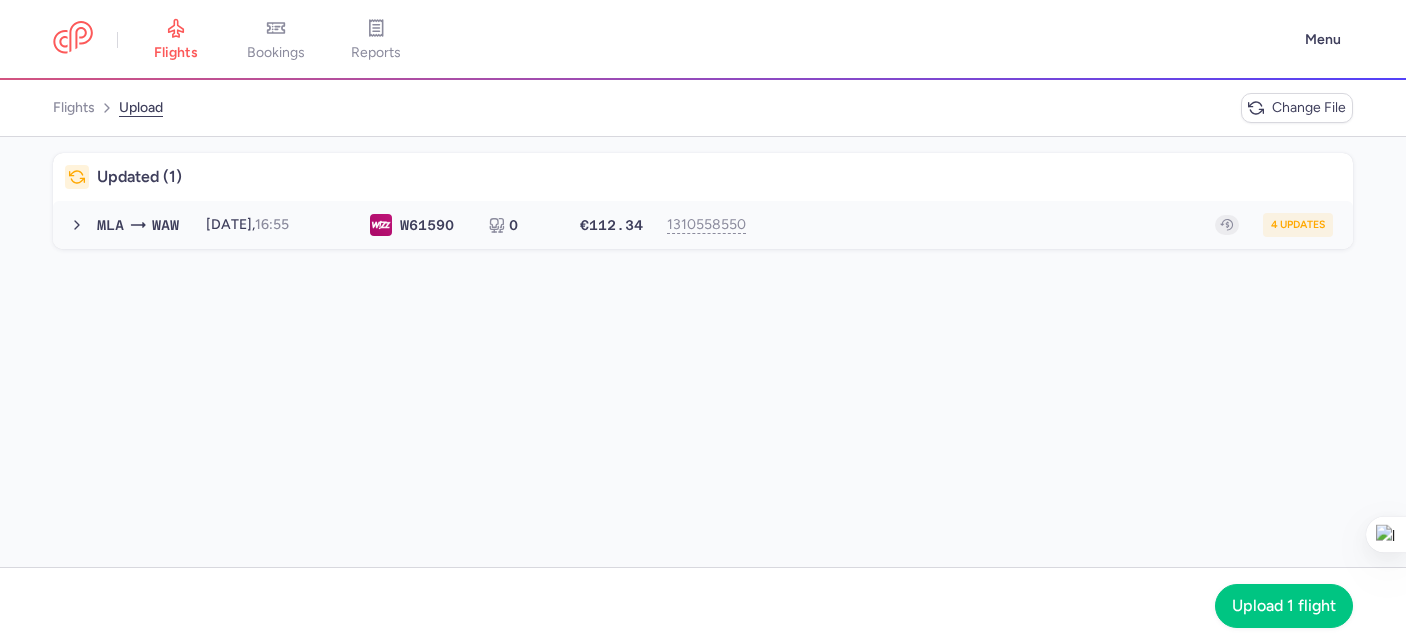 click on "4 updates" at bounding box center (1047, 225) 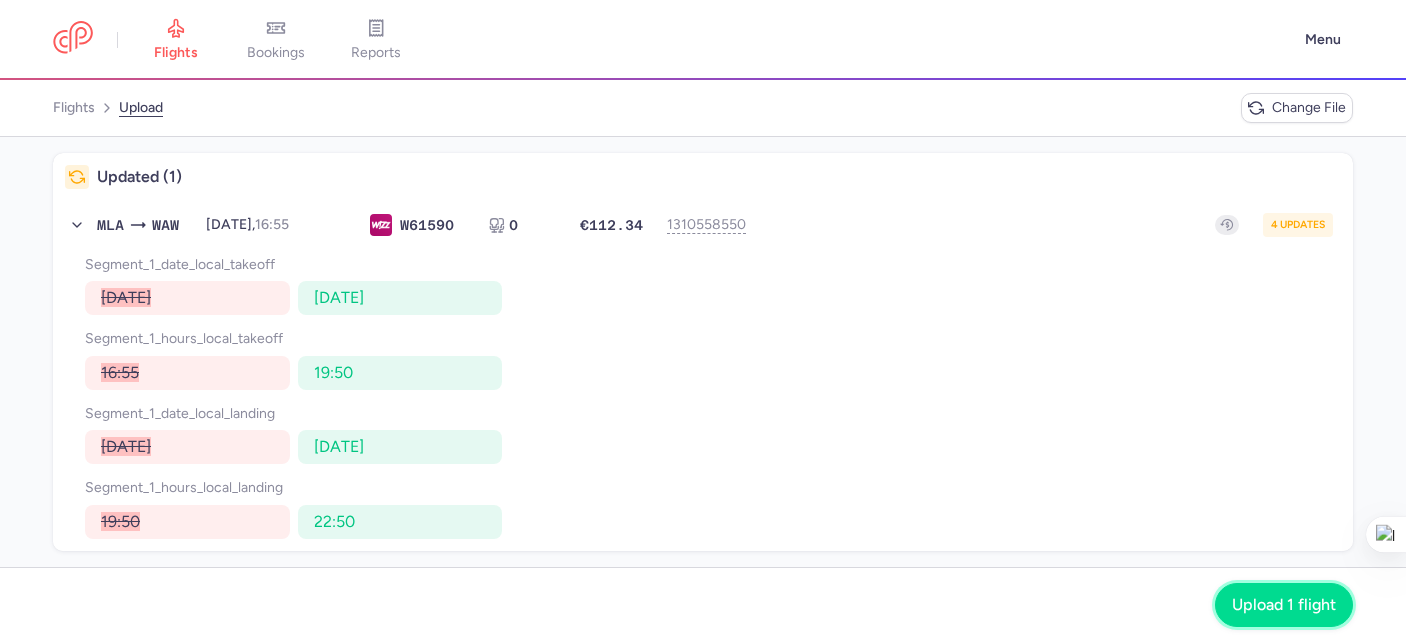 click on "Upload 1 flight" at bounding box center (1284, 605) 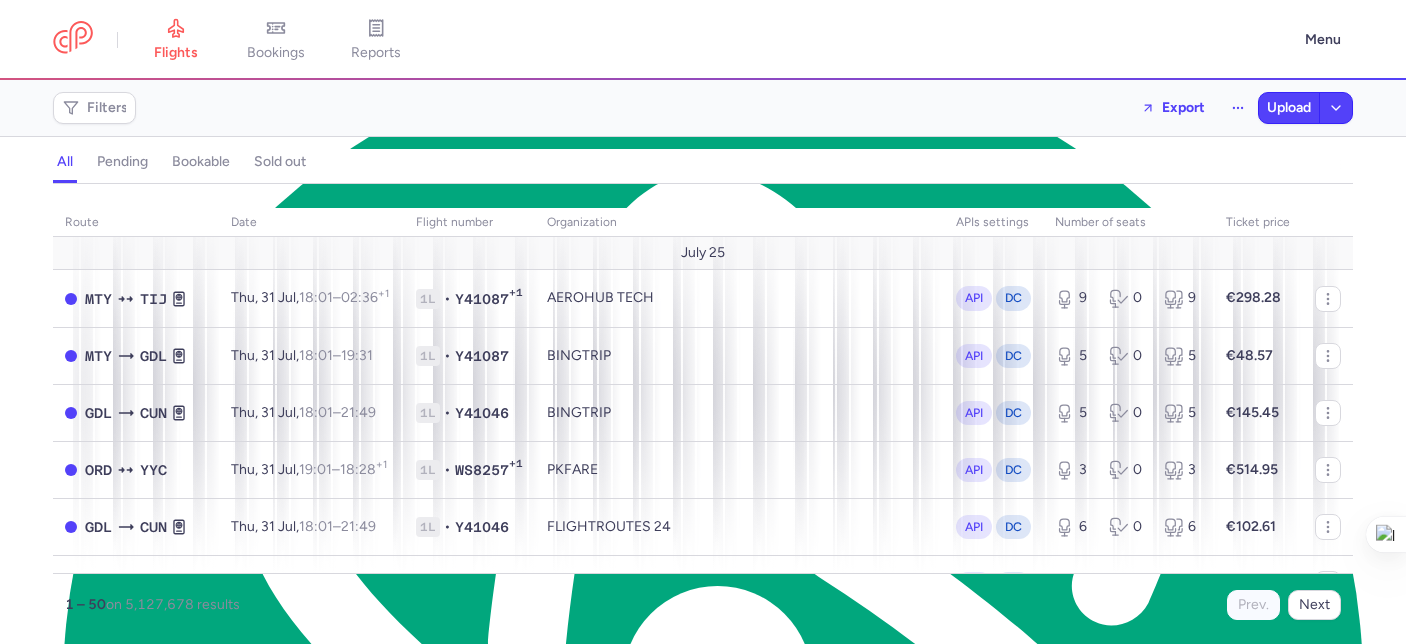 scroll, scrollTop: 0, scrollLeft: 0, axis: both 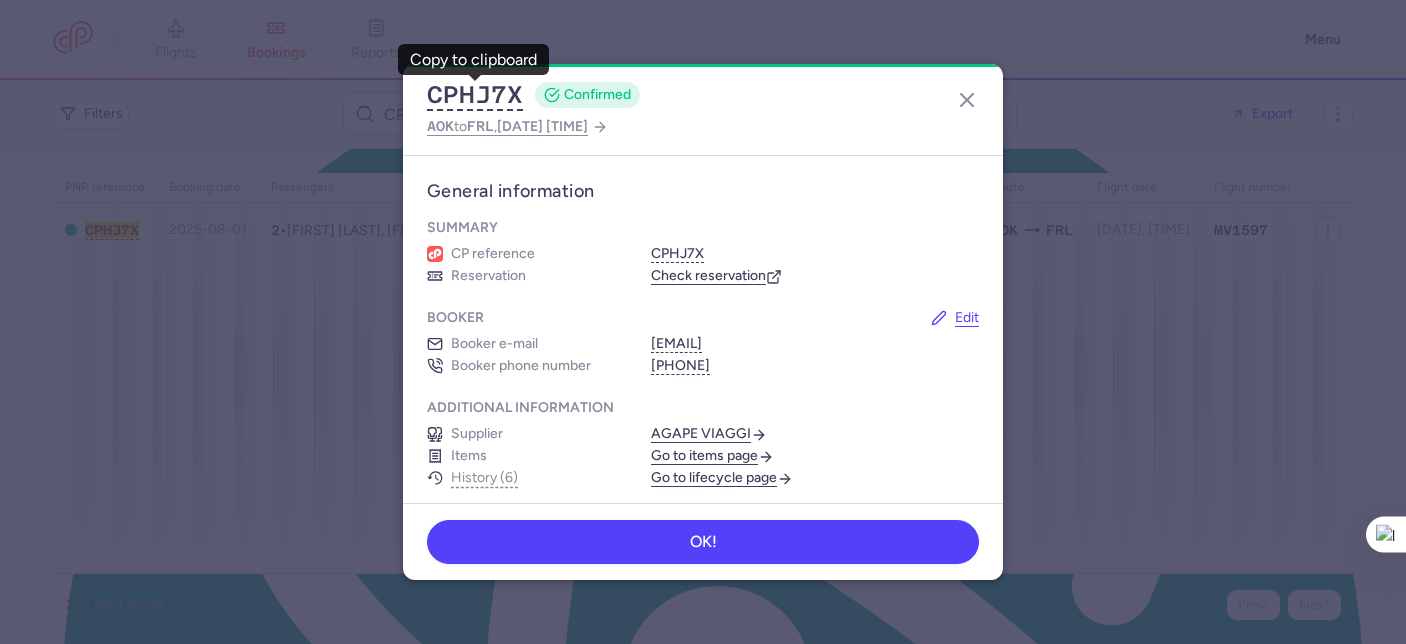 click on "[DATE], [TIME]" 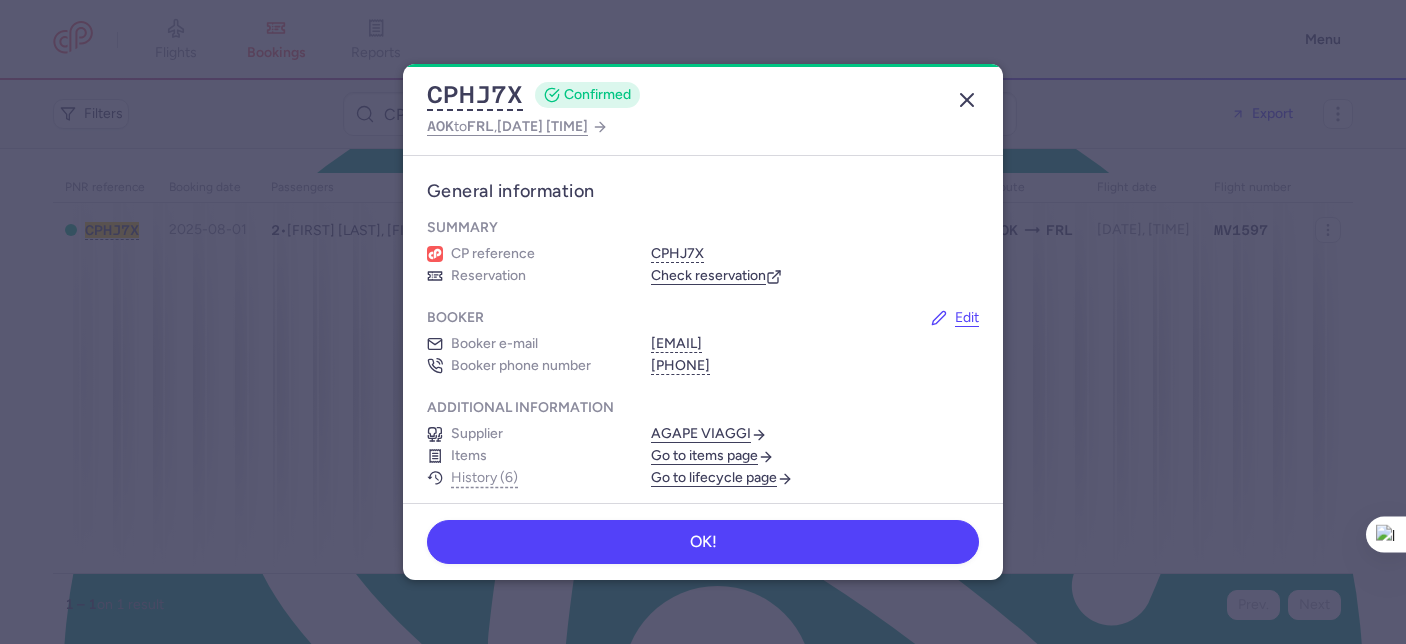 click 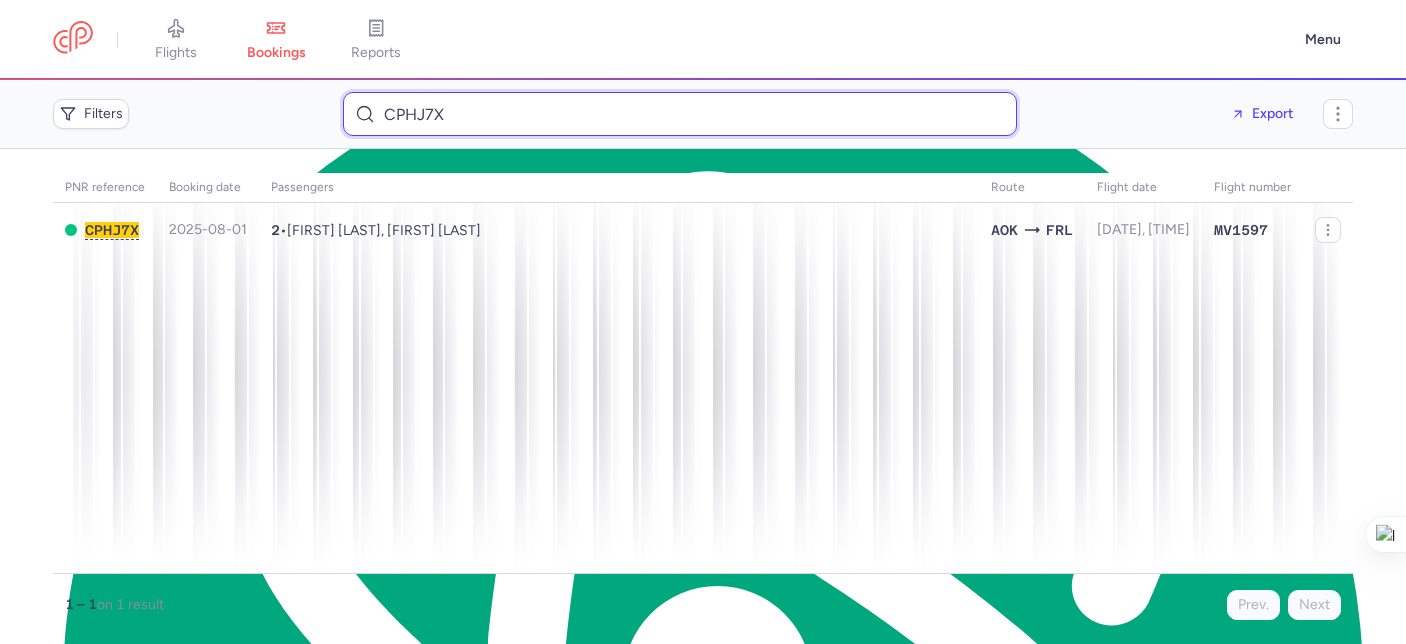 type on "CPHJ7X" 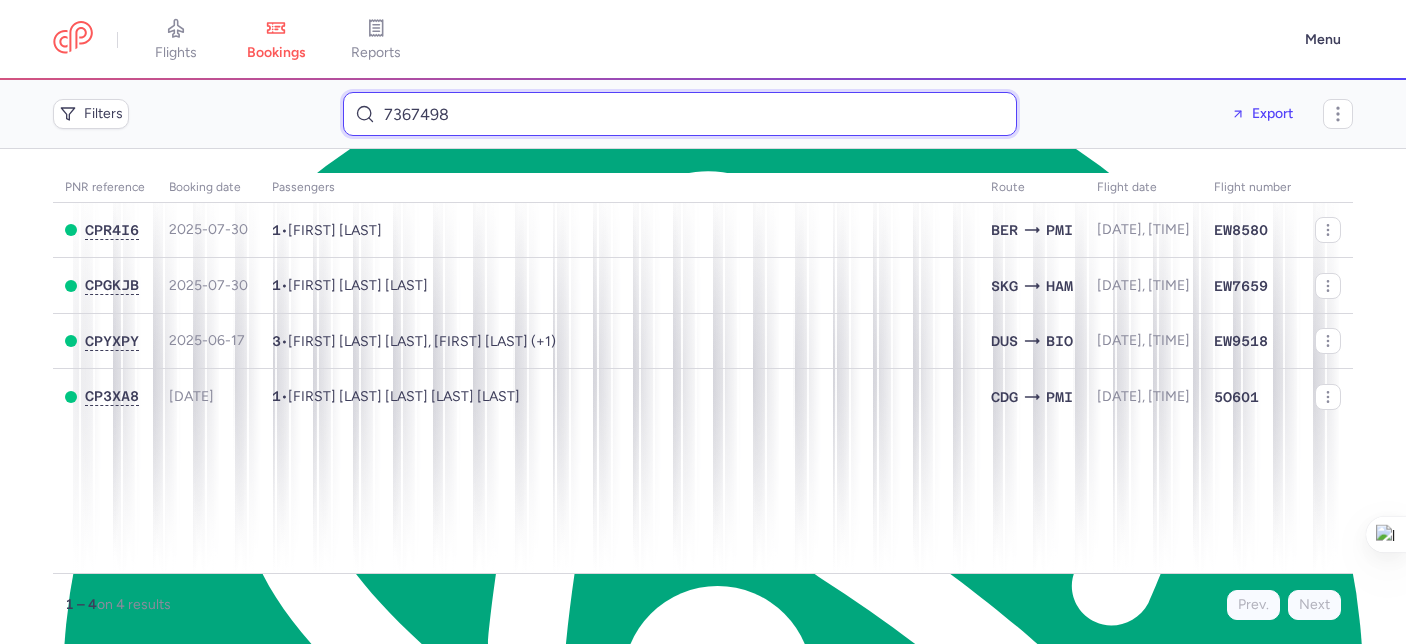 drag, startPoint x: 547, startPoint y: 120, endPoint x: 338, endPoint y: 107, distance: 209.40392 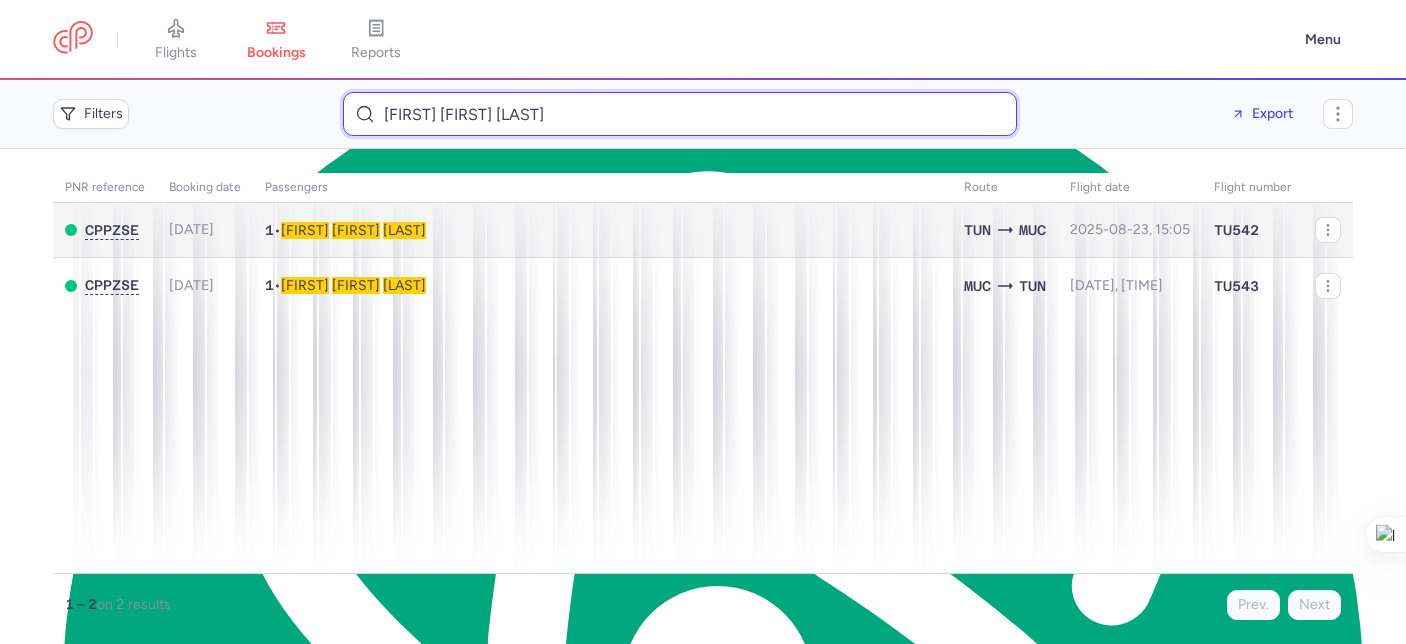 type on "Mohamed Amine Bettaieb" 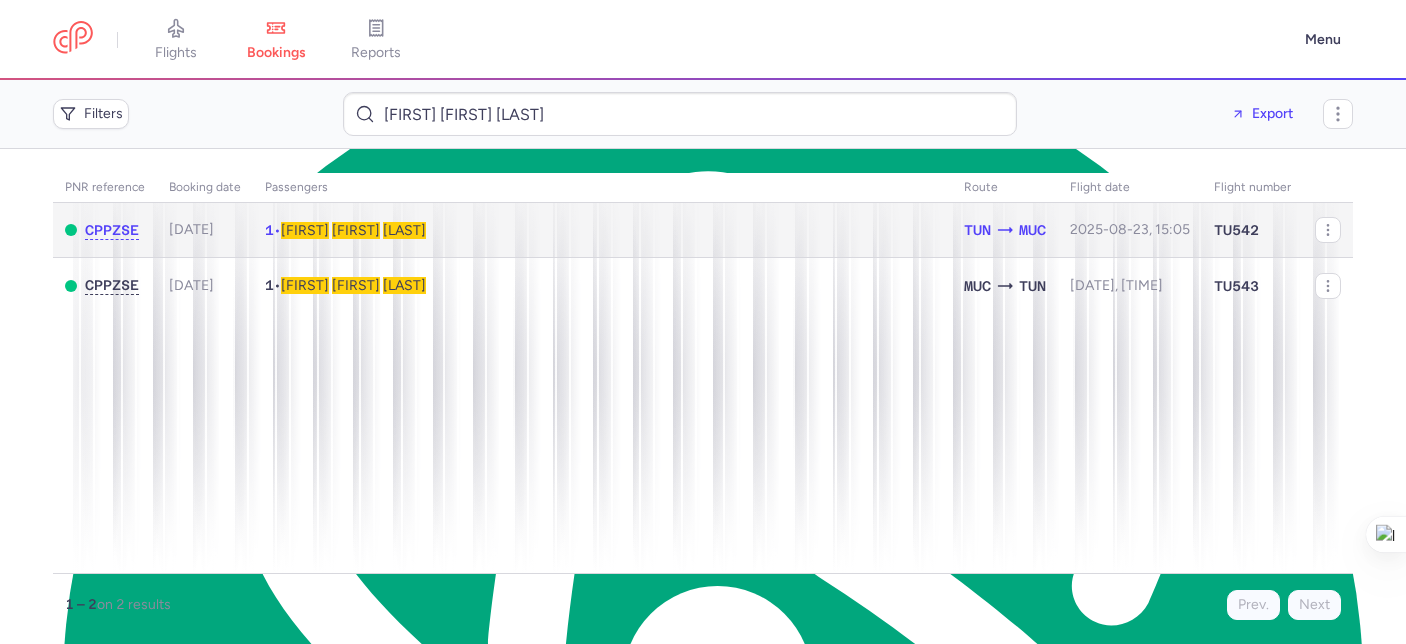 click on "1  •  Mohamed   Amine   BETTAIEB" at bounding box center (602, 230) 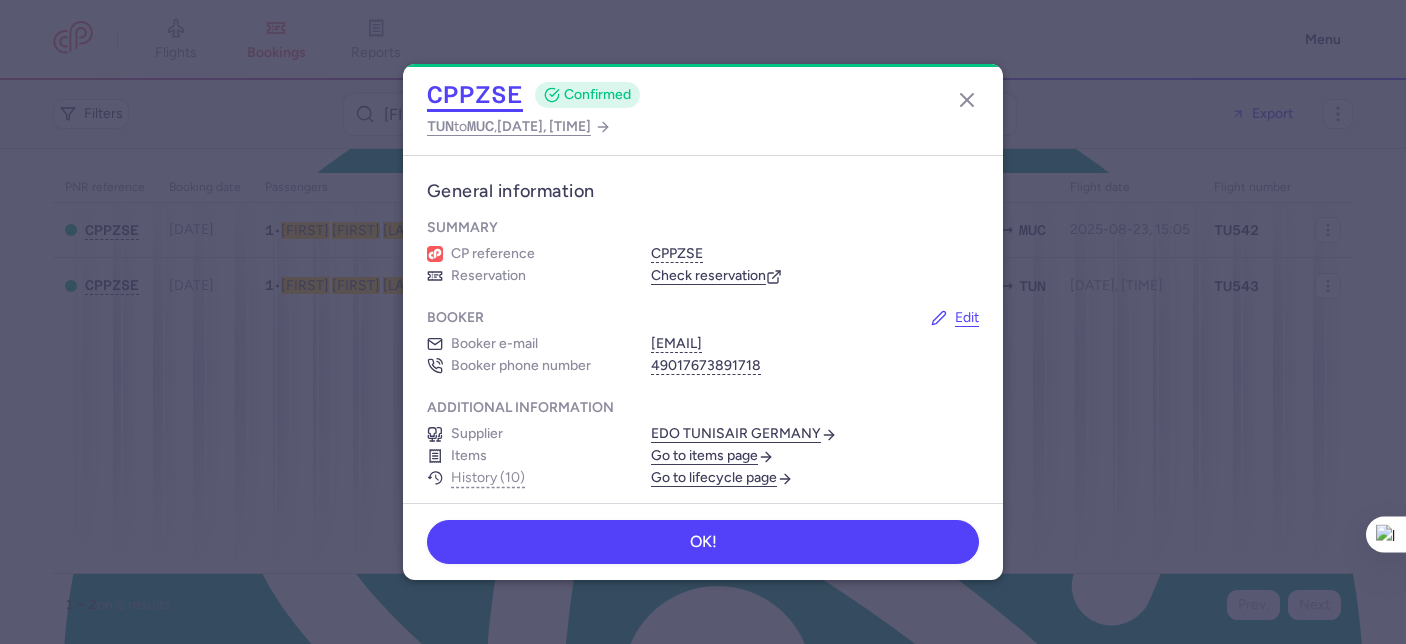 click on "CPPZSE" 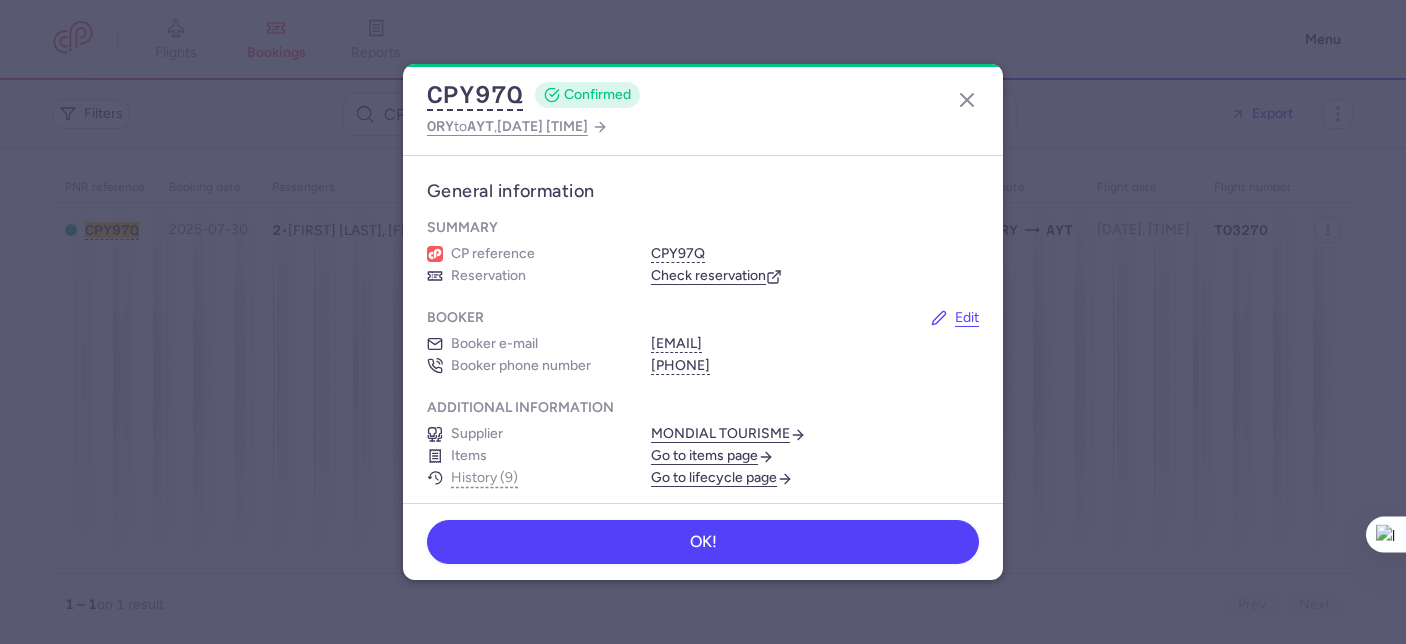 scroll, scrollTop: 0, scrollLeft: 0, axis: both 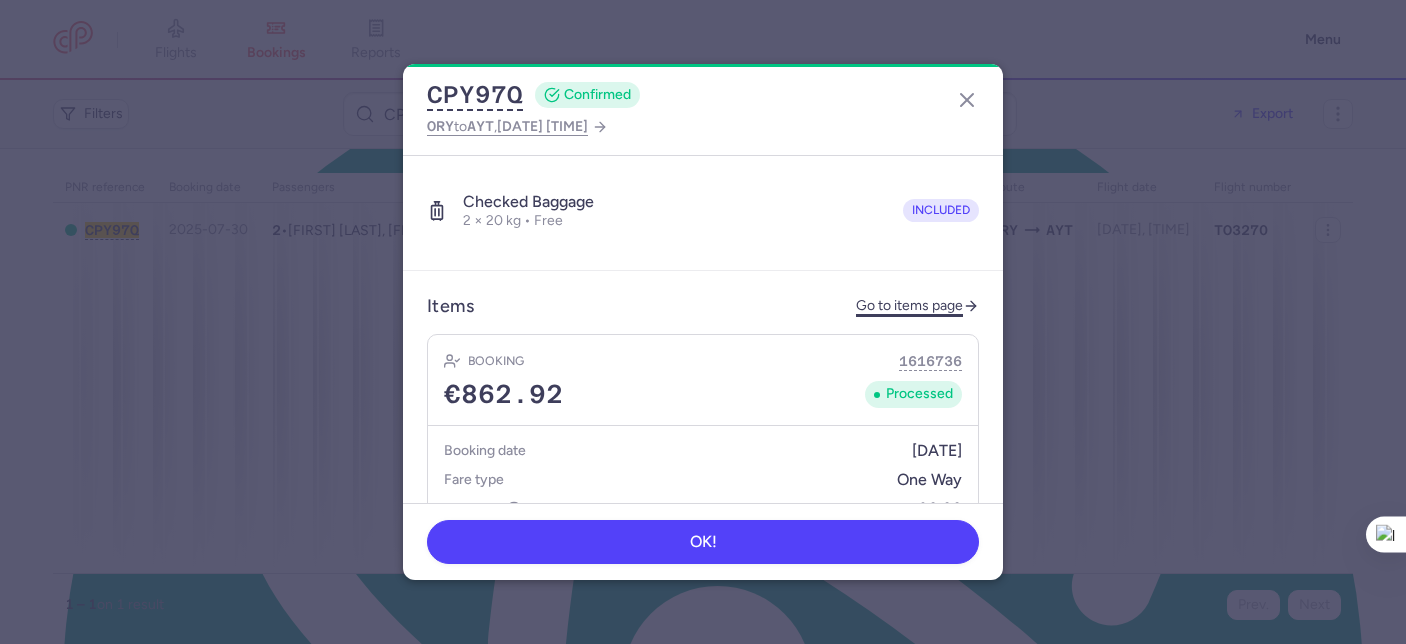 click on "Go to items page" 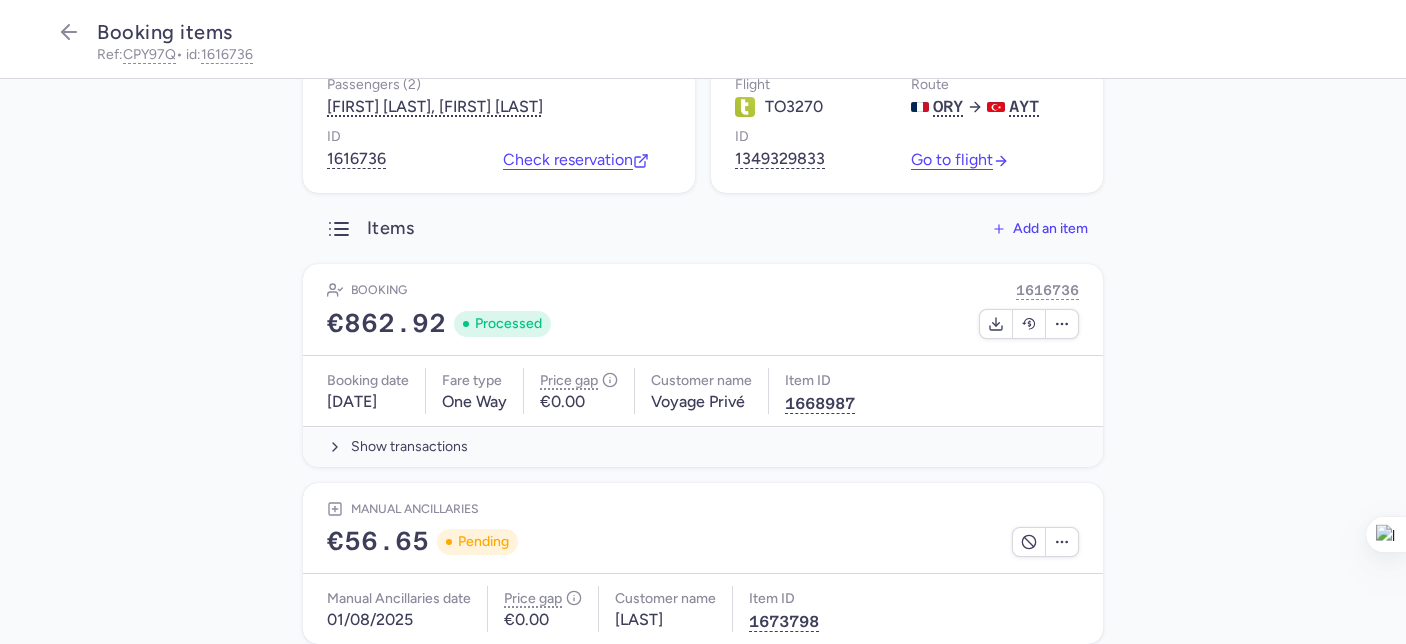 scroll, scrollTop: 218, scrollLeft: 0, axis: vertical 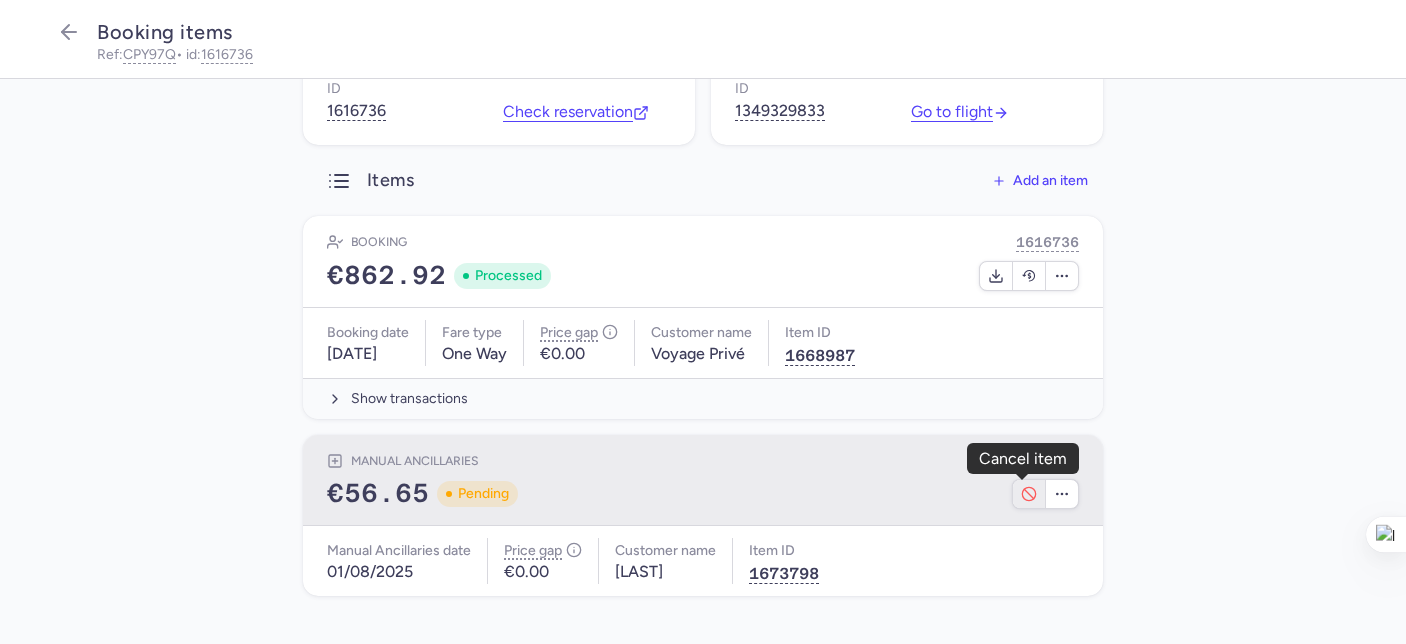 click 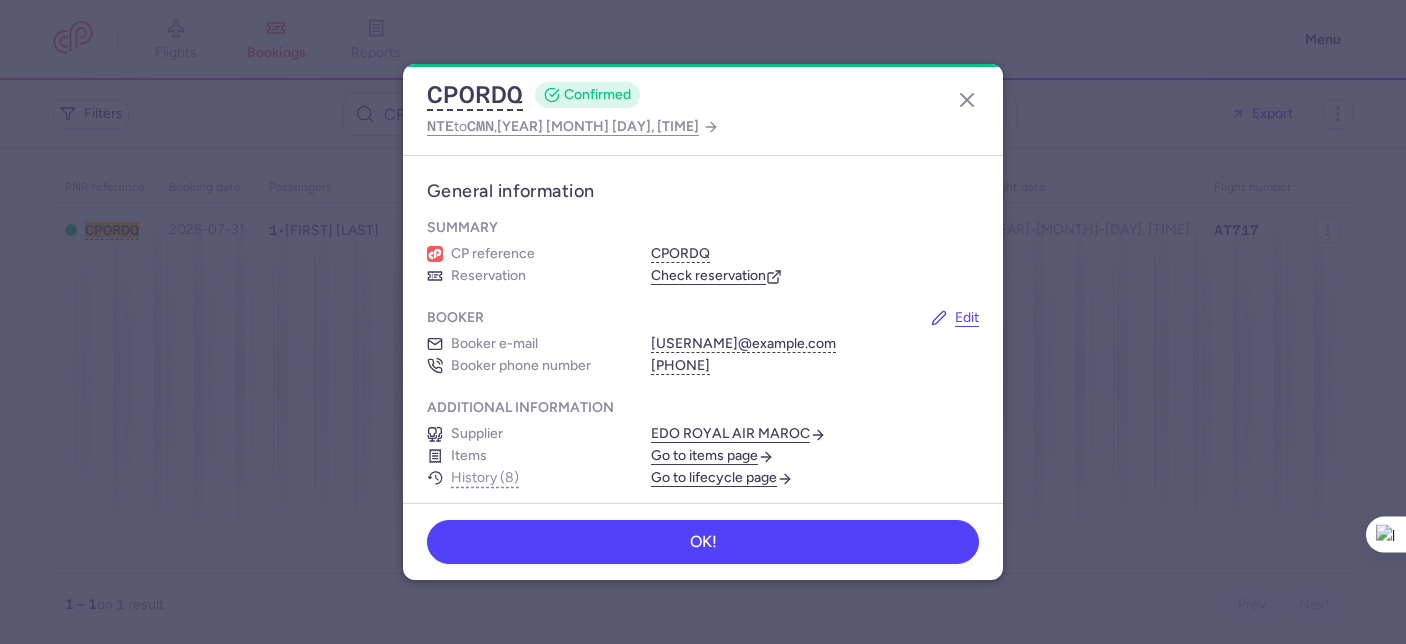 scroll, scrollTop: 0, scrollLeft: 0, axis: both 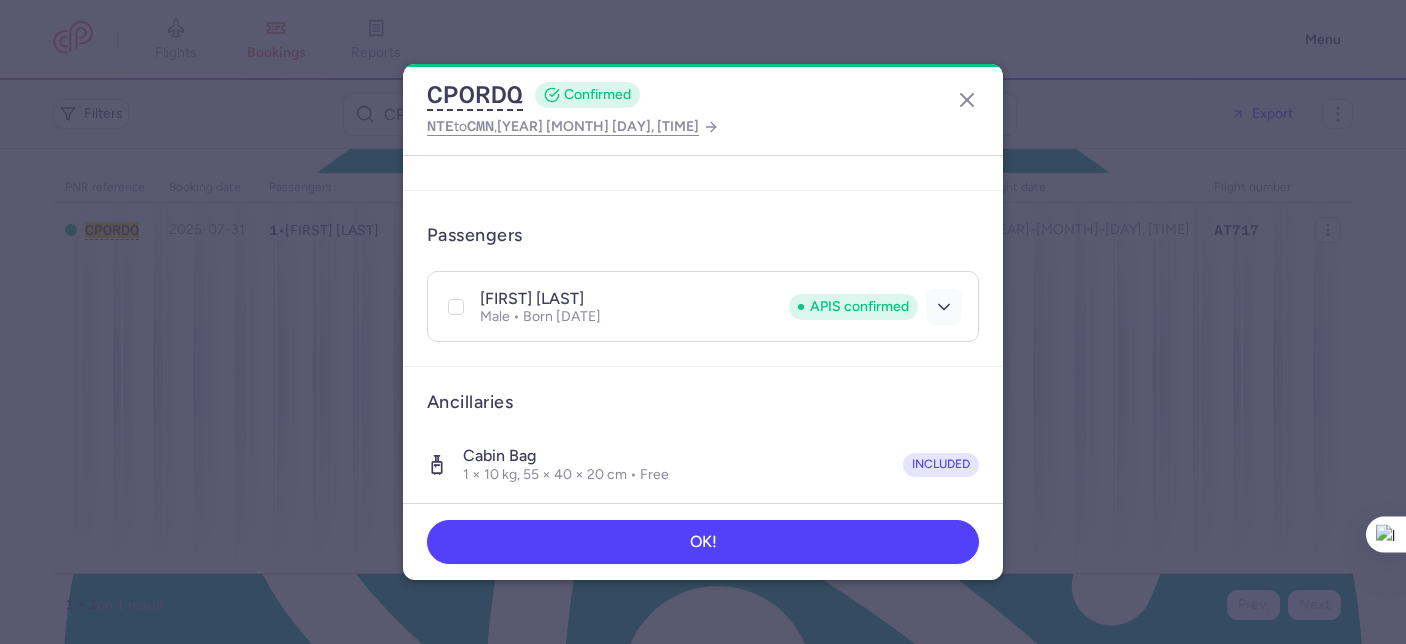 click 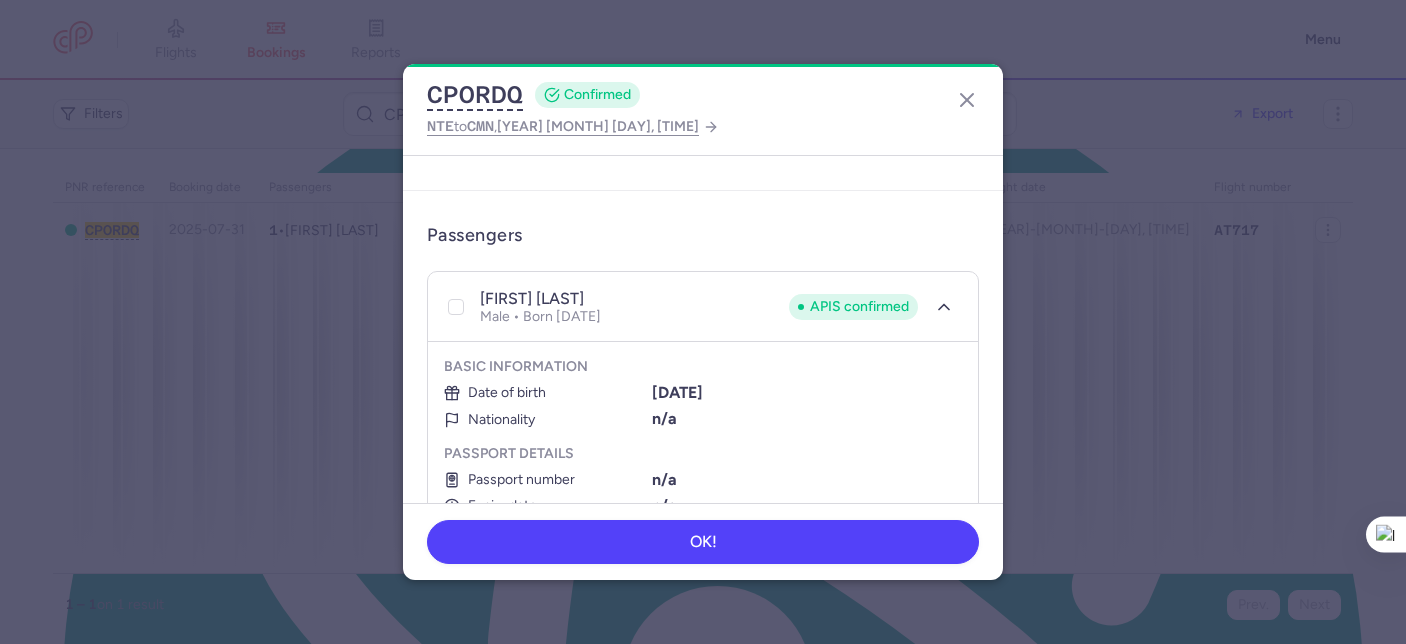 scroll, scrollTop: 509, scrollLeft: 0, axis: vertical 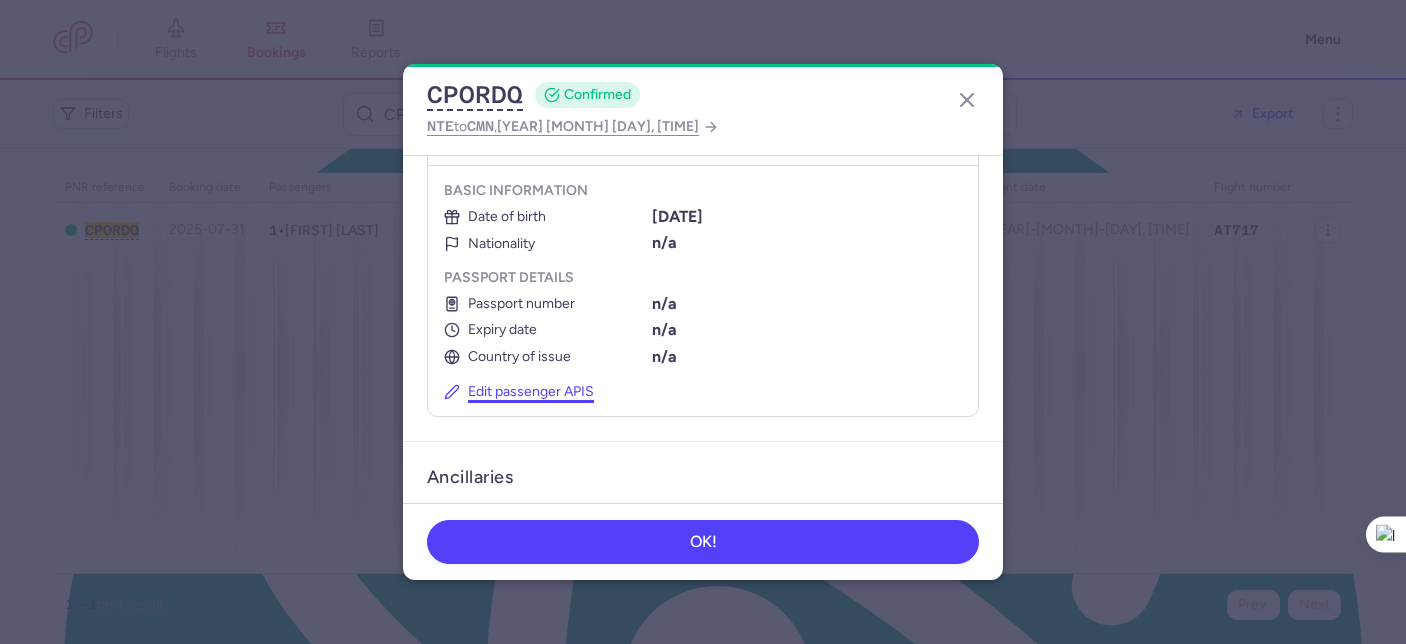 click on "Edit passenger APIS" at bounding box center [519, 392] 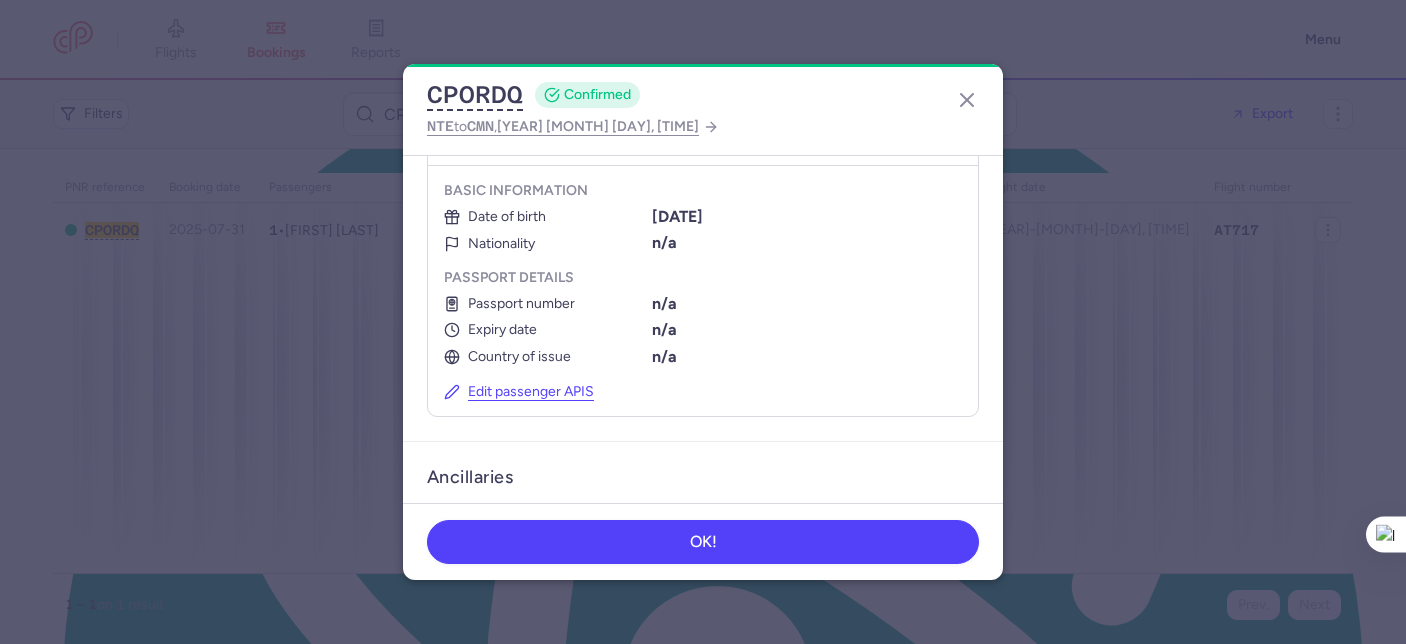 select on "12" 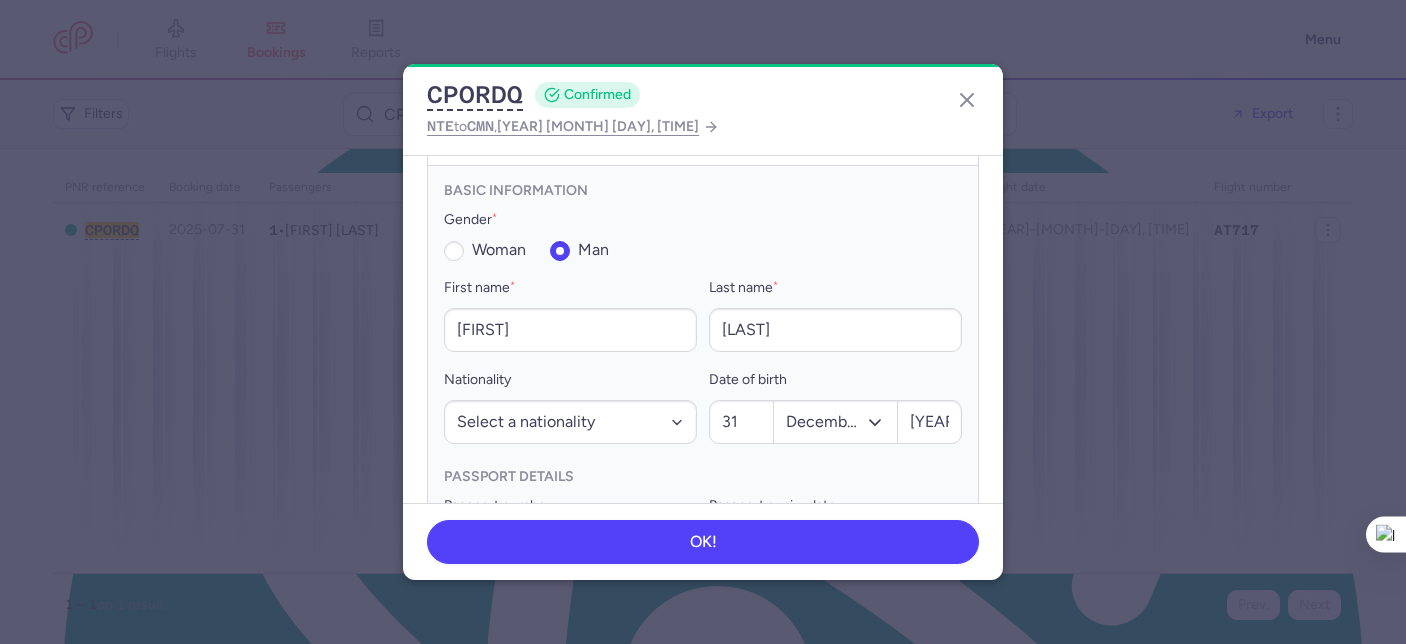 scroll, scrollTop: 520, scrollLeft: 0, axis: vertical 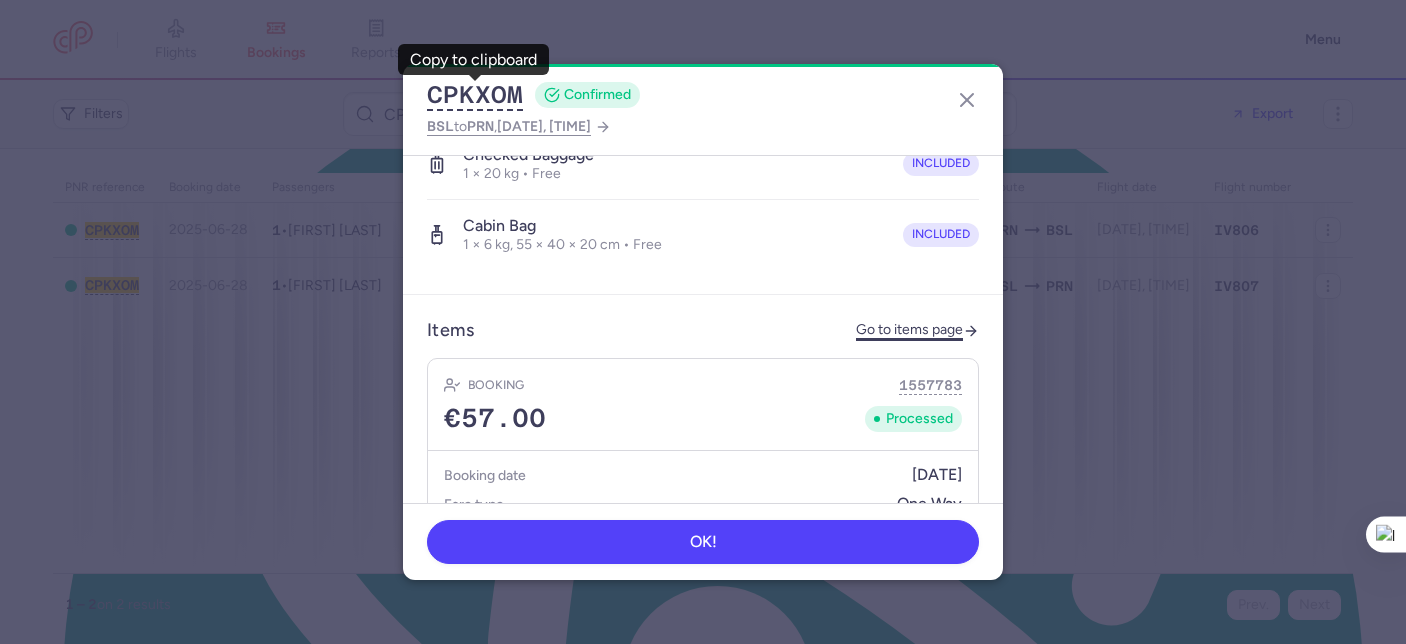 click on "Go to items page" 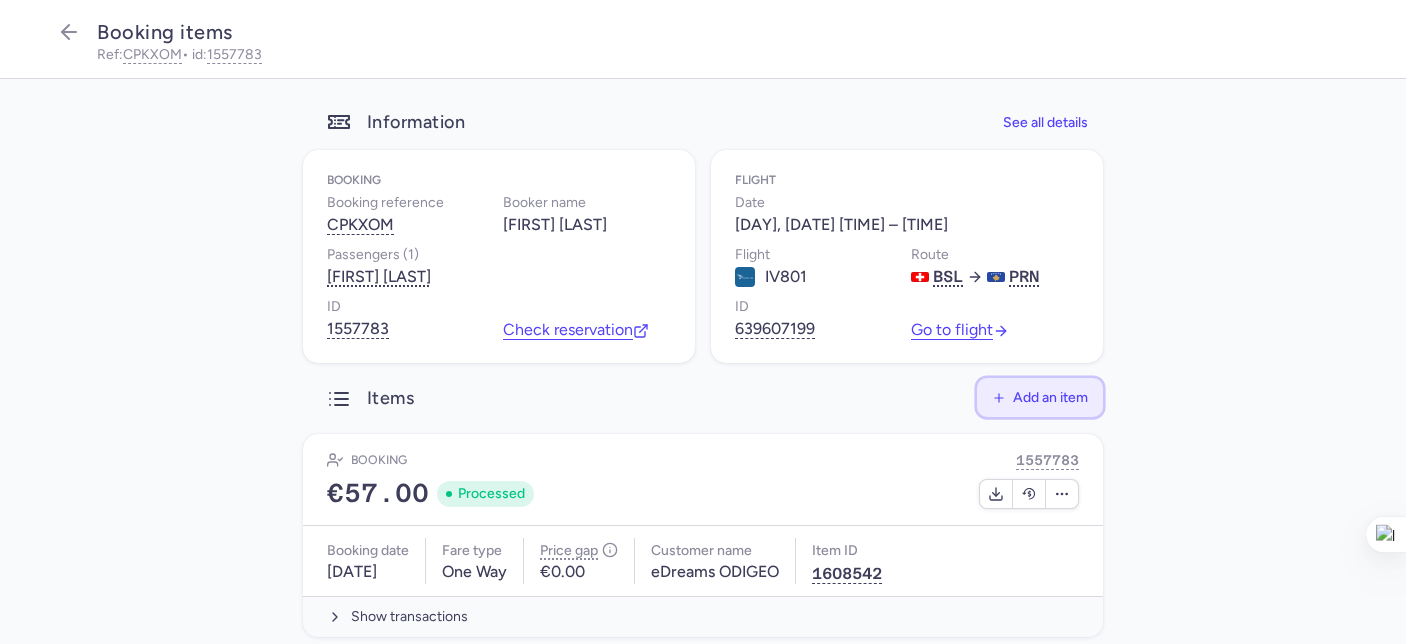 click on "Add an item" at bounding box center [1050, 397] 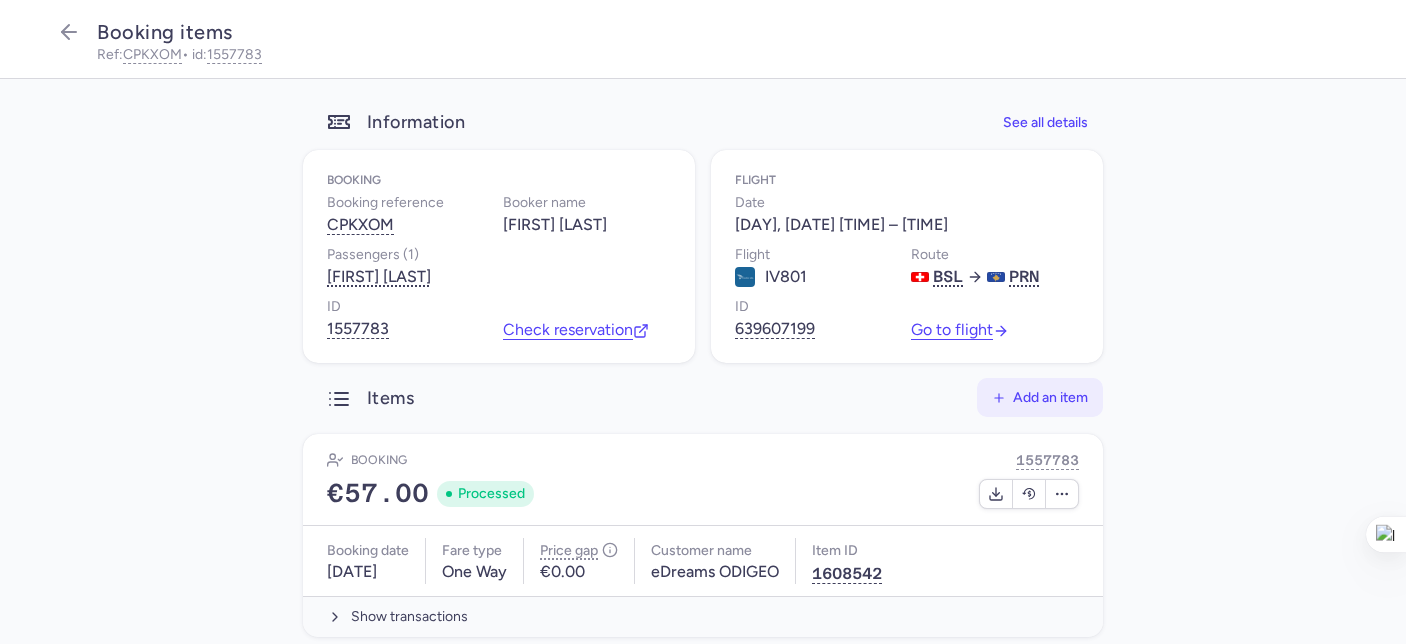 type on "Add" 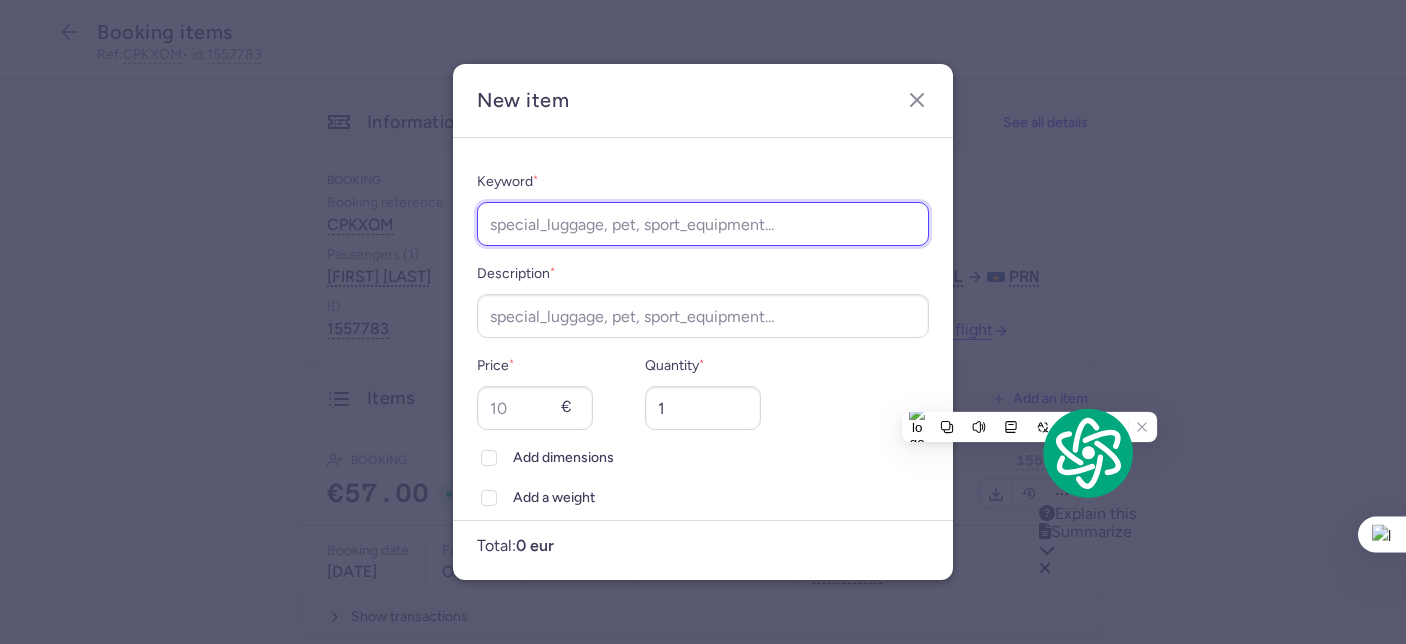 click on "Keyword  *" at bounding box center (703, 224) 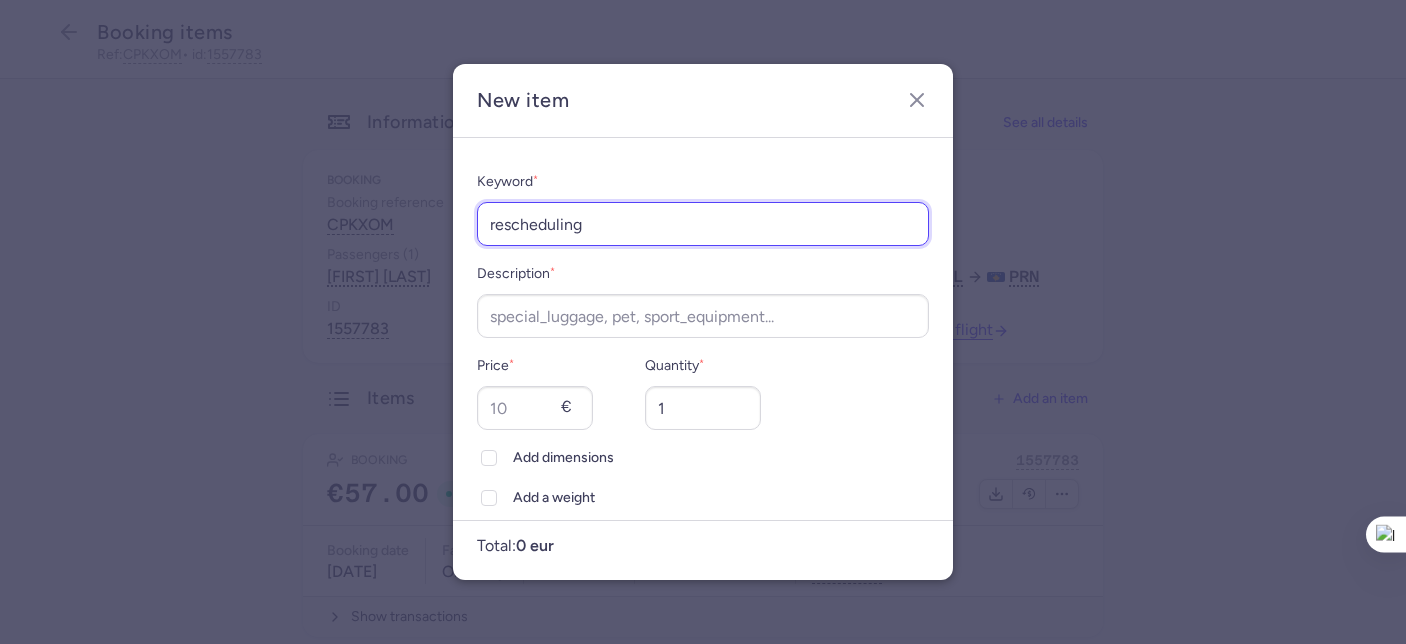 drag, startPoint x: 618, startPoint y: 229, endPoint x: 483, endPoint y: 210, distance: 136.33047 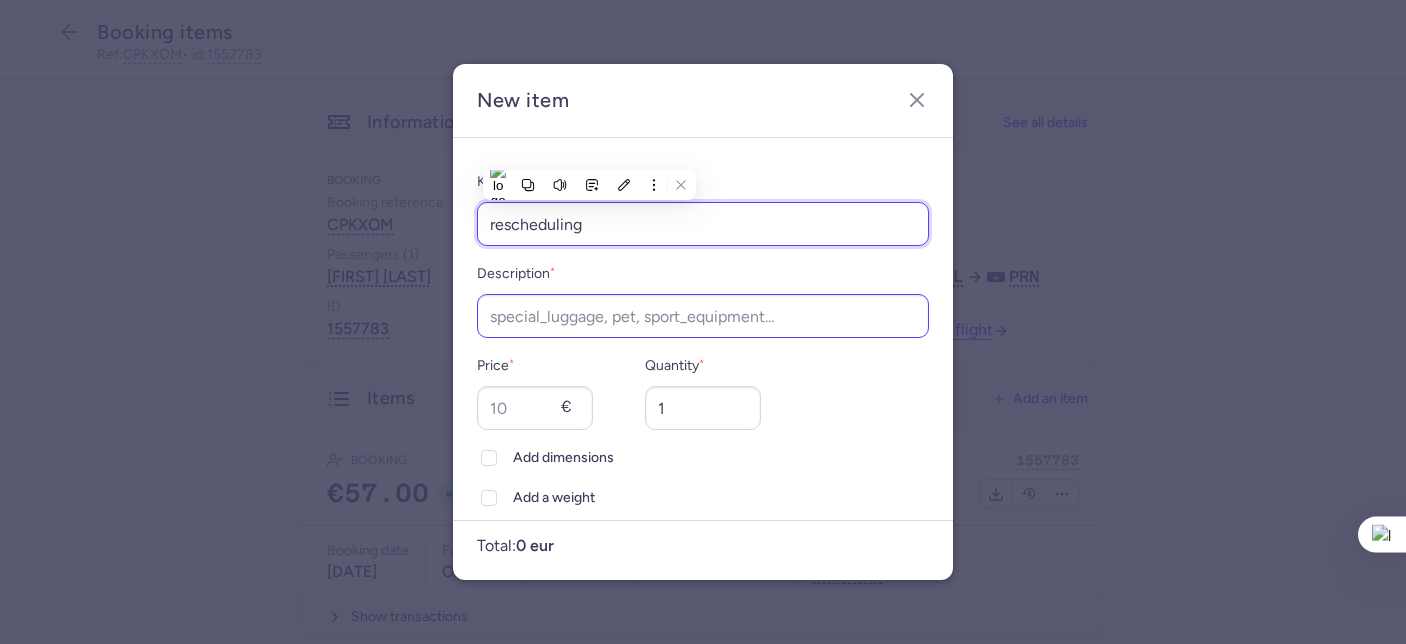 paste on "Cher [NAME], Merci de votre patience. Veuillez préciser vos prénom et nom de famille dans votre nom complet. Merci ! Prénom : [FIRST] Nom de famille : [LAST] Nous restons à votre disposition. Cordialement," 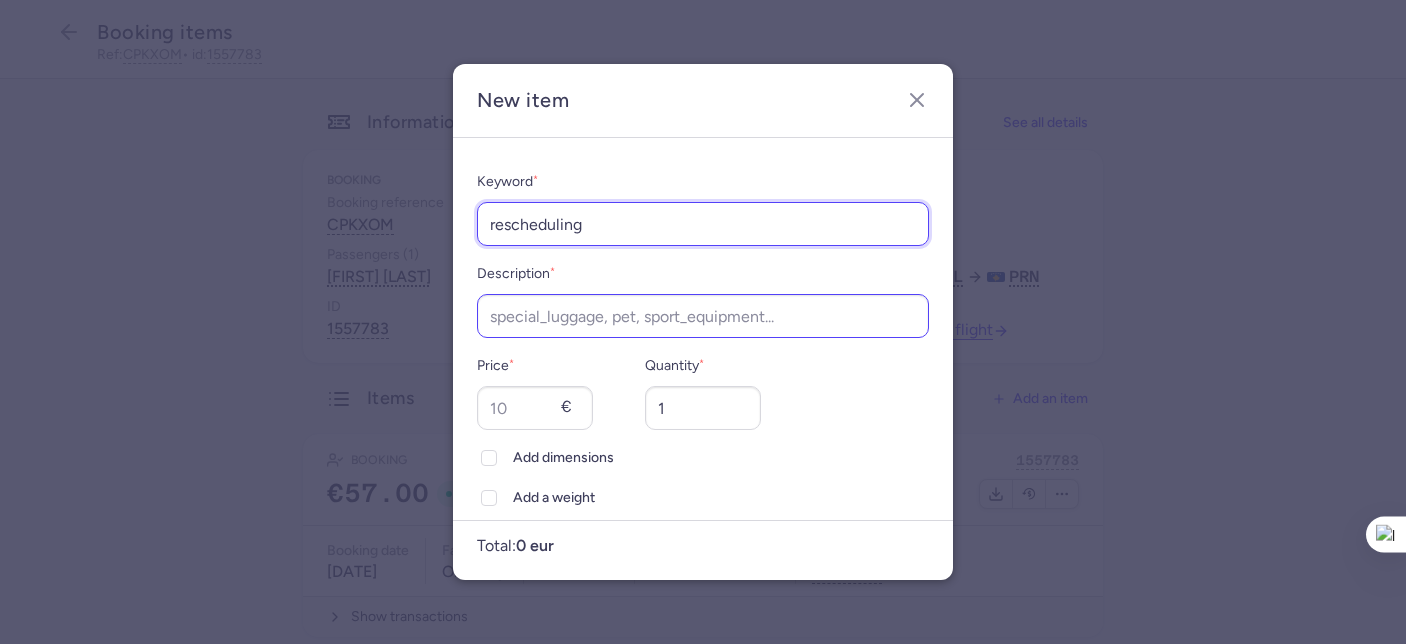 scroll, scrollTop: 0, scrollLeft: 0, axis: both 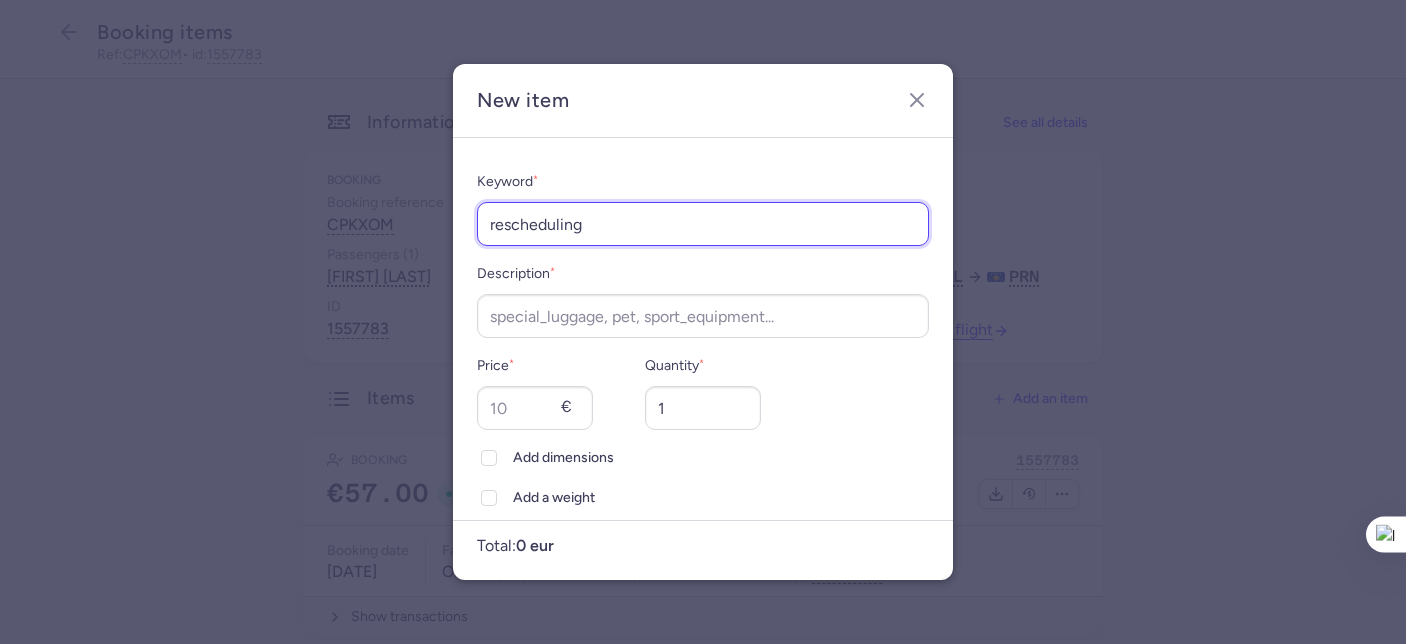 click on "rescheduling" at bounding box center (703, 224) 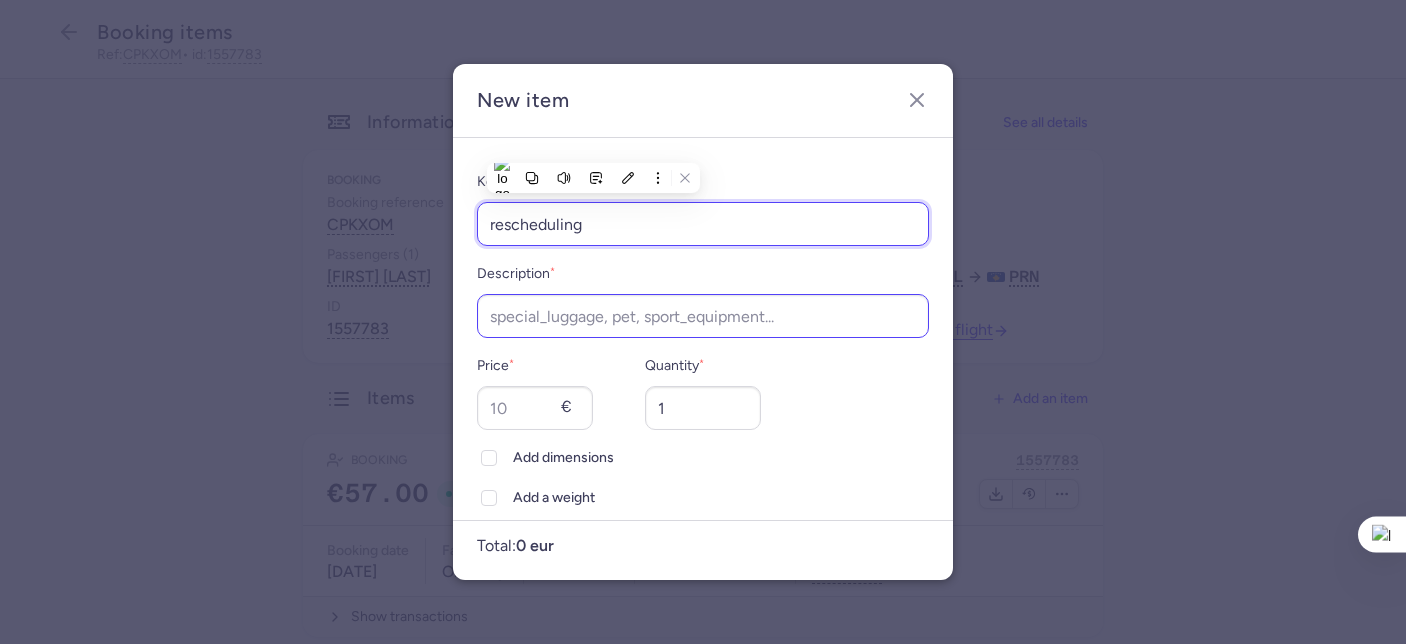 type on "rescheduling" 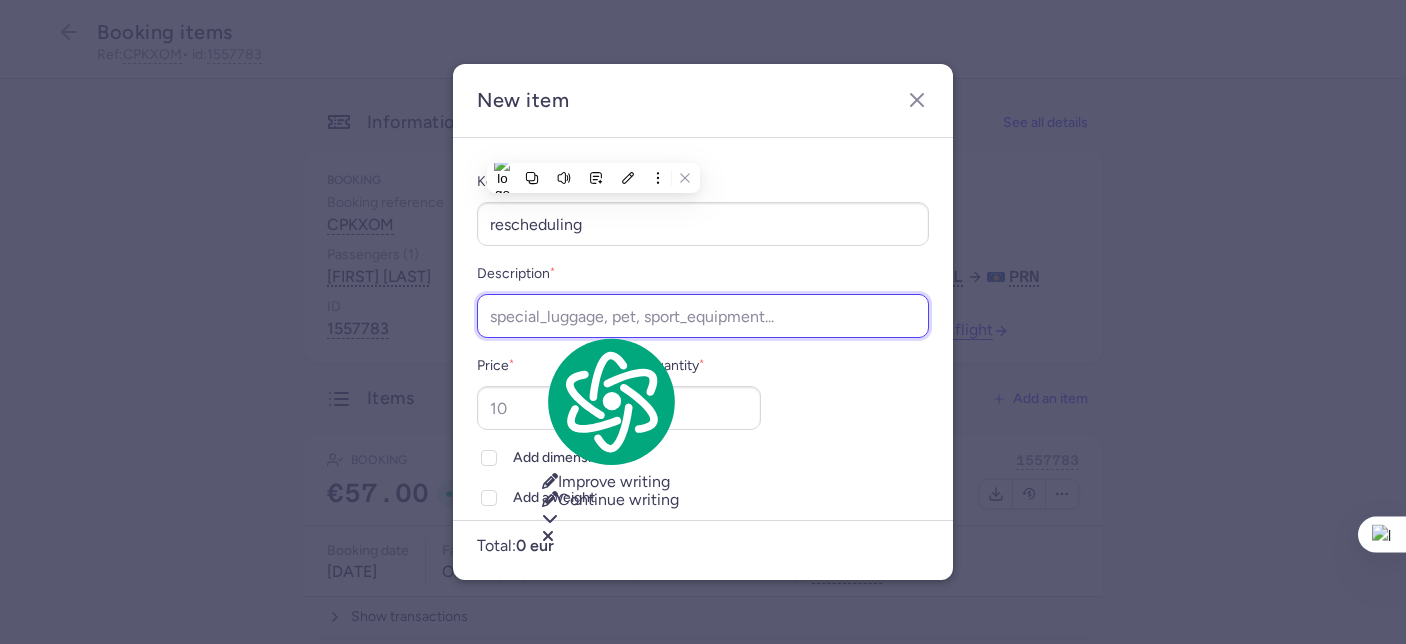 click on "Description  *" at bounding box center [703, 316] 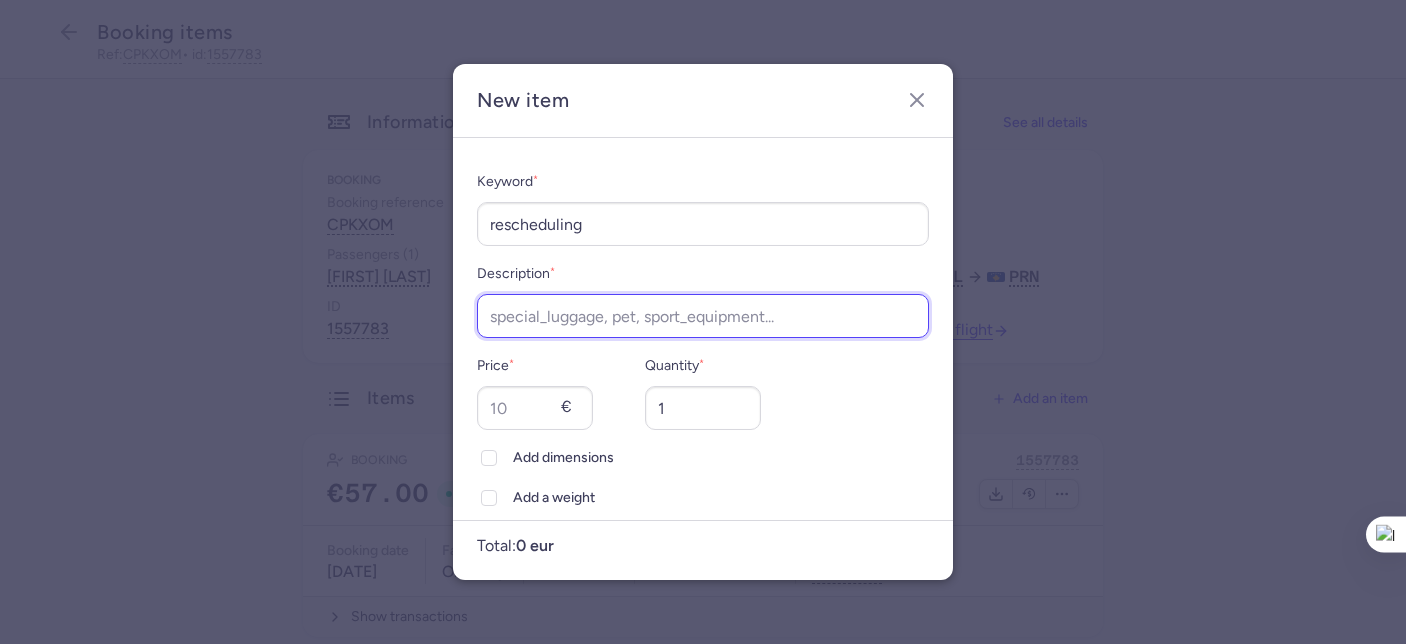 paste on "rescheduling" 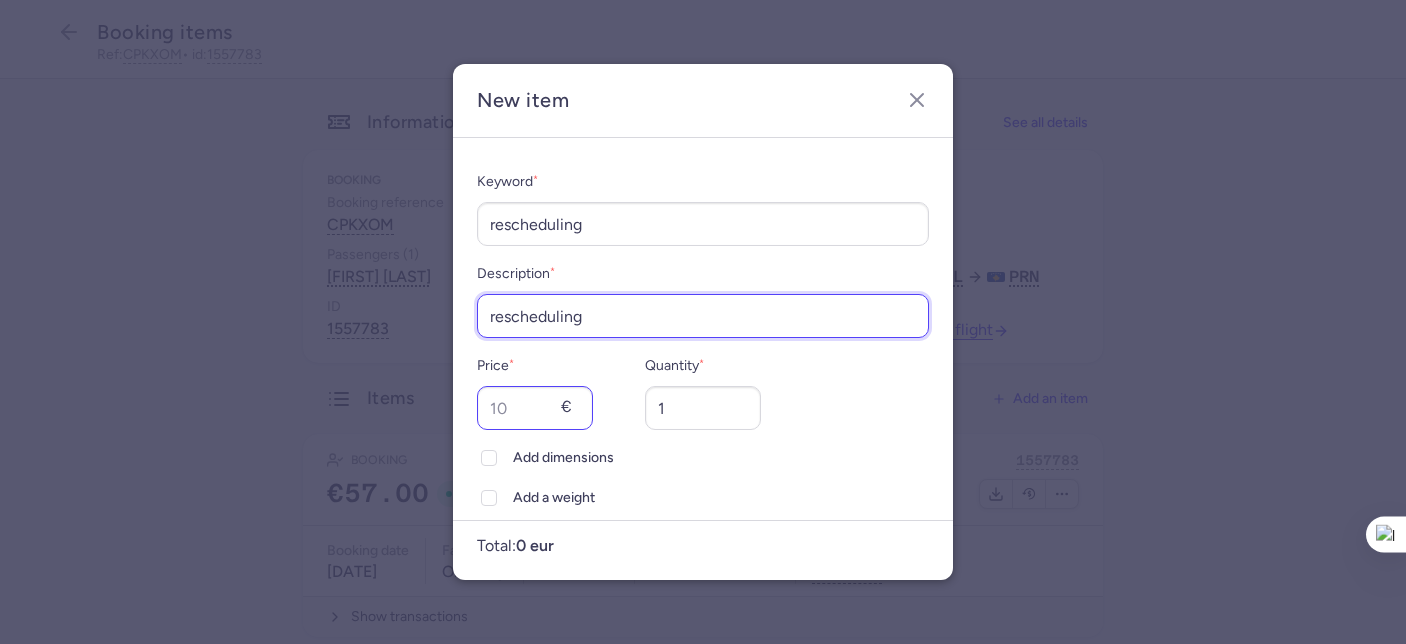 type on "rescheduling" 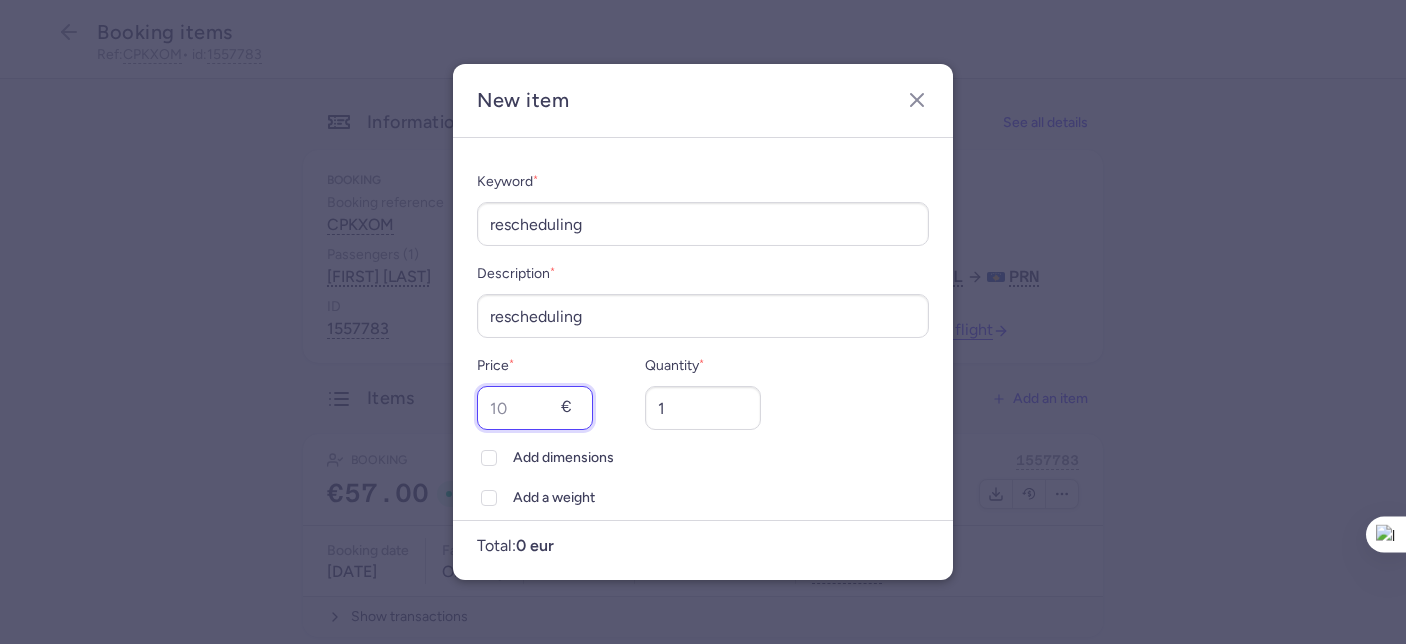 click on "Price  *" at bounding box center (535, 408) 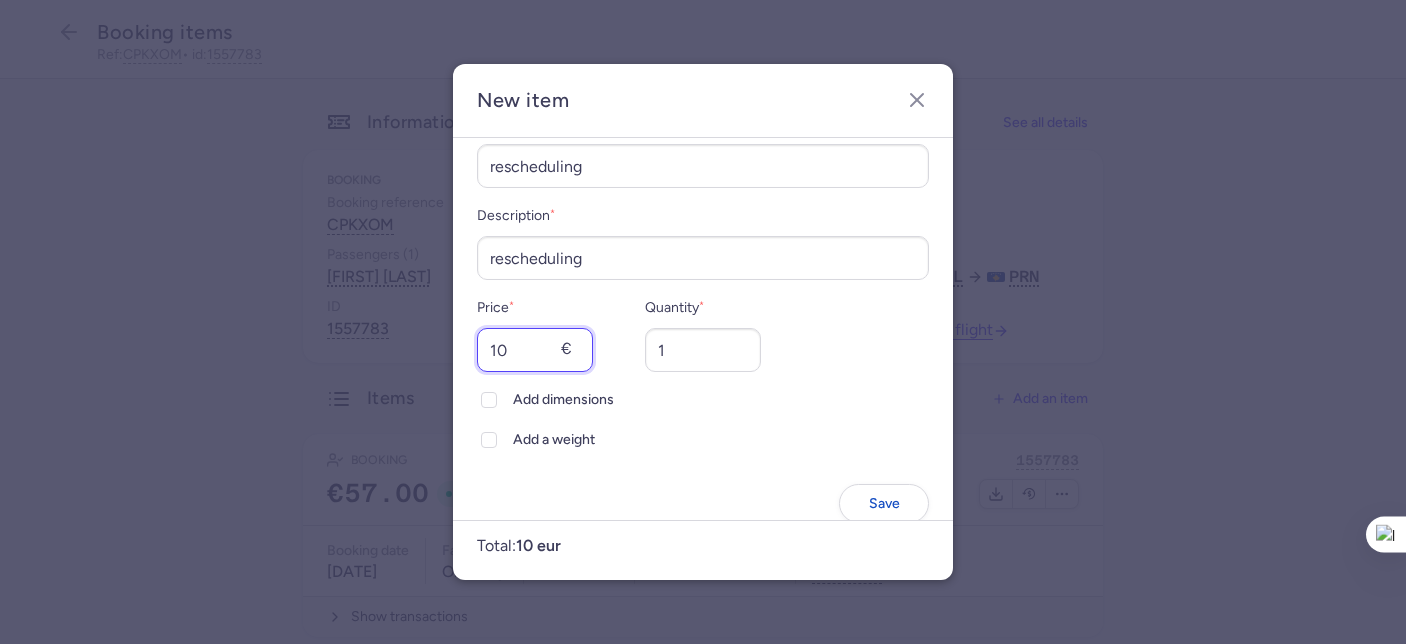 scroll, scrollTop: 92, scrollLeft: 0, axis: vertical 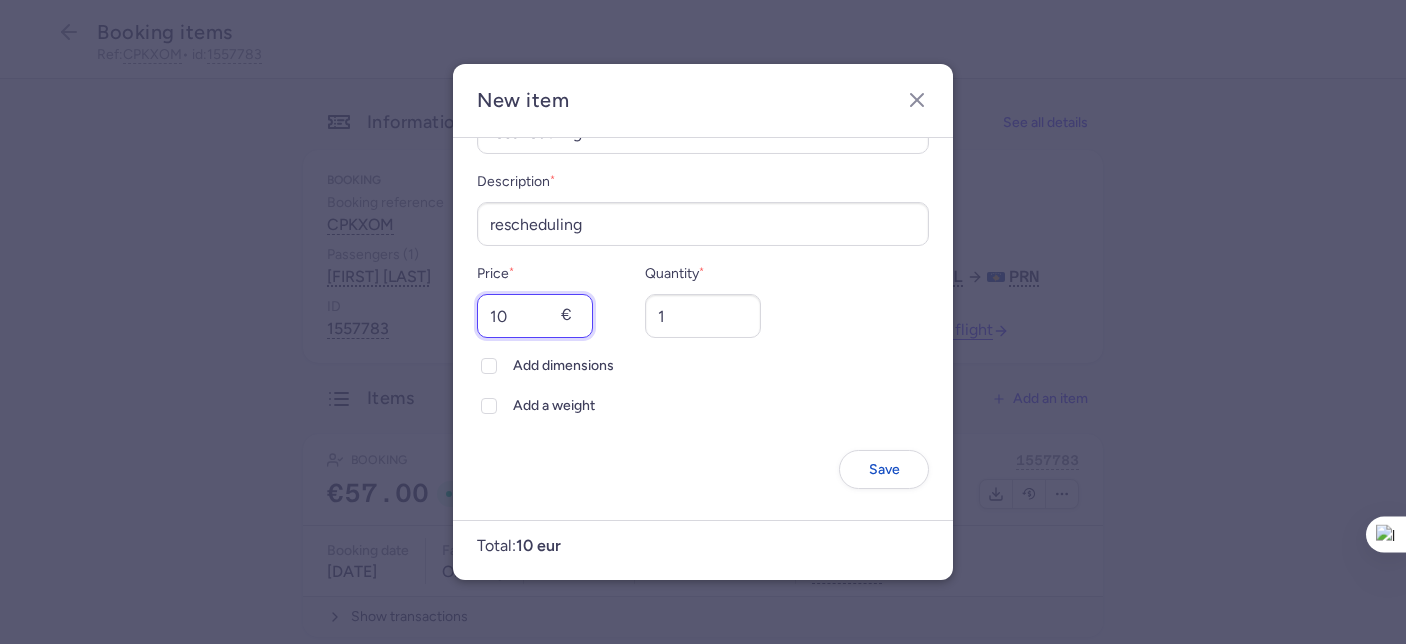 type on "10" 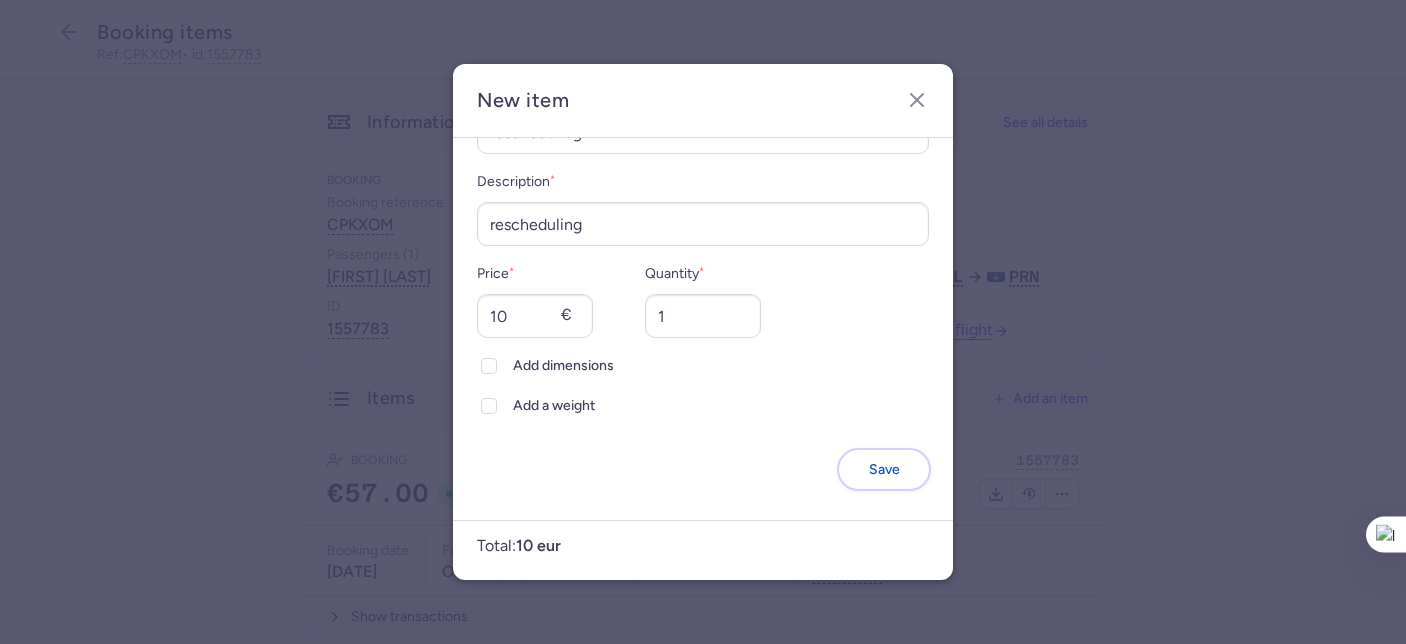 click on "Save" at bounding box center (884, 469) 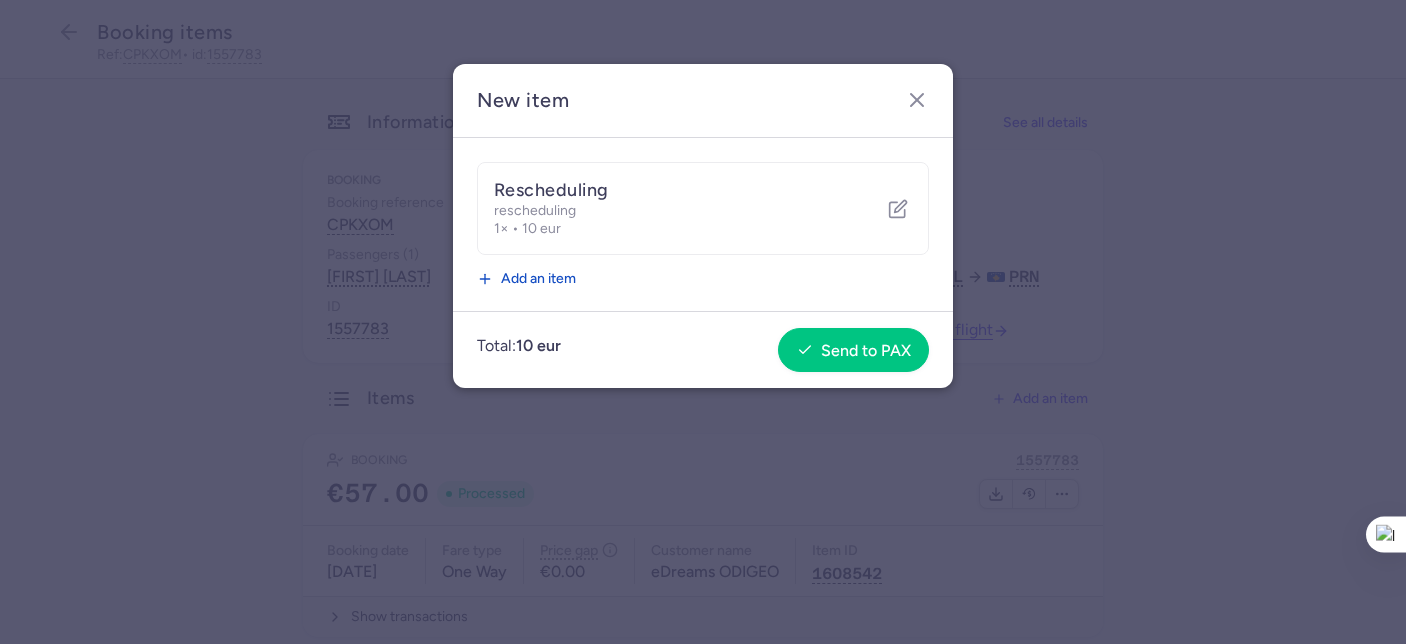 scroll, scrollTop: 0, scrollLeft: 0, axis: both 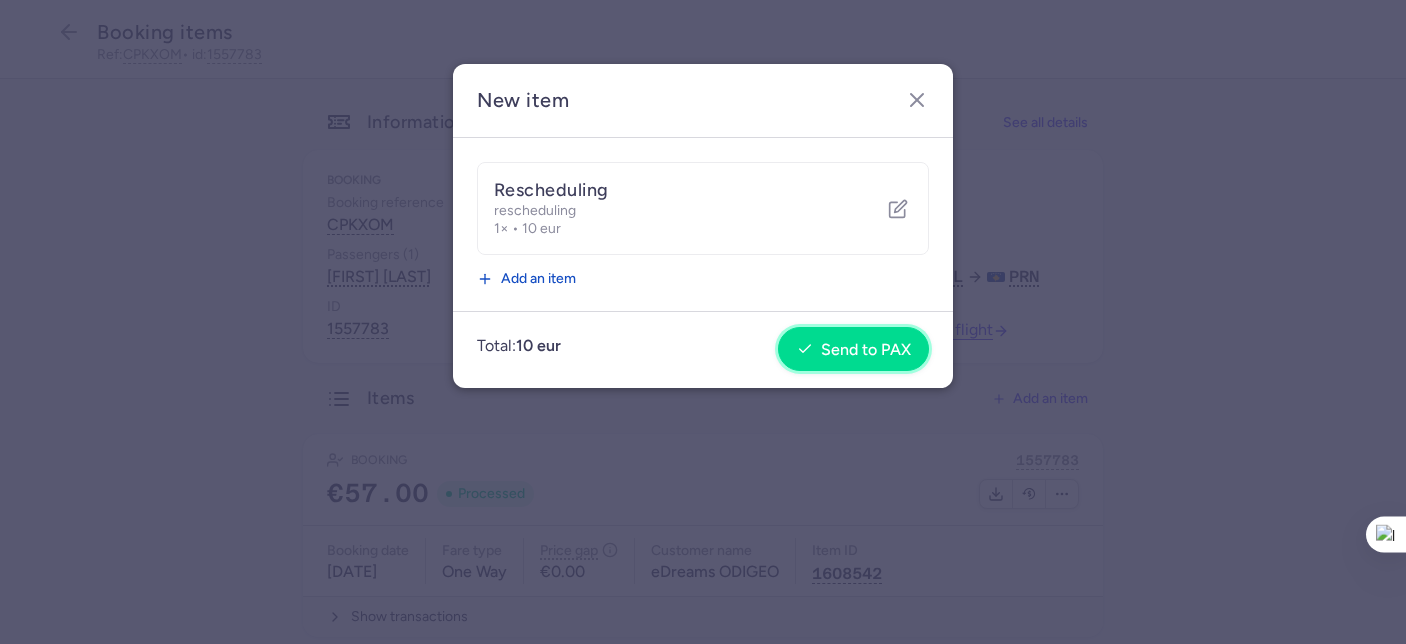 click on "Send to PAX" at bounding box center (853, 349) 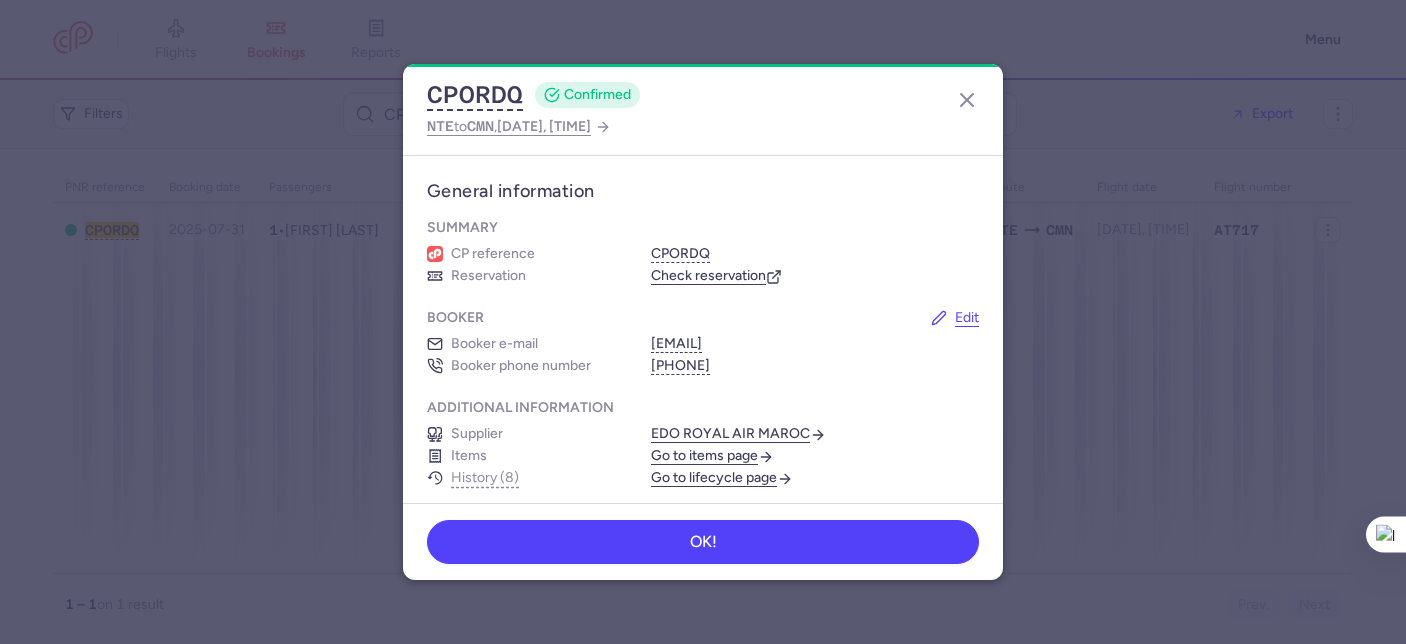 scroll, scrollTop: 0, scrollLeft: 0, axis: both 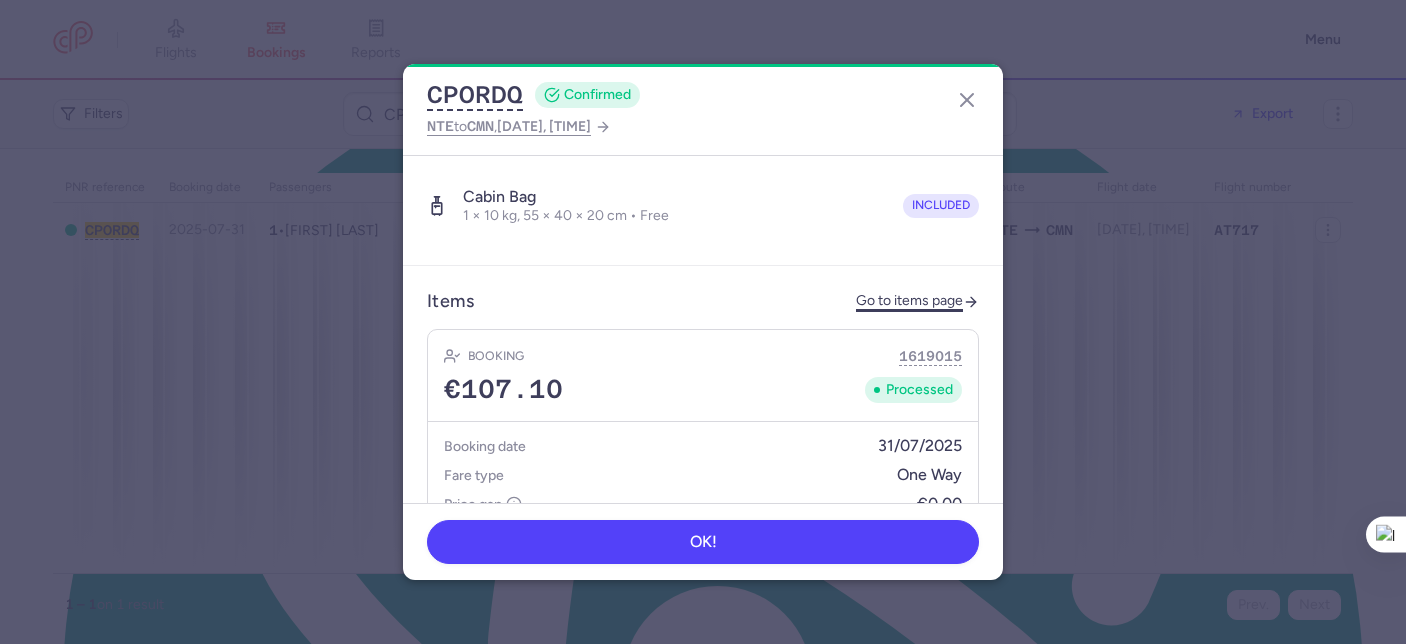 click on "Go to items page" 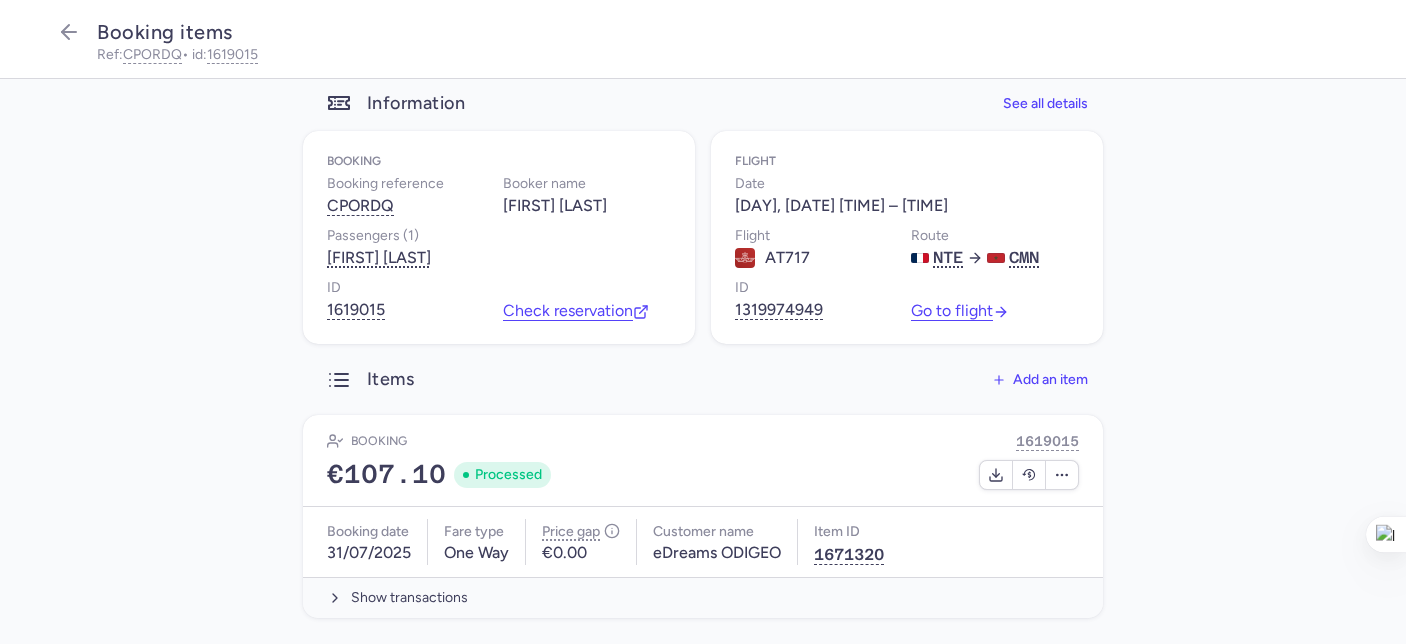 scroll, scrollTop: 41, scrollLeft: 0, axis: vertical 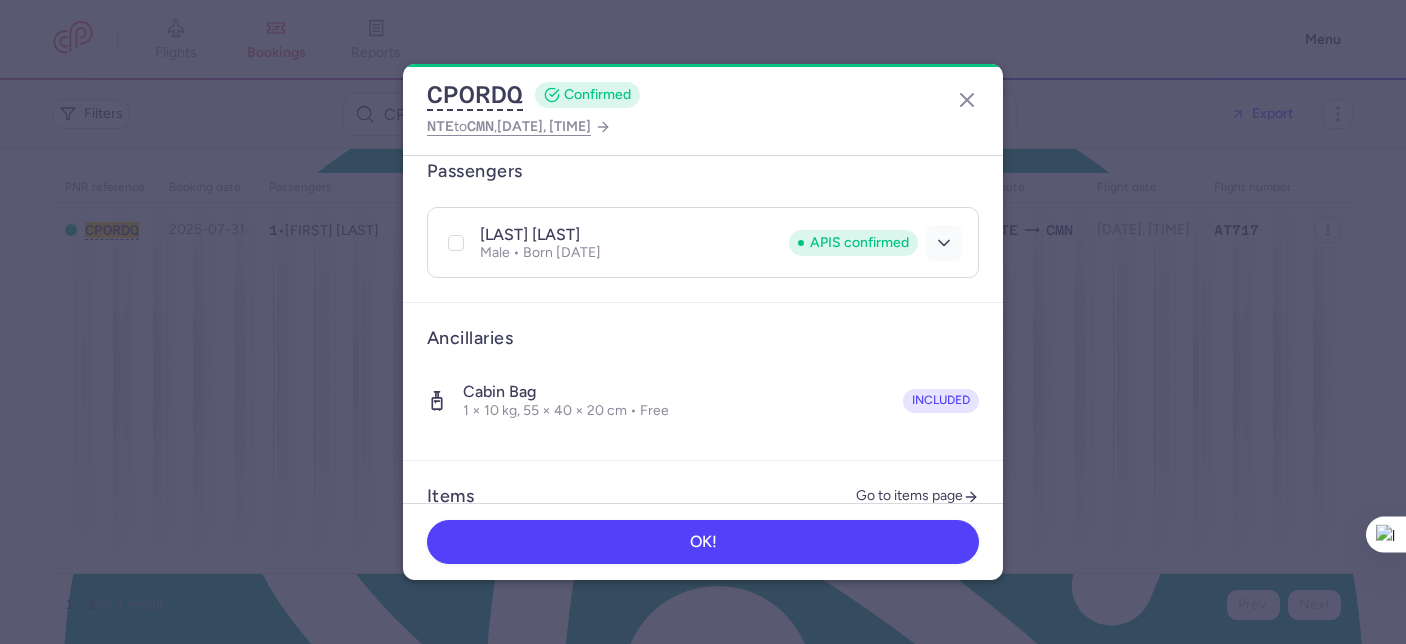 click 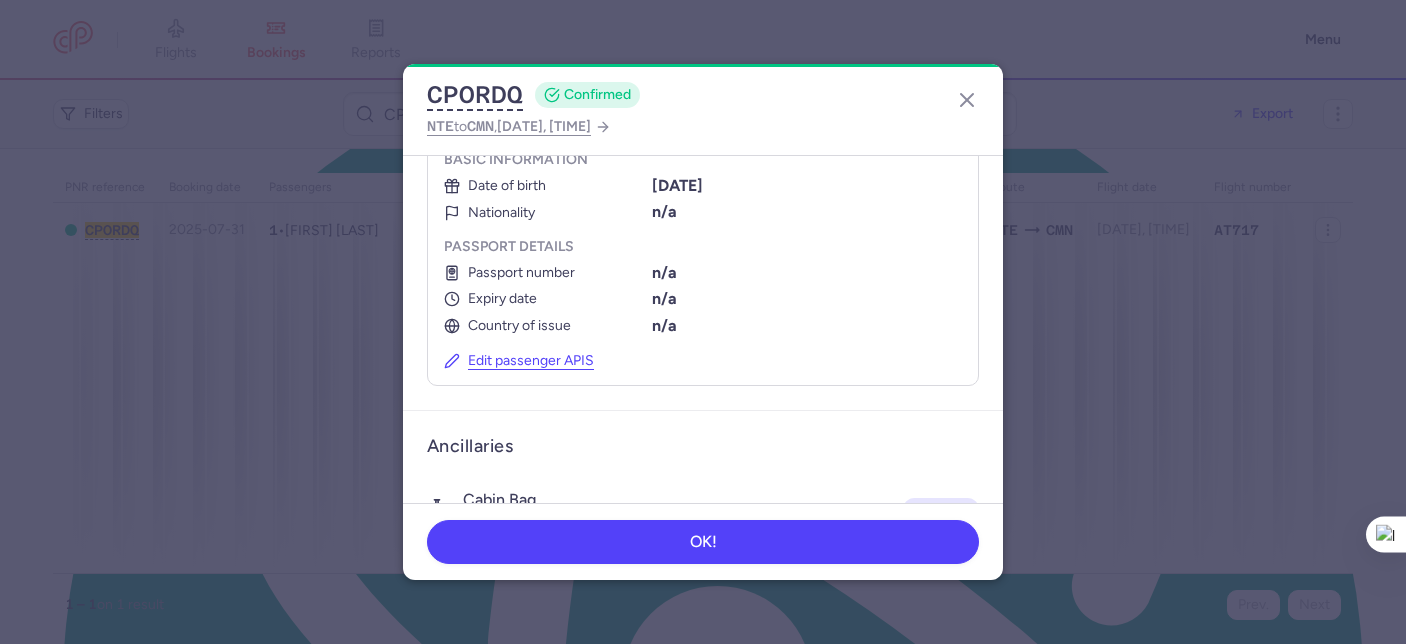 scroll, scrollTop: 573, scrollLeft: 0, axis: vertical 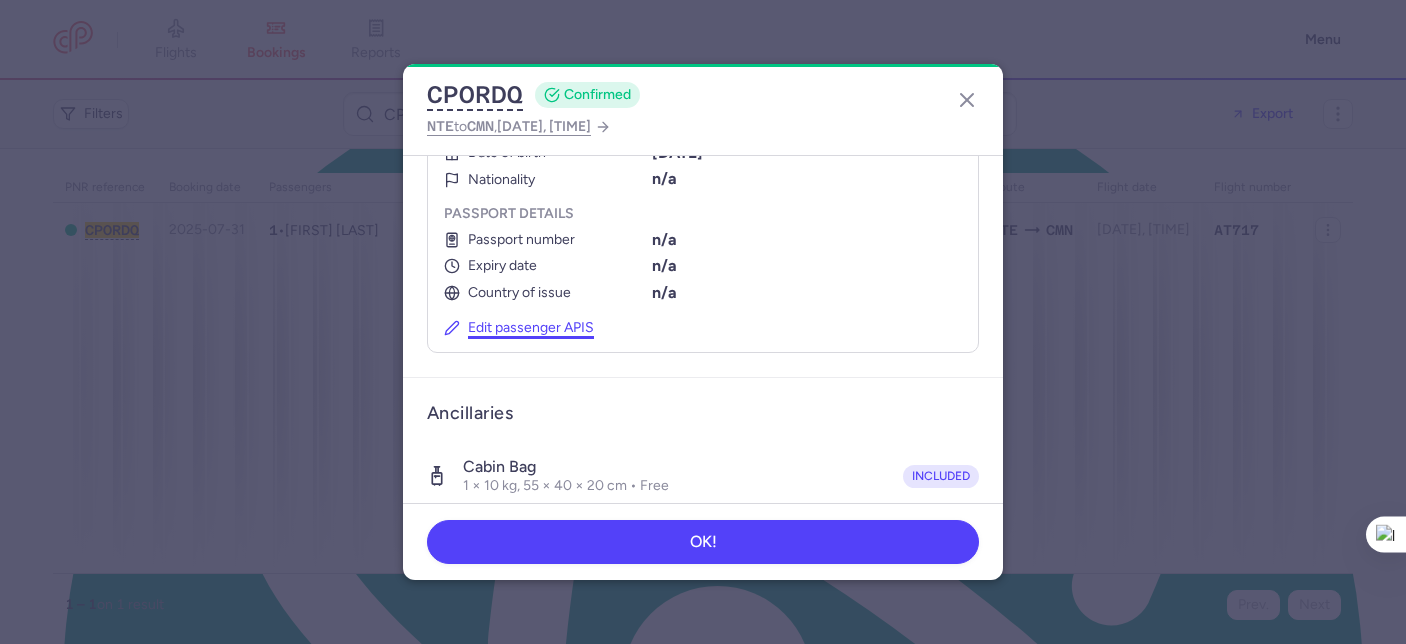 click on "Edit passenger APIS" at bounding box center (519, 328) 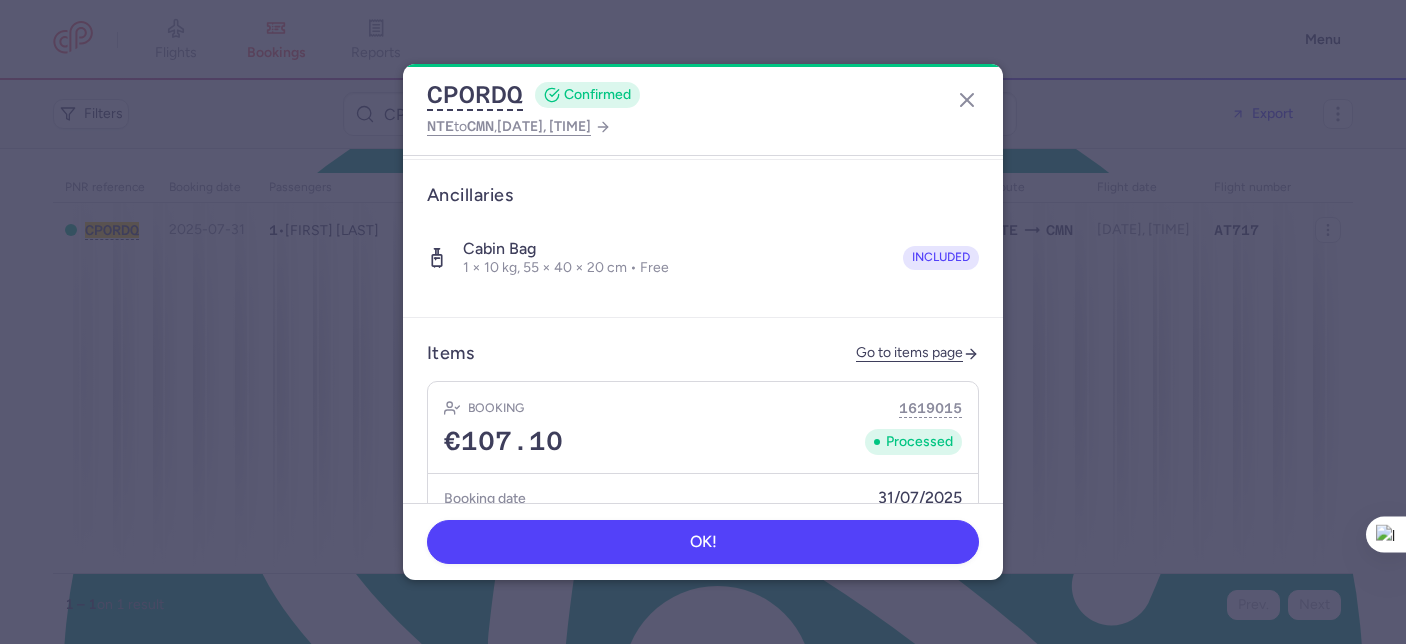 select on "12" 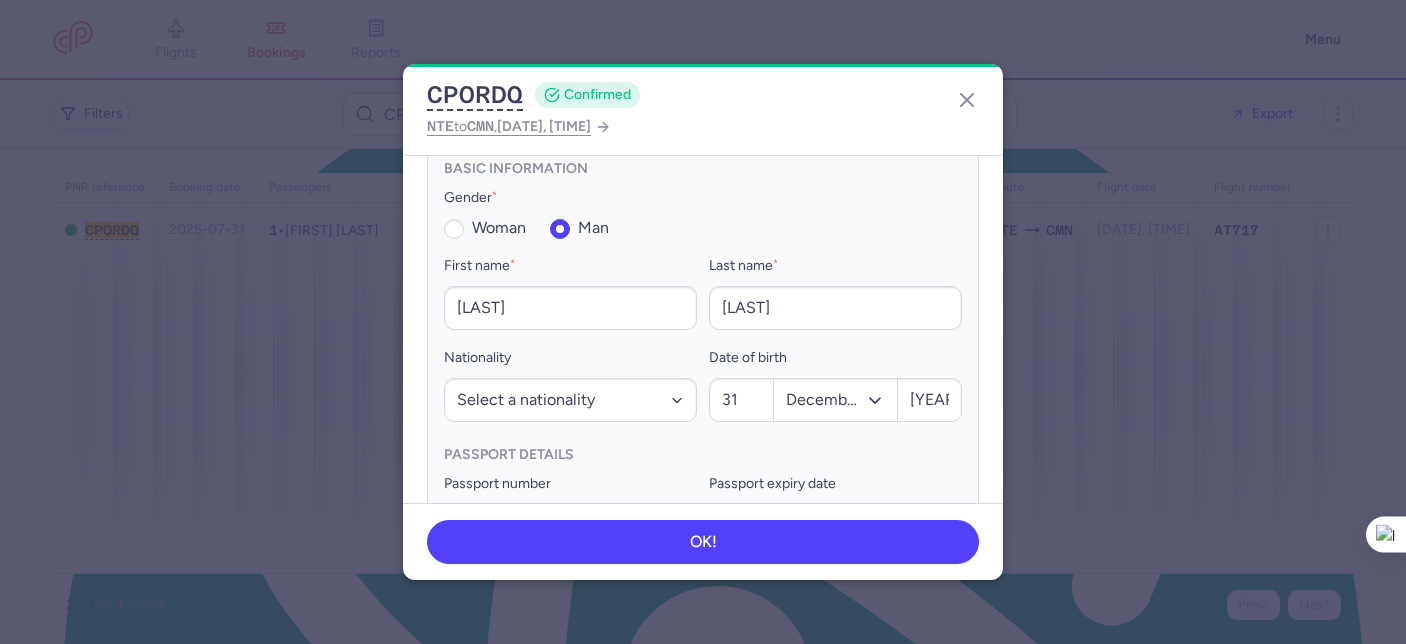 scroll, scrollTop: 520, scrollLeft: 0, axis: vertical 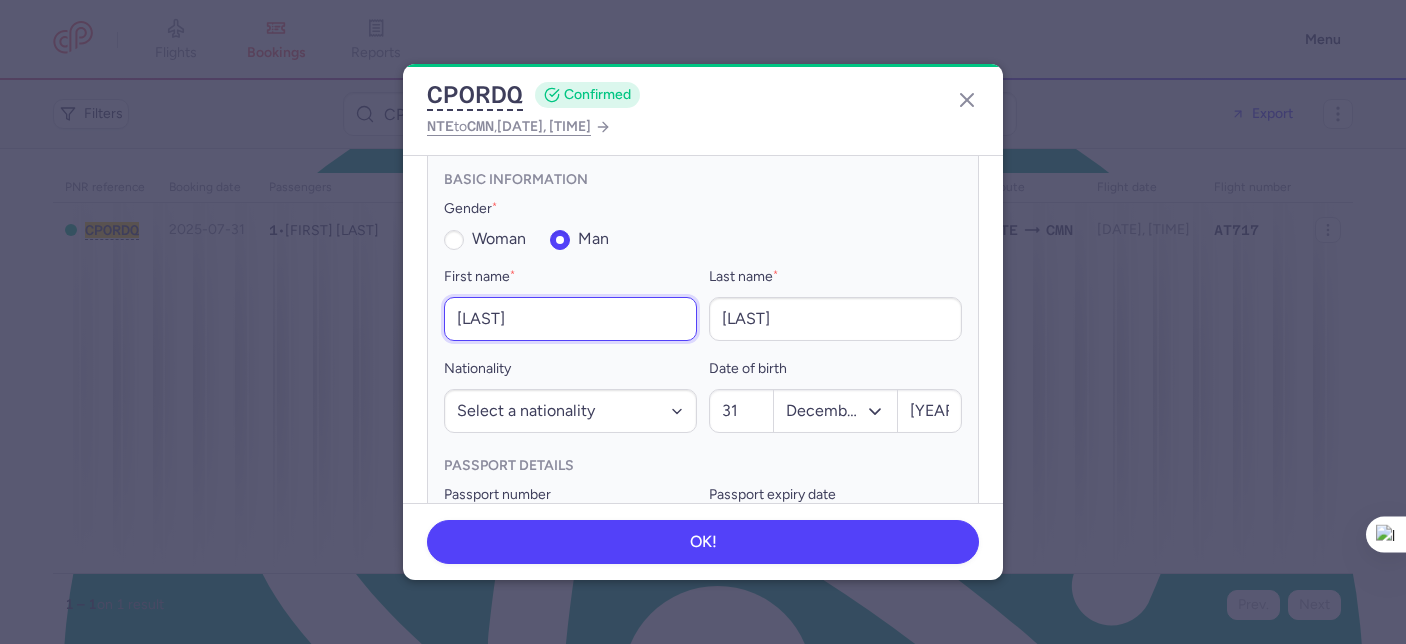 drag, startPoint x: 580, startPoint y: 325, endPoint x: 433, endPoint y: 307, distance: 148.09795 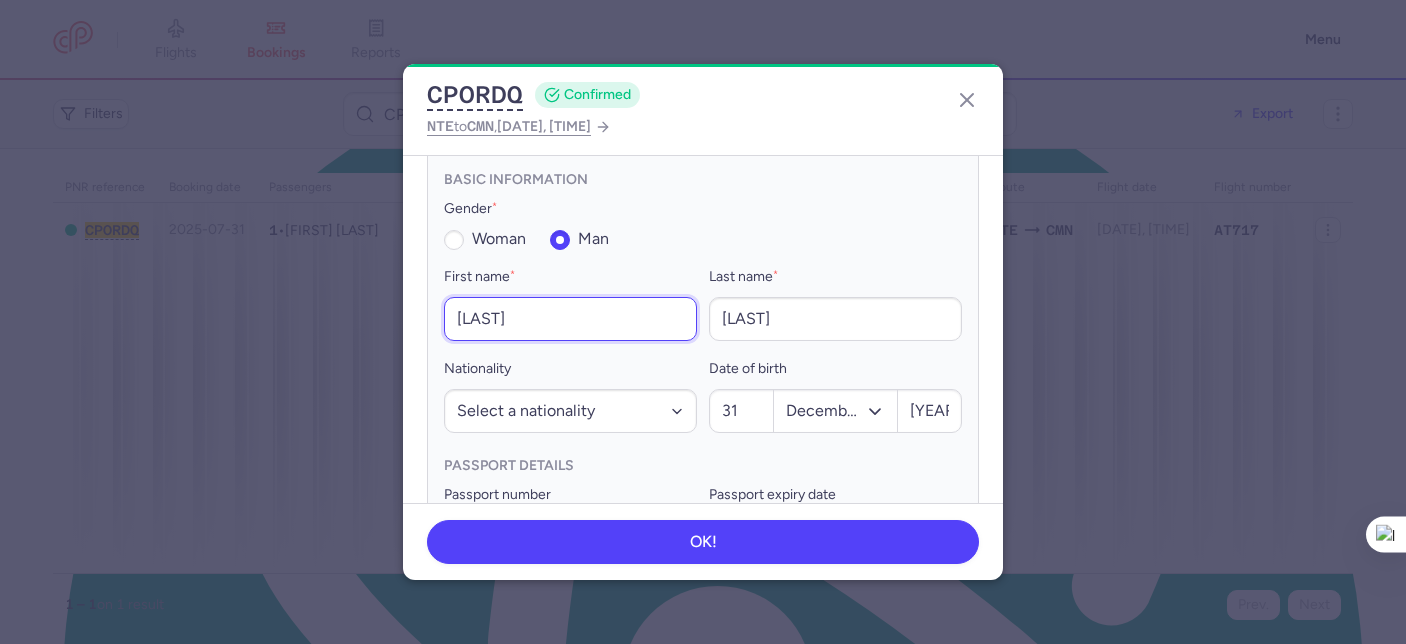 paste on "MOHAMED ZAID" 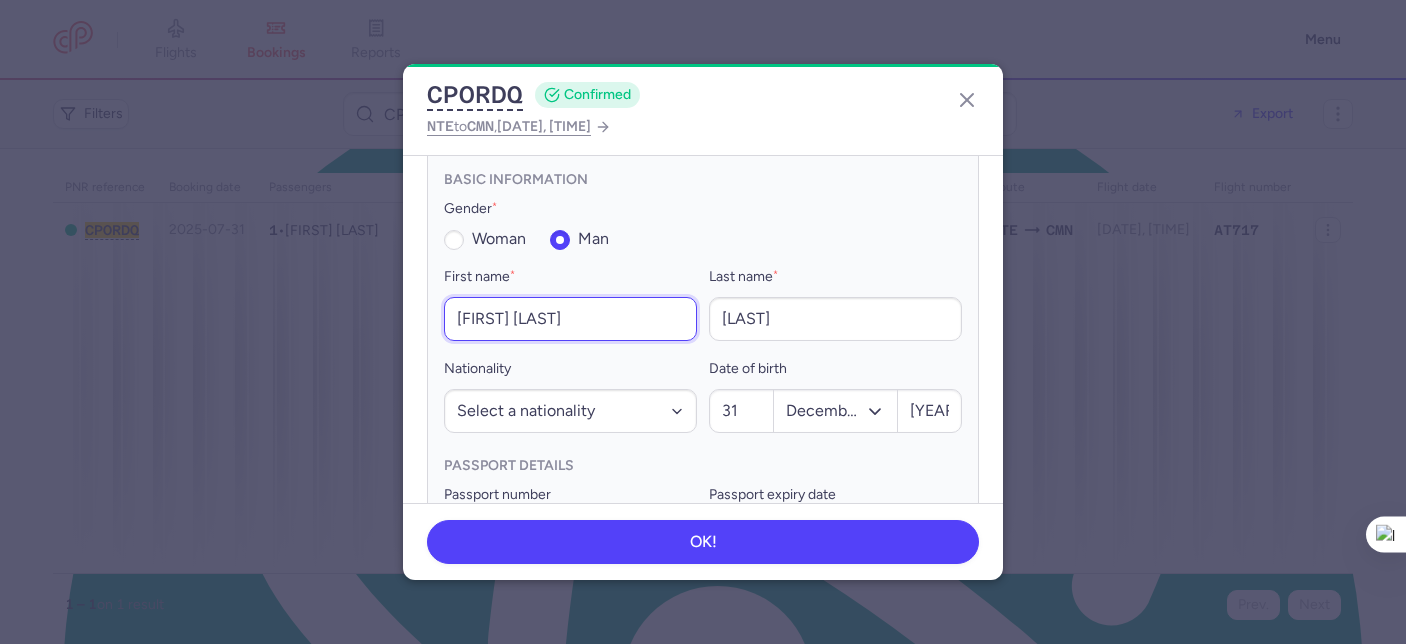 type on "MOHAMED ZAID" 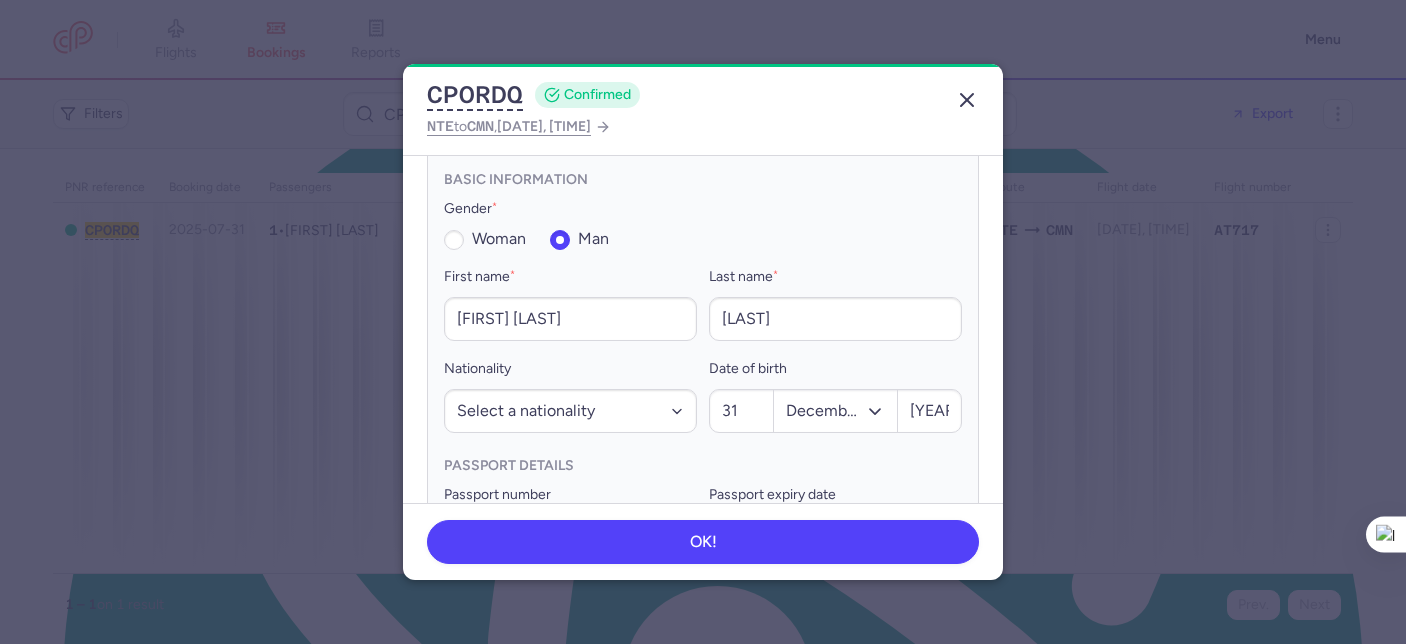 click 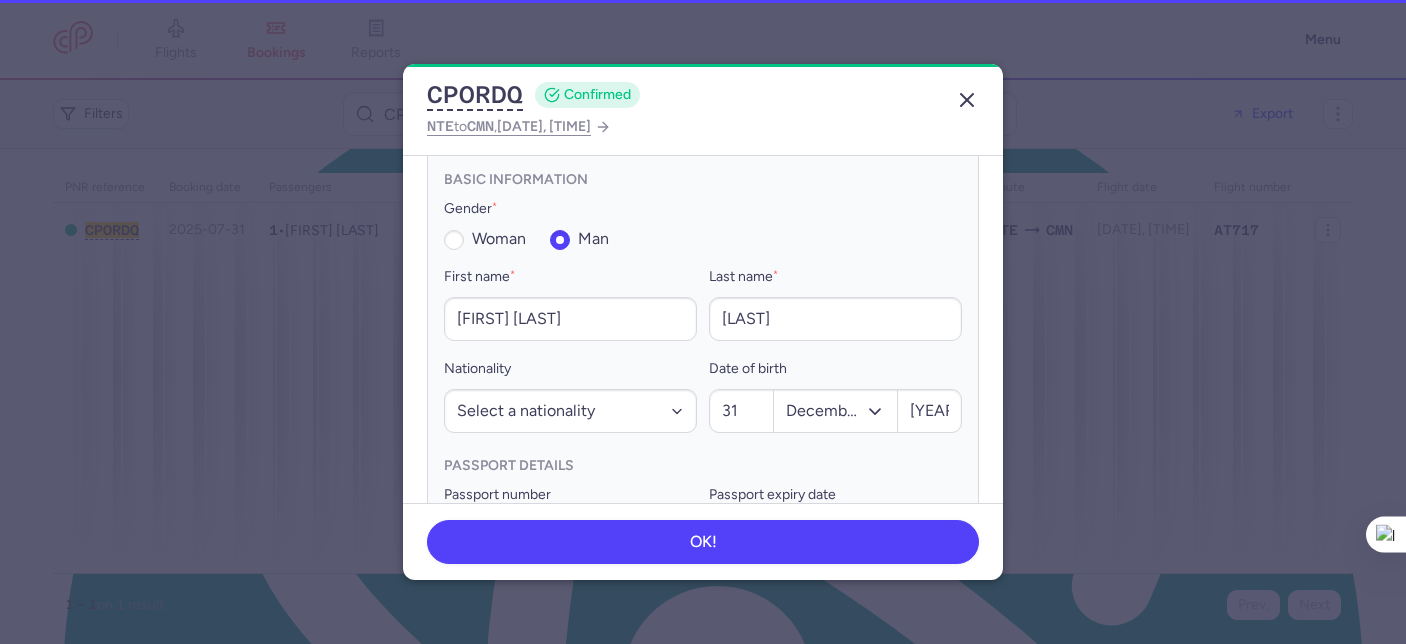 click 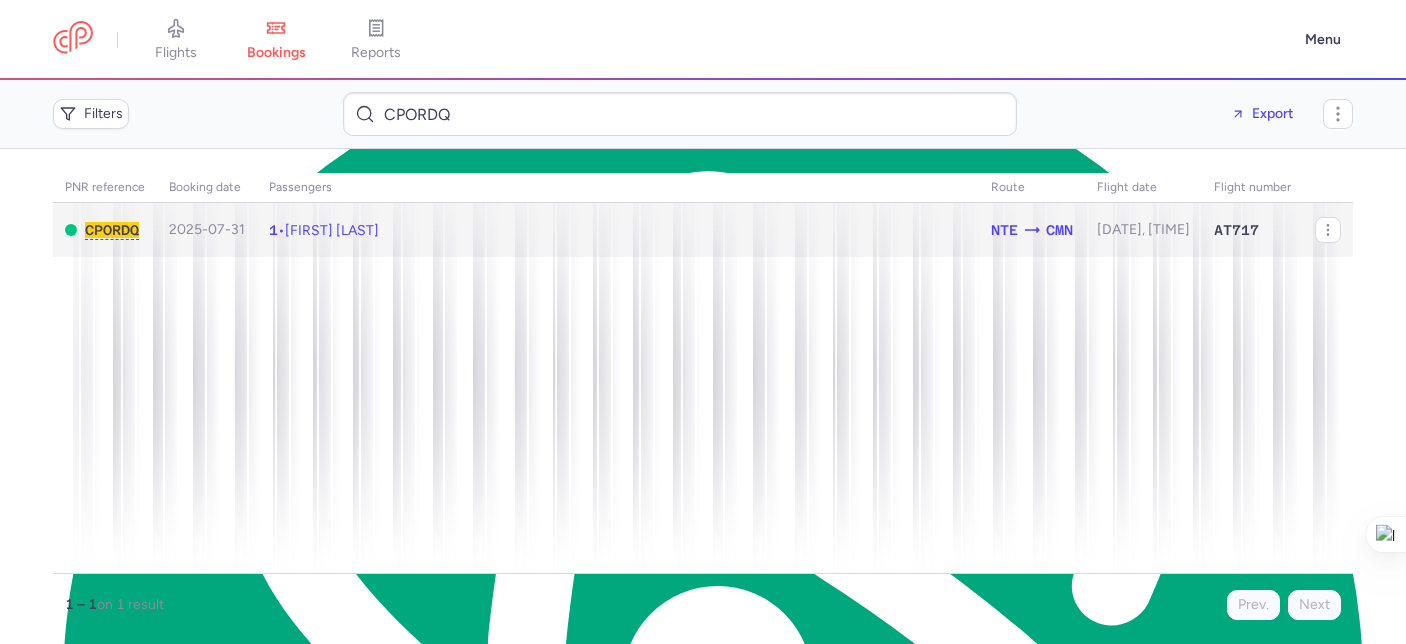 click on "1  •  Zaid EL QADIRI" 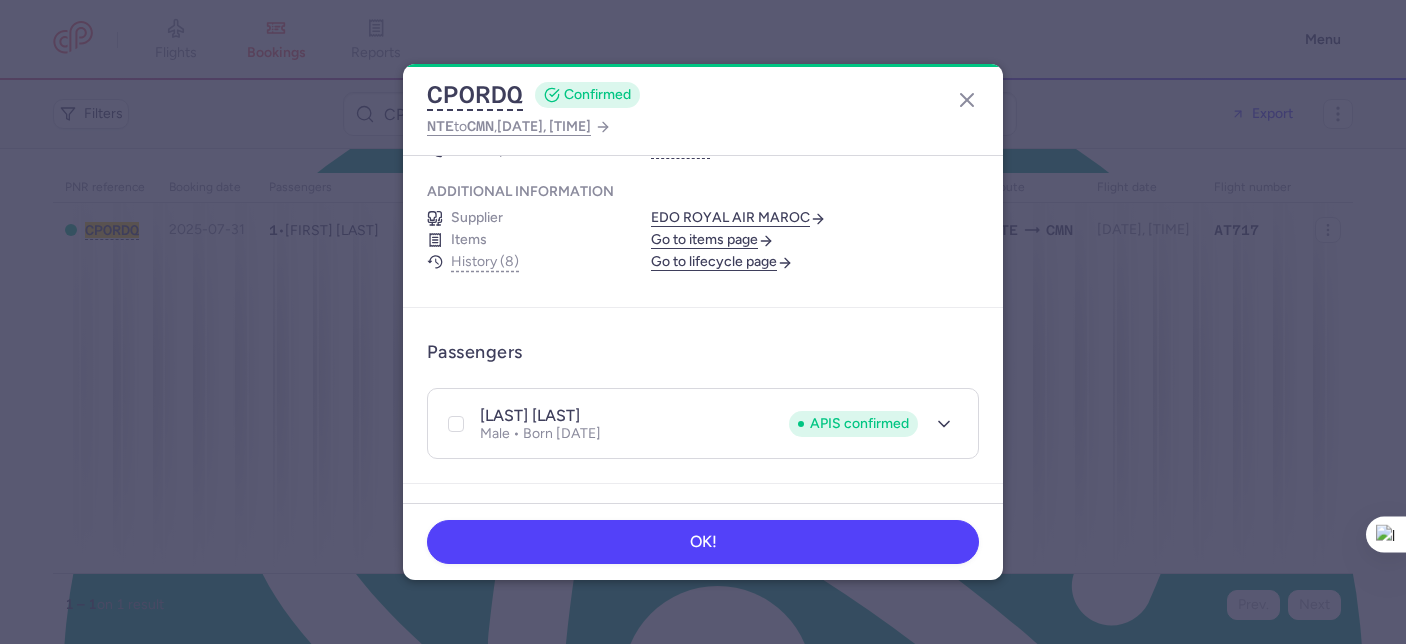 scroll, scrollTop: 217, scrollLeft: 0, axis: vertical 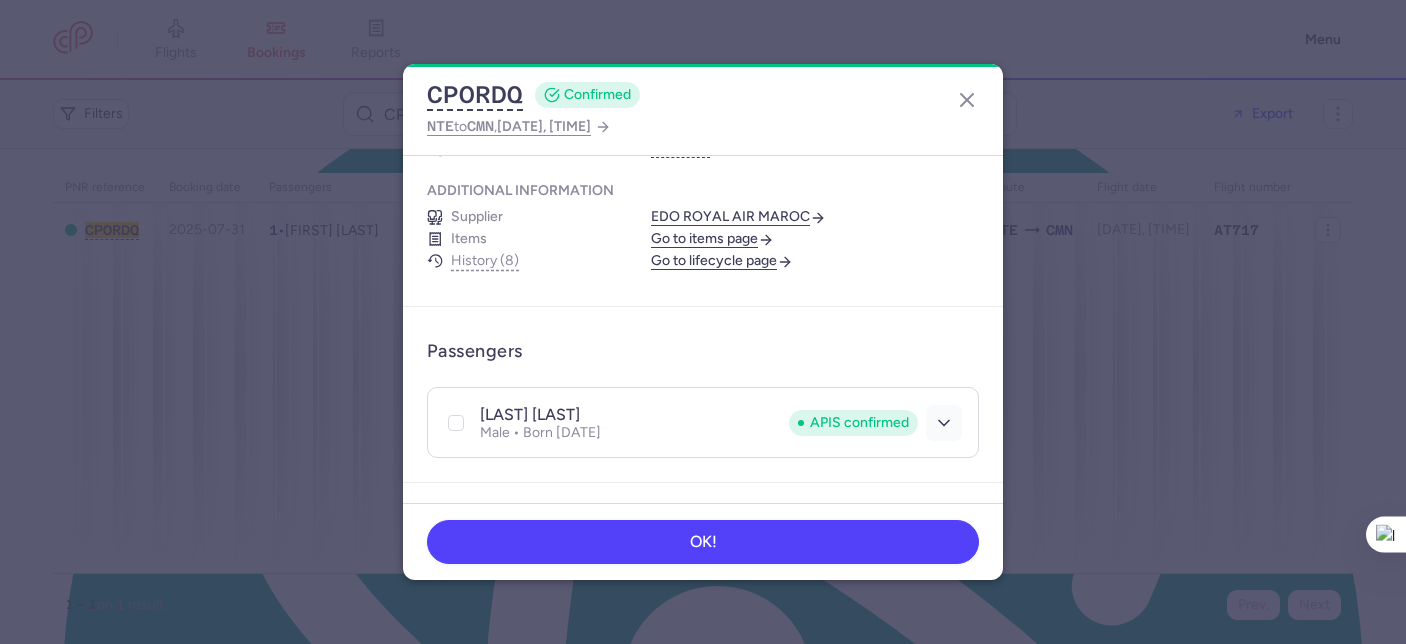 click 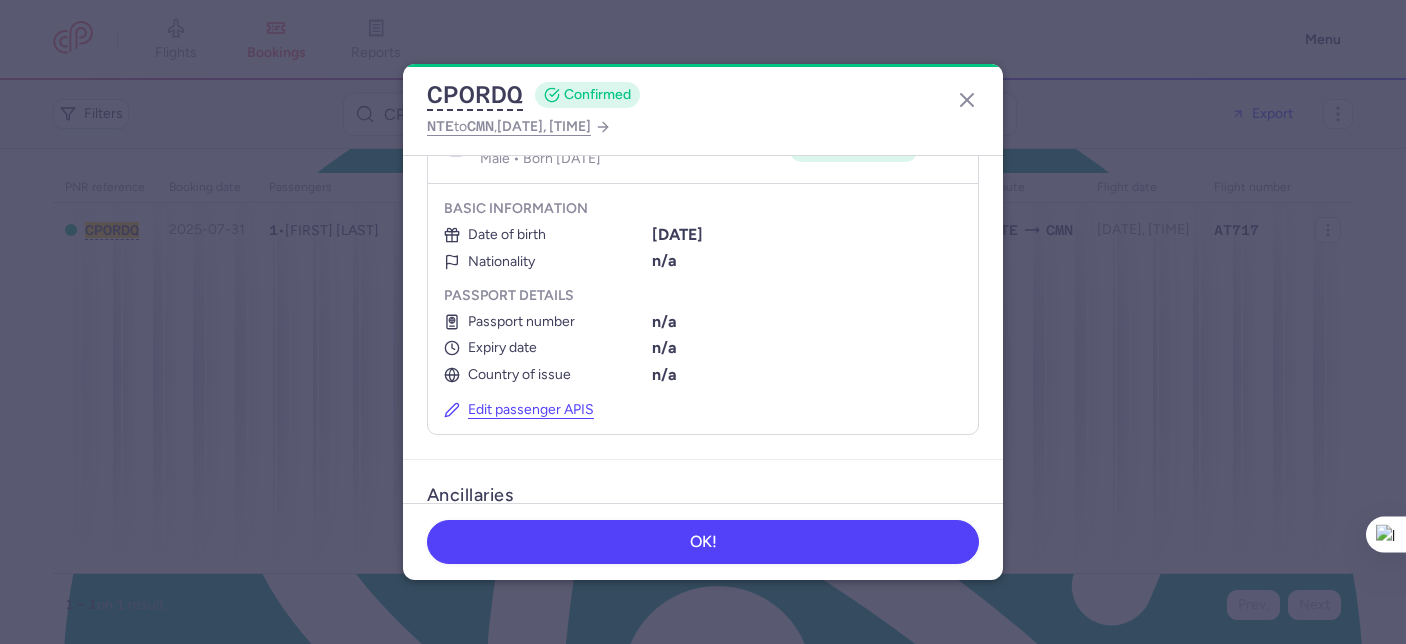scroll, scrollTop: 518, scrollLeft: 0, axis: vertical 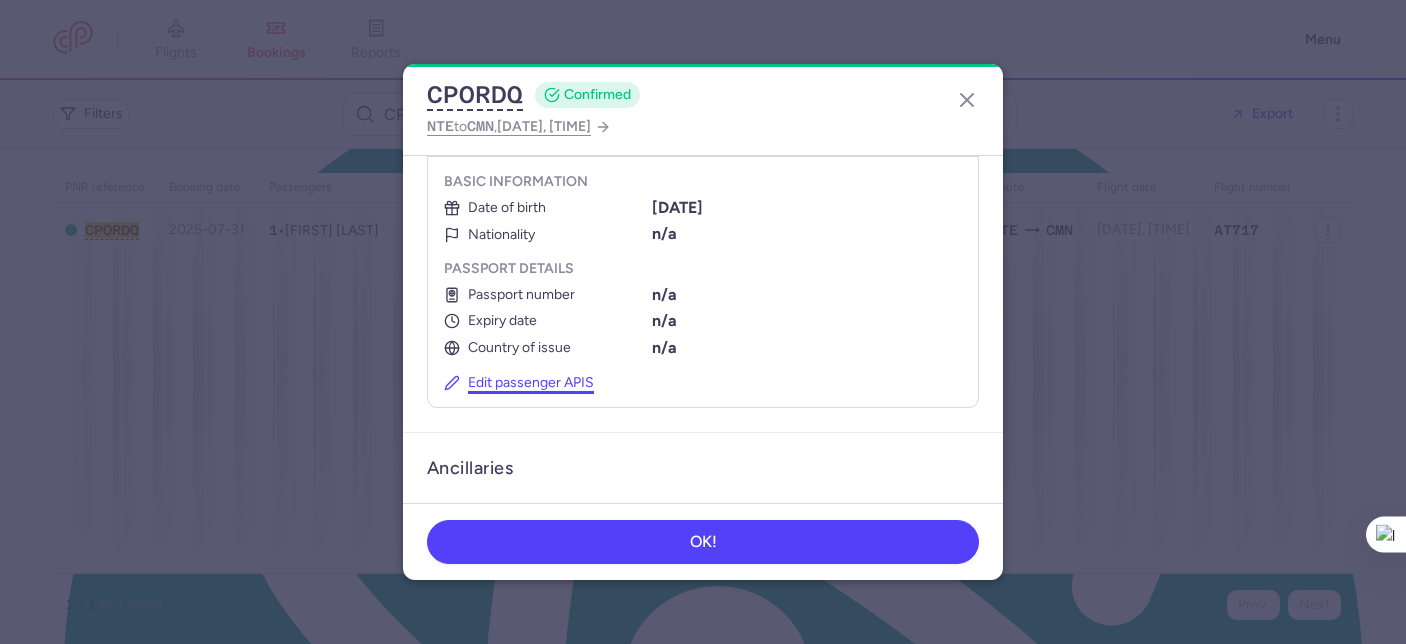 click on "Edit passenger APIS" at bounding box center [519, 383] 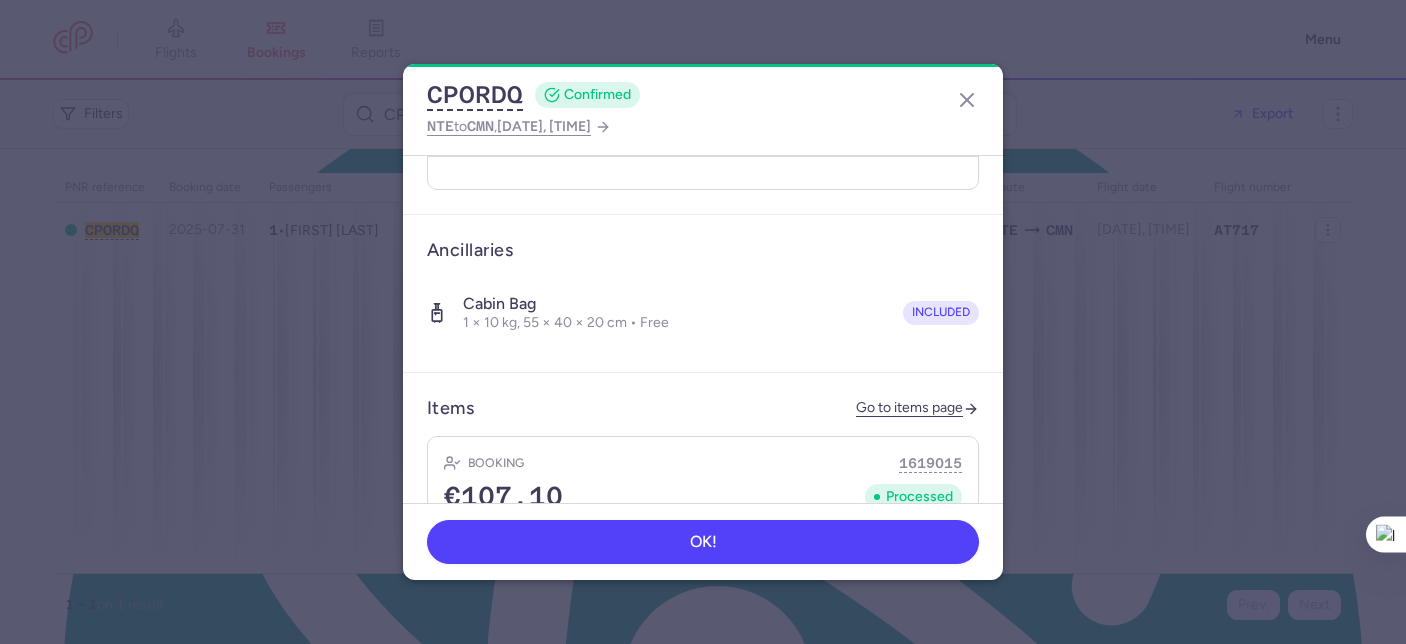select on "12" 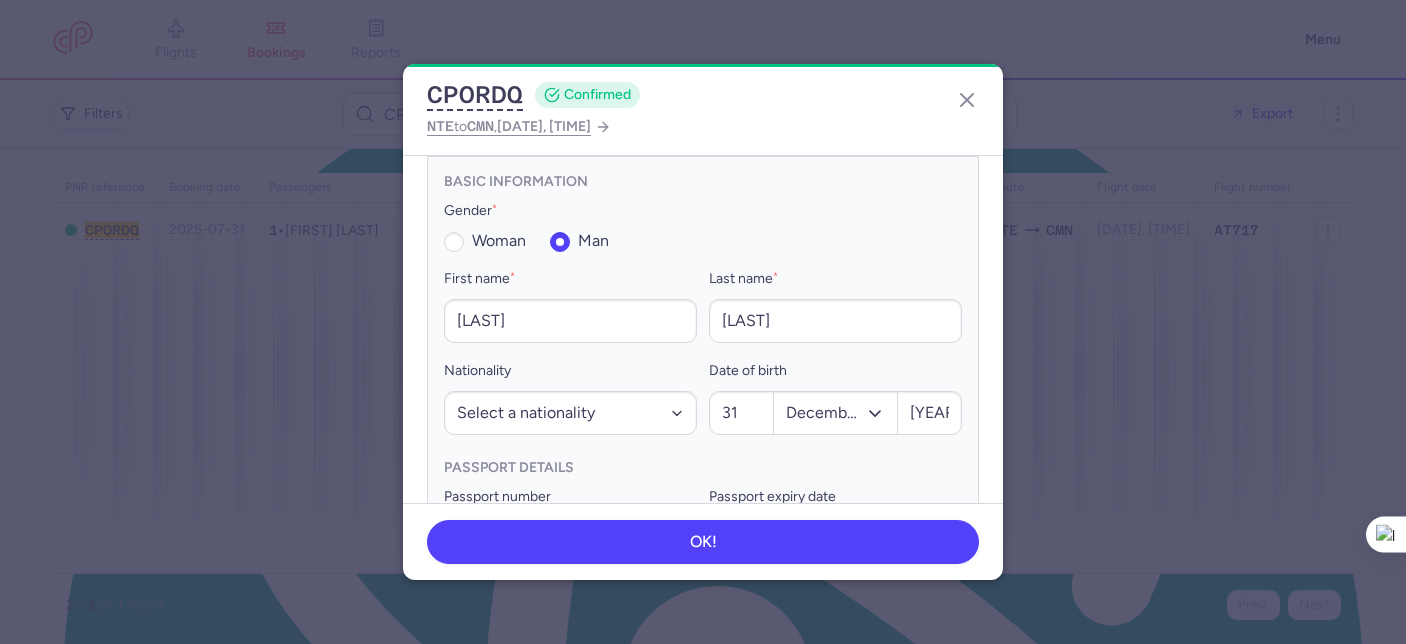 scroll, scrollTop: 520, scrollLeft: 0, axis: vertical 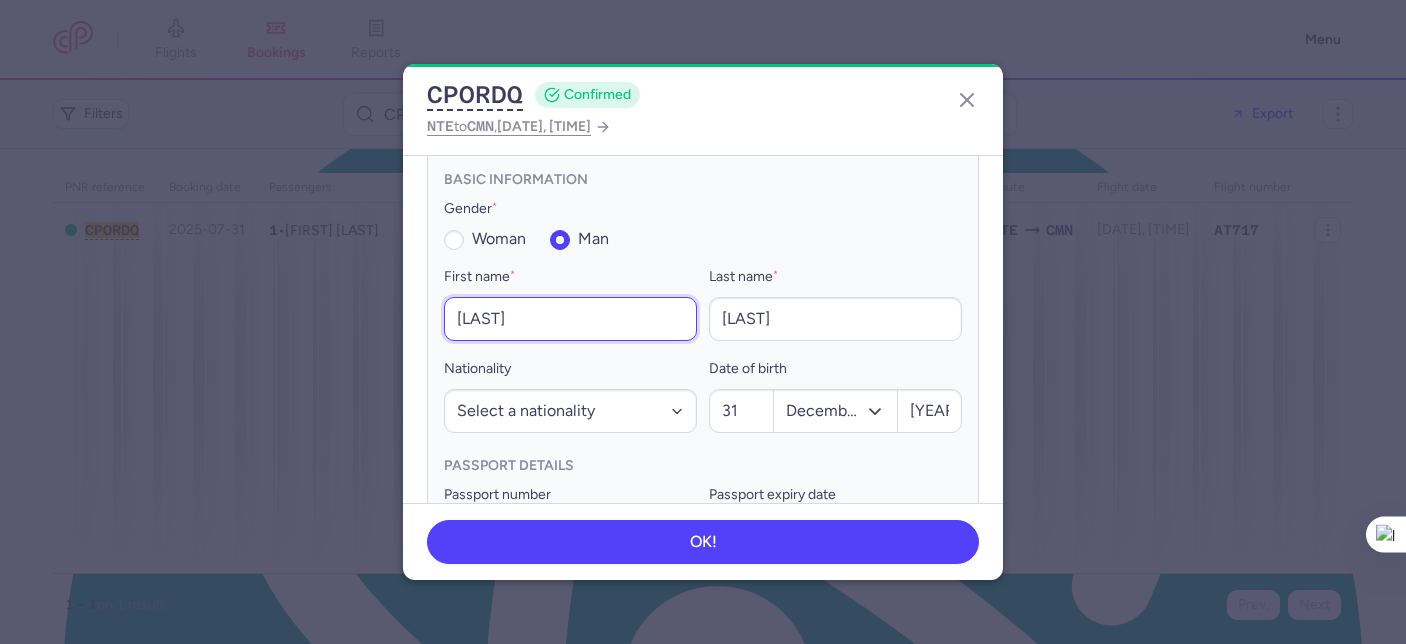 type on "d" 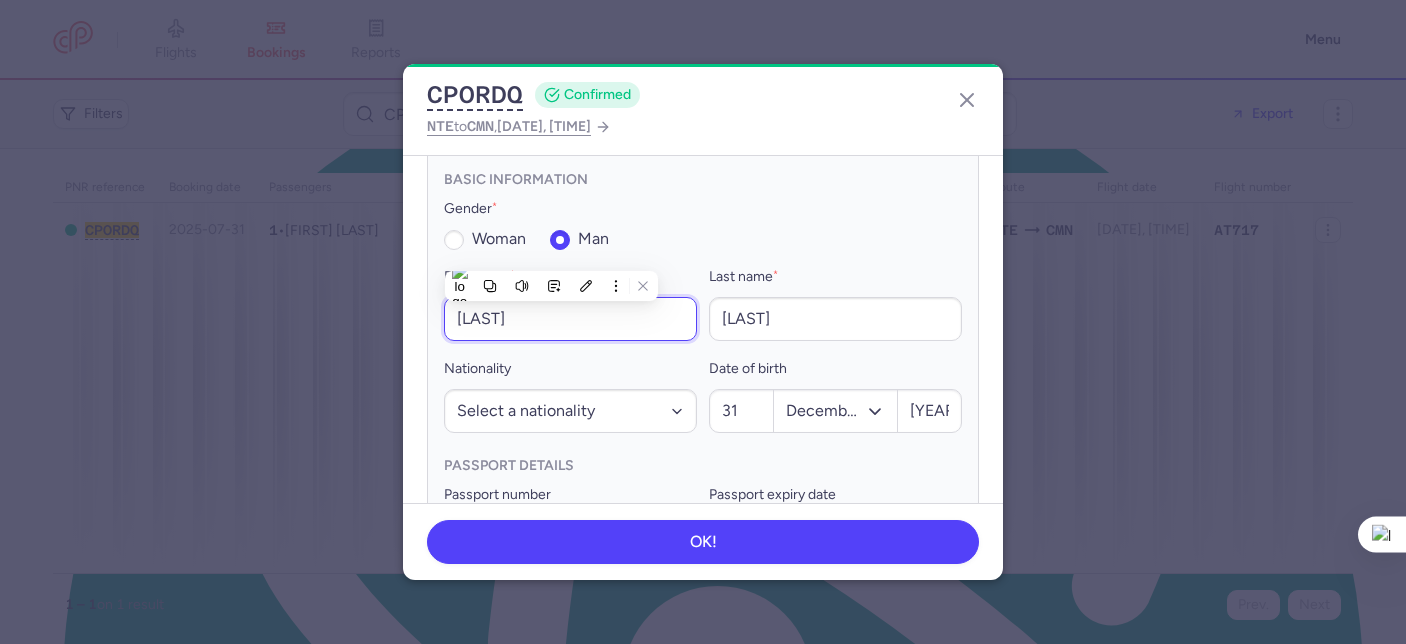 paste on "MOHAMED ZAID" 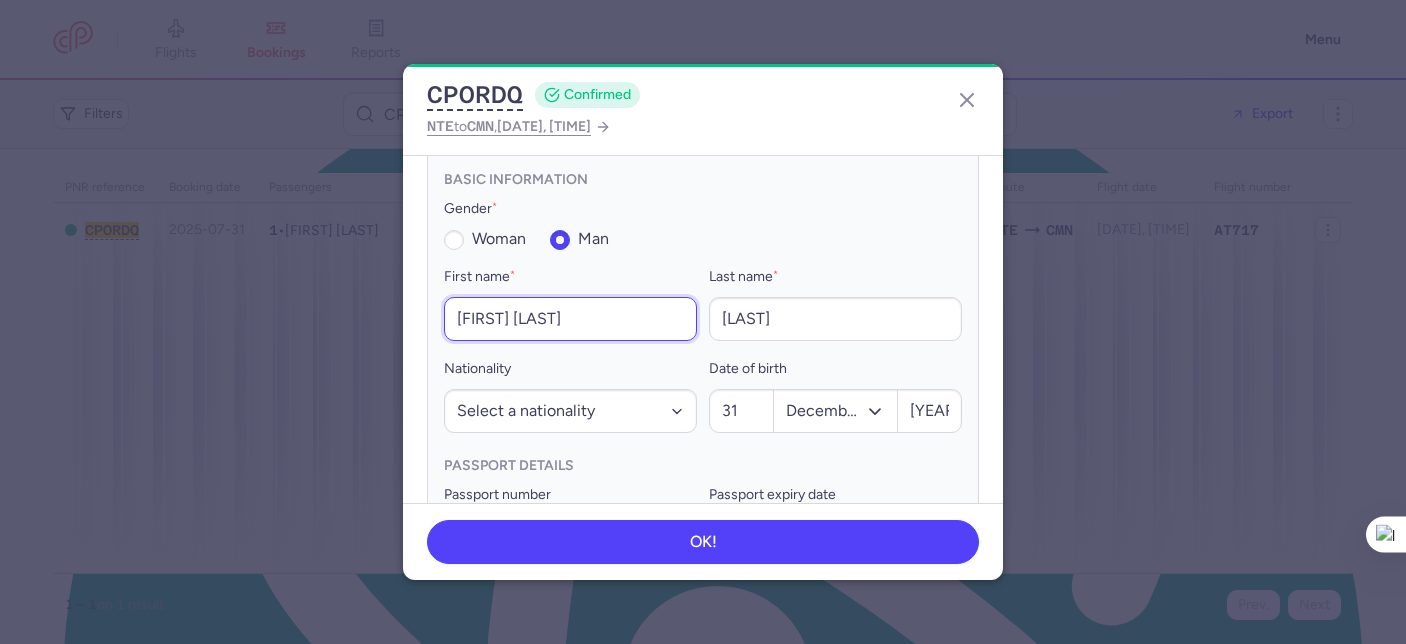 type on "MOHAMED ZAID" 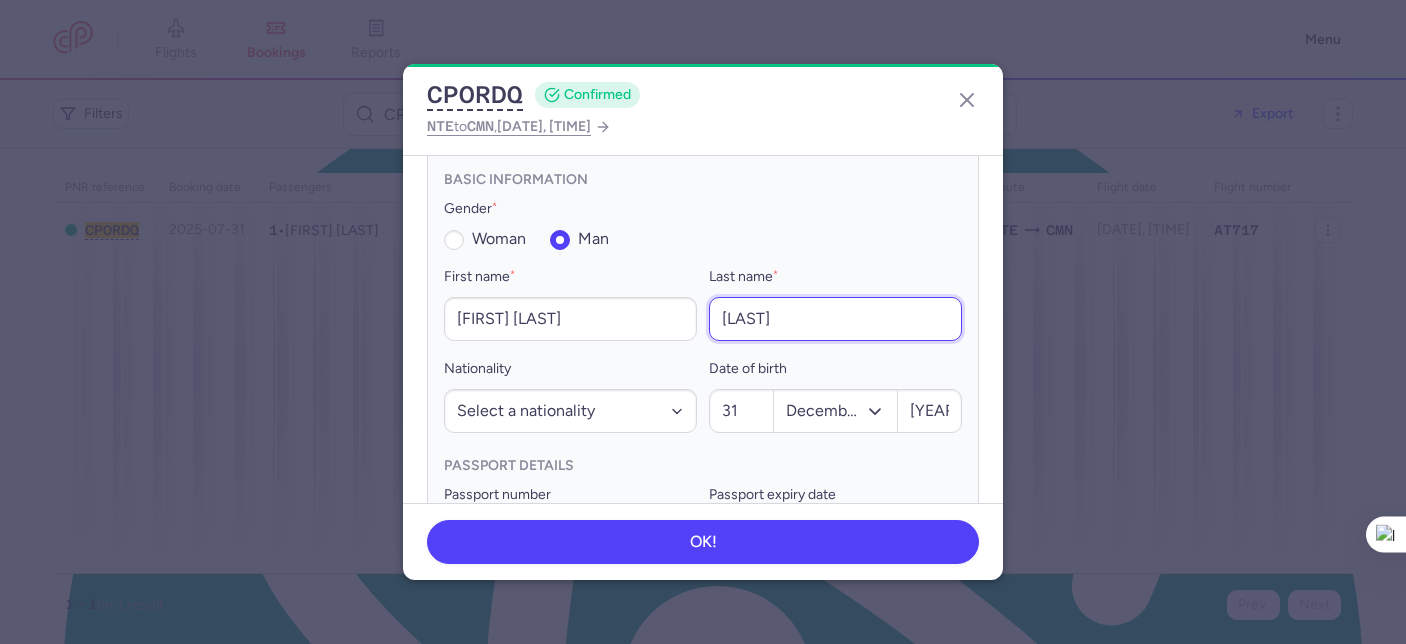 drag, startPoint x: 801, startPoint y: 325, endPoint x: 692, endPoint y: 304, distance: 111.0045 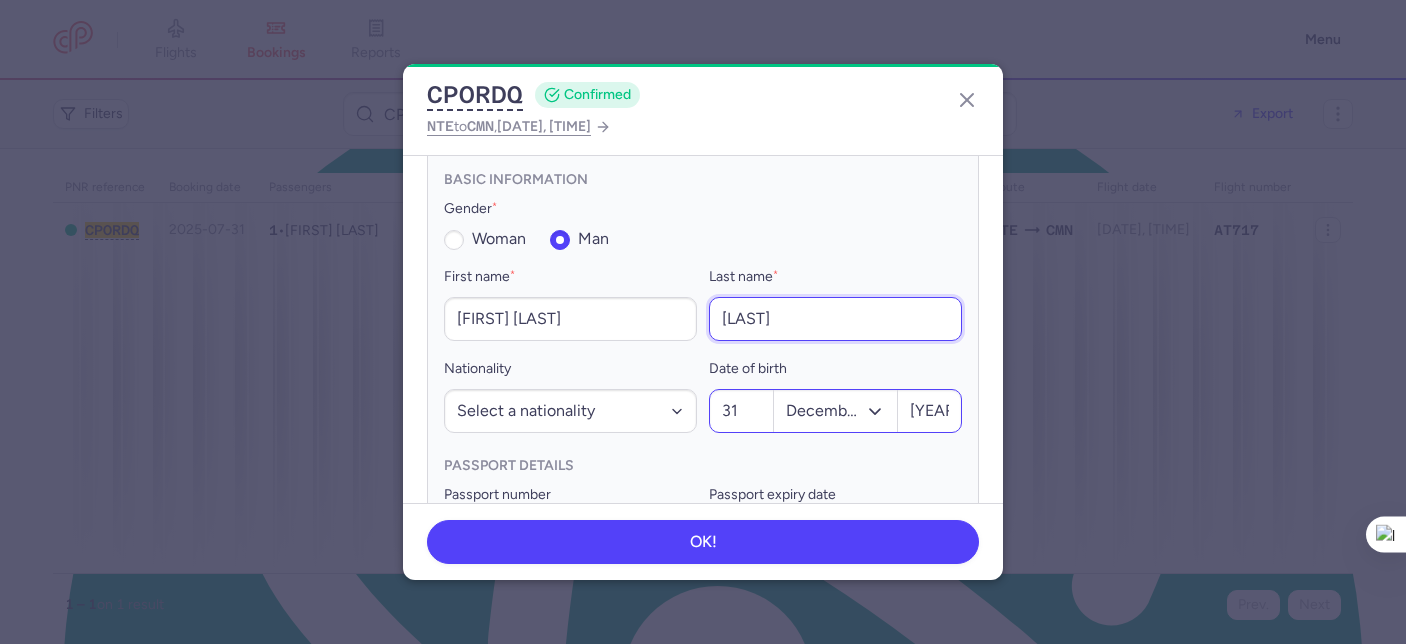 type on "El QADIRI" 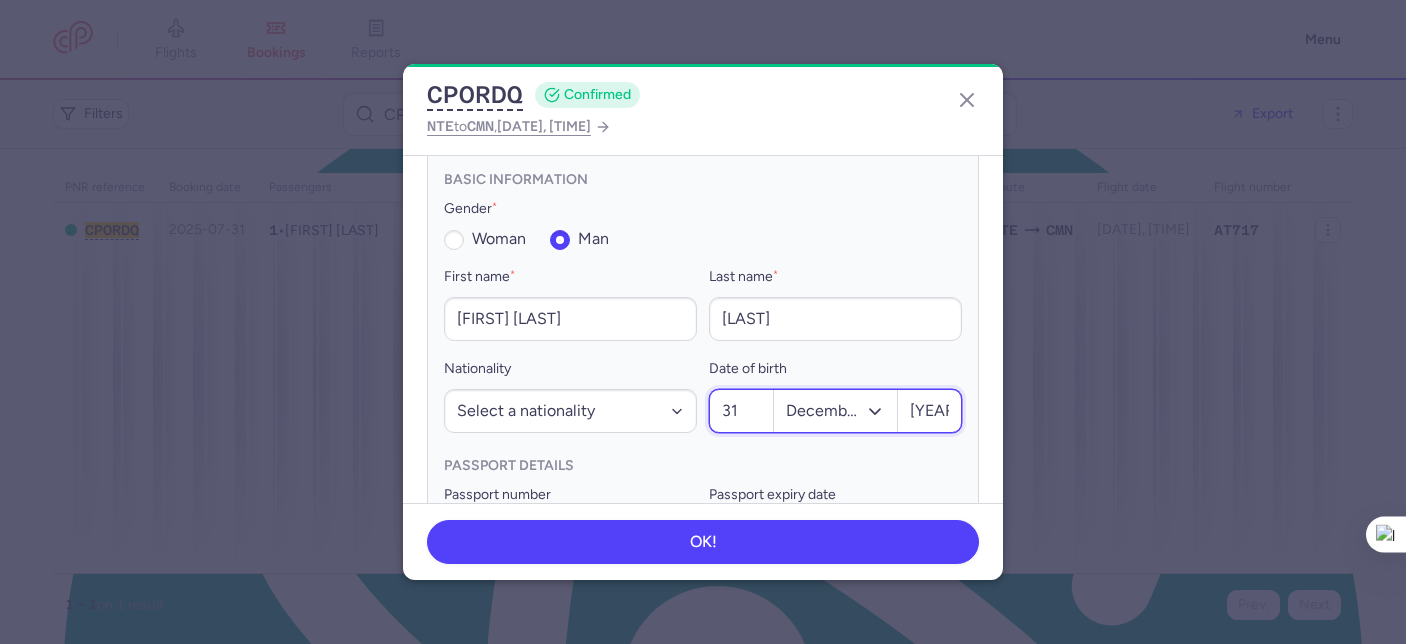 click on "31" at bounding box center (741, 411) 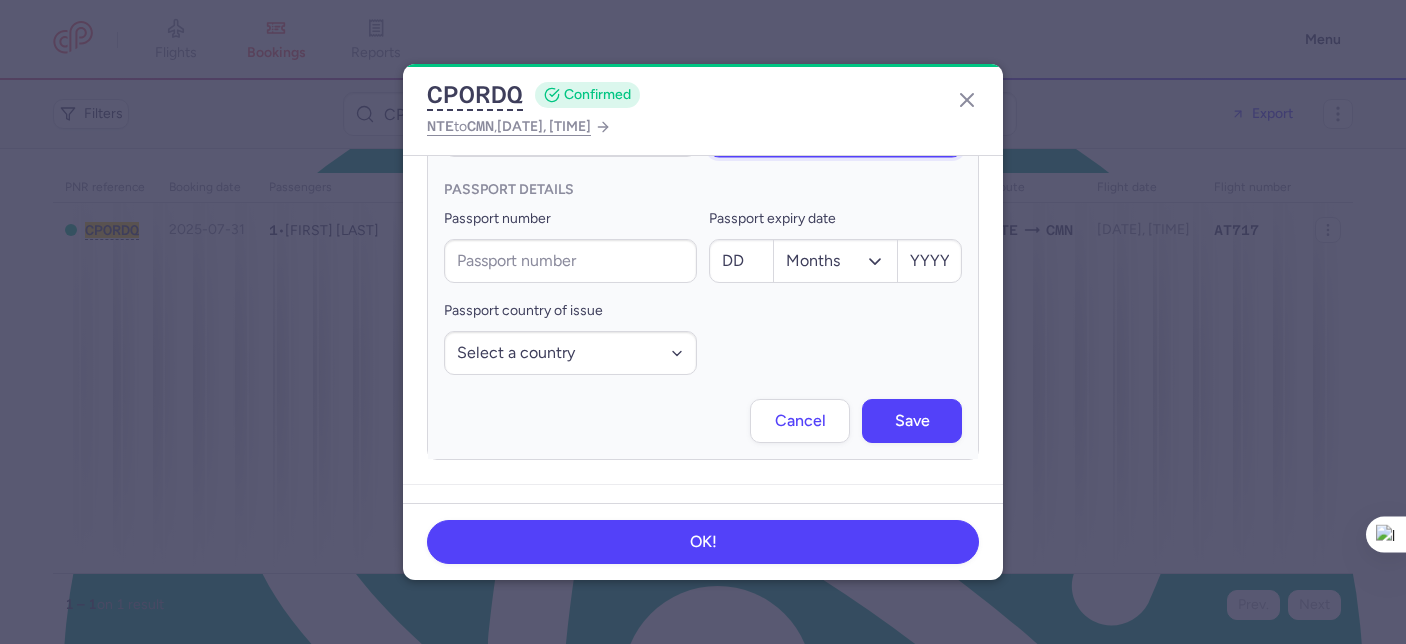 scroll, scrollTop: 816, scrollLeft: 0, axis: vertical 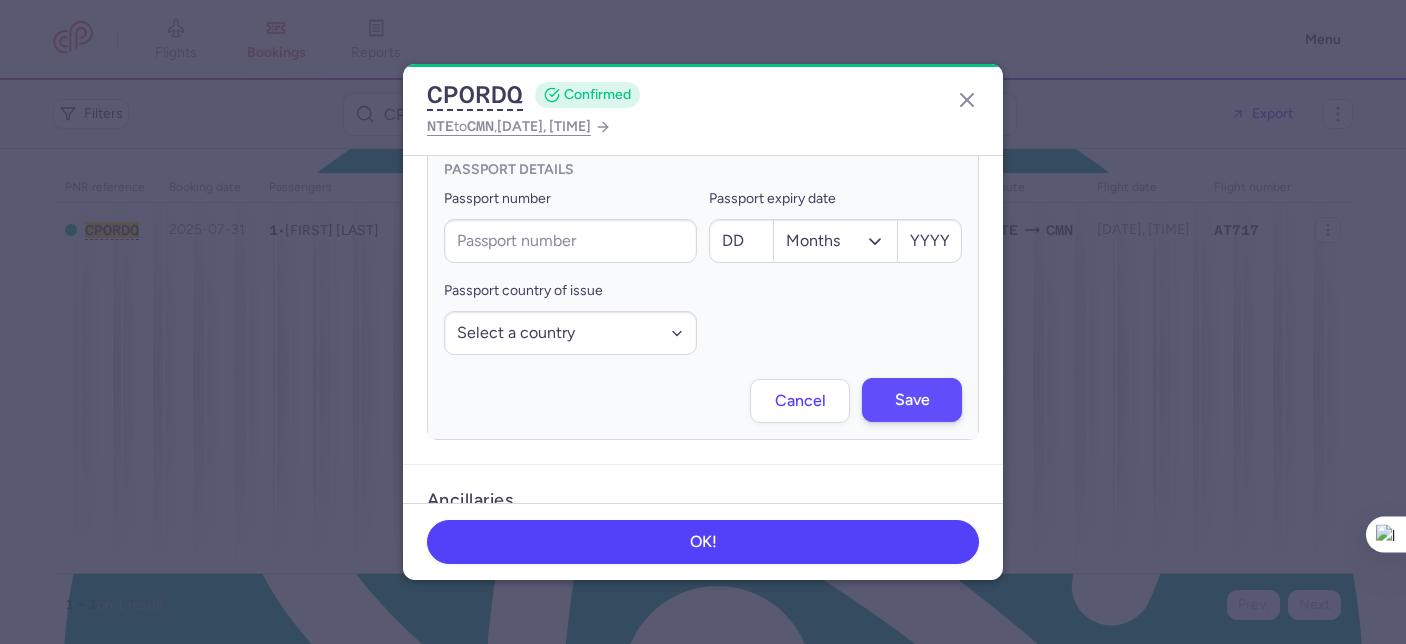 type on "21" 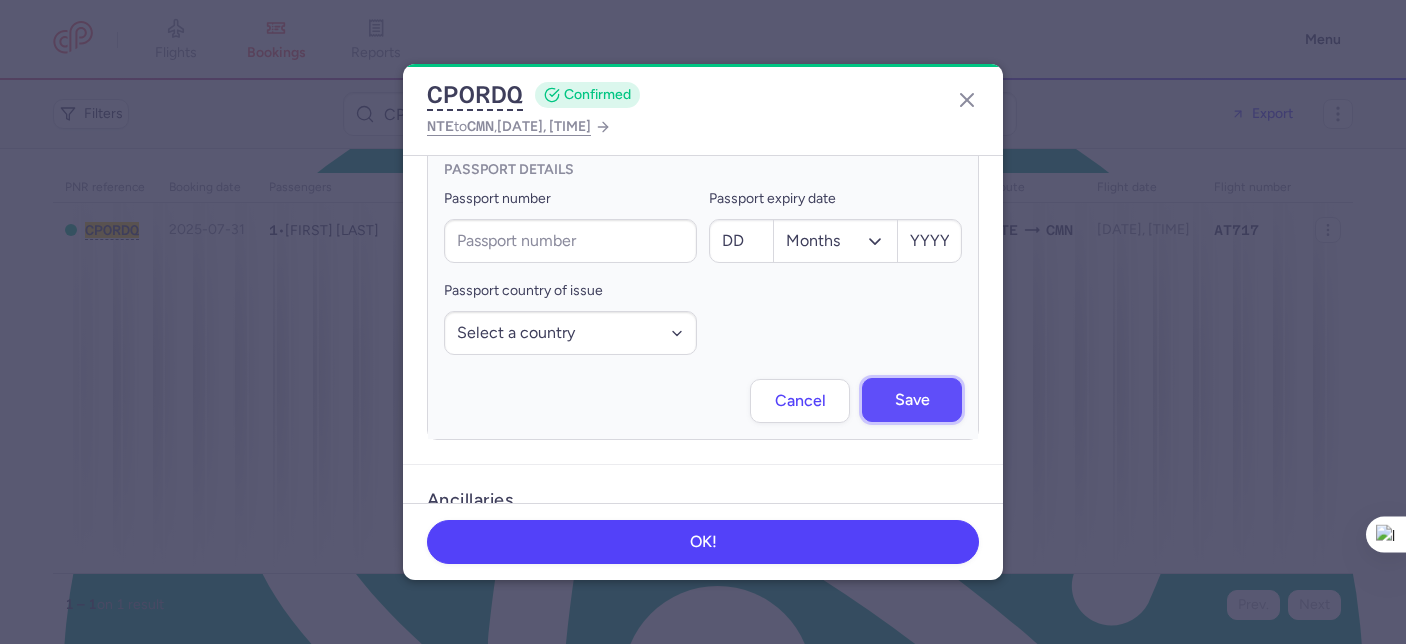 click on "Save" at bounding box center [912, 400] 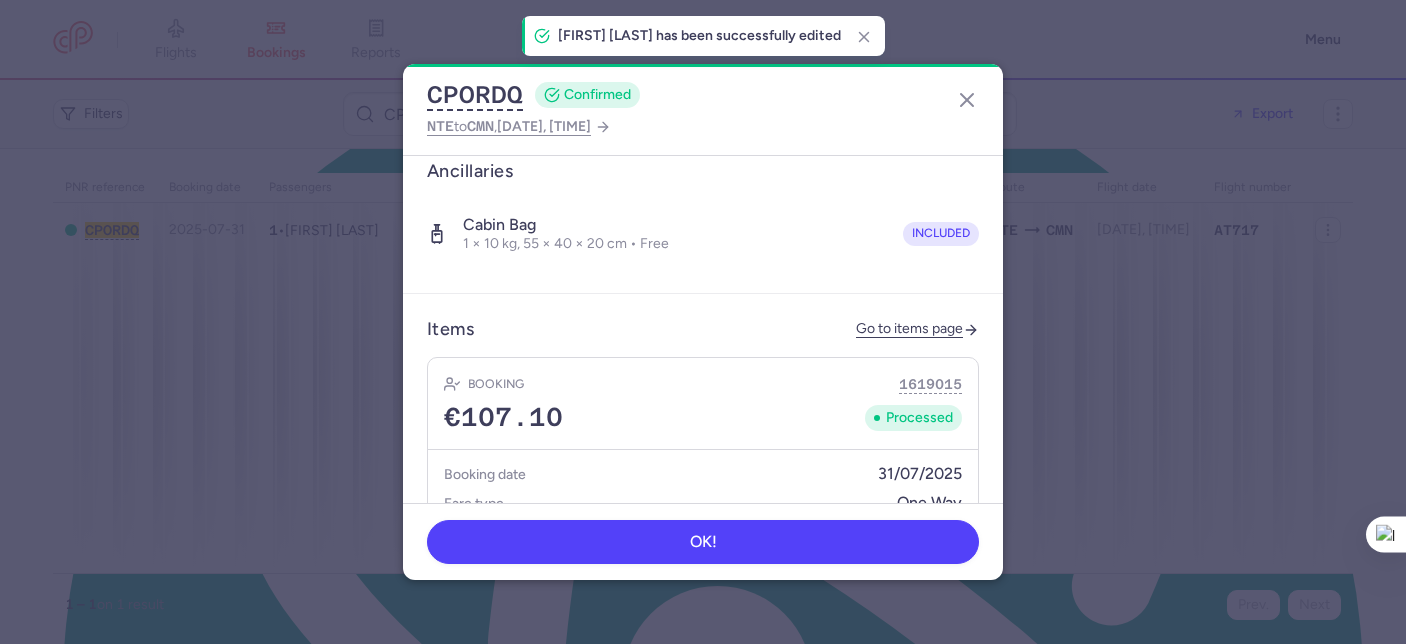 scroll, scrollTop: 1035, scrollLeft: 0, axis: vertical 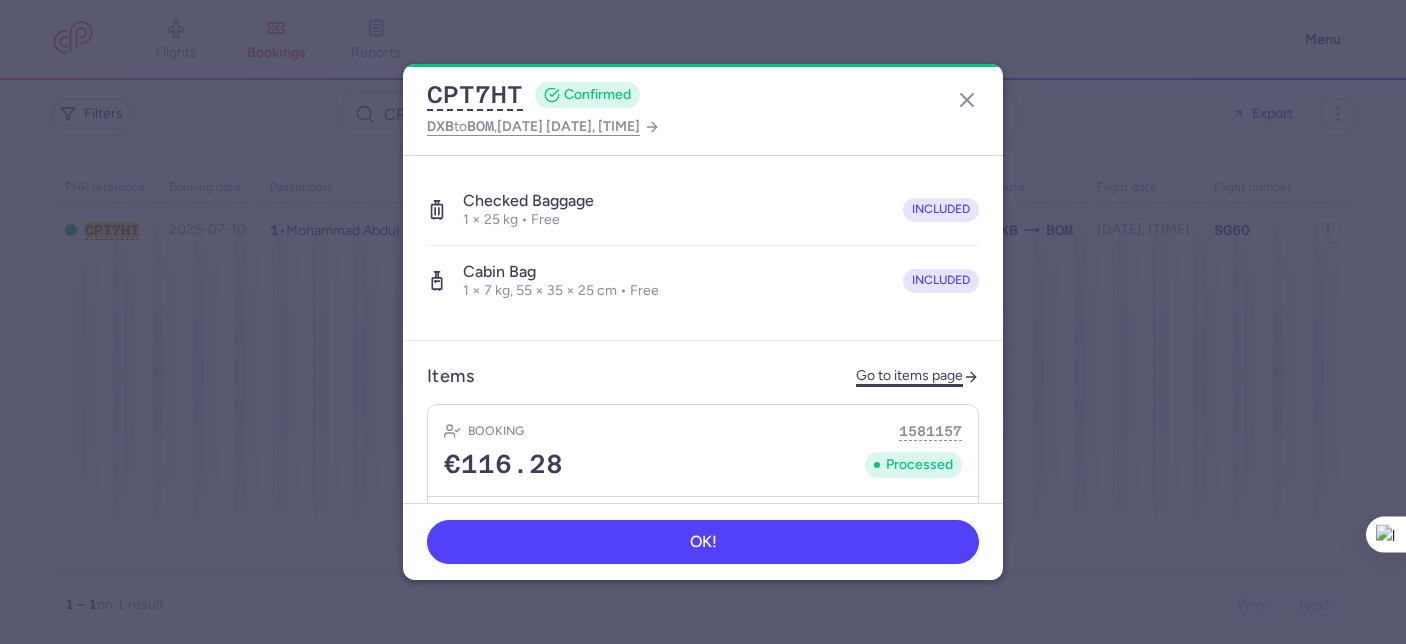 click on "Go to items page" 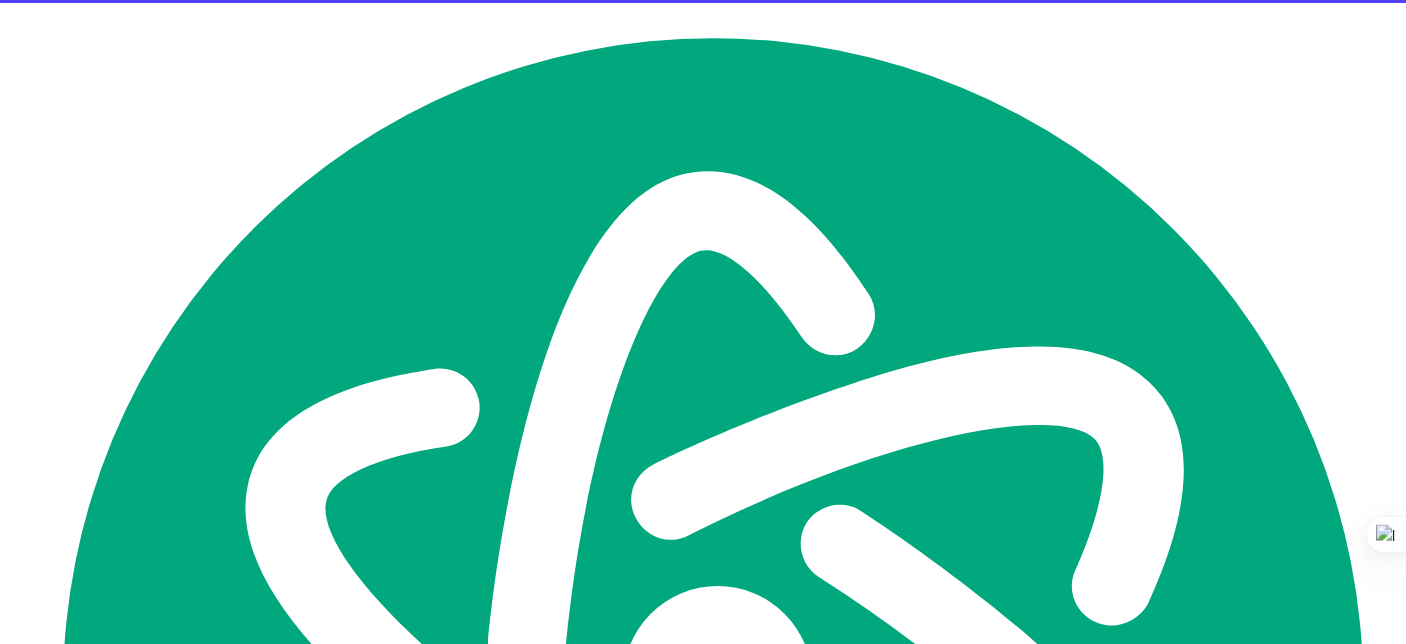 scroll, scrollTop: 34, scrollLeft: 0, axis: vertical 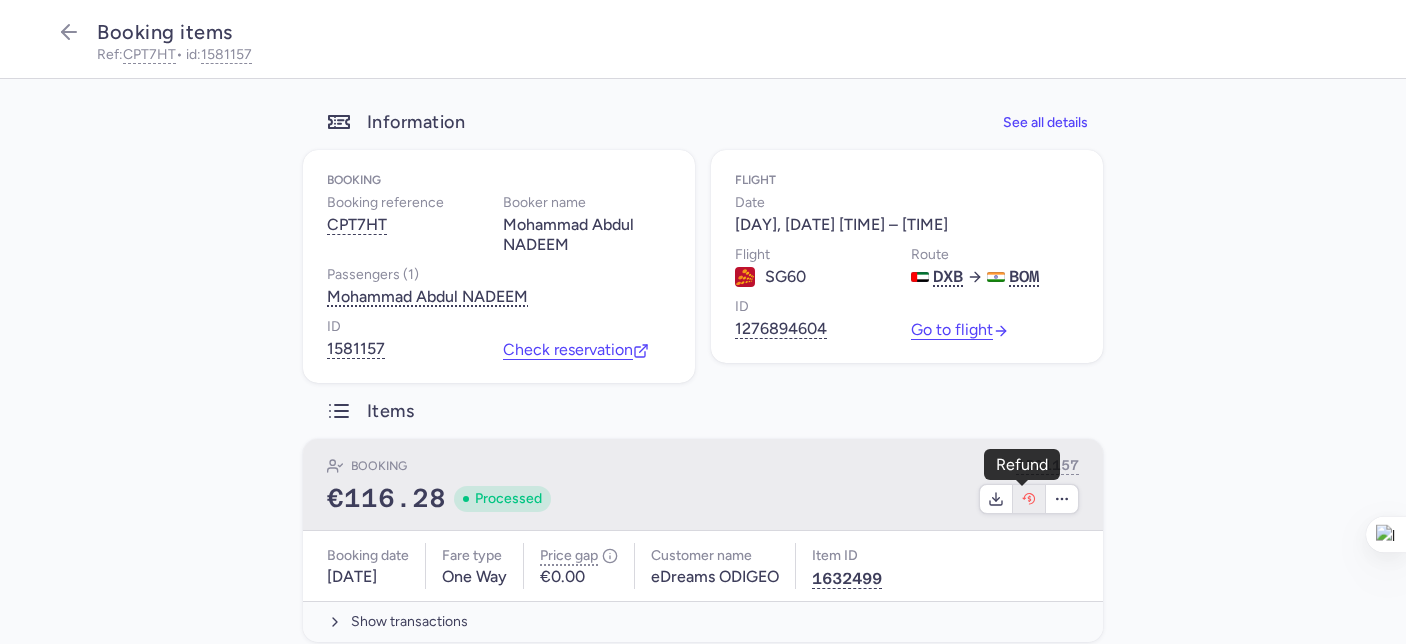 click 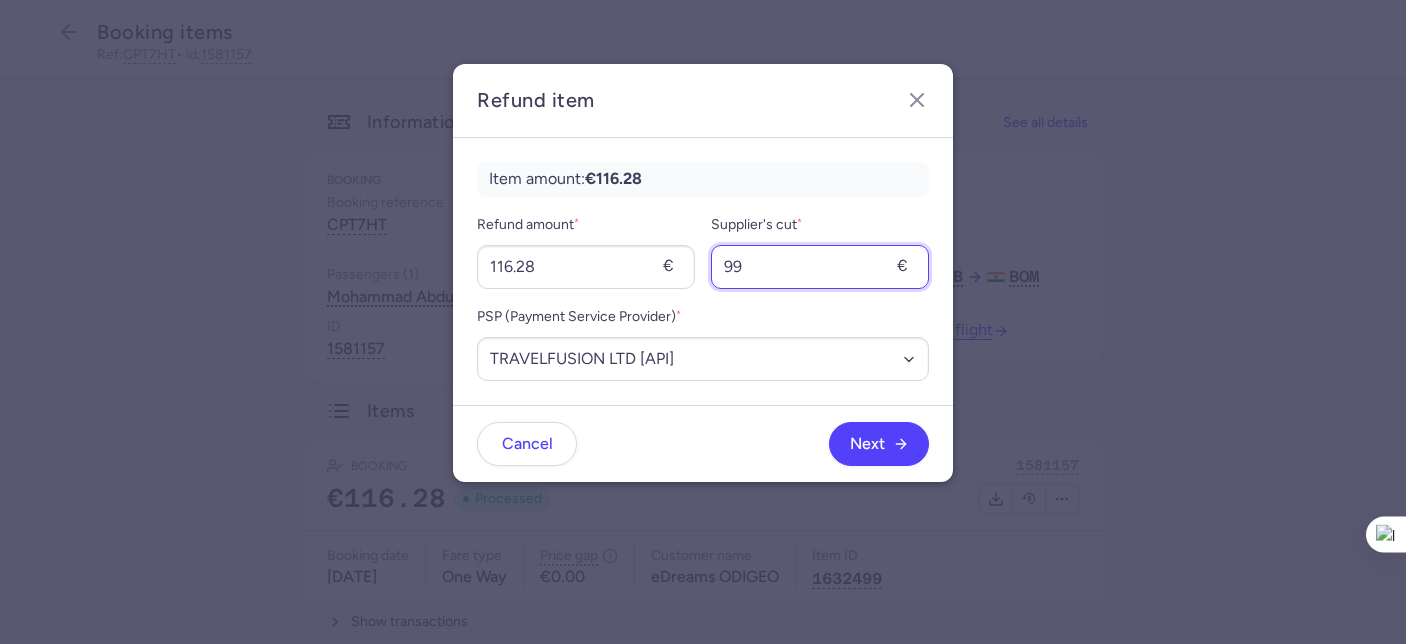 drag, startPoint x: 765, startPoint y: 270, endPoint x: 709, endPoint y: 253, distance: 58.5235 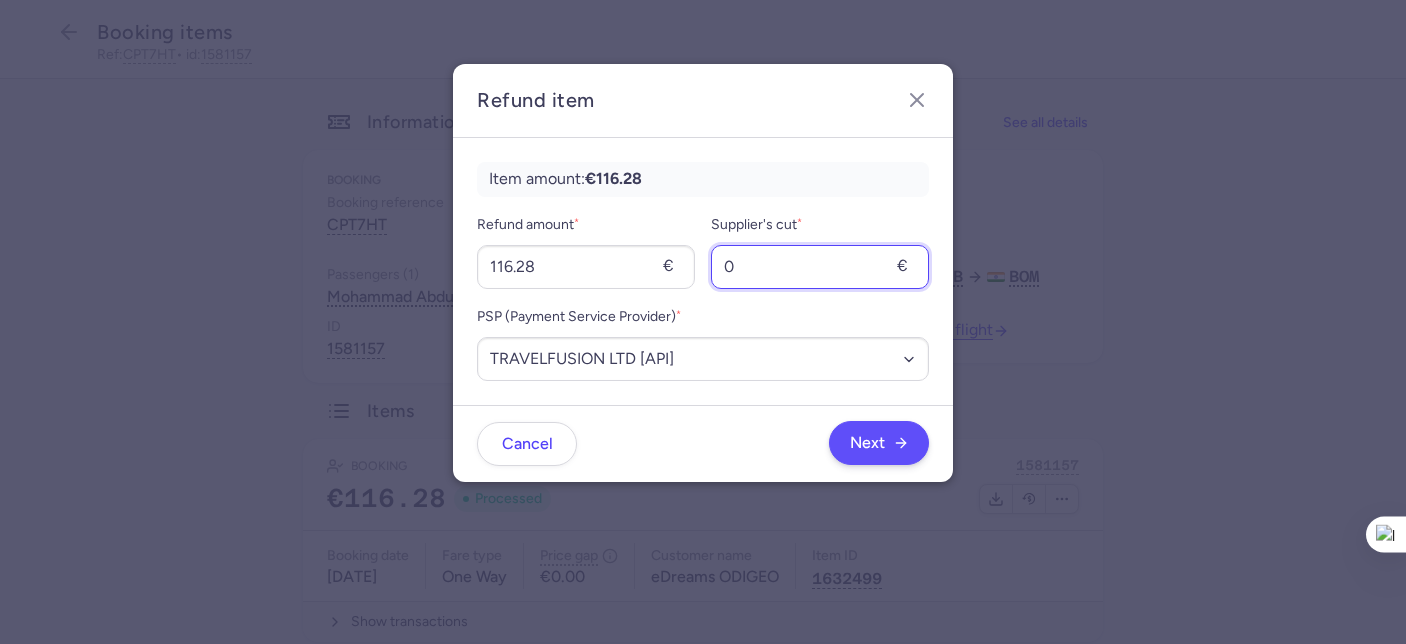 type on "0" 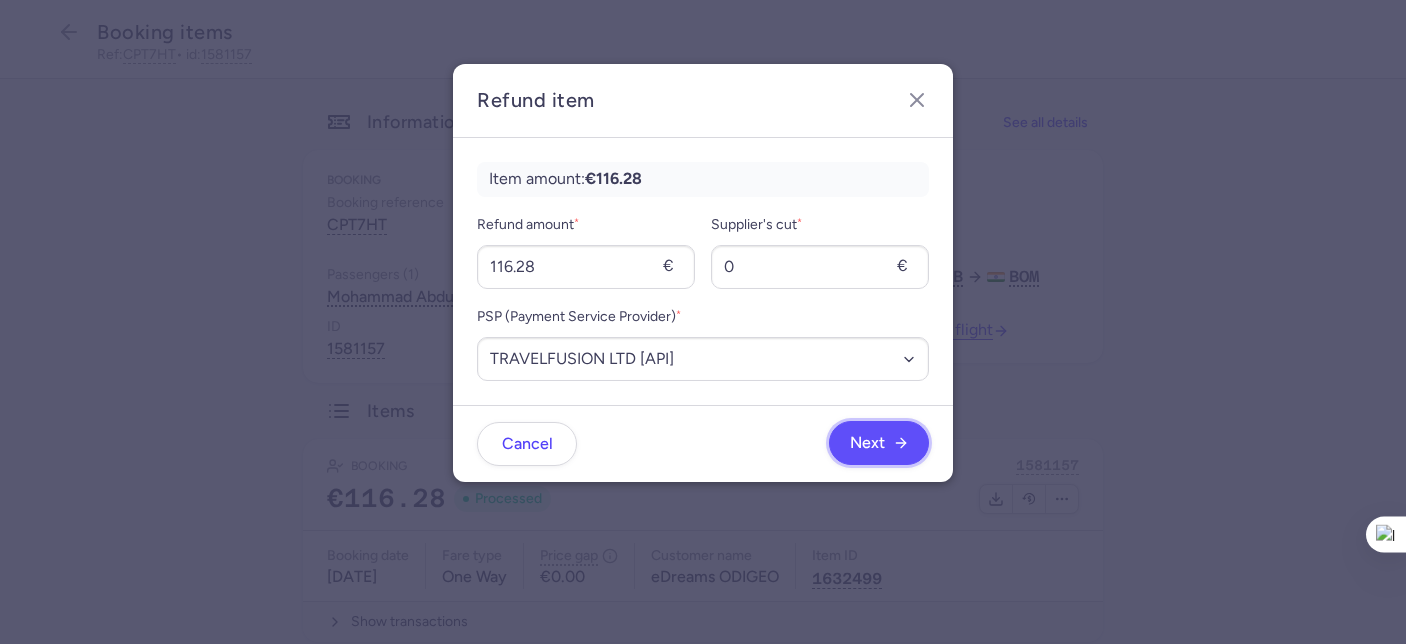 click on "Next" at bounding box center (879, 443) 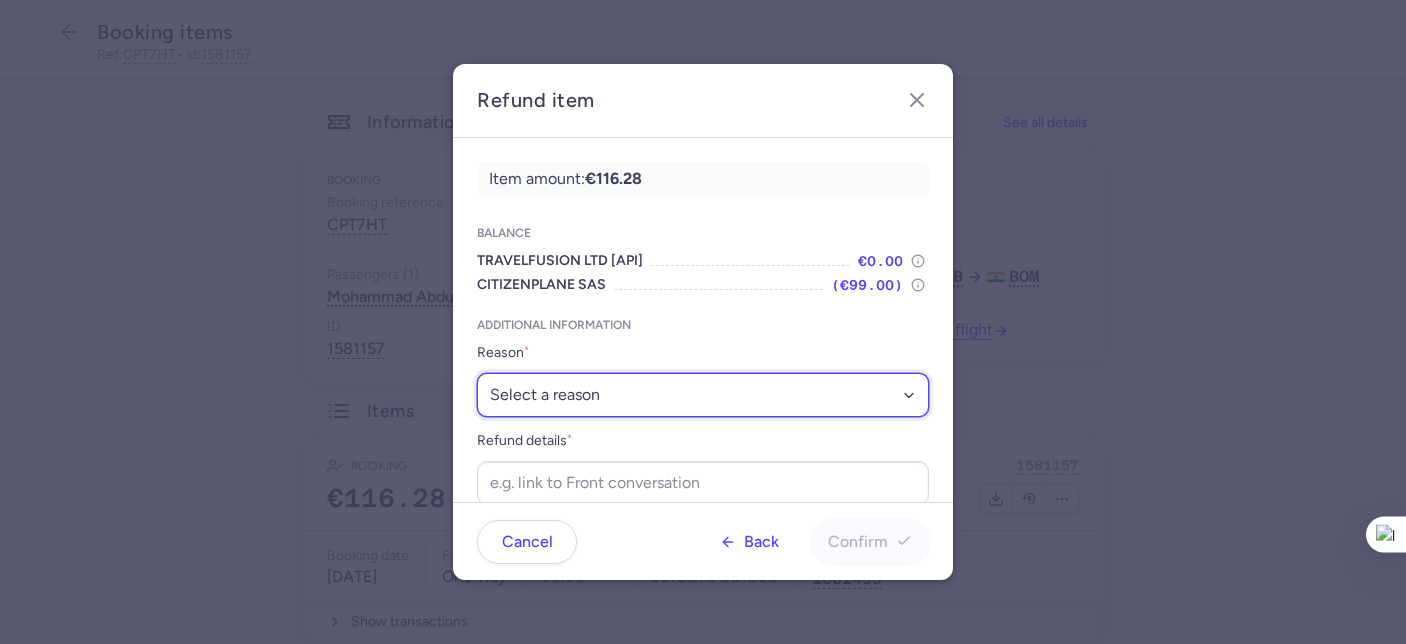 click on "Select a reason ✈️ Airline ceasing ops 💼 Ancillary issue 📄 APIS missing ⚙️ CitizenPlane error ⛔️ Denied boarding 🔁 Duplicate ❌ Flight canceled 🕵🏼‍♂️ Fraud 🎁 Goodwill 🎫 Goodwill allowance 🙃 Other 💺 Overbooking 💸 Refund with penalty 🙅 Schedule change not accepted 🤕 Supplier error 💵 Tax refund ❓ Unconfirmed booking" at bounding box center [703, 395] 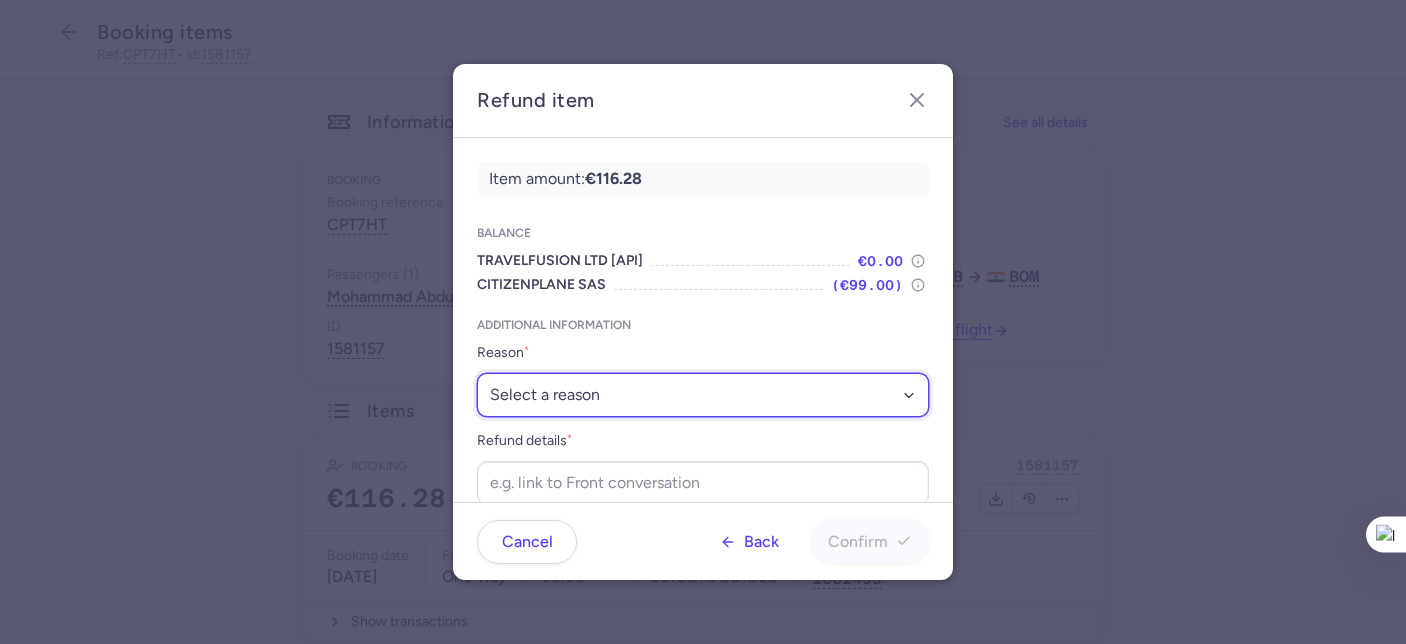 select on "CP_ERROR" 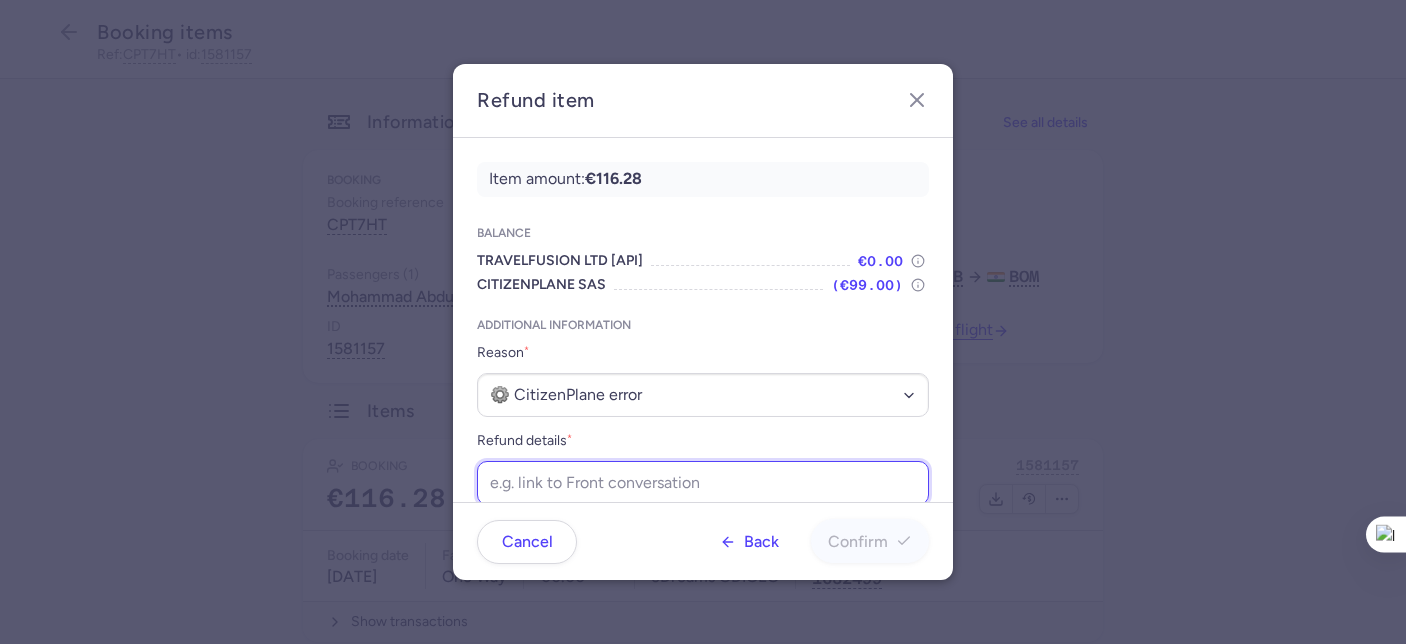 click on "Refund details  *" at bounding box center (703, 483) 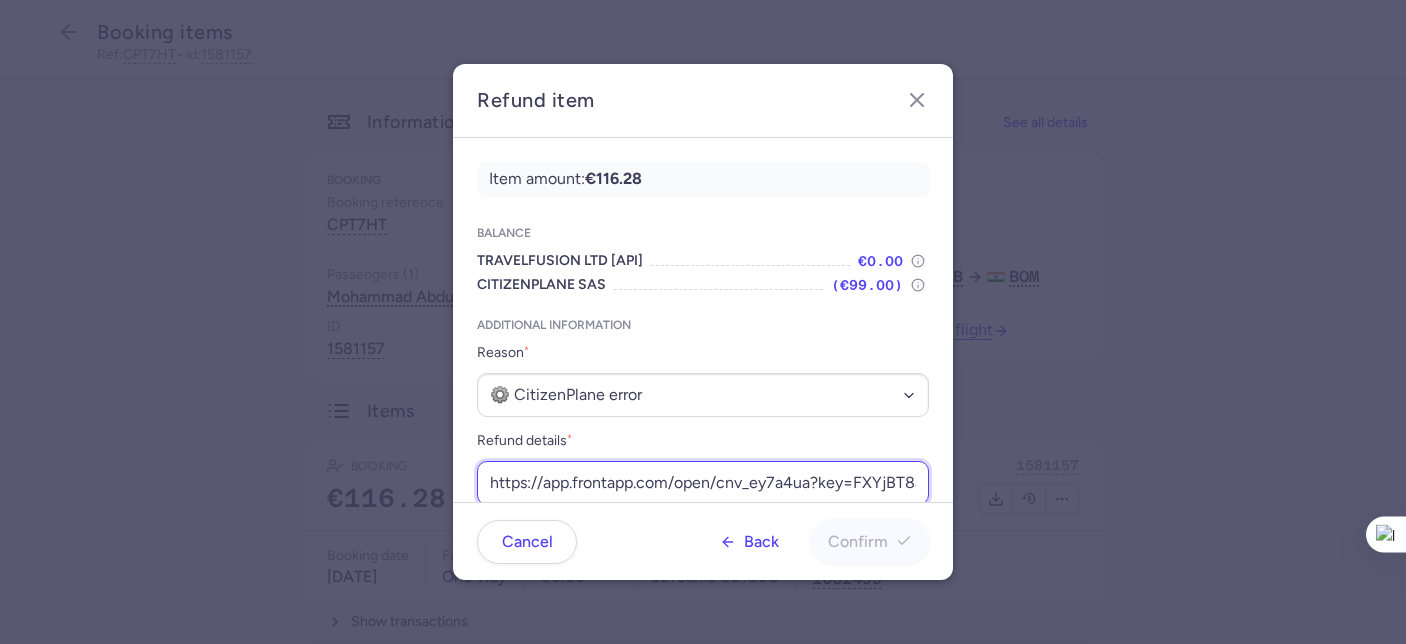 scroll, scrollTop: 0, scrollLeft: 243, axis: horizontal 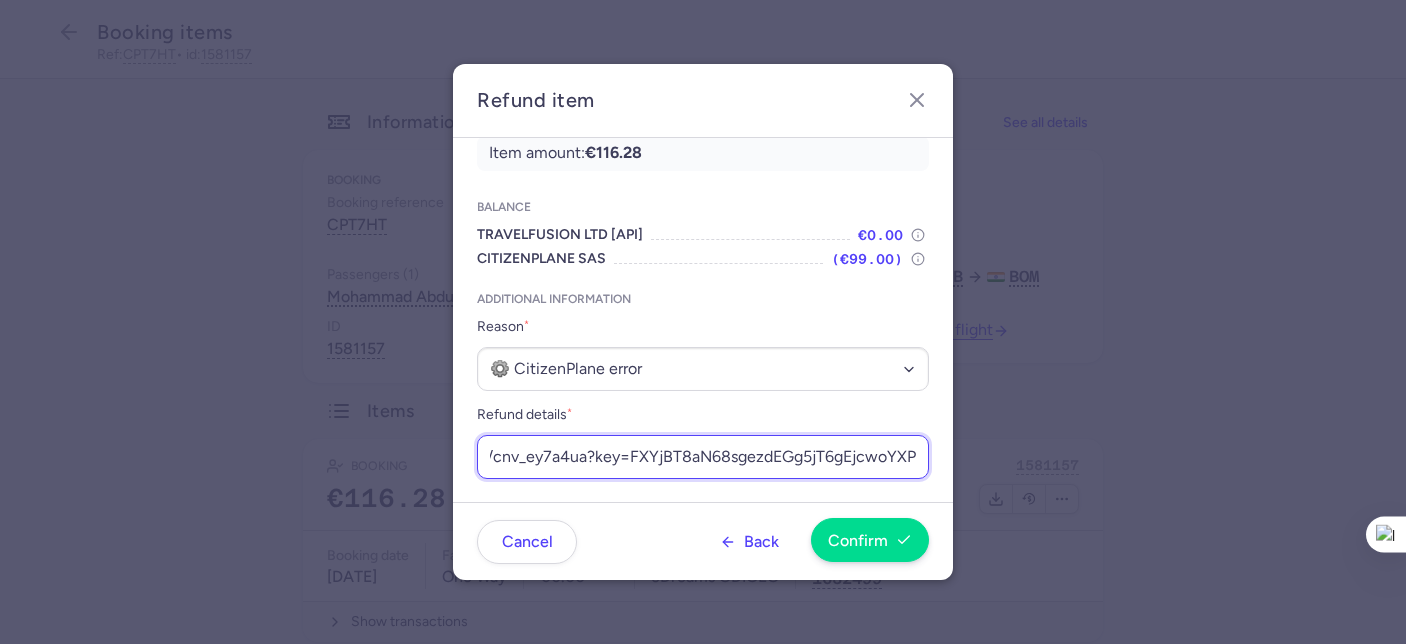type on "https://app.frontapp.com/open/cnv_ey7a4ua?key=FXYjBT8aN68sgezdEGg5jT6gEjcwoYXP" 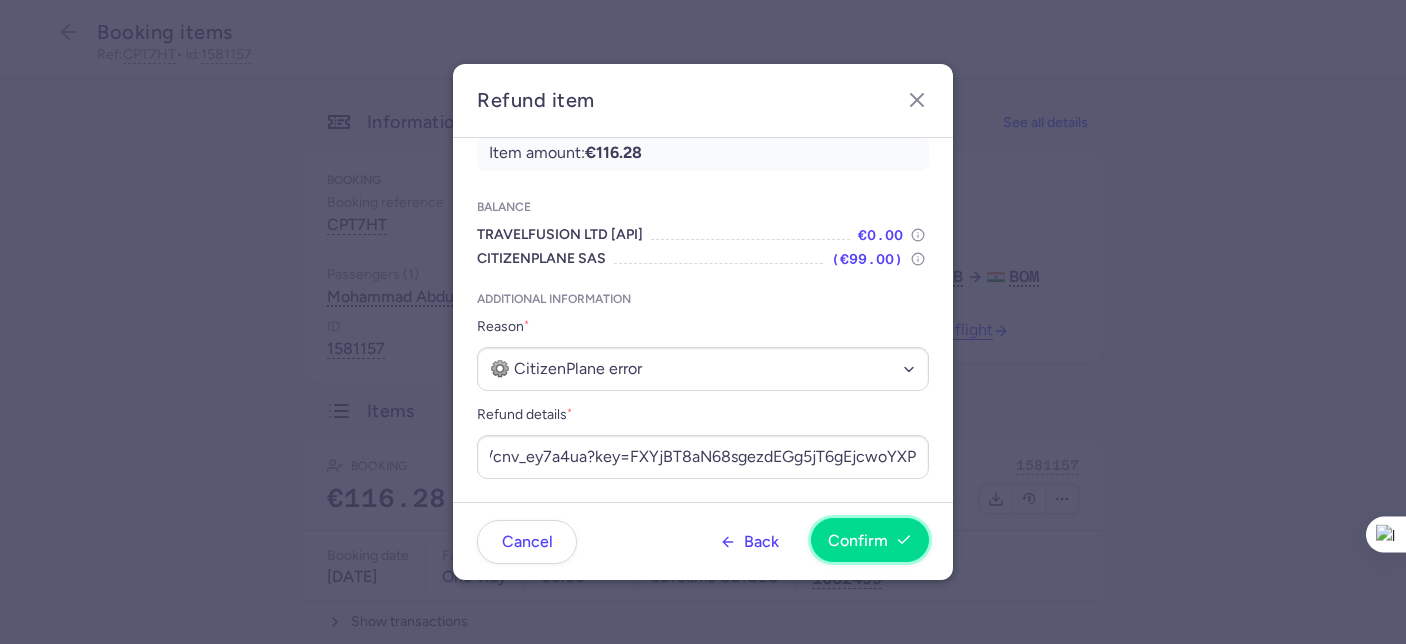 scroll, scrollTop: 0, scrollLeft: 0, axis: both 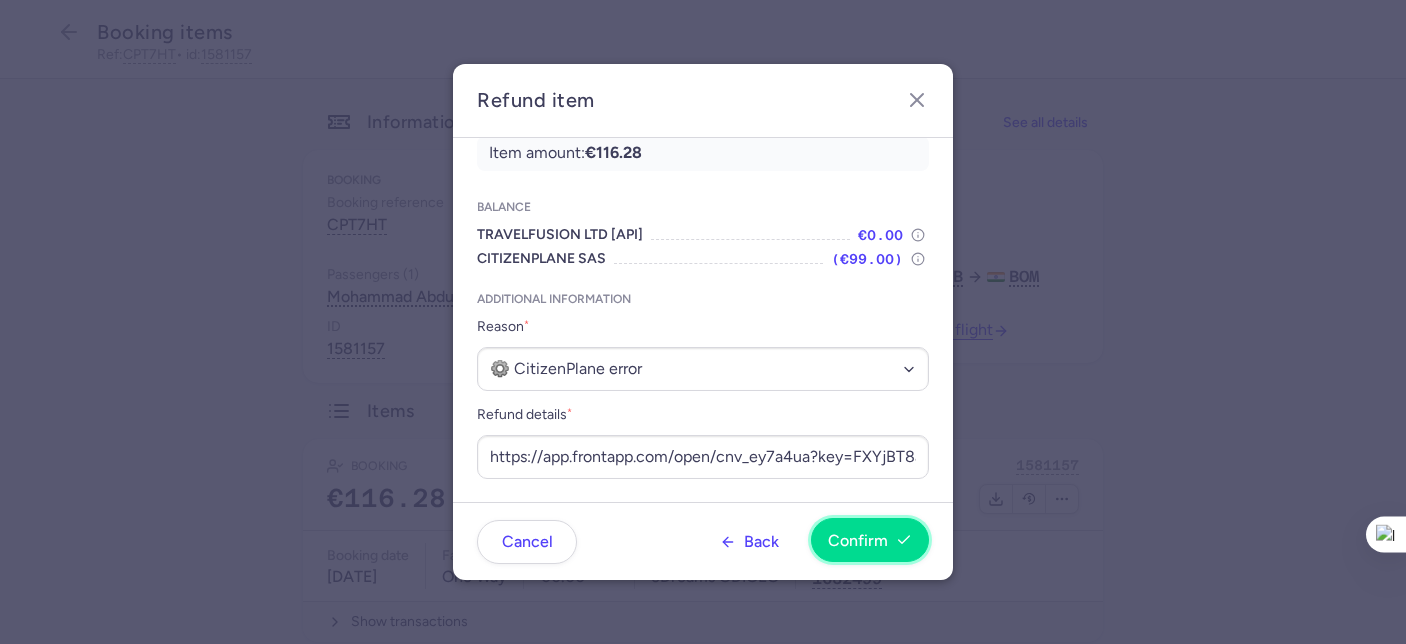click on "Confirm" at bounding box center (858, 541) 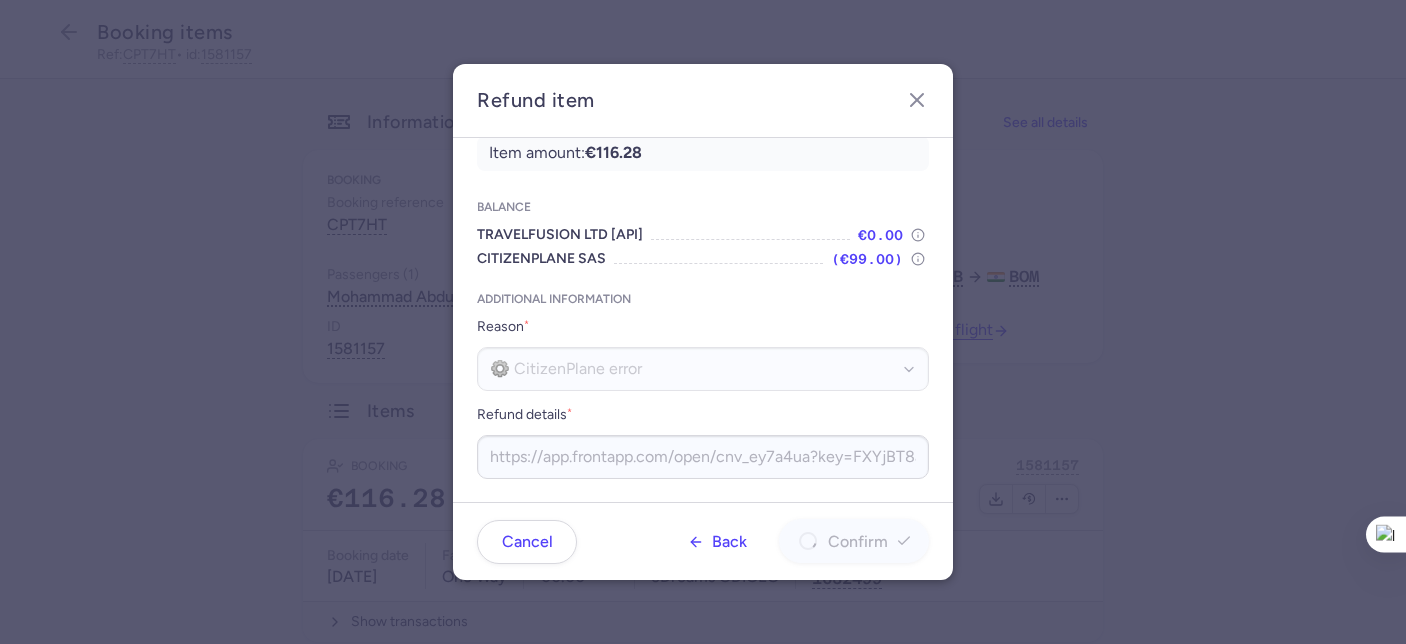 scroll, scrollTop: 0, scrollLeft: 0, axis: both 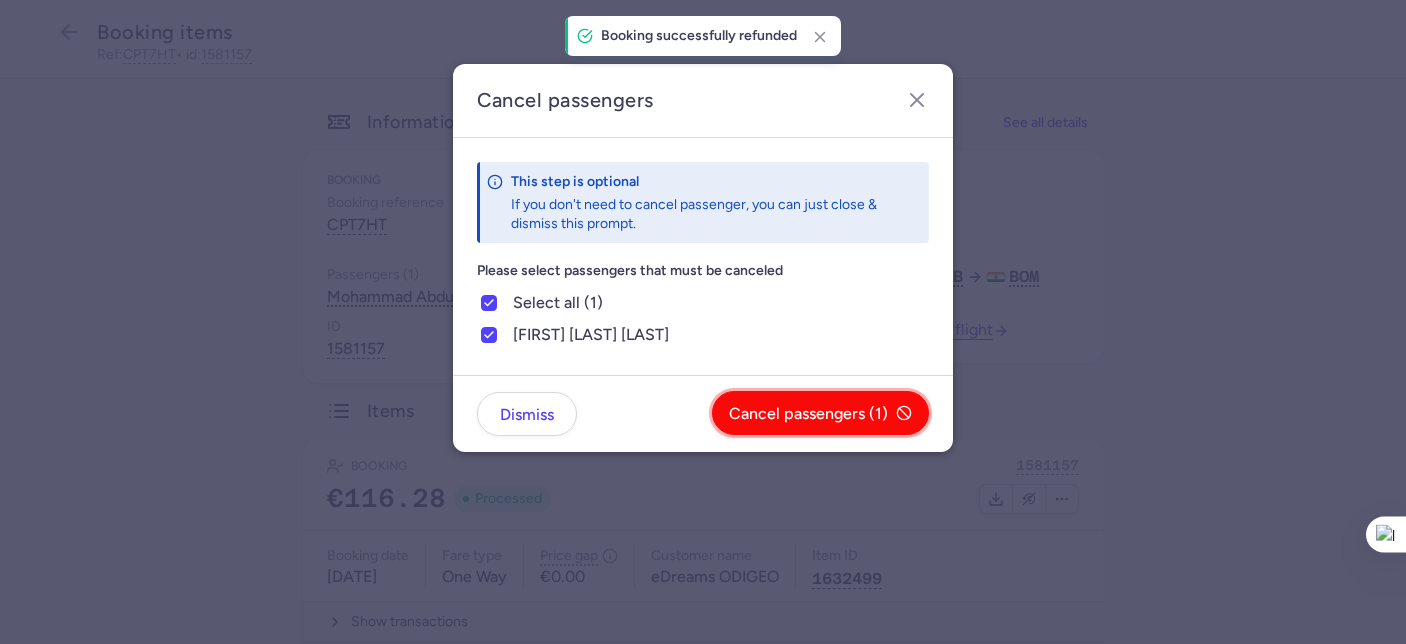 click on "Cancel passengers (1)" at bounding box center (820, 413) 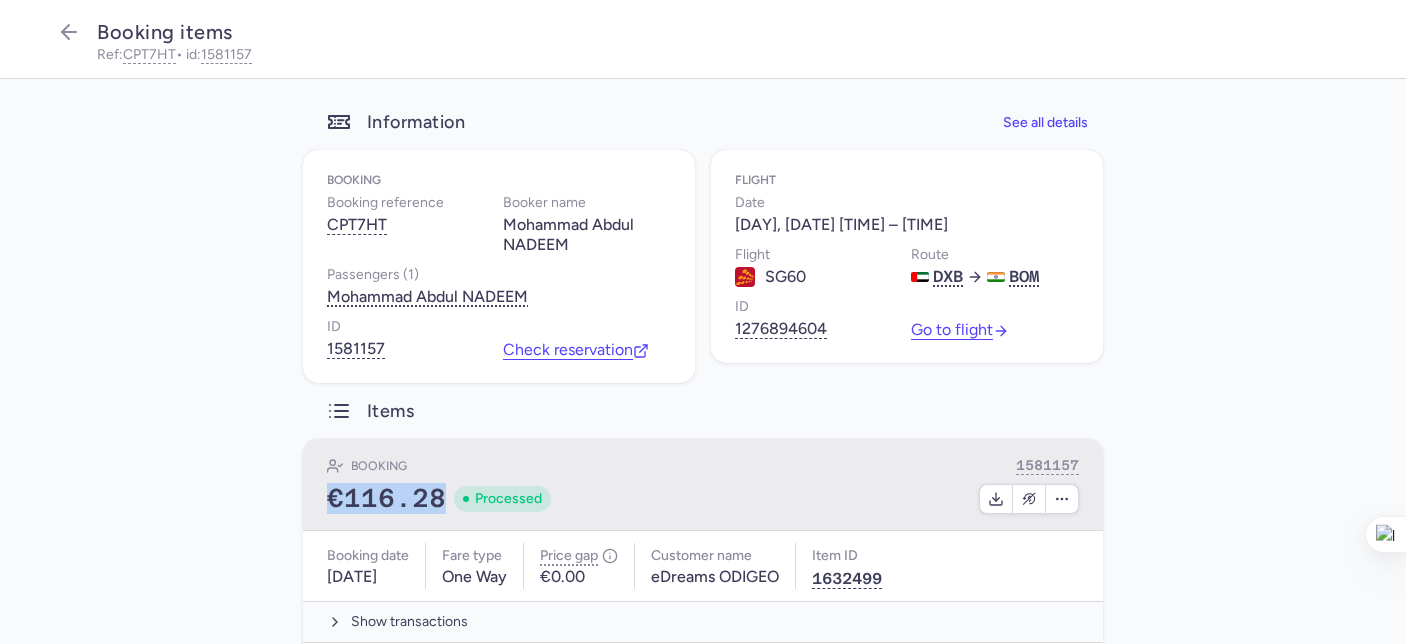 drag, startPoint x: 431, startPoint y: 487, endPoint x: 321, endPoint y: 496, distance: 110.36757 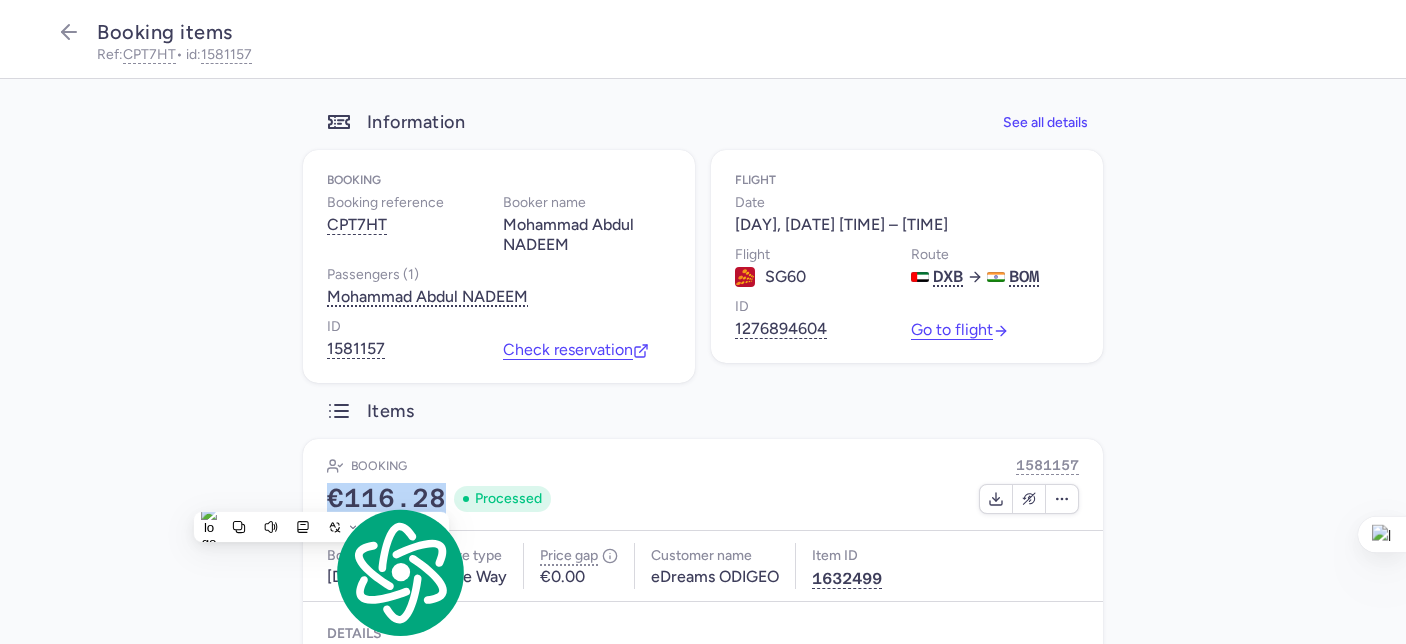 copy on "€116.28" 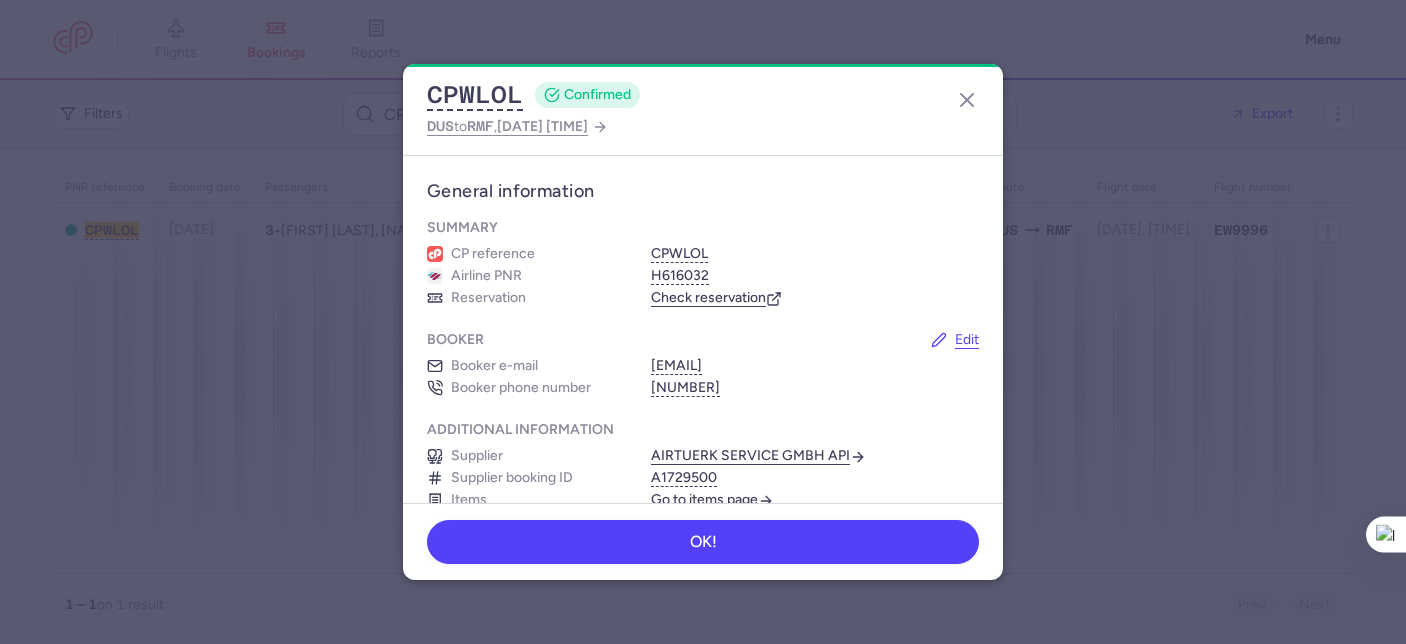 scroll, scrollTop: 0, scrollLeft: 0, axis: both 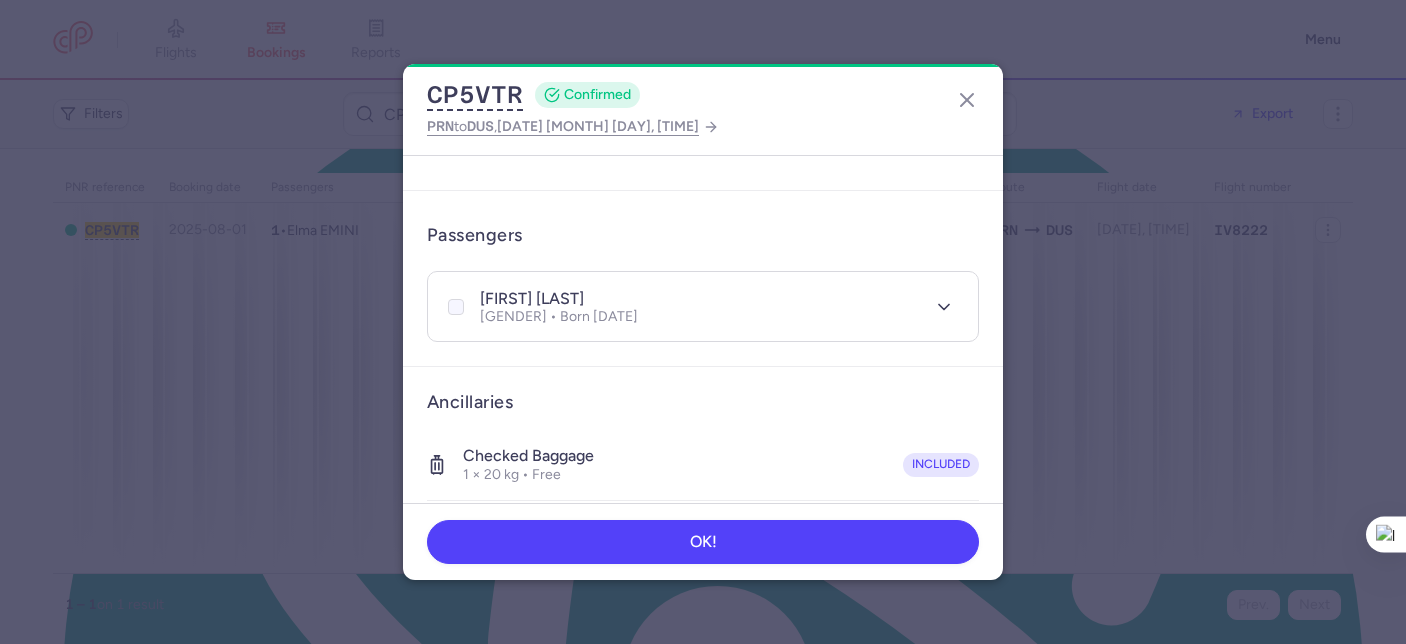 click 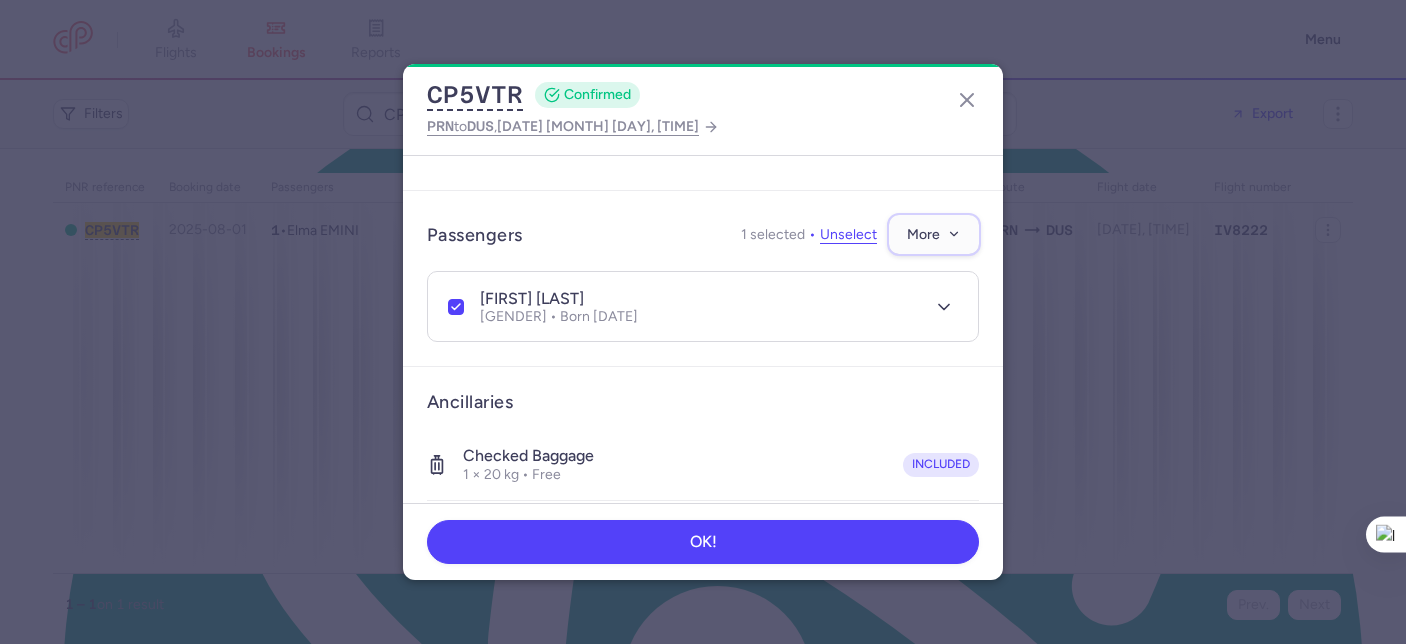 click on "More" at bounding box center (923, 234) 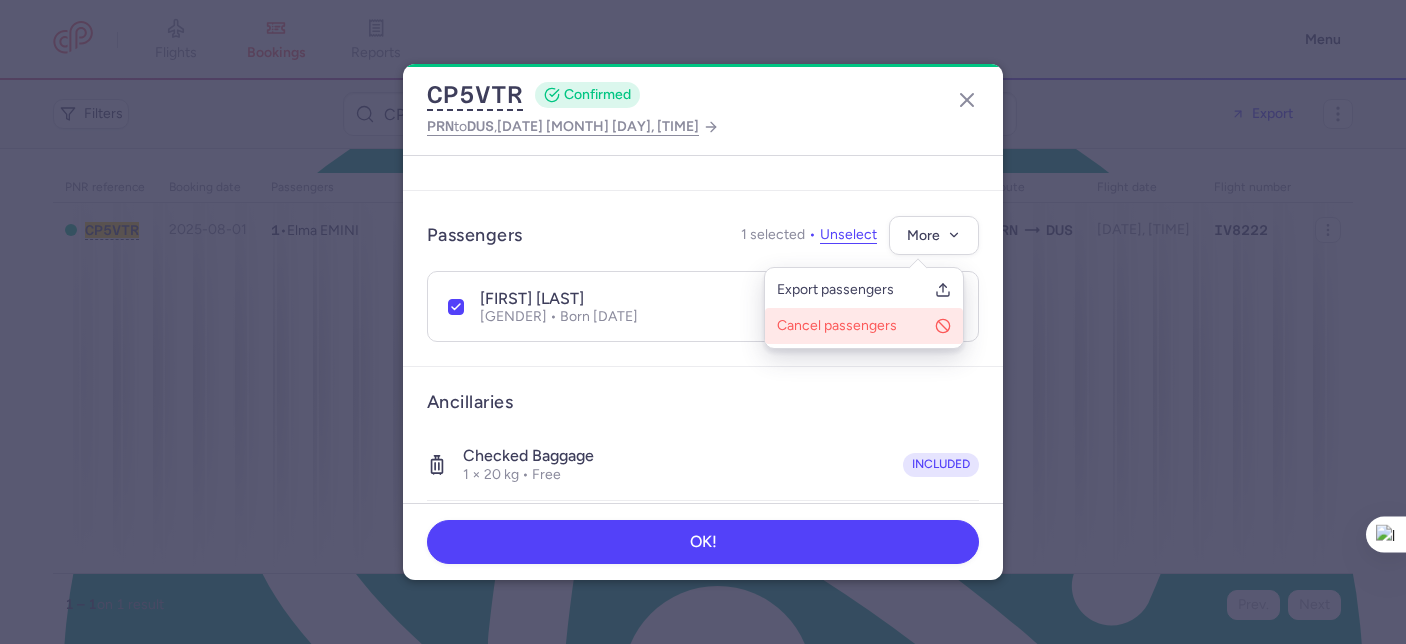 click on "Cancel passengers" at bounding box center [852, 326] 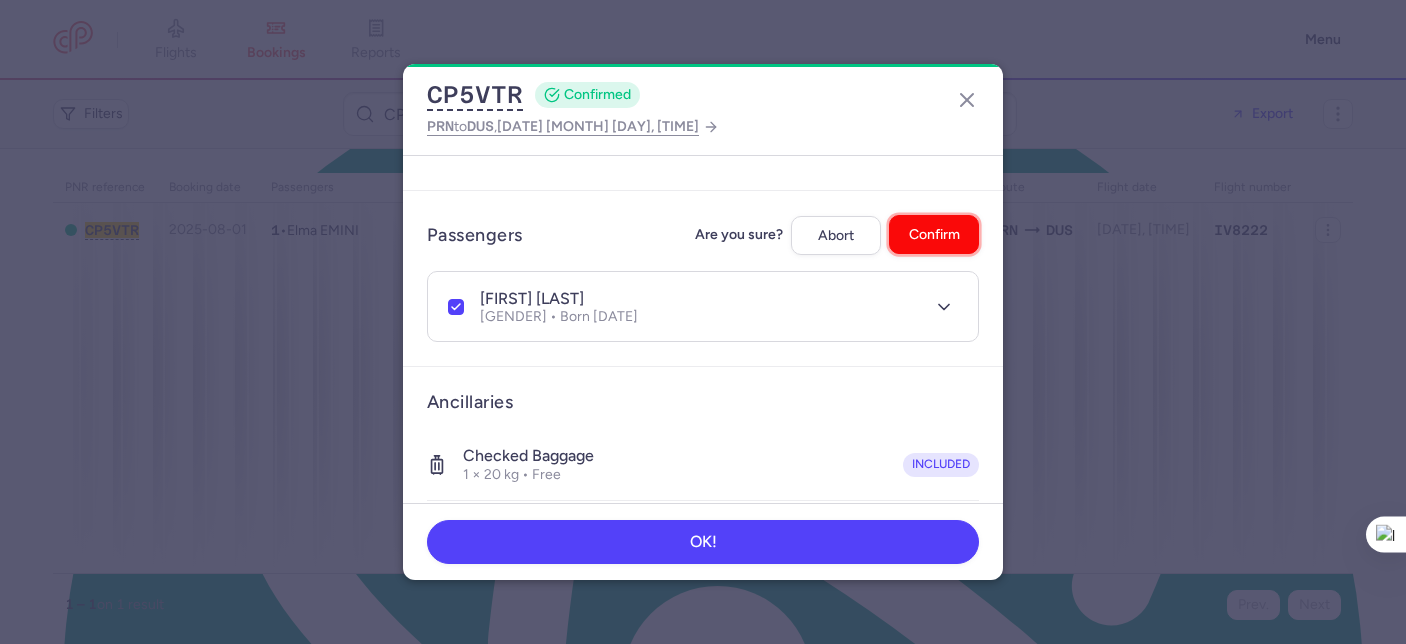 click on "Confirm" at bounding box center (934, 234) 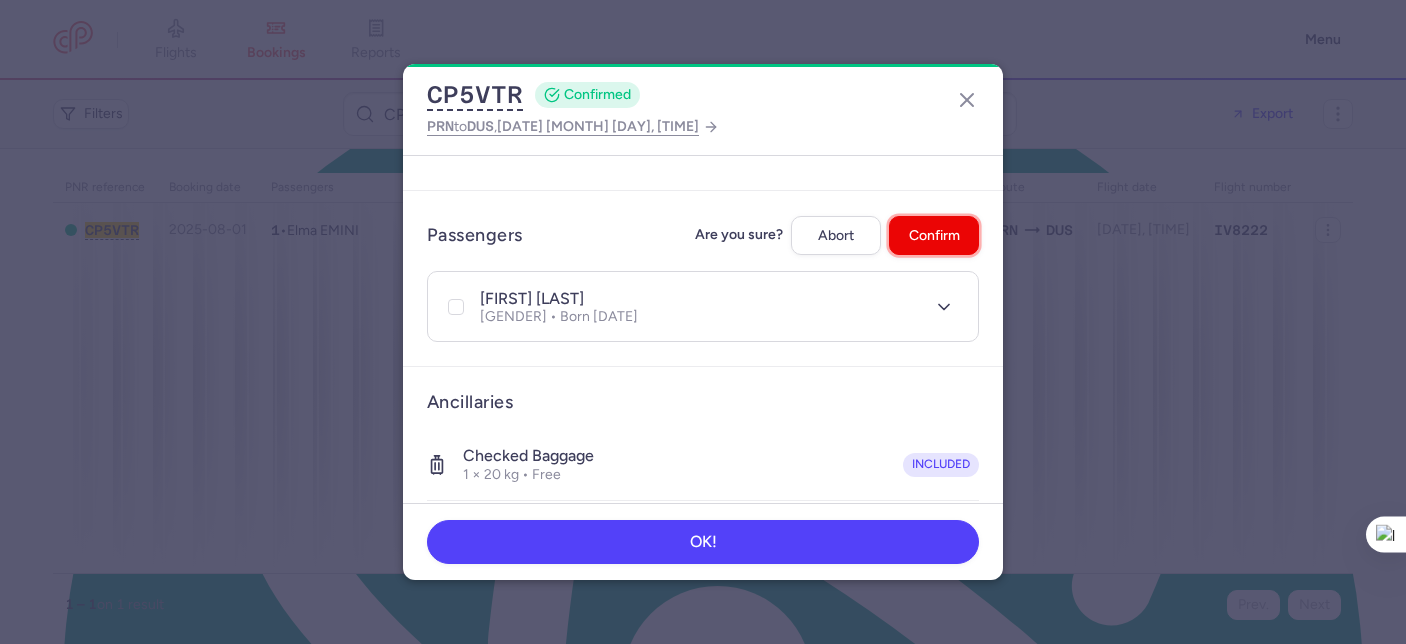 checkbox on "false" 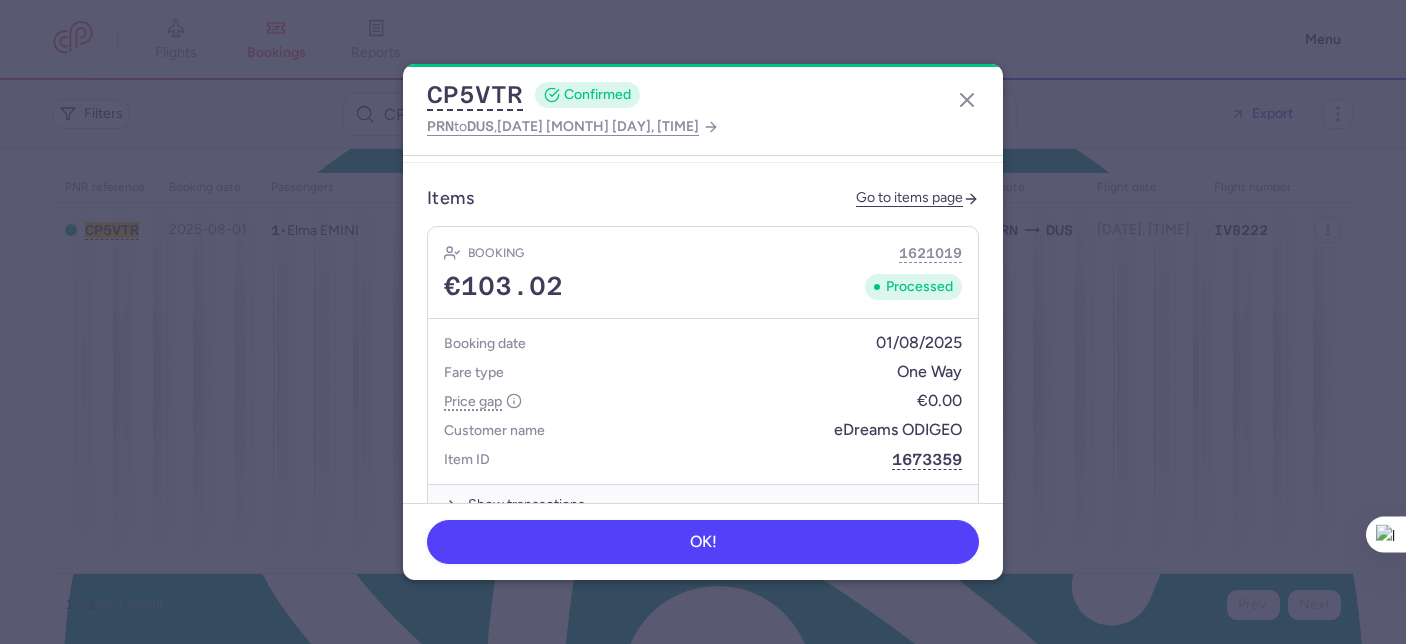 scroll, scrollTop: 762, scrollLeft: 0, axis: vertical 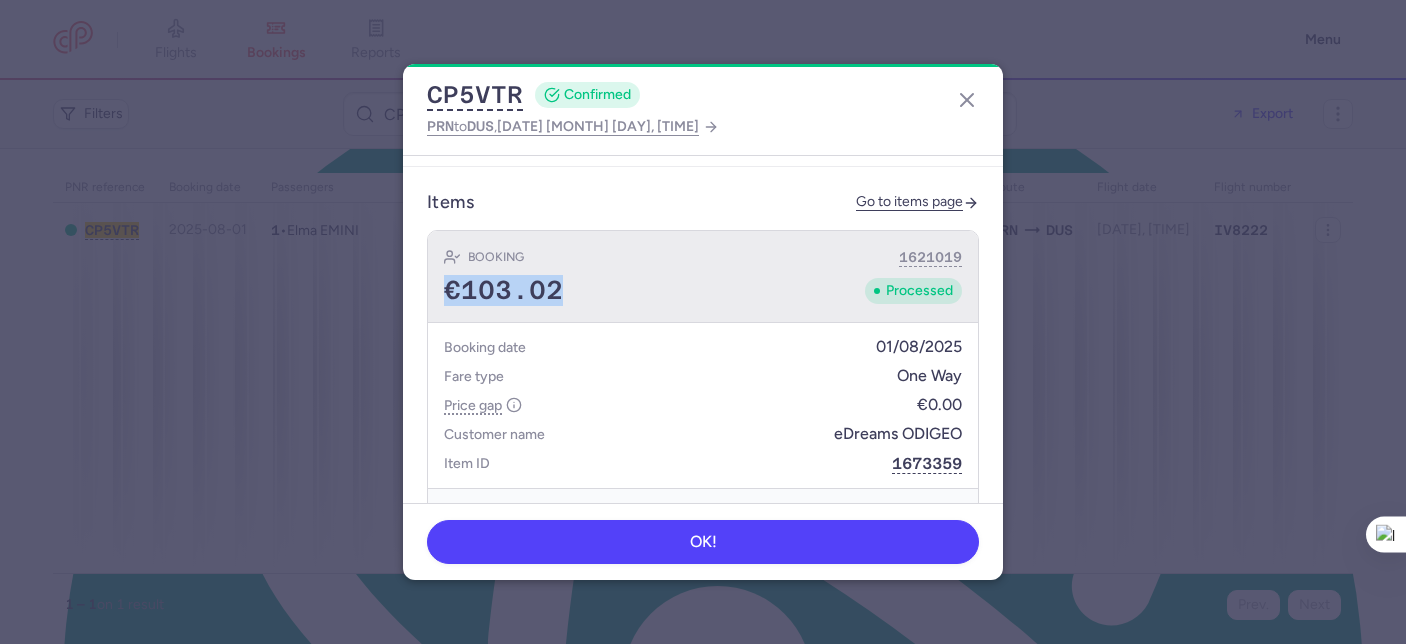 drag, startPoint x: 560, startPoint y: 295, endPoint x: 441, endPoint y: 287, distance: 119.26861 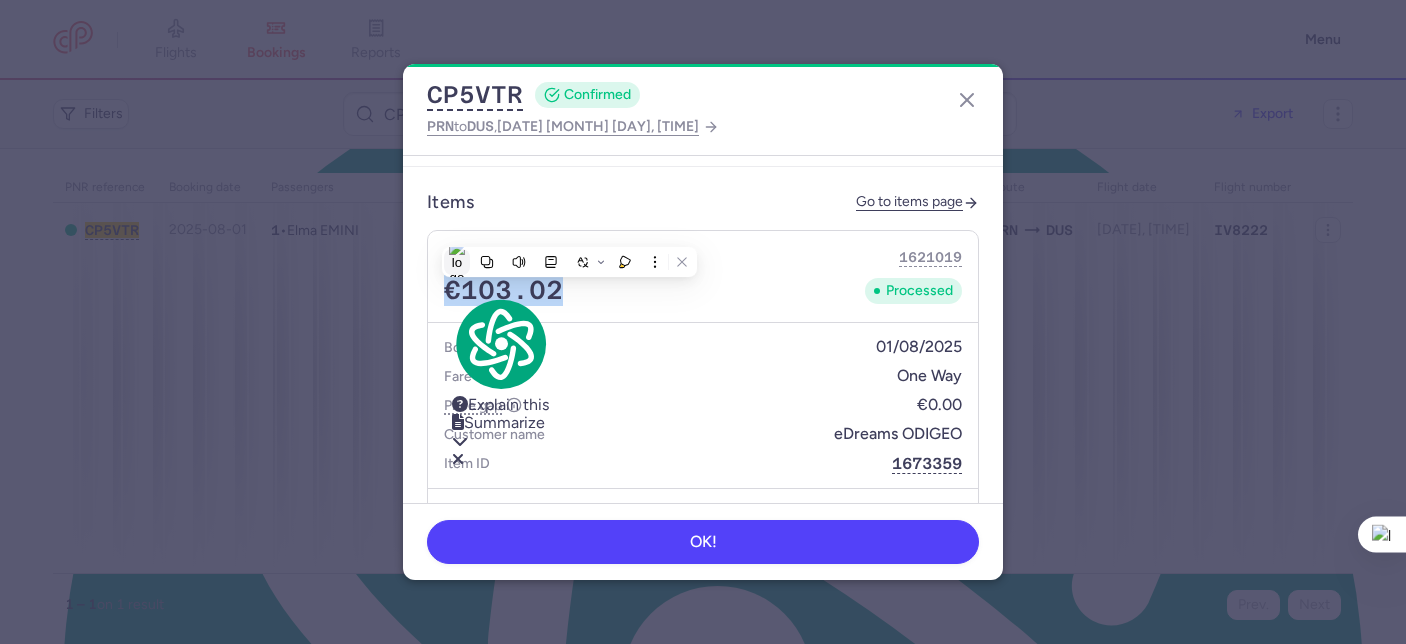 copy on "€103.02" 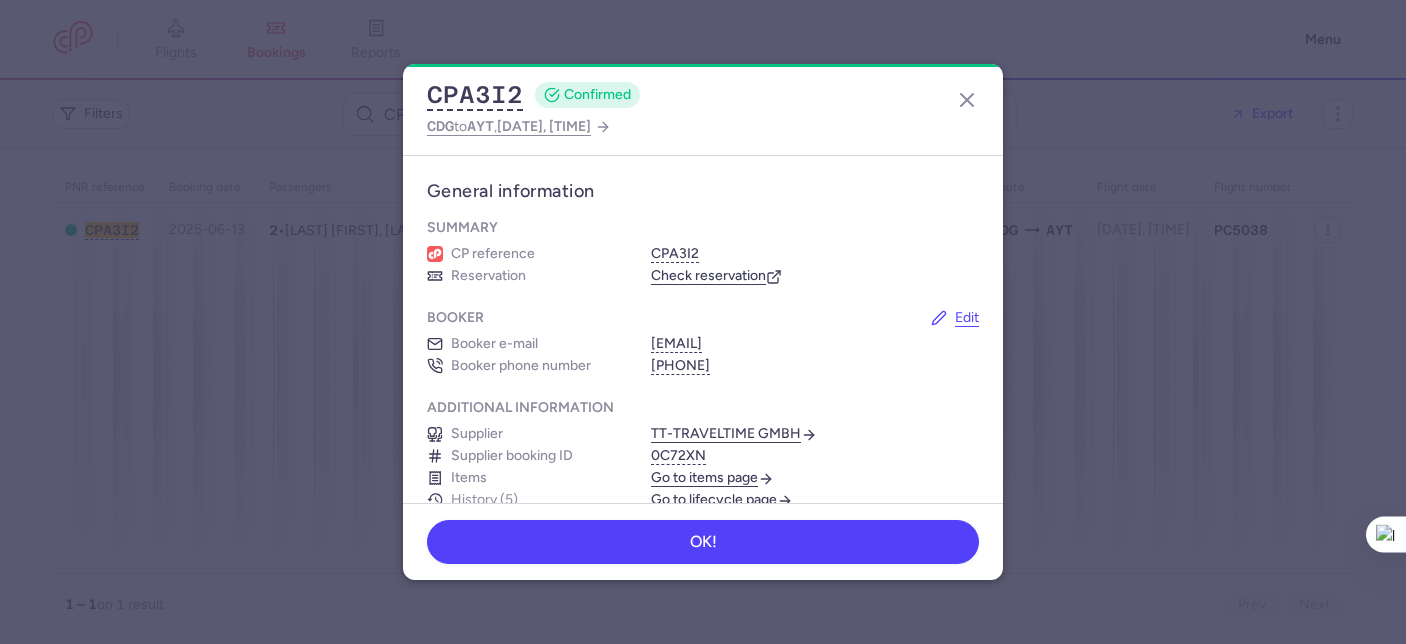 scroll, scrollTop: 0, scrollLeft: 0, axis: both 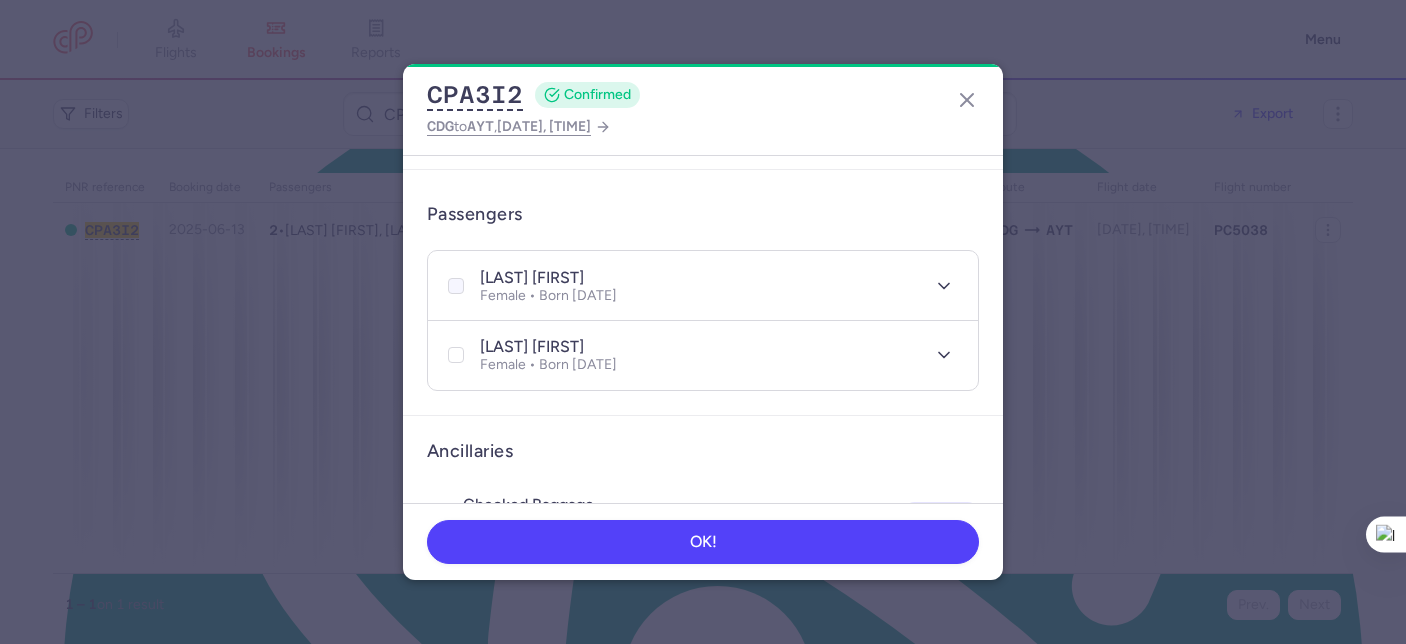 click 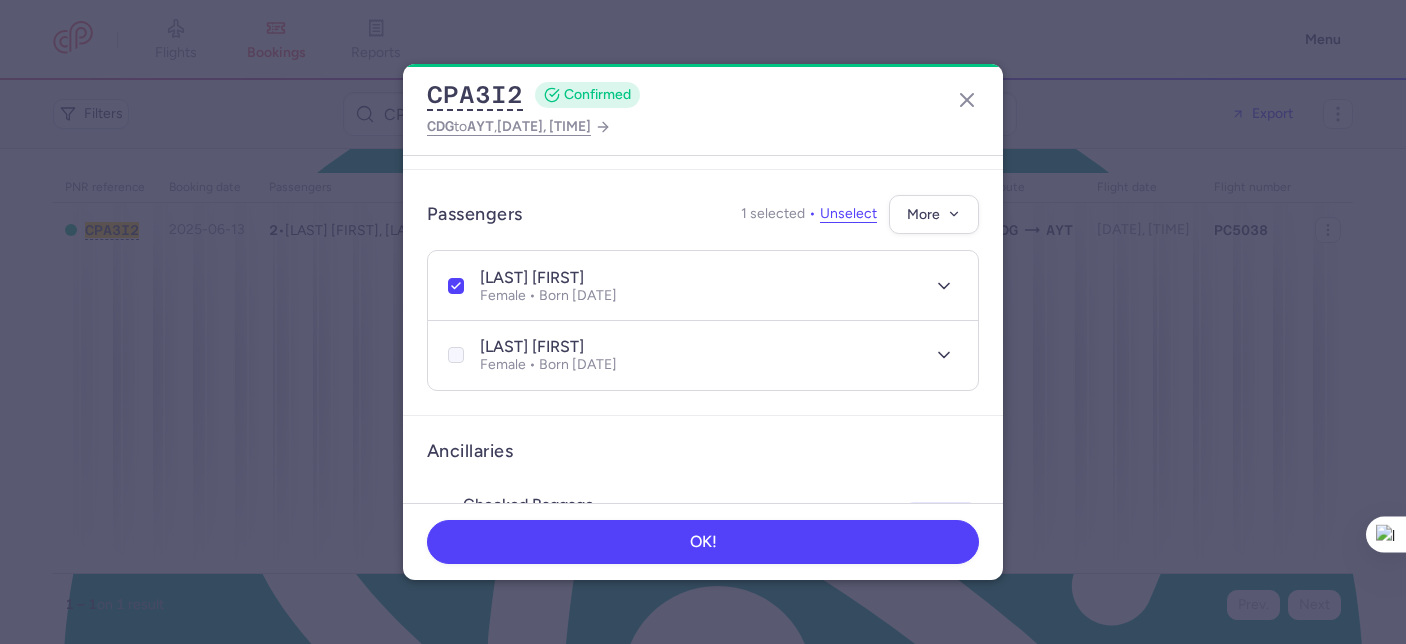 click 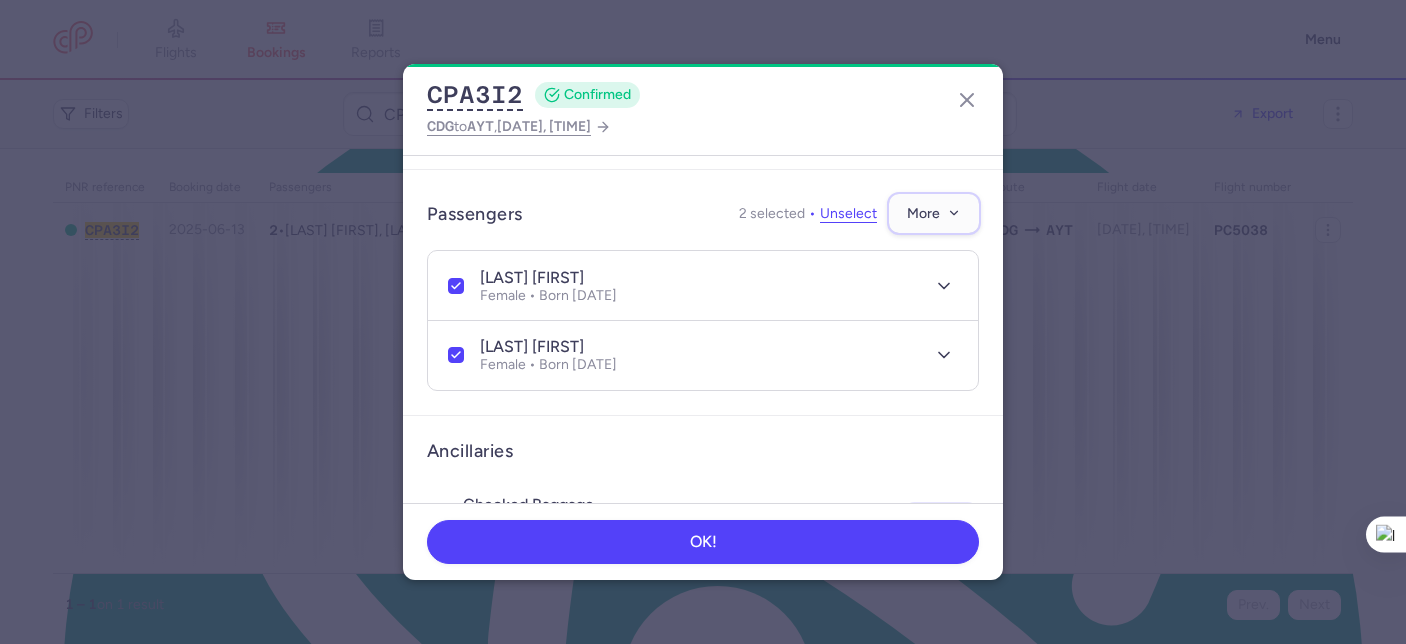 click 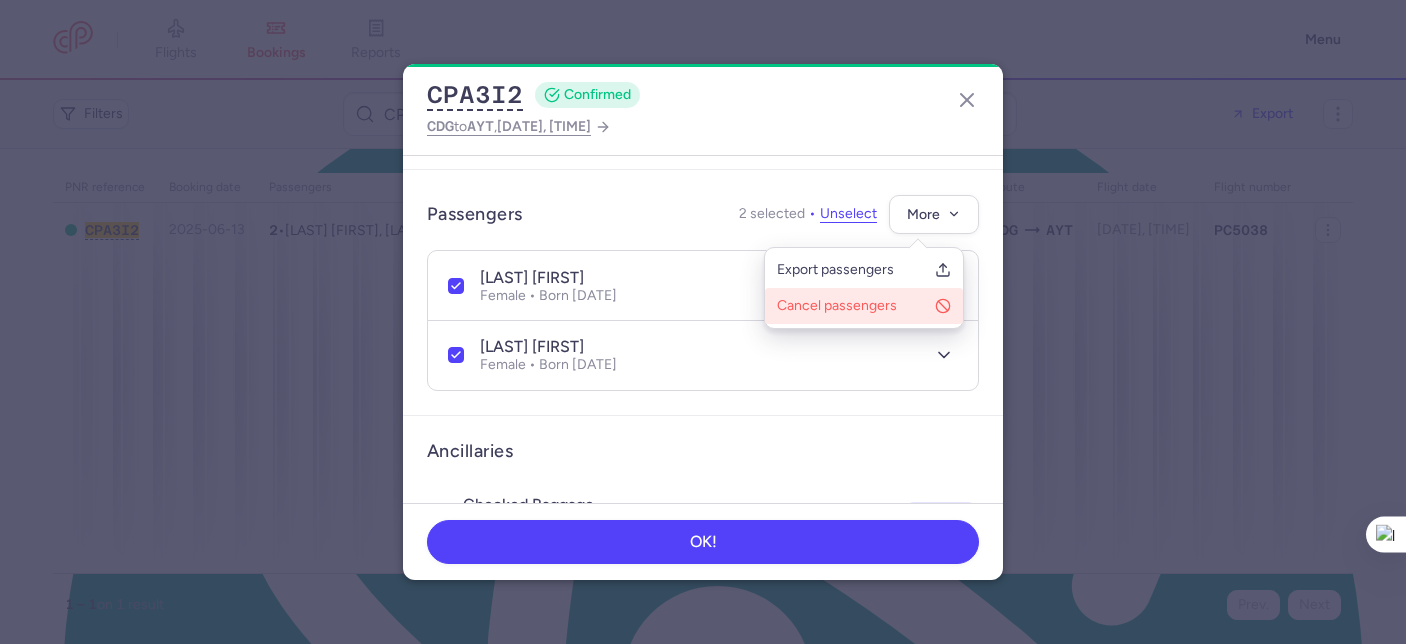 click on "Cancel passengers" at bounding box center [852, 306] 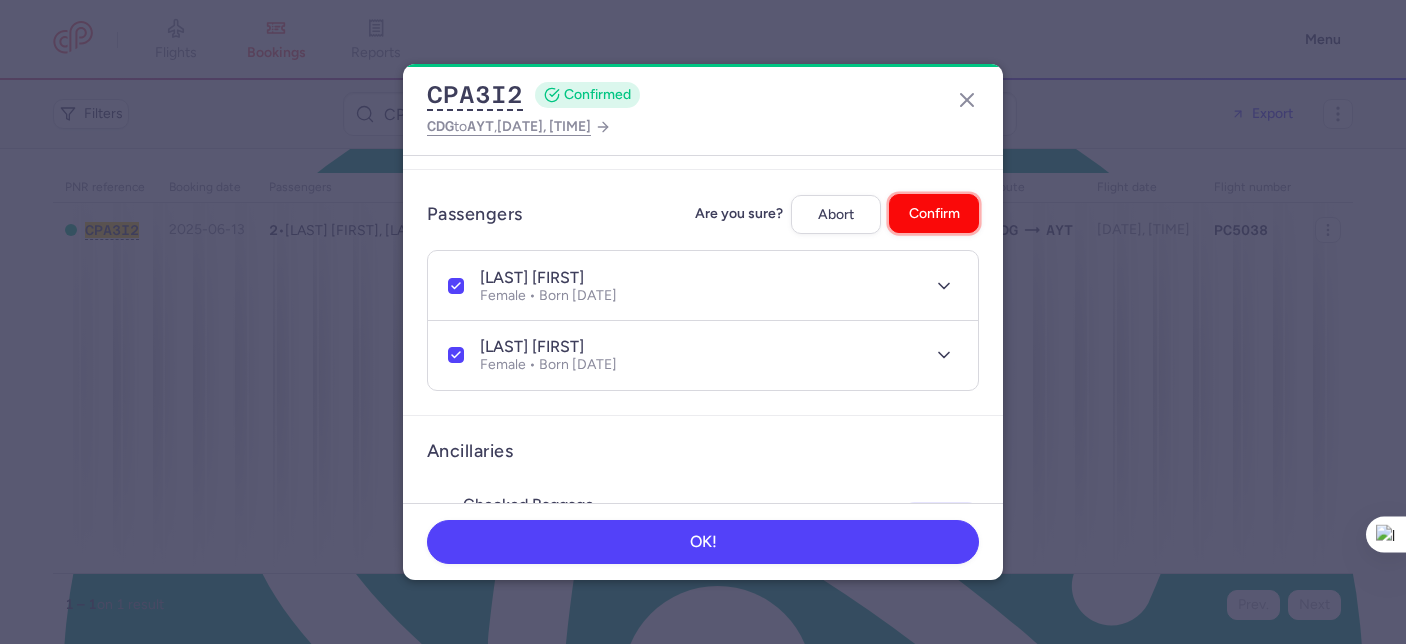 click on "Confirm" at bounding box center (934, 213) 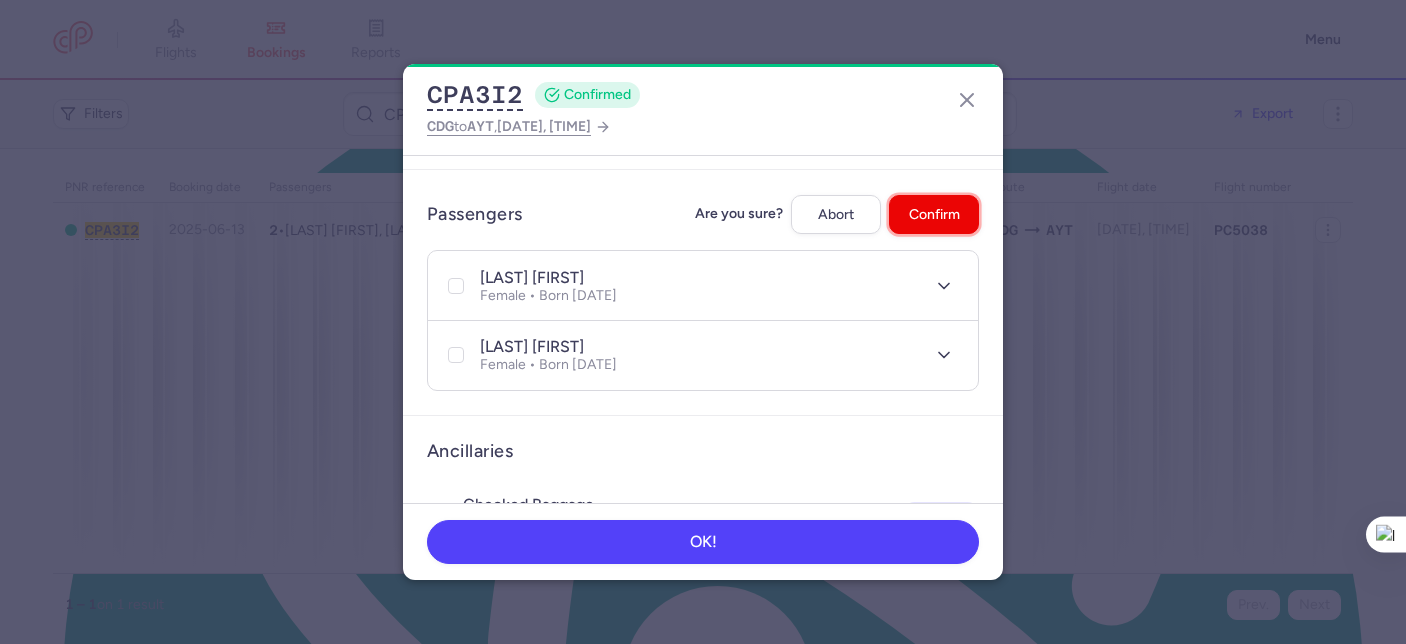 checkbox on "false" 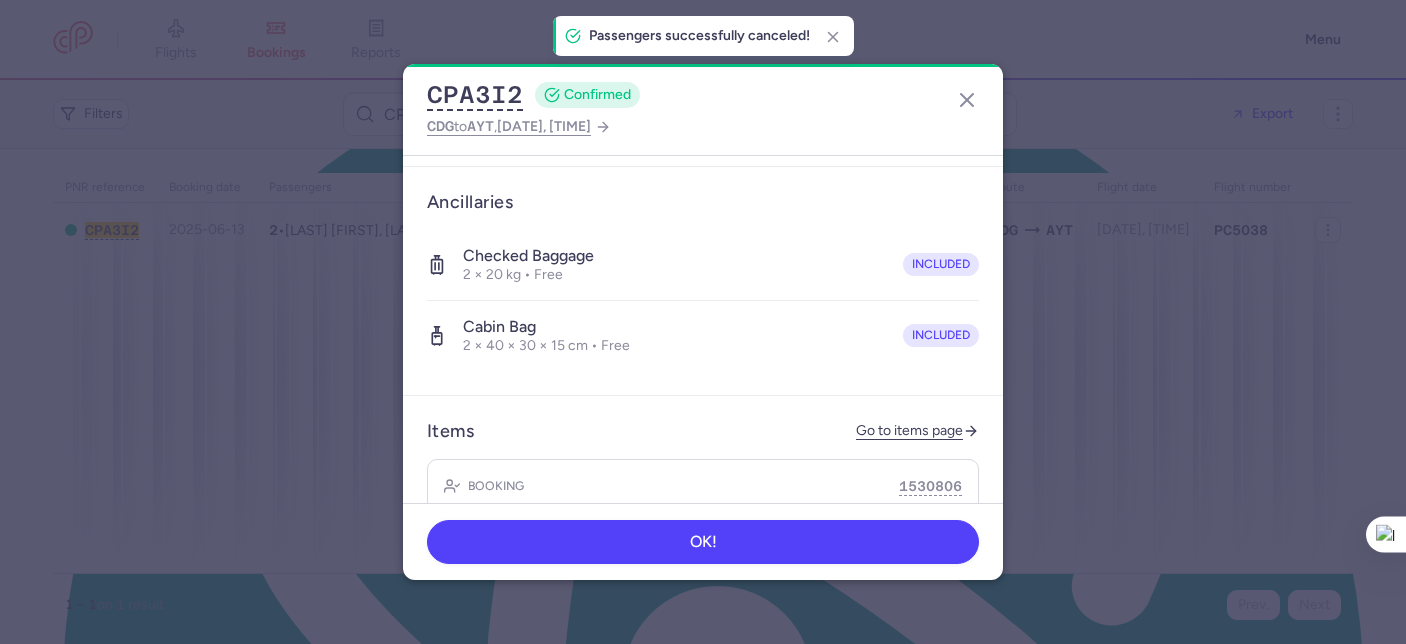 scroll, scrollTop: 740, scrollLeft: 0, axis: vertical 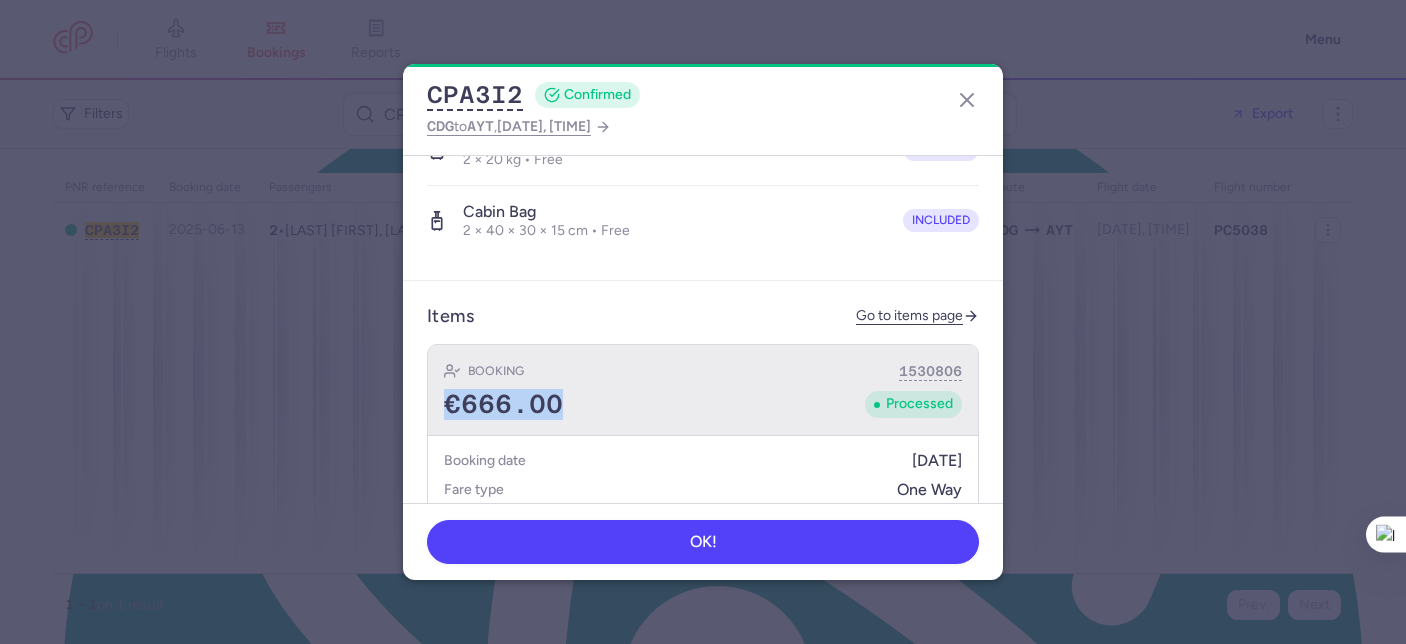drag, startPoint x: 557, startPoint y: 396, endPoint x: 447, endPoint y: 393, distance: 110.0409 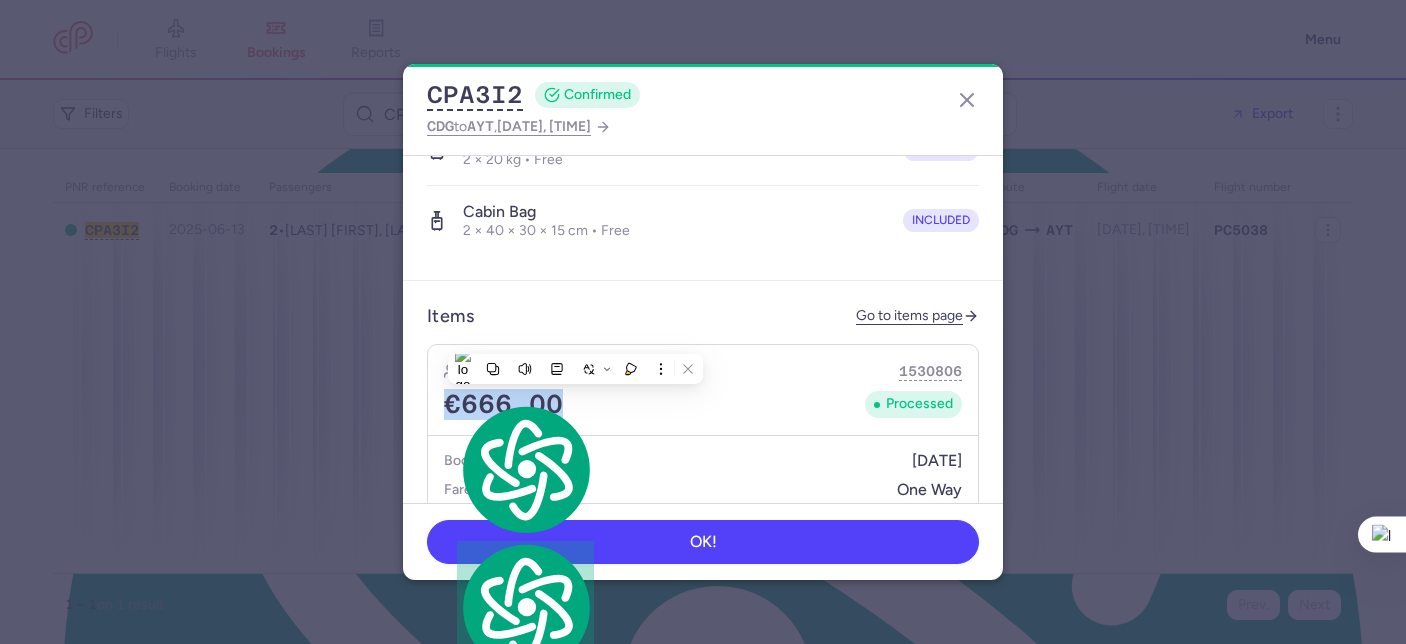 copy on "€666.00" 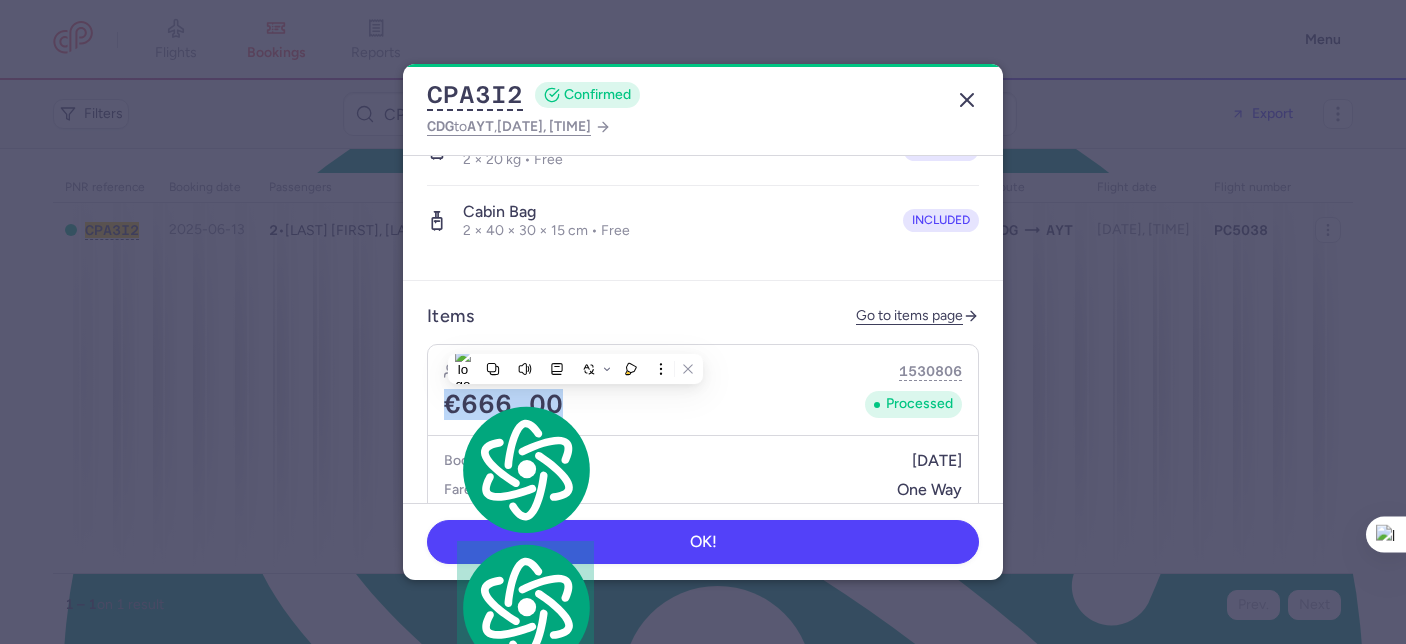 click 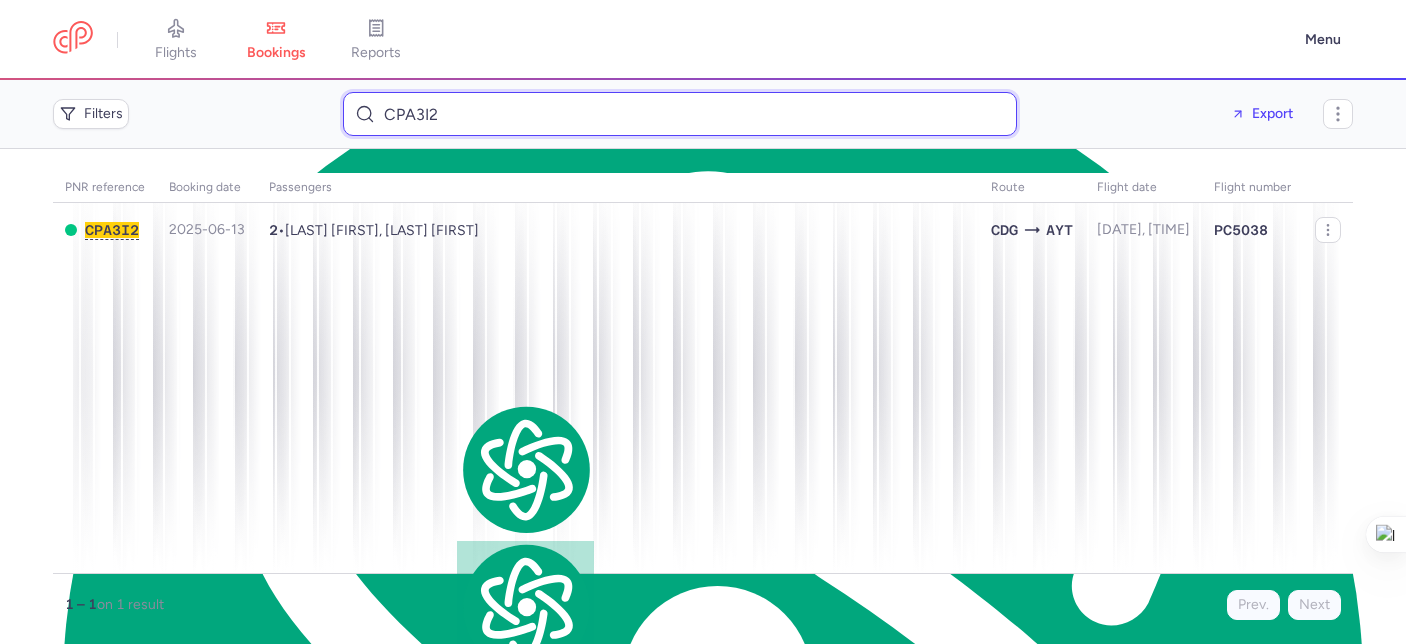 drag, startPoint x: 530, startPoint y: 121, endPoint x: 363, endPoint y: 96, distance: 168.86089 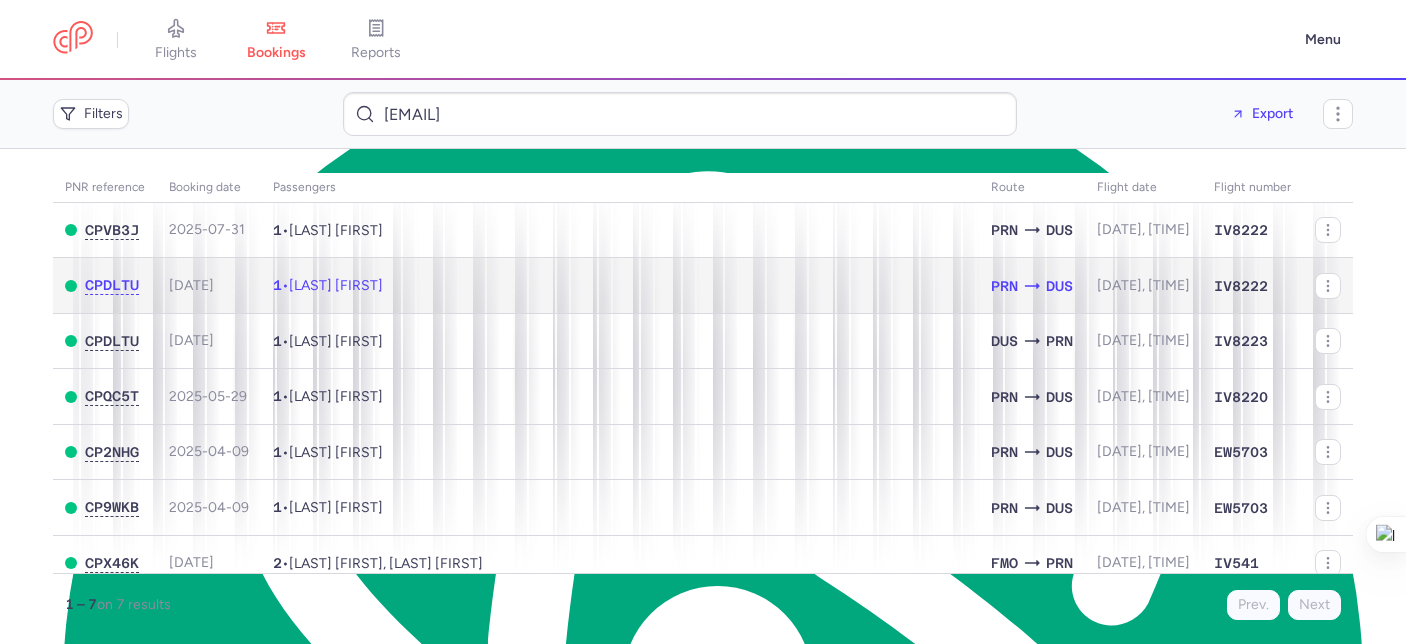 click on "1  •  Aurora PODVORICA" 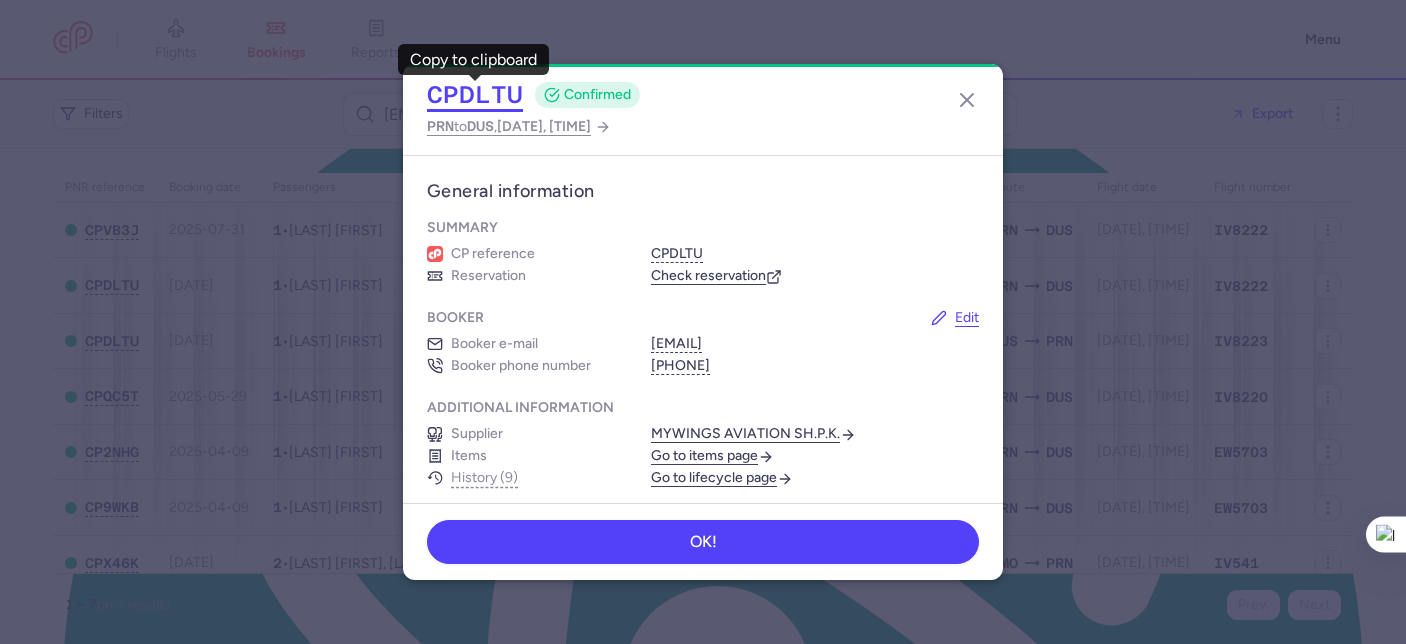 click on "CPDLTU" 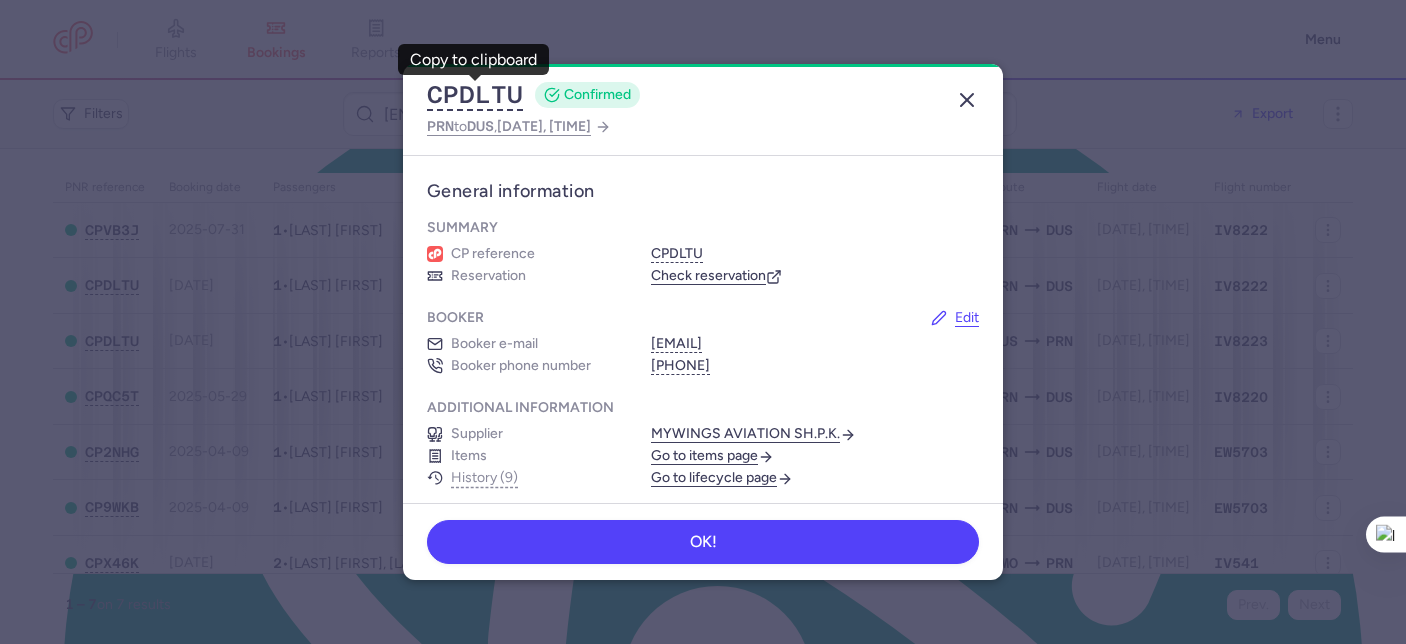 click 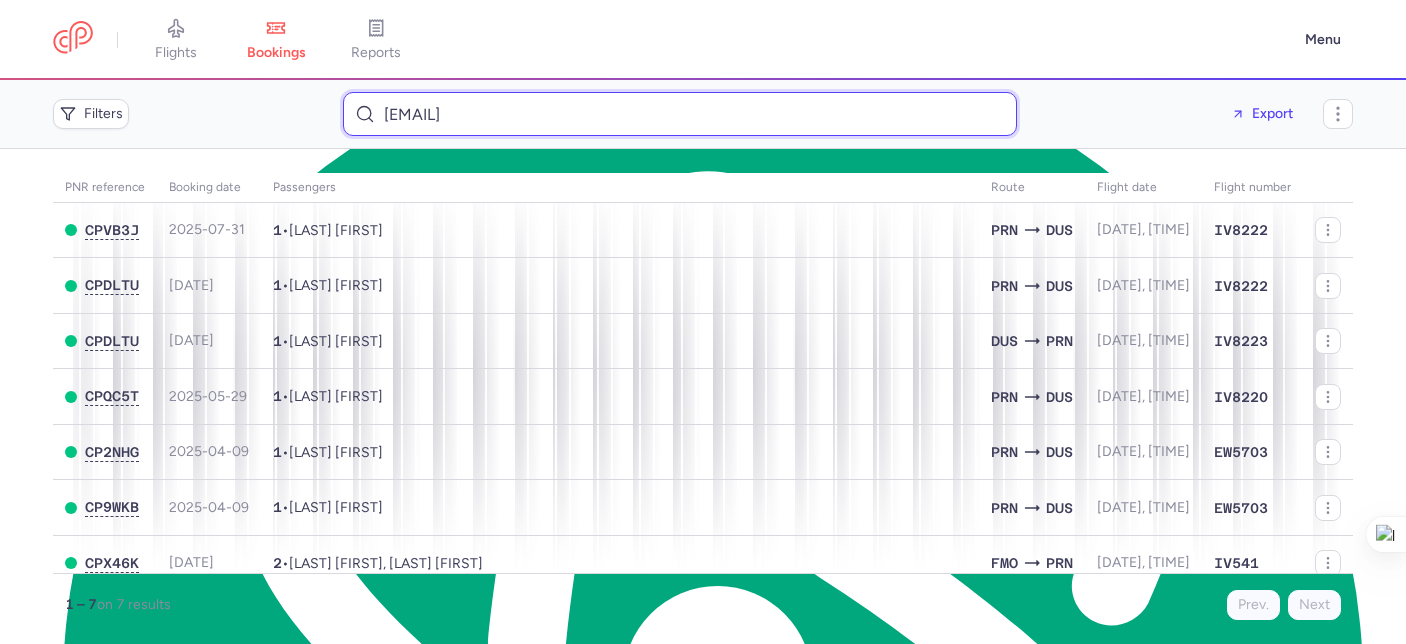drag, startPoint x: 617, startPoint y: 128, endPoint x: 381, endPoint y: 93, distance: 238.58122 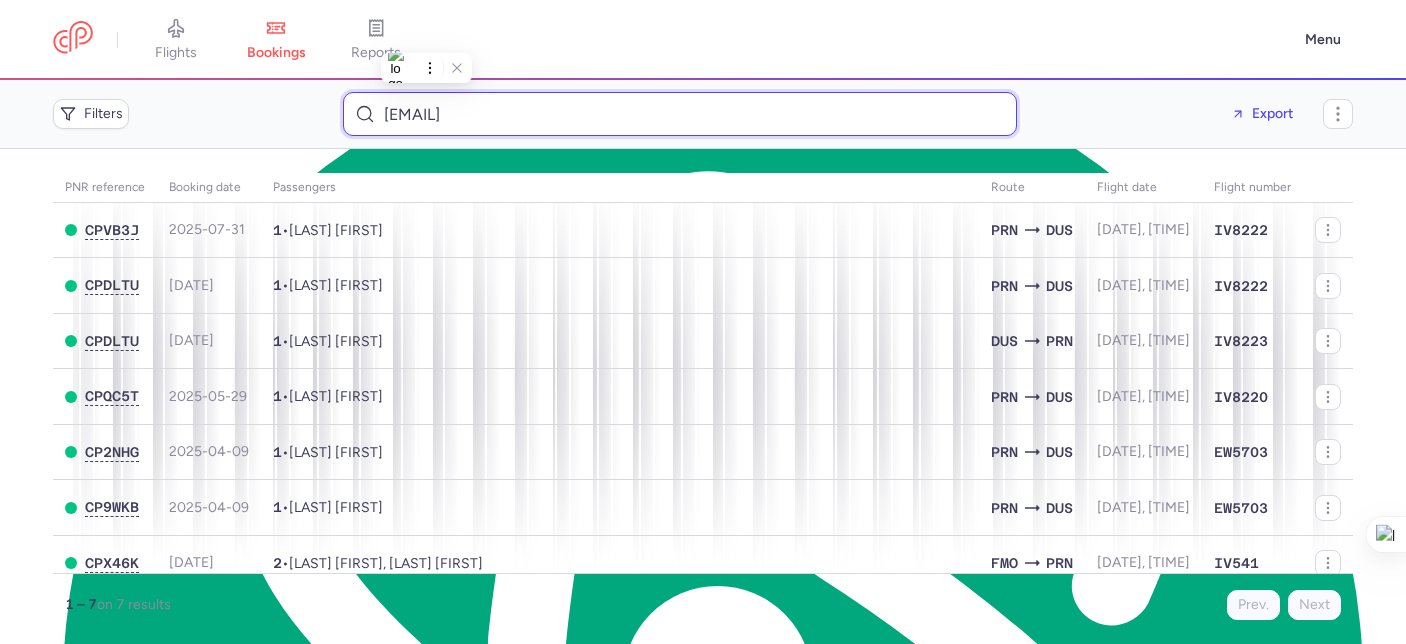 paste on "trellisday" 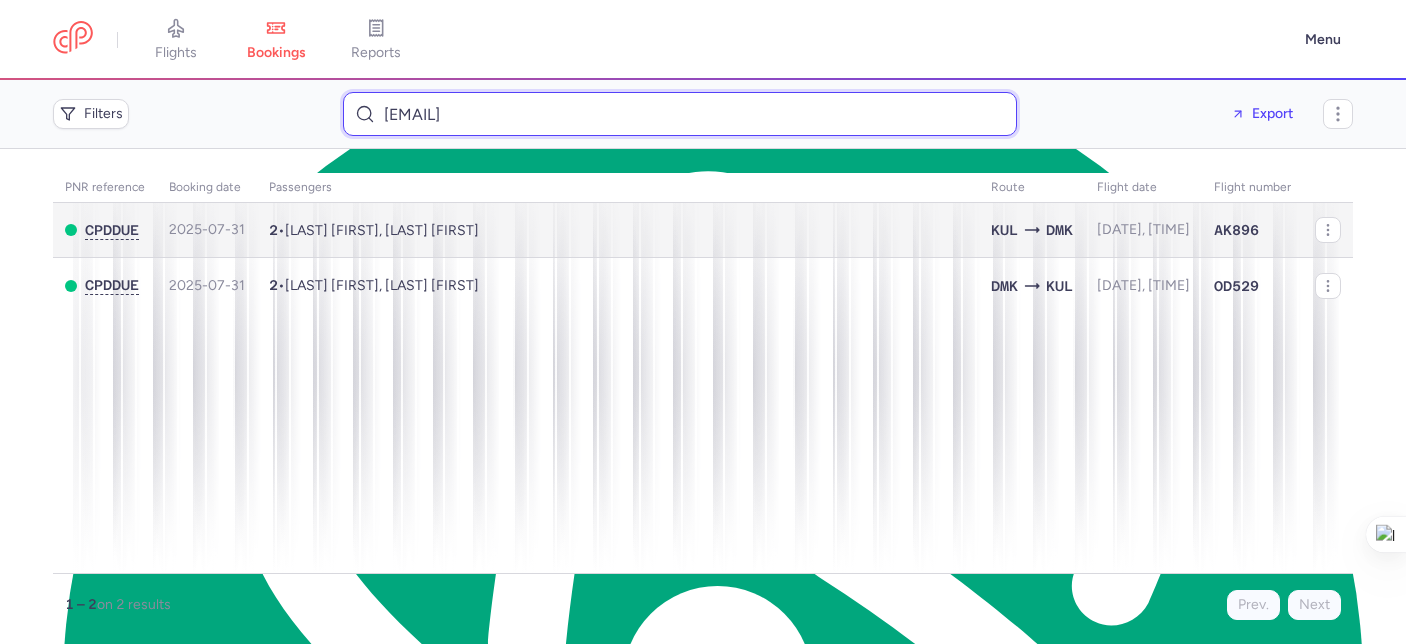 type on "trellisday@gmail.com" 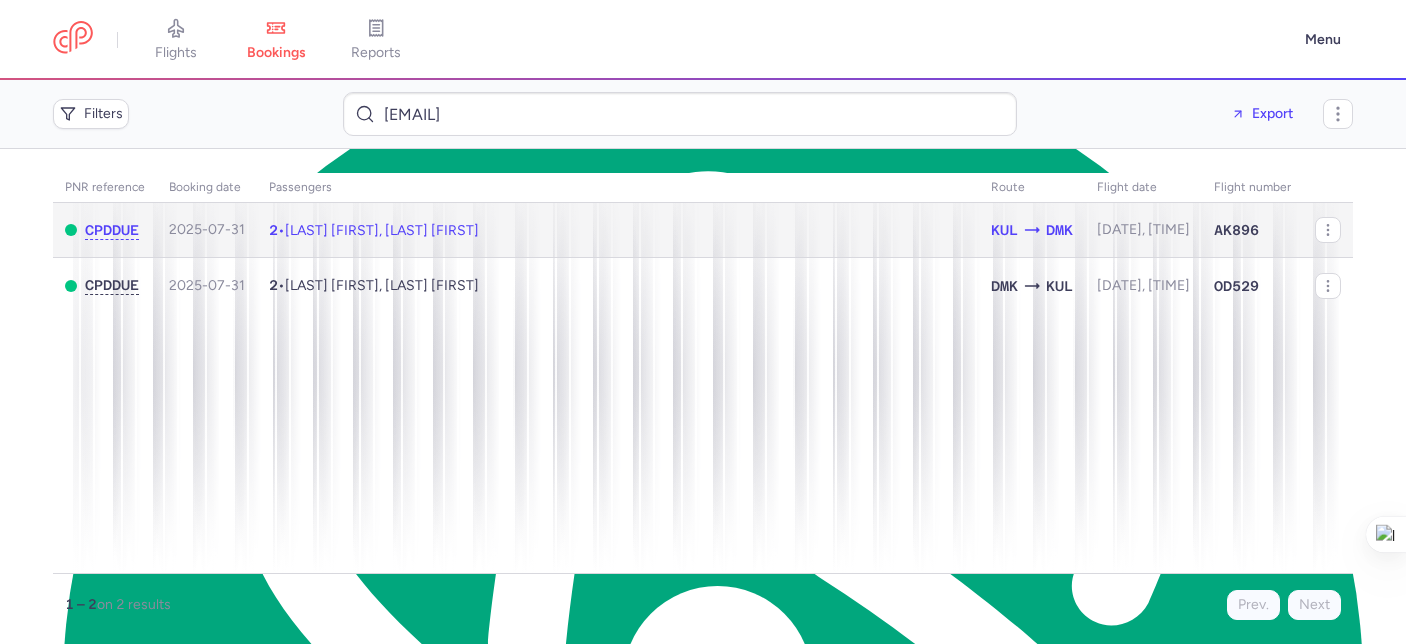 click on "Trellis Kyle DAY, Ketyada PORNNGAMLERS" at bounding box center [382, 230] 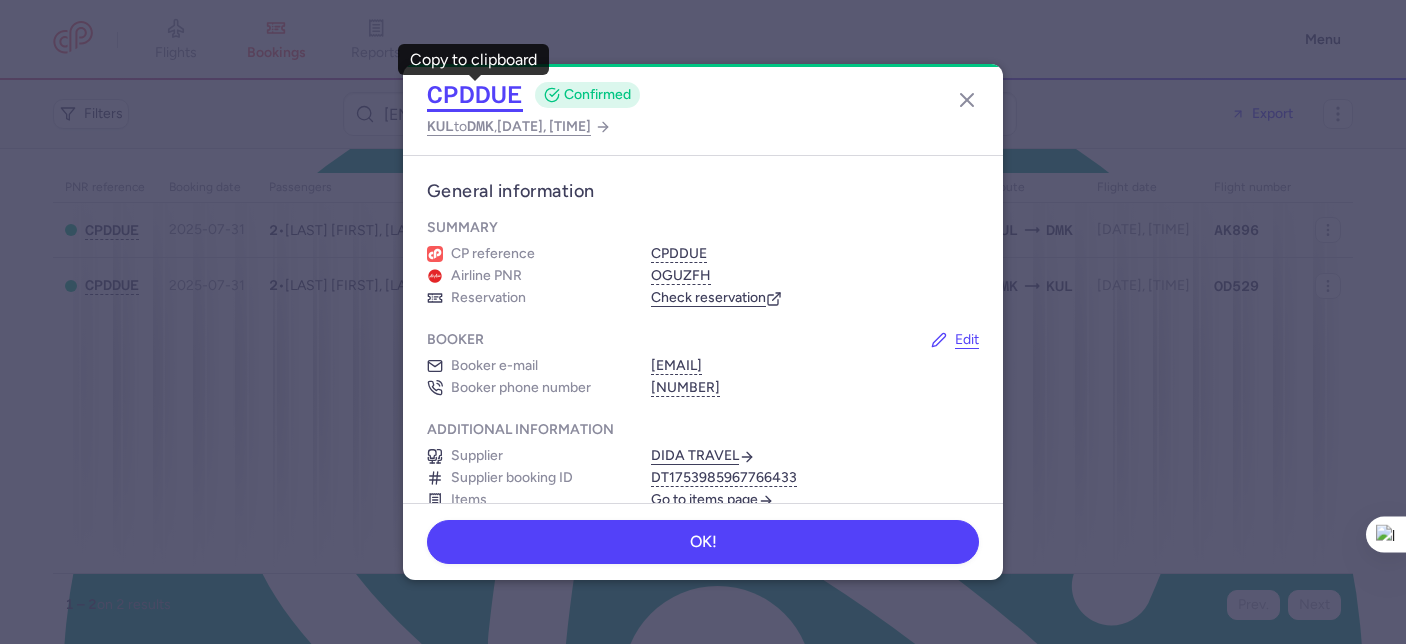 click on "CPDDUE" 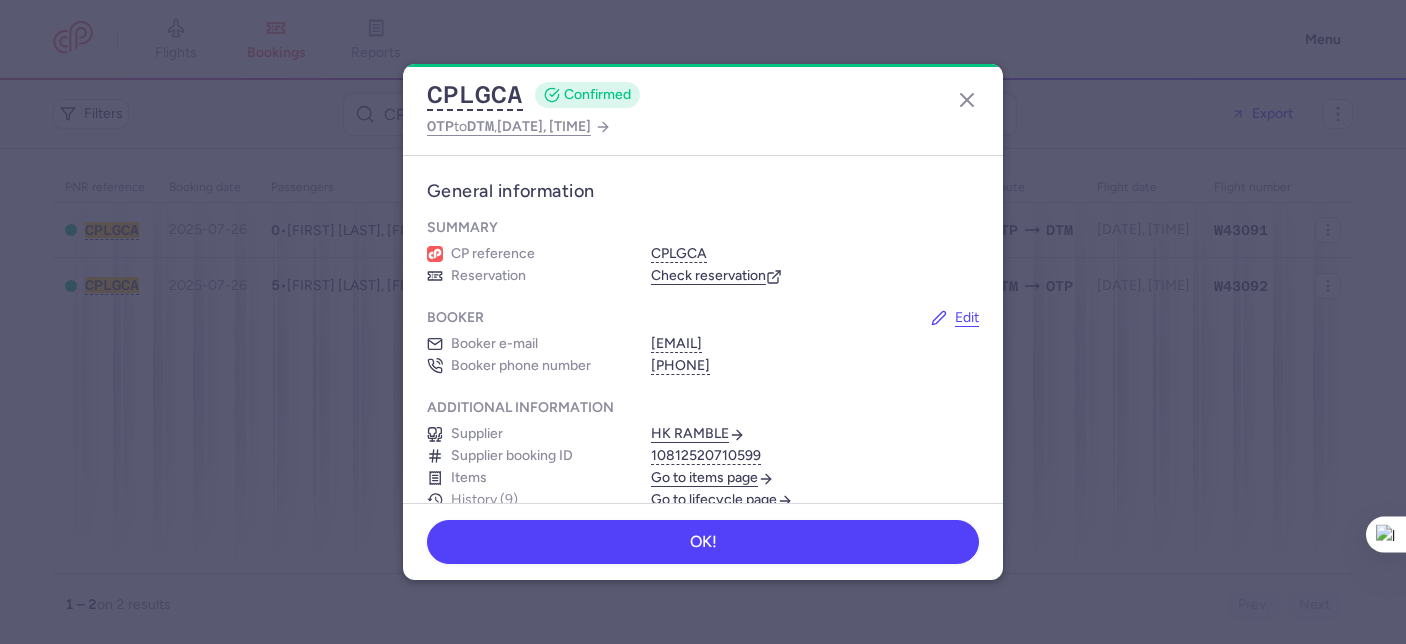 scroll, scrollTop: 0, scrollLeft: 0, axis: both 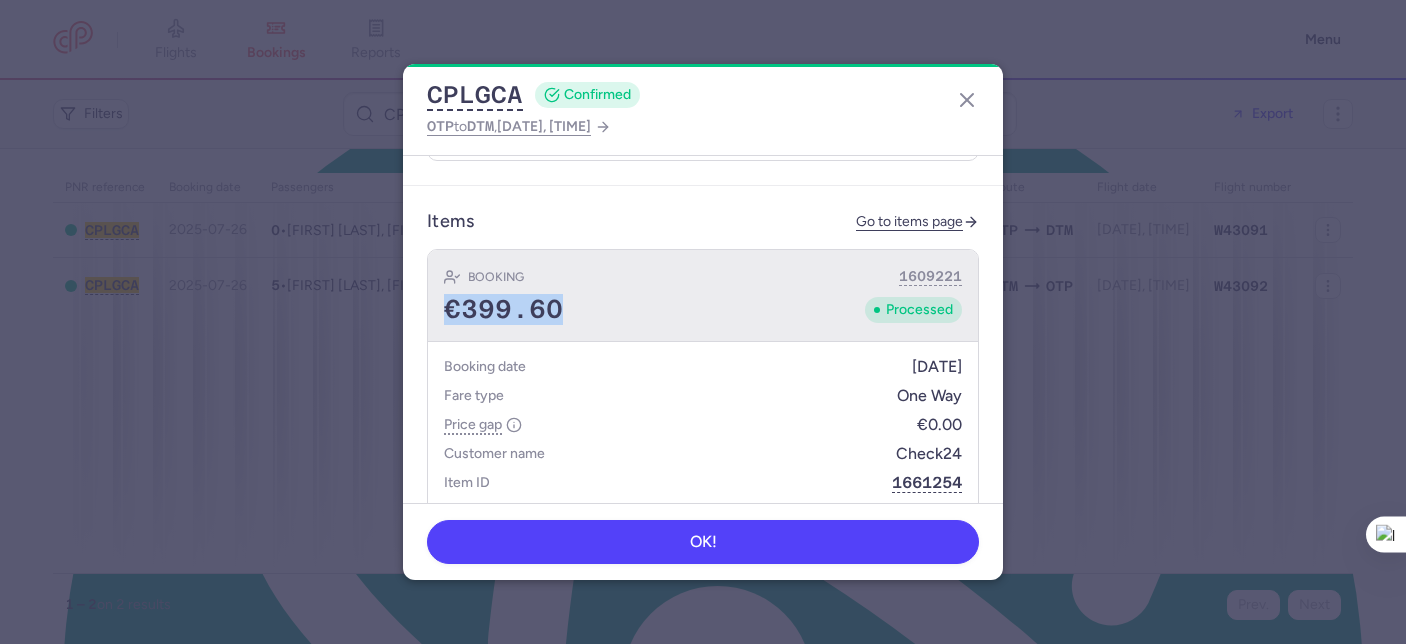 drag, startPoint x: 541, startPoint y: 309, endPoint x: 446, endPoint y: 313, distance: 95.084175 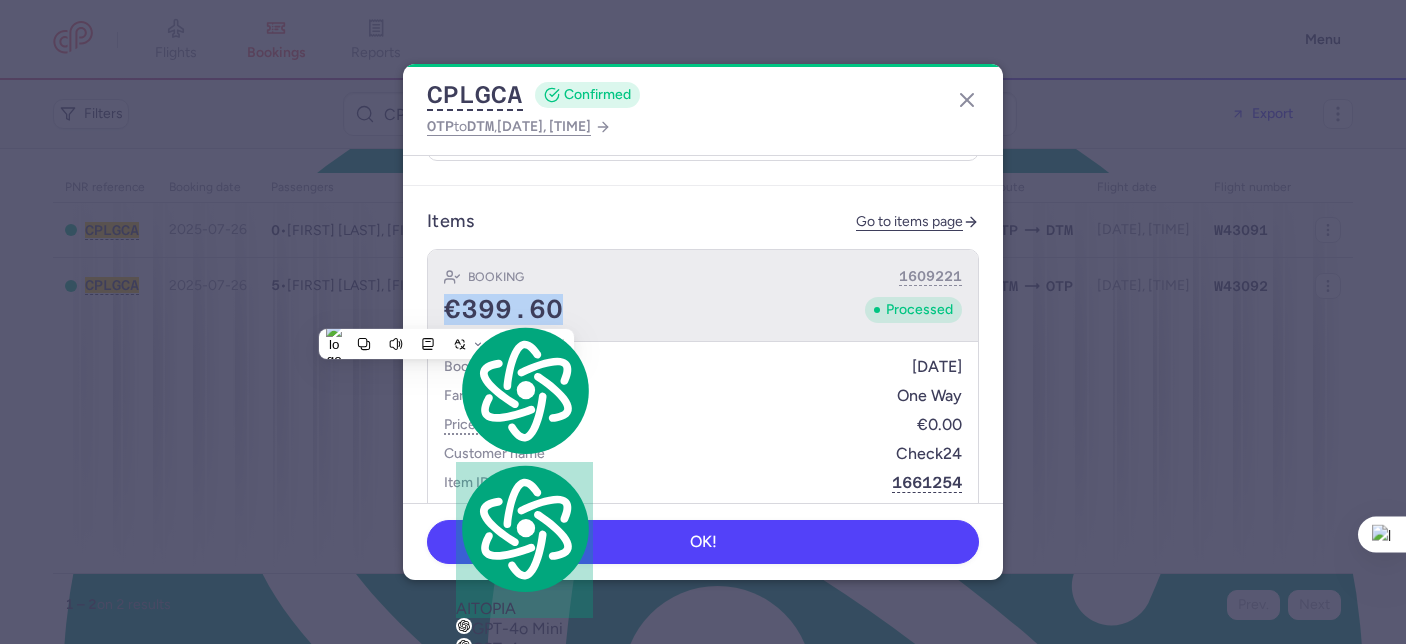 copy on "€399.60" 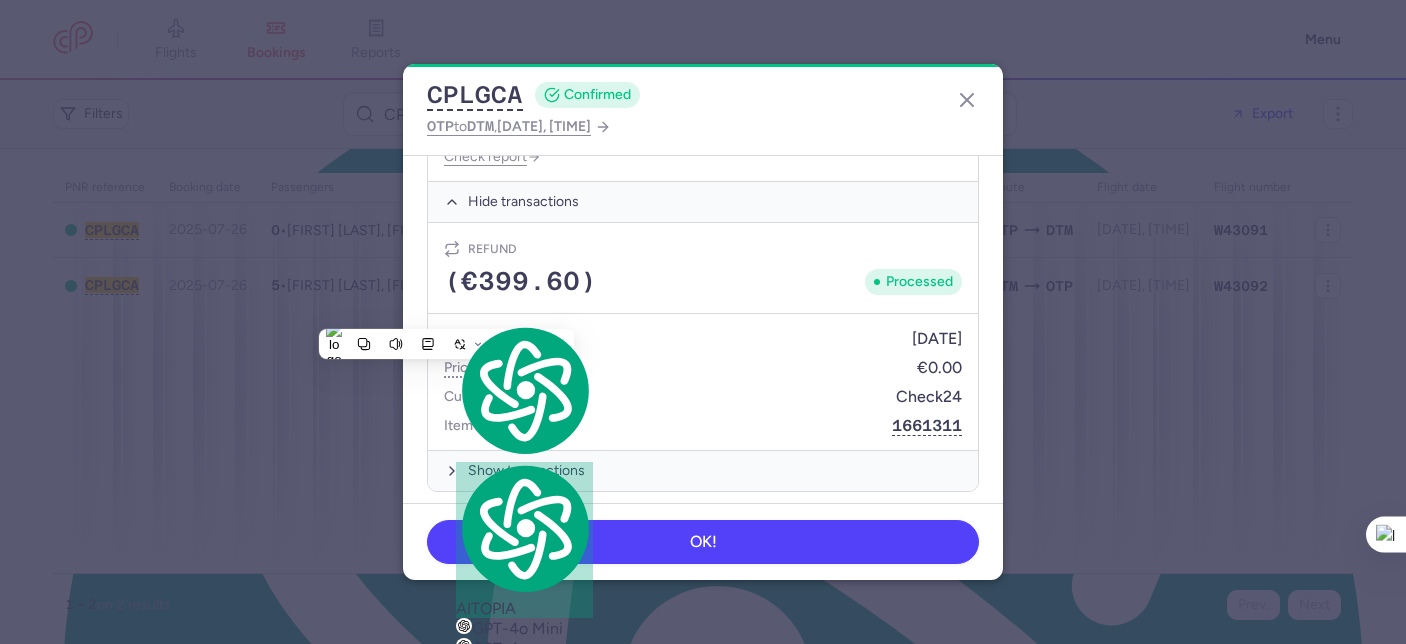 scroll, scrollTop: 1663, scrollLeft: 0, axis: vertical 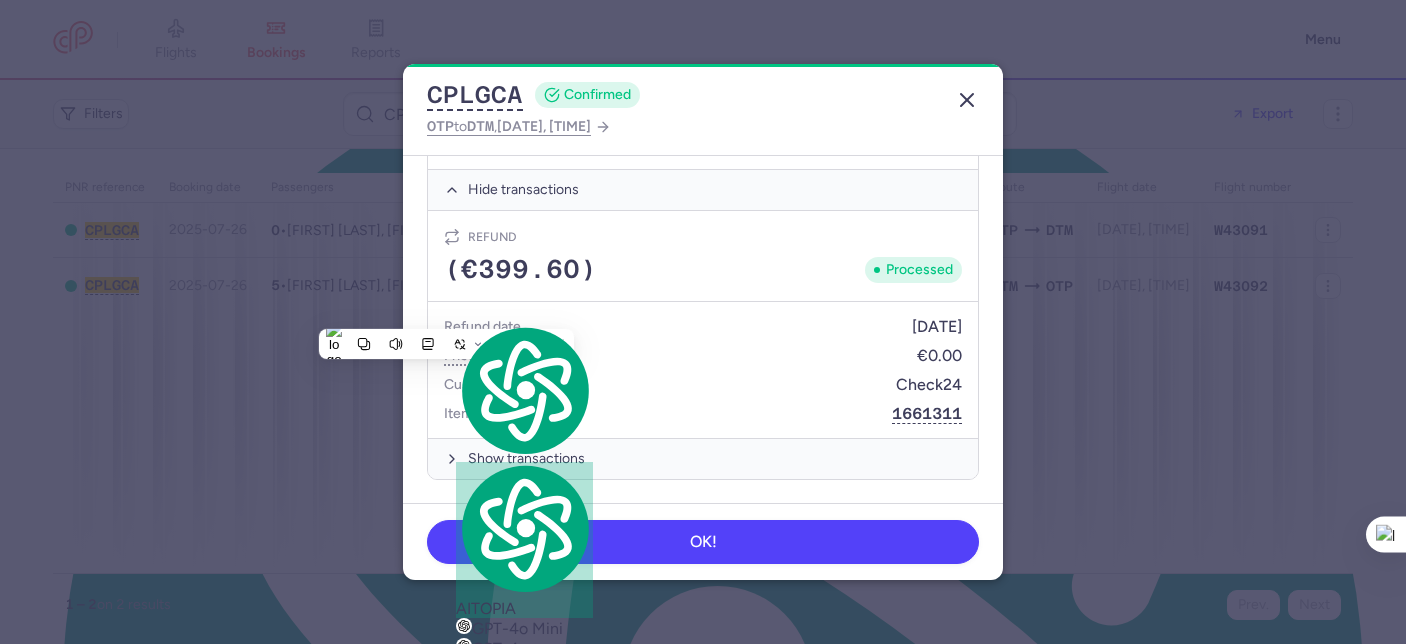 click 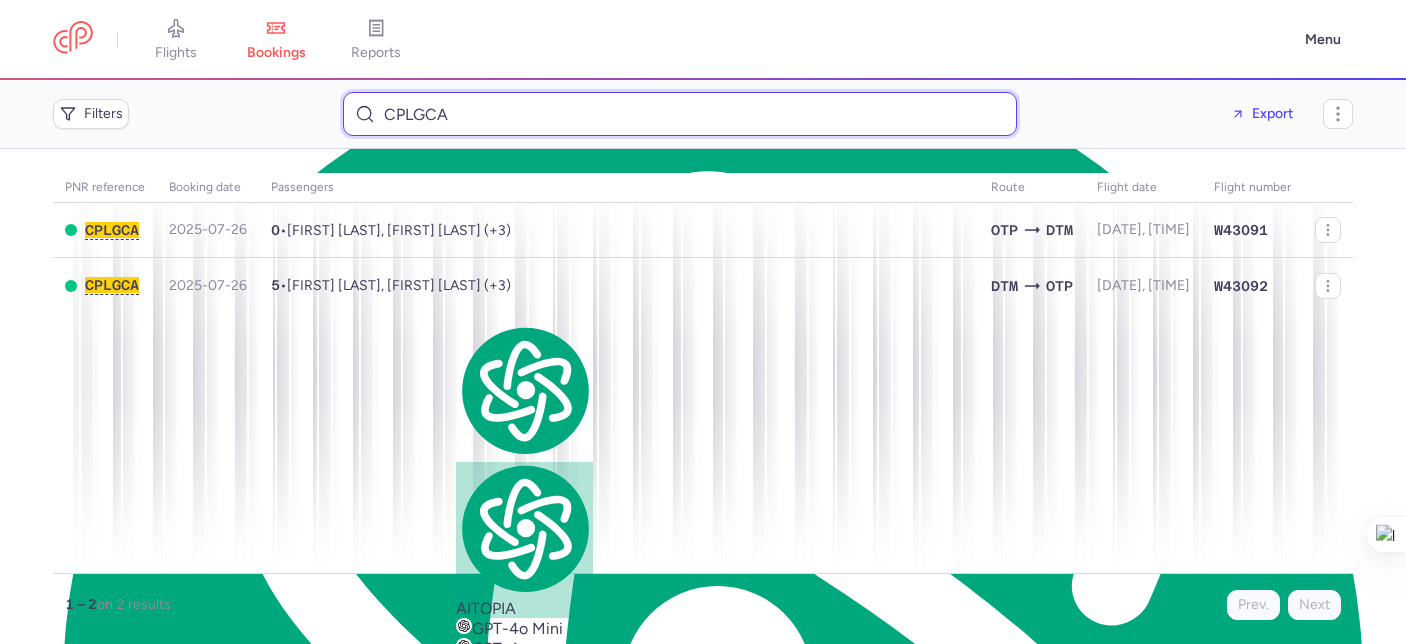 drag, startPoint x: 547, startPoint y: 111, endPoint x: 376, endPoint y: 86, distance: 172.81783 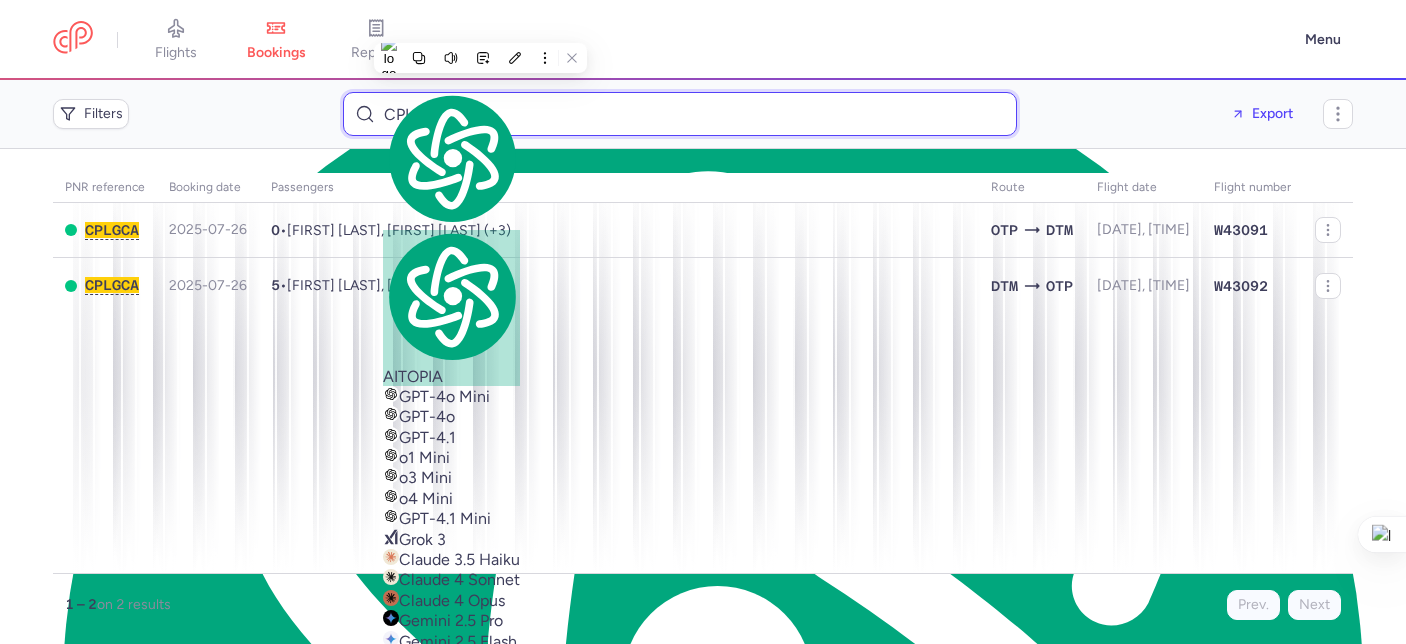 paste on "chantaldg@telenet.be" 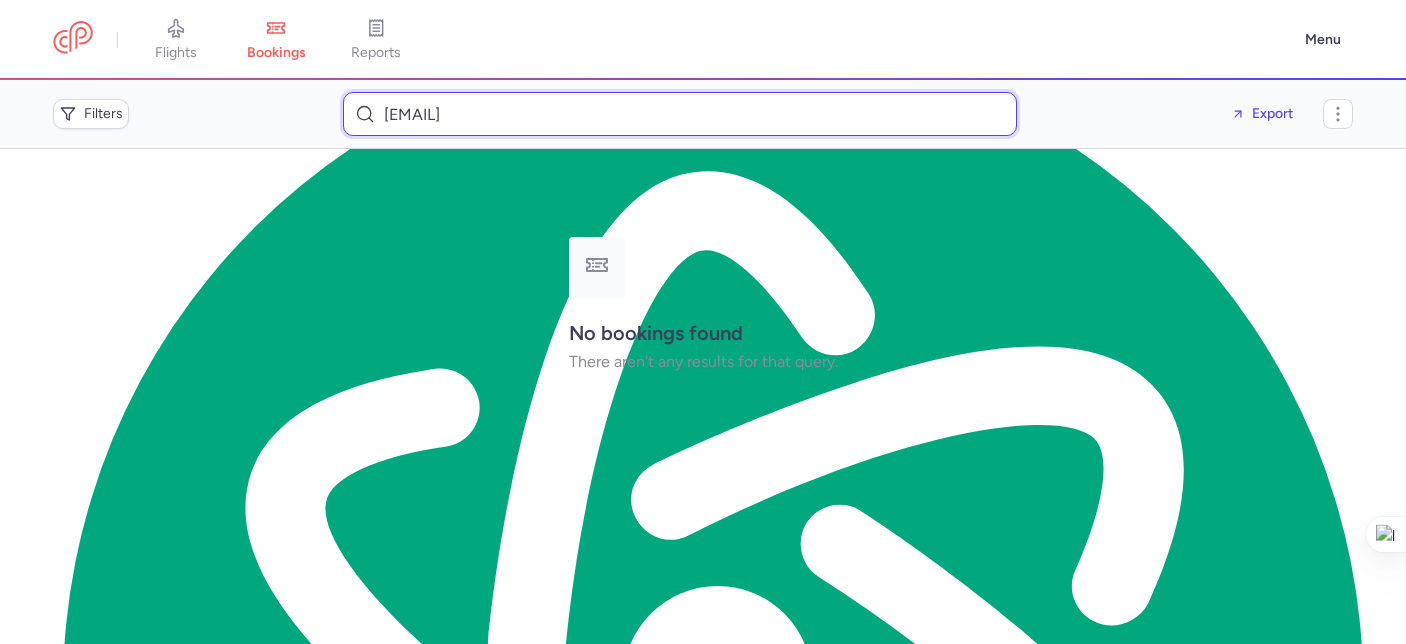 drag, startPoint x: 592, startPoint y: 119, endPoint x: 366, endPoint y: 102, distance: 226.63847 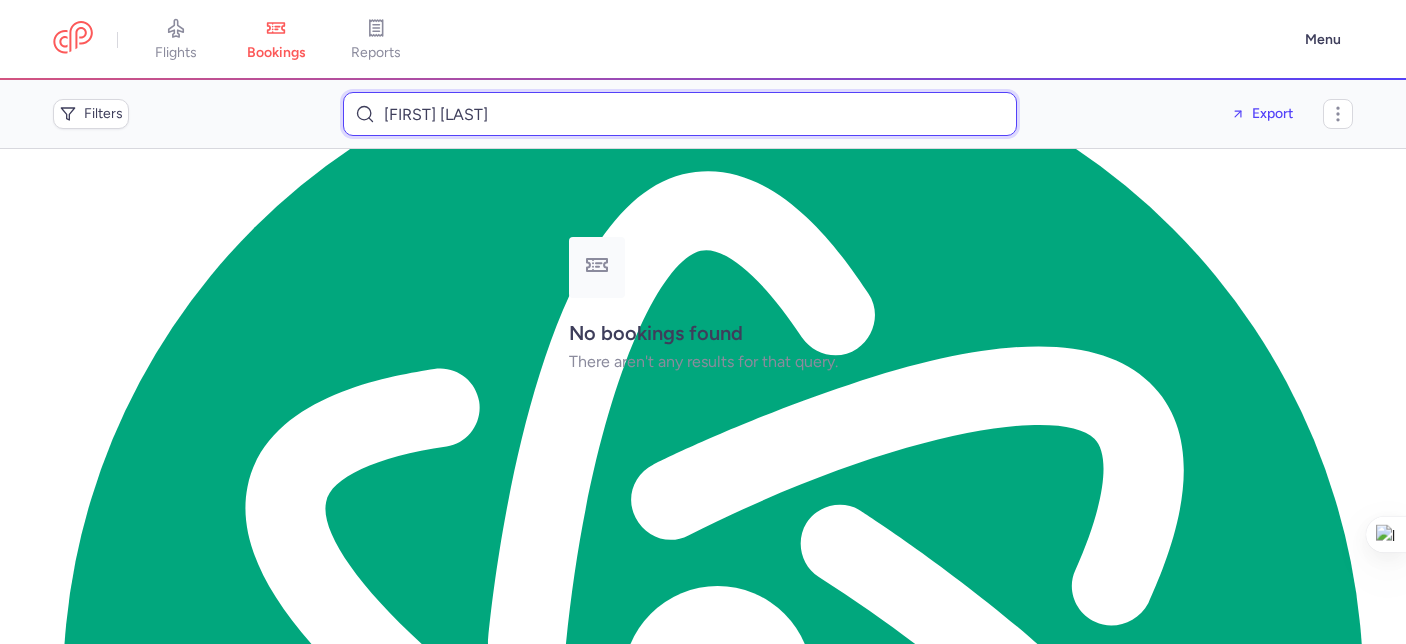 type on "Chantal De Groeve" 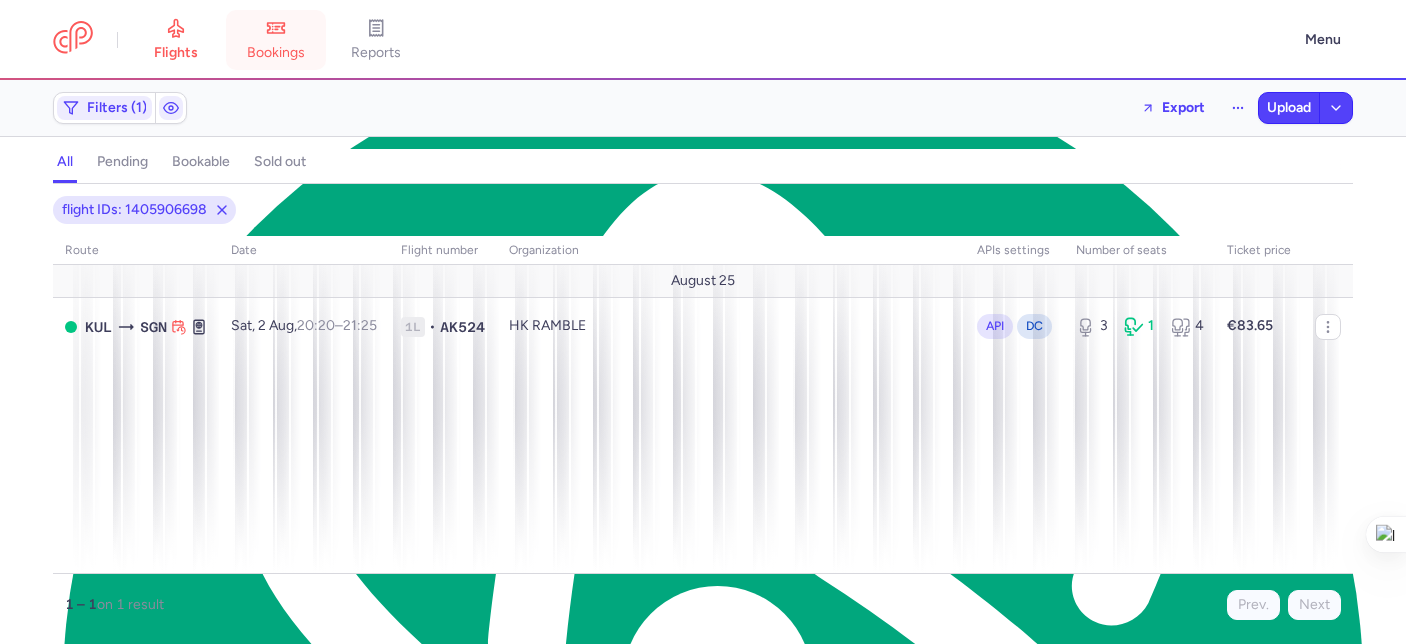 scroll, scrollTop: 0, scrollLeft: 0, axis: both 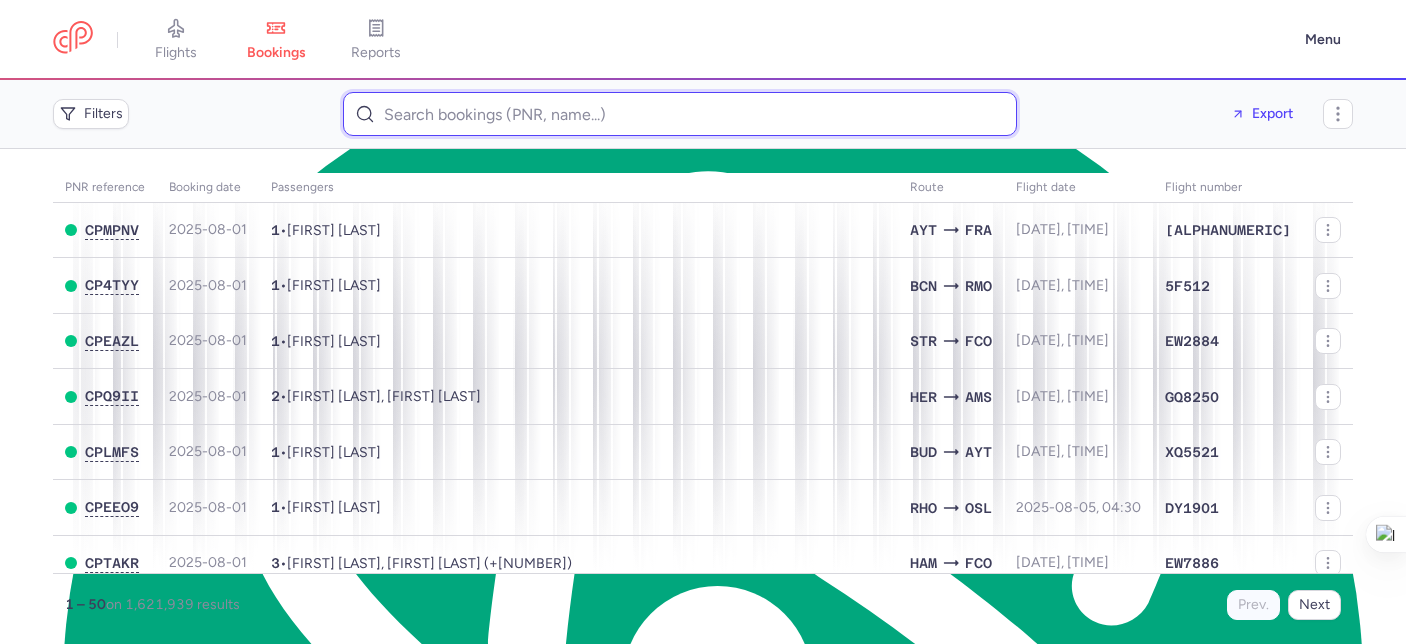 click at bounding box center (680, 114) 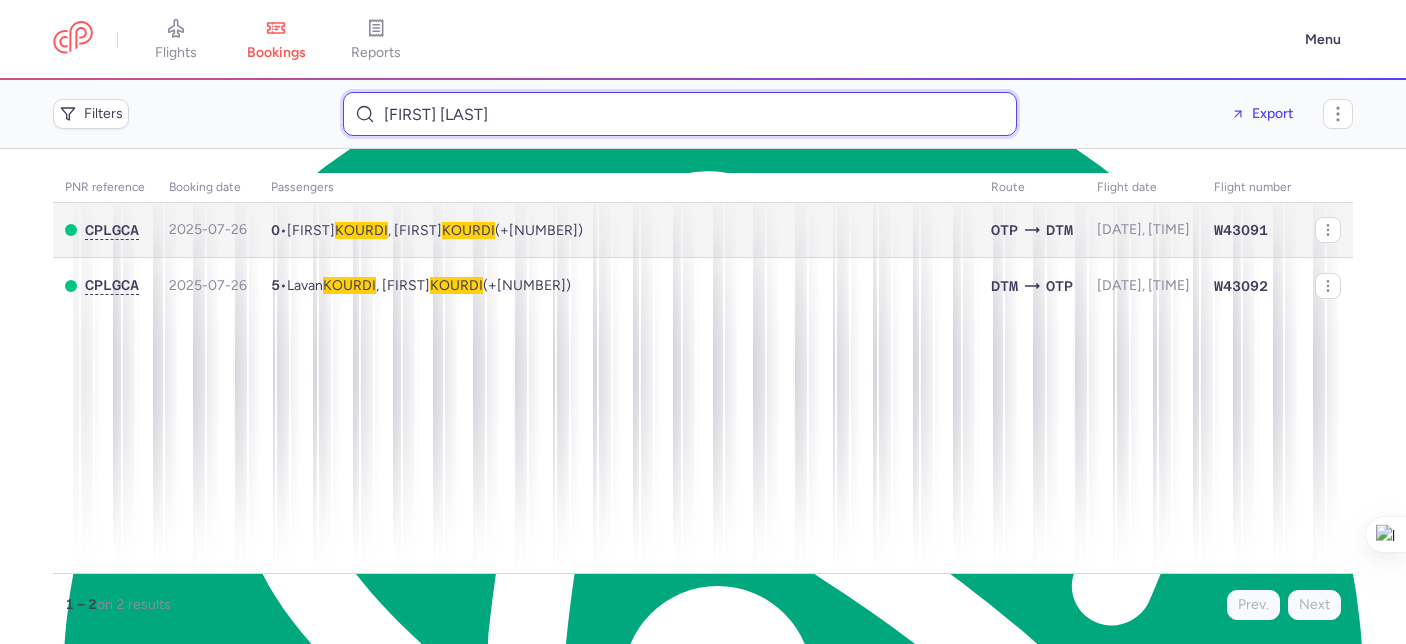 type on "[FIRST] [LAST]" 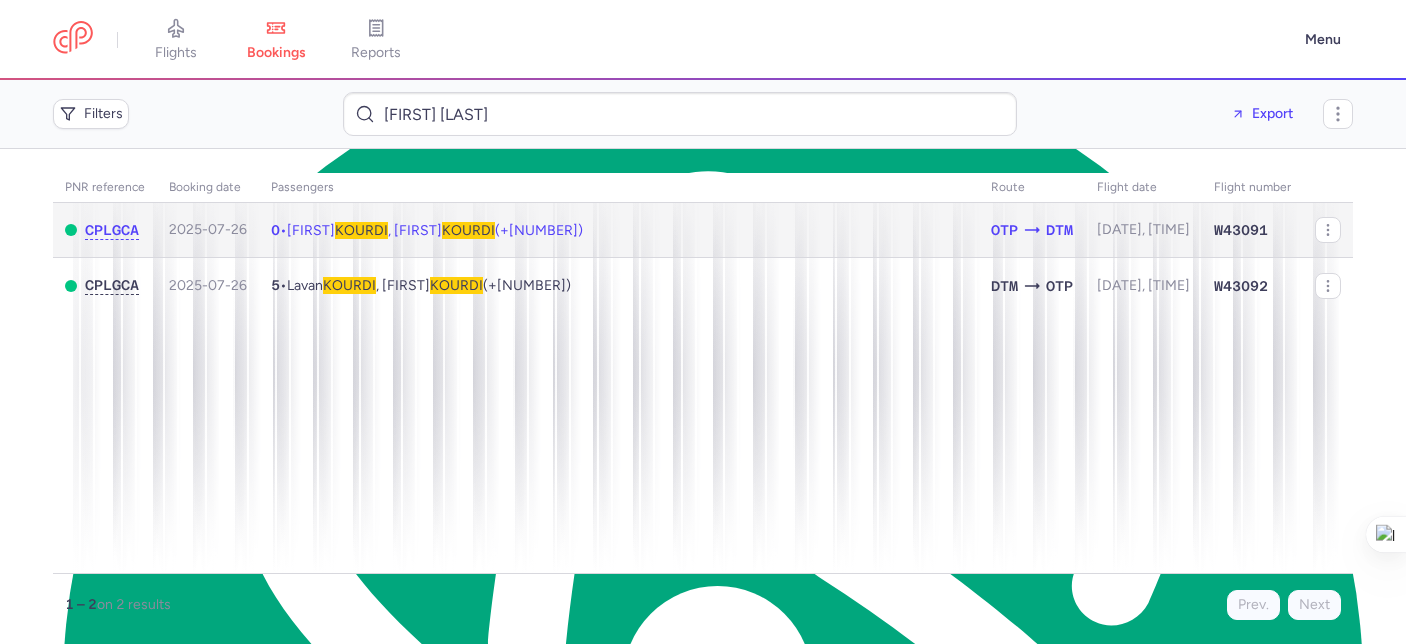 click on "[FIRST] [LAST] , [FIRST] [LAST] (+[NUMBER])" at bounding box center [435, 230] 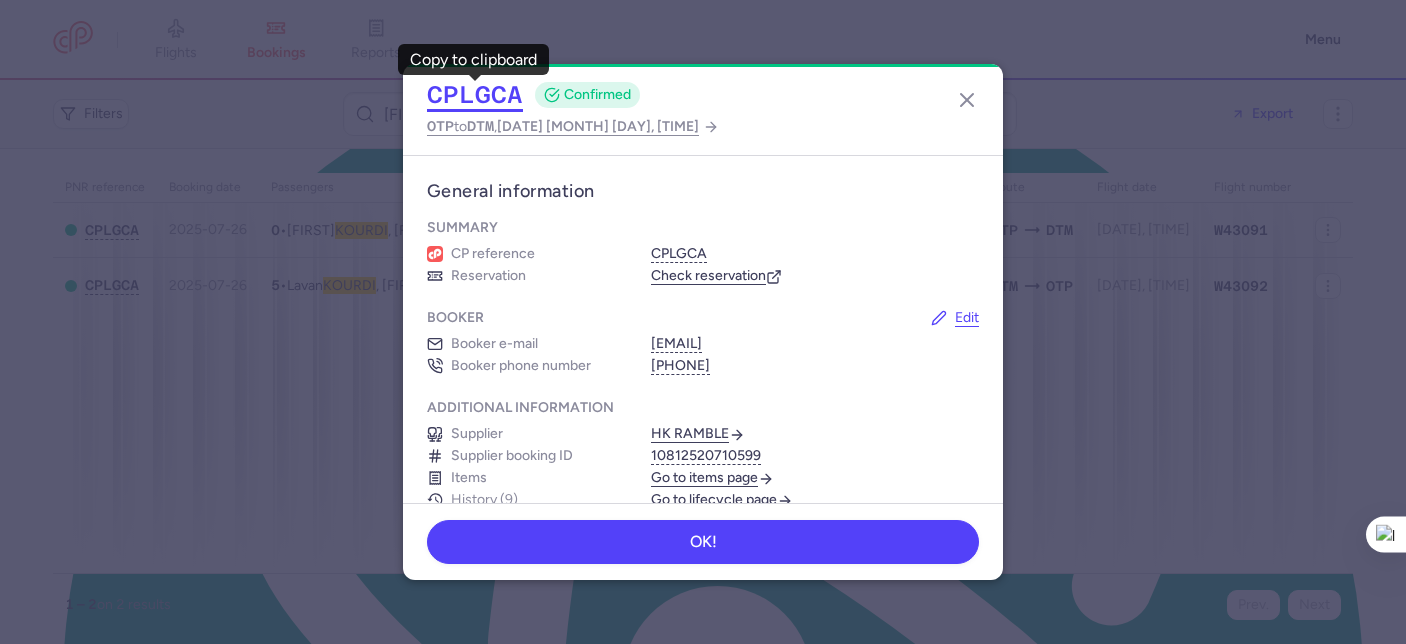 click on "CPLGCA" 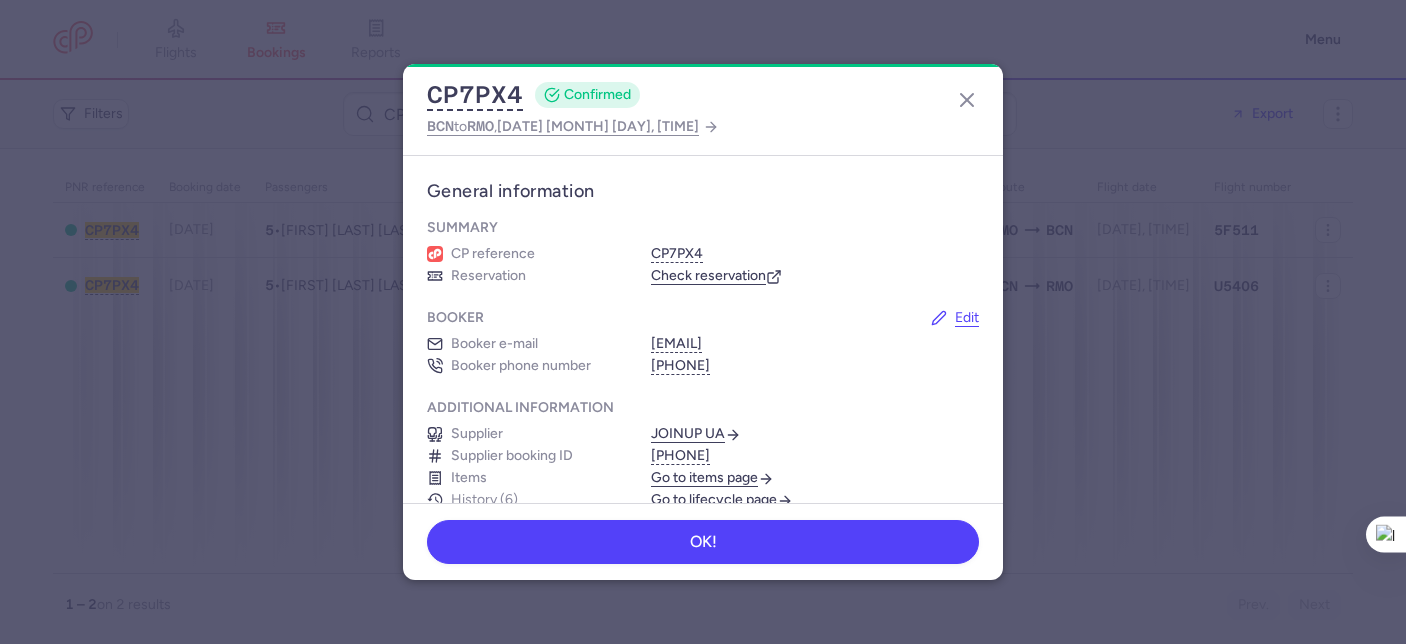 scroll, scrollTop: 0, scrollLeft: 0, axis: both 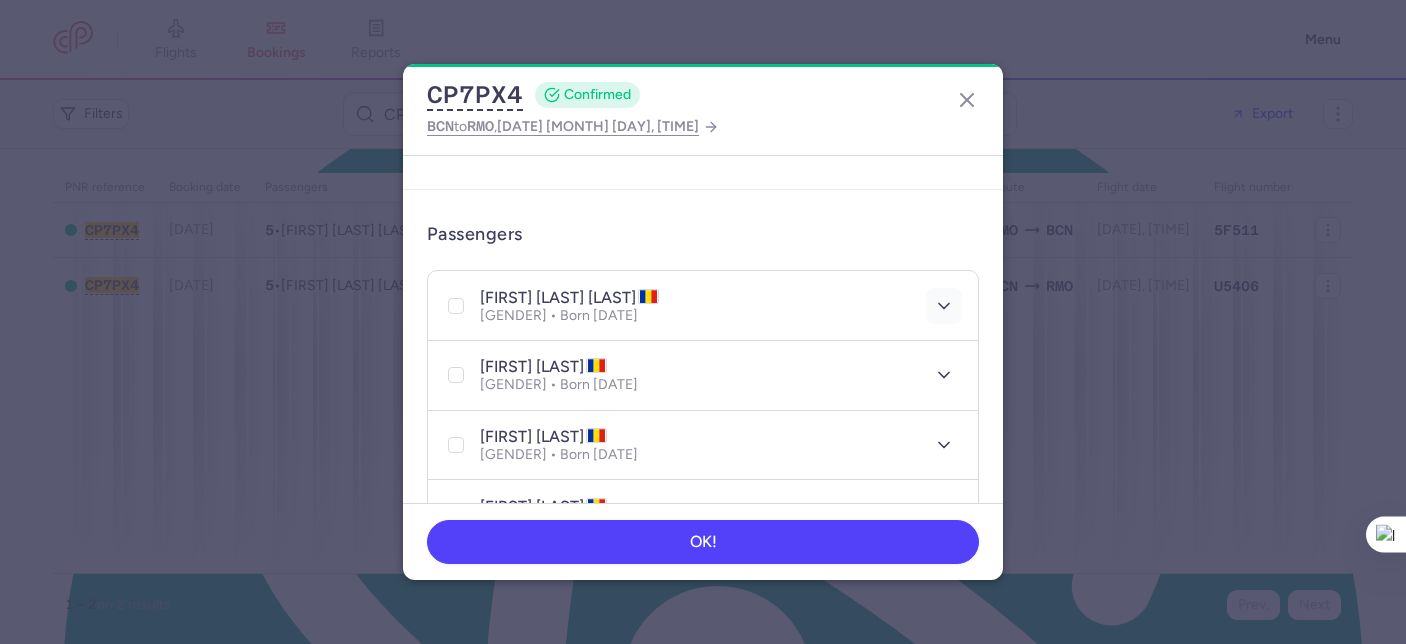 click 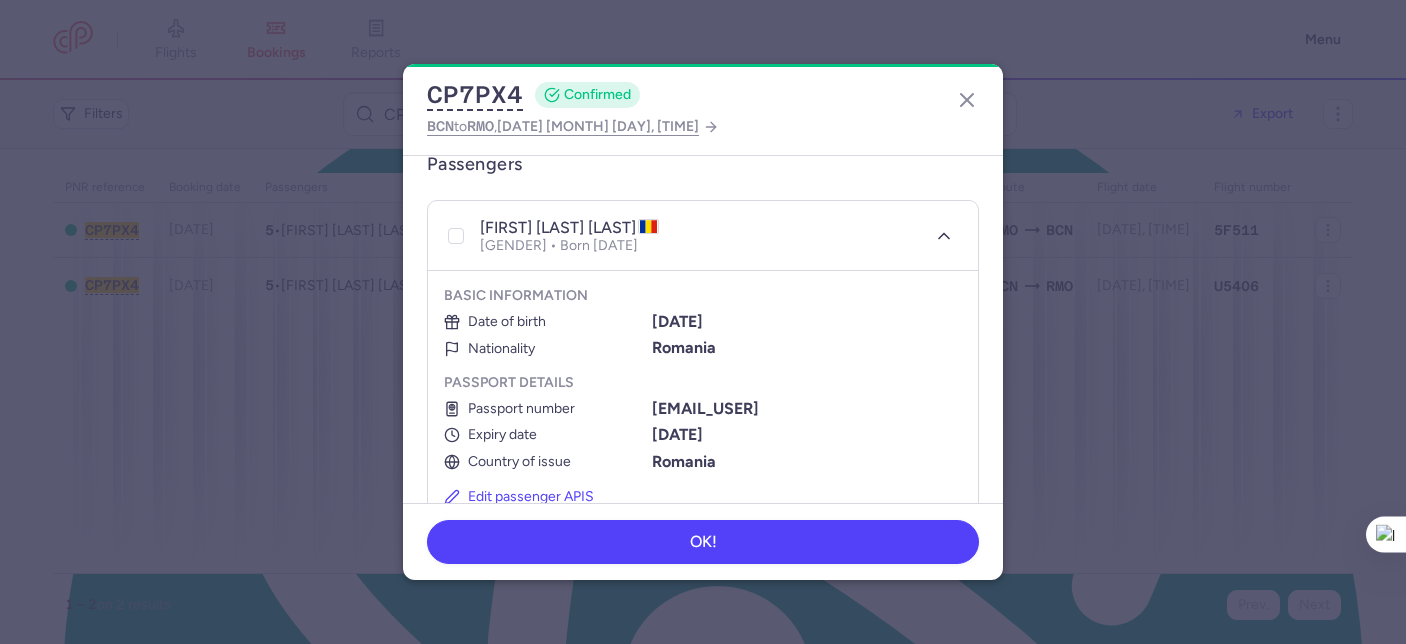 scroll, scrollTop: 429, scrollLeft: 0, axis: vertical 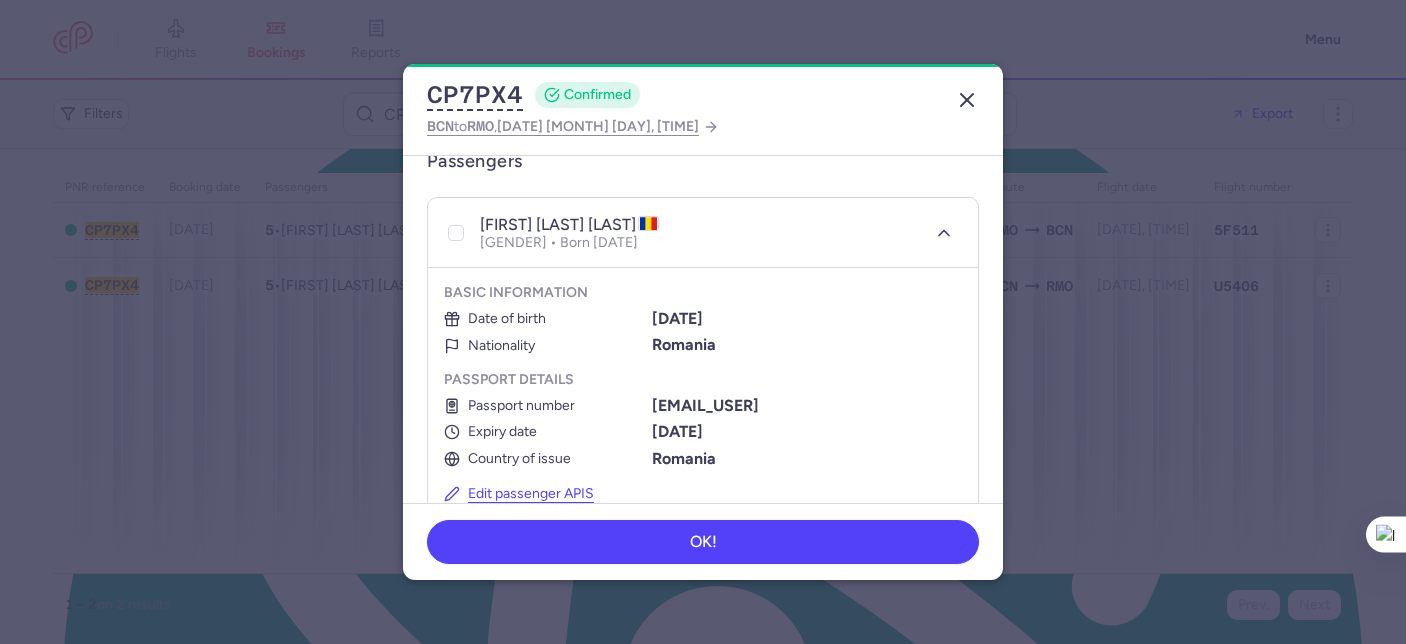 click 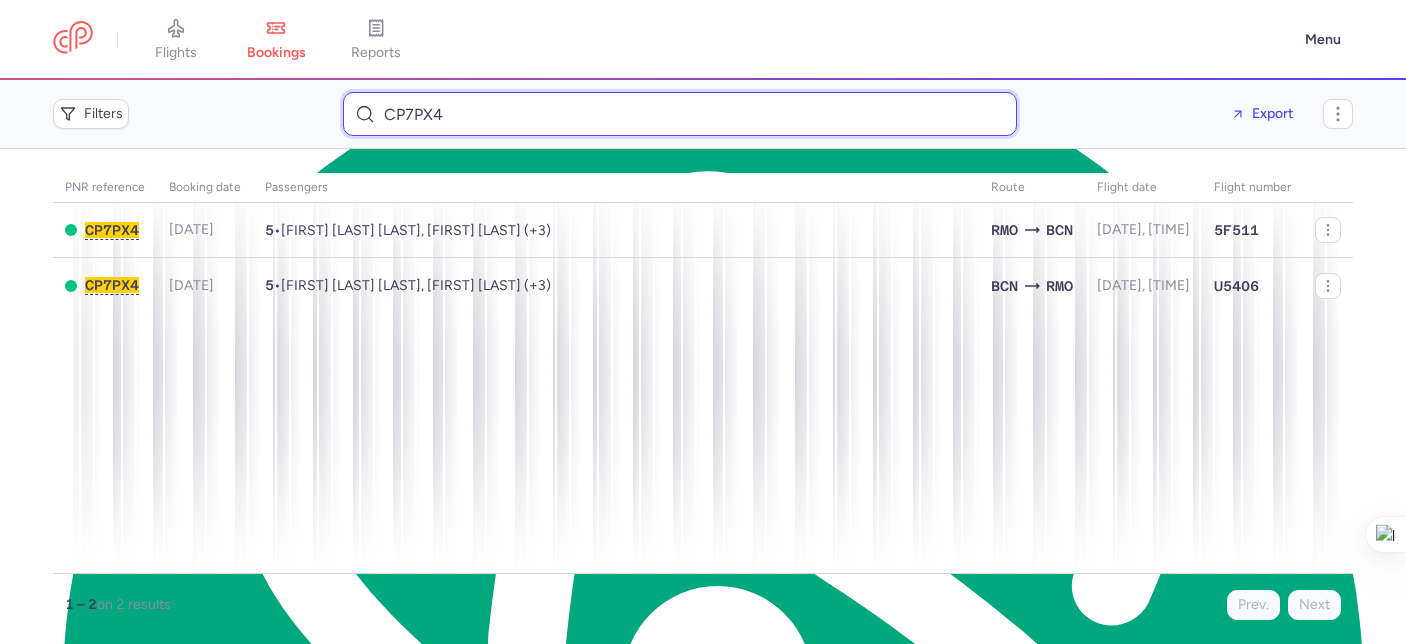 drag, startPoint x: 479, startPoint y: 117, endPoint x: 366, endPoint y: 84, distance: 117.72001 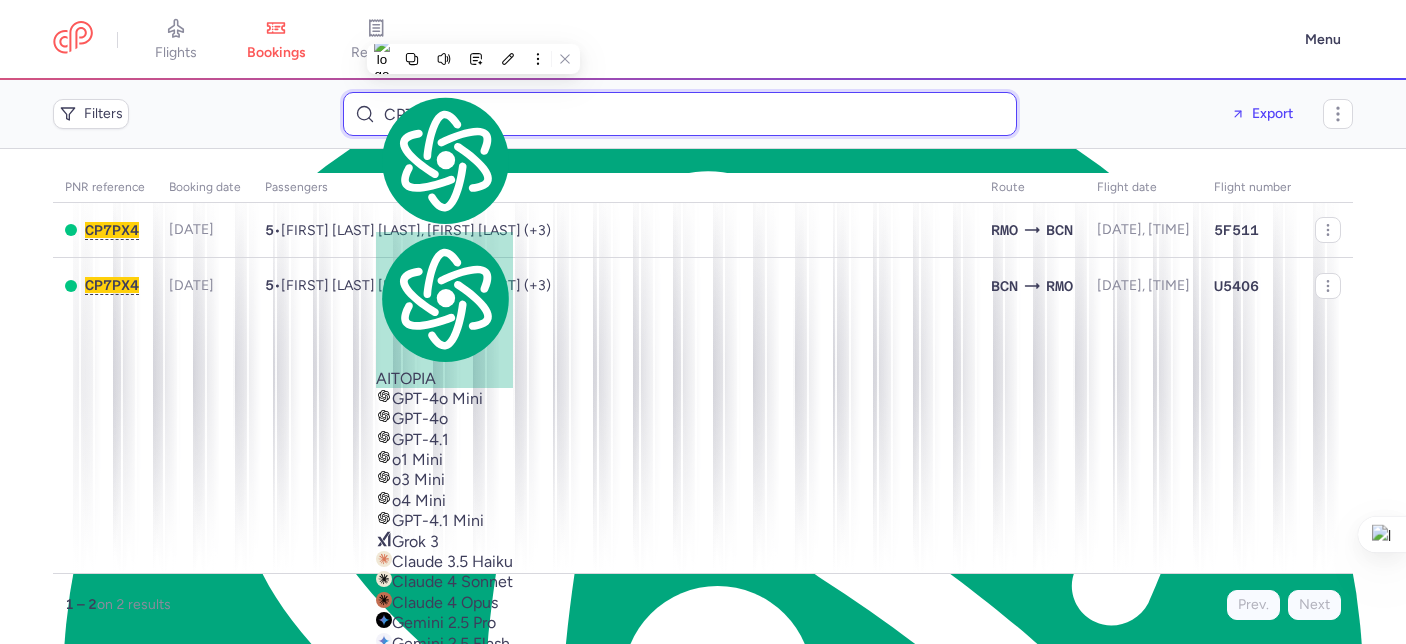 paste on "gaid31@gmail.com" 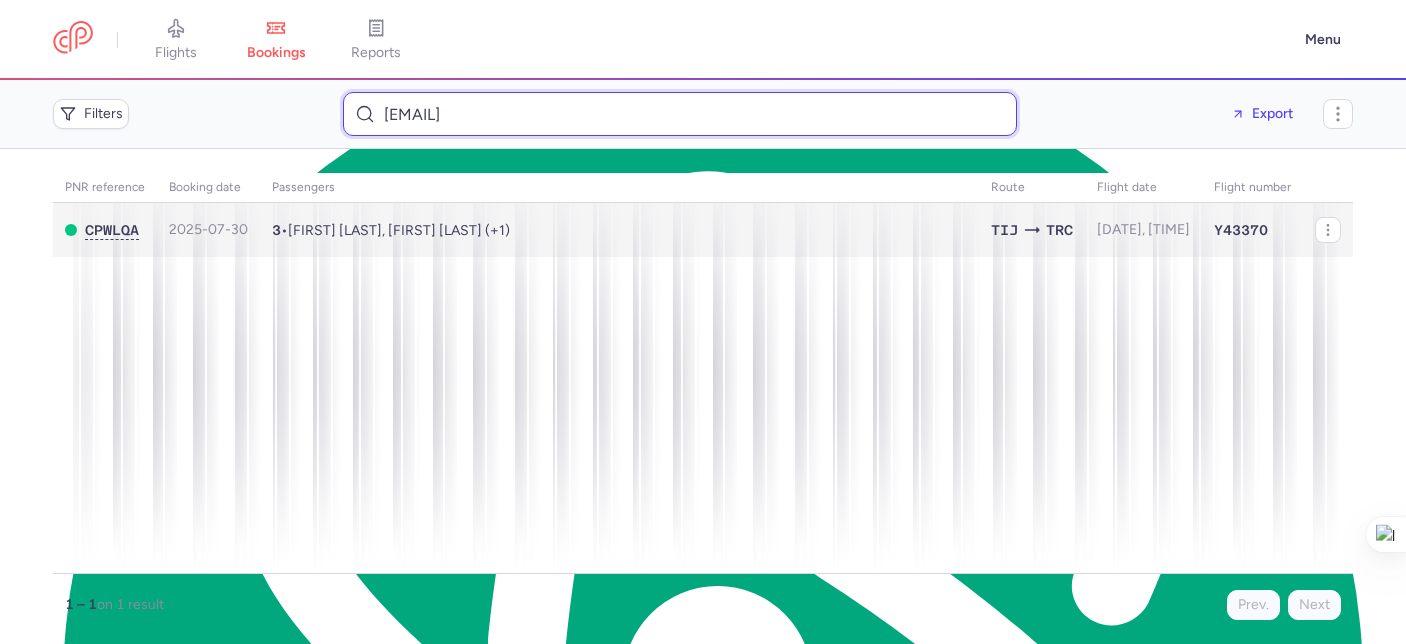 type on "gaid31@gmail.com" 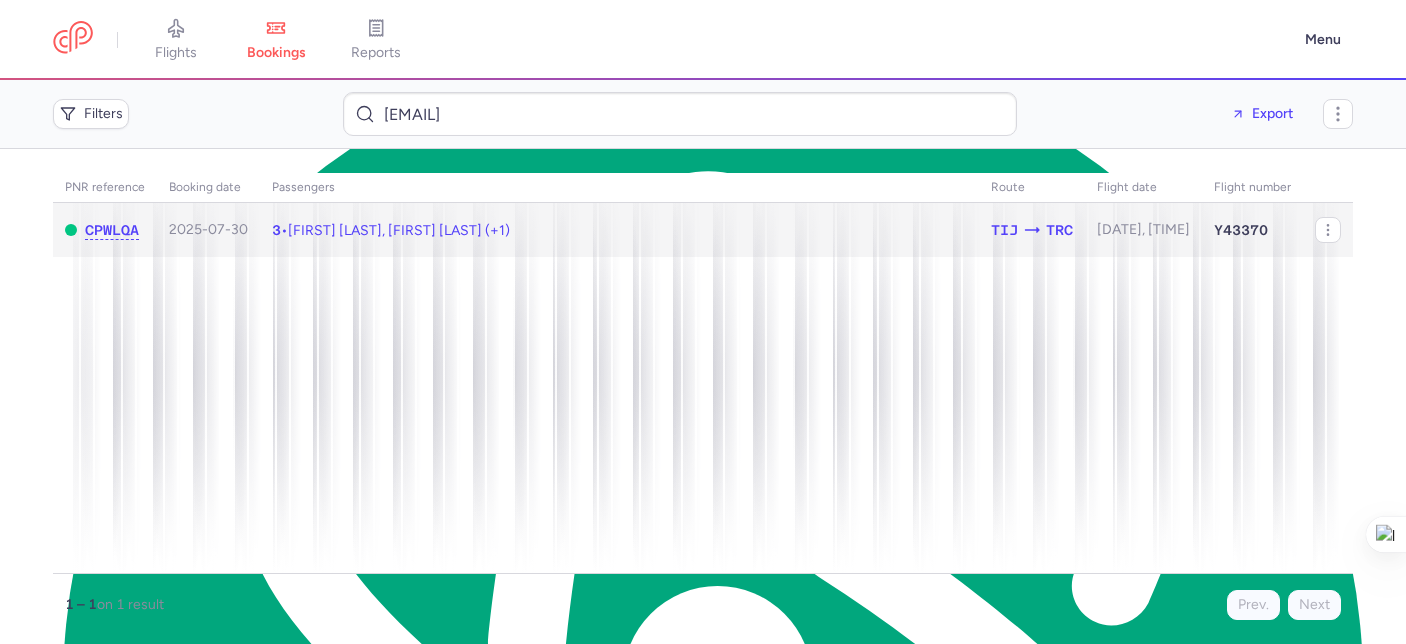 click on "3  •  Francisco GONZALEZ, Selene DIAZ (+1)" at bounding box center [619, 230] 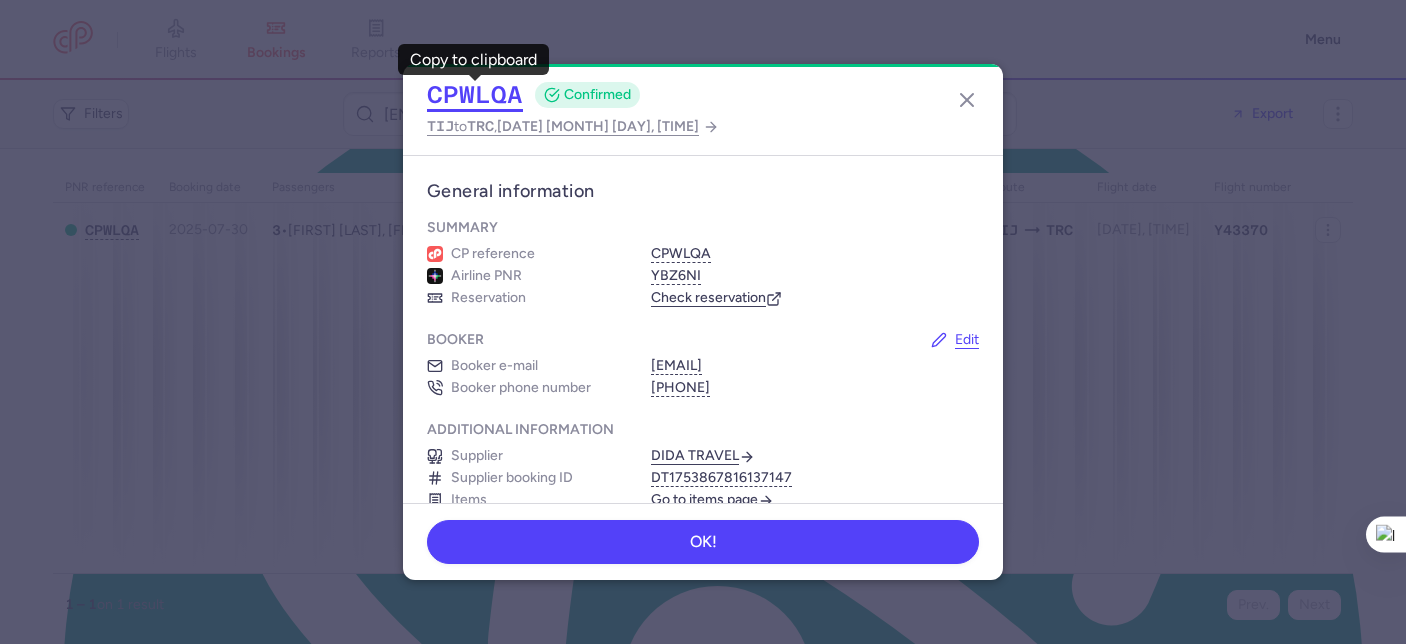 click on "CPWLQA" 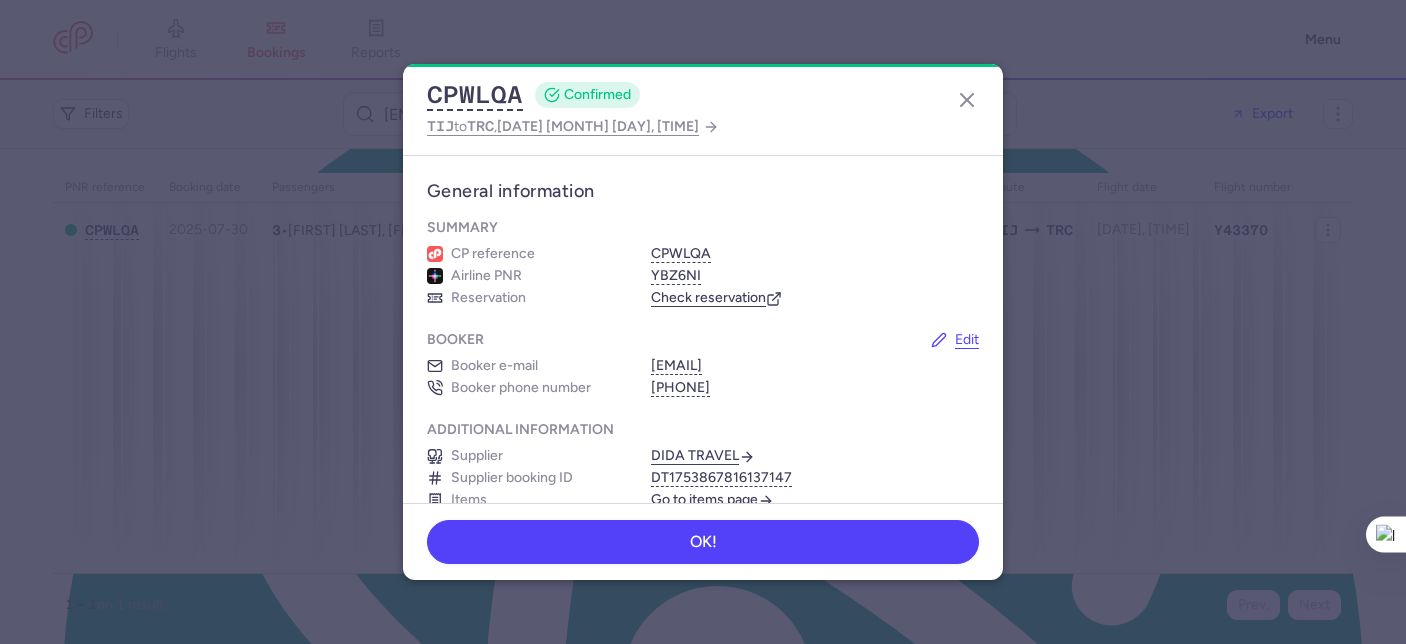 click on "CPWLQA  CONFIRMED TIJ  to  TRC ,  2025 Aug 2, 06:39" 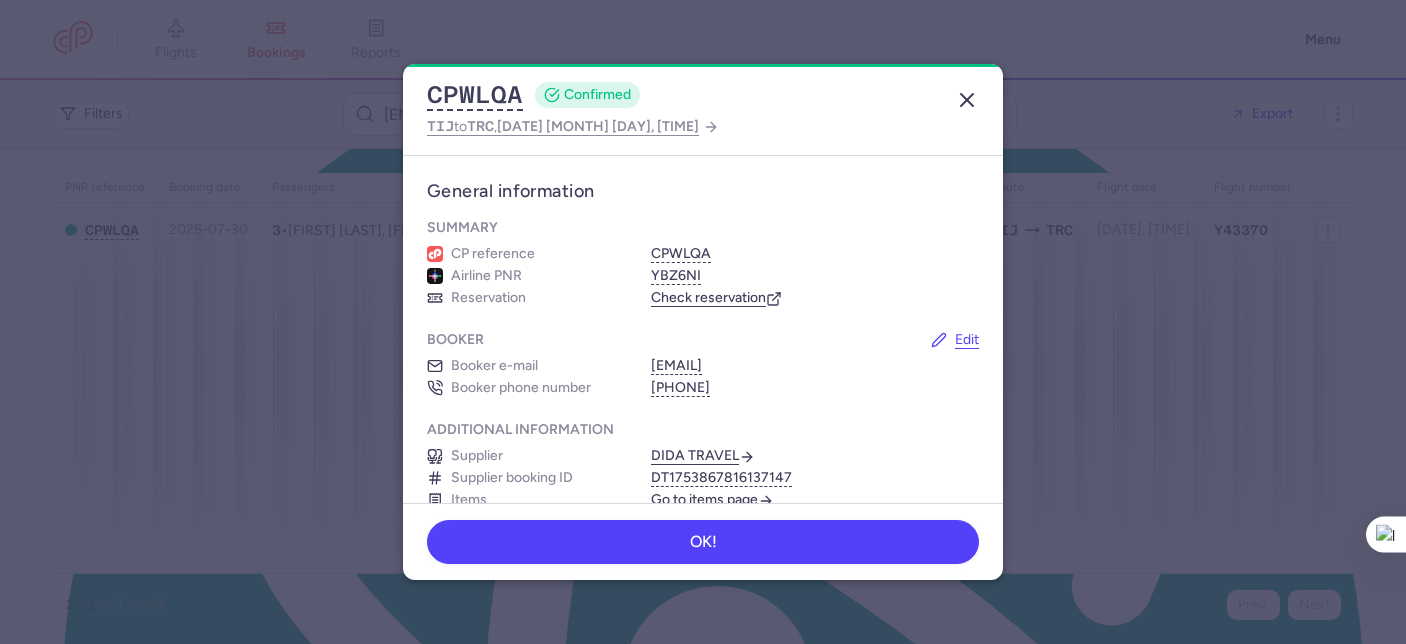 click 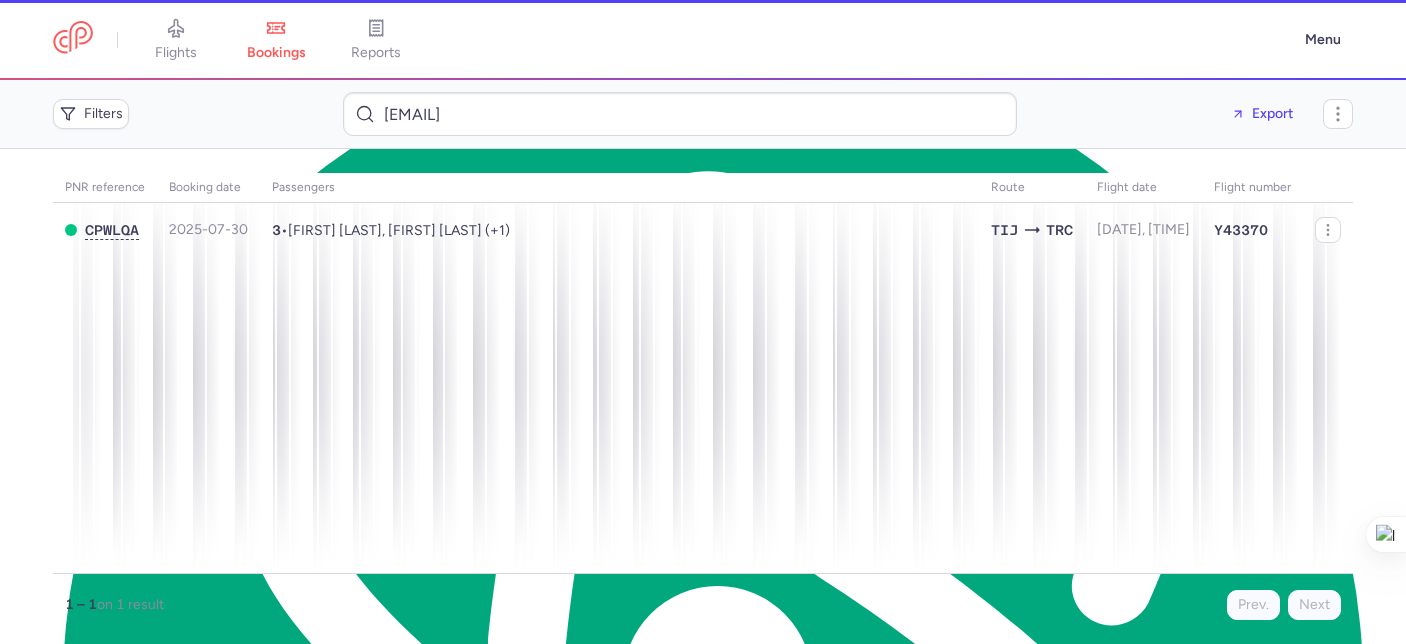 click on "CPWLQA  CONFIRMED TIJ  to  TRC ,  2025 Aug 2, 06:39 General information Summary CP reference CPWLQA Airline PNR YBZ6NI Reservation  Check reservation  Booker  Edit  Booker e-mail gaid31@gmail.com Booker phone number  17025969747 Additional information Supplier DIDA TRAVEL  Supplier booking ID DT1753867816137147 Items  Go to items page   History (17)   Go to lifecycle page  Passengers francisco GONZALEZ  Male • Born 19/02/1973 selene DIAZ  Female • Born 03/07/1979 emily CANO  APIS confirmed Female • Born 27/06/2005 APIS confirmed Items  Go to items page  Booking 1616768 €386.19 Processed Booking date  30/07/2025 Fare type  One Way Price gap  €0.00 Customer name  eDreams ODIGEO Item ID  1669021  Show transactions Flight changes  Move booking  No flight changes yet Cancel booking Cancel and notify all passengers with optional refund.  Cancel booking  OK!" at bounding box center [703, 321] 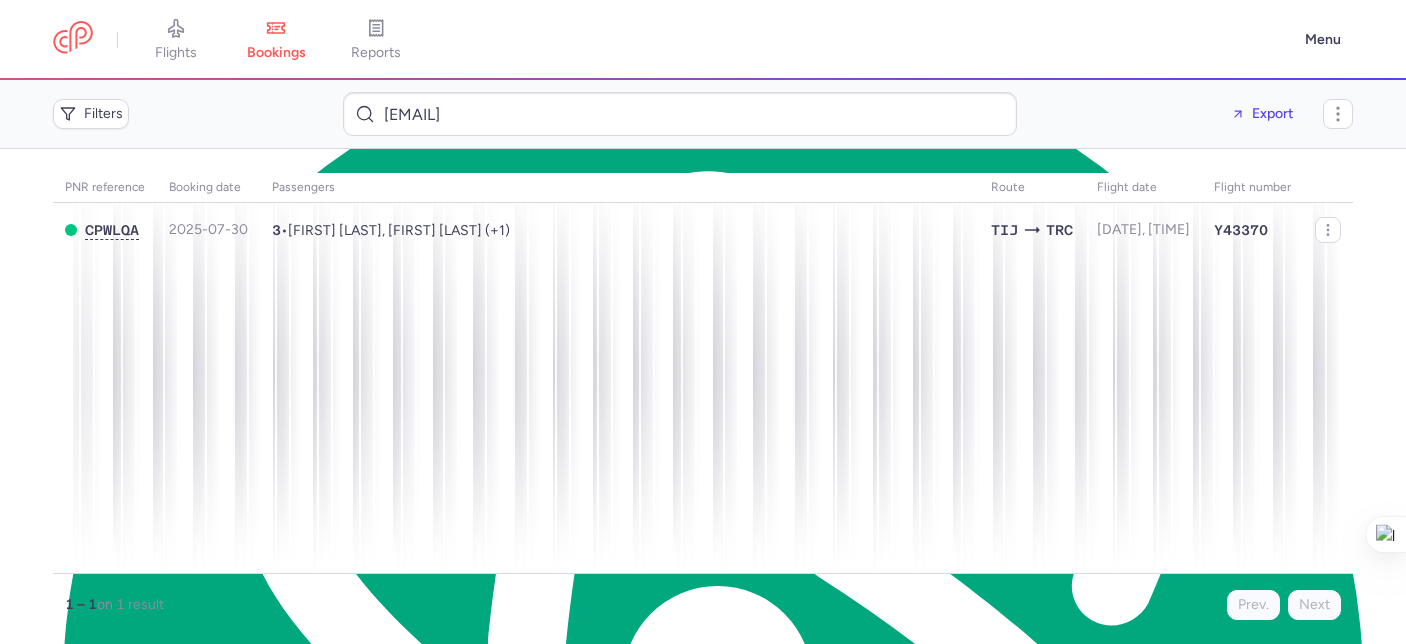 click on "flights" at bounding box center [176, 40] 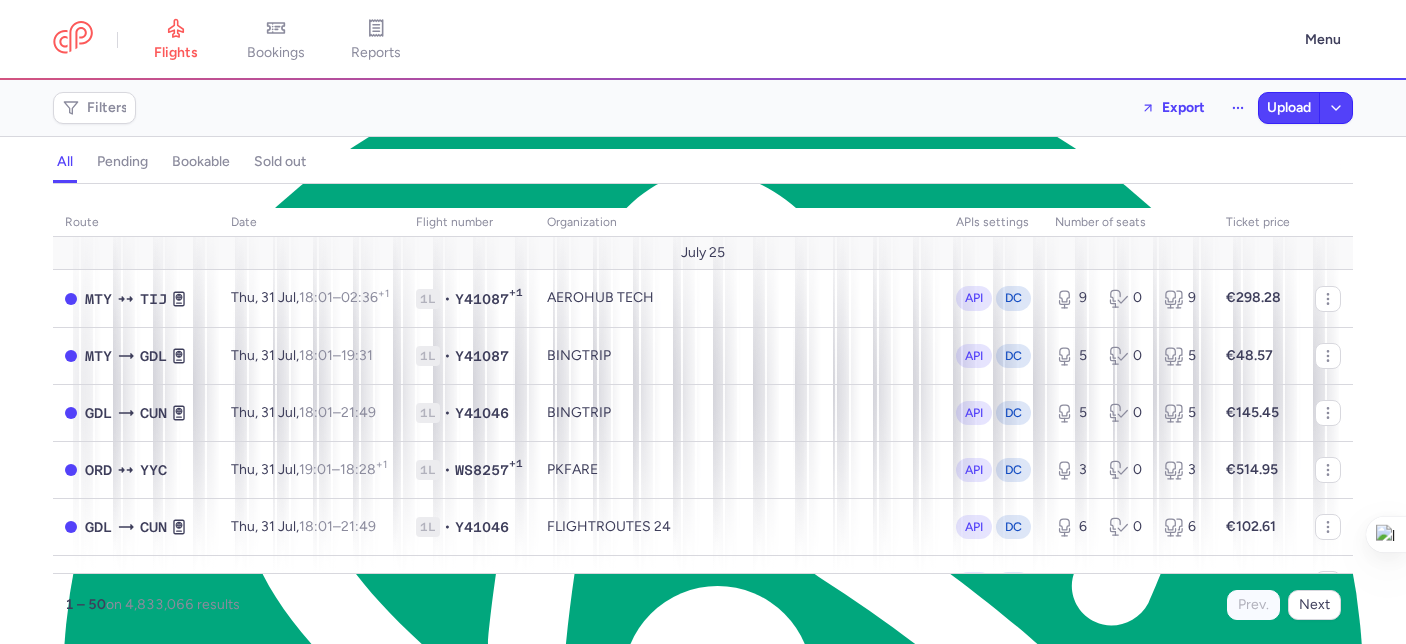 click on "all pending bookable sold out" at bounding box center (703, 166) 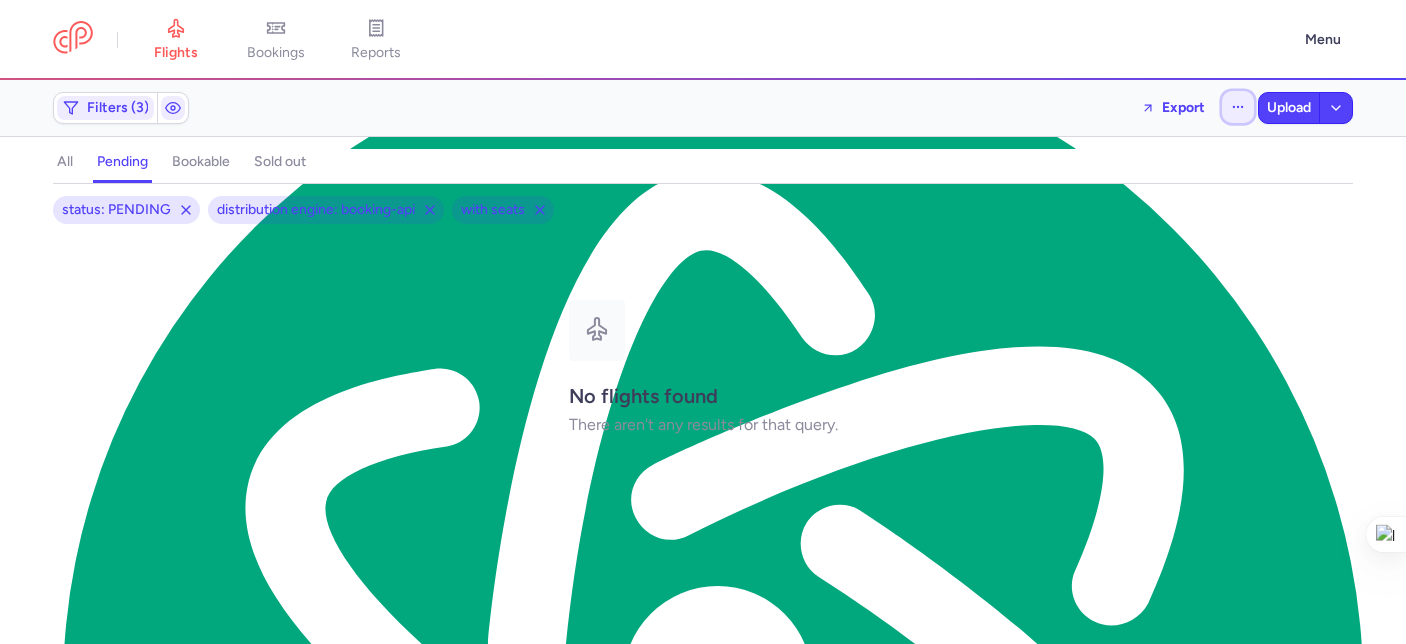 click 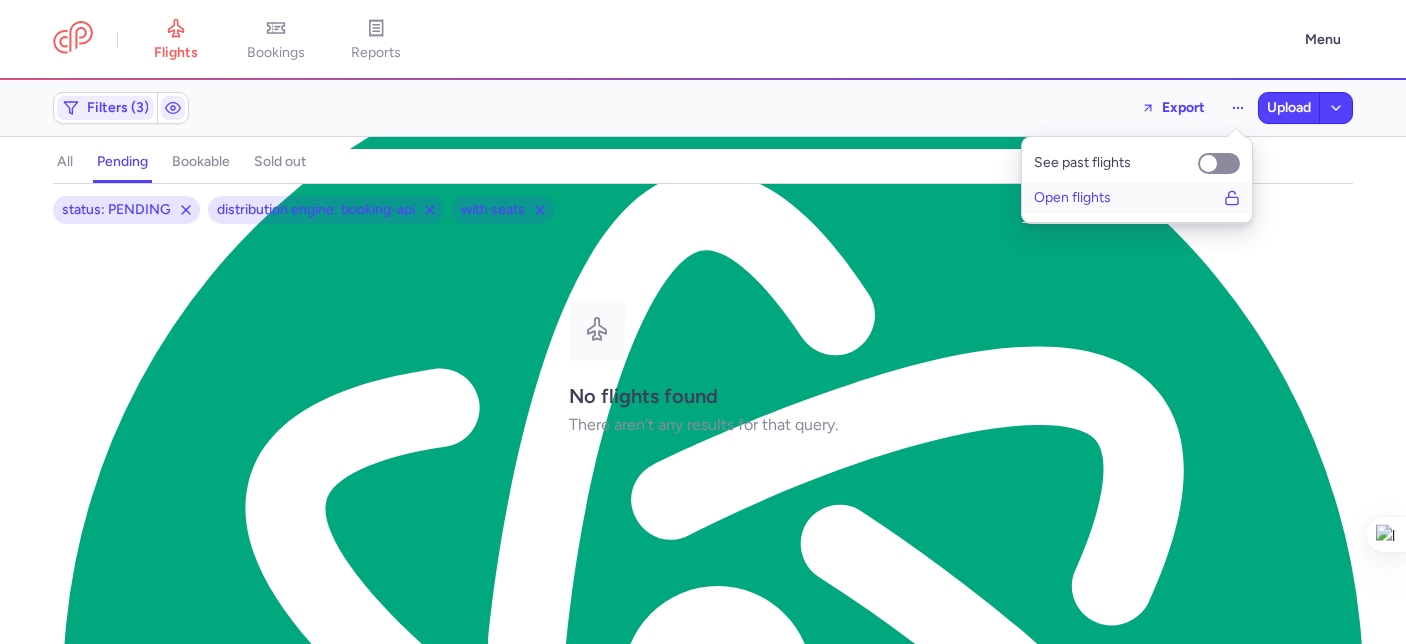 click on "Open flights" at bounding box center (1137, 198) 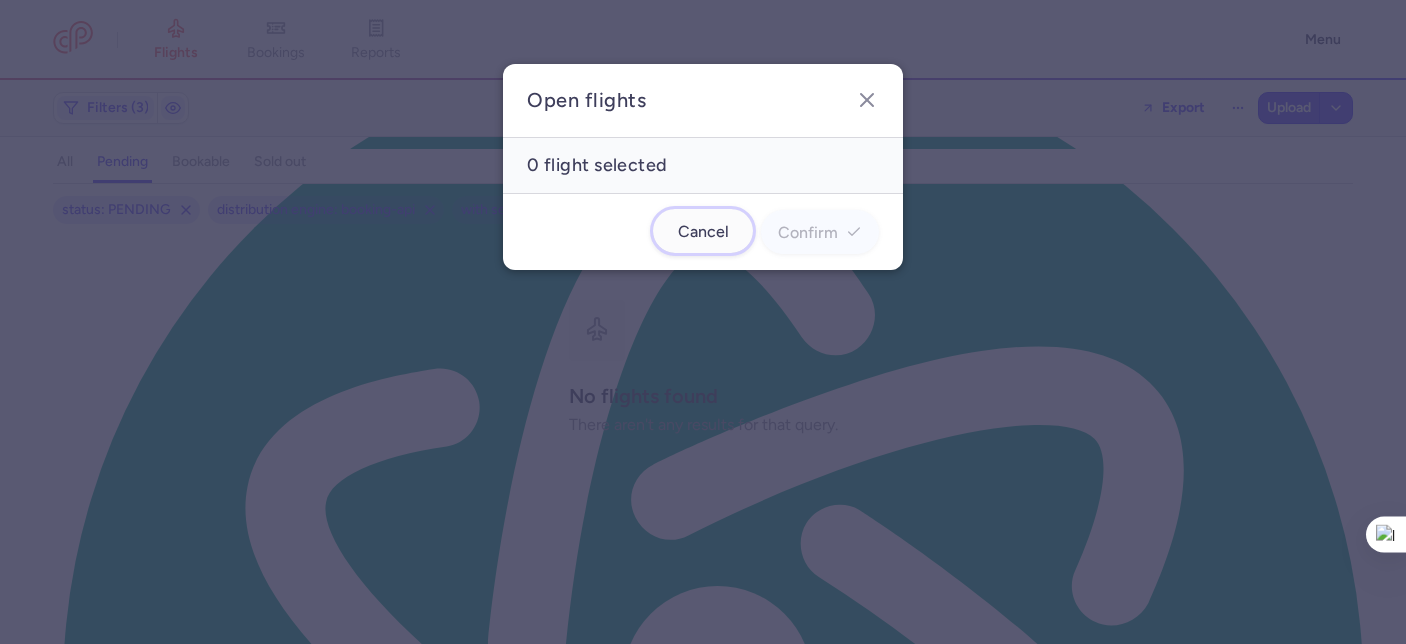 click on "Cancel" at bounding box center [703, 231] 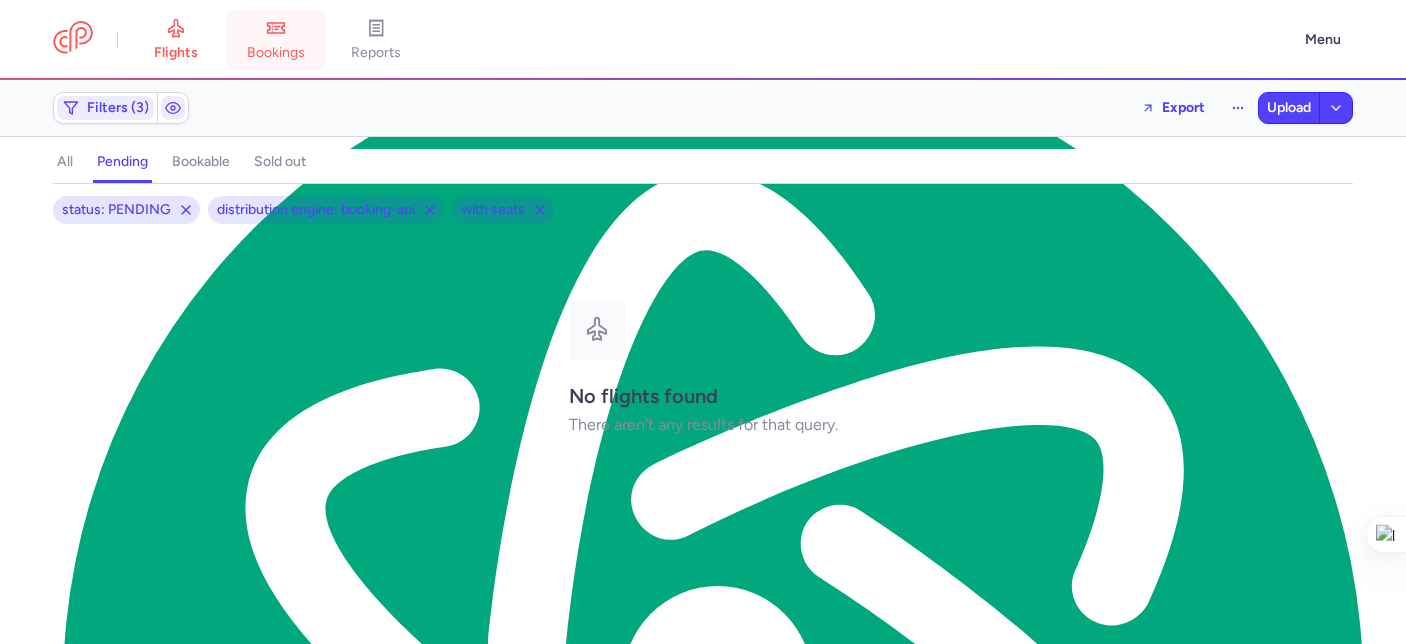 click on "bookings" at bounding box center (276, 53) 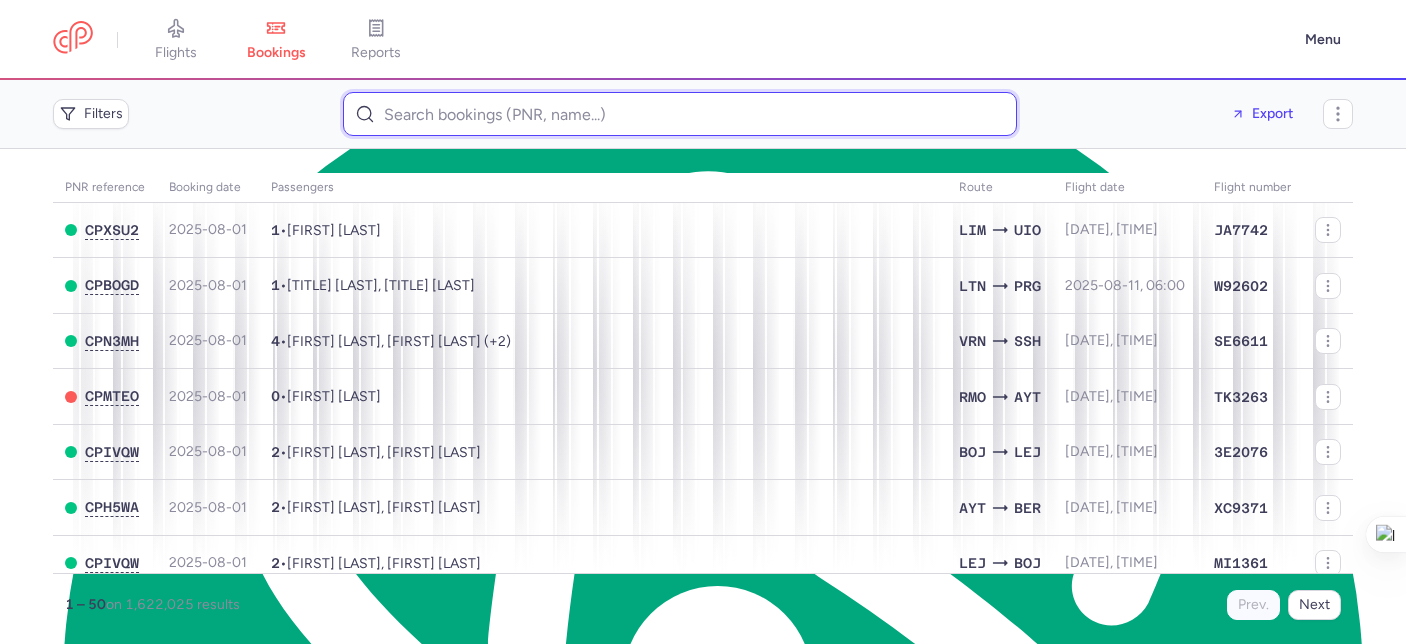 click at bounding box center [680, 114] 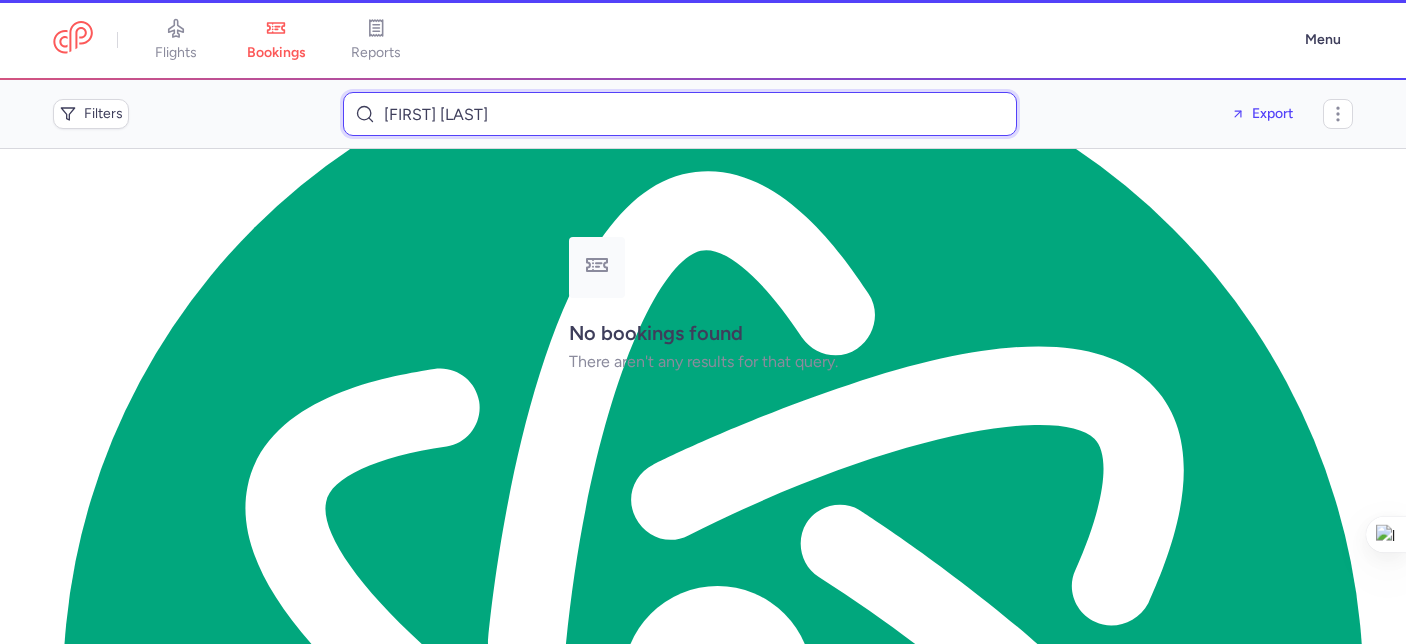 type on "zunair Ali" 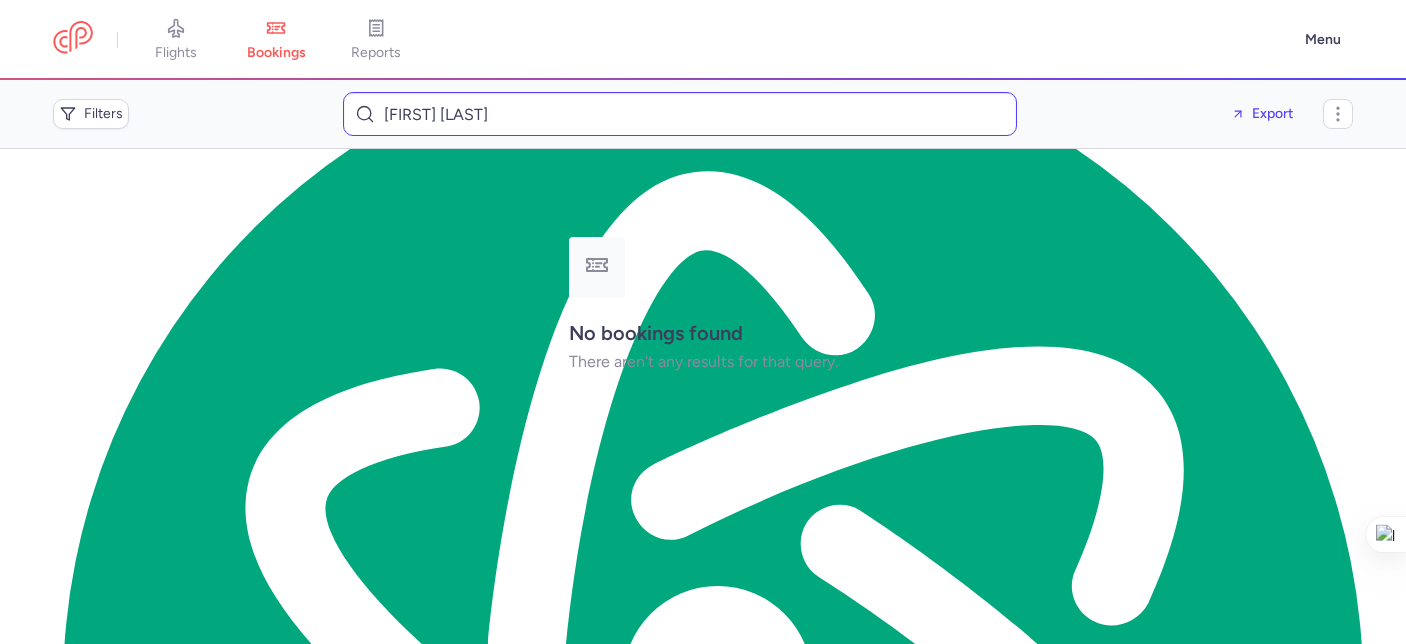 scroll, scrollTop: 0, scrollLeft: 0, axis: both 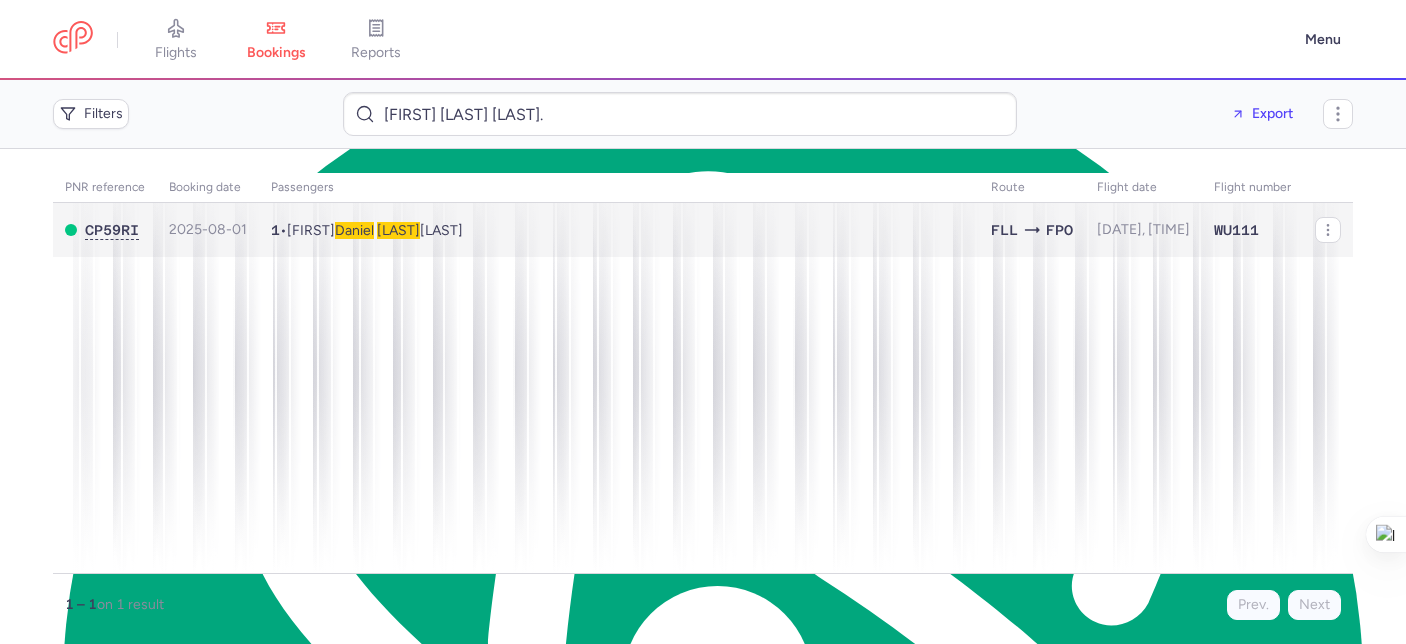 type on "[FIRST] [LAST] [LAST]." 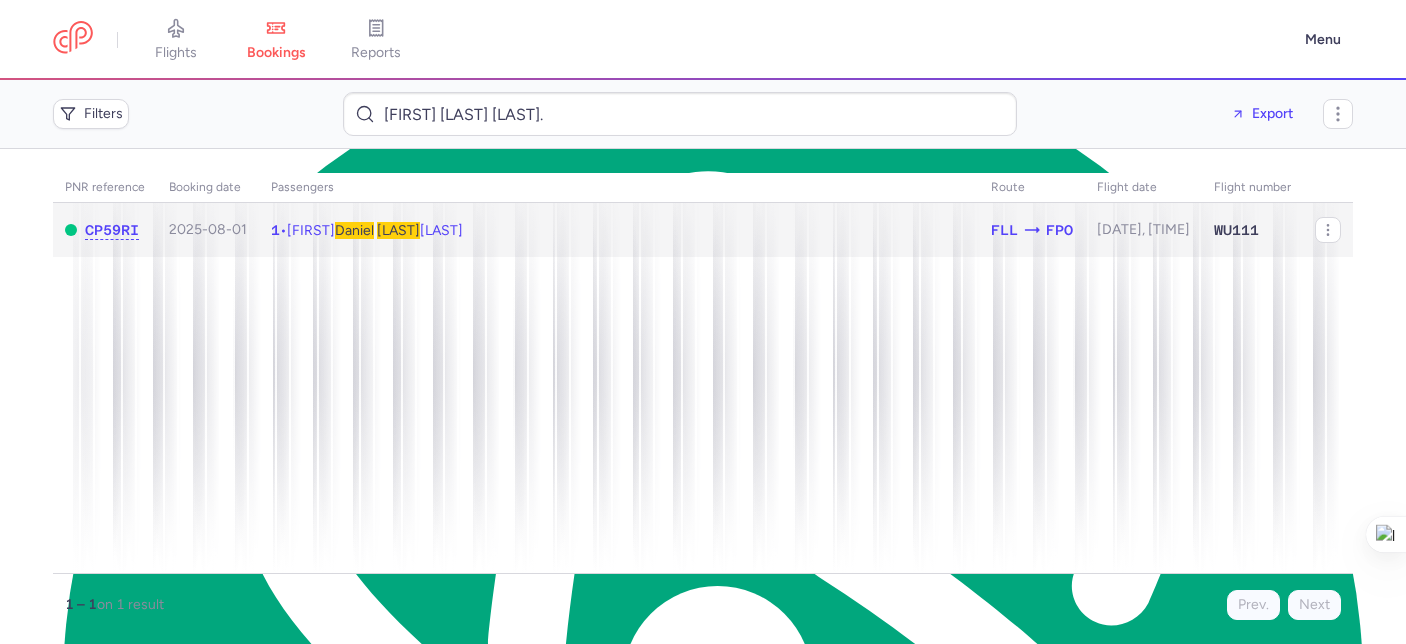 click on "[NUMBER] • [FIRST] [LAST]" 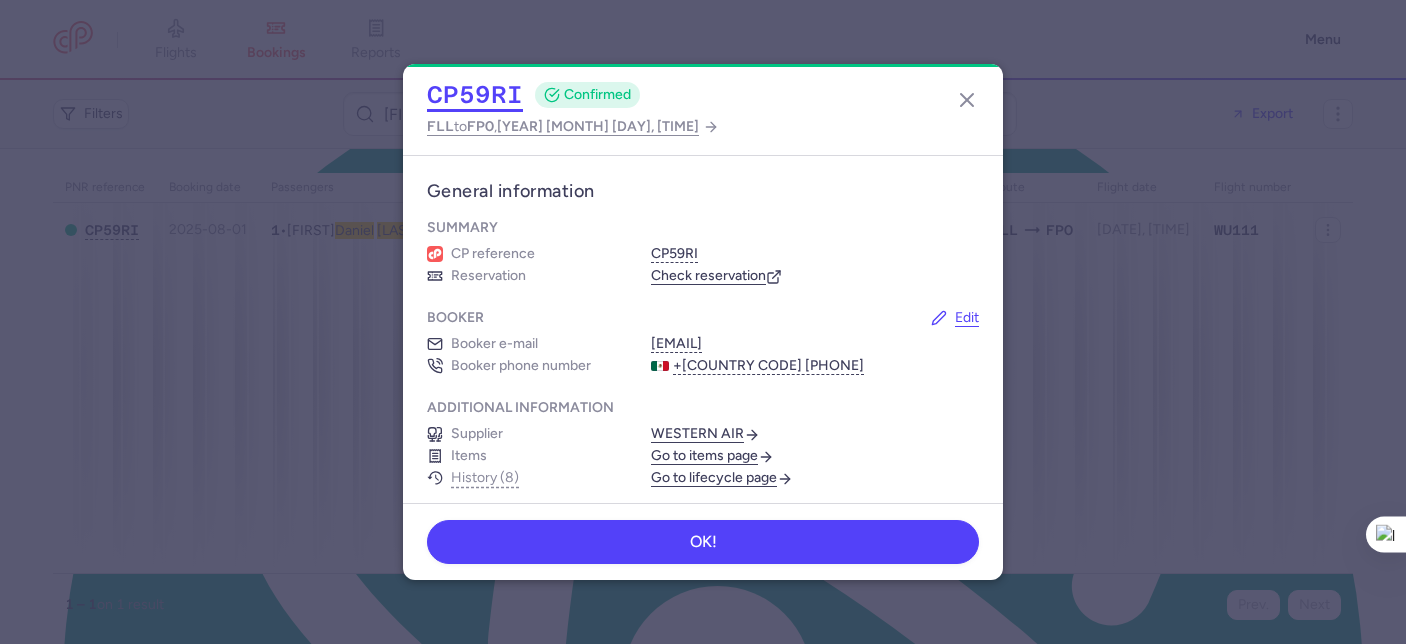 click on "CP59RI" 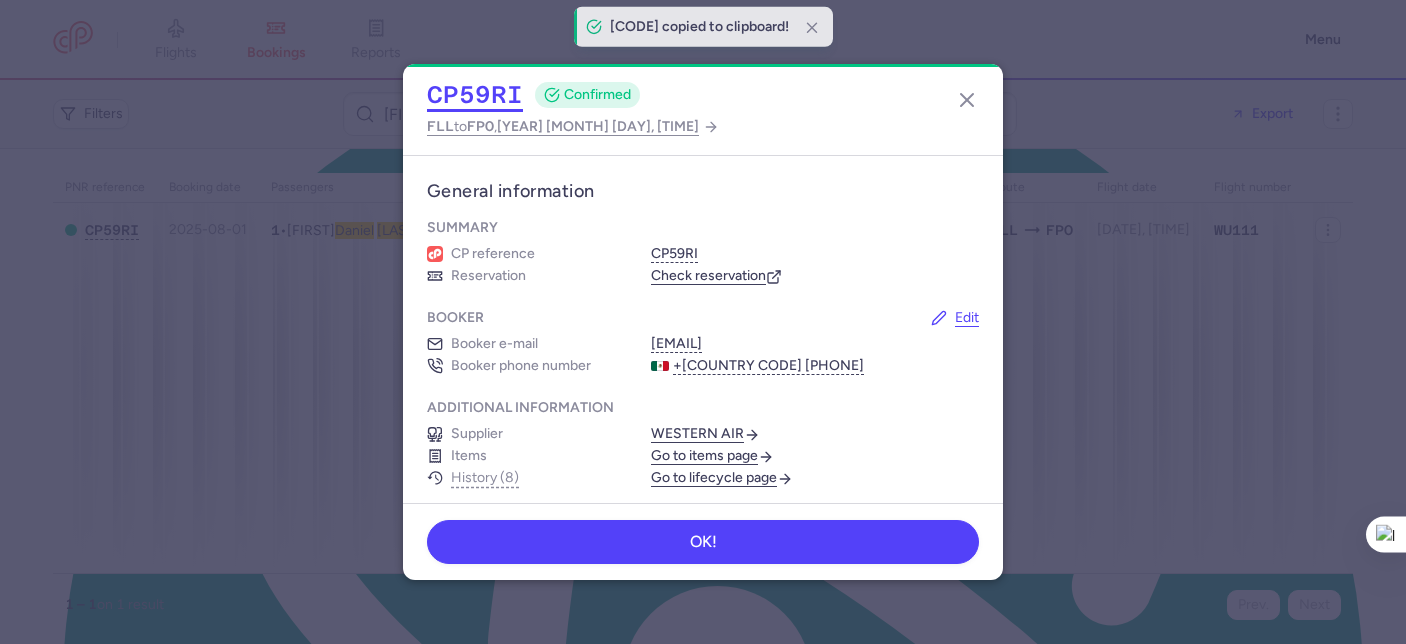 click on "CP59RI" 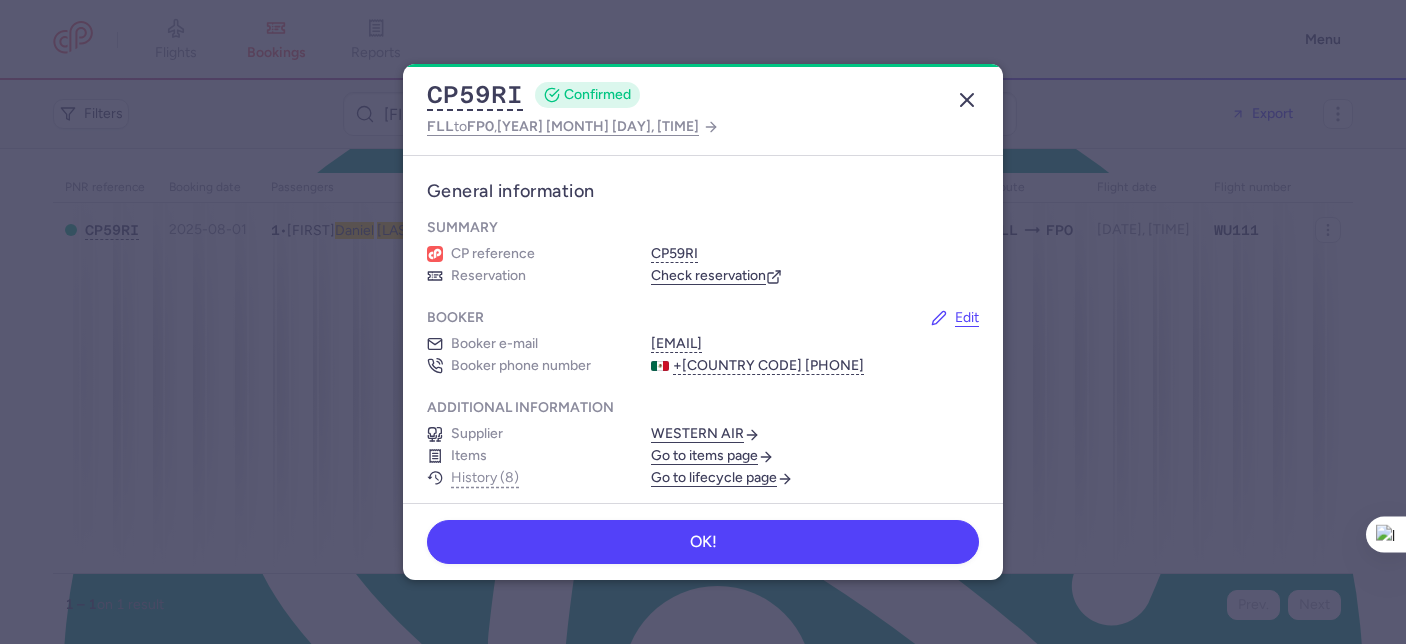 click 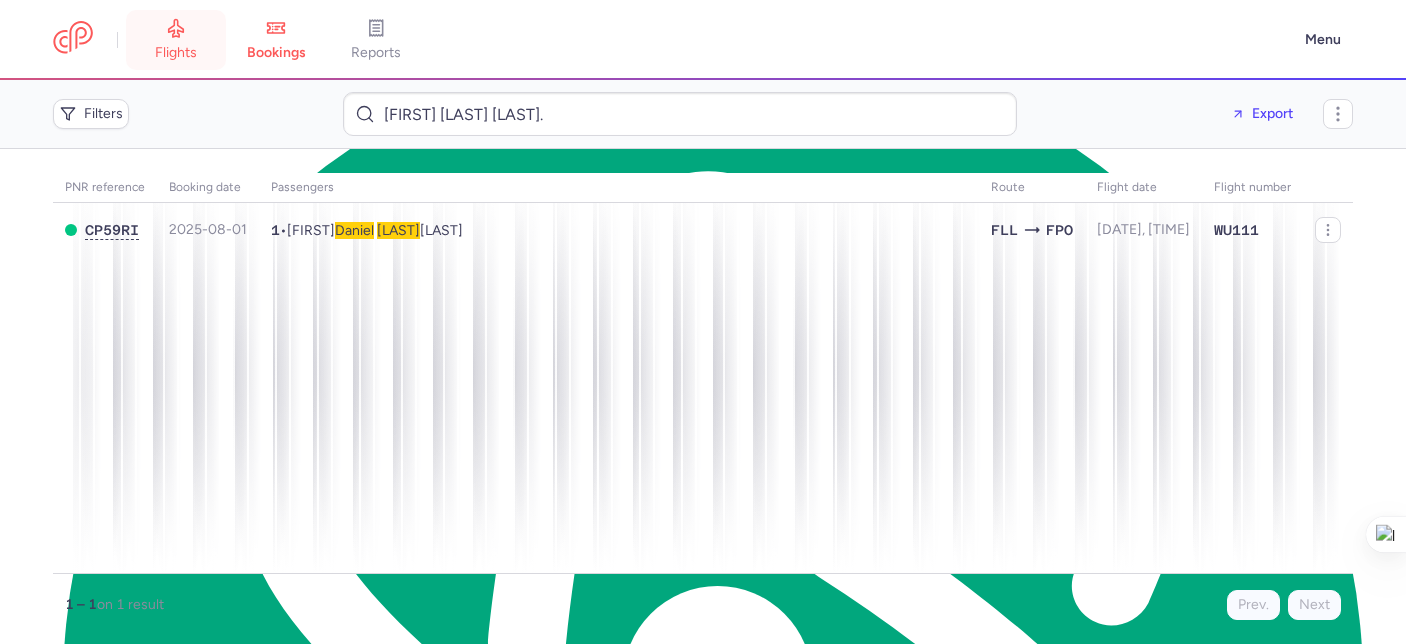 click on "flights" at bounding box center (176, 40) 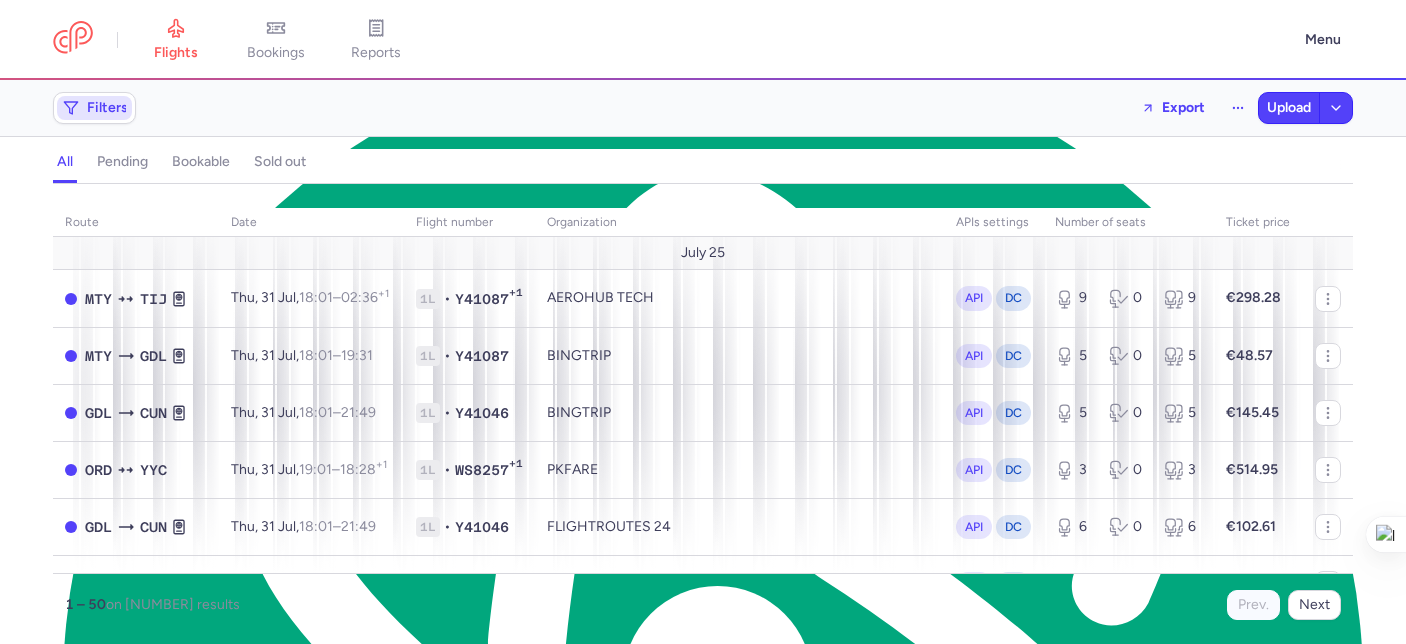 click on "Filters" 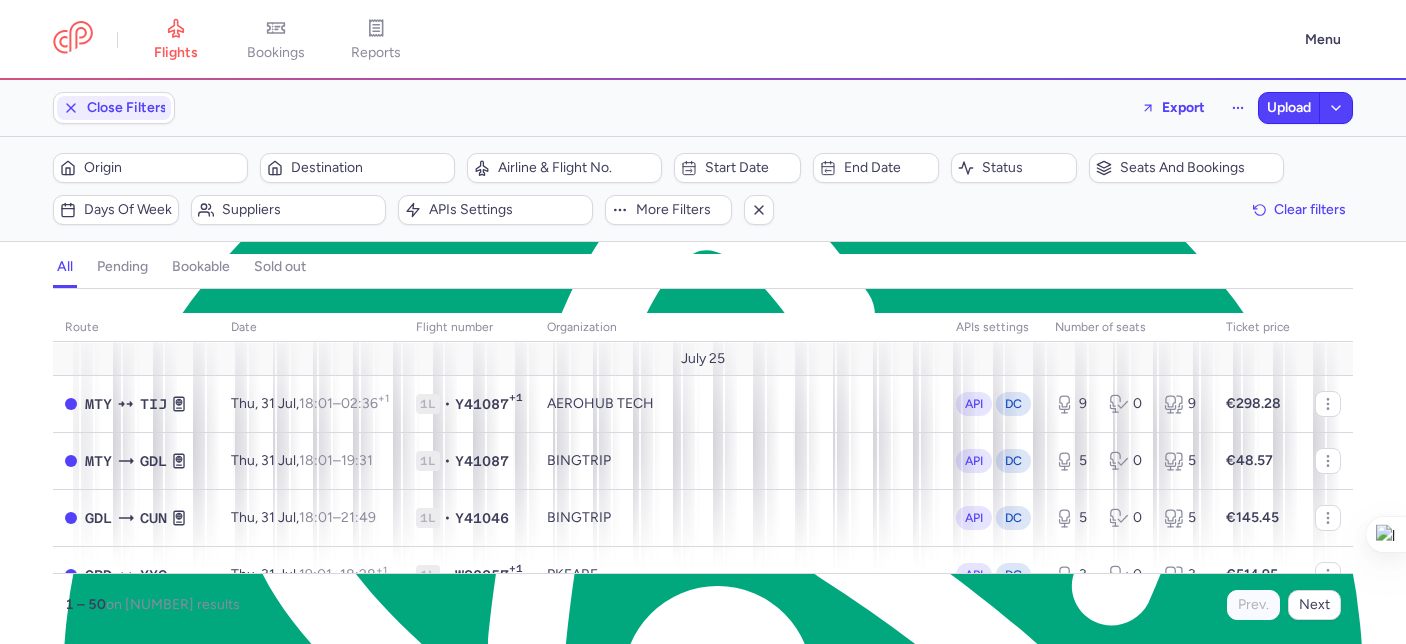 scroll, scrollTop: 0, scrollLeft: 0, axis: both 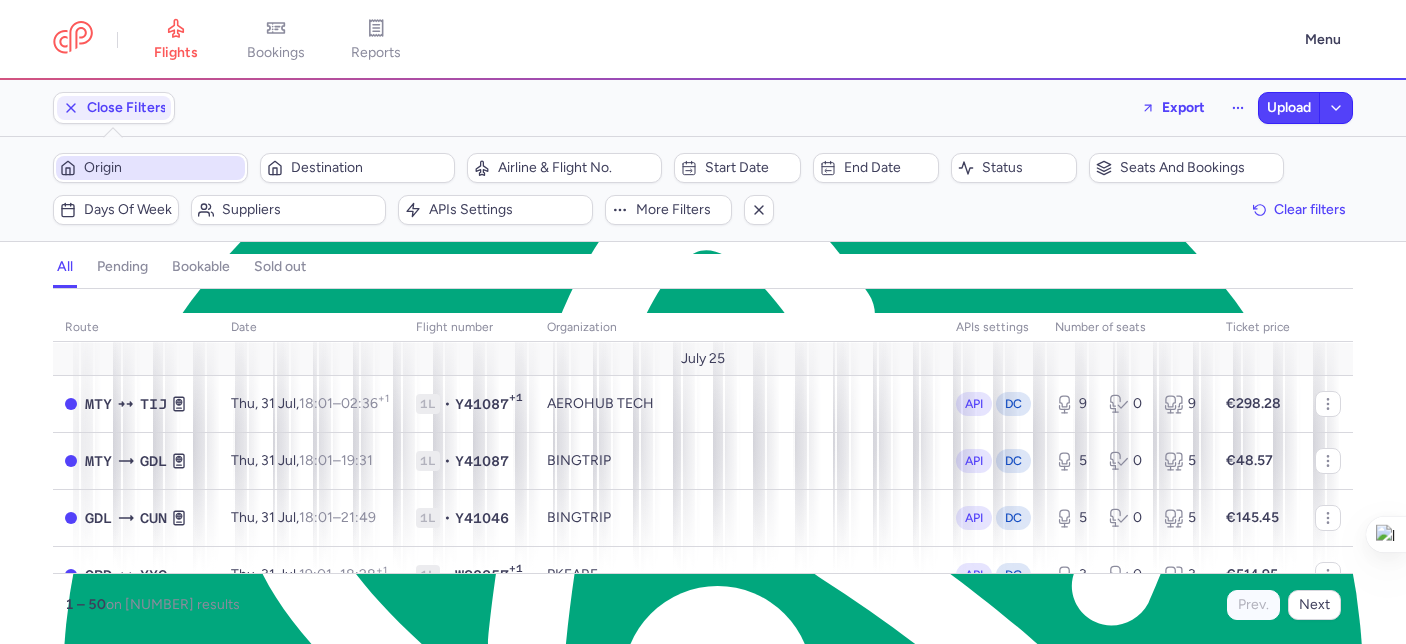 click on "Origin" at bounding box center (162, 168) 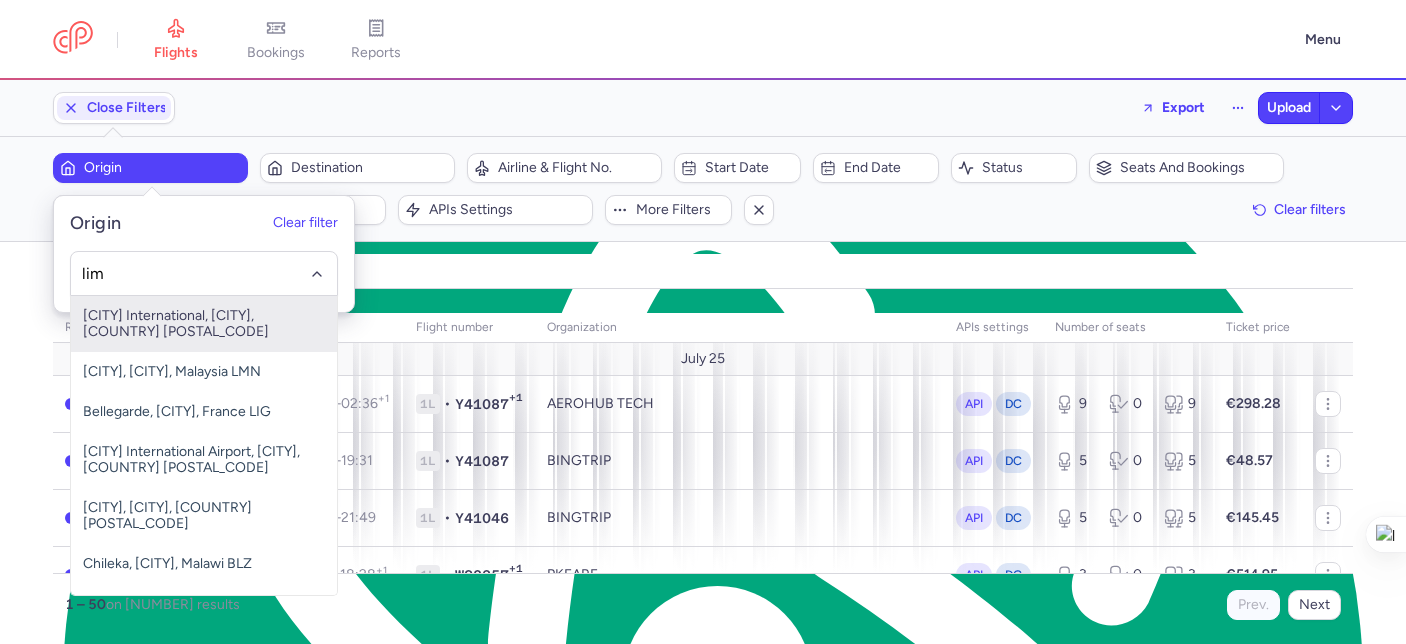 click on "Jorge Chavez International, Lima, Peru LIM" at bounding box center (204, 324) 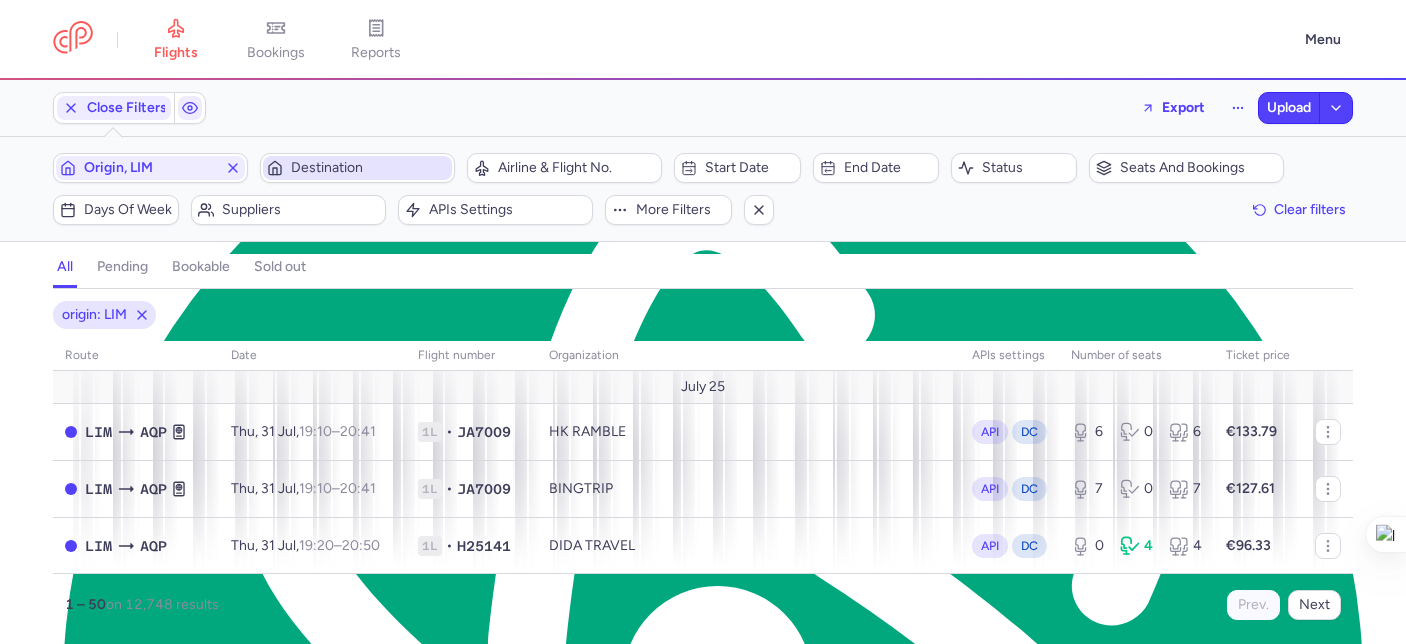 click on "Destination" at bounding box center [369, 168] 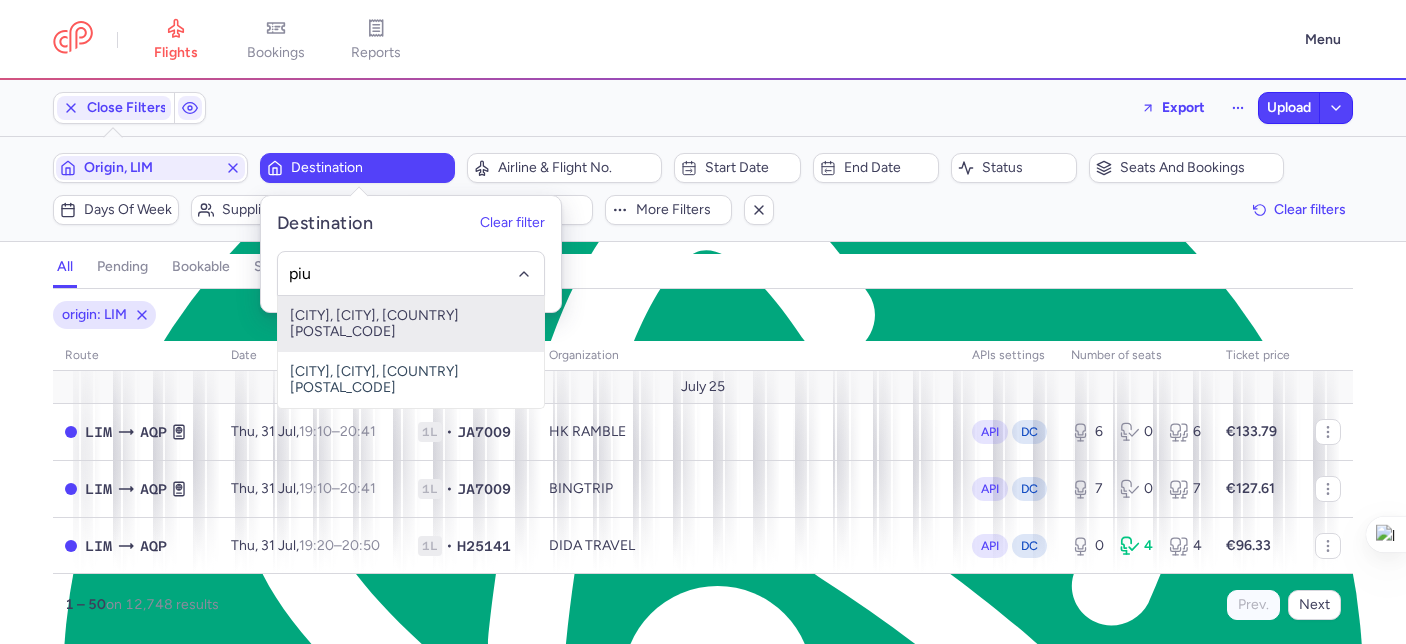 click on "Piura, Piura, Peru PIU" at bounding box center (411, 324) 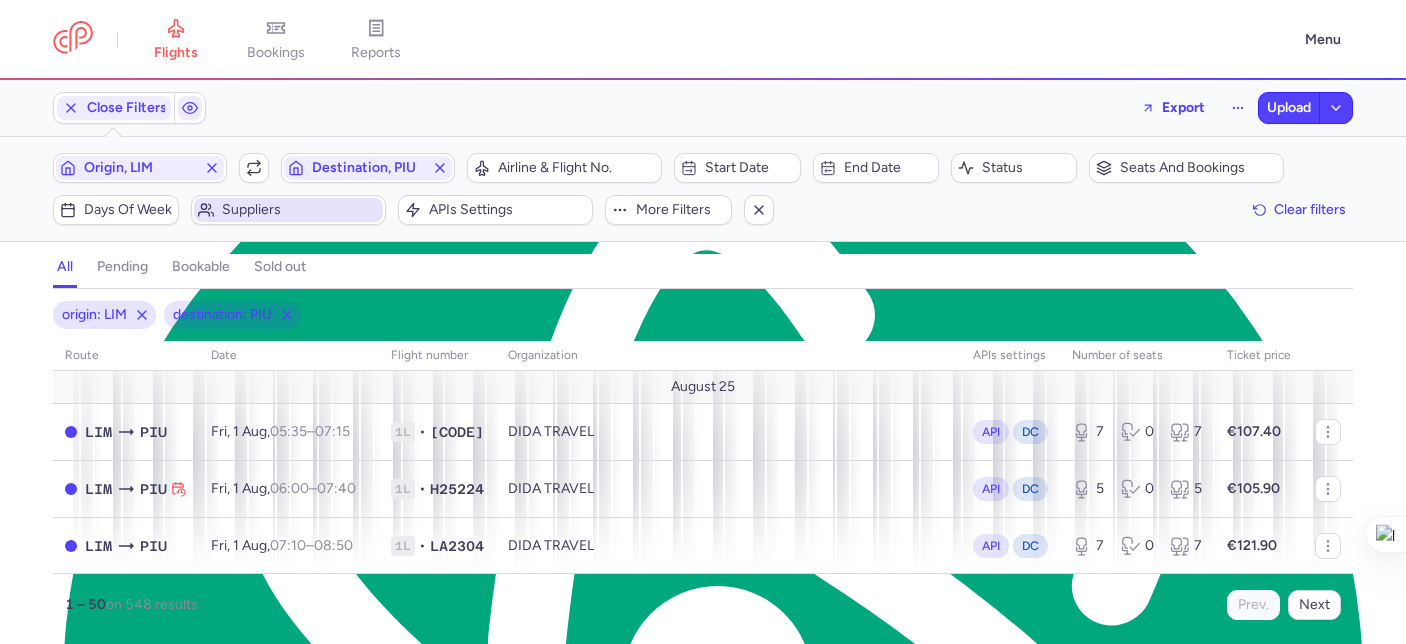 click on "Suppliers" at bounding box center (288, 210) 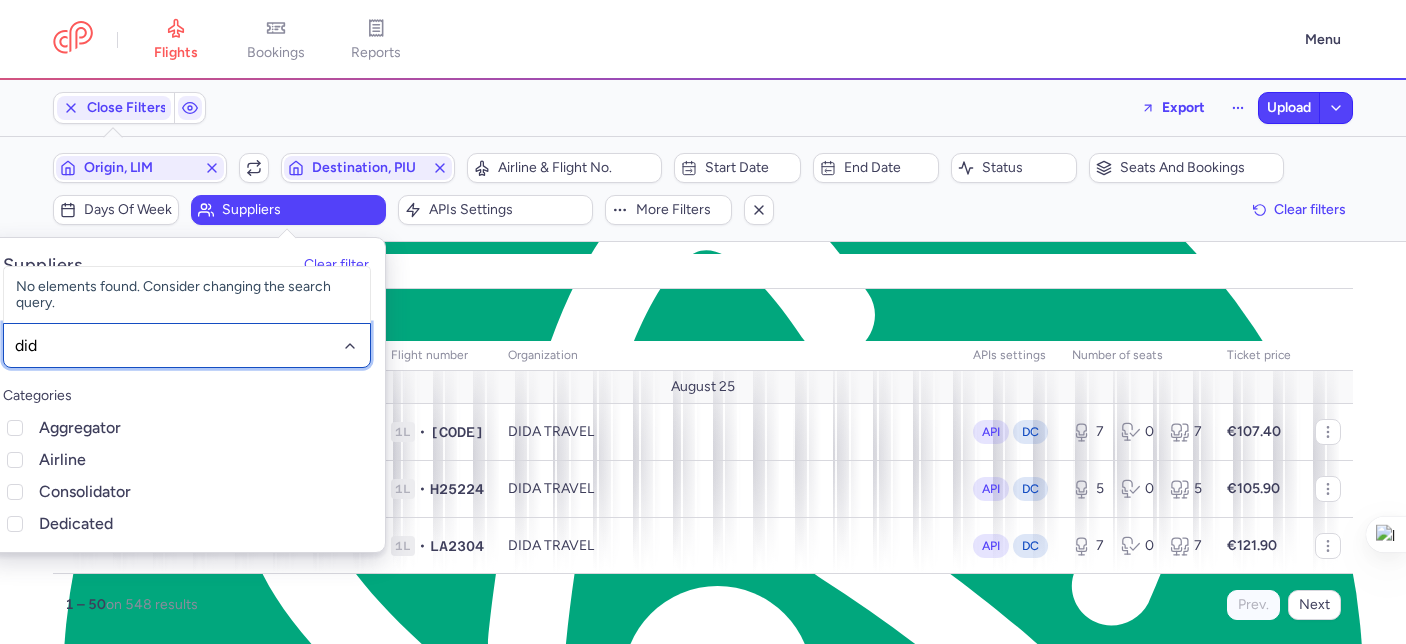 type on "dida" 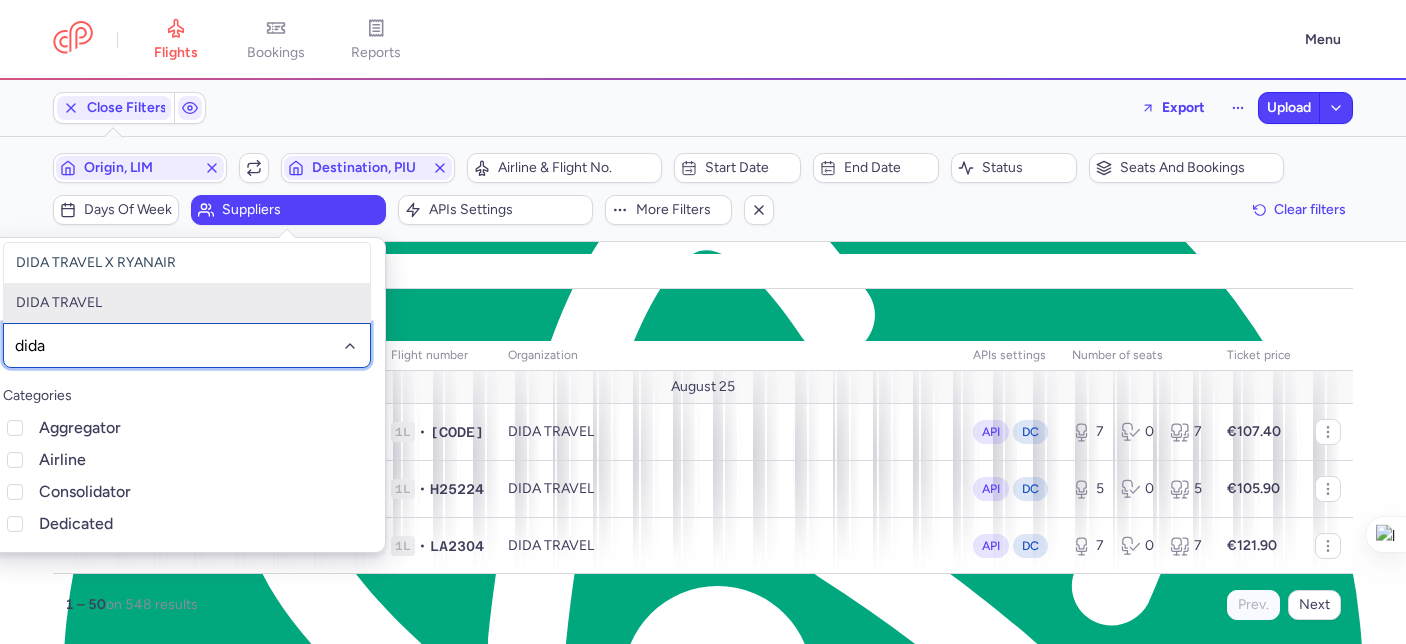 click on "DIDA TRAVEL" at bounding box center [187, 303] 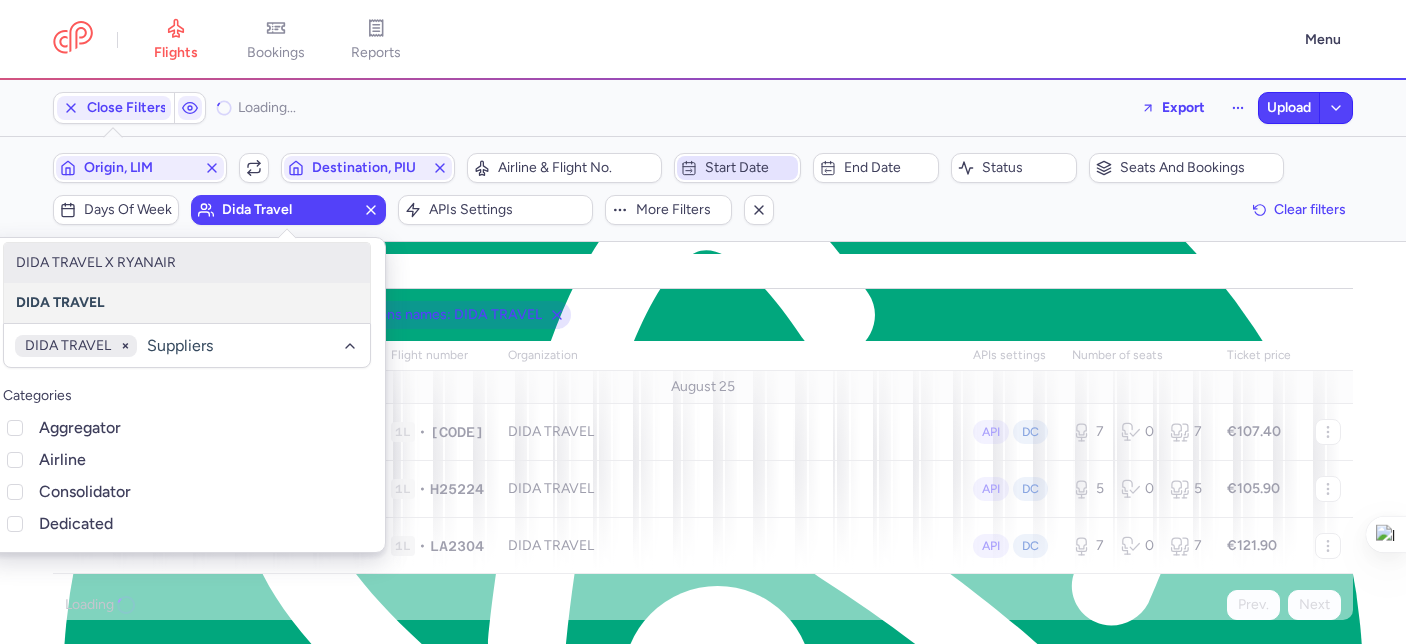 click on "Start date" at bounding box center [749, 168] 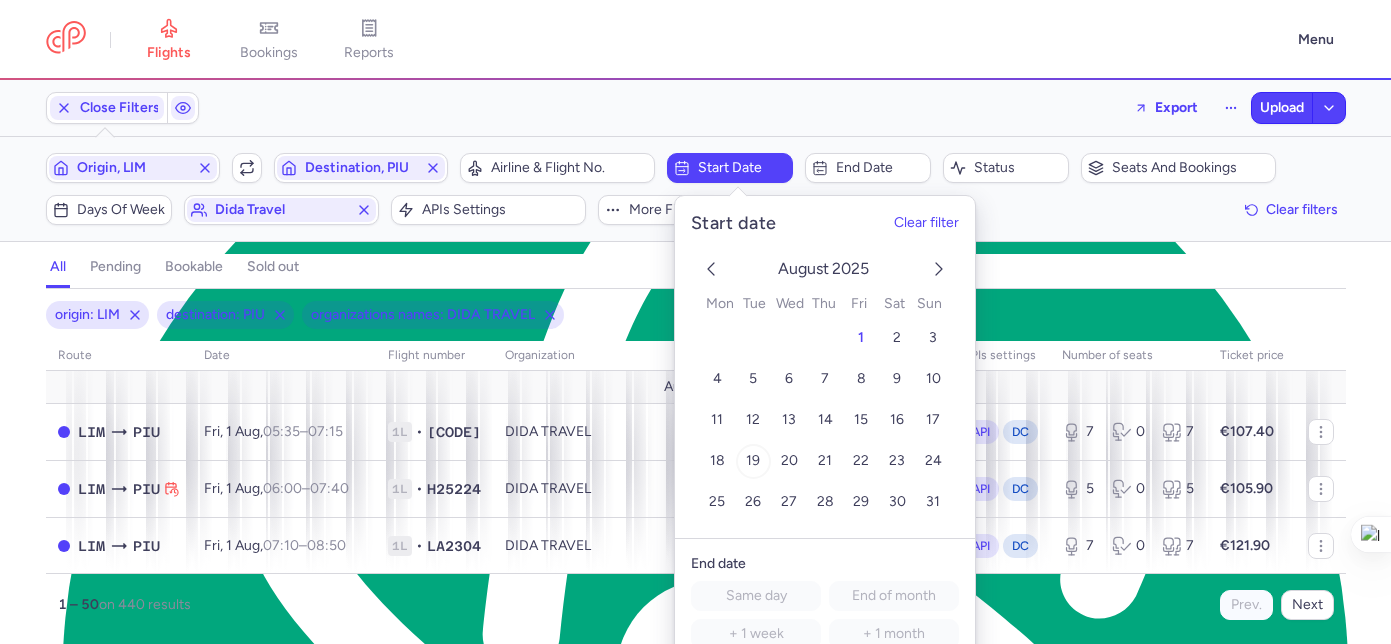 click on "19" at bounding box center (753, 461) 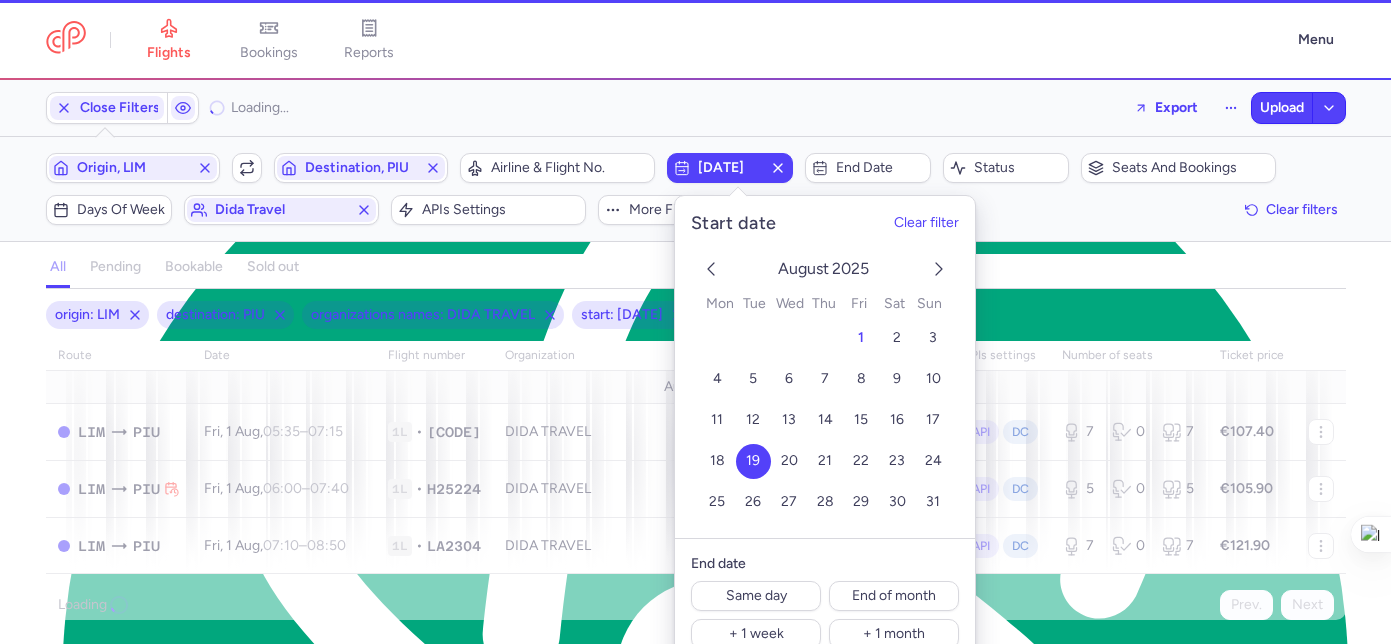 click on "origin: LIM destination: PIU organizations names: DIDA TRAVEL start: 2025-08-19 route date Flight number organization APIs settings number of seats Ticket price August 25  LIM  PIU Fri, 1 Aug,  05:35  –  07:15  +0 1L • LA2302 DIDA TRAVEL API DC 7 0 7 €107.40  LIM  PIU Fri, 1 Aug,  06:00  –  07:40  +0 1L • H25224 DIDA TRAVEL API DC 5 0 5 €105.90  LIM  PIU Fri, 1 Aug,  07:10  –  08:50  +0 1L • LA2304 DIDA TRAVEL API DC 7 0 7 €121.90  LIM  PIU Fri, 1 Aug,  08:15  –  09:50  +0 1L • LA2125 DIDA TRAVEL API DC 7 0 7 €142.99  LIM  PIU Fri, 1 Aug,  09:45  –  11:20  +0 1L • LA2306 DIDA TRAVEL API DC 7 0 7 €142.99  LIM  PIU Fri, 1 Aug,  10:15  –  12:00  +0 1L • JA7222 DIDA TRAVEL API DC 5 0 5 €102.63  LIM  PIU Fri, 1 Aug,  10:40  –  12:30  +0 1L • LA2316 DIDA TRAVEL API DC 6 0 6 €121.90  LIM  PIU Fri, 1 Aug,  12:30  –  14:10  +0 1L • LA2236 DIDA TRAVEL API DC 7 0 7 €121.90  LIM  PIU Sat, 2 Aug,  05:35  –  07:15  +0 1L • LA2302 DIDA TRAVEL API DC 3 0 3 €119.36  LIM +0" 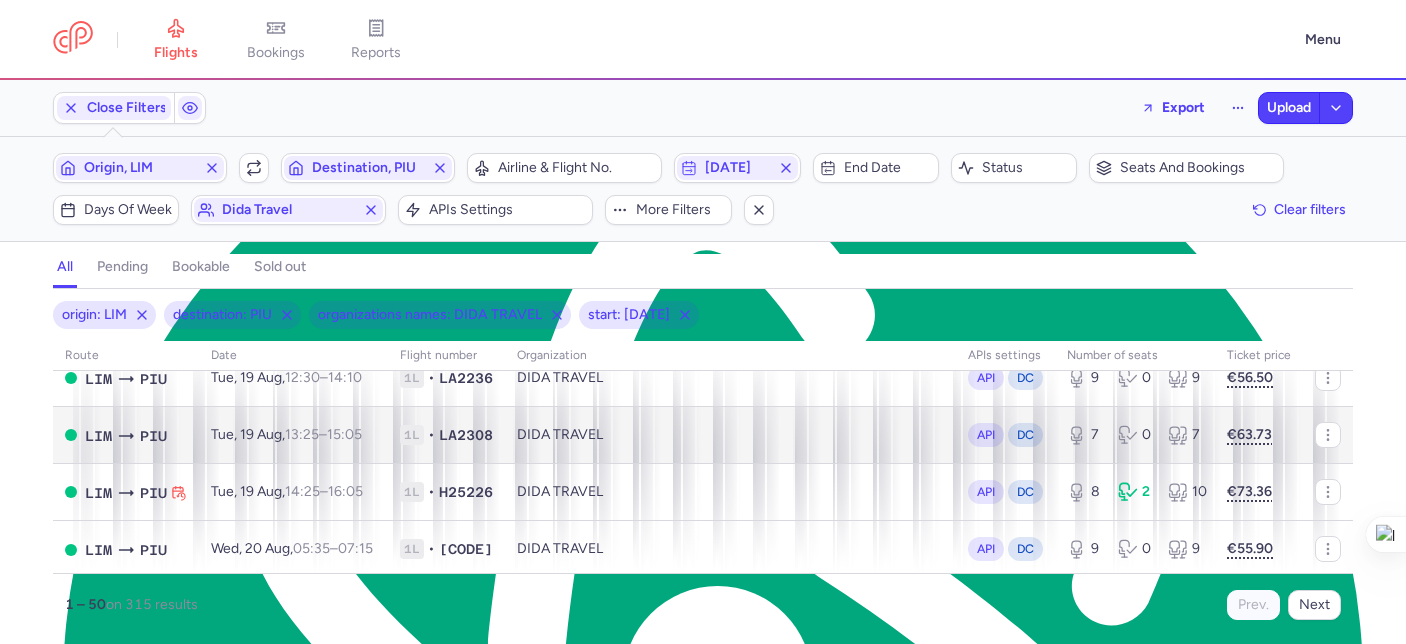 scroll, scrollTop: 386, scrollLeft: 0, axis: vertical 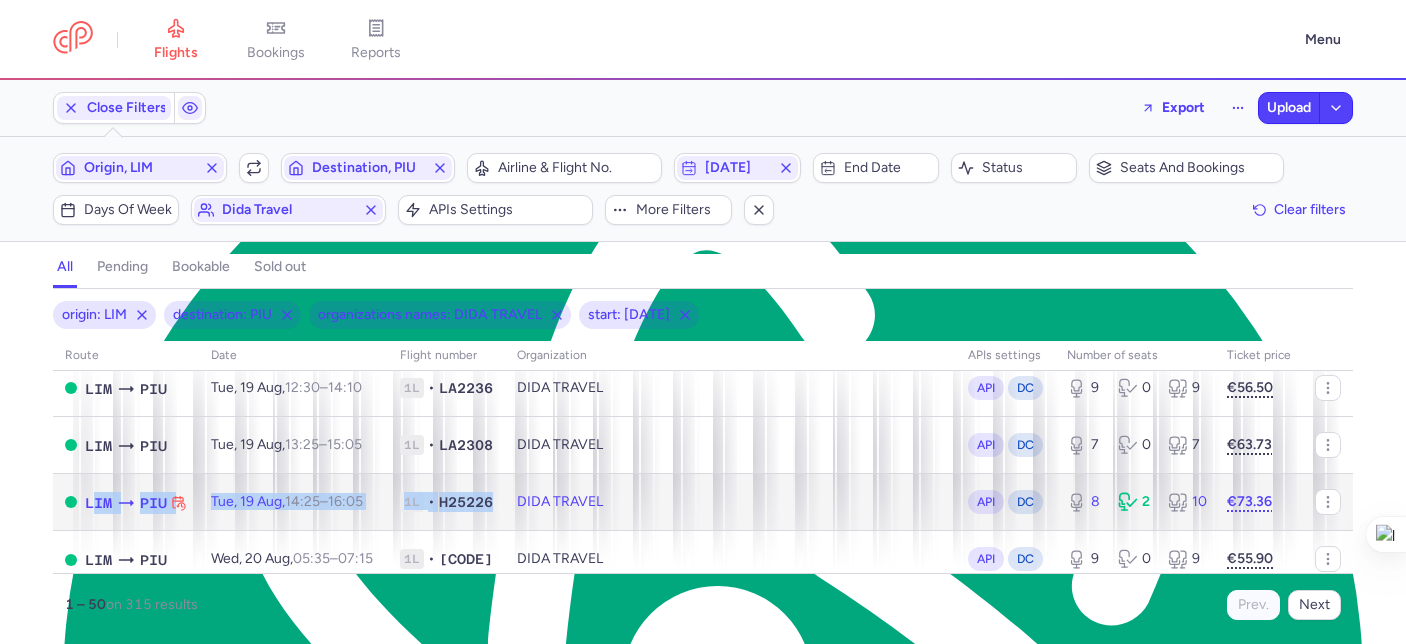 drag, startPoint x: 504, startPoint y: 504, endPoint x: 82, endPoint y: 502, distance: 422.00473 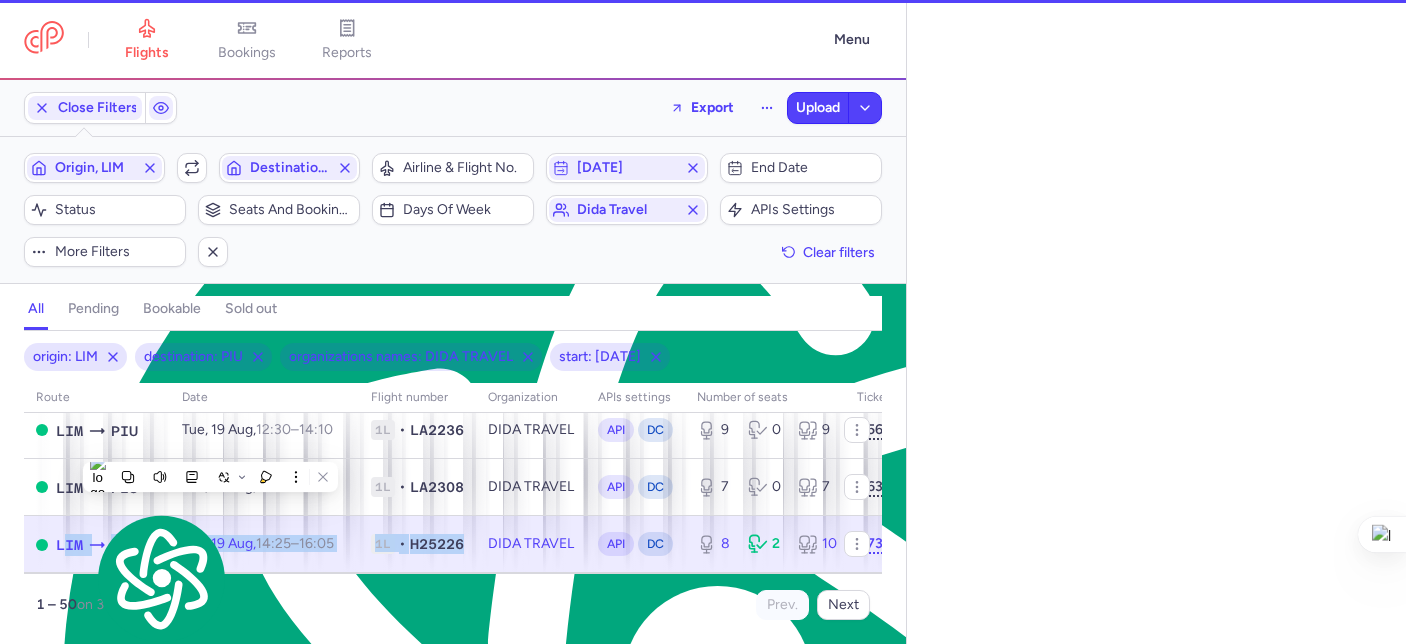 select on "days" 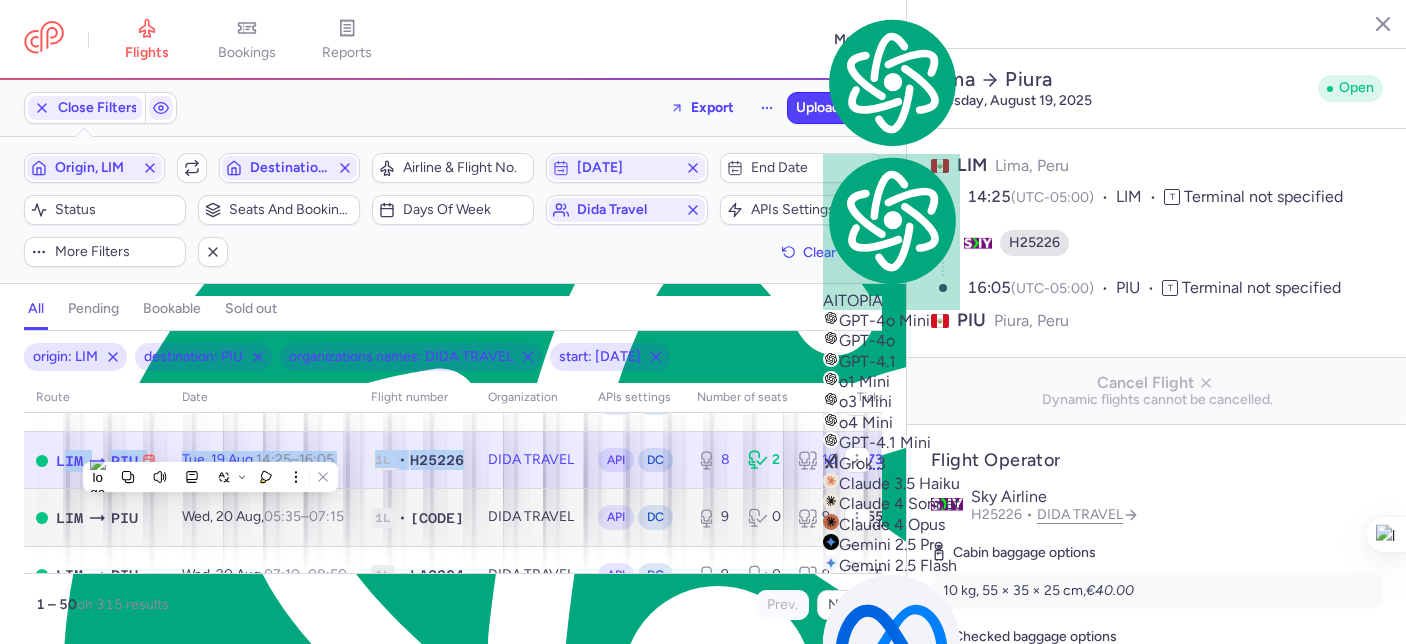 scroll, scrollTop: 487, scrollLeft: 0, axis: vertical 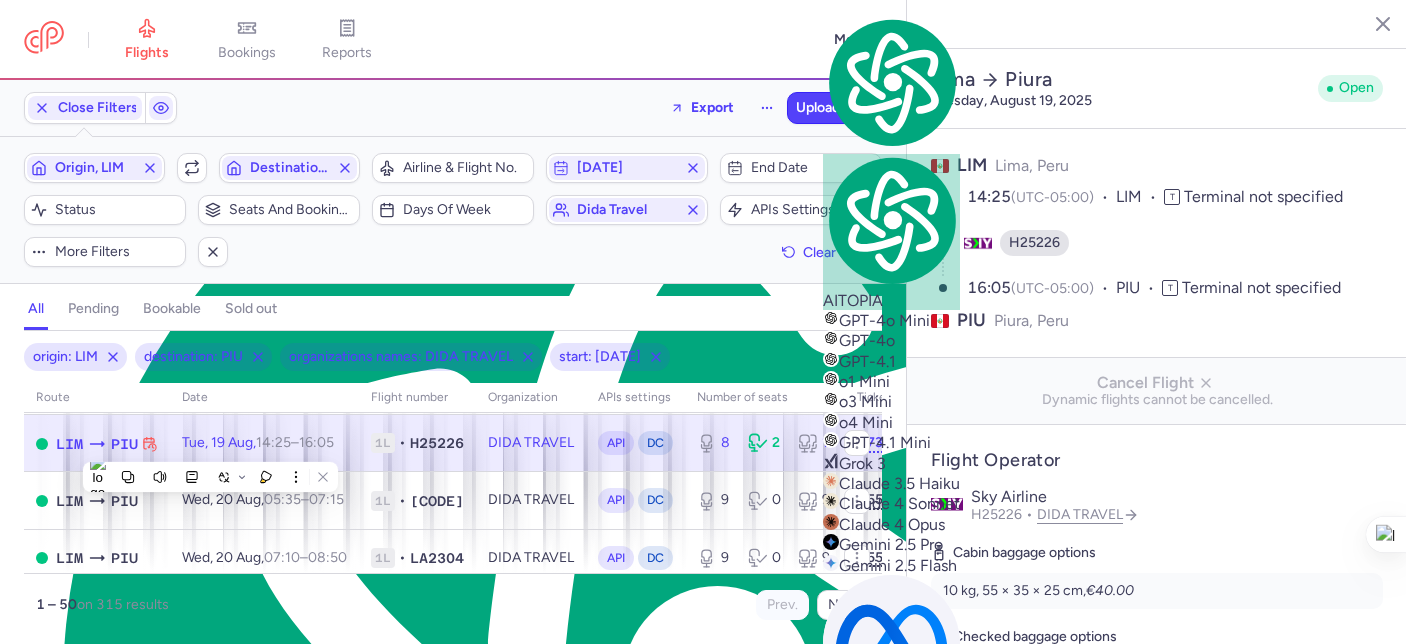 click 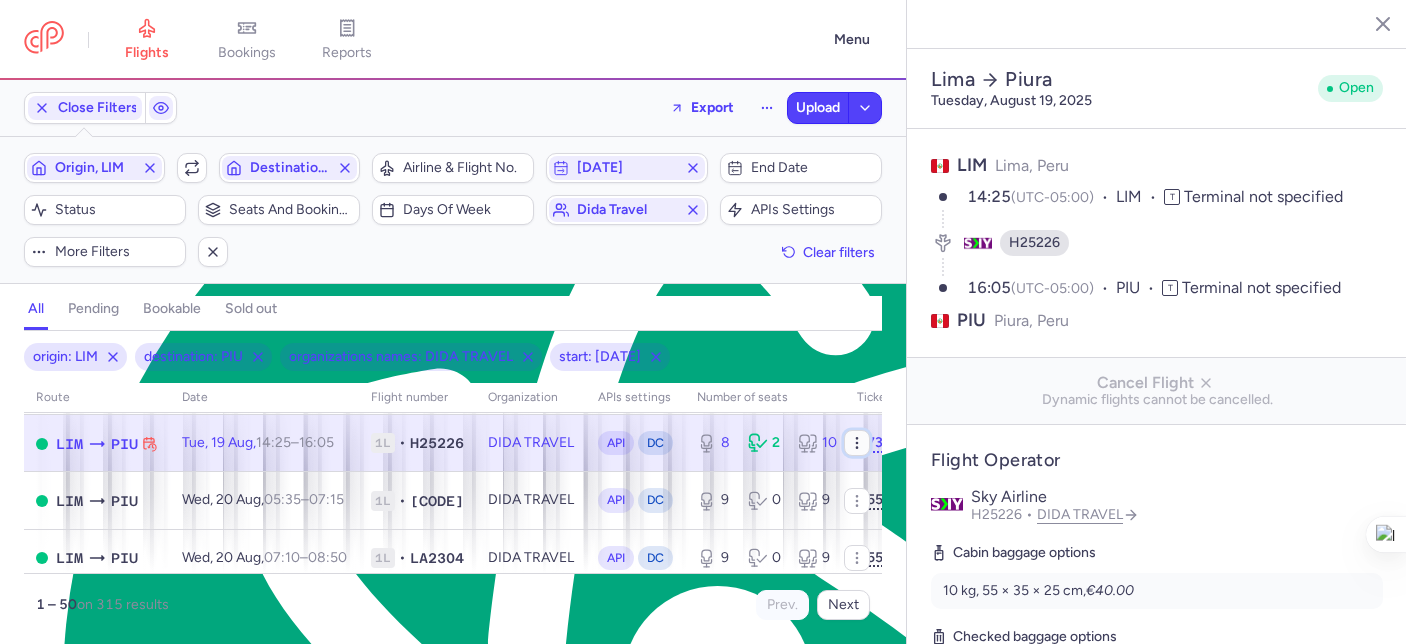 click 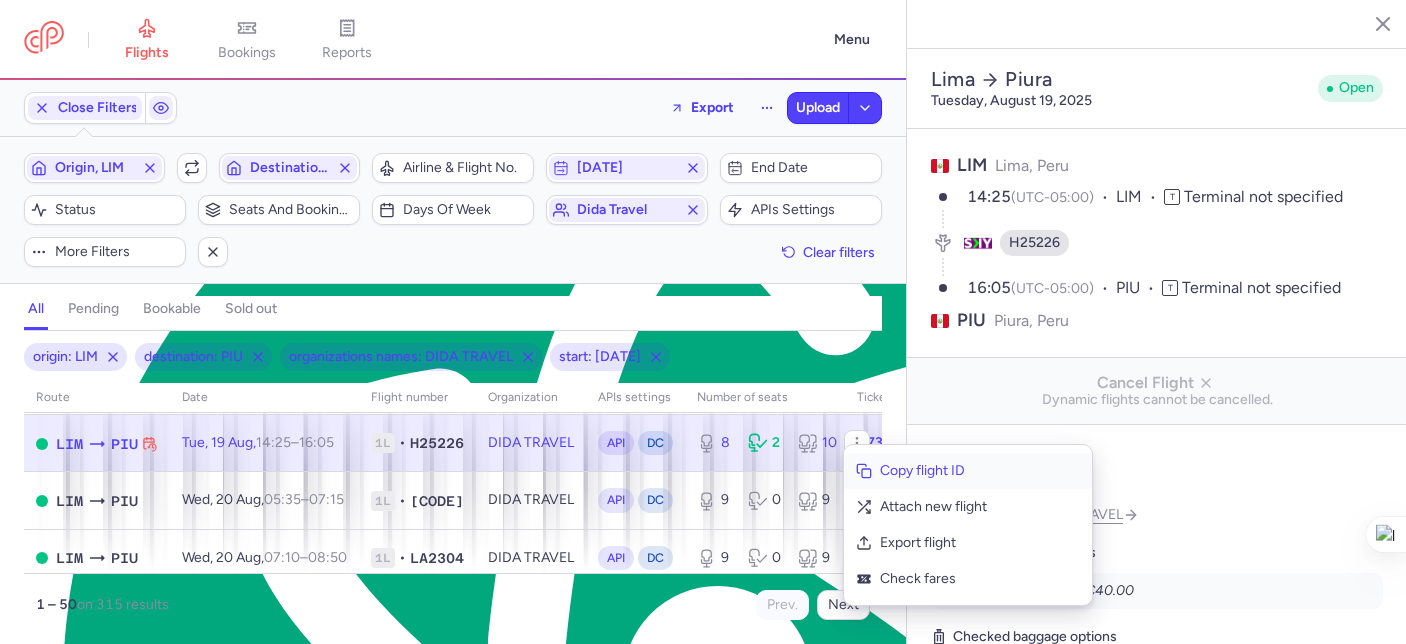 click on "Copy flight ID" at bounding box center (980, 471) 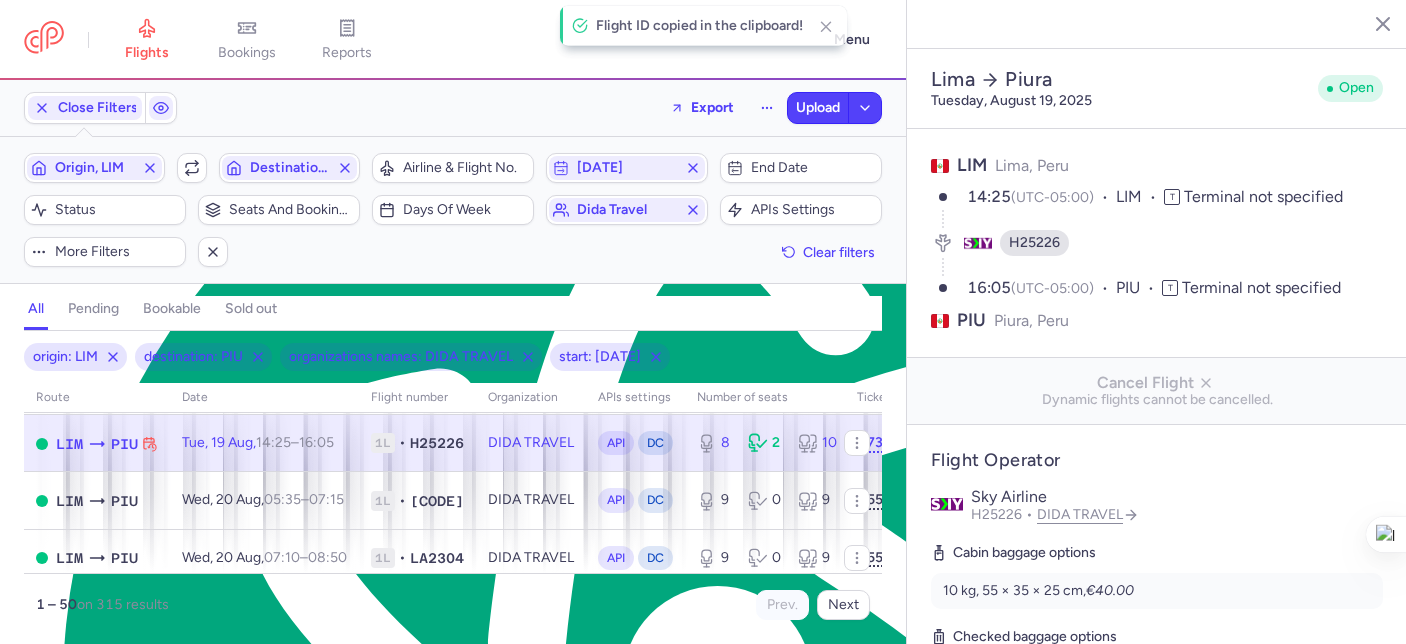 click on "Flight Operator Sky Airline H25226 DIDA TRAVEL   Cabin baggage options  10 kg, 55 × 35 × 25 cm,  €40.00  Checked baggage options  15 KG, €60  Check lifecycle" at bounding box center [1157, 593] 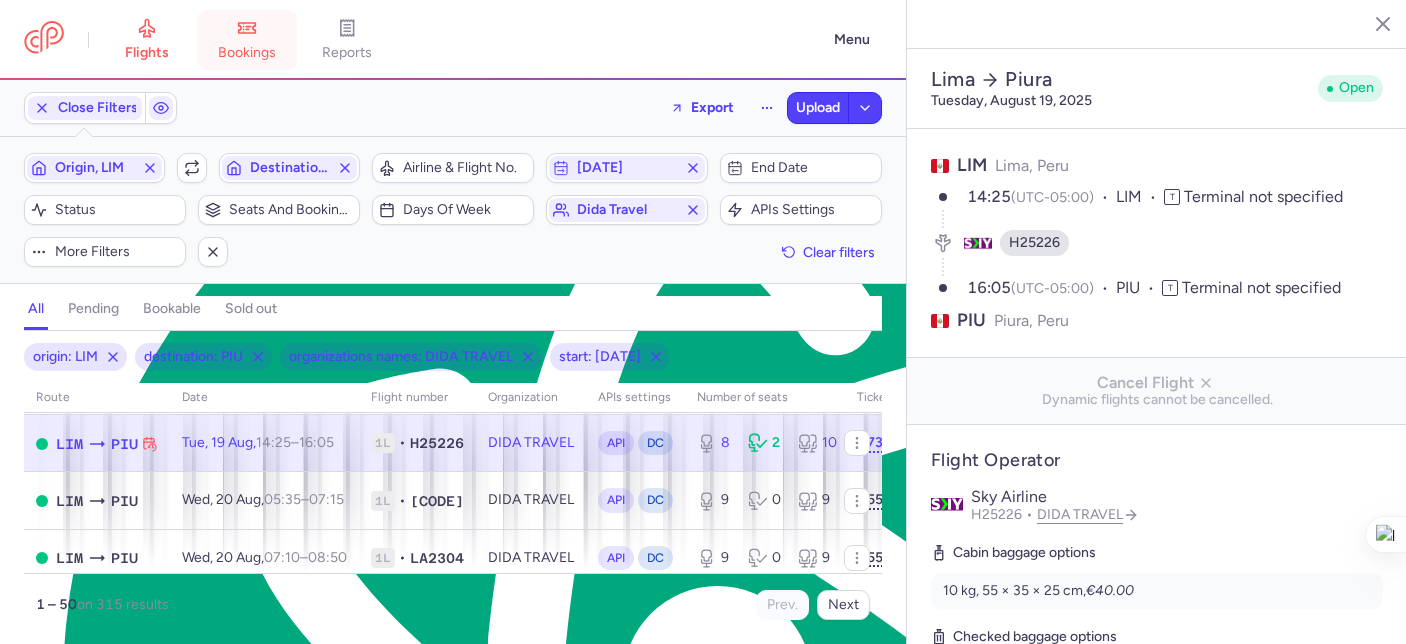 click on "bookings" at bounding box center (247, 40) 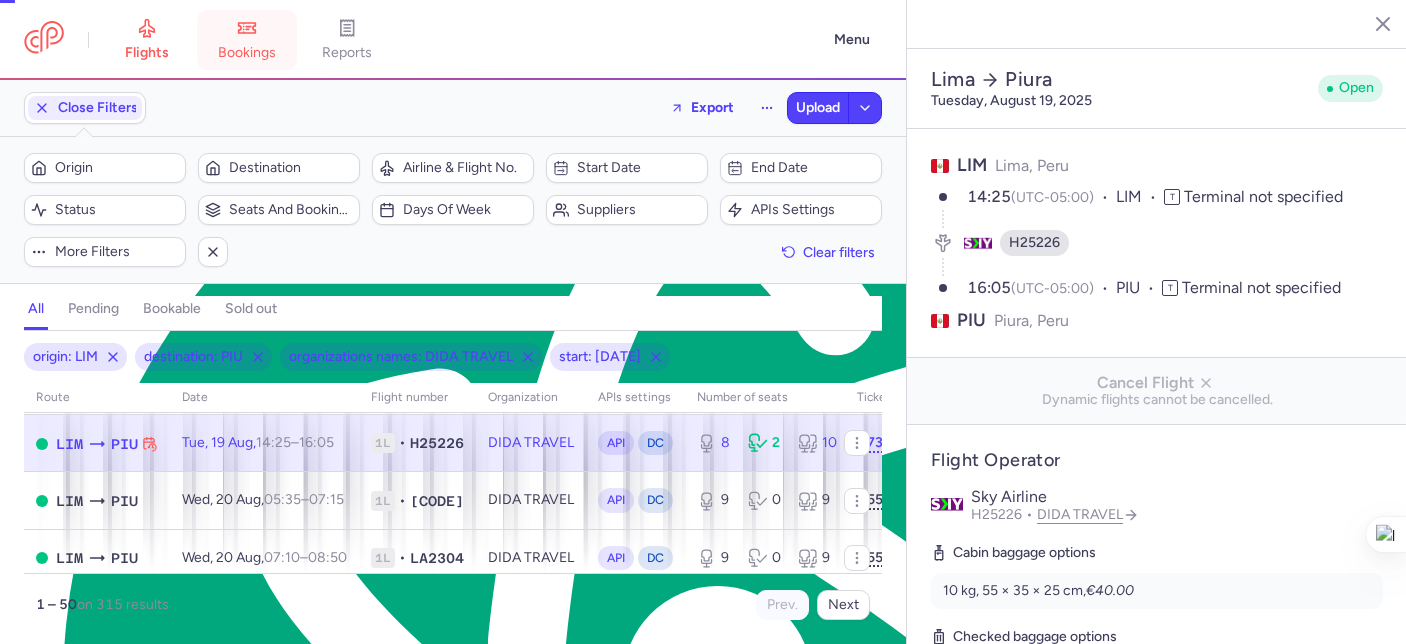 drag, startPoint x: 261, startPoint y: 38, endPoint x: 265, endPoint y: 52, distance: 14.56022 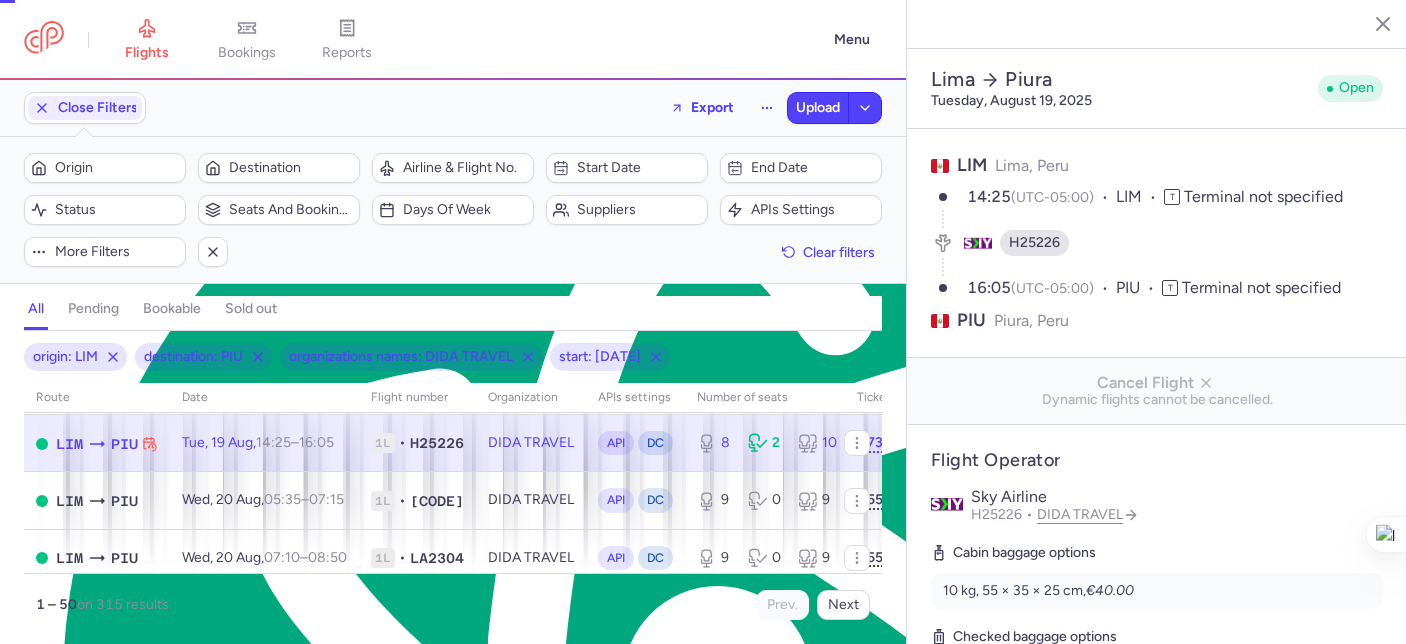 click on "bookings" at bounding box center [247, 40] 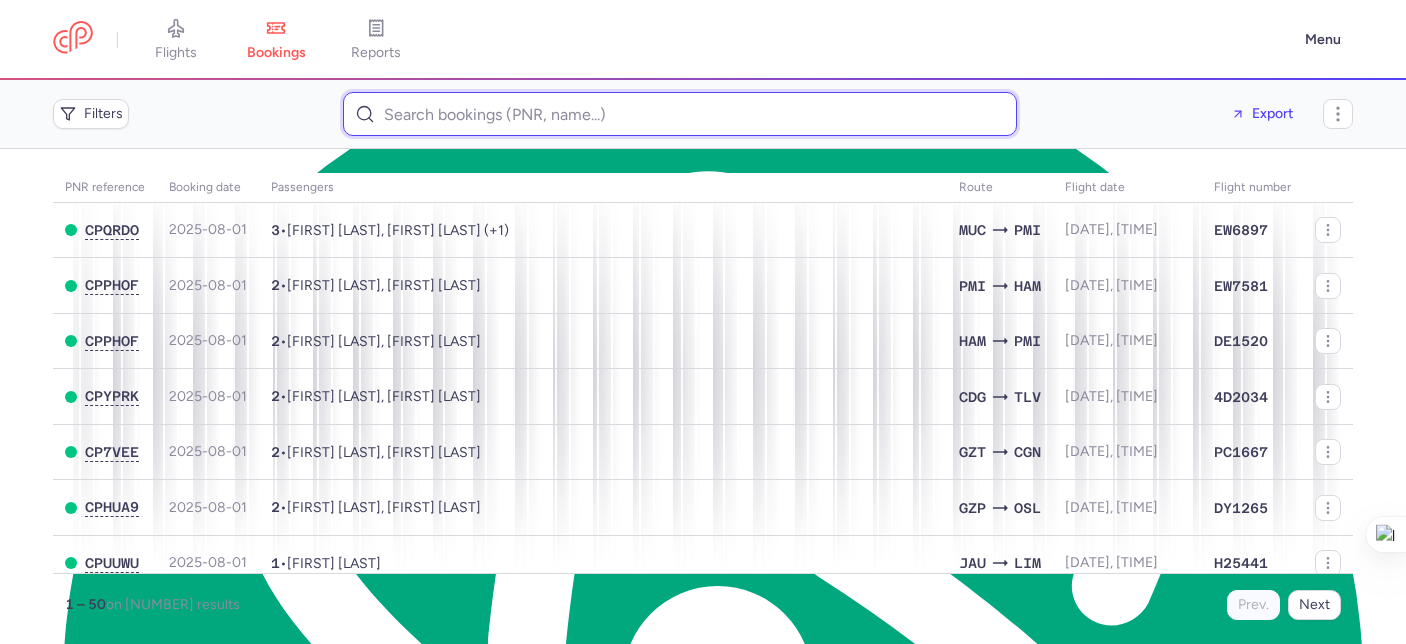 drag, startPoint x: 467, startPoint y: 110, endPoint x: 459, endPoint y: 103, distance: 10.630146 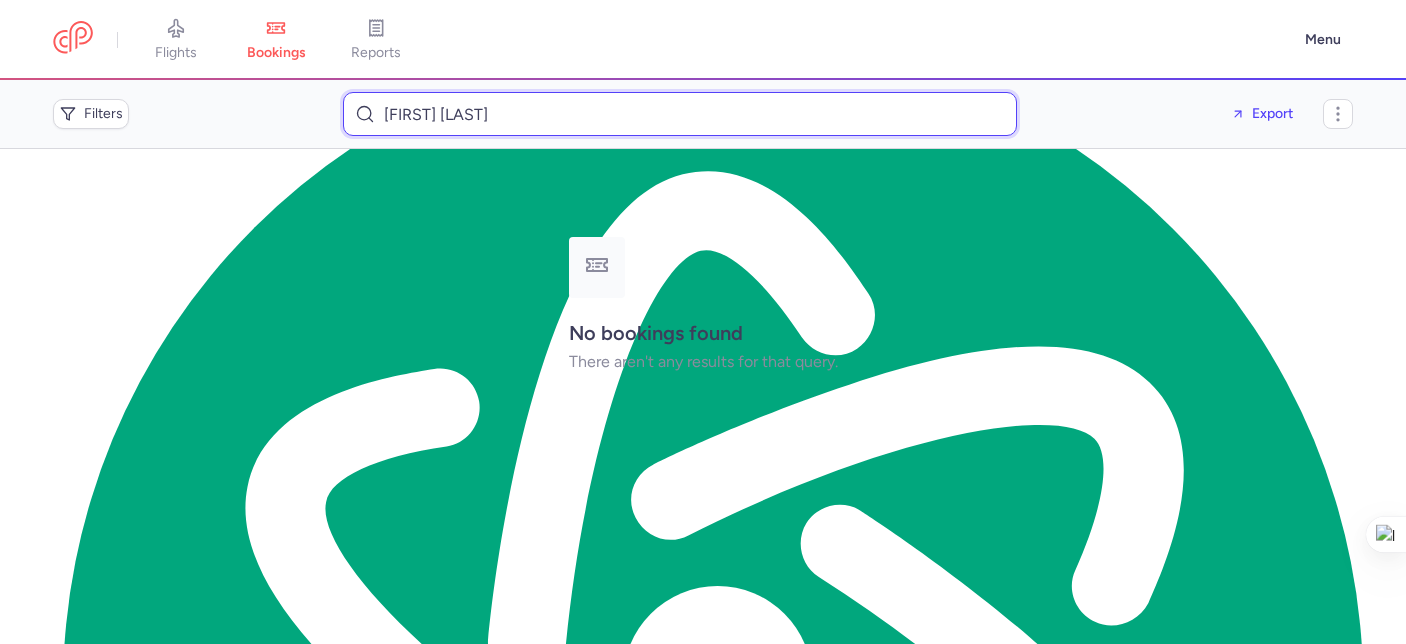 type on "zunair ali" 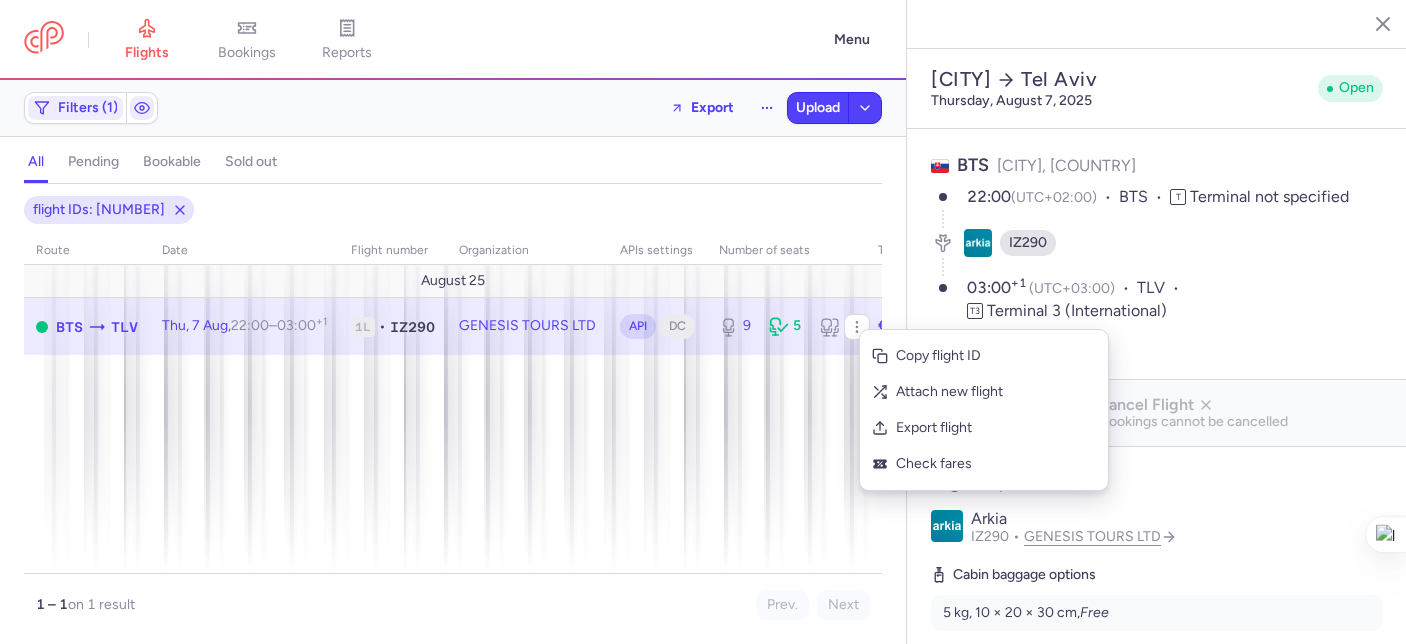 select on "hours" 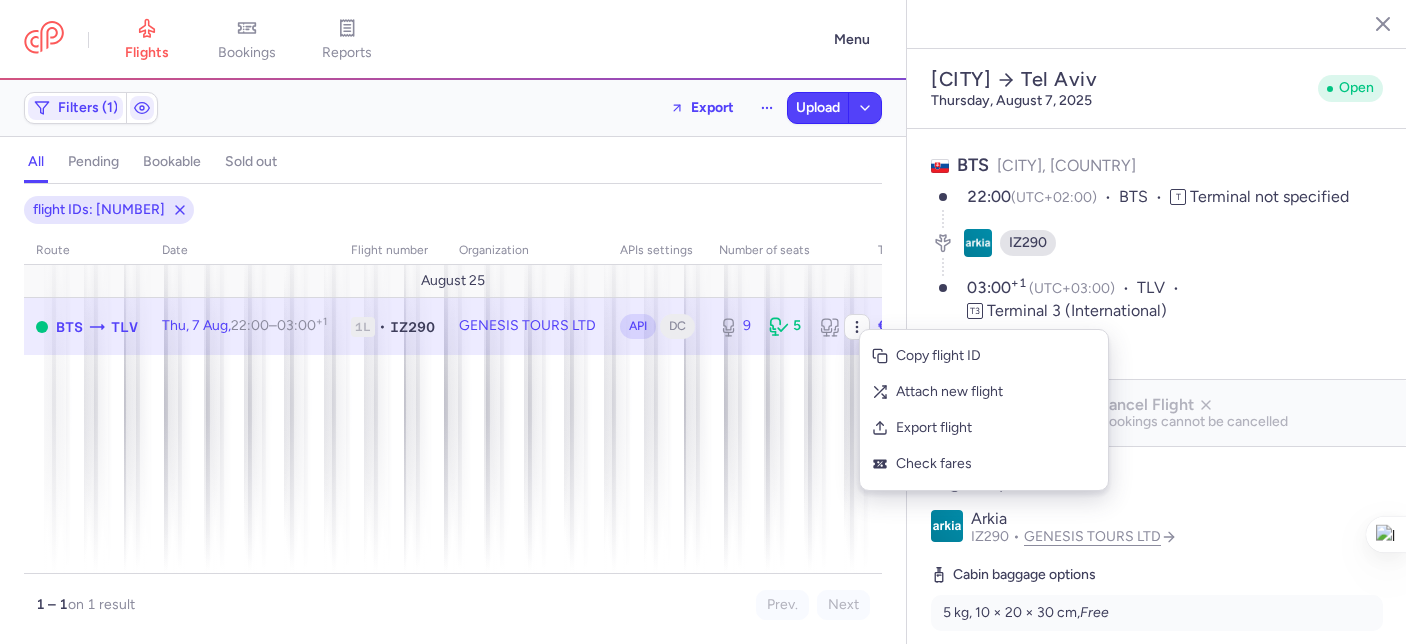 scroll, scrollTop: 0, scrollLeft: 0, axis: both 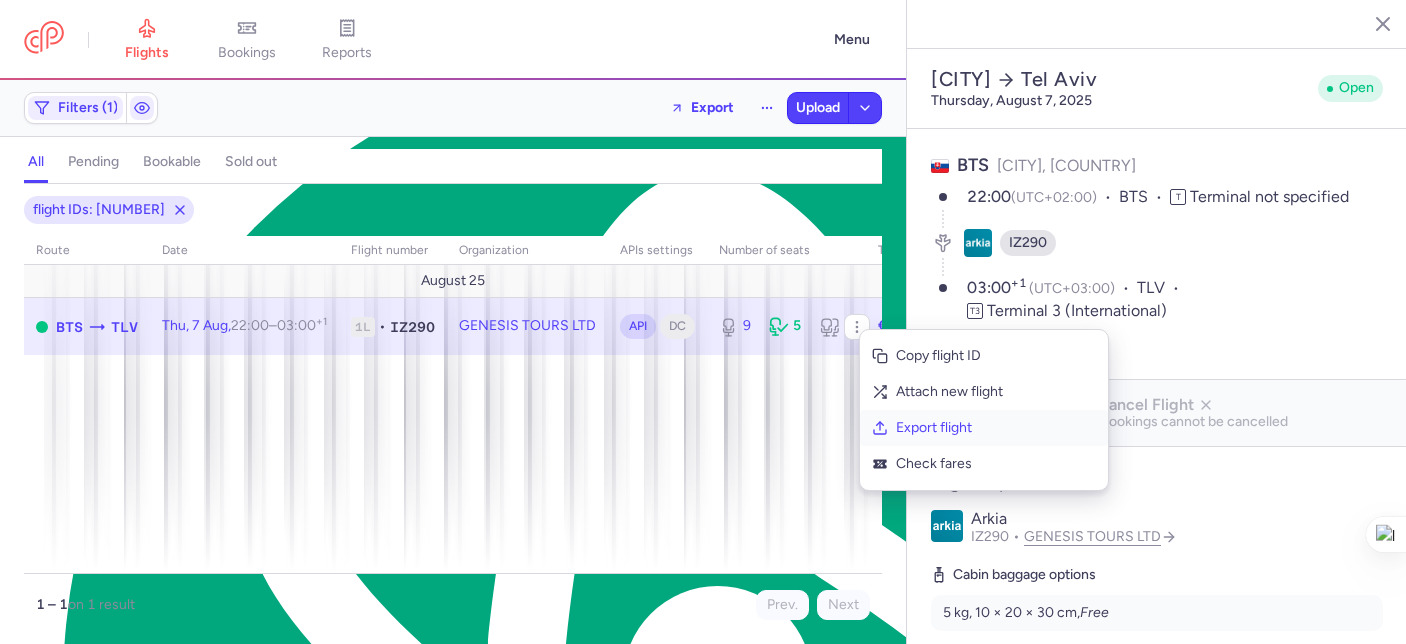 click on "Export flight" at bounding box center [996, 428] 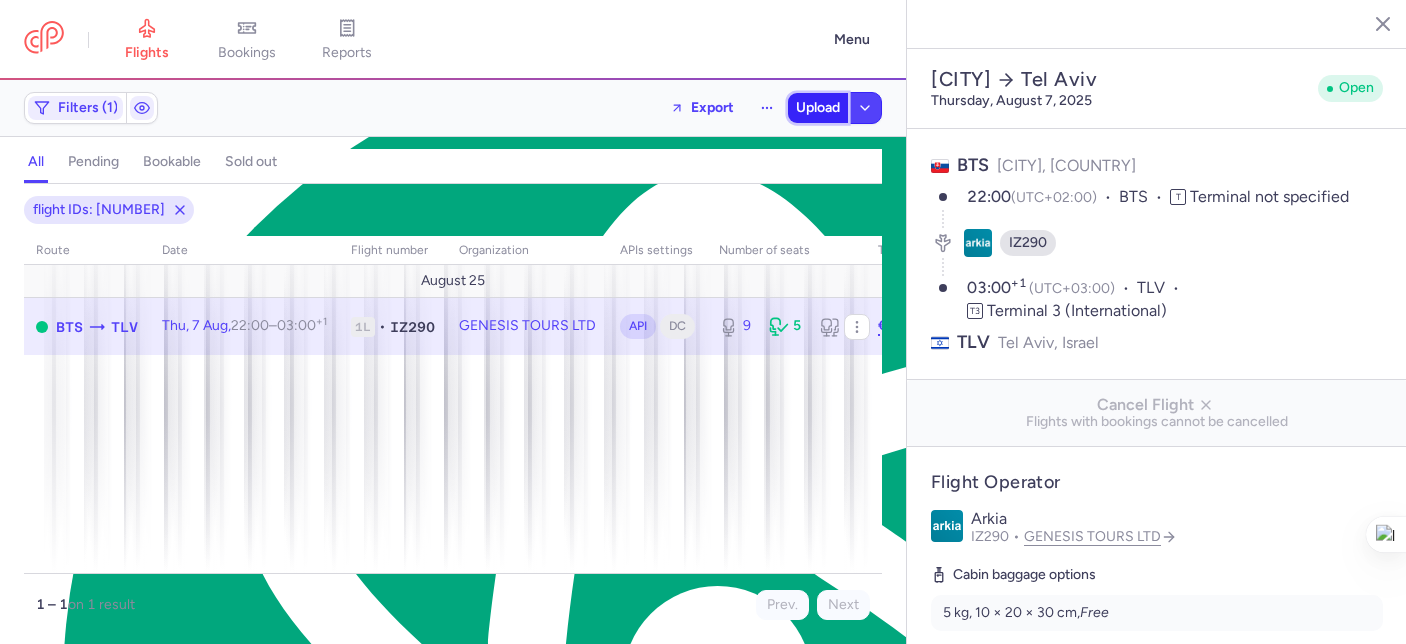 click on "Upload" at bounding box center (818, 108) 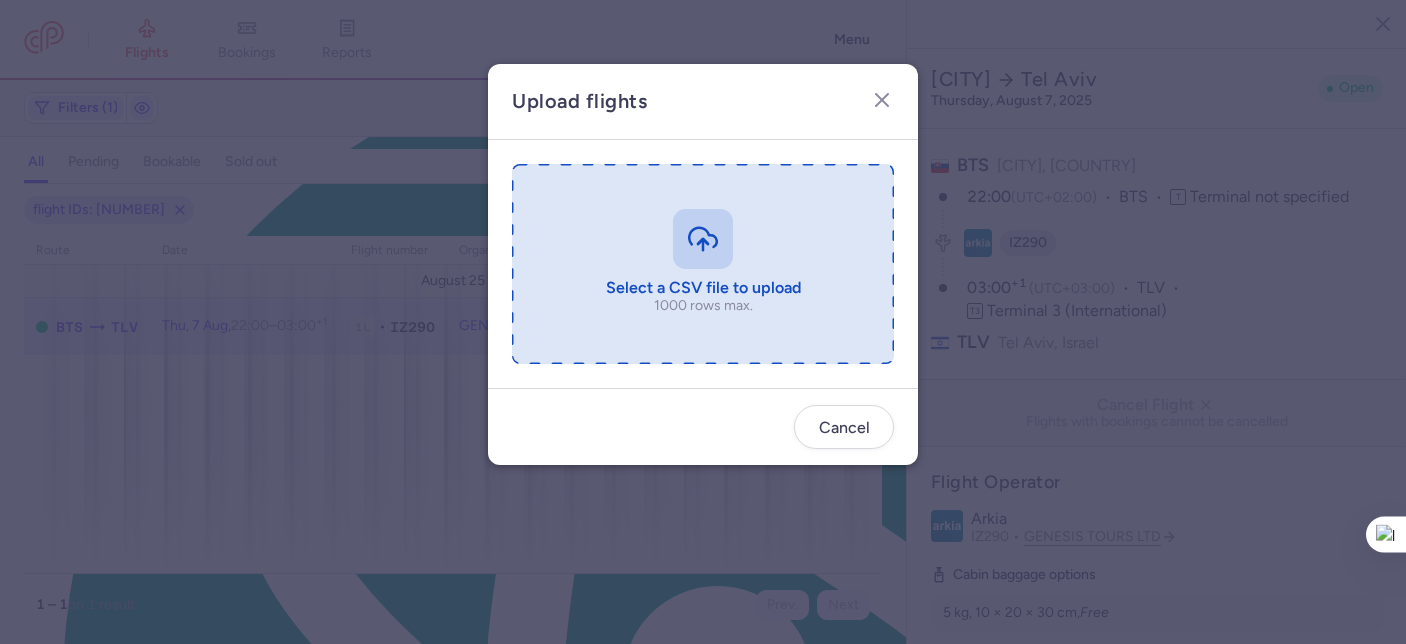 click at bounding box center (703, 264) 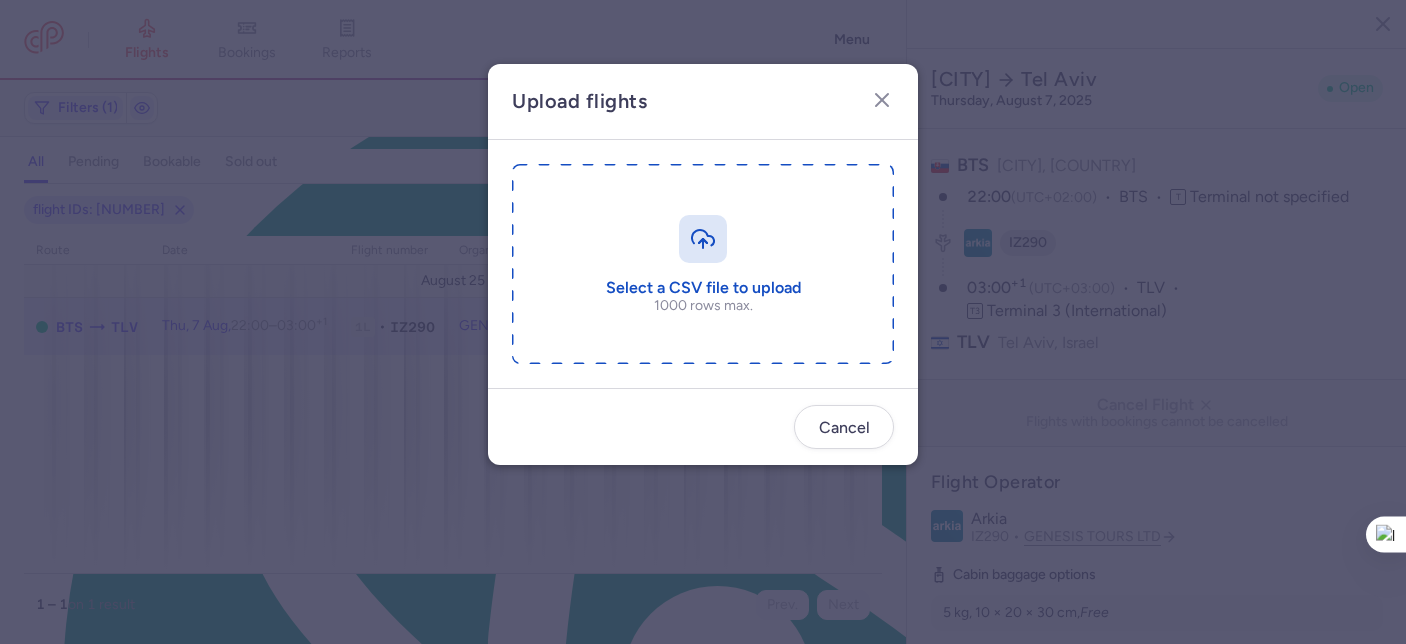 type on "C:\fakepath\export_flight_IZ290_20250801,1942.csv" 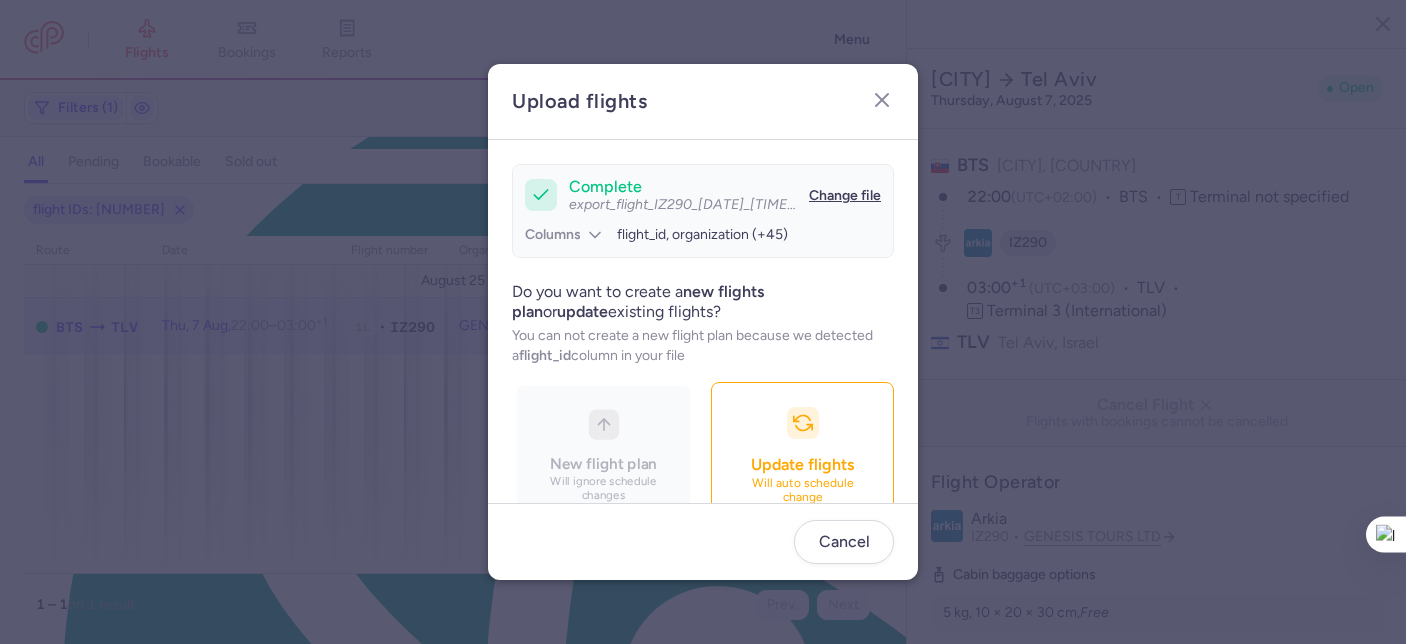scroll, scrollTop: 215, scrollLeft: 0, axis: vertical 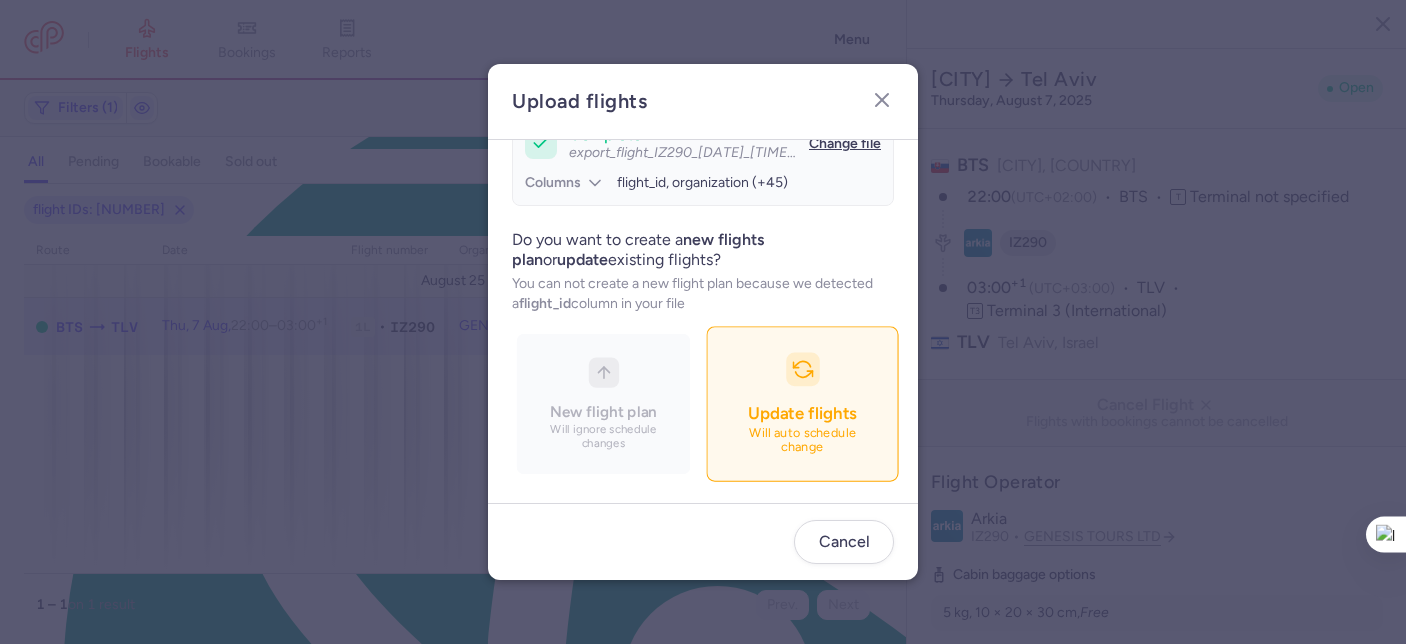 click on "Update flights Will auto schedule change" at bounding box center [802, 404] 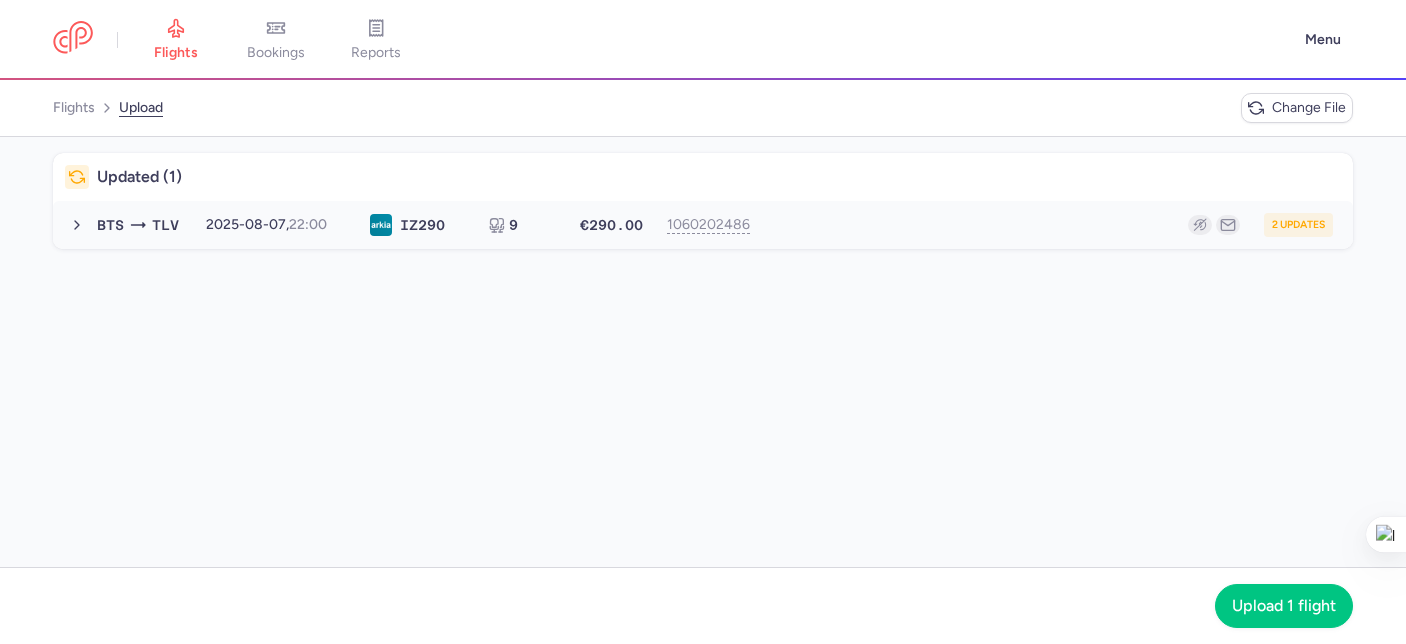 click on "BTS  TLV 2025-08-07,  22:00 IZ  290 9 €290.00 1060202486 2 updates 2025-08-07, 22:00 IZ290 9 seats €290.00" at bounding box center [703, 225] 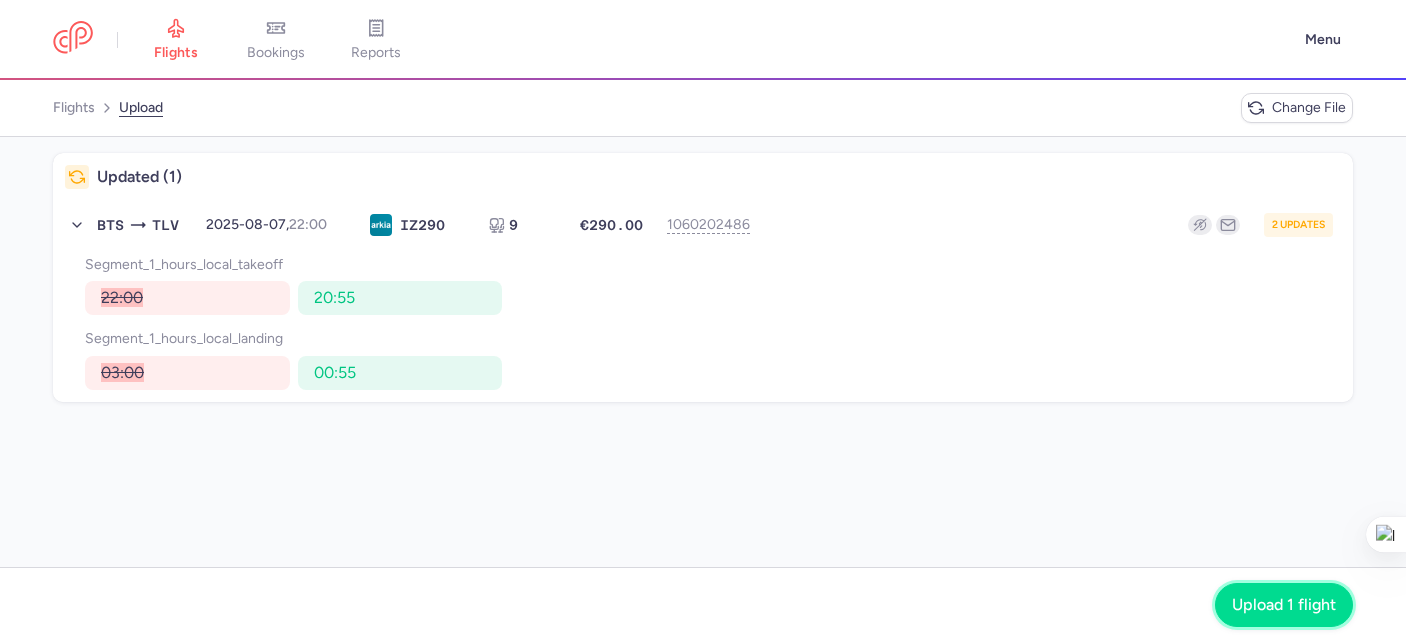 click on "Upload 1 flight" at bounding box center [1284, 605] 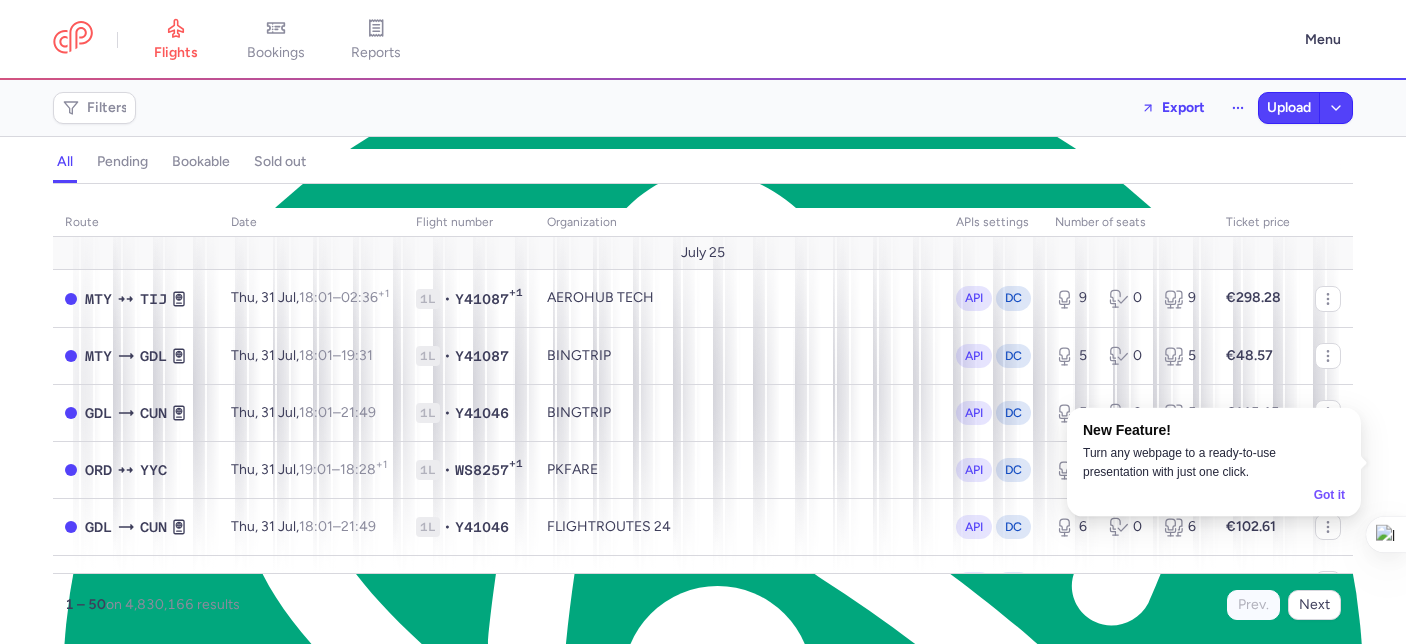 scroll, scrollTop: 0, scrollLeft: 0, axis: both 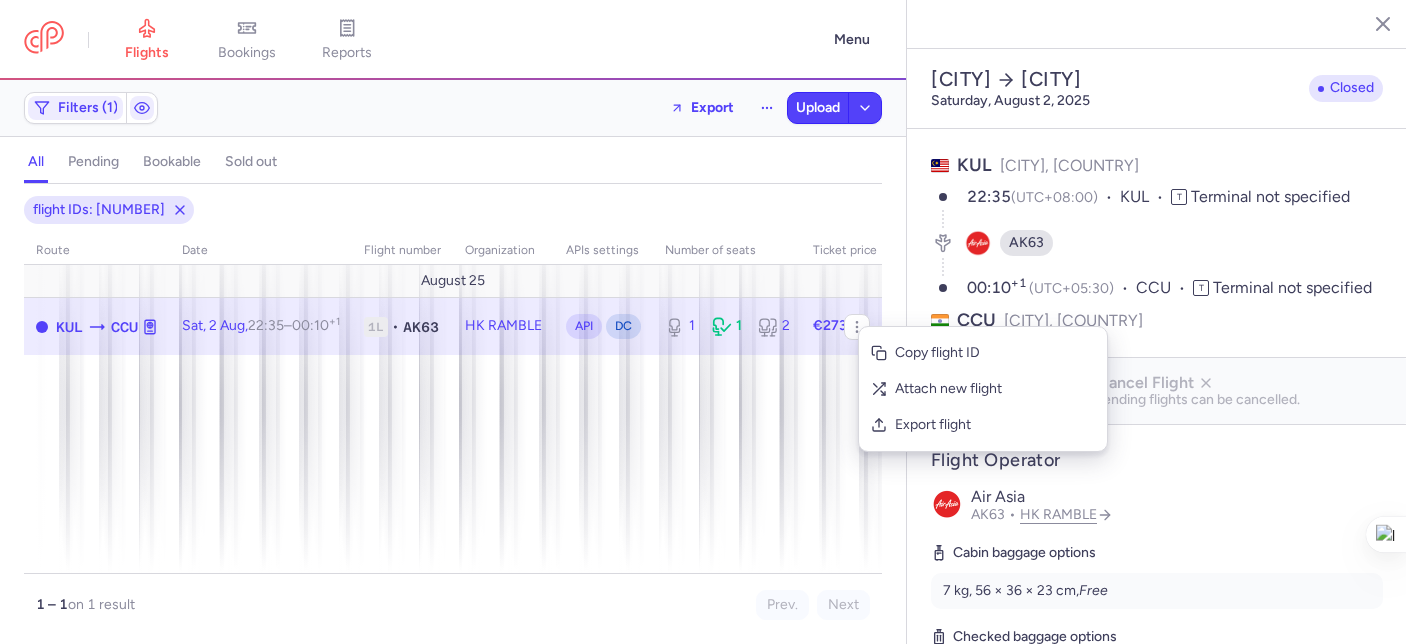select on "days" 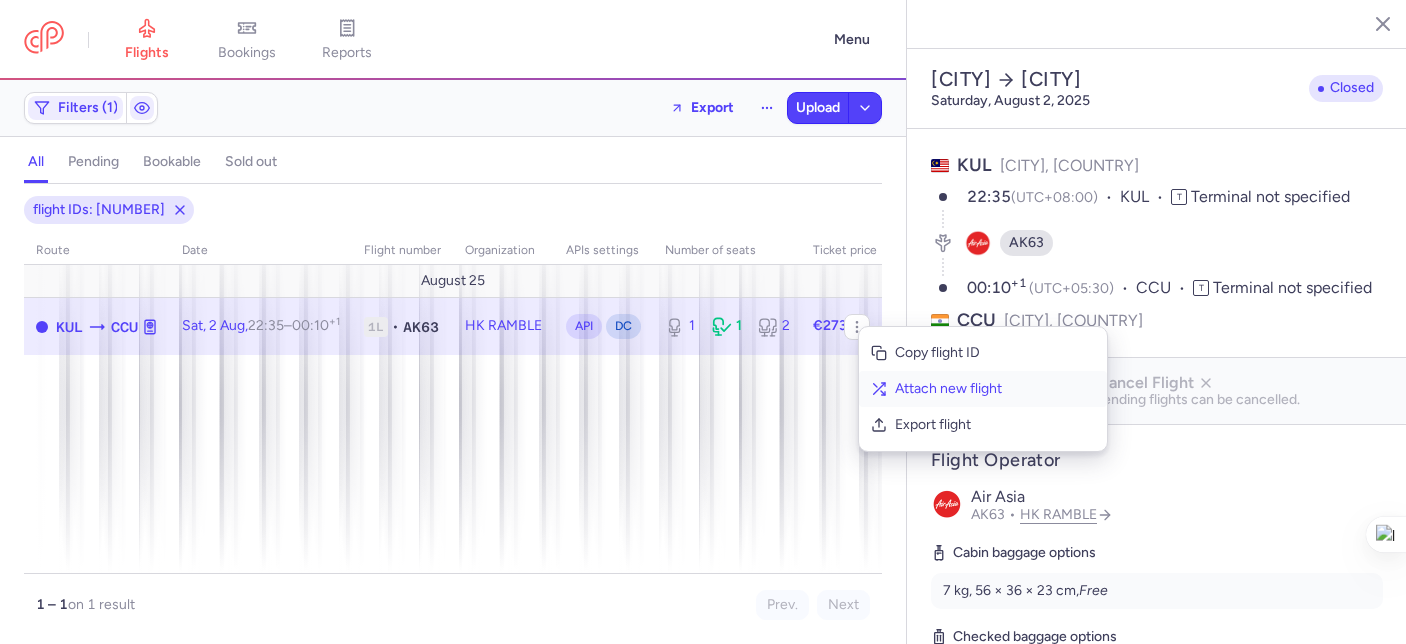 scroll, scrollTop: 0, scrollLeft: 0, axis: both 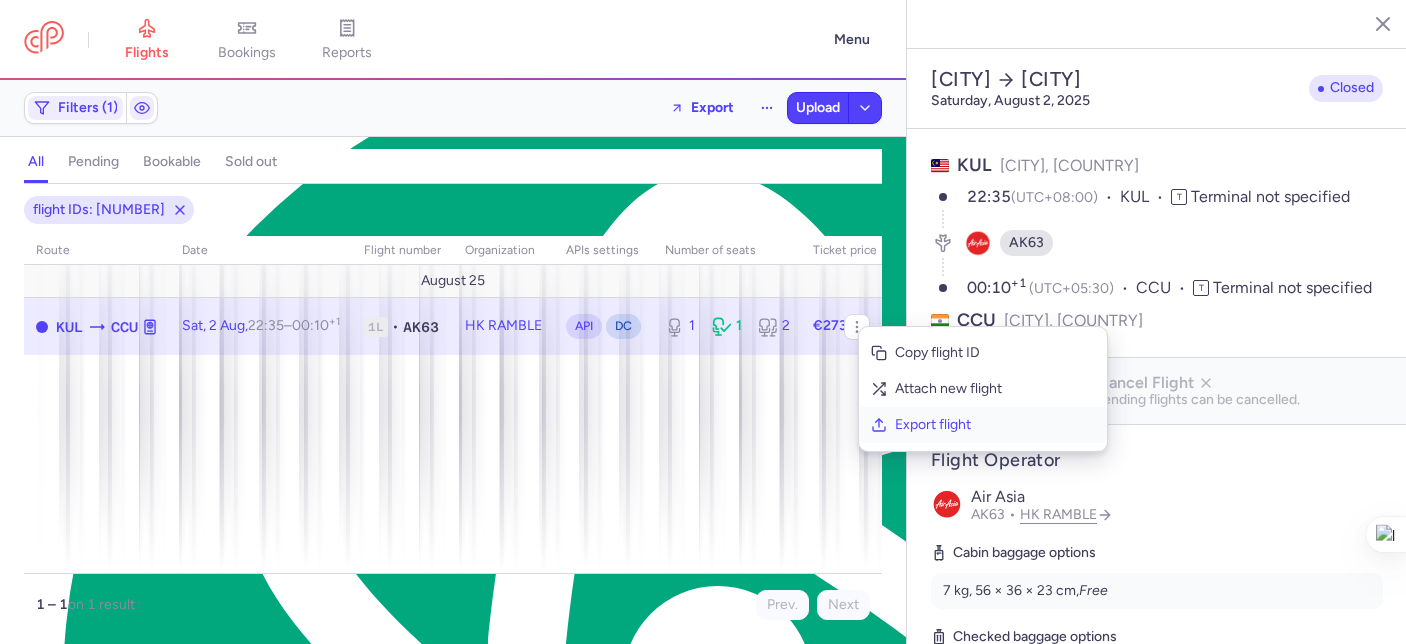 click on "Export flight" at bounding box center (995, 425) 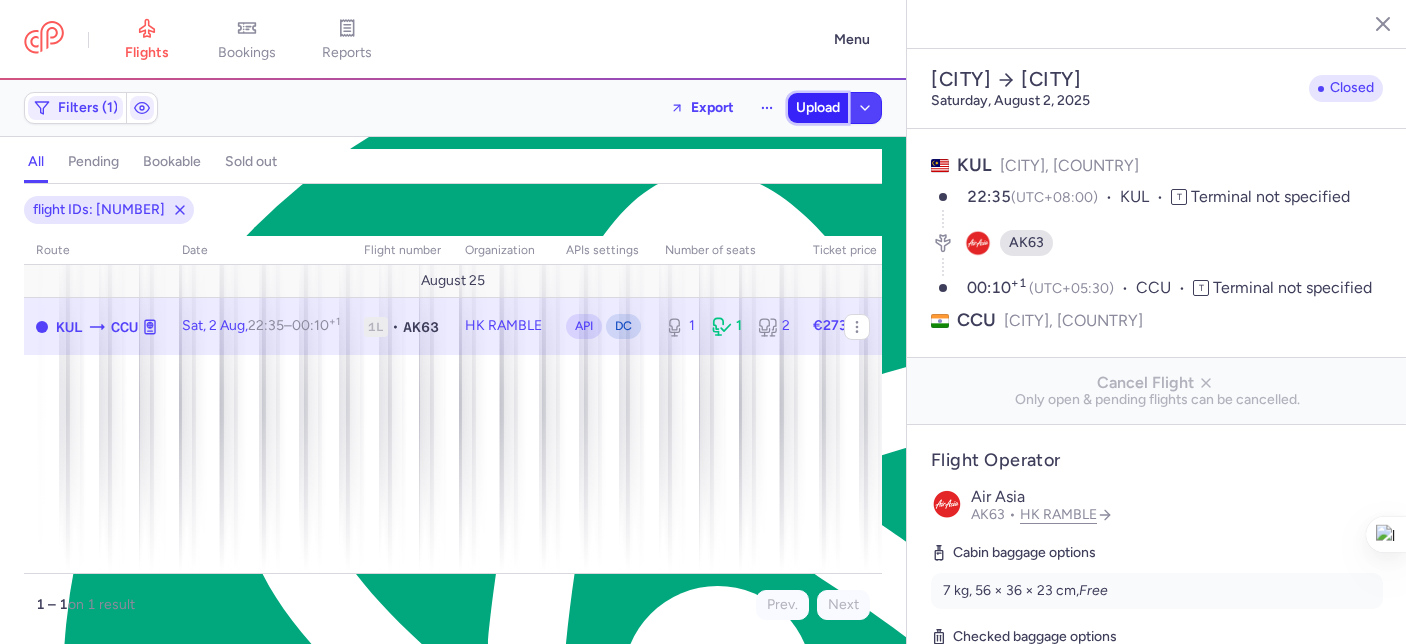click on "Upload" at bounding box center [818, 108] 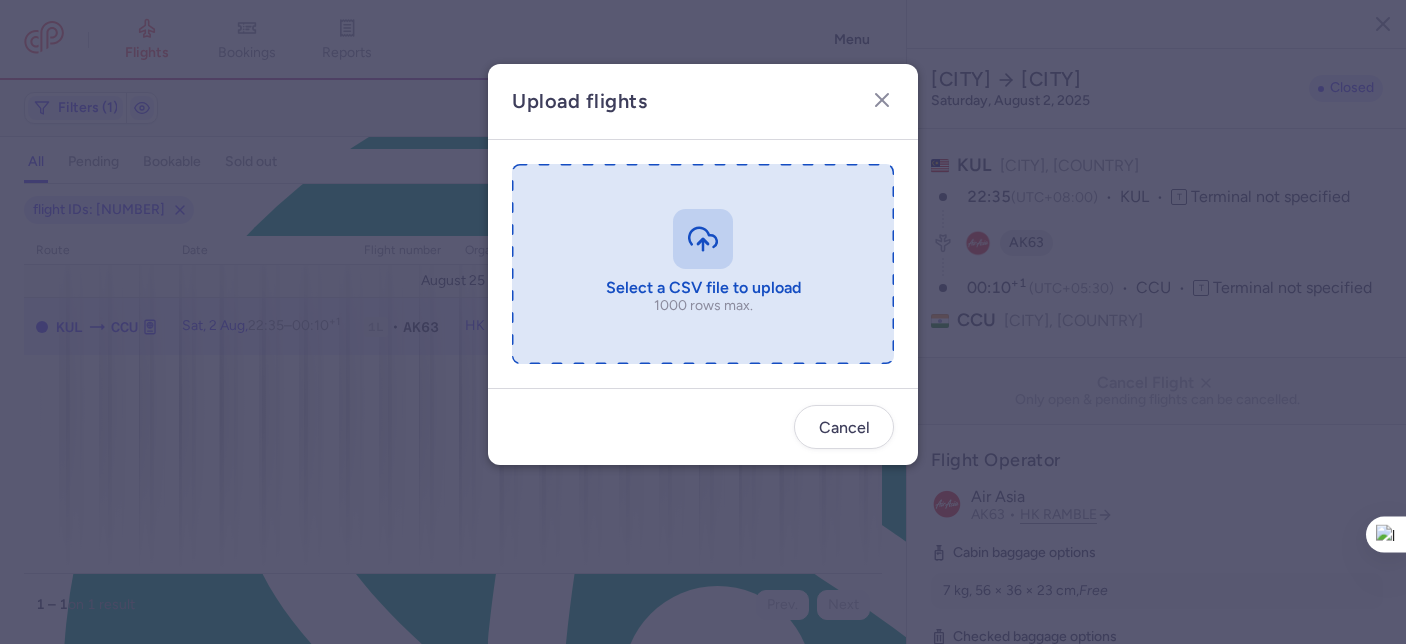 click at bounding box center [703, 264] 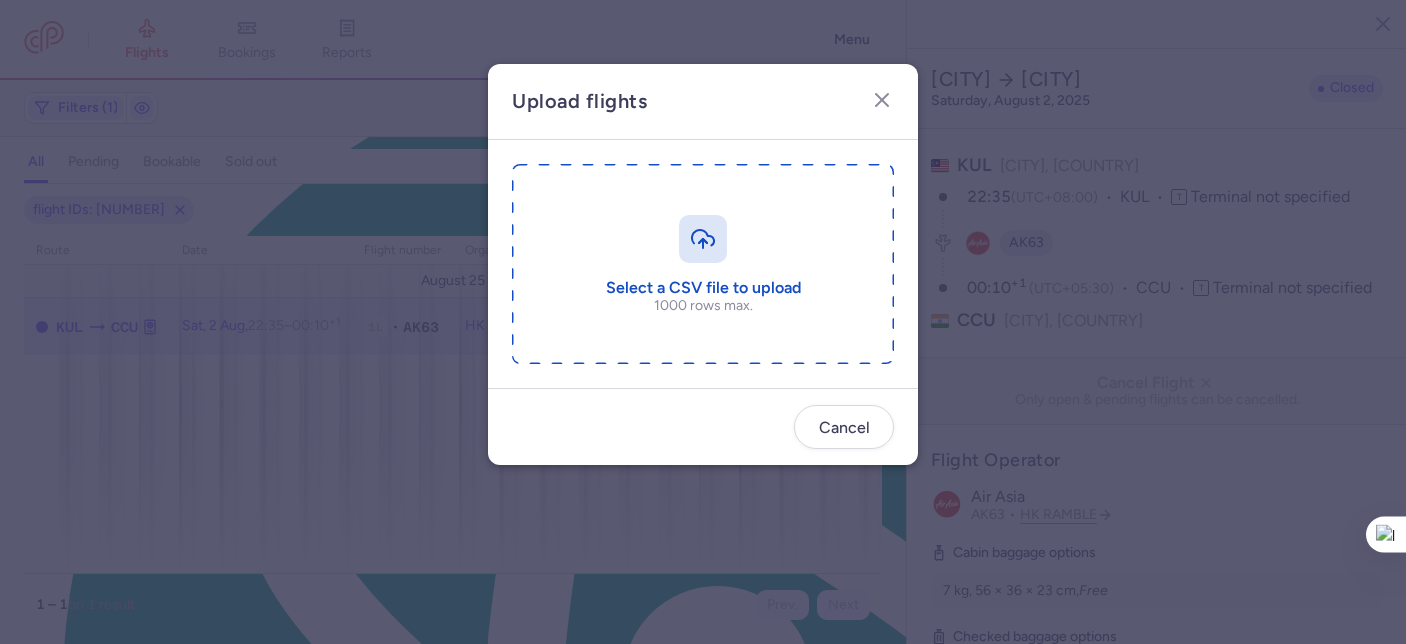 type on "C:\fakepath\export_flight_AK63_20250801,2004.csv" 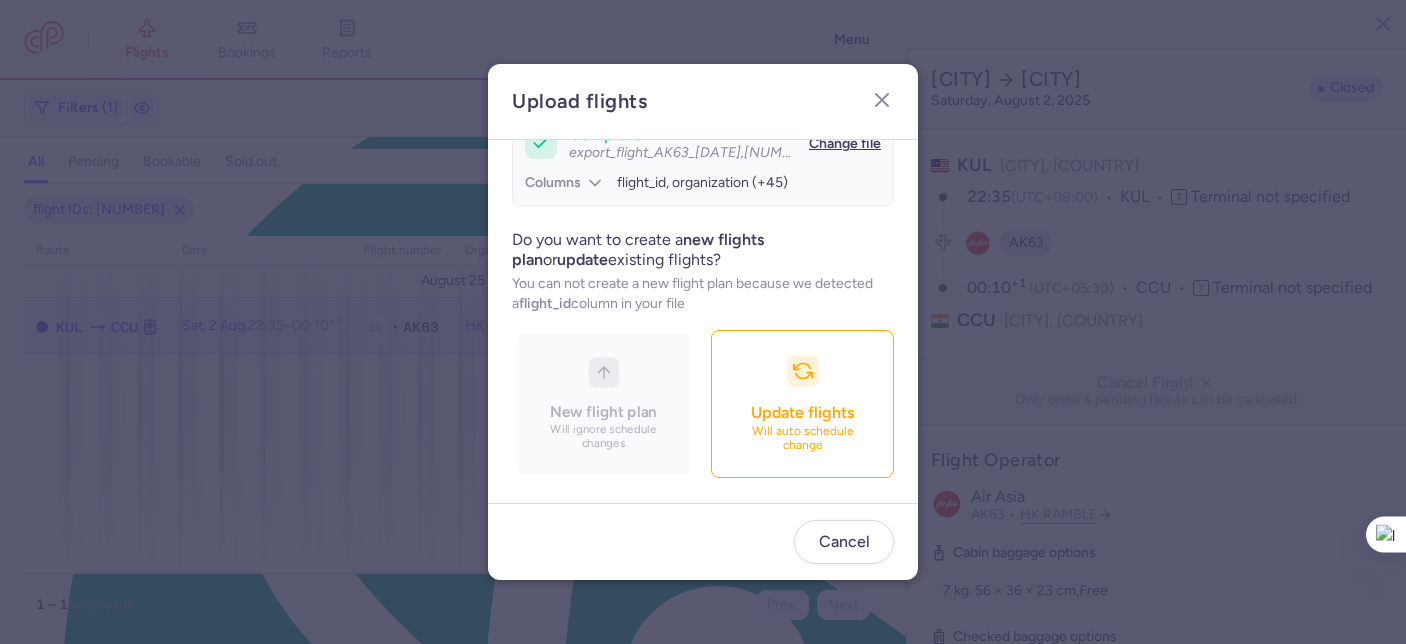 scroll, scrollTop: 215, scrollLeft: 0, axis: vertical 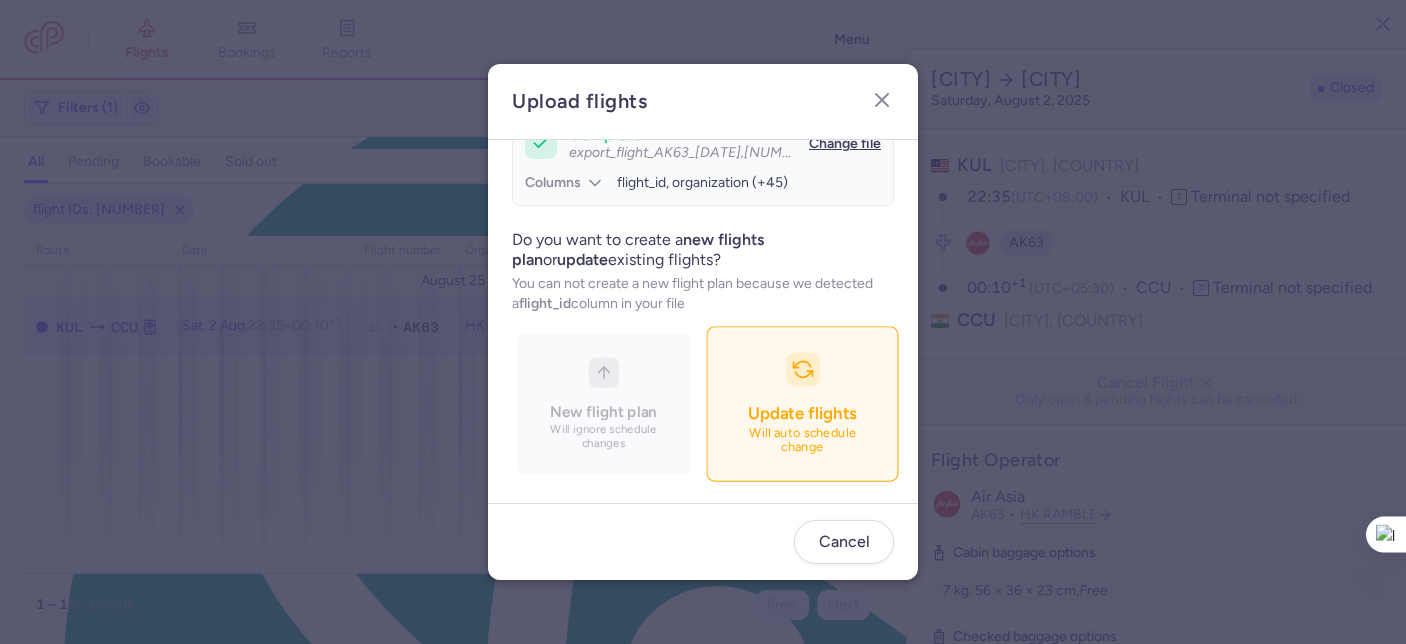 click on "Will auto schedule change" at bounding box center [803, 441] 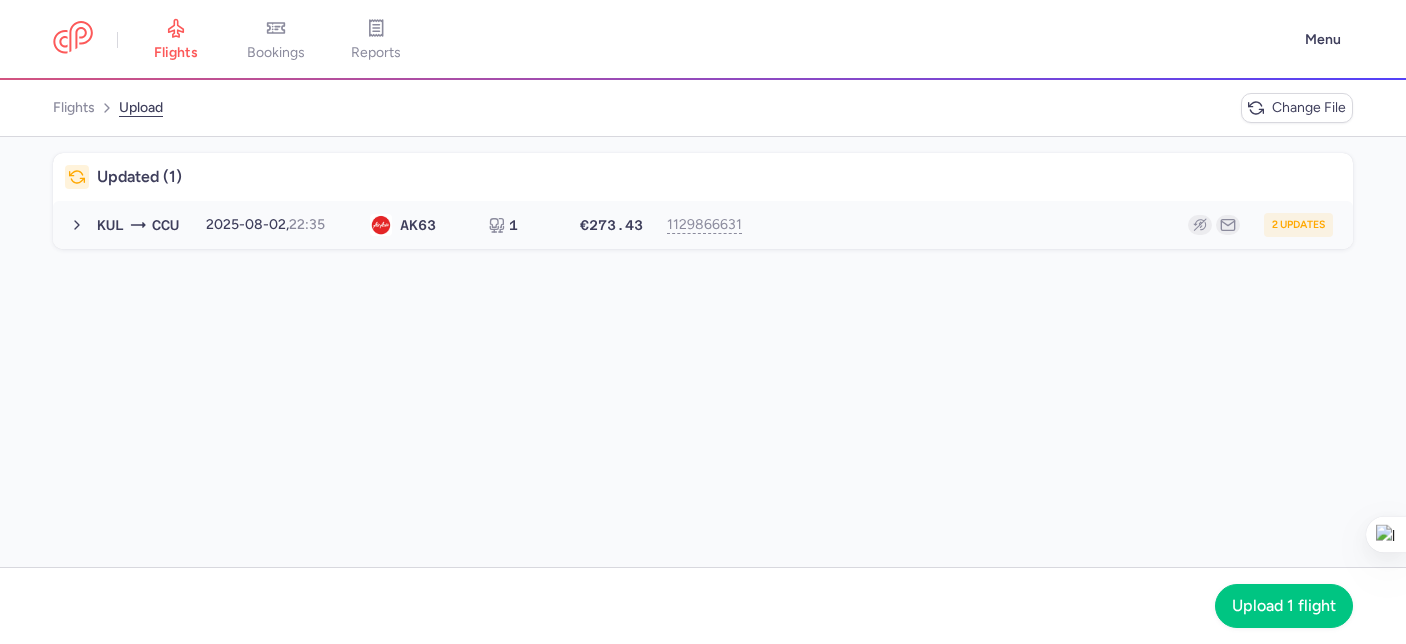 click on "KUL  CCU 2025-08-02,  22:35 AK  63 1 €273.43 1129866631 2 updates 2025-08-02, 22:35 AK63 1 seats €273.43" at bounding box center [703, 225] 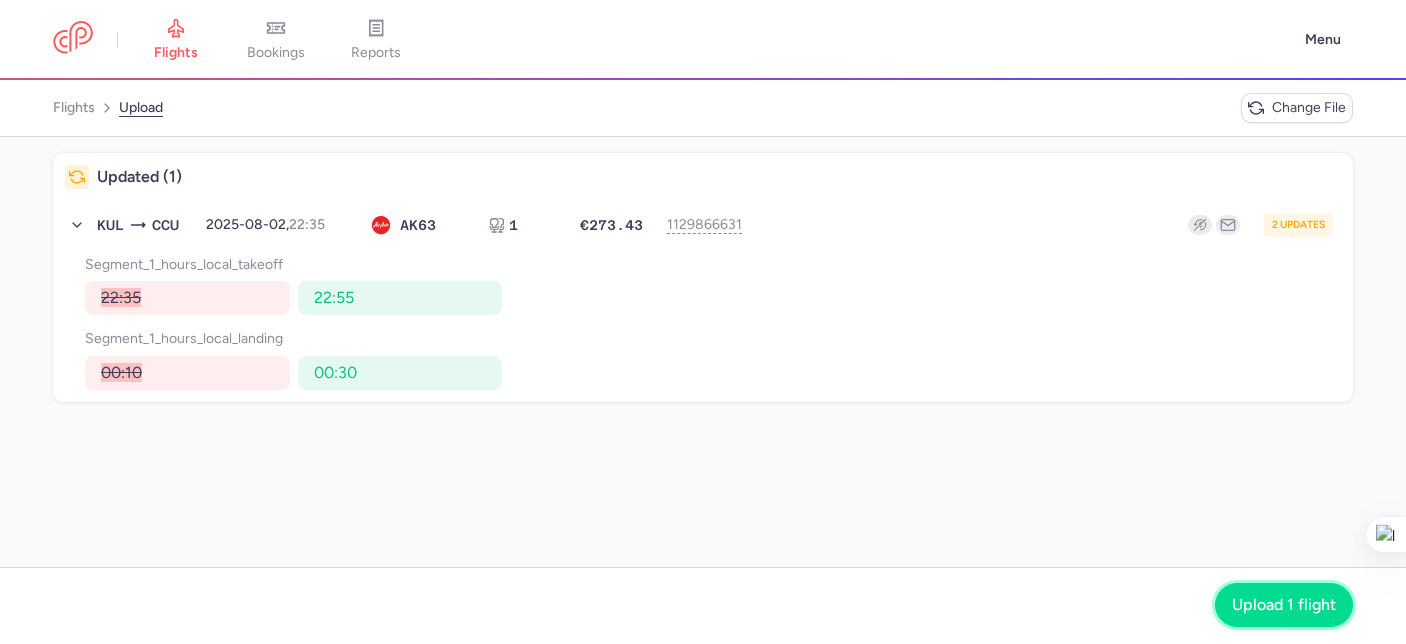 click on "Upload 1 flight" 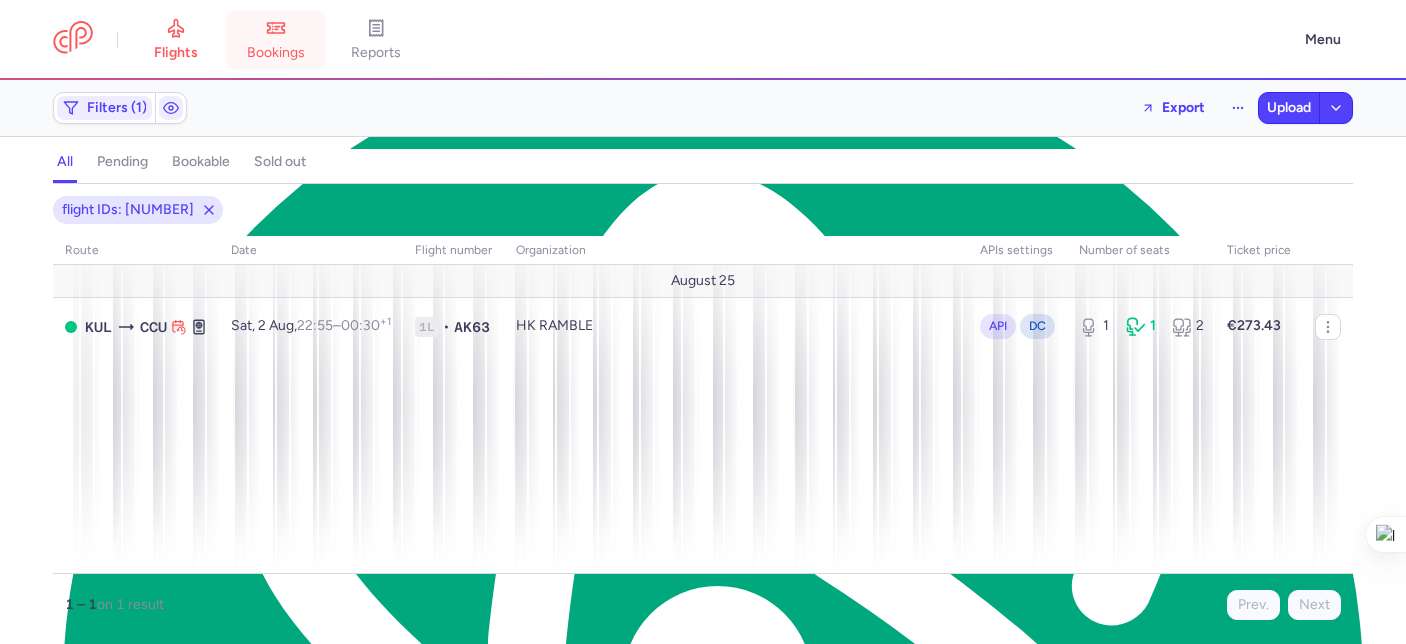 drag, startPoint x: 281, startPoint y: 44, endPoint x: 311, endPoint y: 84, distance: 50 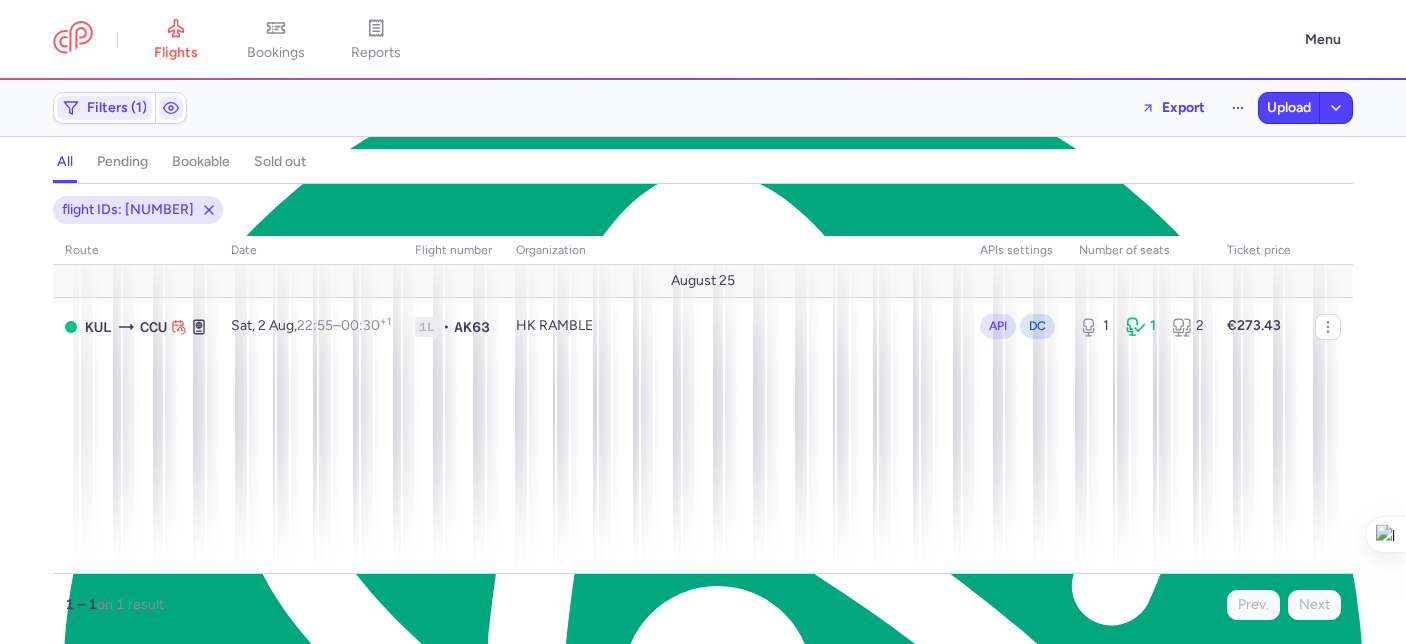 click on "bookings" at bounding box center (276, 53) 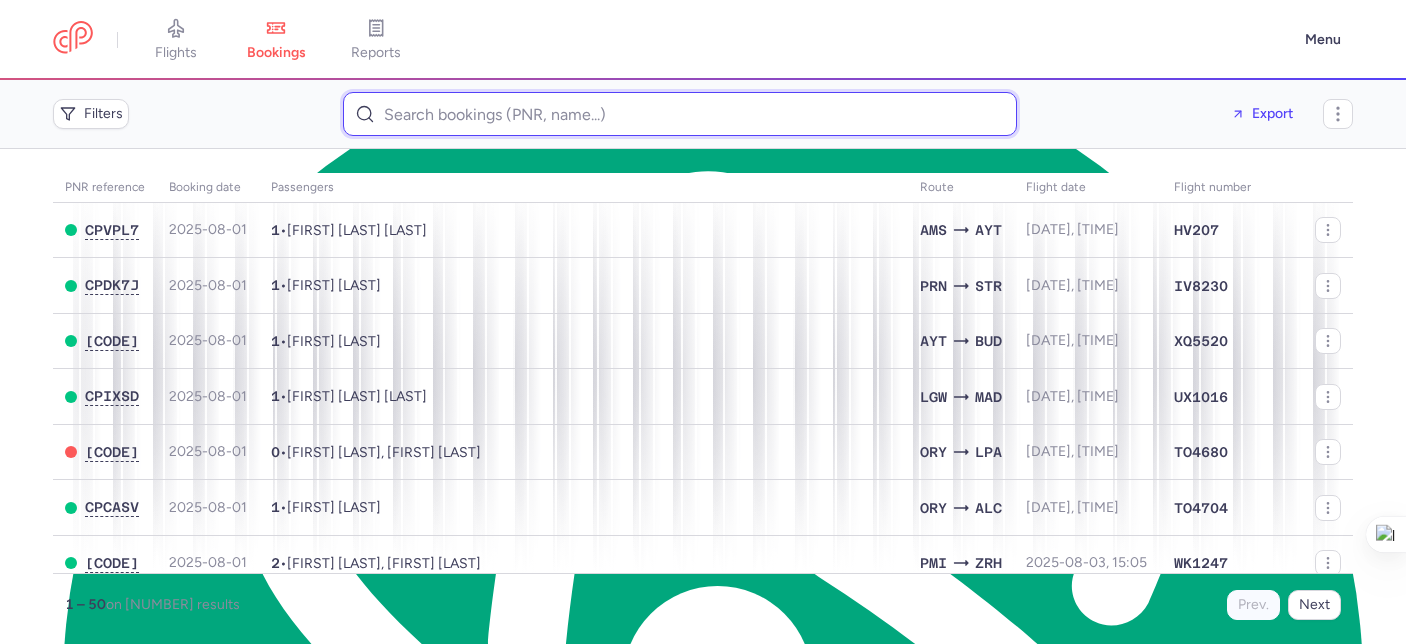 click at bounding box center [680, 114] 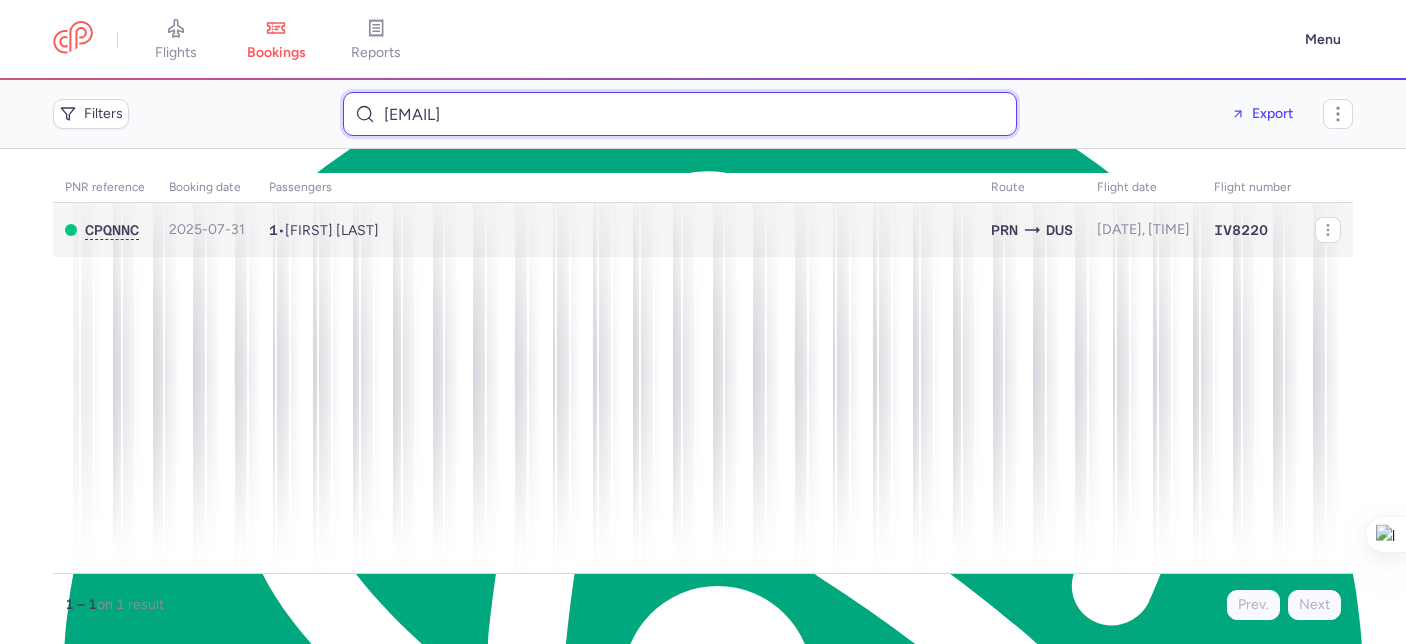 type on "florentshala04@icloud.com" 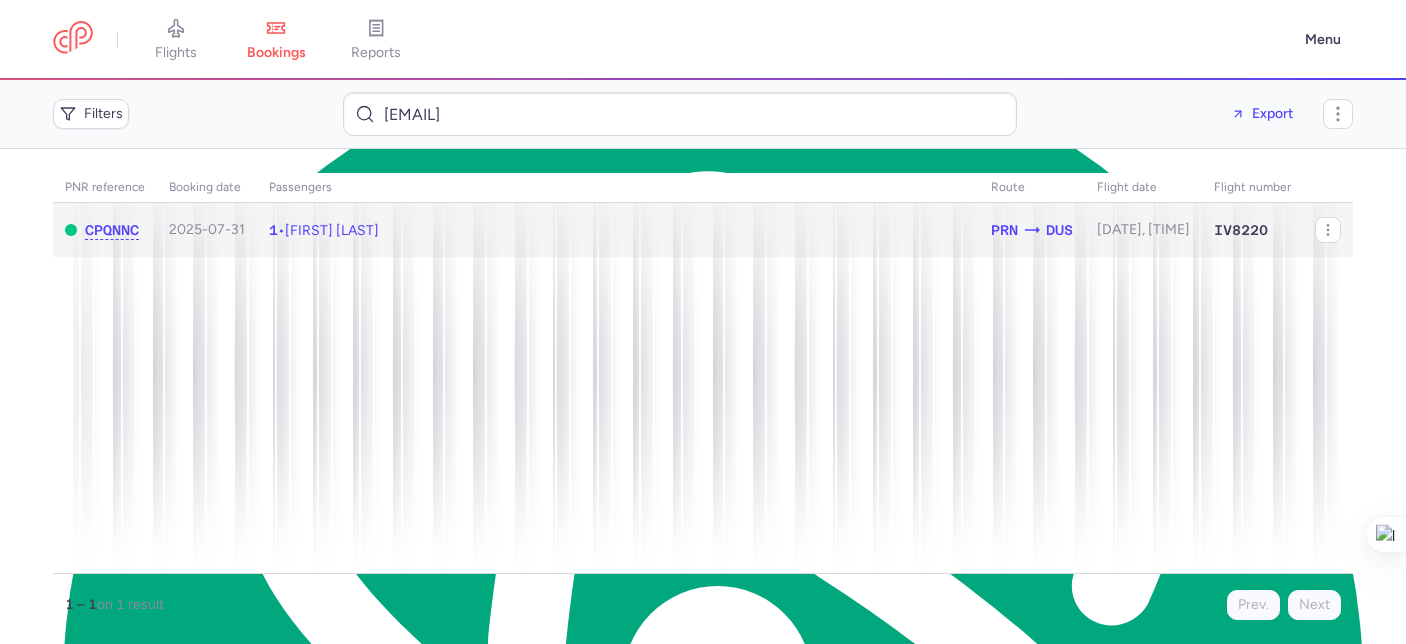 click on "1  •  Florent SHALA" 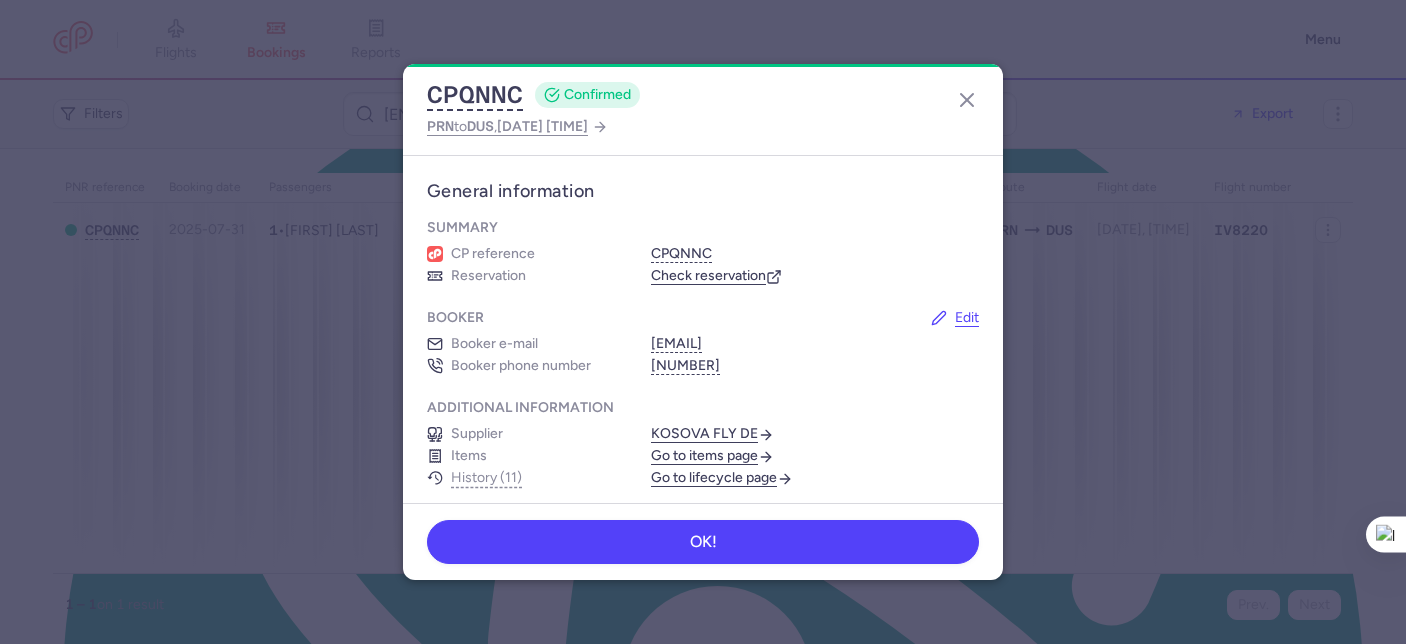 drag, startPoint x: 474, startPoint y: 100, endPoint x: 403, endPoint y: 106, distance: 71.25307 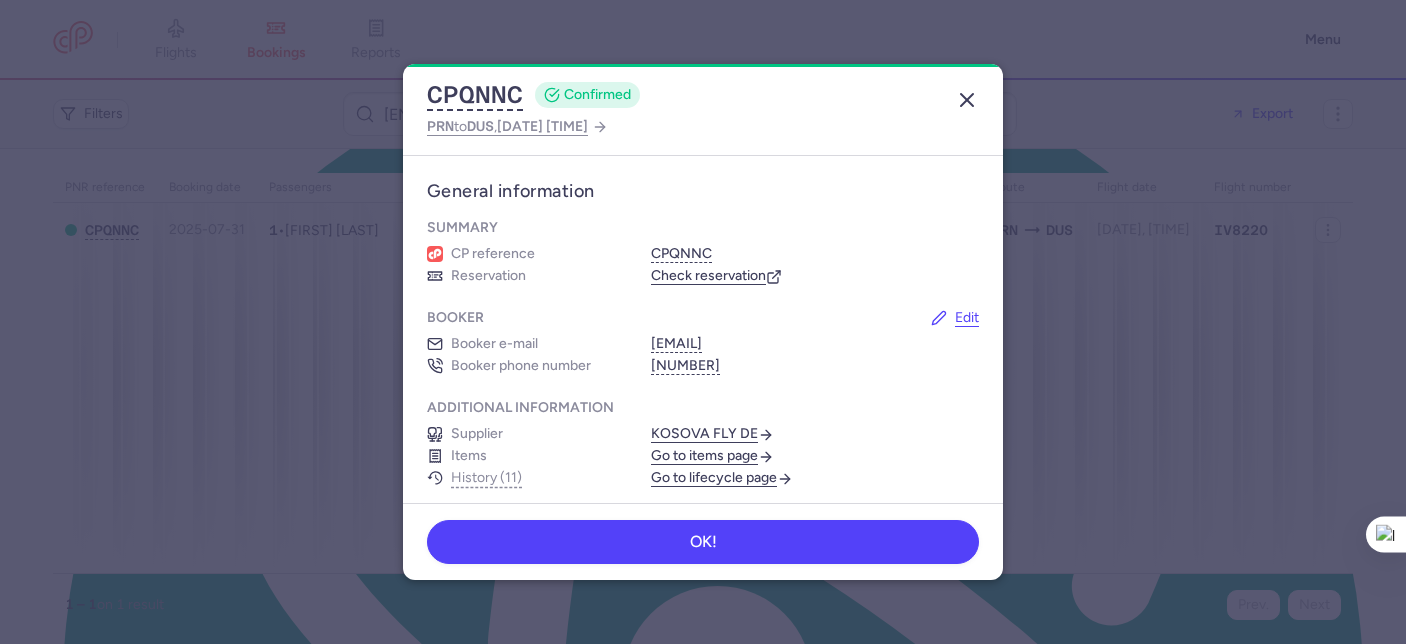 click 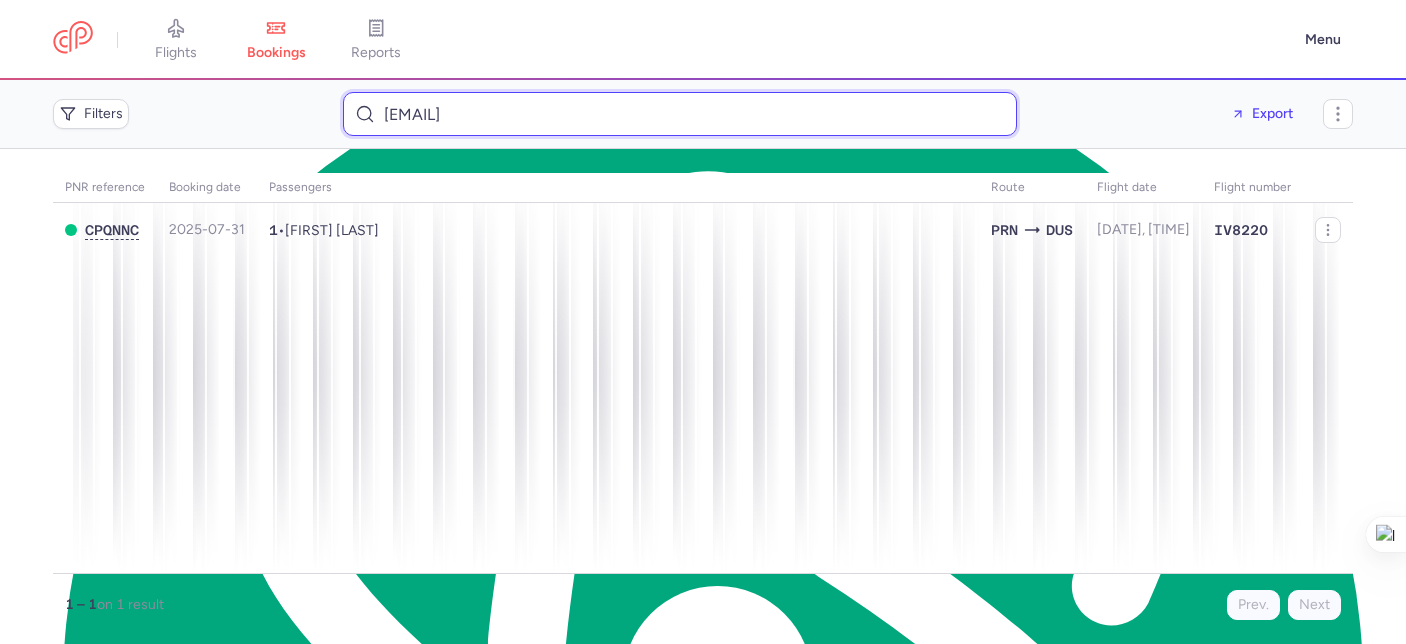 type on "m" 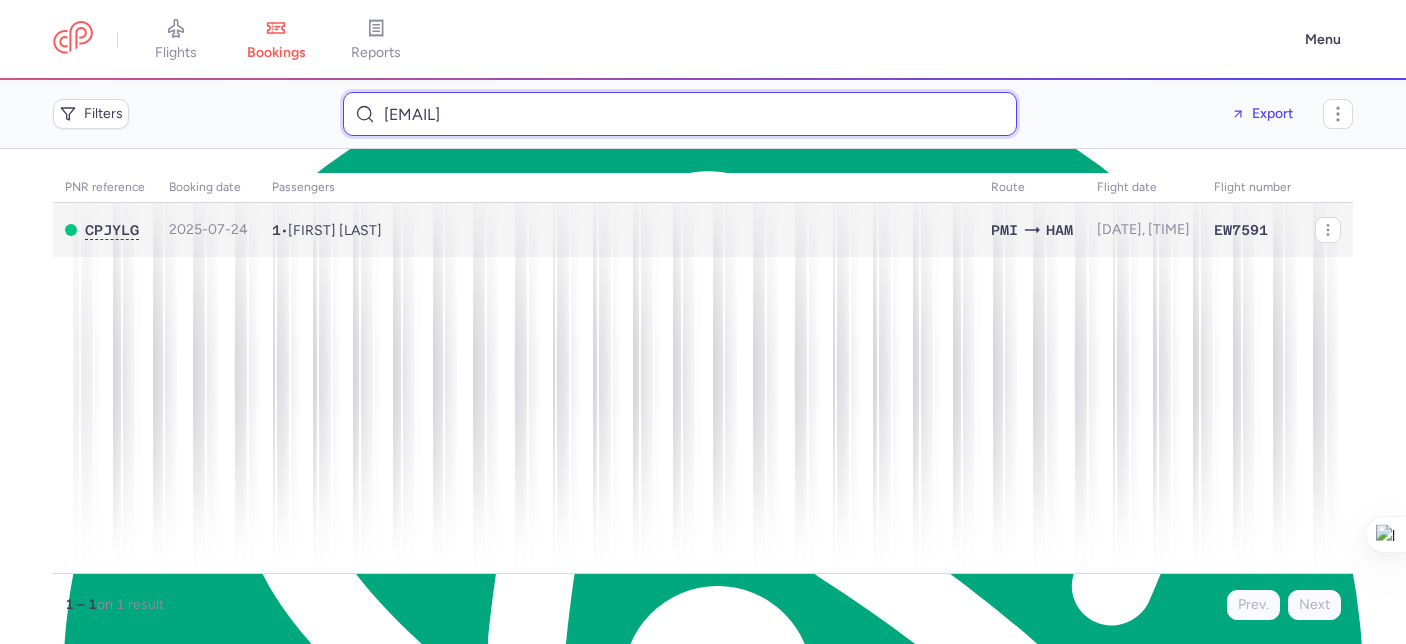 type on "nici.guetter@gmx.de" 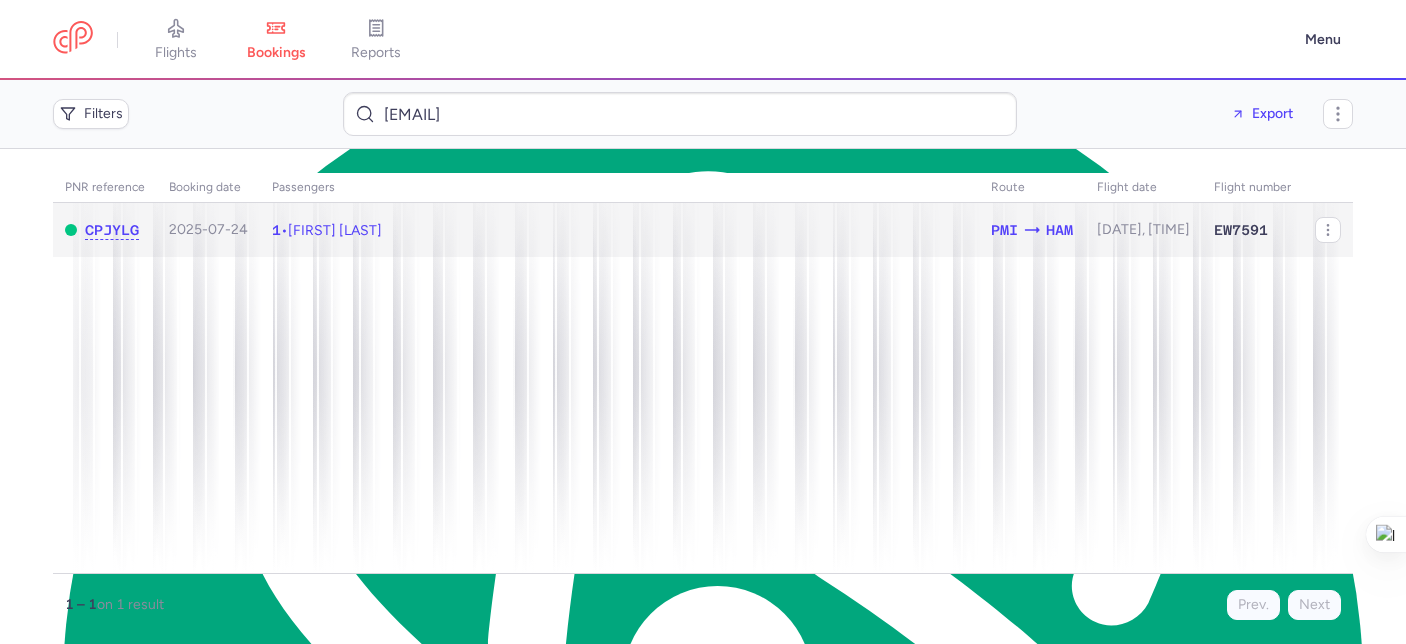 click on "1  •  Mika Guido FRIEDRICH" 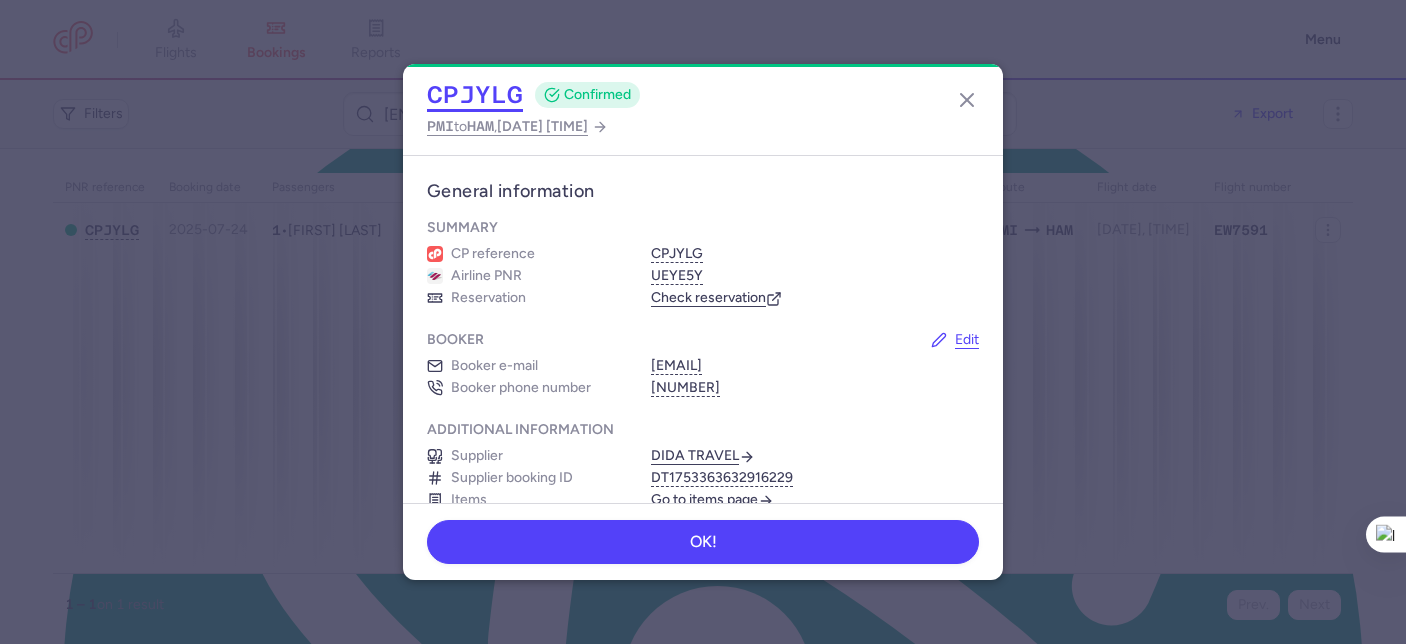 click on "CPJYLG" 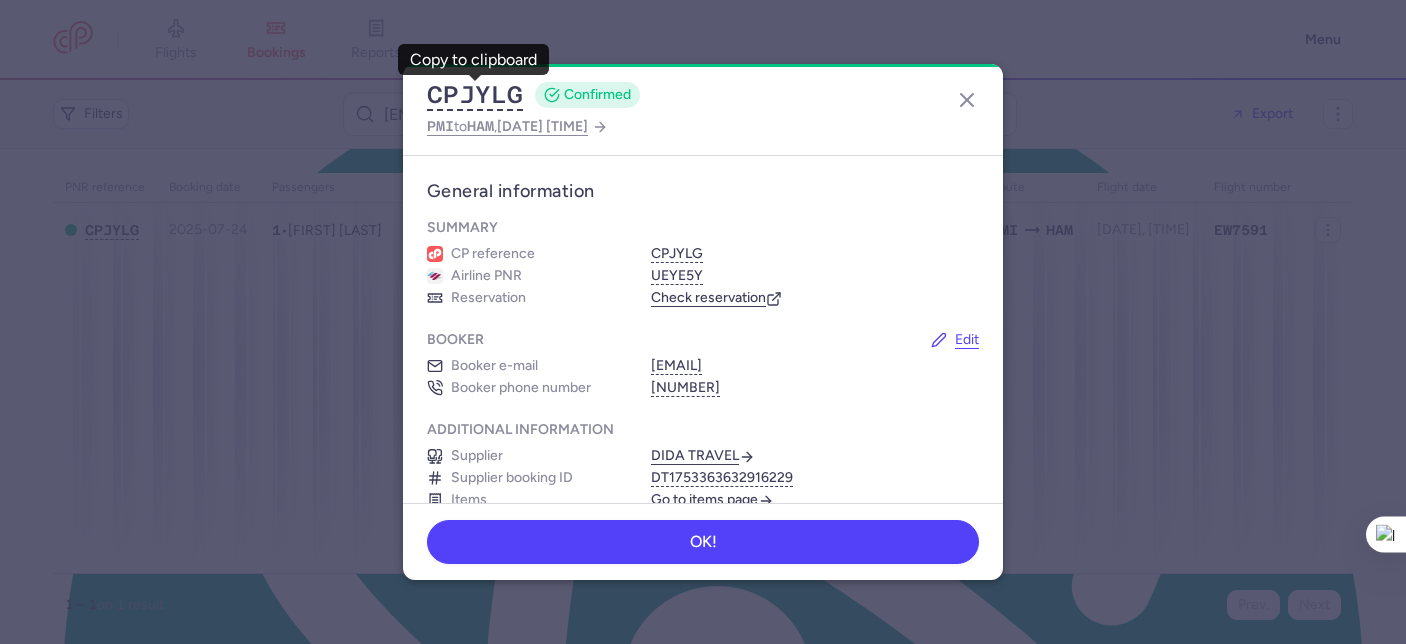drag, startPoint x: 962, startPoint y: 105, endPoint x: 947, endPoint y: 104, distance: 15.033297 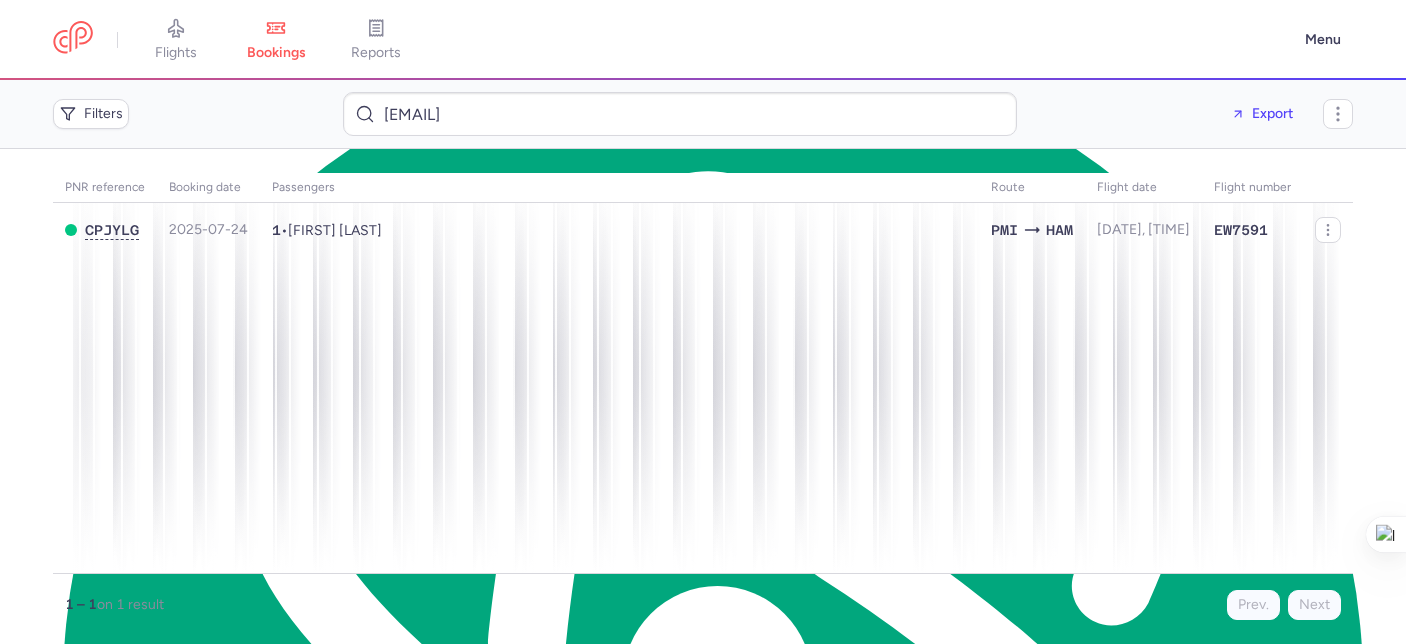 click on "flights" at bounding box center (176, 40) 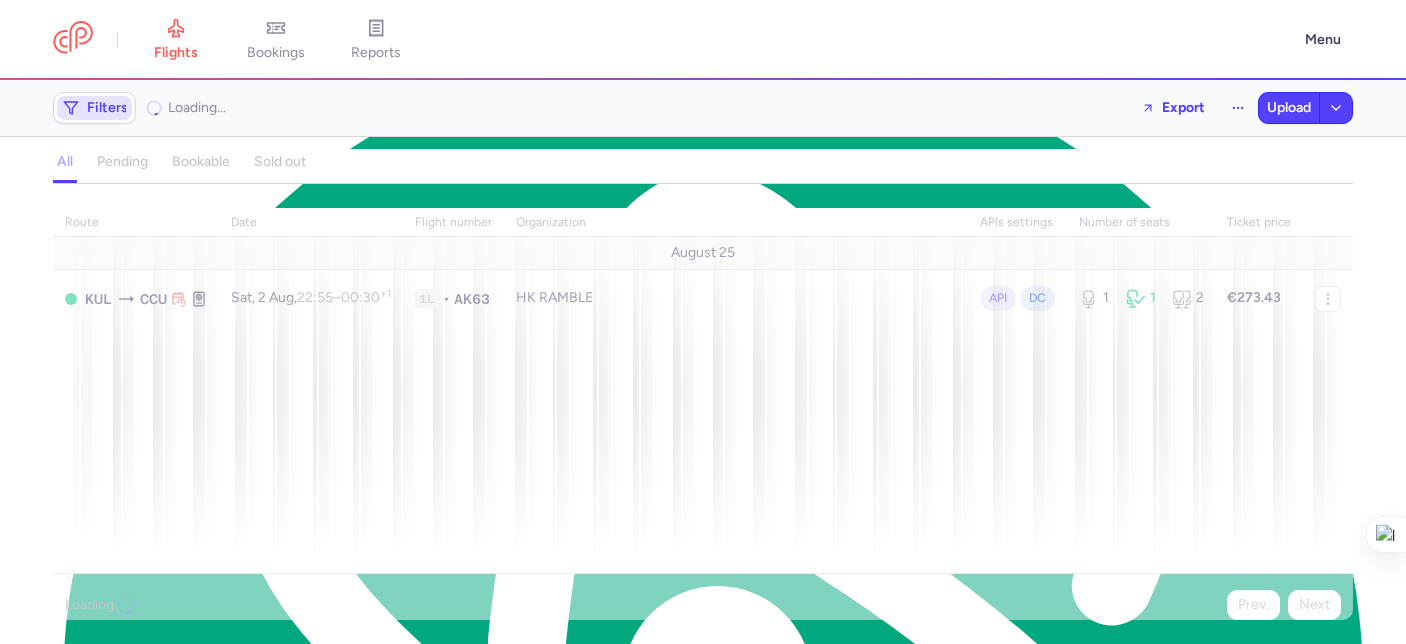 click on "Filters" 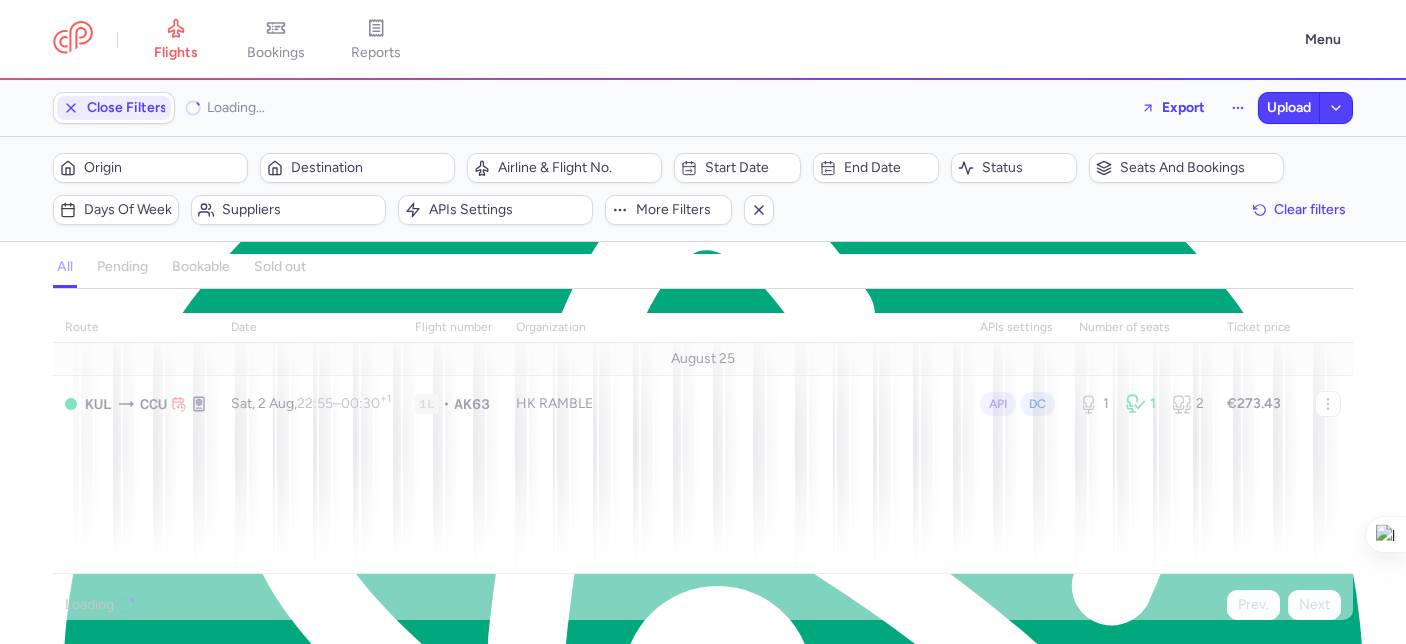 scroll, scrollTop: 0, scrollLeft: 0, axis: both 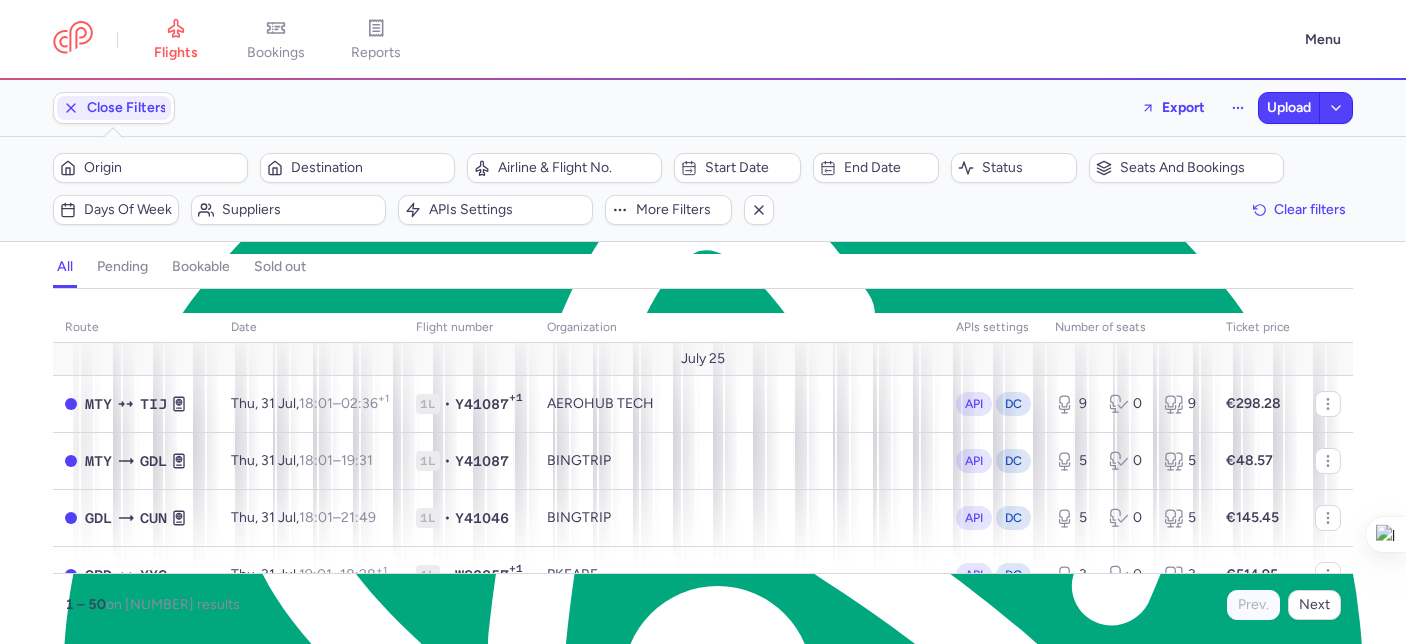 click on "Origin  Destination" at bounding box center (254, 168) 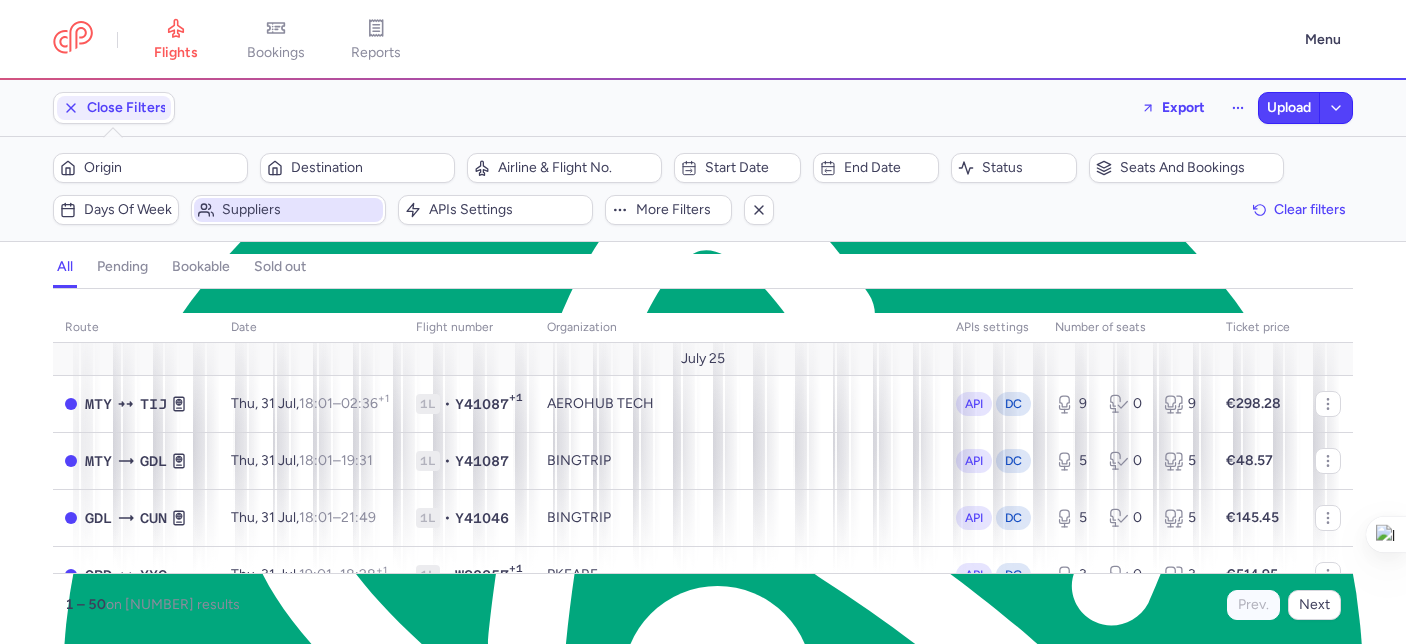 click on "Suppliers" at bounding box center (300, 210) 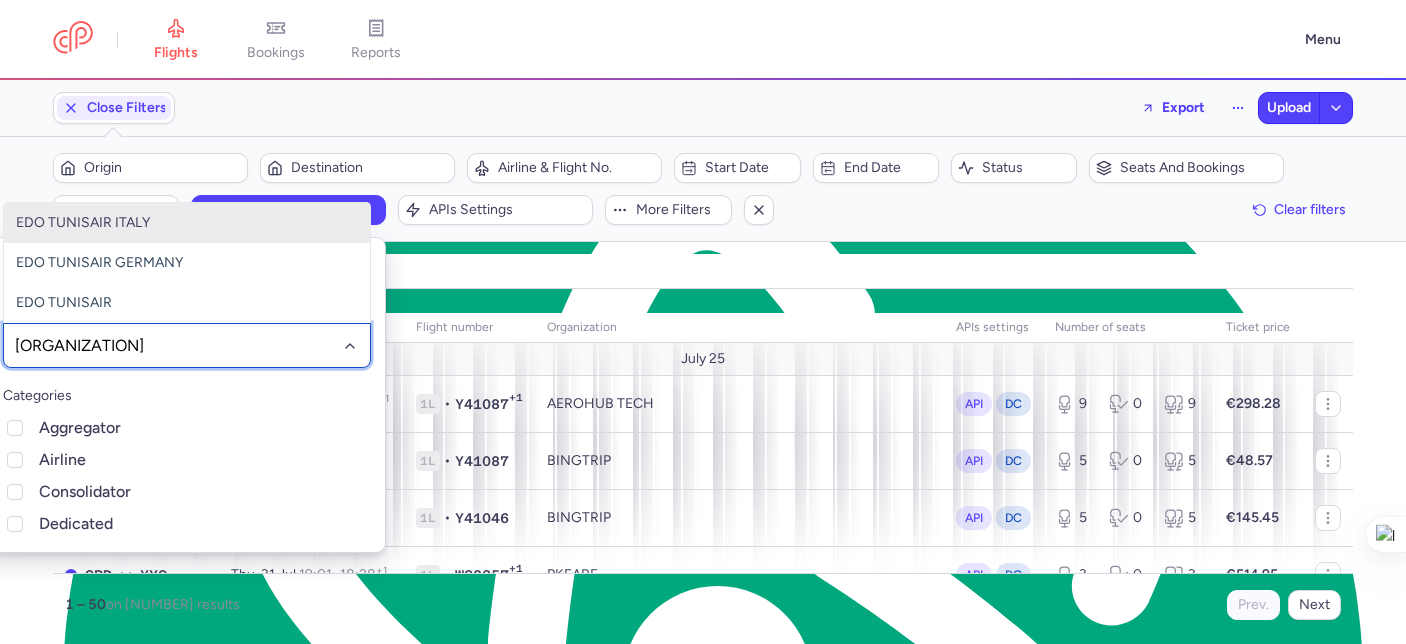 type on "tunisair" 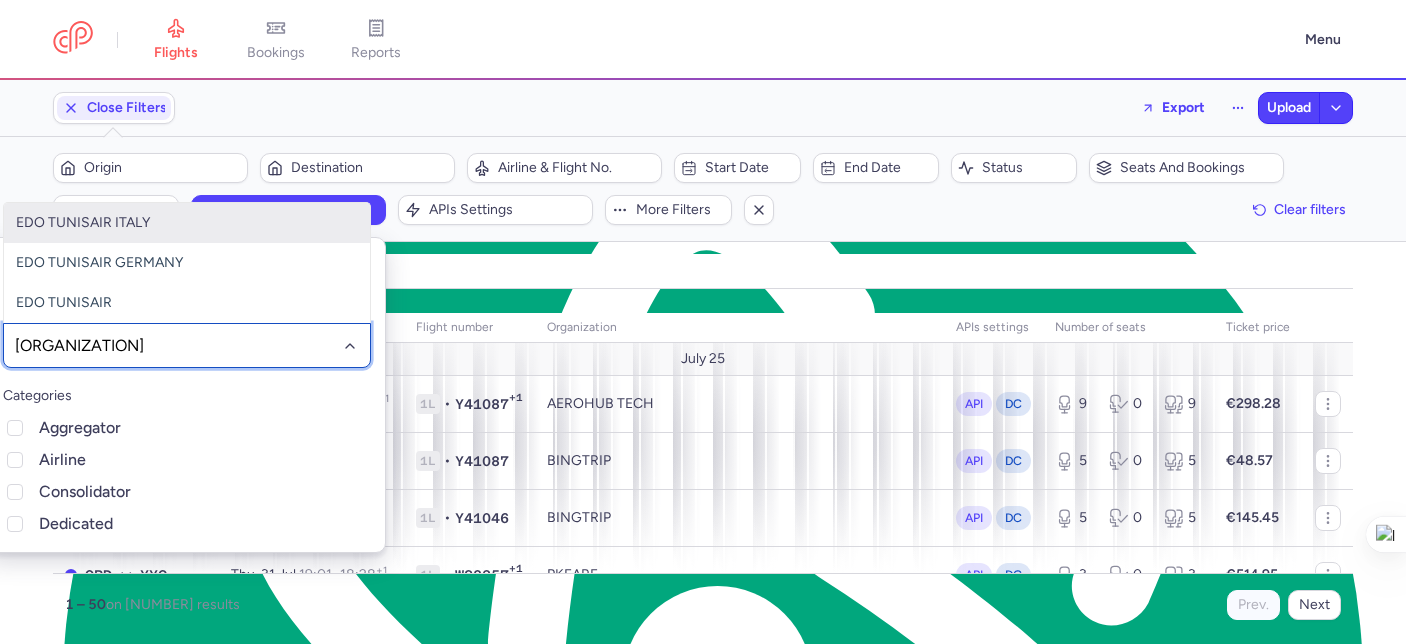 click on "EDO TUNISAIR ITALY" at bounding box center (187, 223) 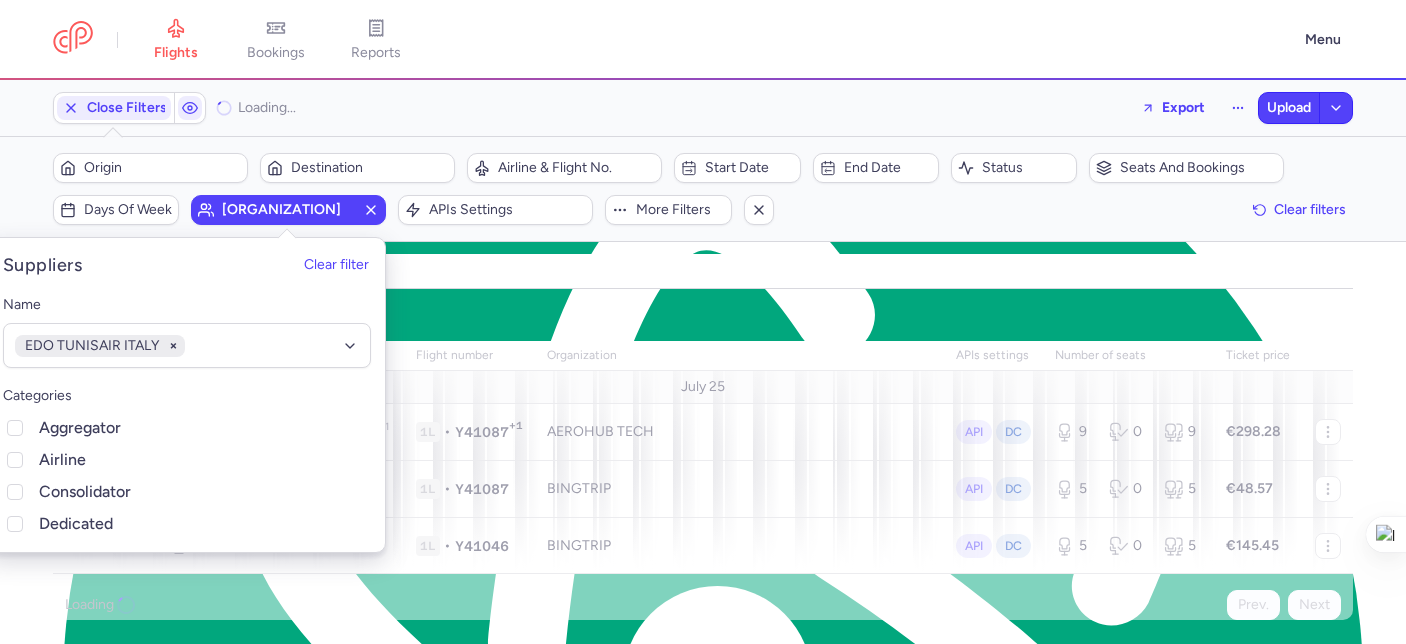 click on "all pending bookable sold out" at bounding box center (703, 271) 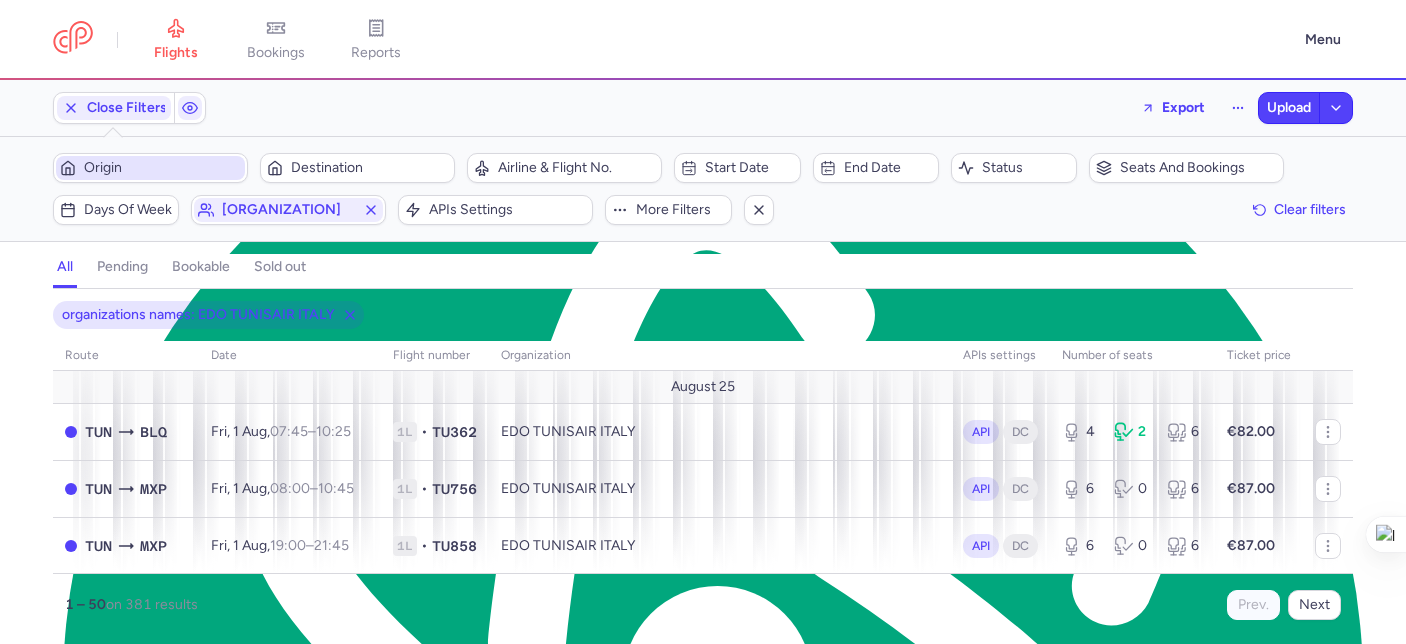 click on "Origin" at bounding box center (150, 168) 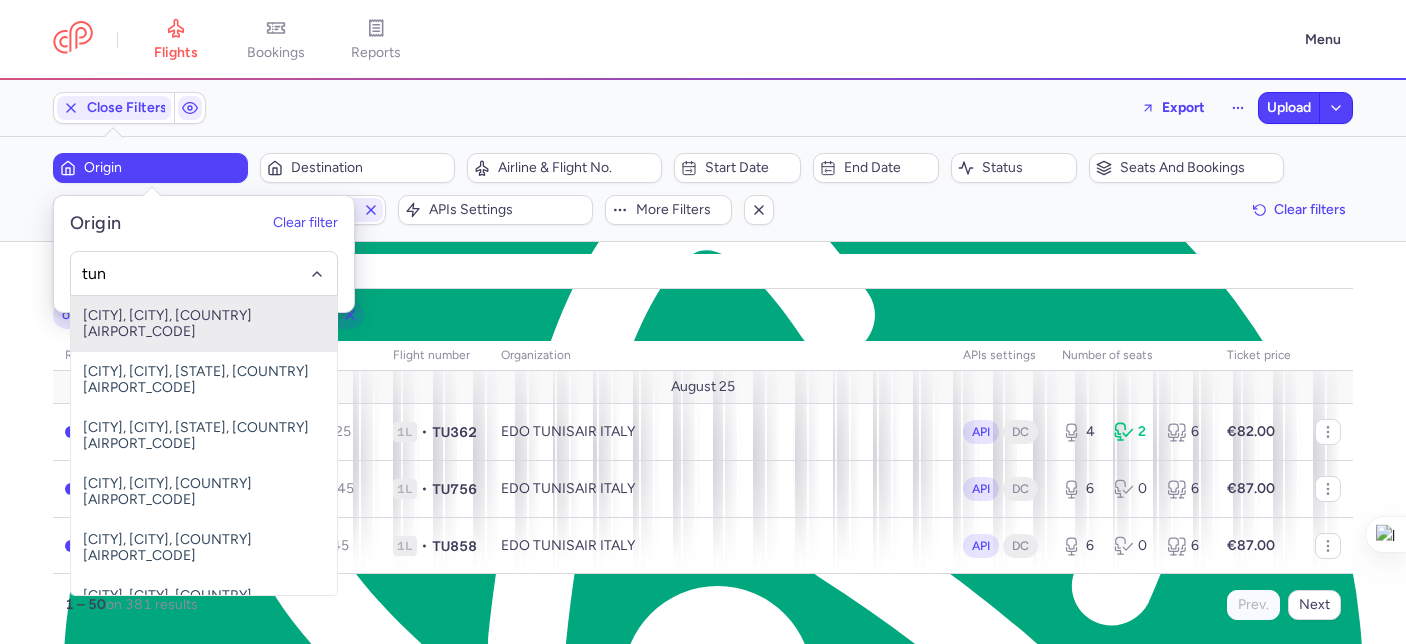 click on "Carthage, Tunis, Tunisia TUN" at bounding box center [204, 324] 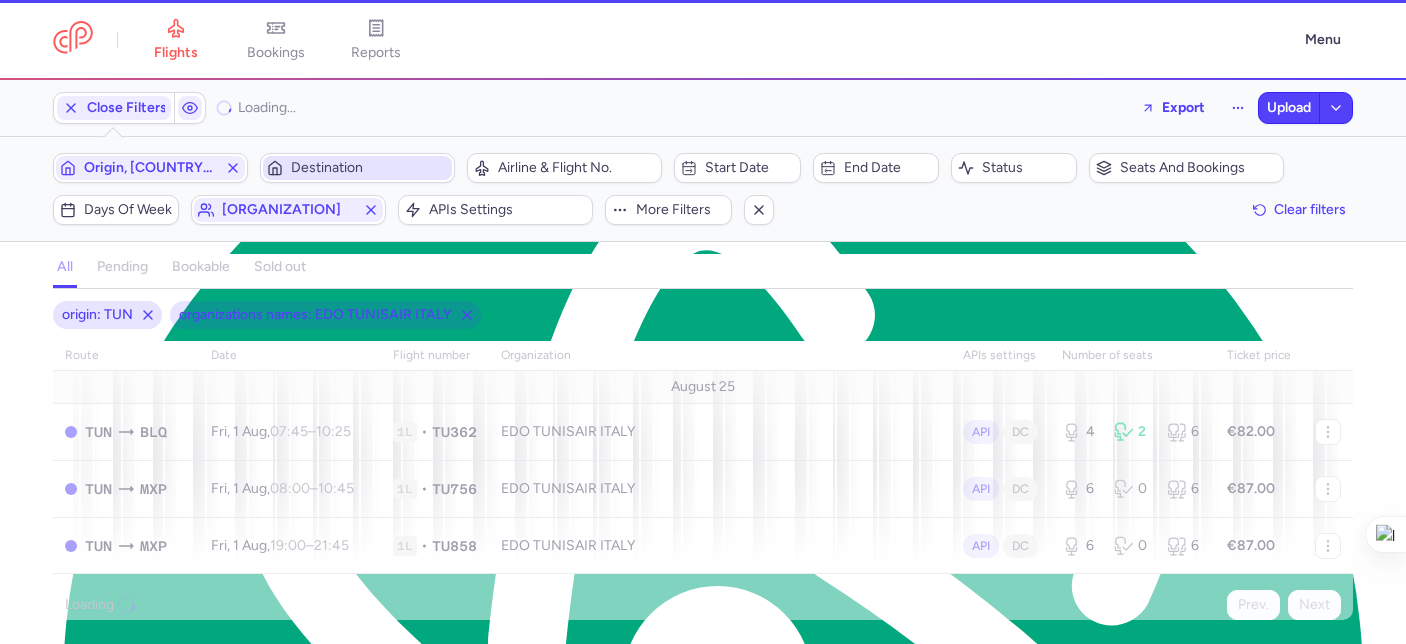 click on "Destination" at bounding box center [357, 168] 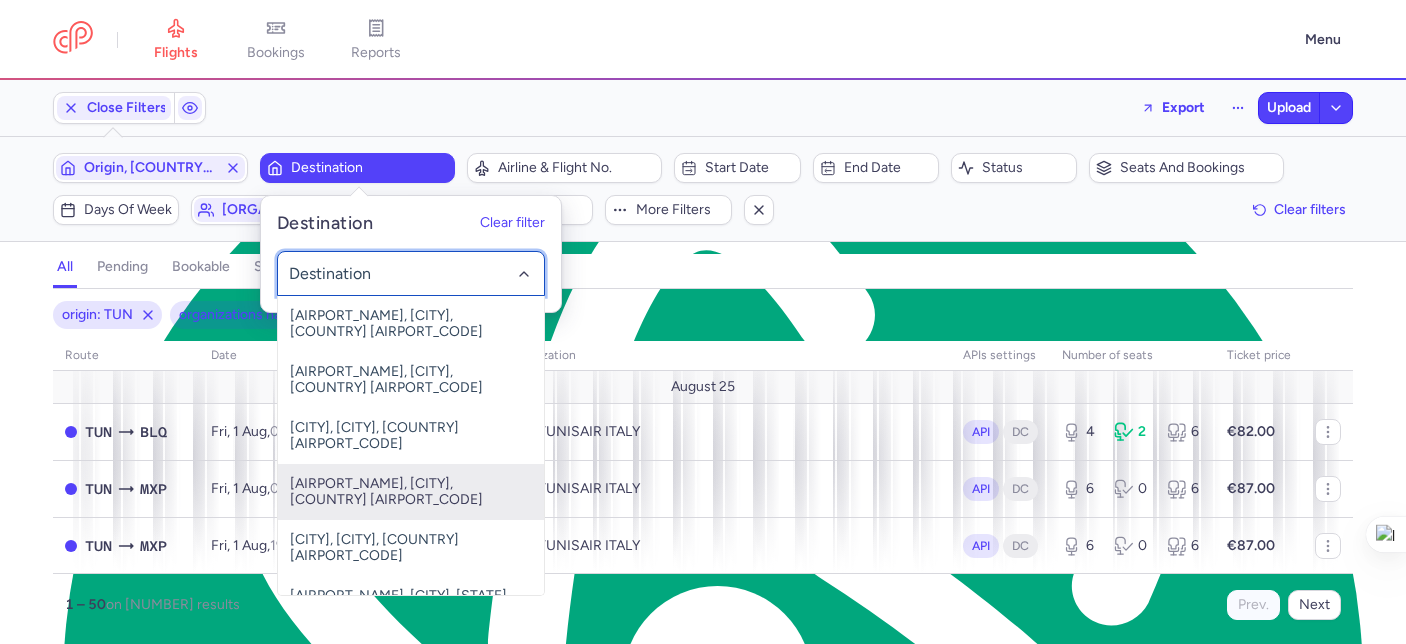 click 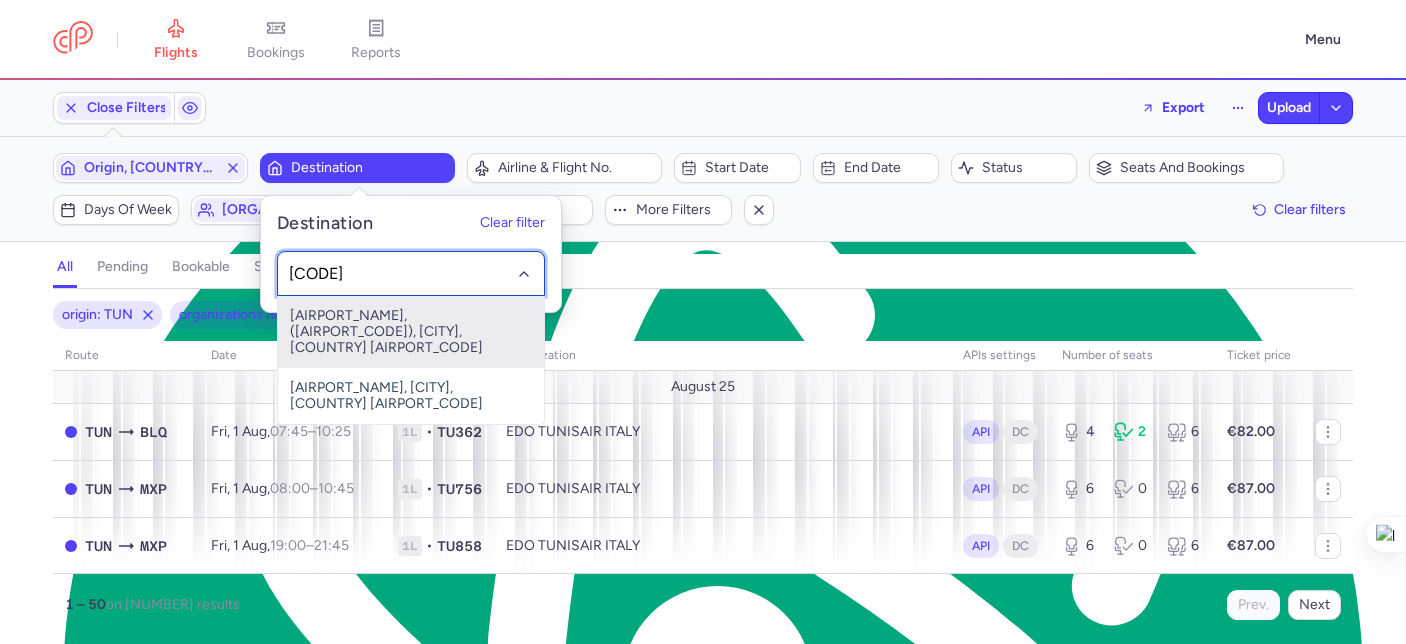 drag, startPoint x: 448, startPoint y: 320, endPoint x: 462, endPoint y: 312, distance: 16.124516 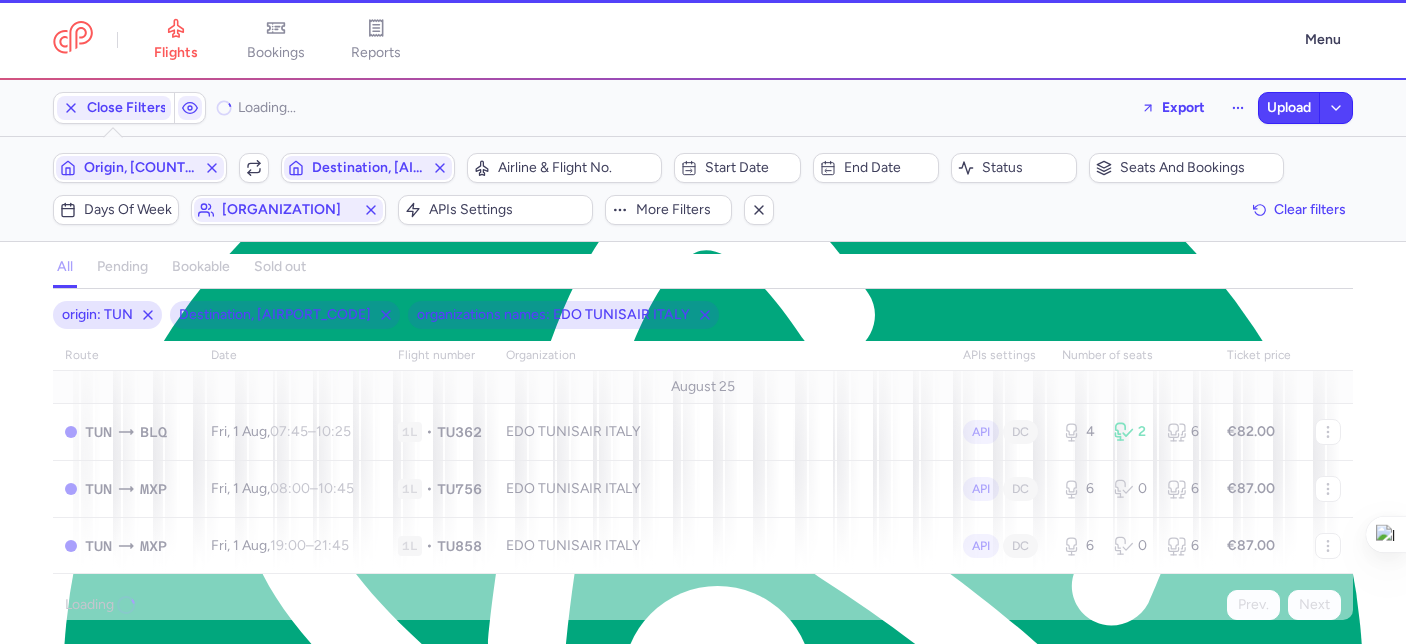 click on "all pending bookable sold out" at bounding box center [703, 271] 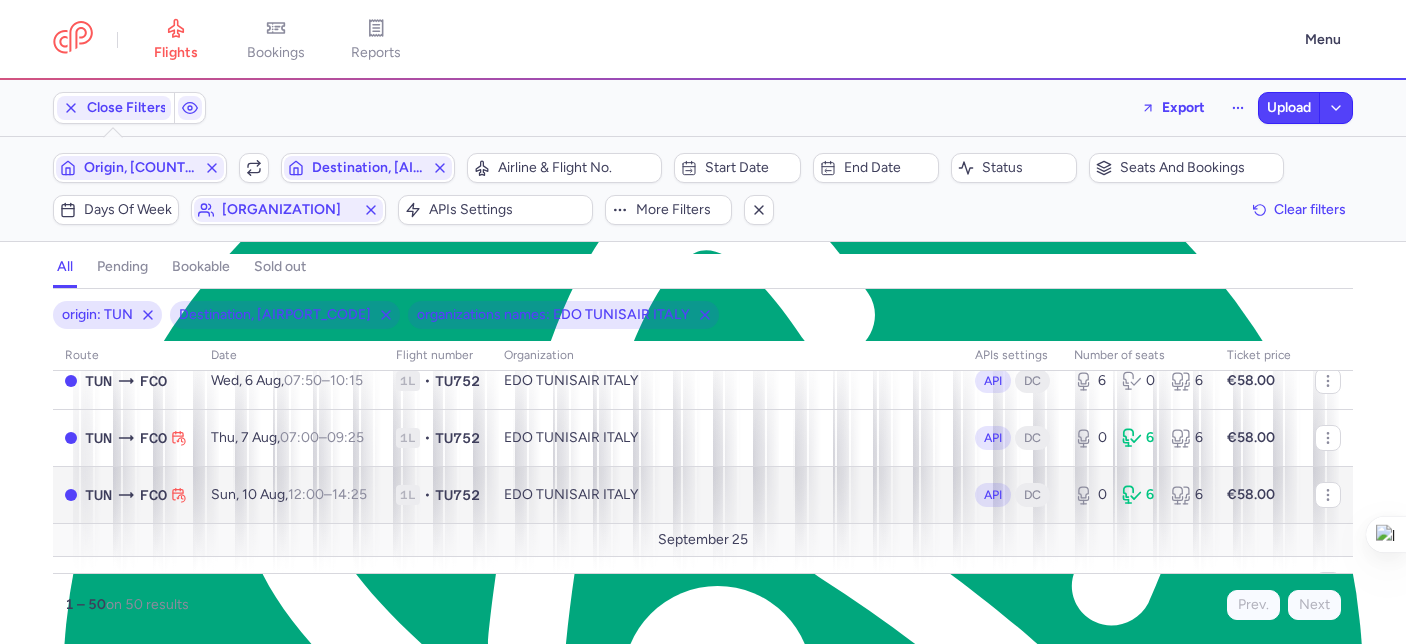 scroll, scrollTop: 0, scrollLeft: 0, axis: both 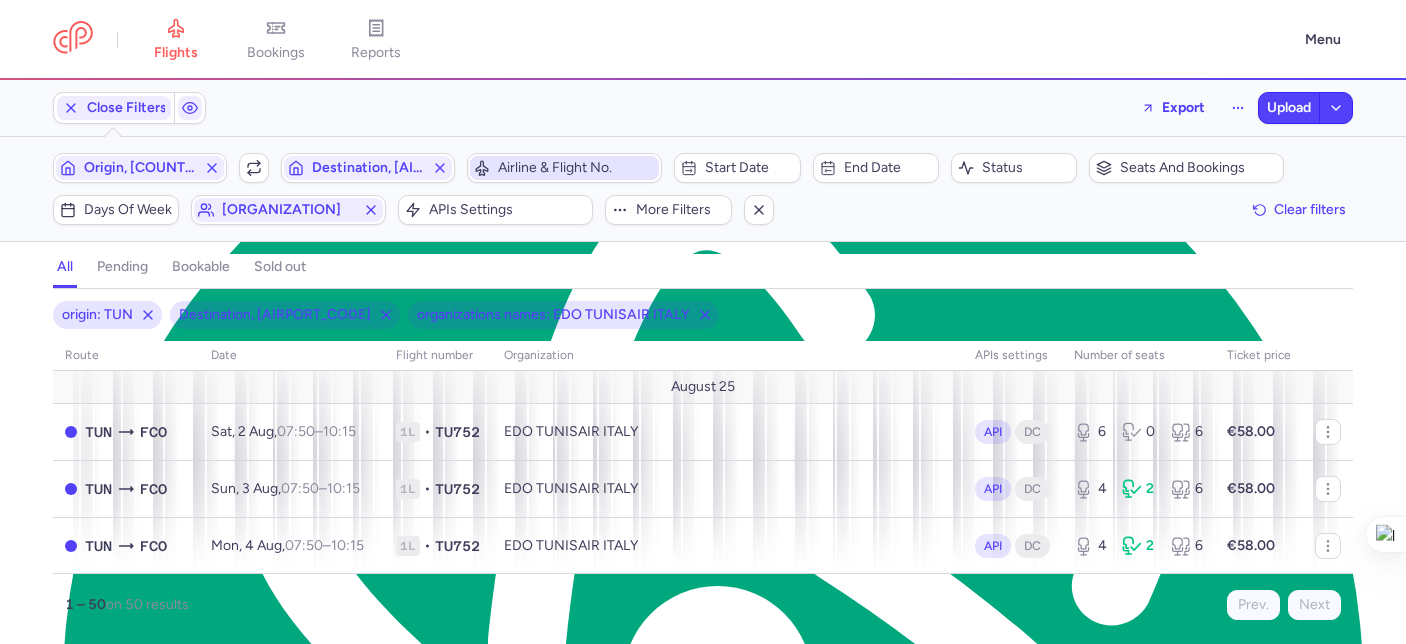 click on "Airline & Flight No." at bounding box center [576, 168] 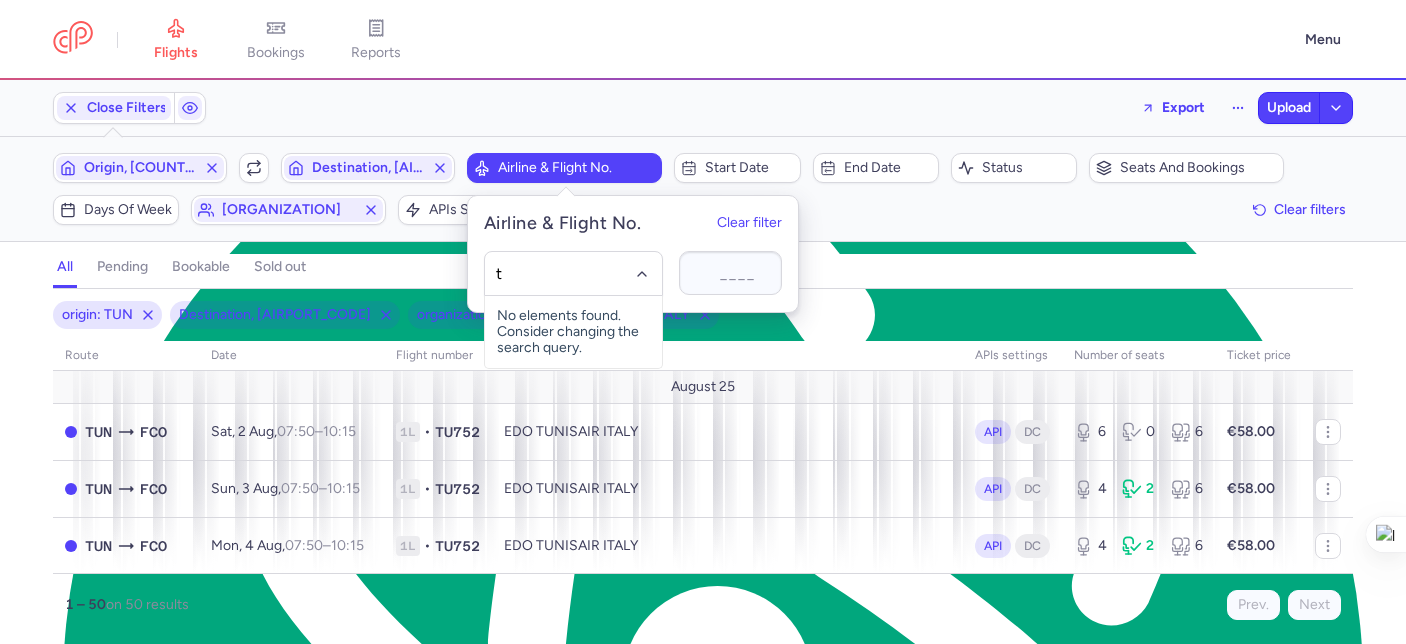 type on "tu" 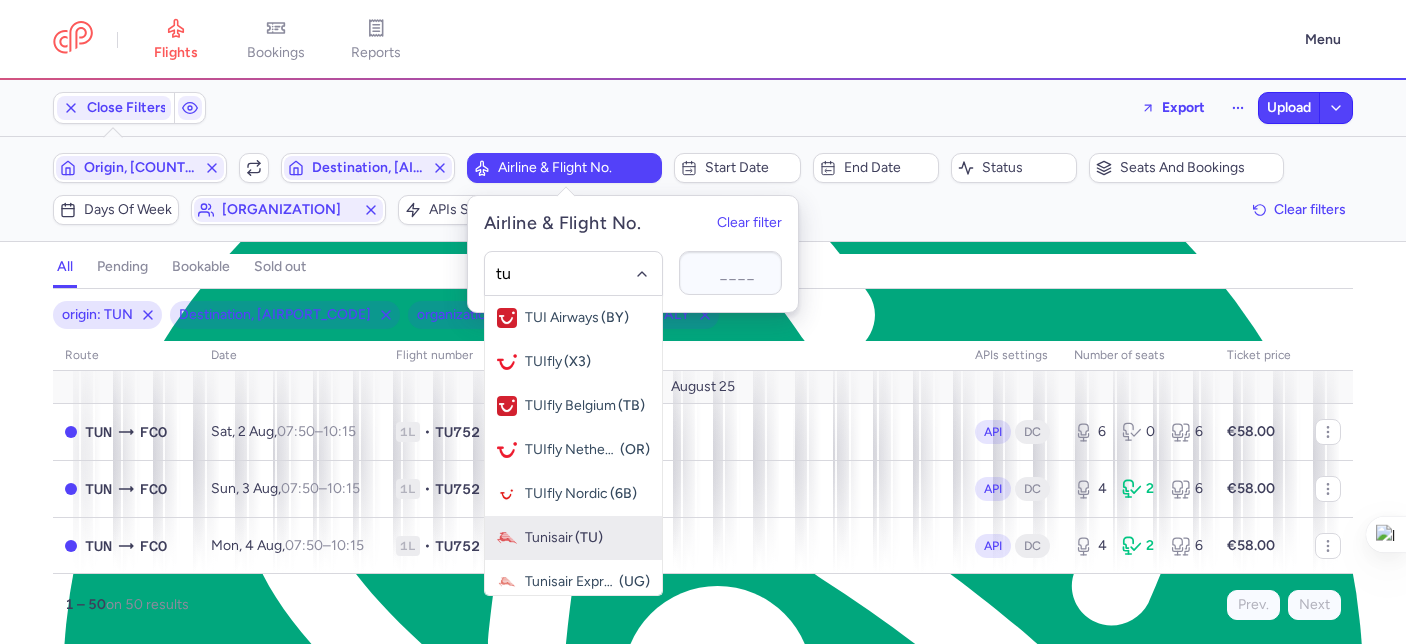 click on "Tunisair (TU)" 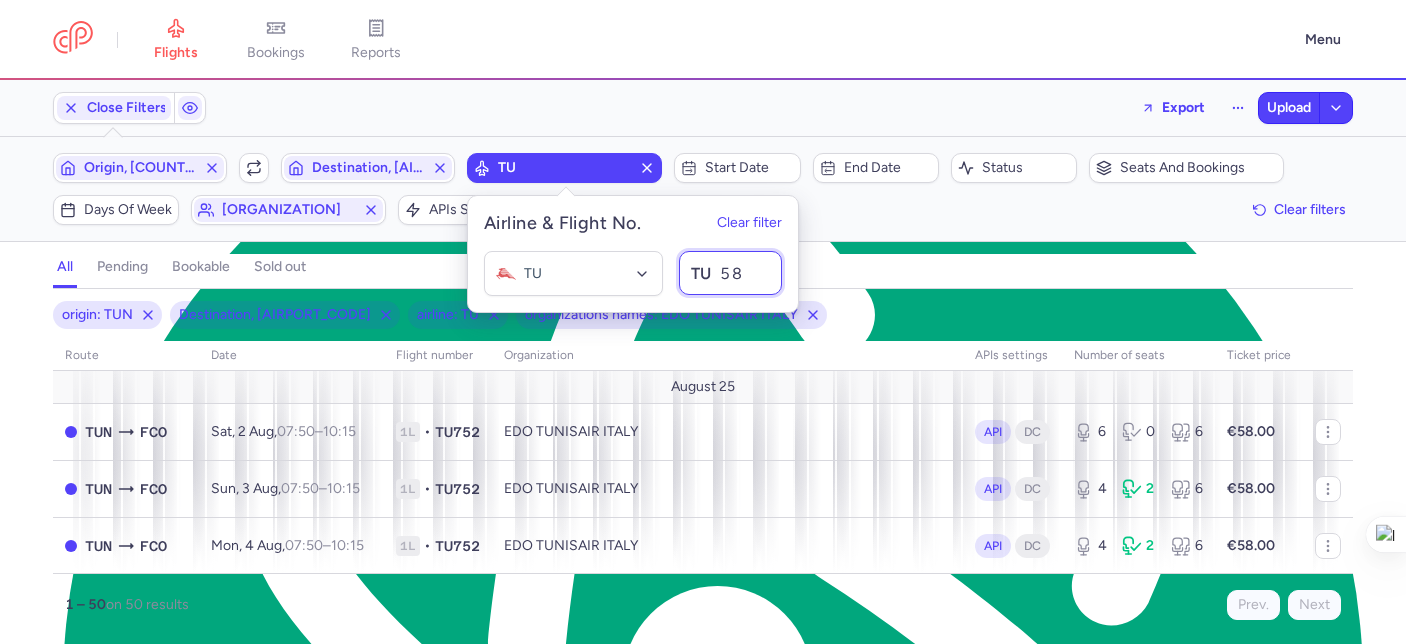 type on "585" 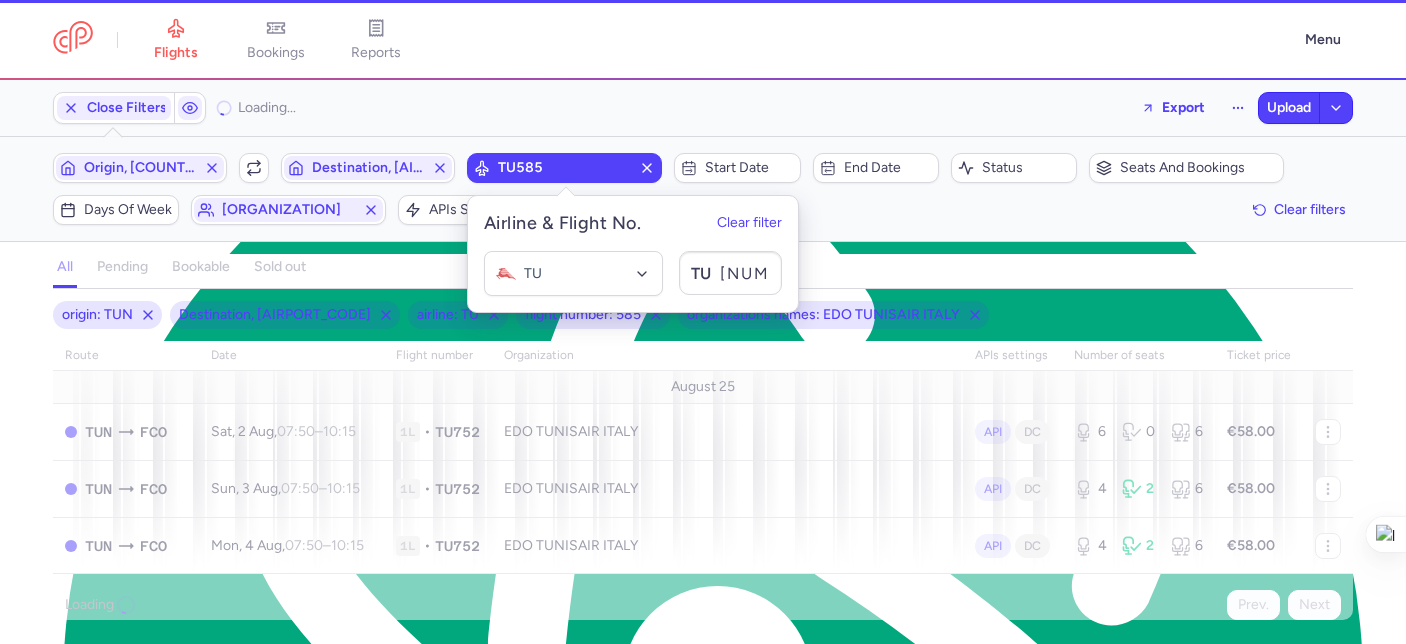 click on "origin: TUN destination: FCO airline: TU flight number: 585 organizations names: EDO TUNISAIR ITALY" at bounding box center (703, 315) 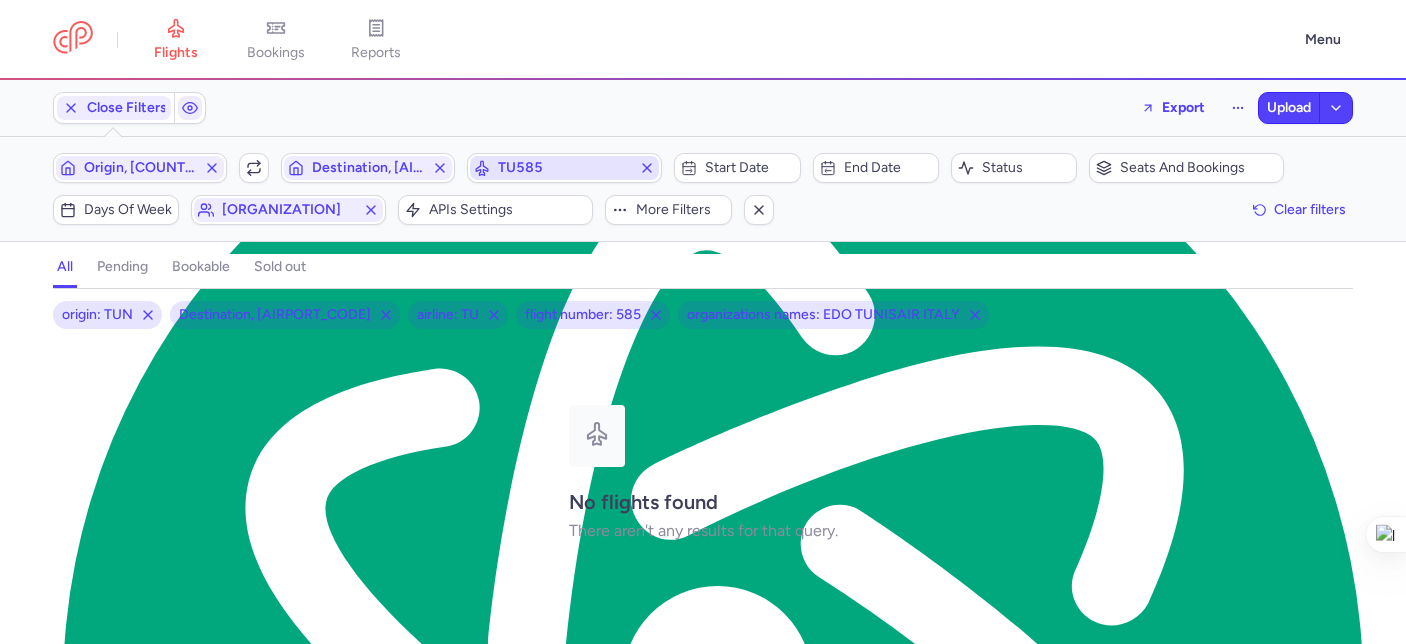 click on "TU585" at bounding box center [564, 168] 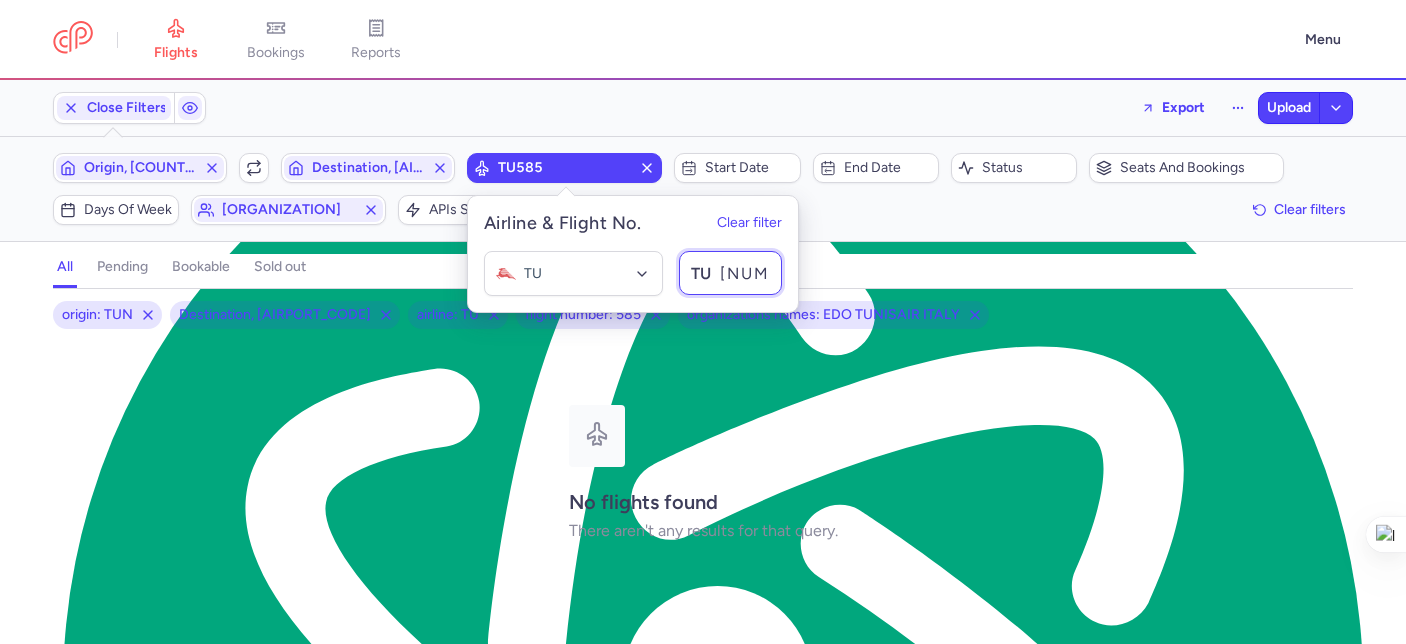 click on "585" at bounding box center [730, 273] 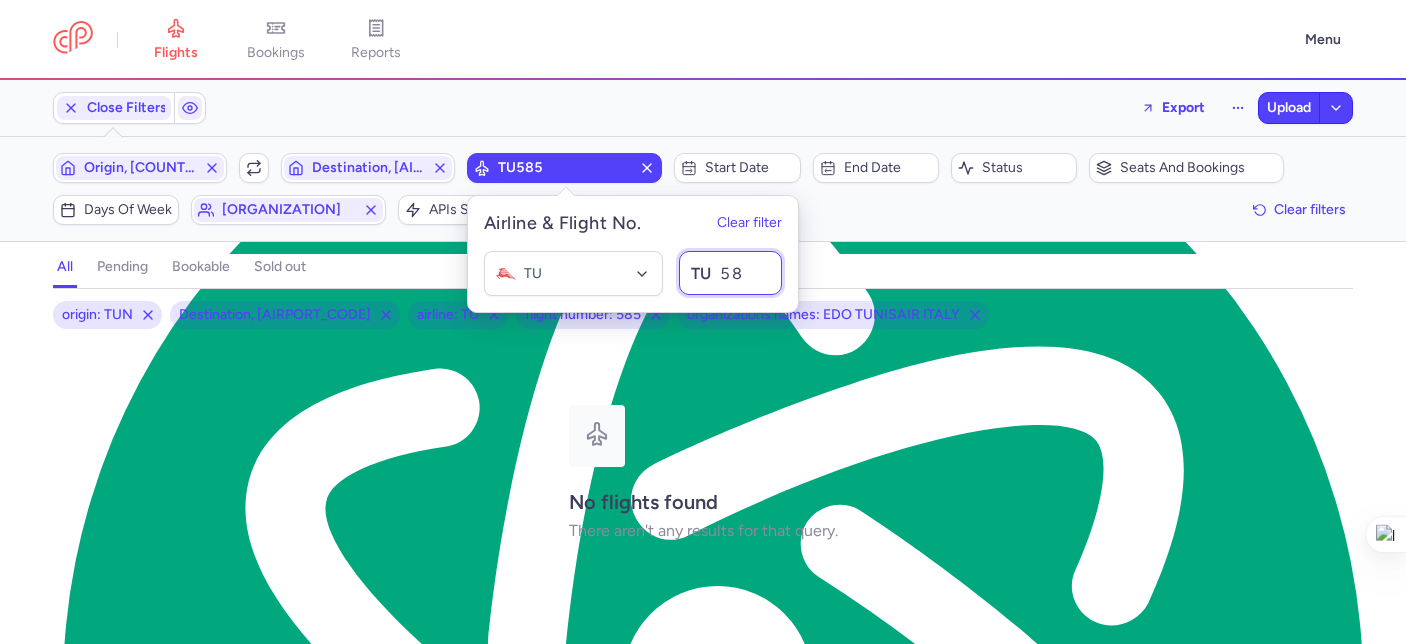type on "5" 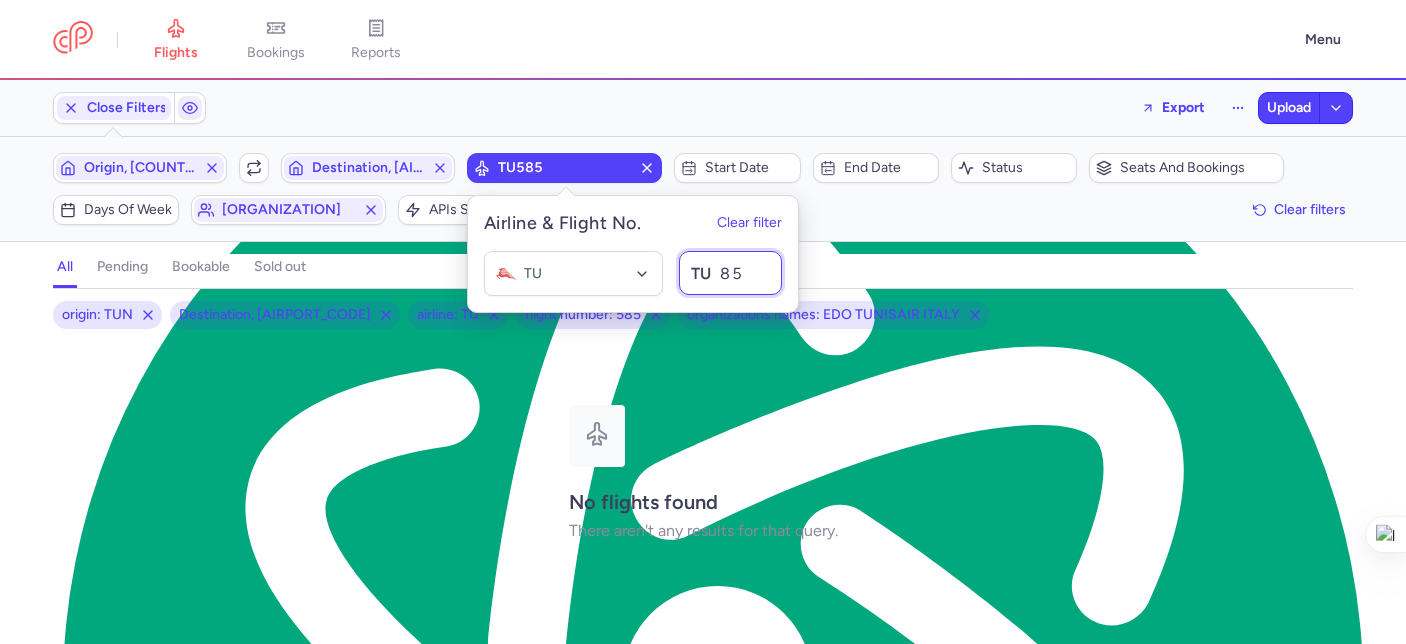 type on "858" 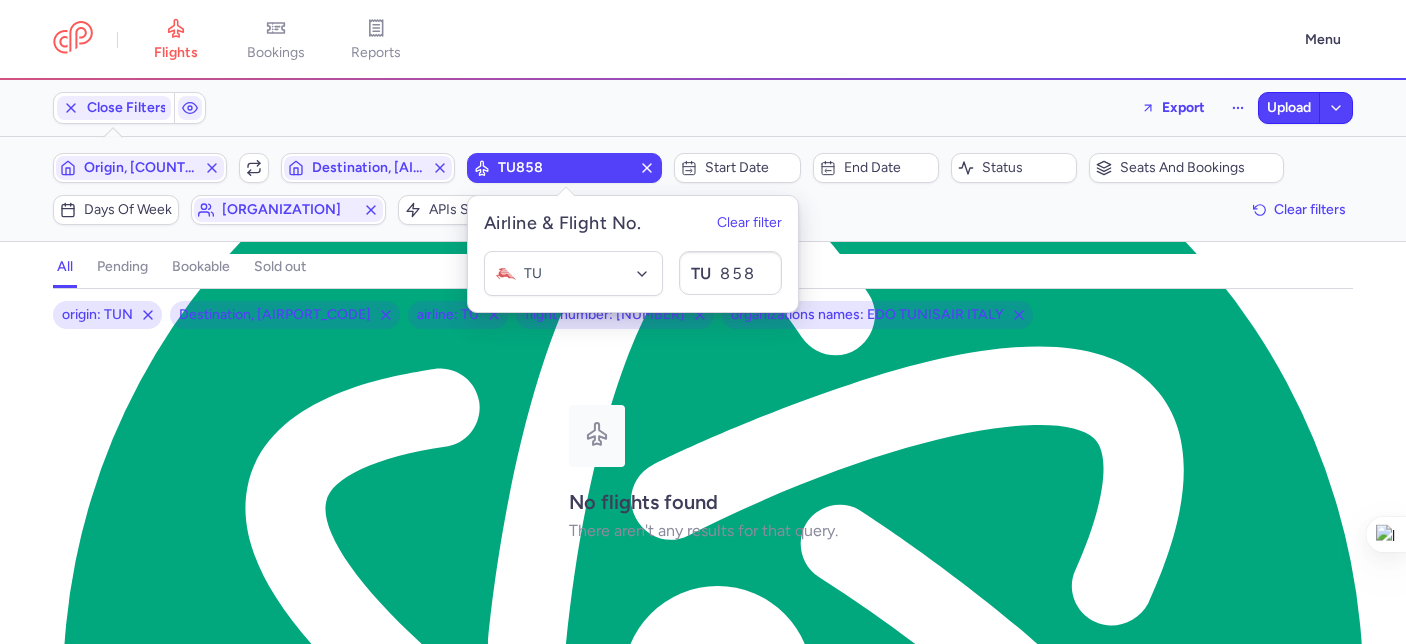 drag, startPoint x: 719, startPoint y: 405, endPoint x: 714, endPoint y: 395, distance: 11.18034 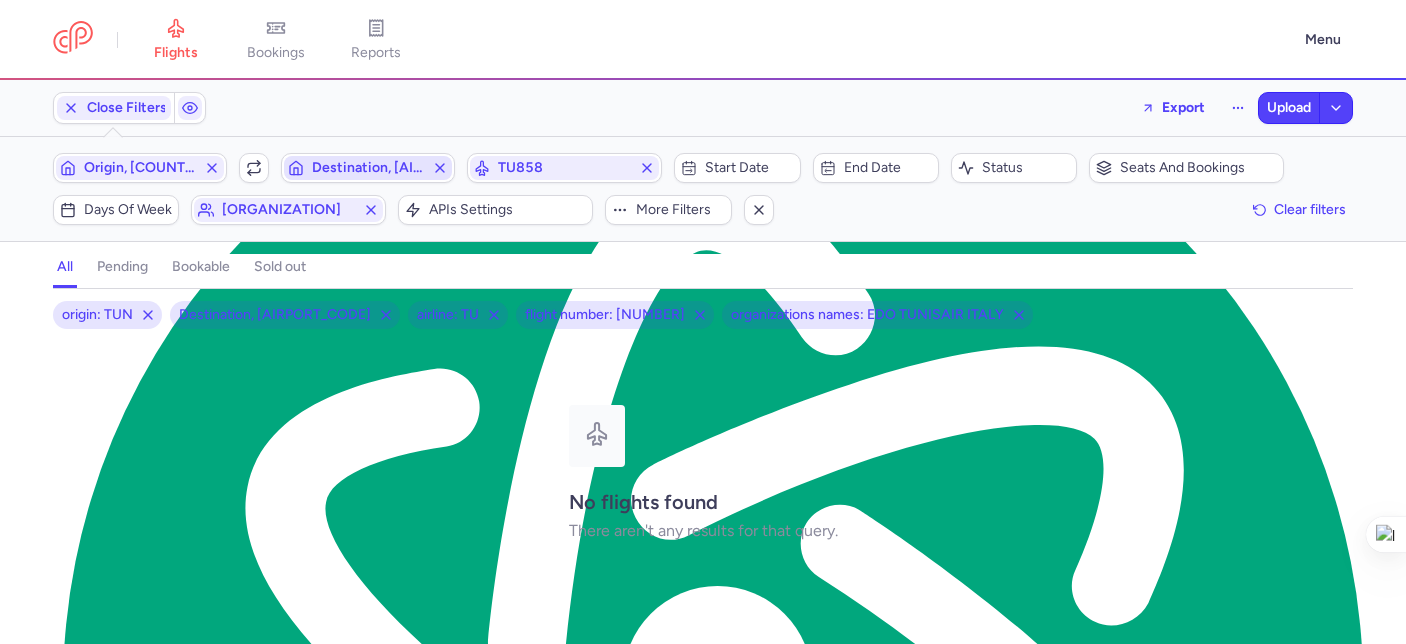 click 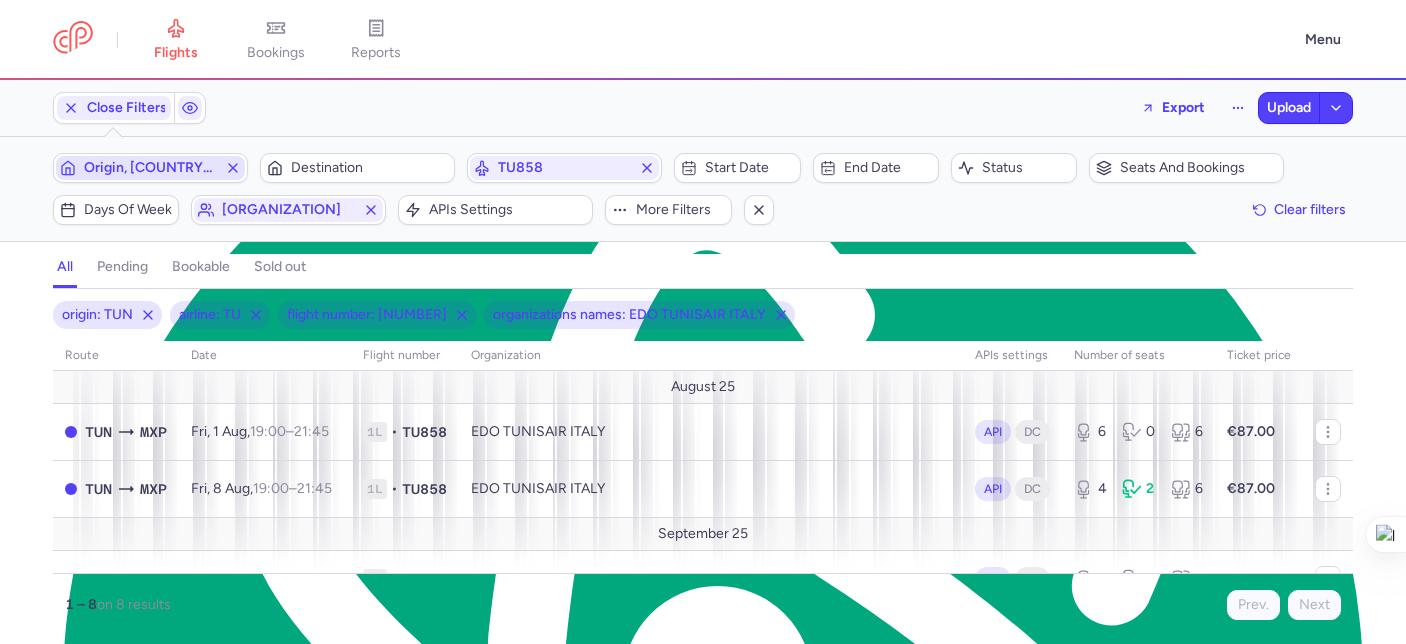 click 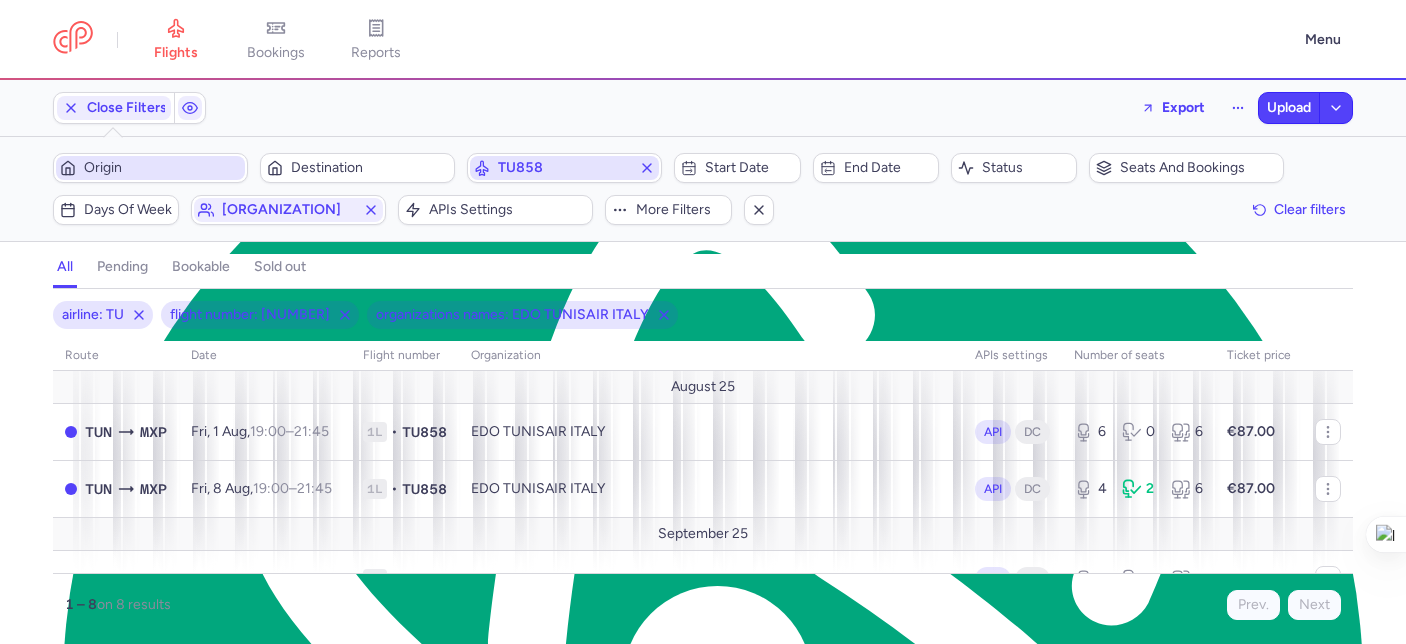 click on "TU858" at bounding box center [564, 168] 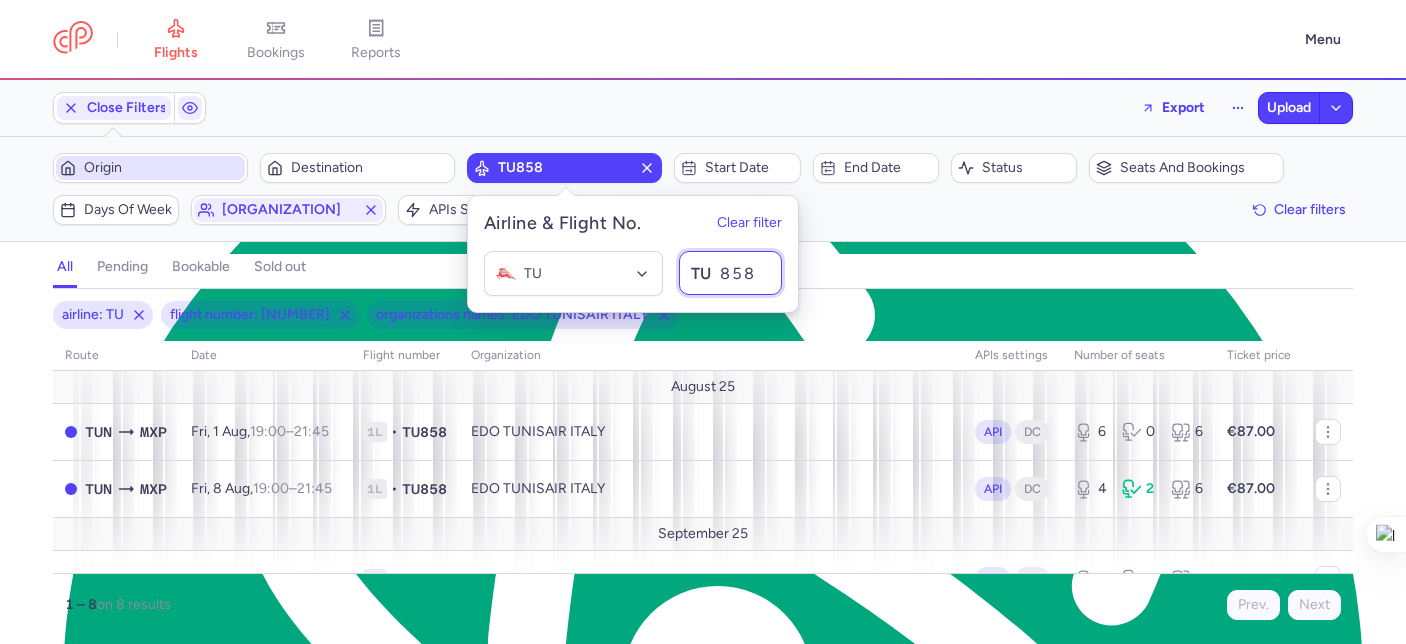 drag, startPoint x: 769, startPoint y: 280, endPoint x: 715, endPoint y: 275, distance: 54.230988 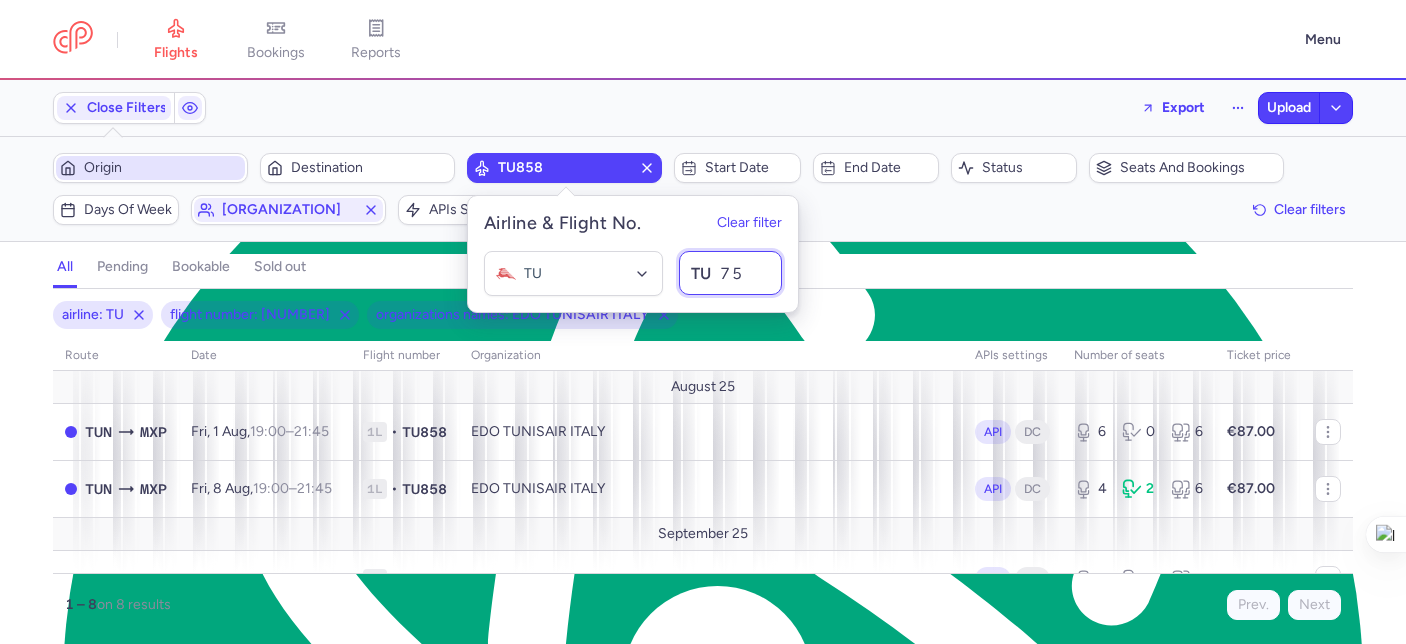 type on "752" 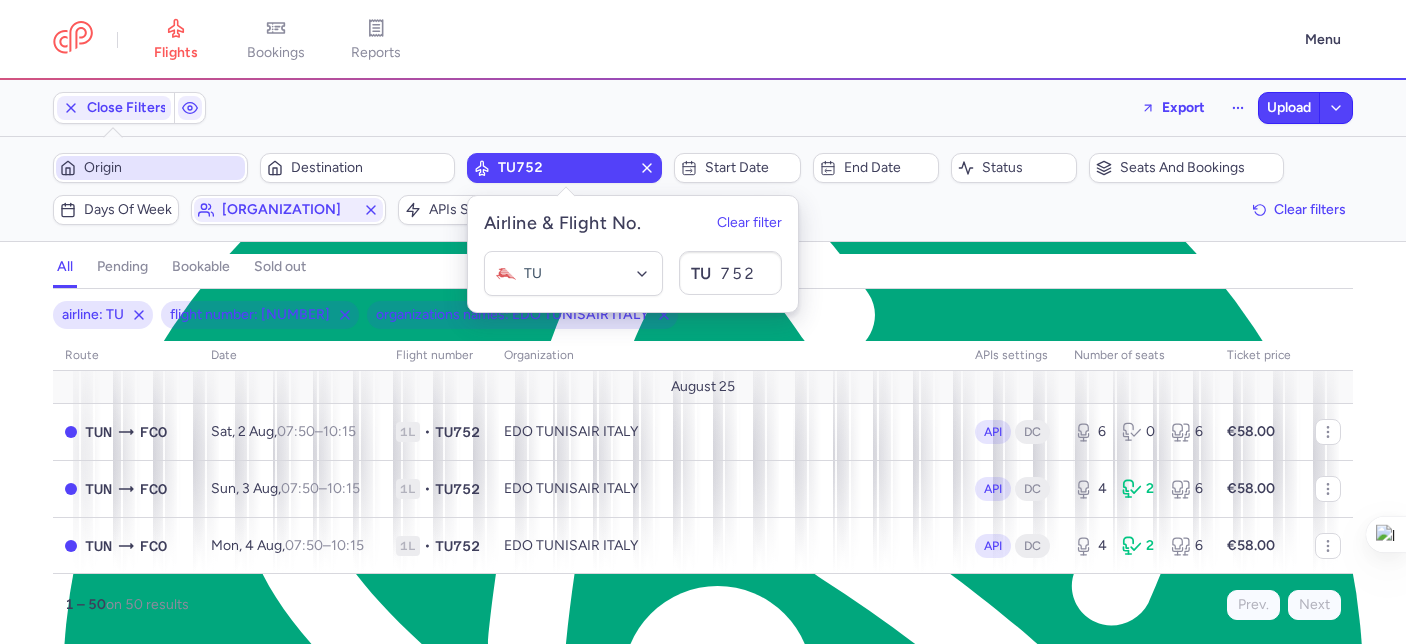 click on "airline: TU flight number: 752 organizations names: EDO TUNISAIR ITALY" at bounding box center (703, 315) 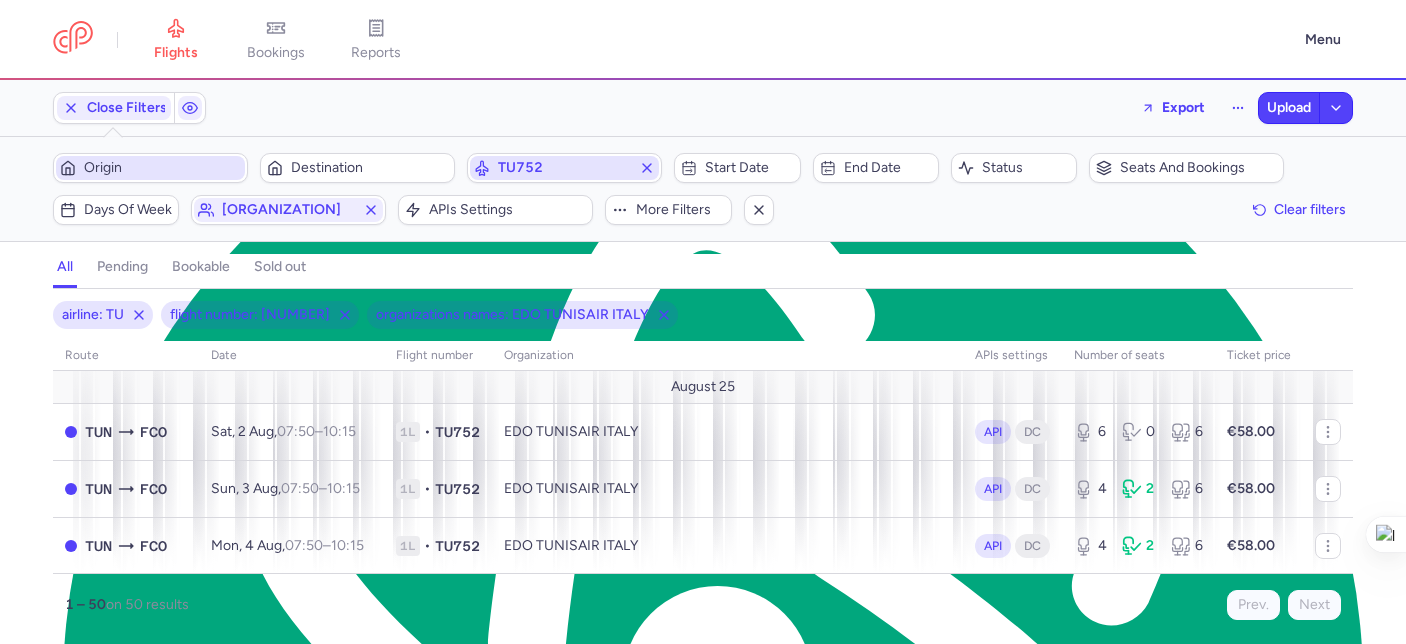 click on "TU752" 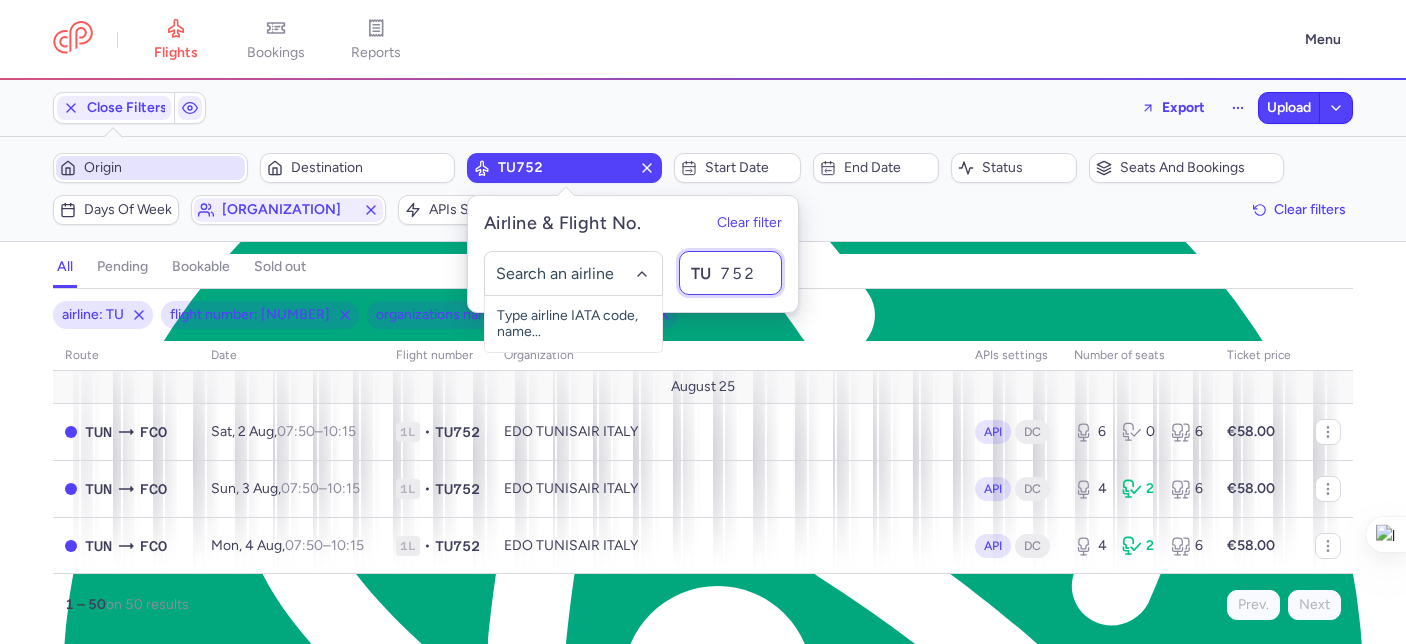 click on "752" at bounding box center [730, 273] 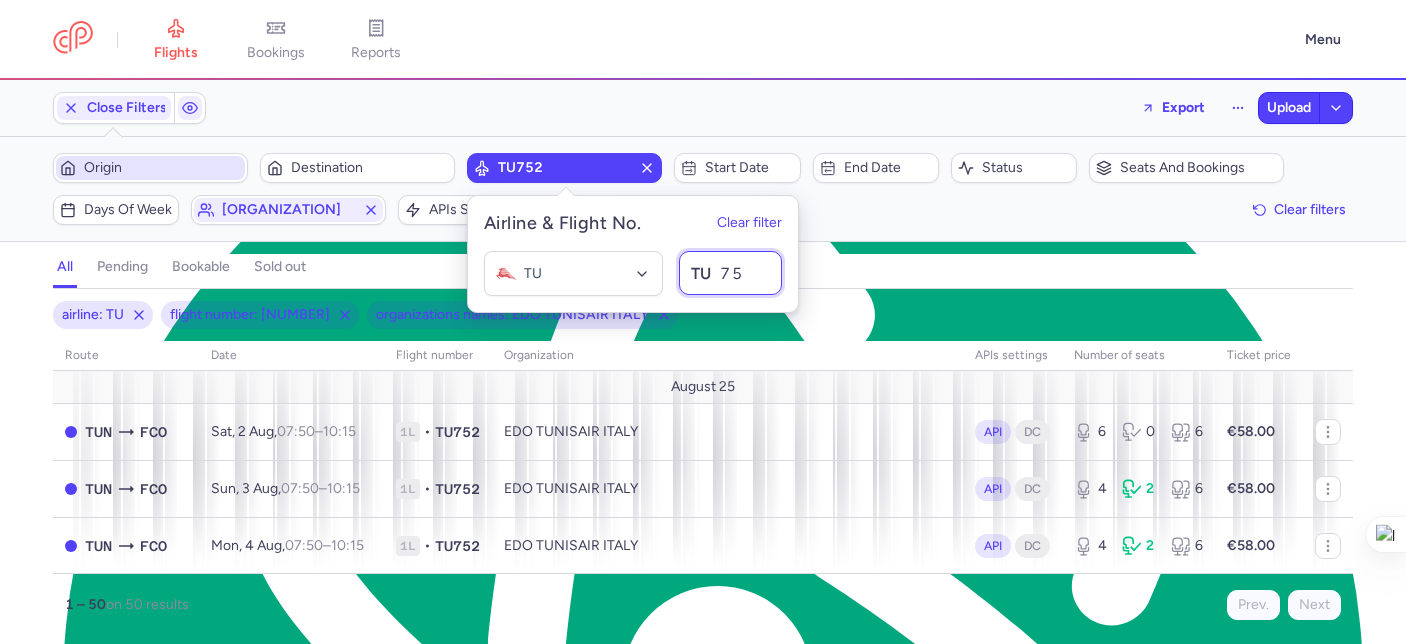 type on "756" 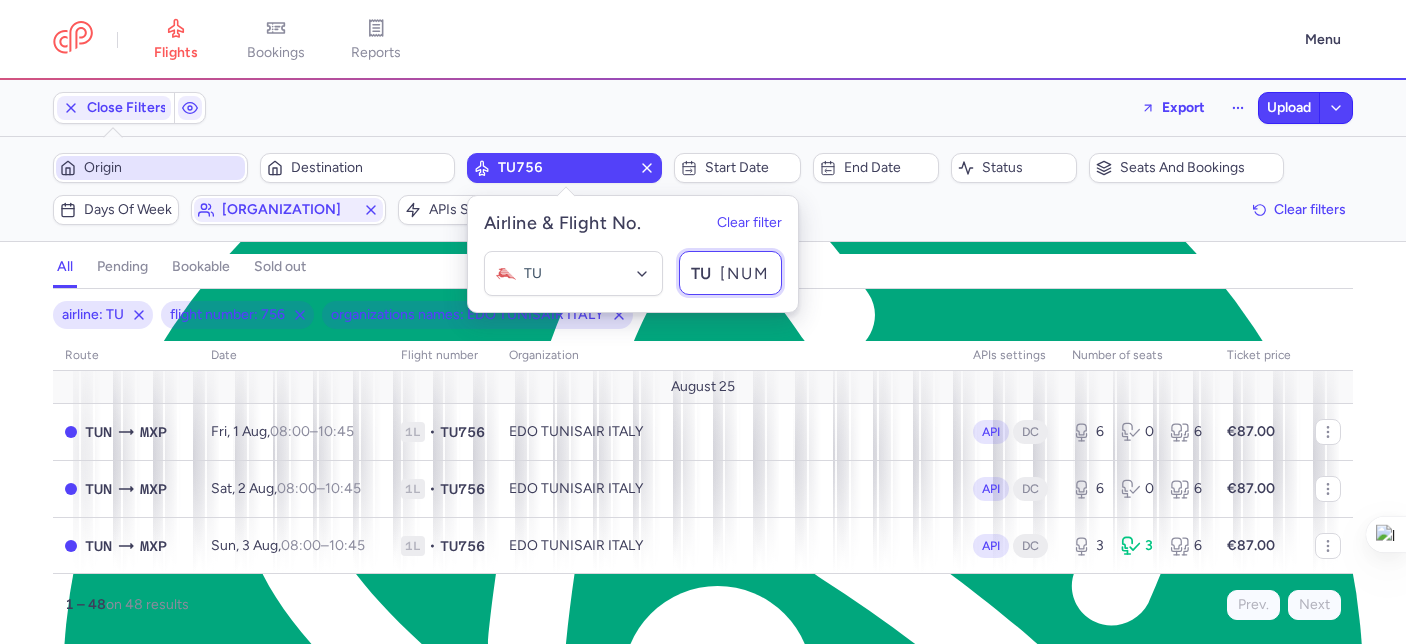 click on "756" at bounding box center (730, 273) 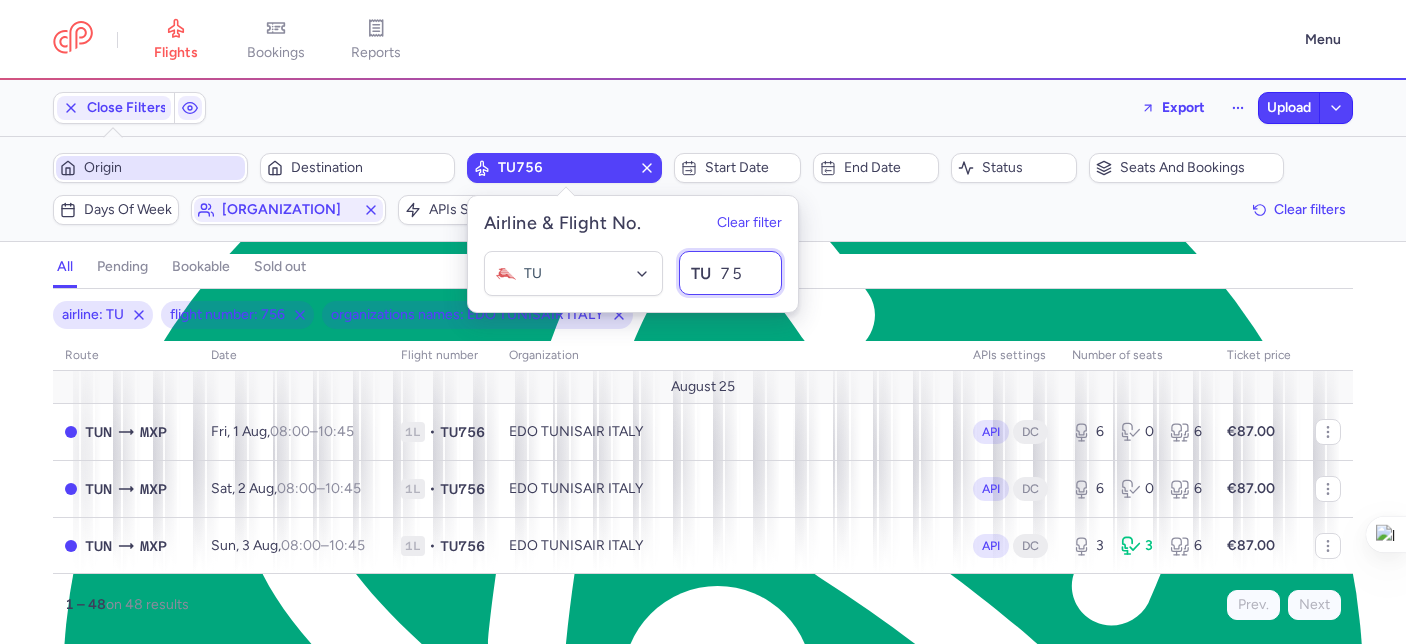type on "7" 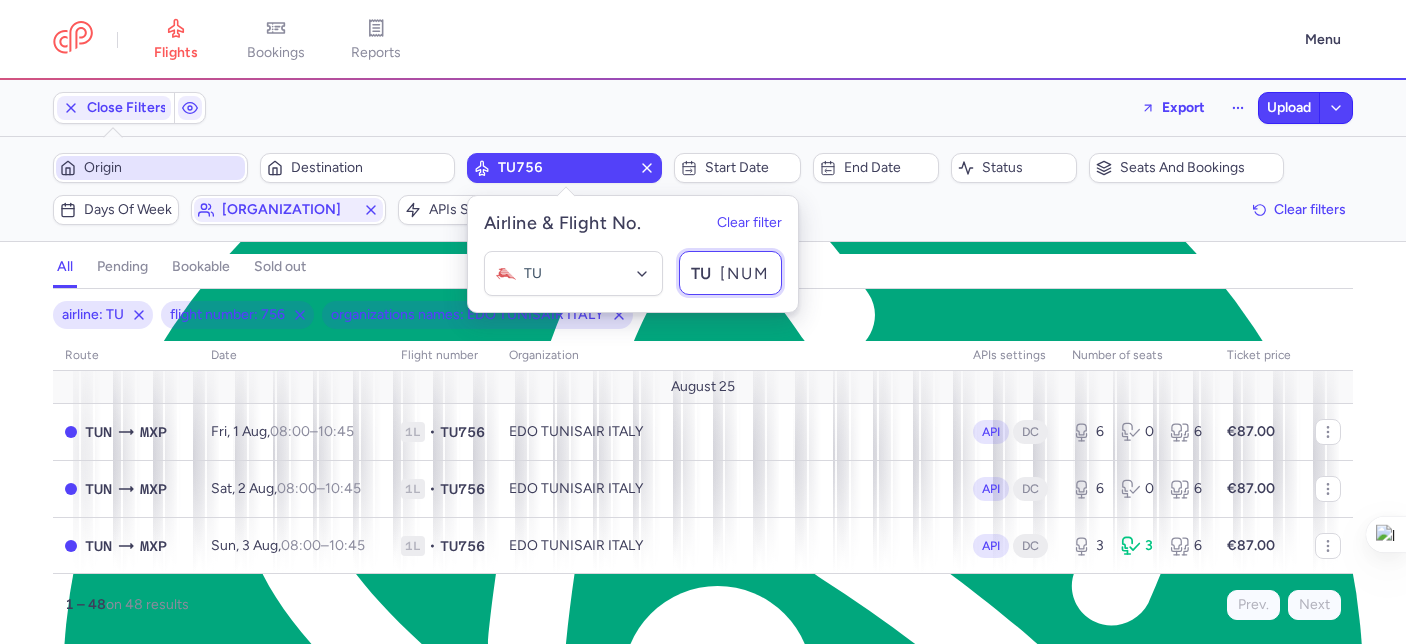 type on "472" 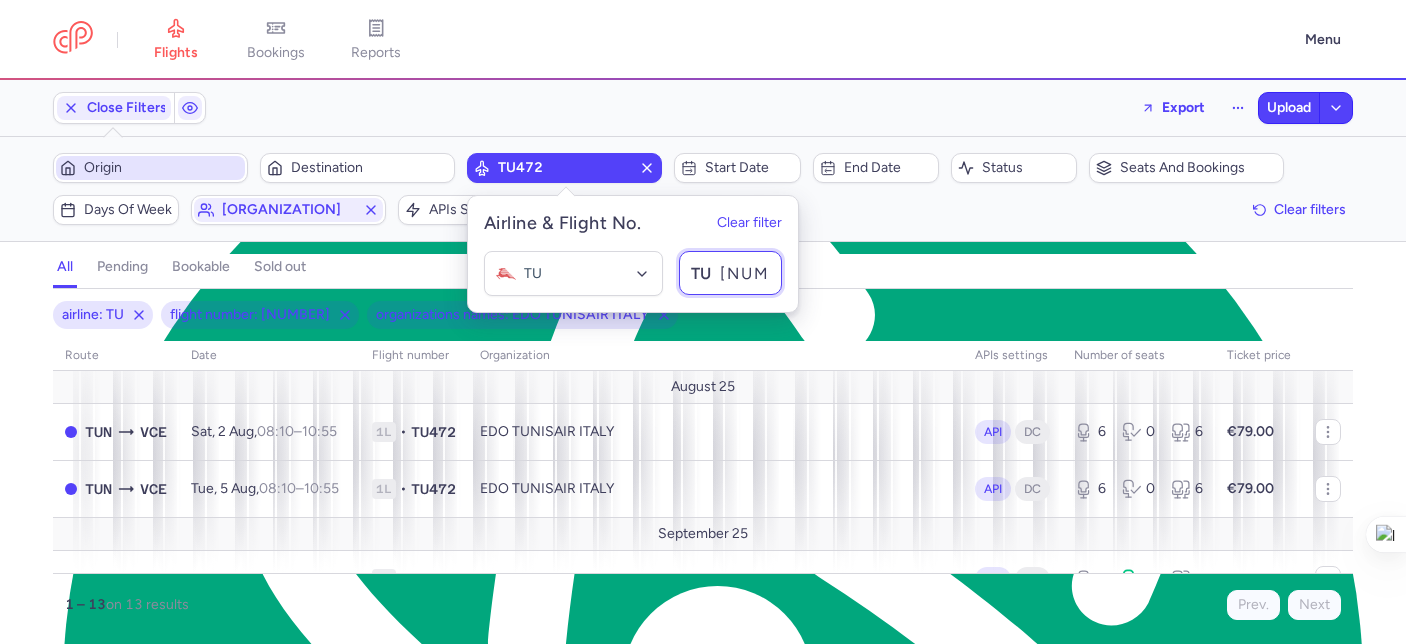 click on "472" at bounding box center (730, 273) 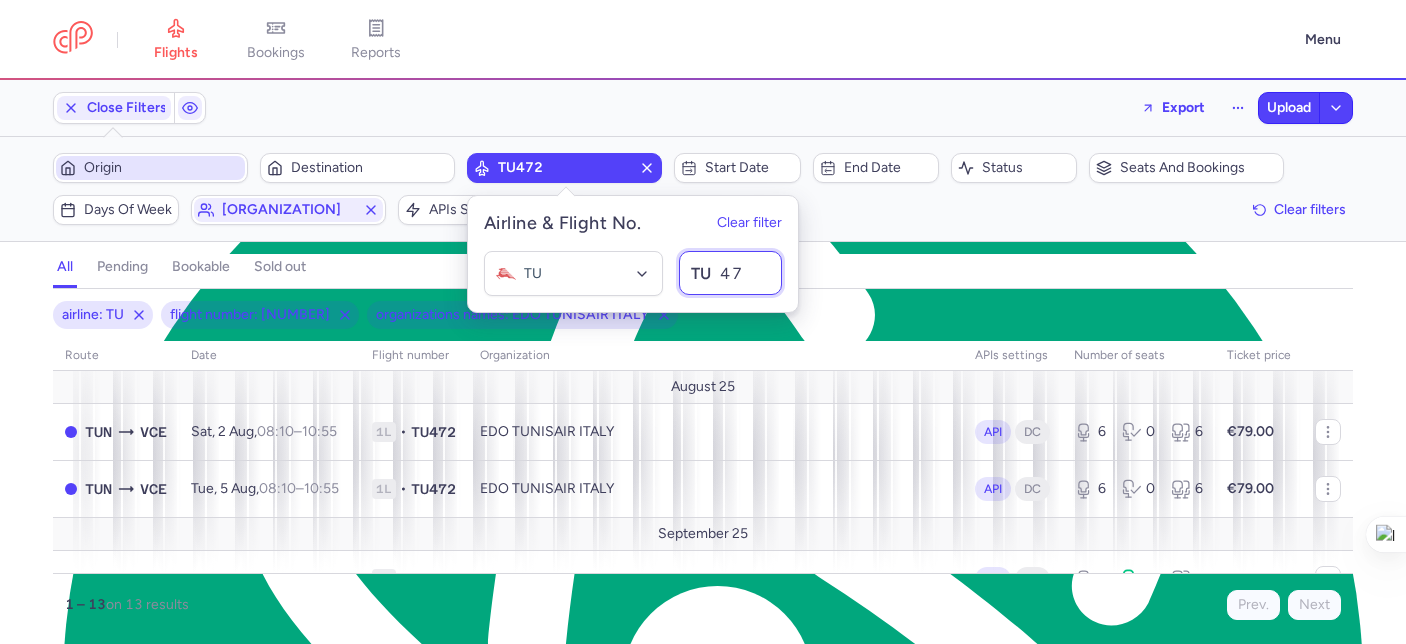 type on "4" 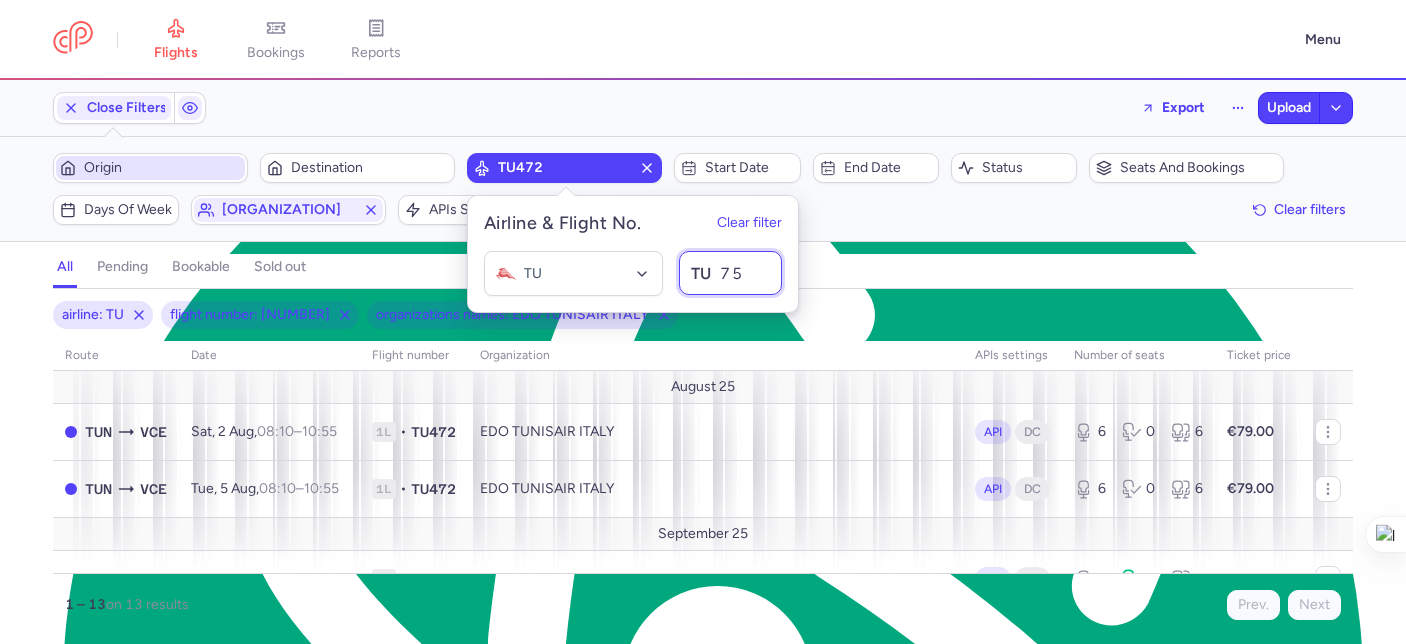 type on "752" 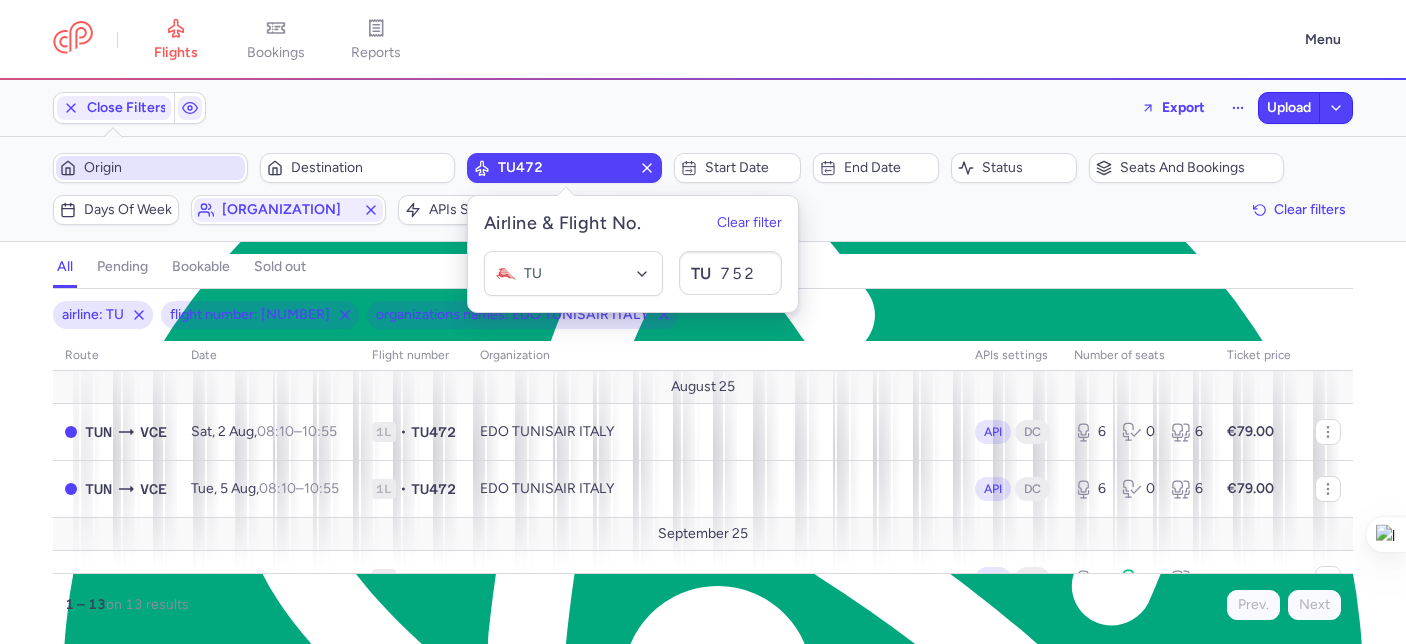 click on "airline: TU flight number: 472 organizations names: EDO TUNISAIR ITALY route date Flight number organization APIs settings number of seats Ticket price August 25  TUN  VCE Sat, 2 Aug,  08:10  –  10:55  +0 1L • TU472 EDO TUNISAIR ITALY API DC 6 0 6 €79.00  TUN  VCE Tue, 5 Aug,  08:10  –  10:55  +0 1L • TU472 EDO TUNISAIR ITALY API DC 6 0 6 €79.00 September 25  TUN  VCE Tue, 16 Sep,  08:10  –  10:55  +0 1L • TU472 EDO TUNISAIR ITALY API DC 5 1 6 €79.00  TUN  VCE Sat, 20 Sep,  08:10  –  10:55  +0 1L • TU472 EDO TUNISAIR ITALY API DC 4 2 6 €79.00  TUN  VCE Tue, 23 Sep,  08:10  –  10:55  +0 1L • TU472 EDO TUNISAIR ITALY API DC 4 2 6 €63.00  TUN  VCE Tue, 30 Sep,  08:10  –  10:55  +0 1L • TU472 EDO TUNISAIR ITALY API DC 6 0 6 €63.00 October 25  TUN  VCE Sat, 4 Oct,  08:10  –  10:55  +0 1L • TU472 EDO TUNISAIR ITALY API DC 6 0 6 €63.00  TUN  VCE Tue, 7 Oct,  08:10  –  10:55  +0 1L • TU472 EDO TUNISAIR ITALY API DC 6 0 6 €63.00  TUN  VCE Sat, 11 Oct,  08:10  –  10:55" at bounding box center (703, 460) 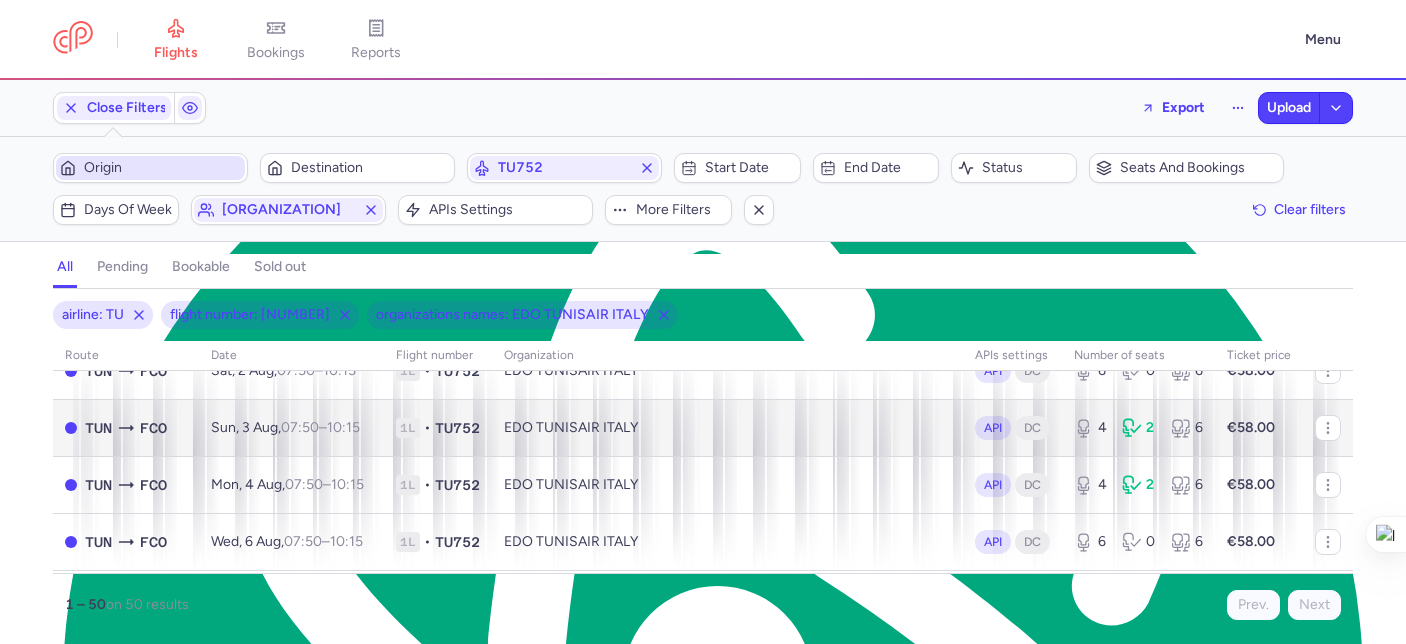 scroll, scrollTop: 61, scrollLeft: 0, axis: vertical 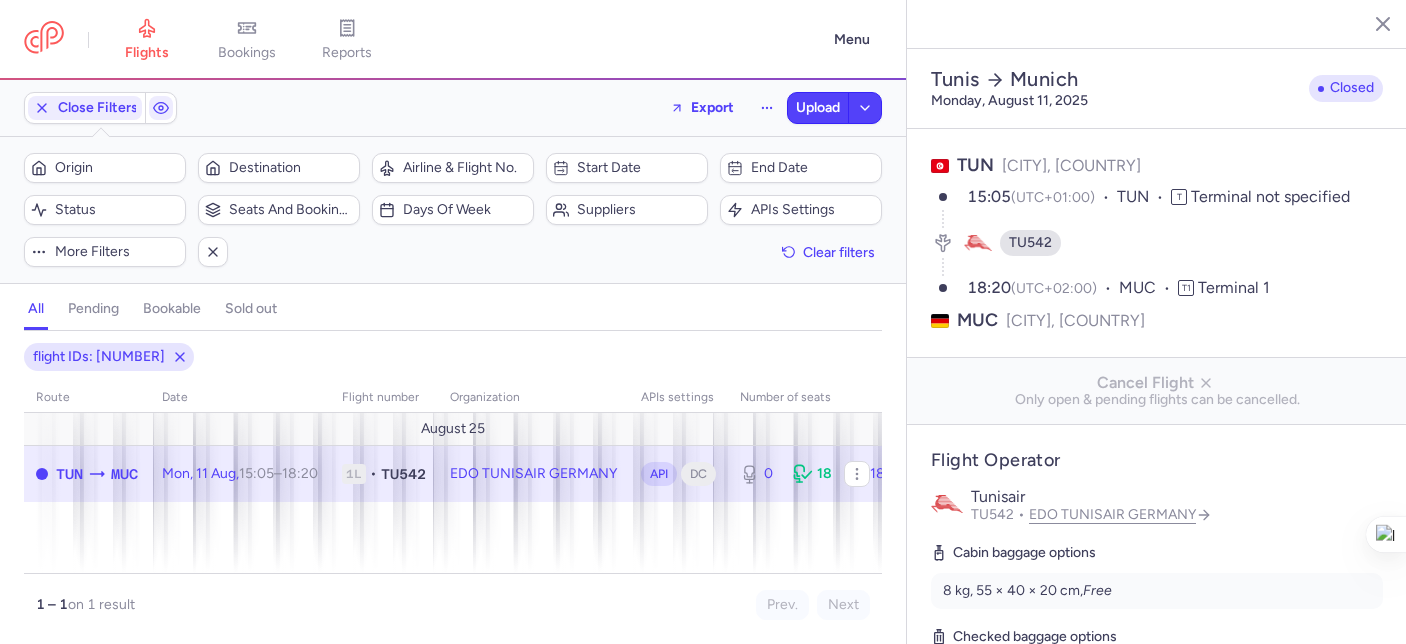select on "days" 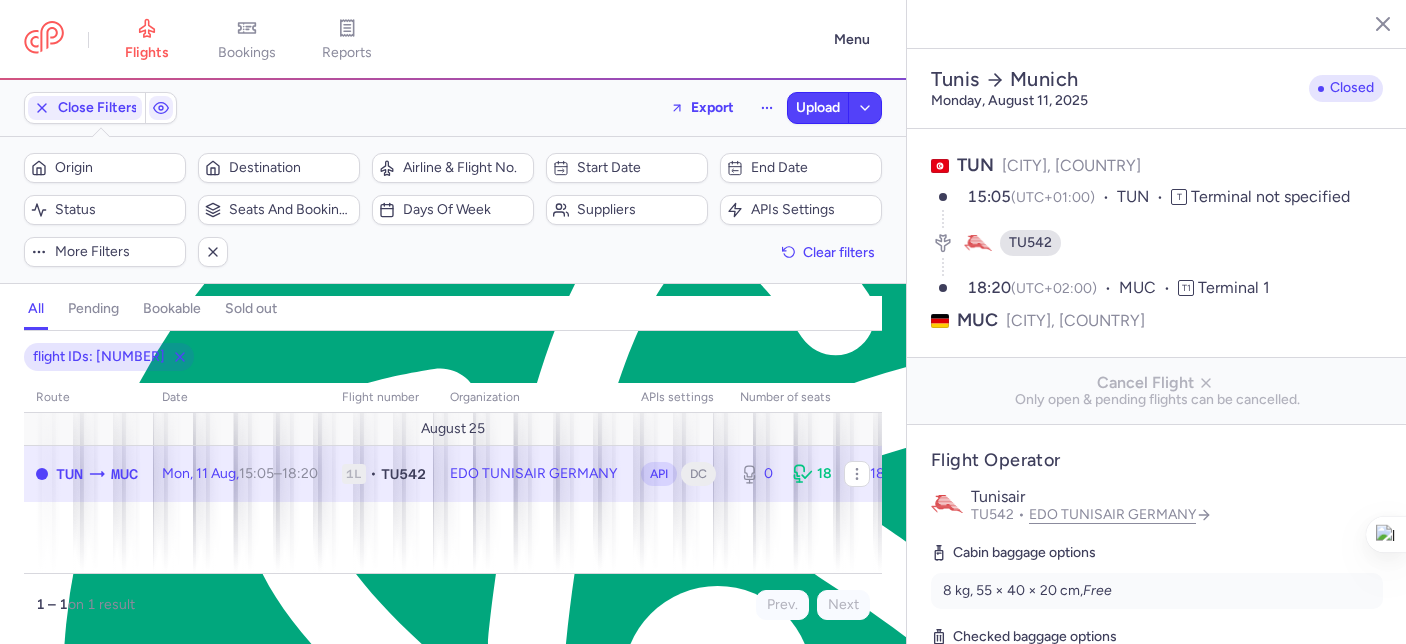scroll, scrollTop: 34, scrollLeft: 0, axis: vertical 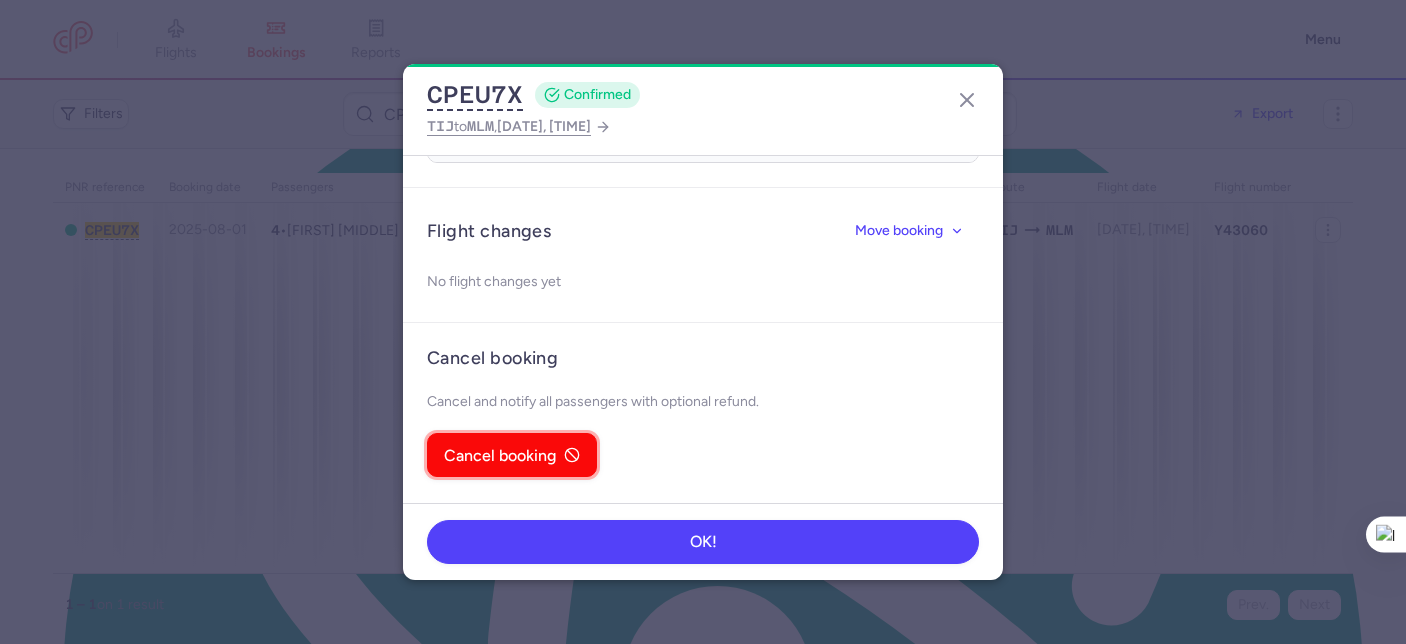 click on "Cancel booking" at bounding box center [500, 456] 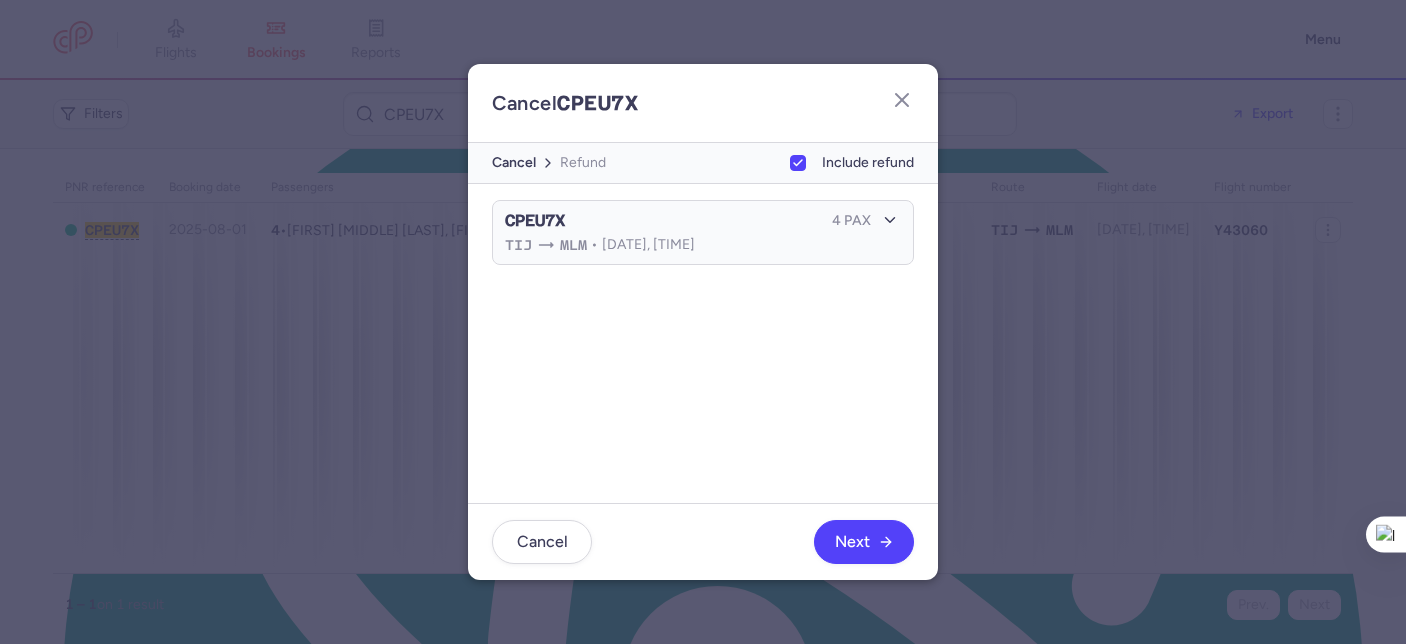 scroll, scrollTop: 32, scrollLeft: 0, axis: vertical 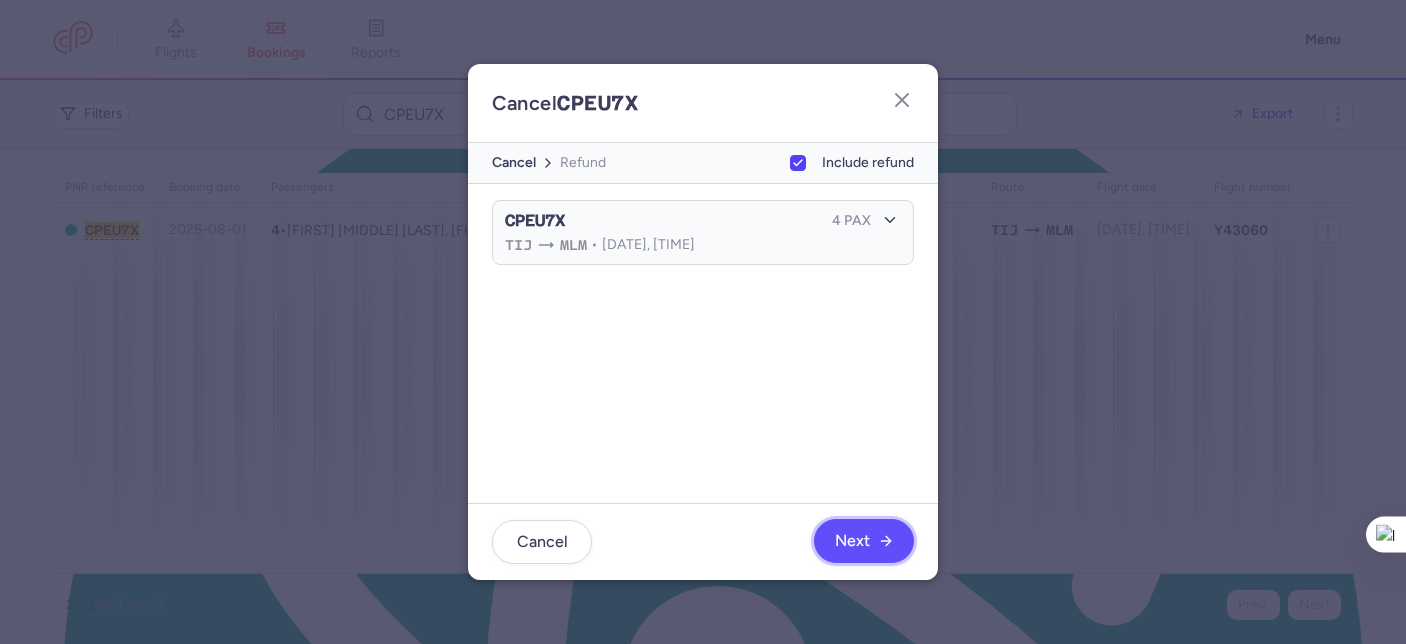 click on "Next" 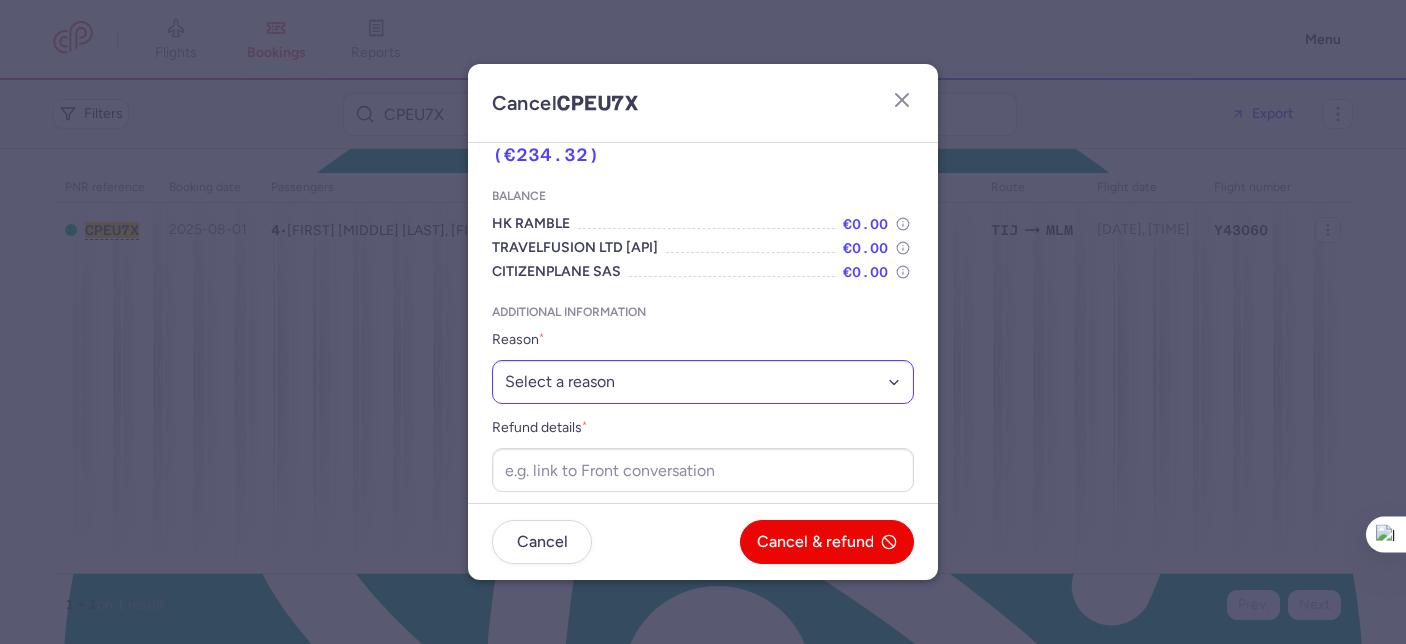 scroll, scrollTop: 79, scrollLeft: 0, axis: vertical 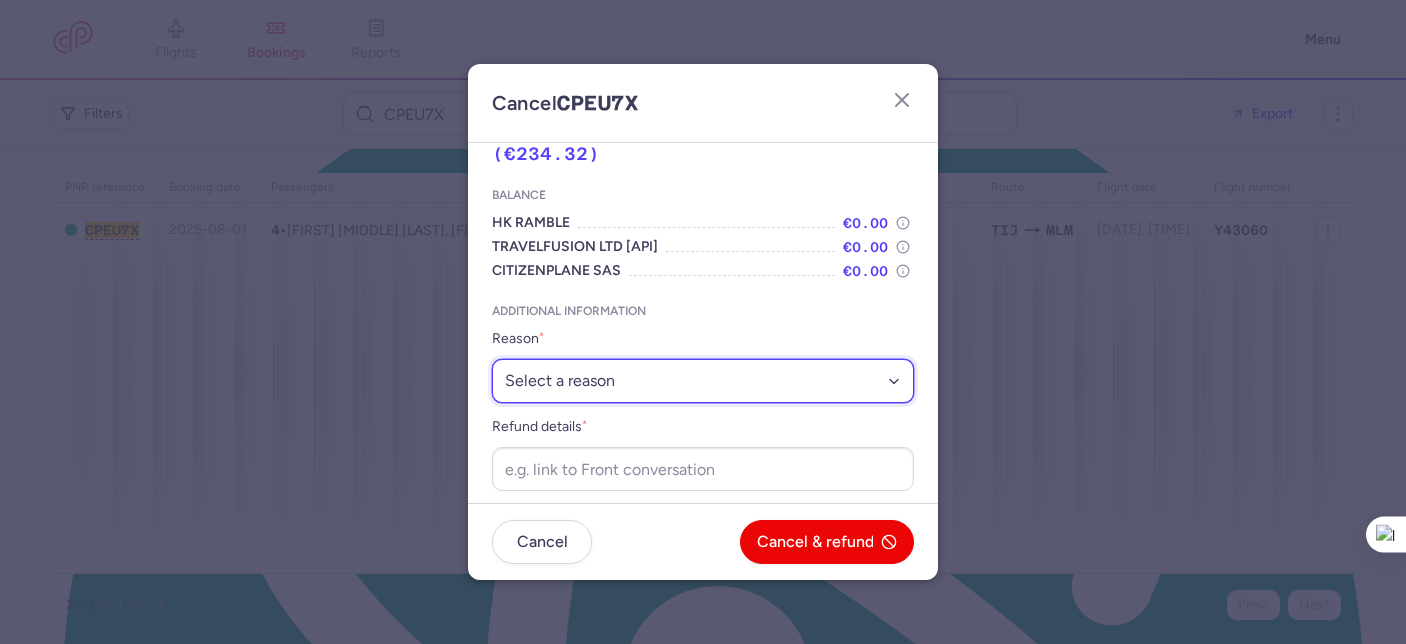 click on "Select a reason ⛔️ Unconfirmed booking ❌ Flight canceled 🙅 Schedule change not accepted" at bounding box center (703, 381) 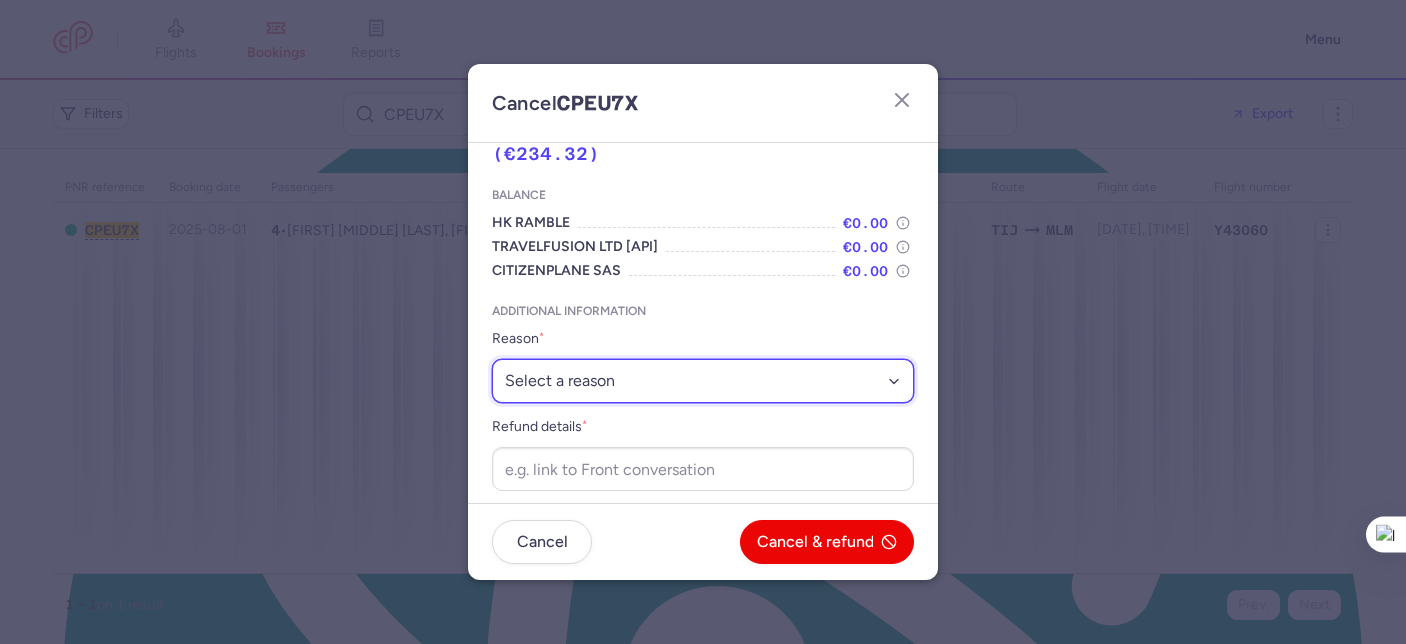 select on "unconfirmed_booking" 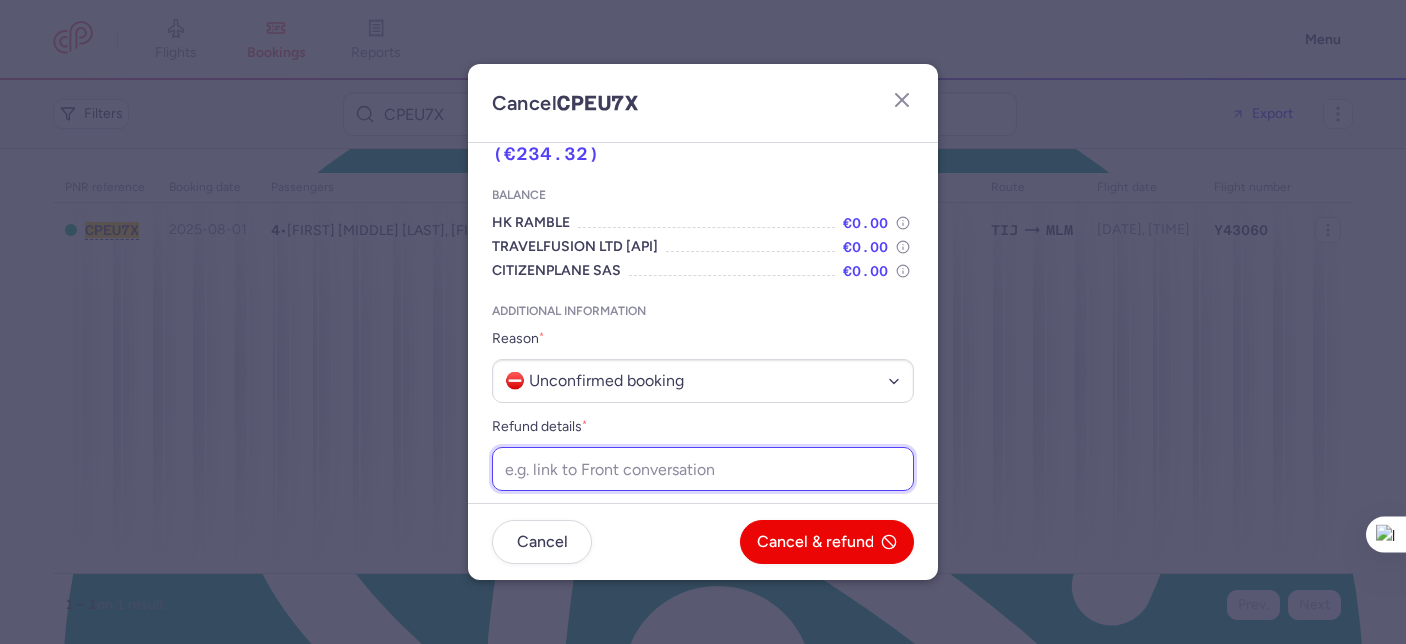 click on "Refund details  *" at bounding box center [703, 469] 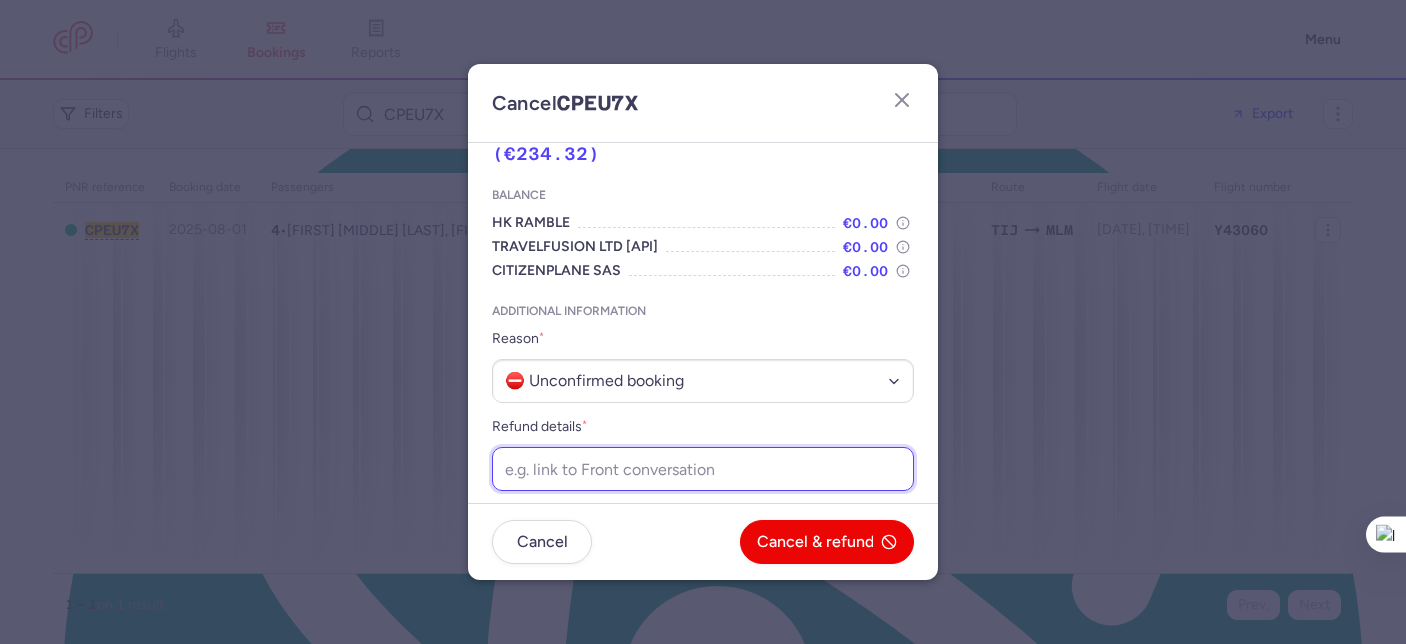paste on "https://app.frontapp.com/open/cnv_f0yqg02?key=iMdWuQy0gm8wm3DV8POQxGw8M02xfNuH" 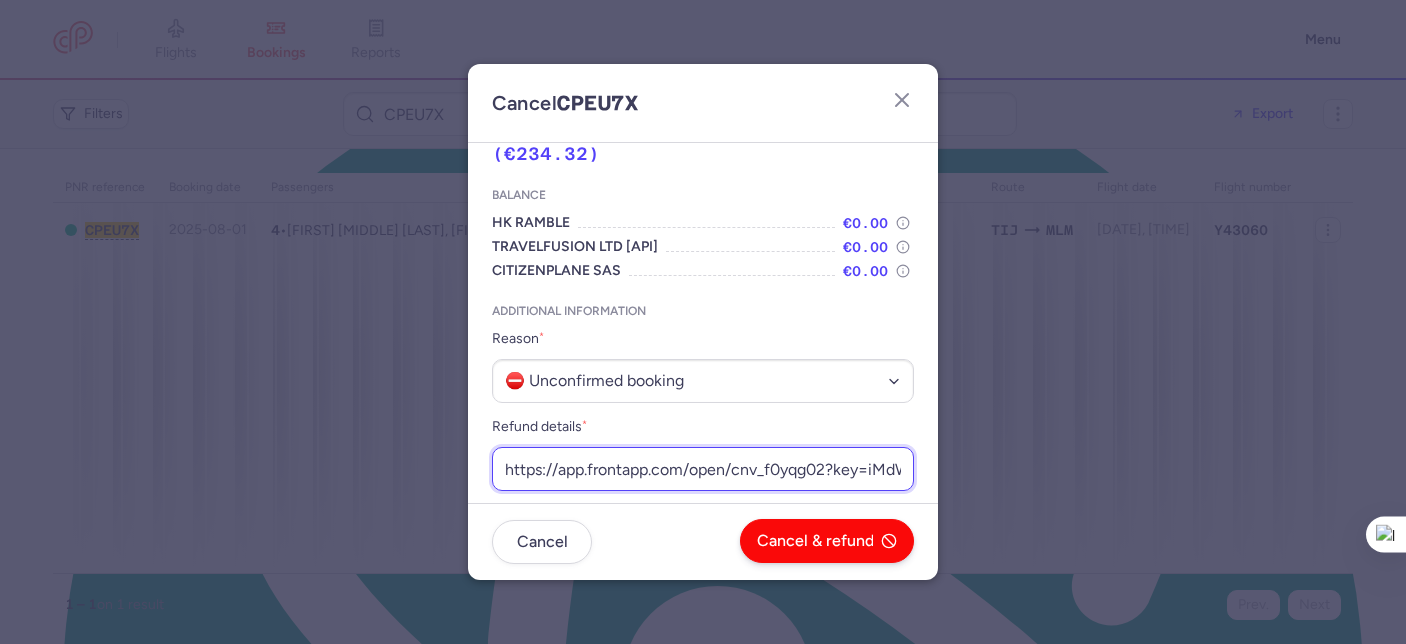scroll, scrollTop: 0, scrollLeft: 324, axis: horizontal 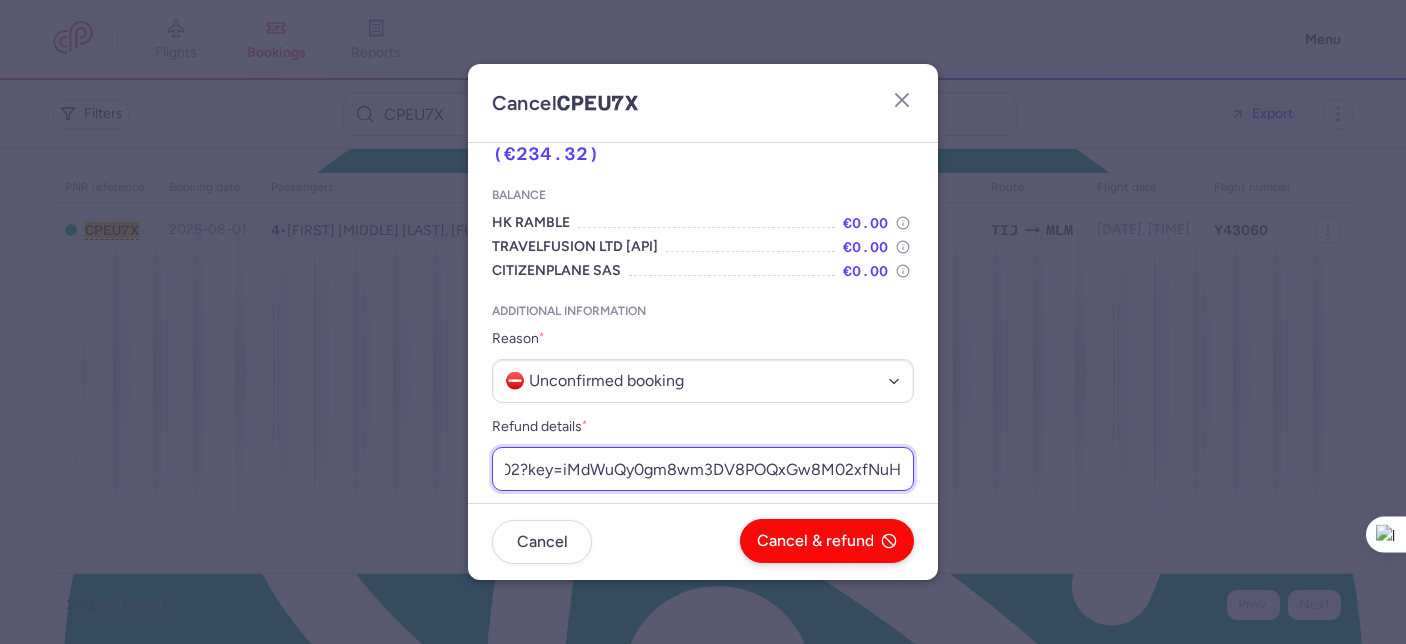 type on "https://app.frontapp.com/open/cnv_f0yqg02?key=iMdWuQy0gm8wm3DV8POQxGw8M02xfNuH" 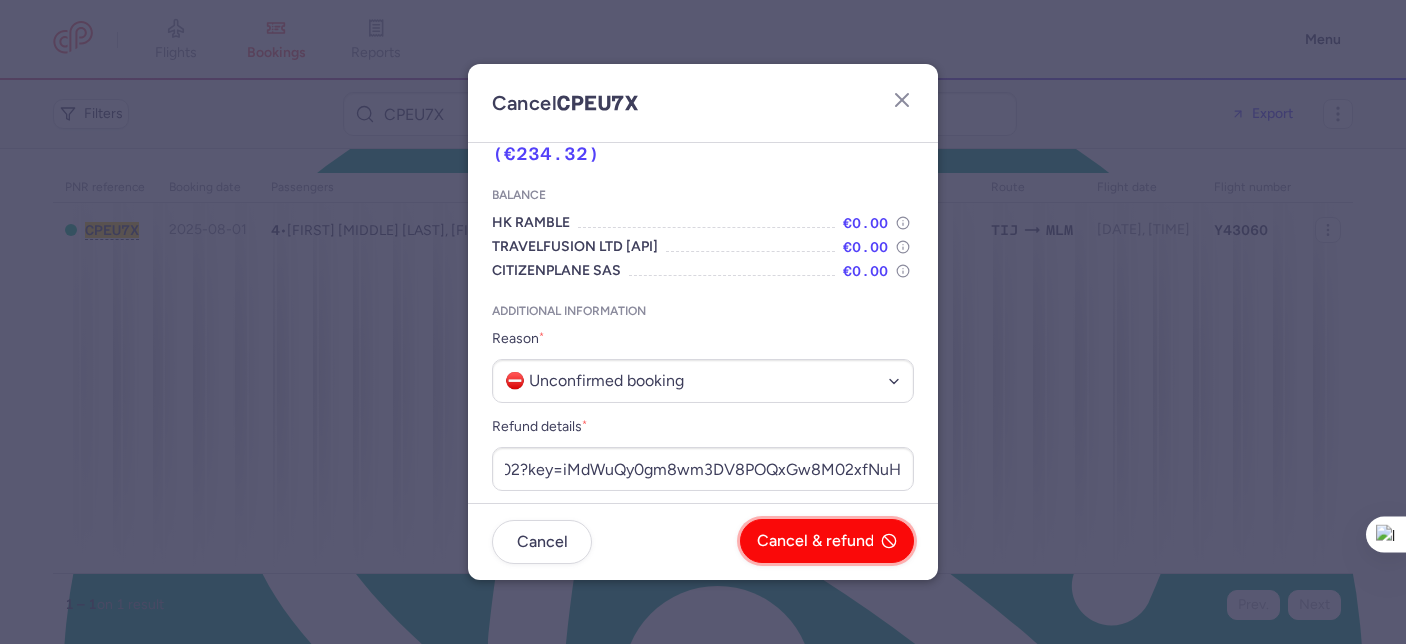 scroll, scrollTop: 0, scrollLeft: 0, axis: both 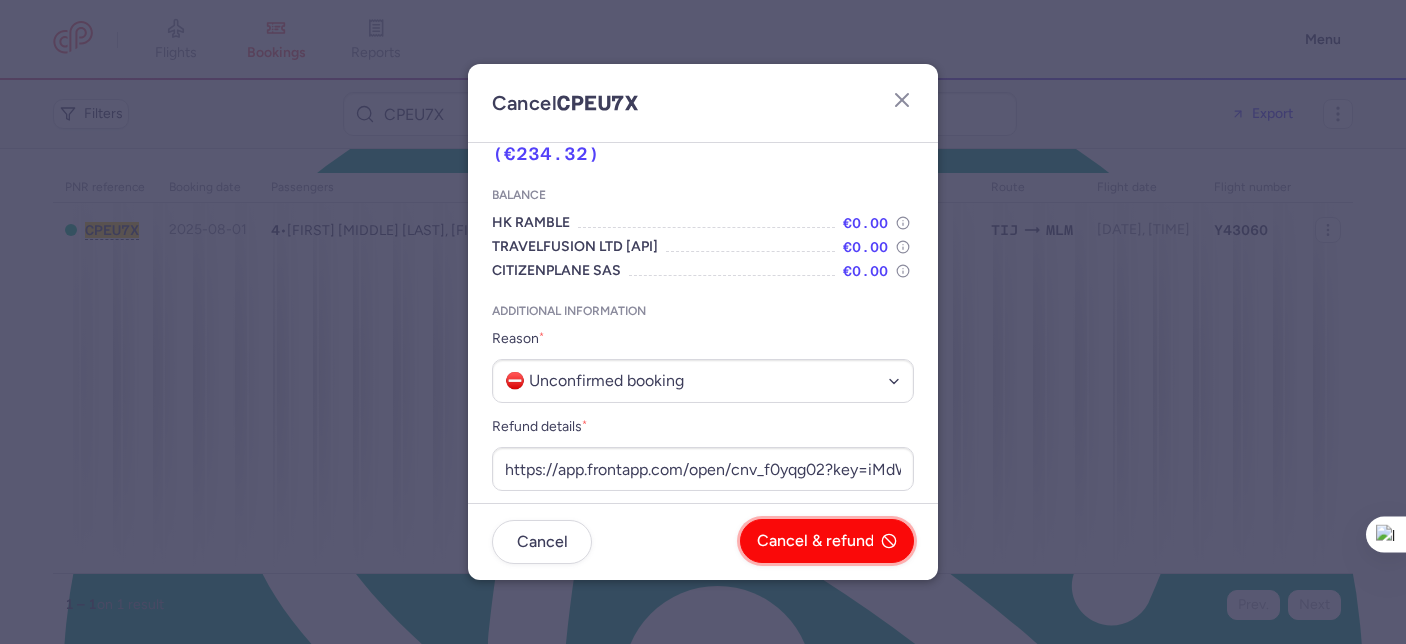 click on "Cancel & refund" 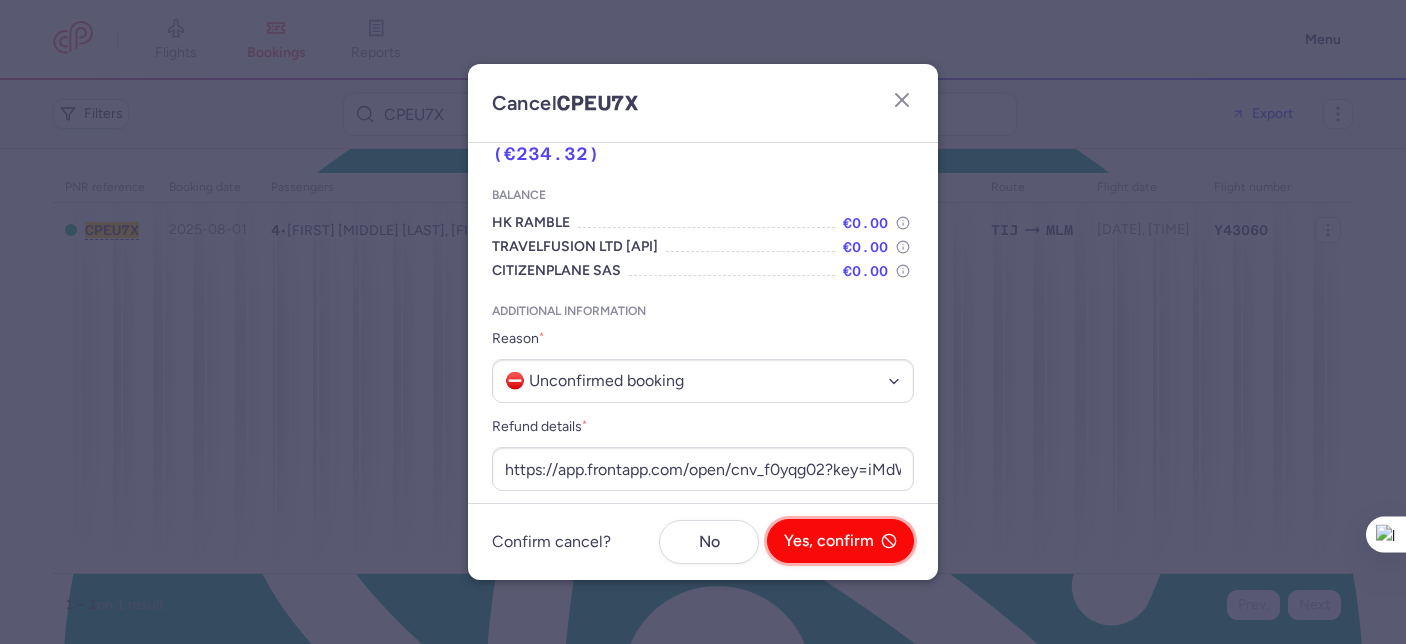 click on "Yes, confirm" 